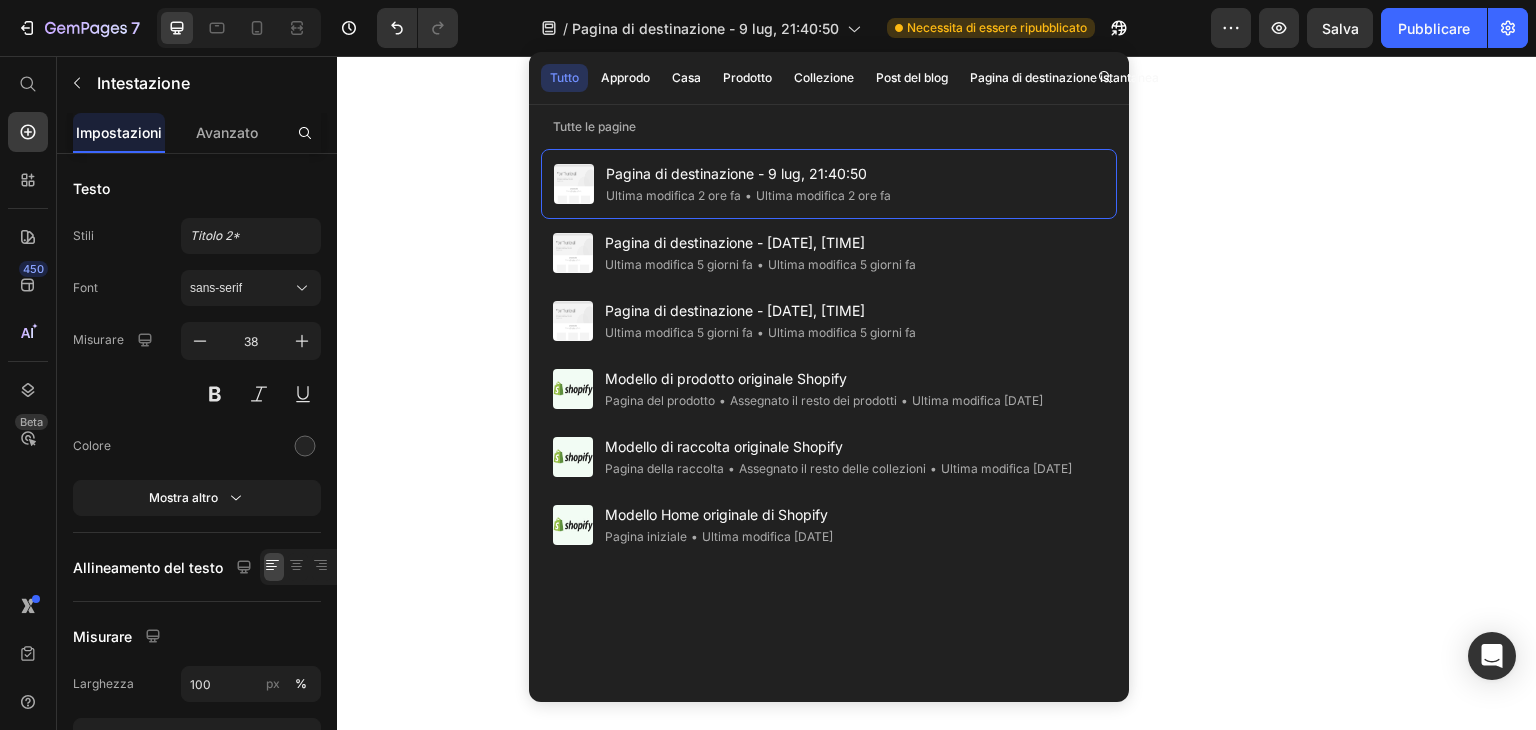 scroll, scrollTop: 0, scrollLeft: 0, axis: both 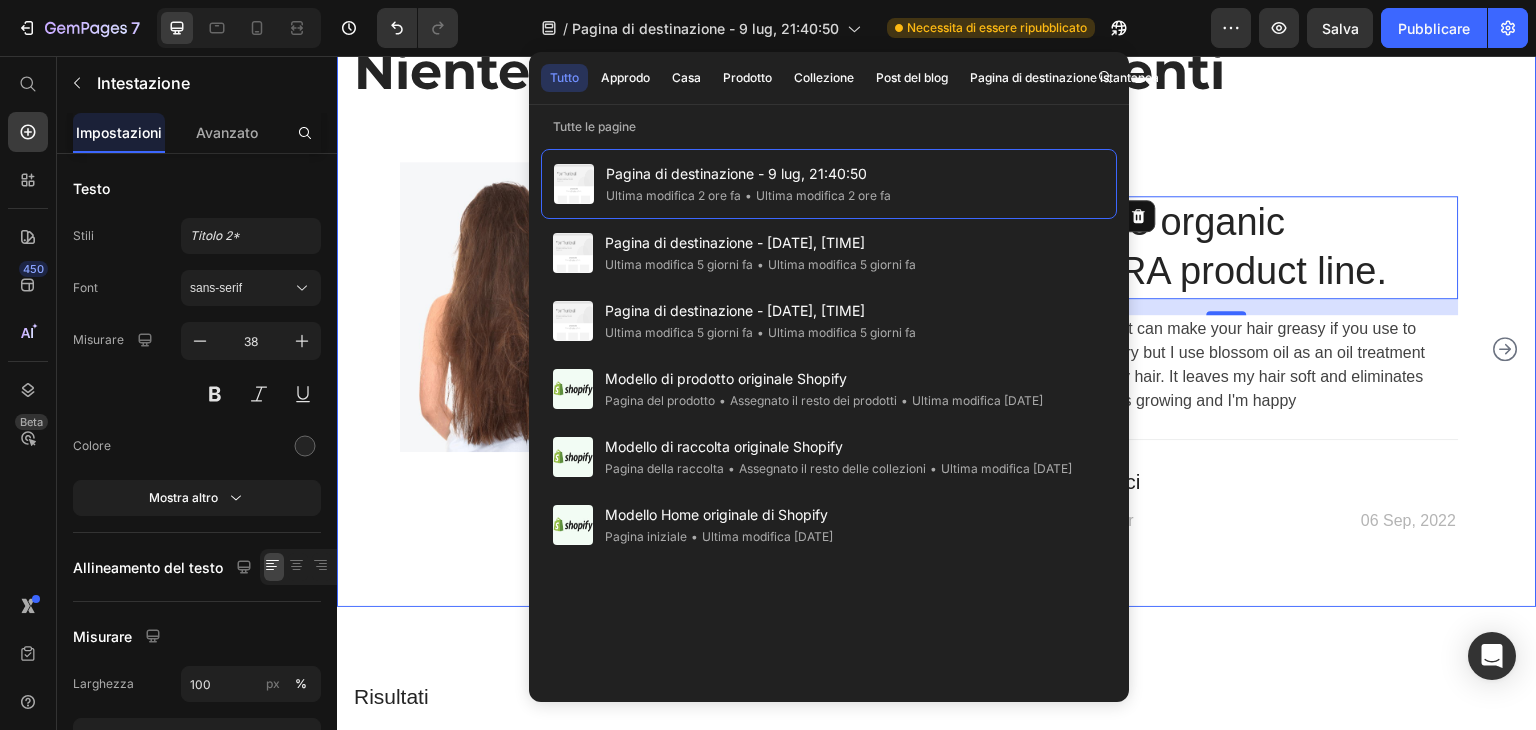 click on "Before and after Text block Niente più capelli secchi e spenti Heading Row
Image Image Row                Icon                Icon                Icon                Icon                Icon Icon List Hoz I love the organic AVACERA product line. Heading   16 I love this hair oil! It can make your hair greasy if you use to much. My hair is dry but I use blossom oil as an oil treatment before washing my hair. It leaves my hair soft and eliminates dandruff. My hair is growing and I'm happy Text block                Title Line [PERSON] Text block Marketing Manager Text block 06 Sep, 2022 Text block Row Row Image Image Row                Icon                Icon                Icon                Icon                Icon Icon List Hoz I love the organic AVACERA product line. Heading Text block                Title Line [PERSON] Text block Marketing Manager Text block 06 Sep, 2022 Text block Row Row
Carousel Section 10" at bounding box center (937, 263) 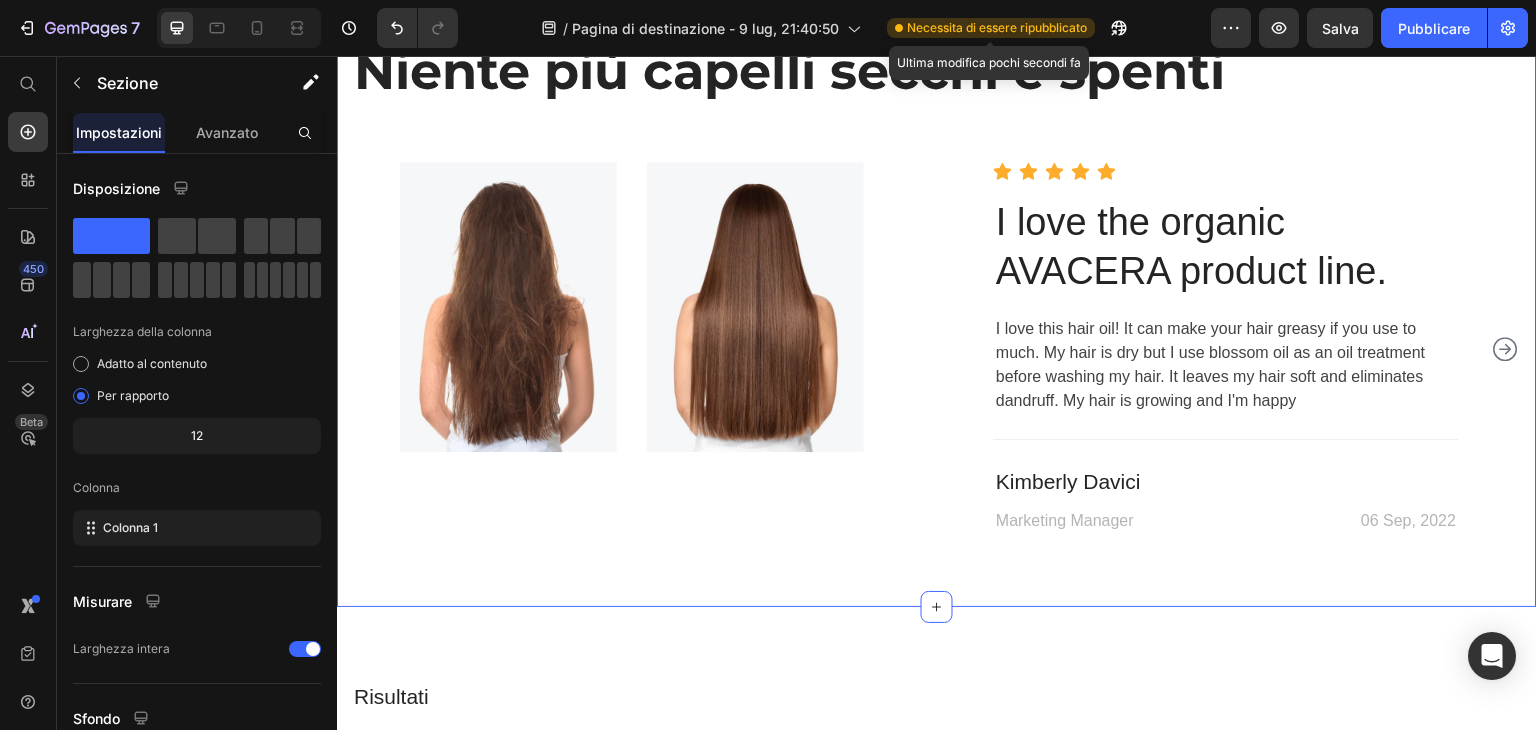 click on "Necessita di essere ripubblicato" at bounding box center [997, 27] 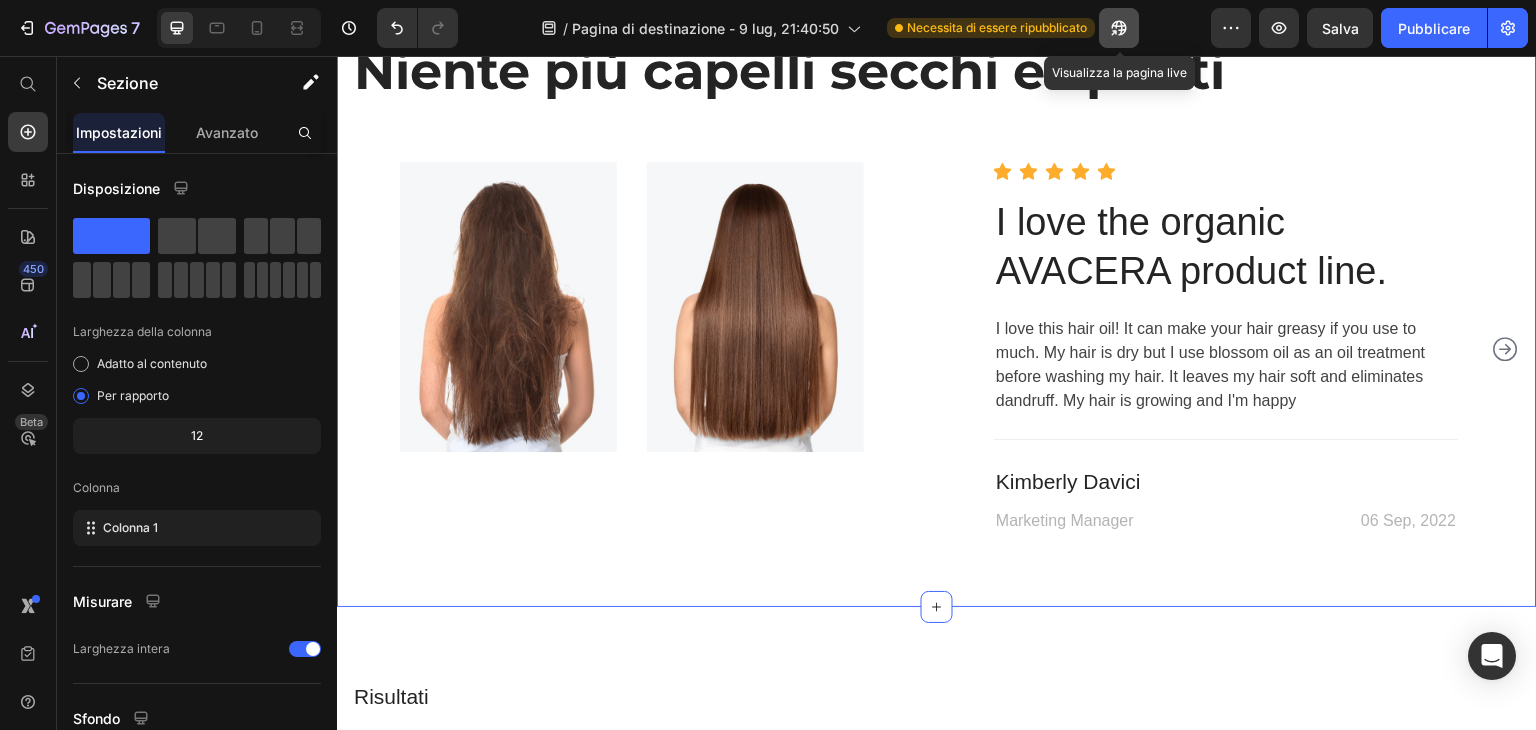 click 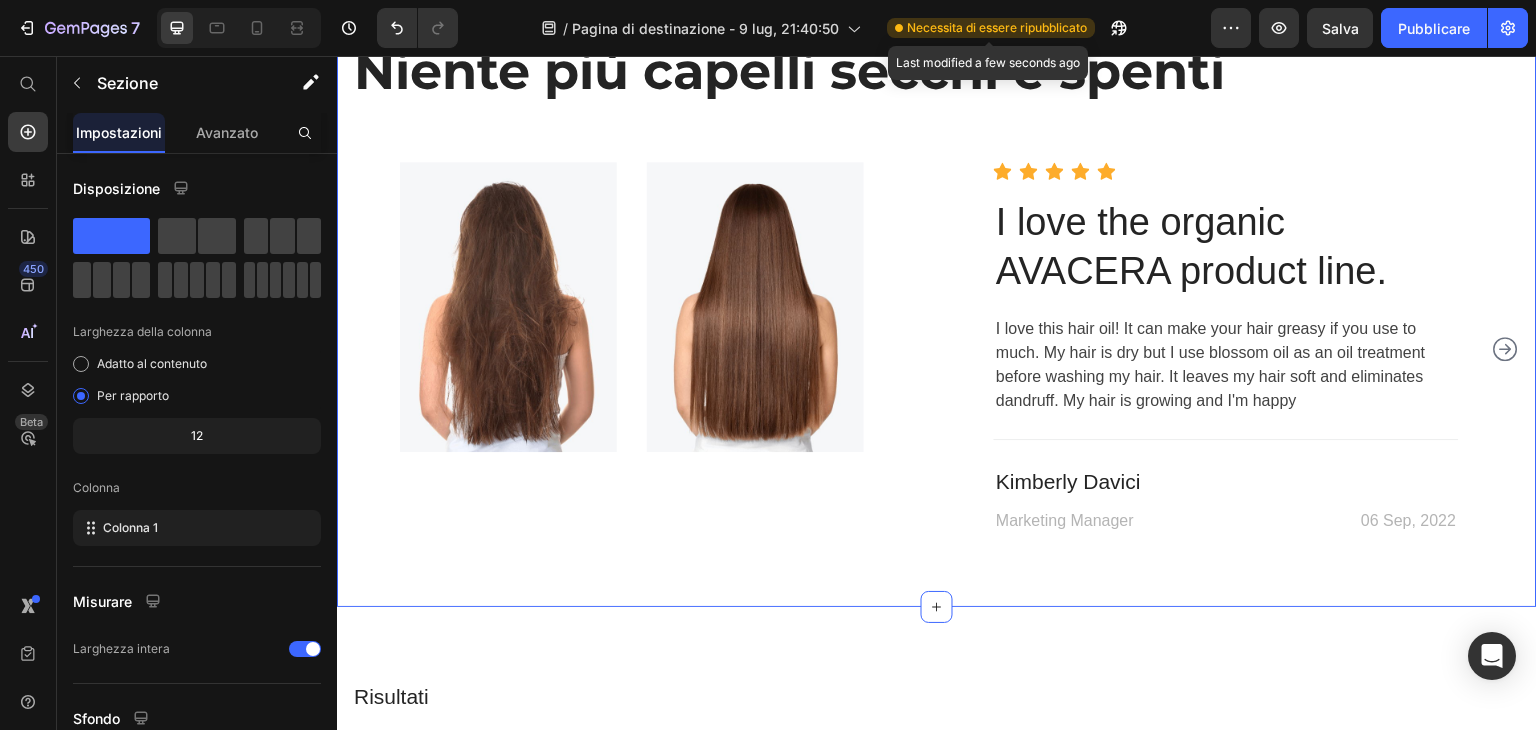 click on "Necessita di essere ripubblicato" at bounding box center [997, 27] 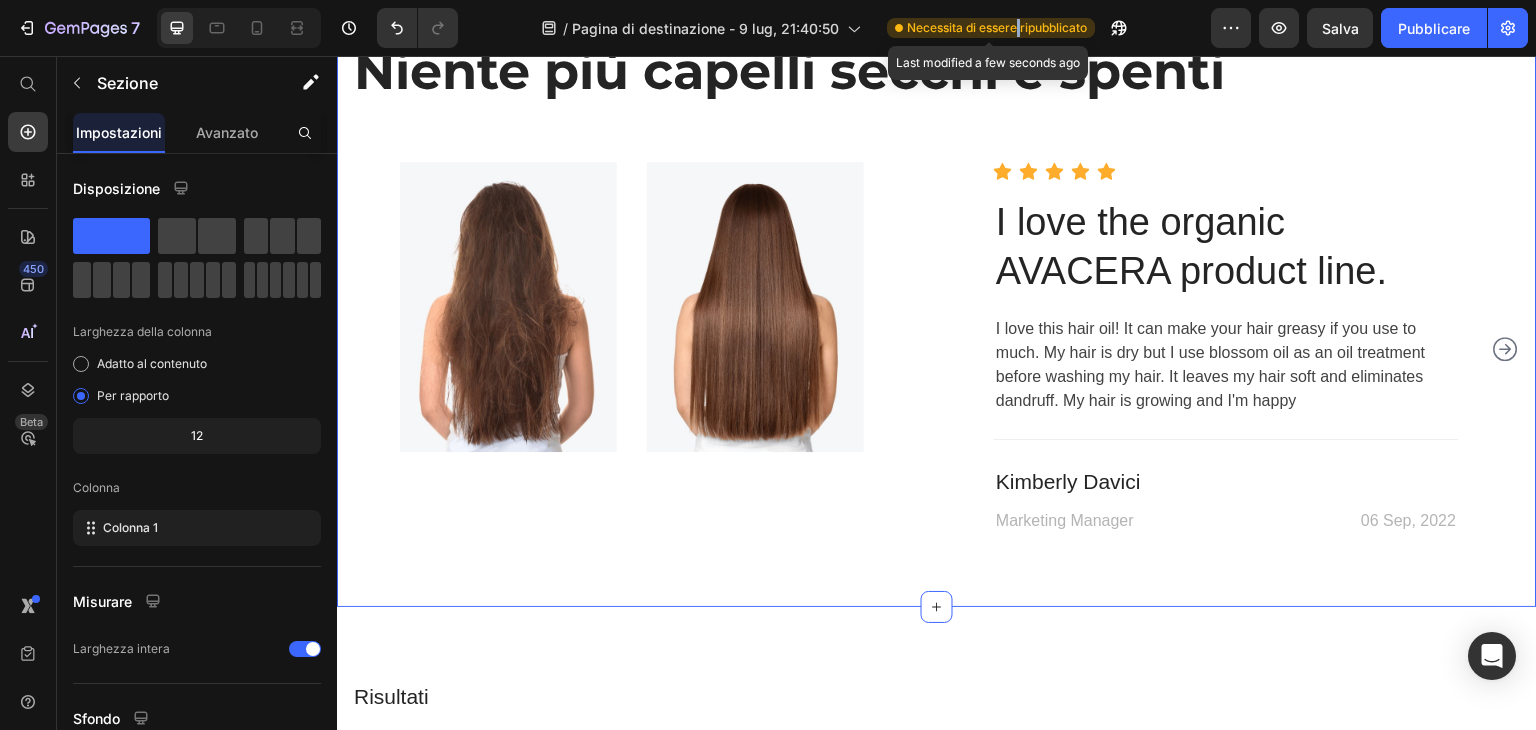 click on "Necessita di essere ripubblicato" at bounding box center [997, 27] 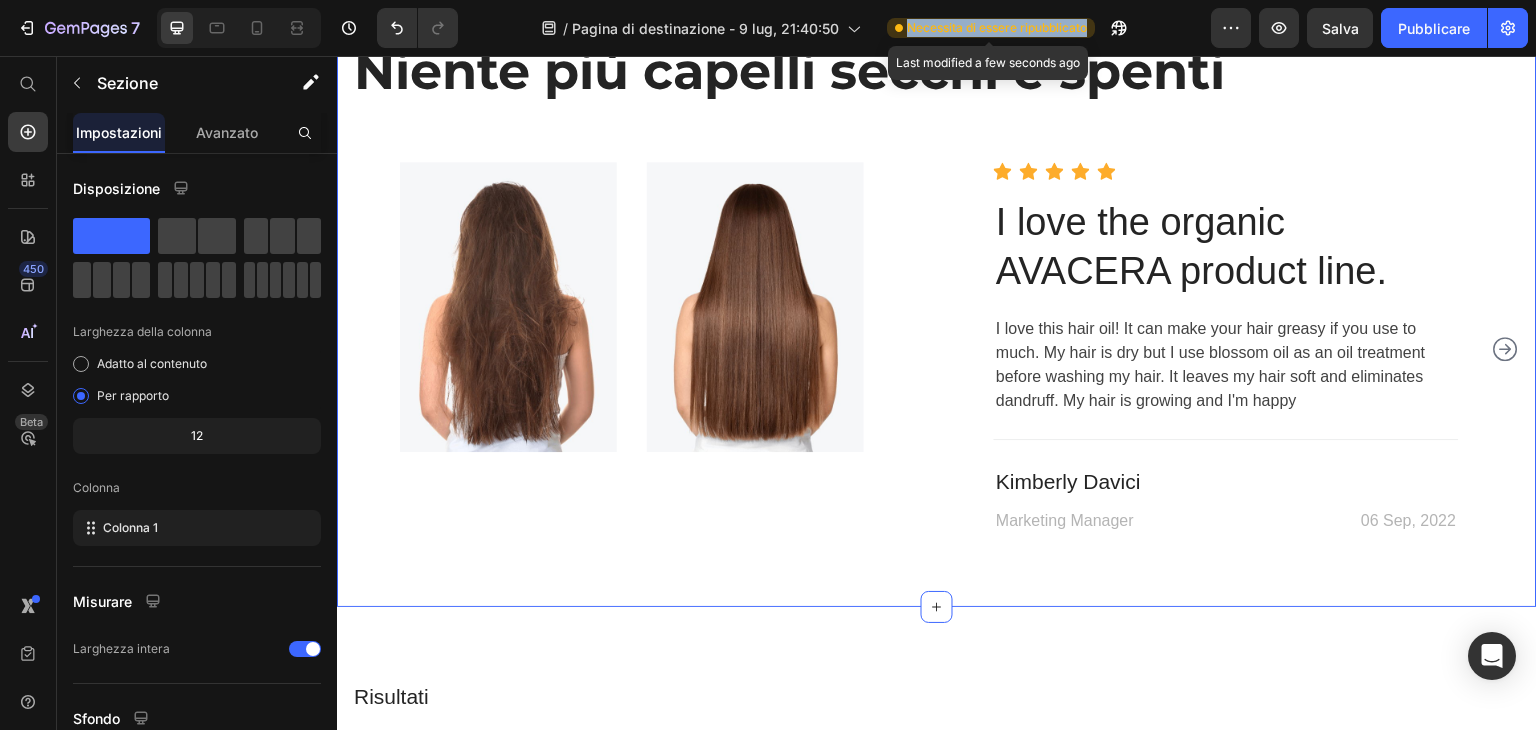 click on "Necessita di essere ripubblicato" at bounding box center [997, 27] 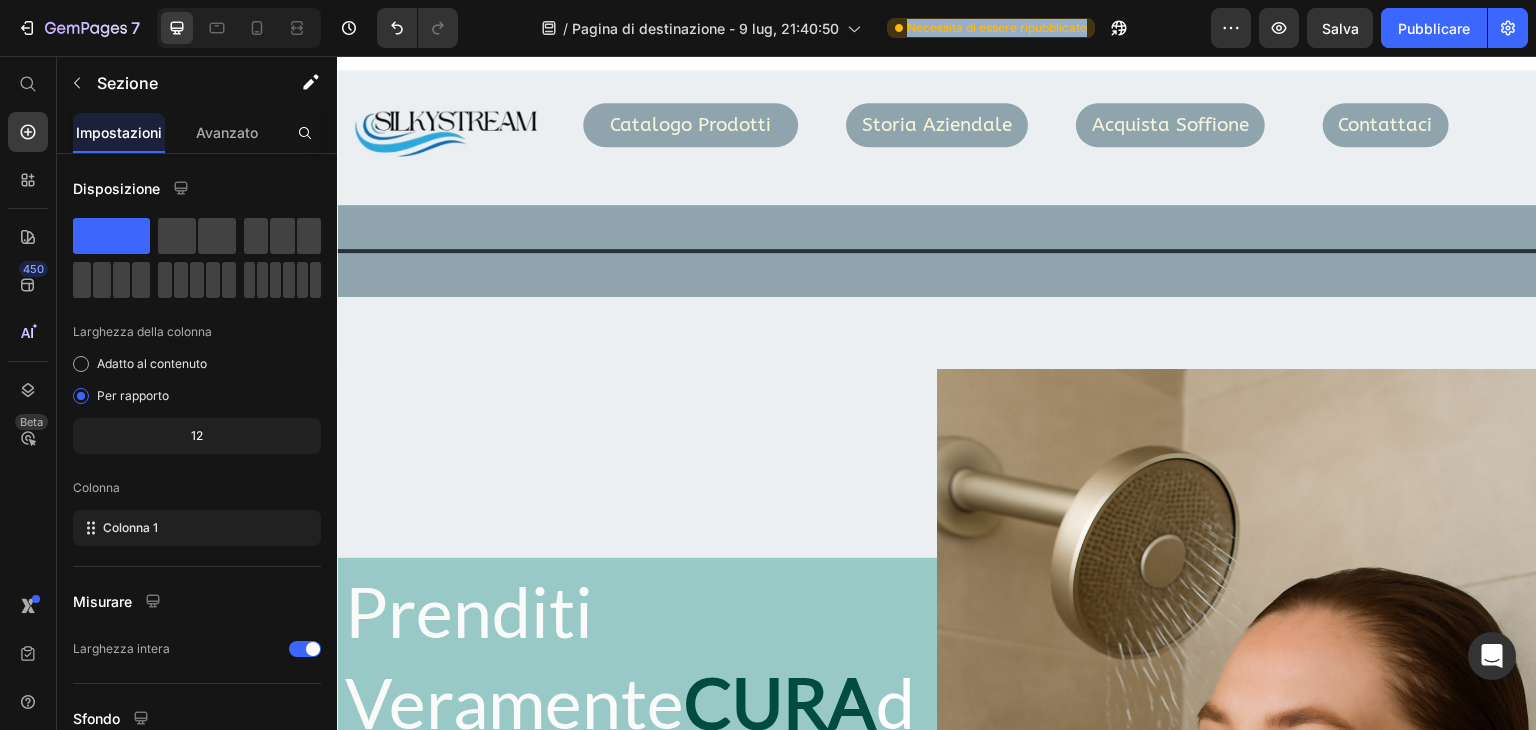 scroll, scrollTop: 0, scrollLeft: 0, axis: both 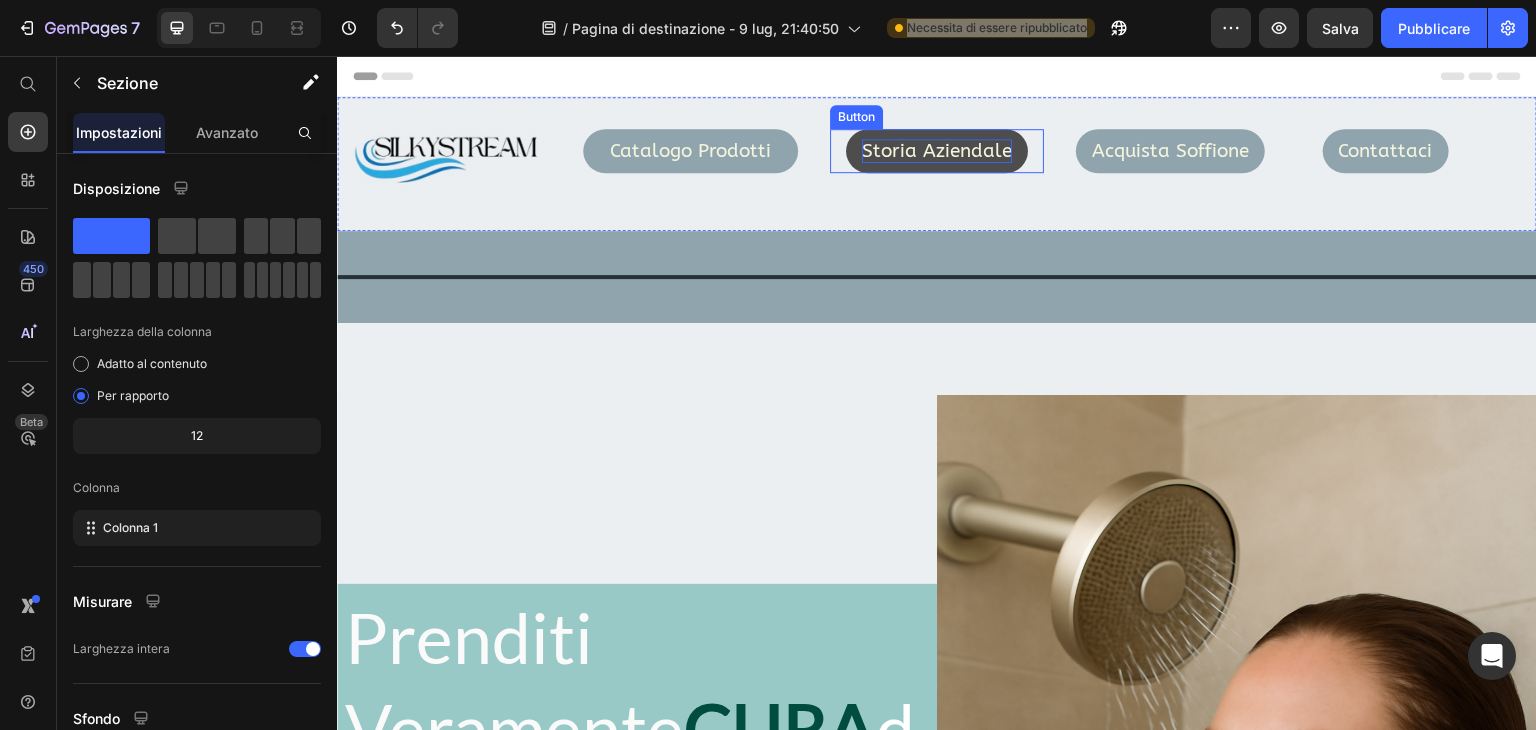 click on "Storia Aziendale" at bounding box center (937, 151) 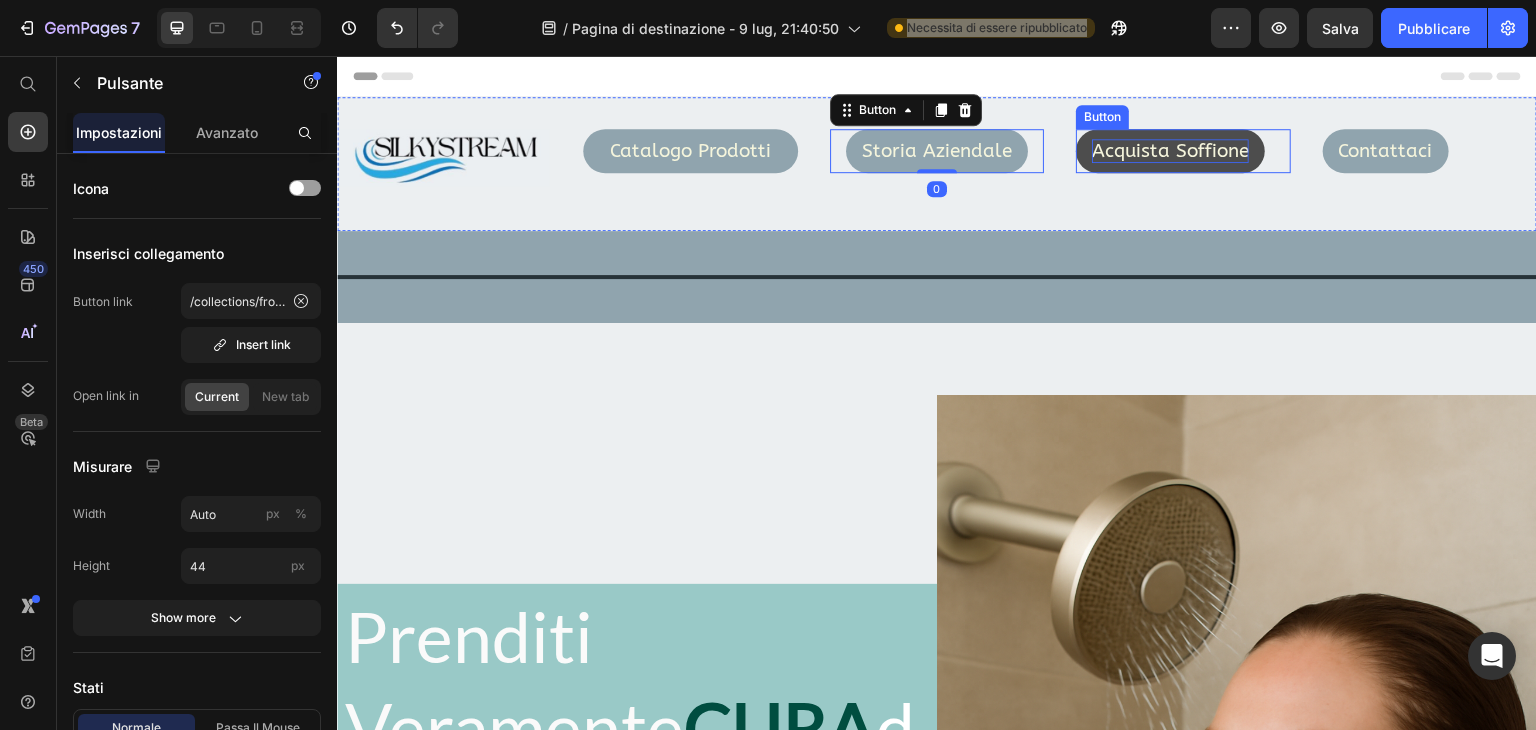 click on "Acquista Soffione" at bounding box center [1170, 151] 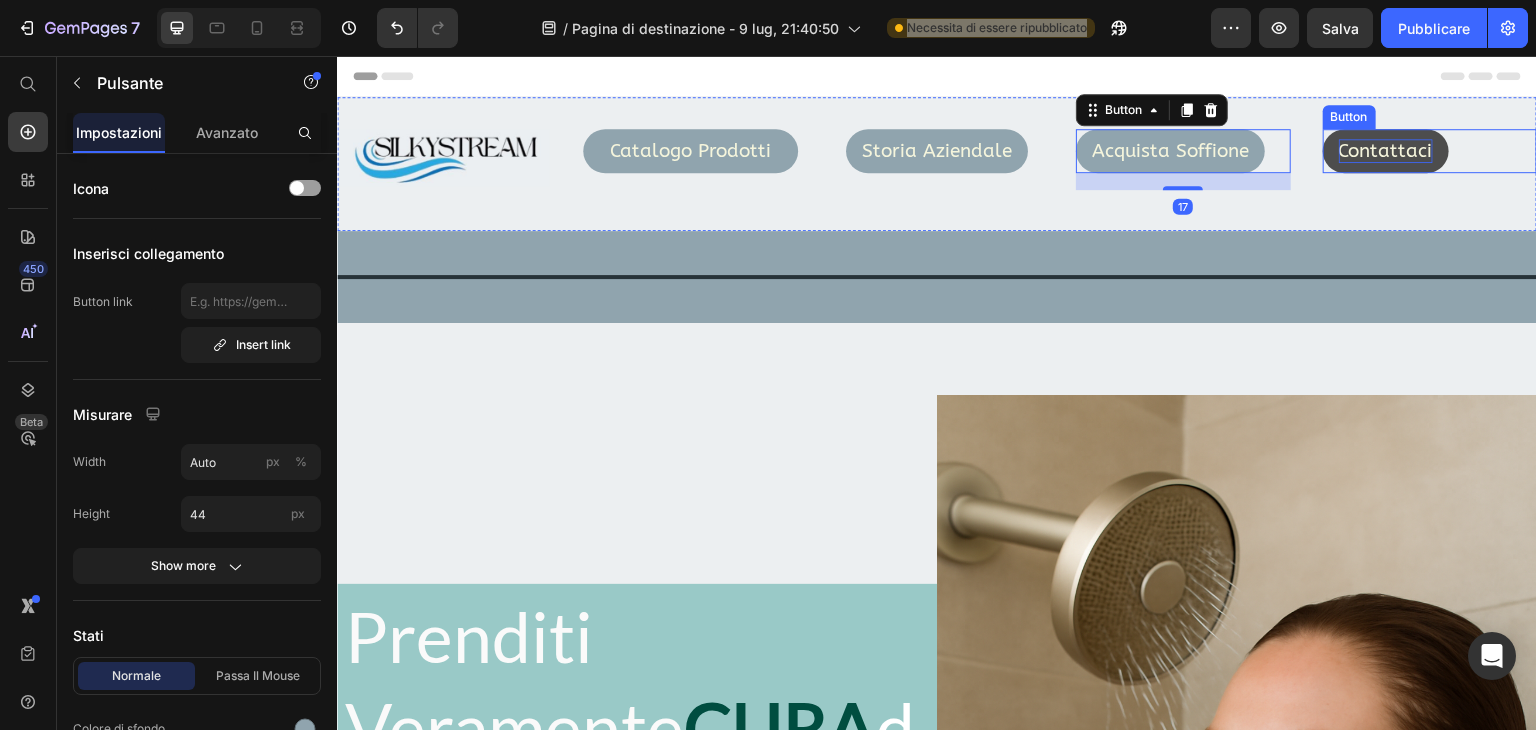 click on "Contattaci" at bounding box center [1386, 151] 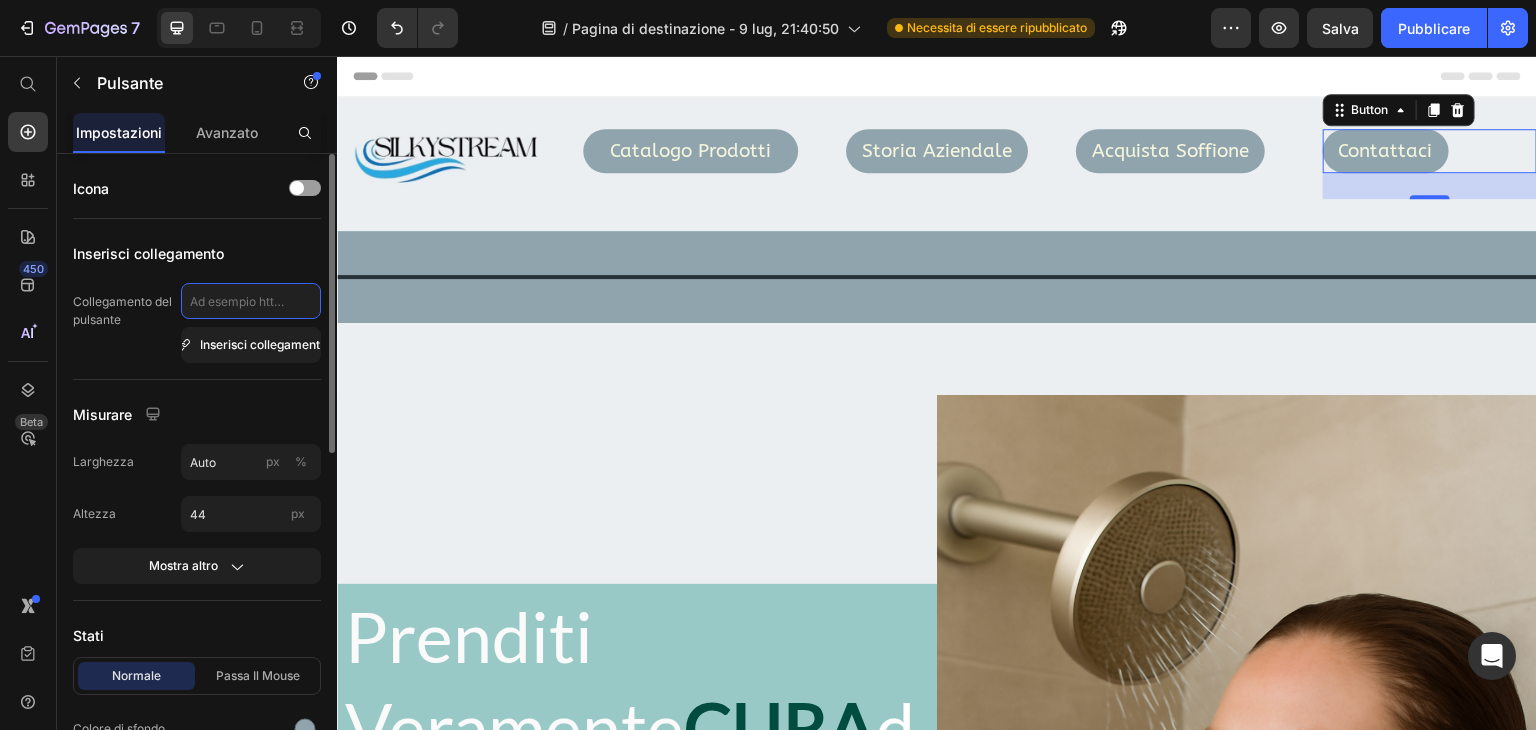 click 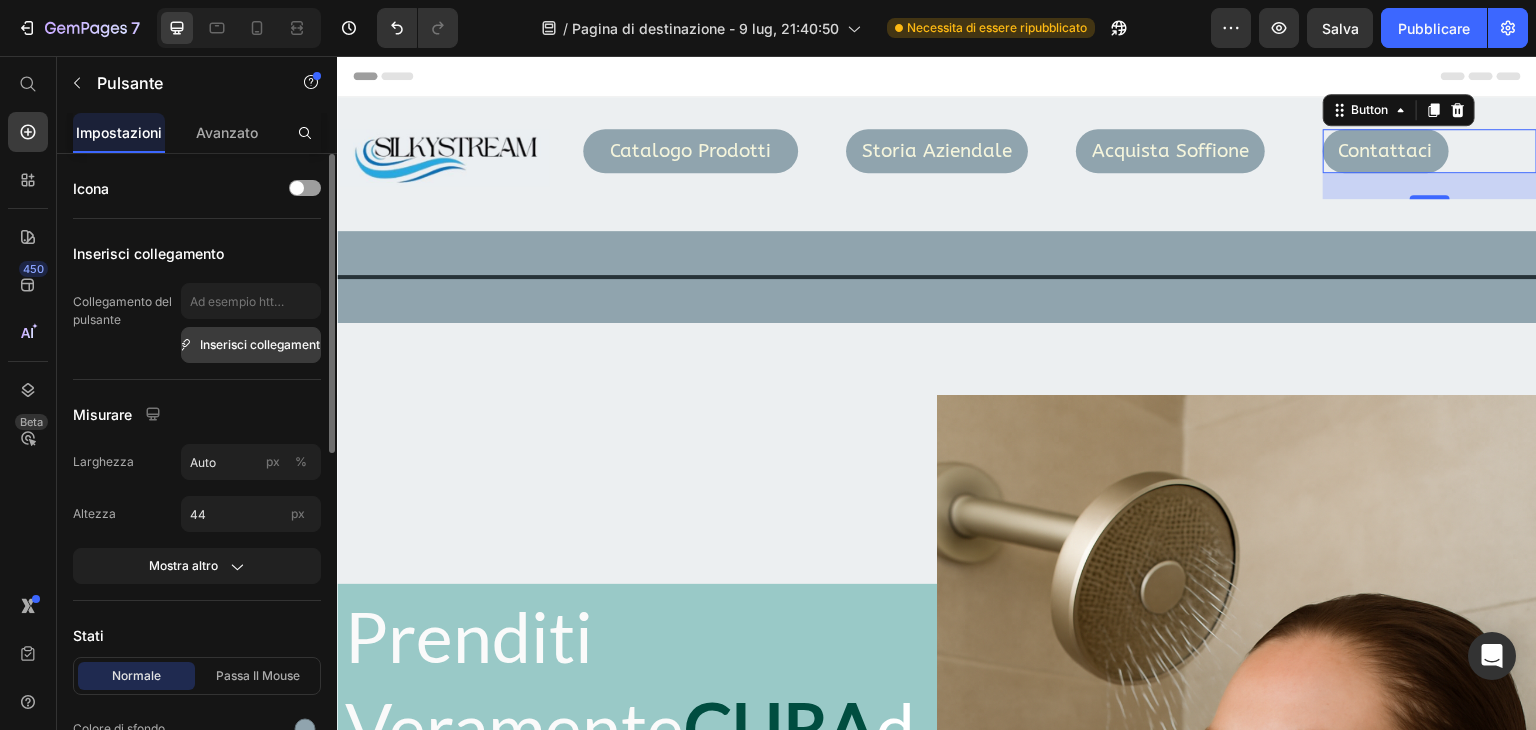 click on "Inserisci collegamento" at bounding box center [263, 344] 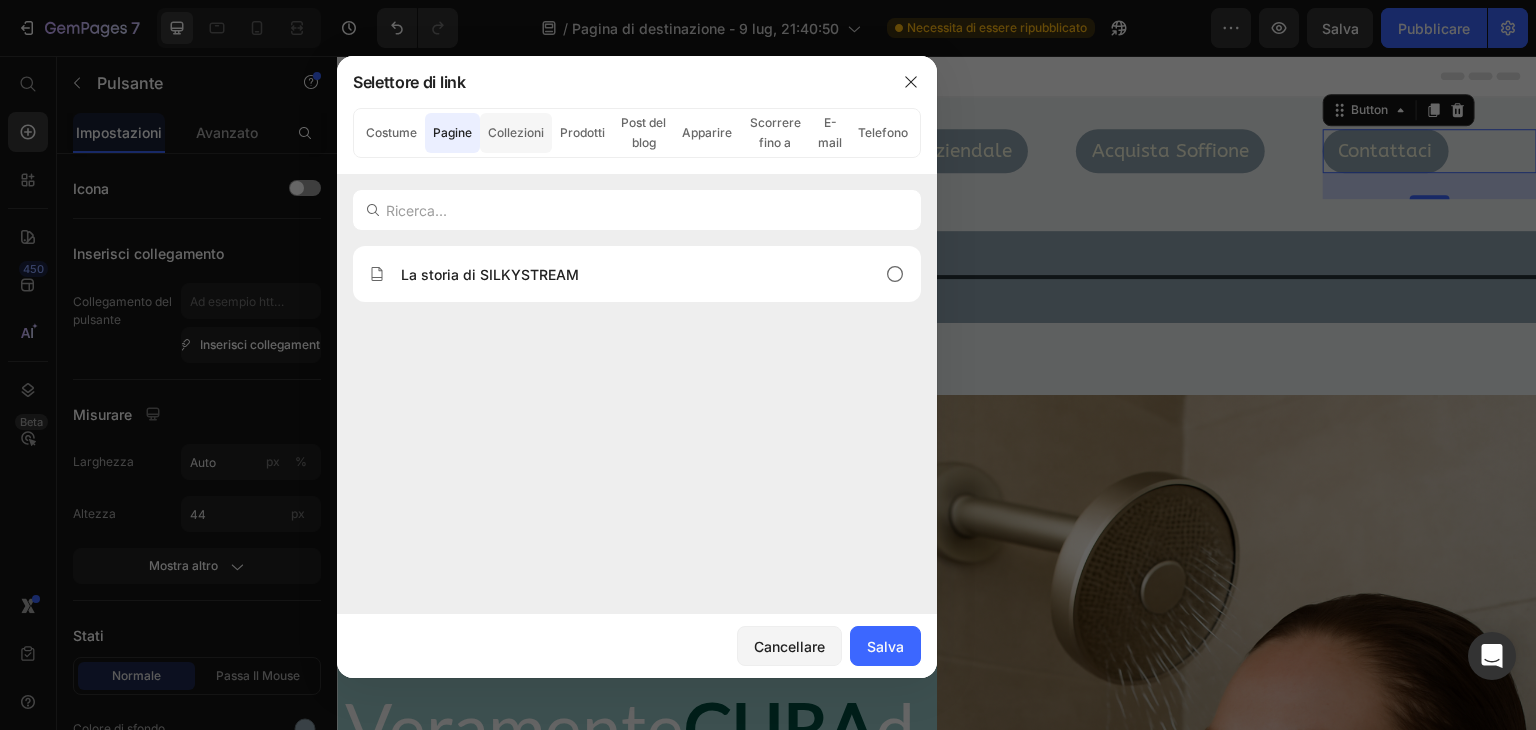 click on "Collezioni" at bounding box center [516, 132] 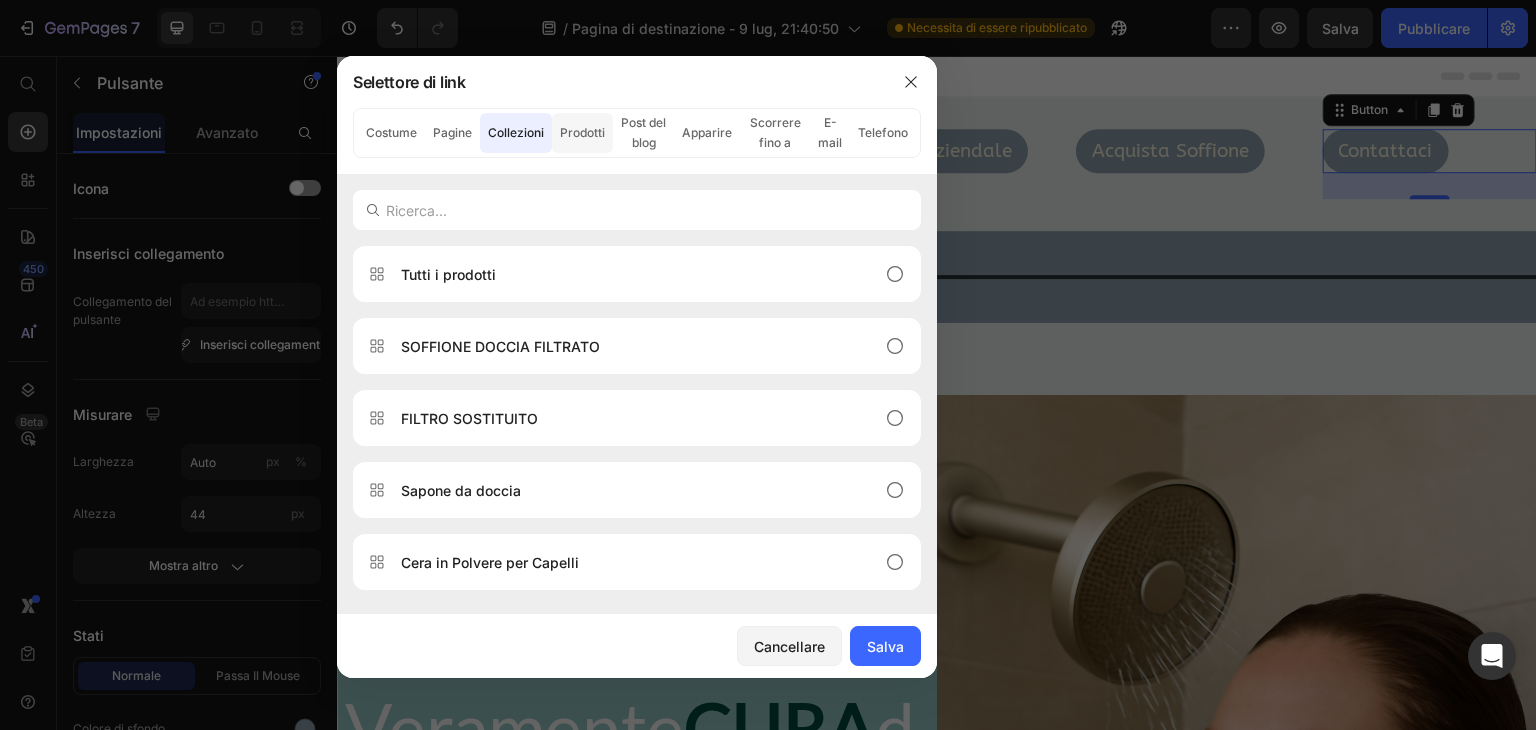 click on "Prodotti" at bounding box center (582, 132) 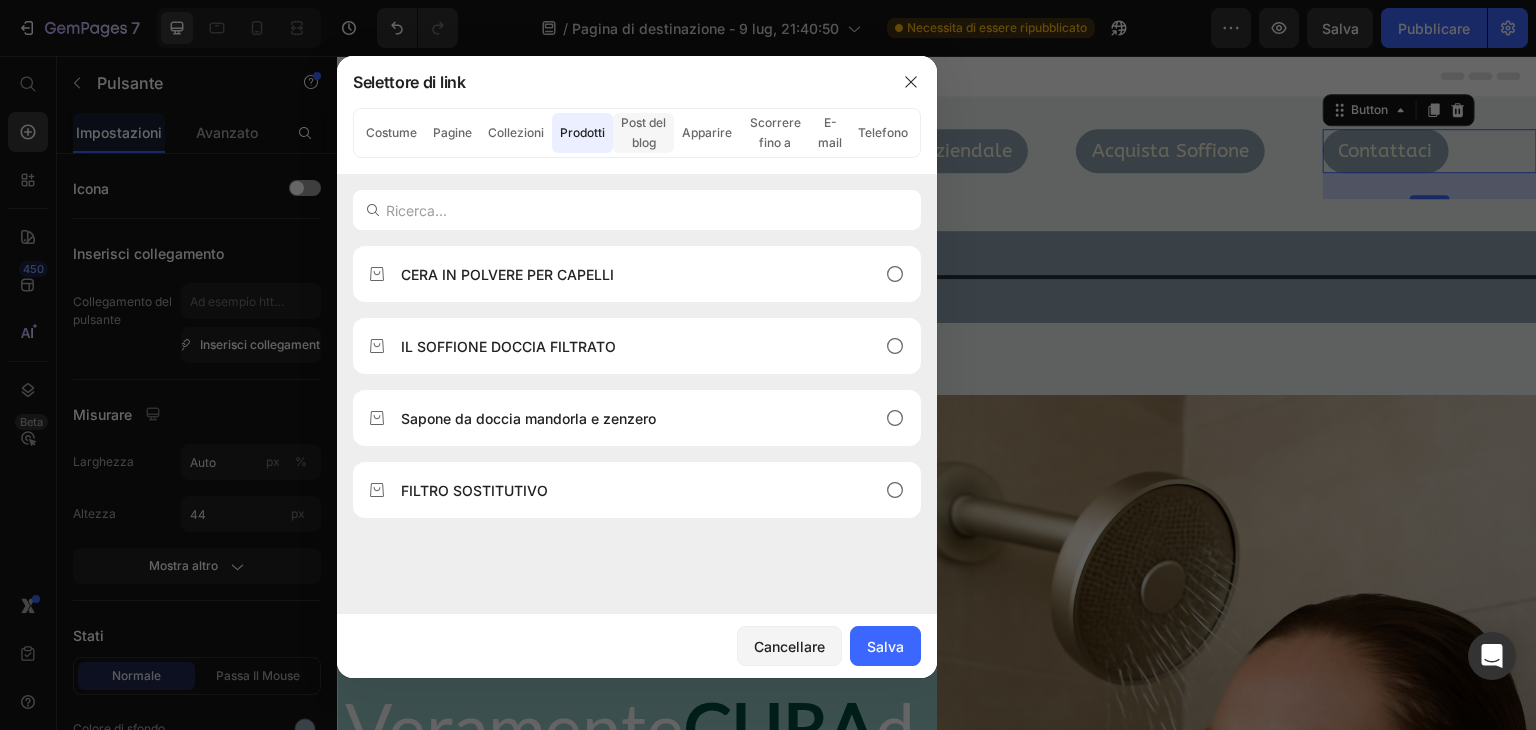 click on "Post del blog" at bounding box center (643, 132) 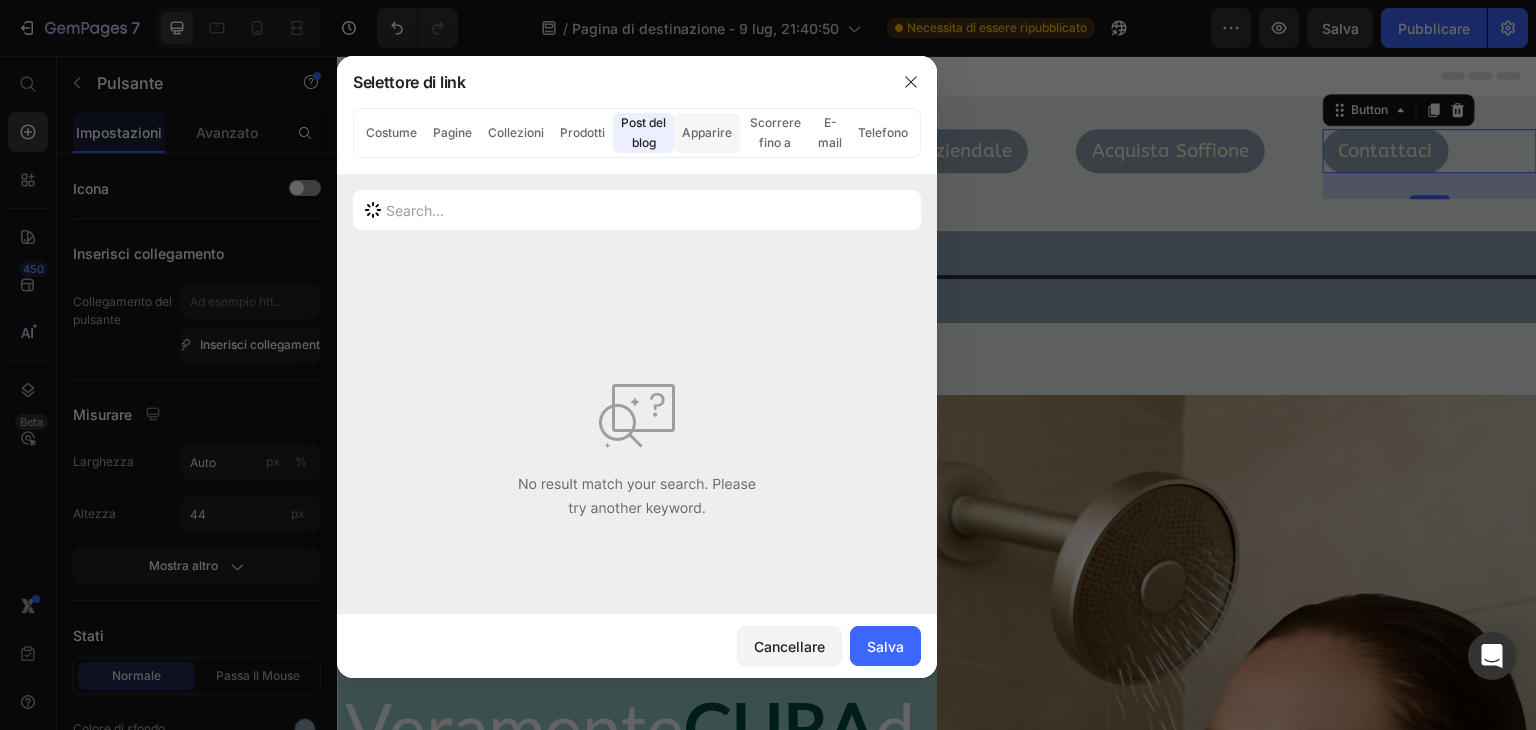 click on "Apparire" at bounding box center [707, 132] 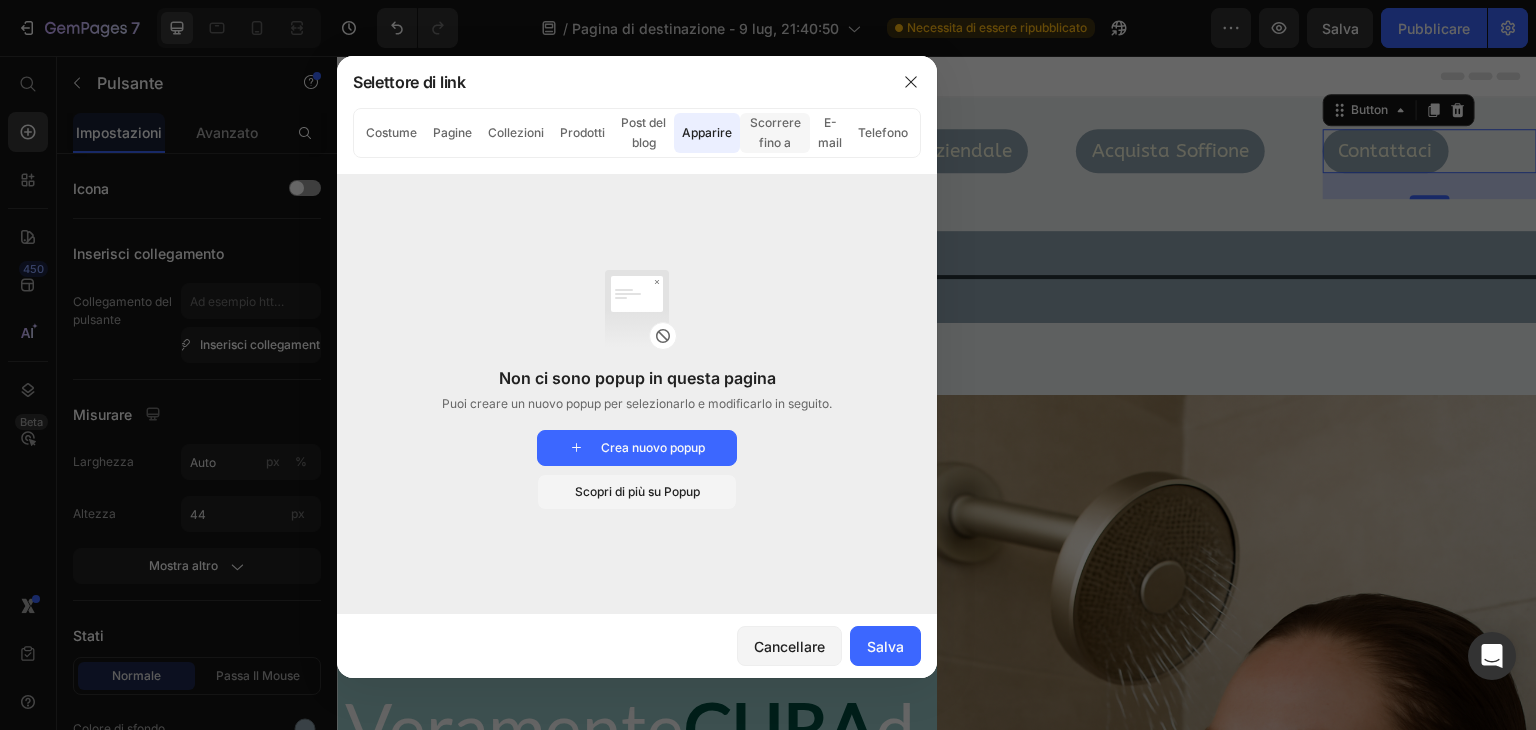 click on "Scorrere fino a" at bounding box center (775, 132) 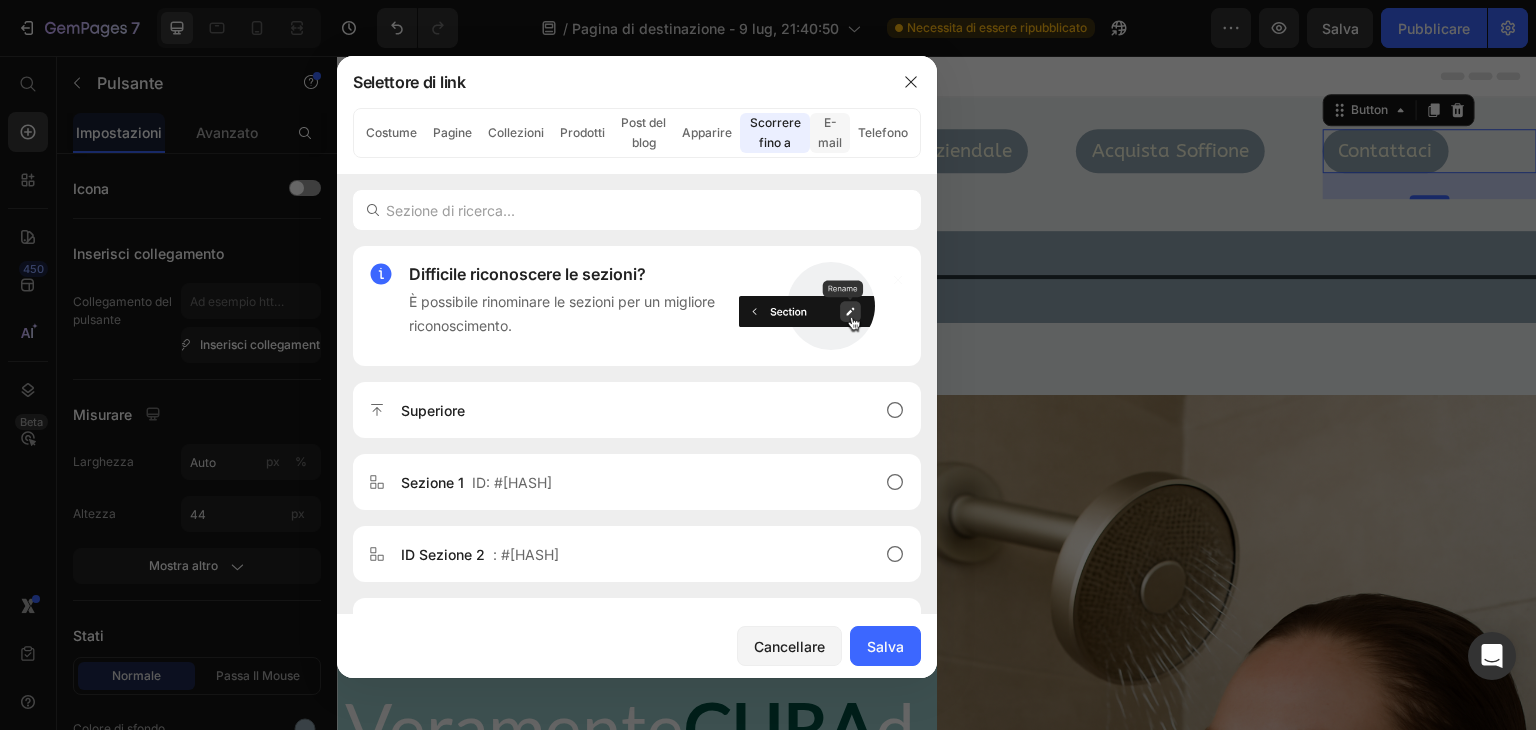 click on "E-mail" 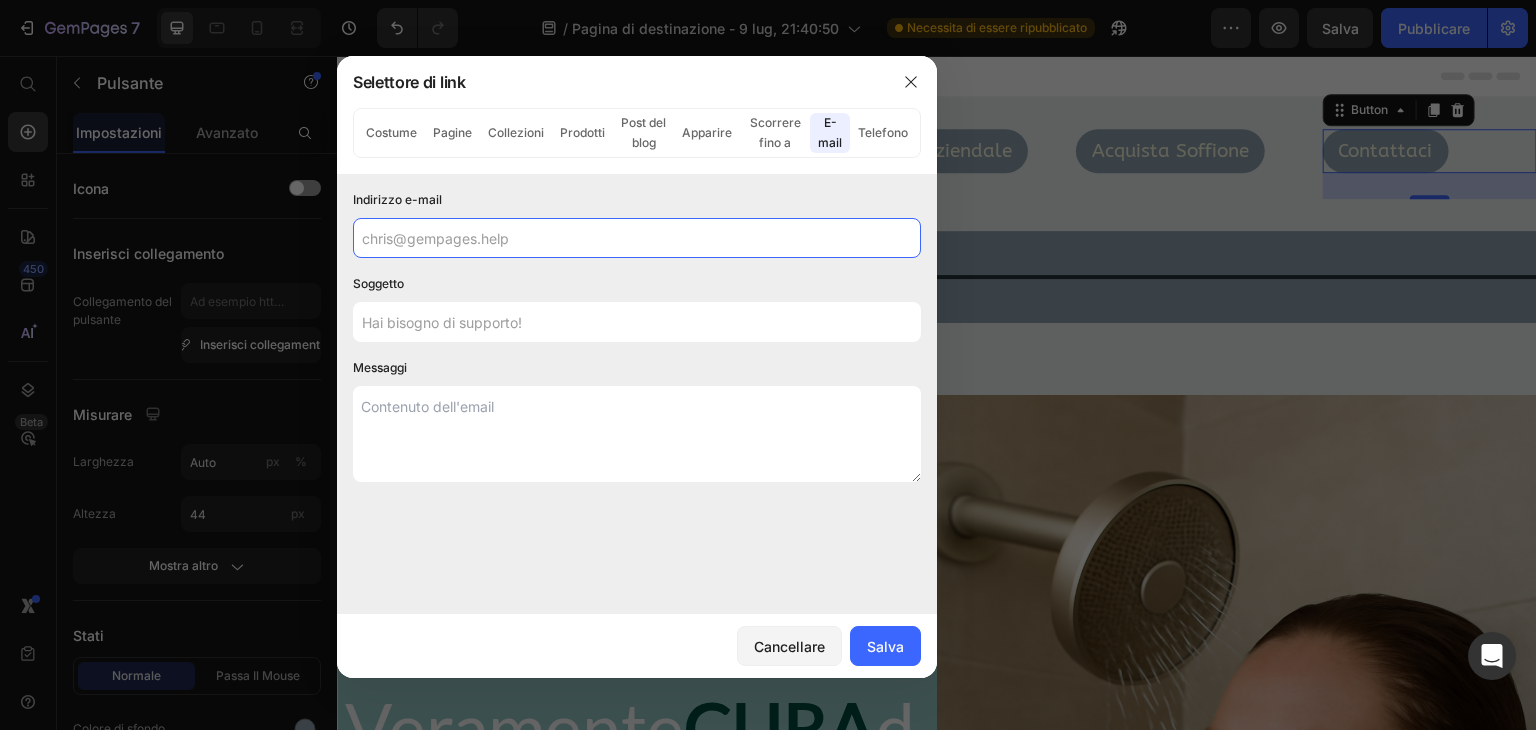 click 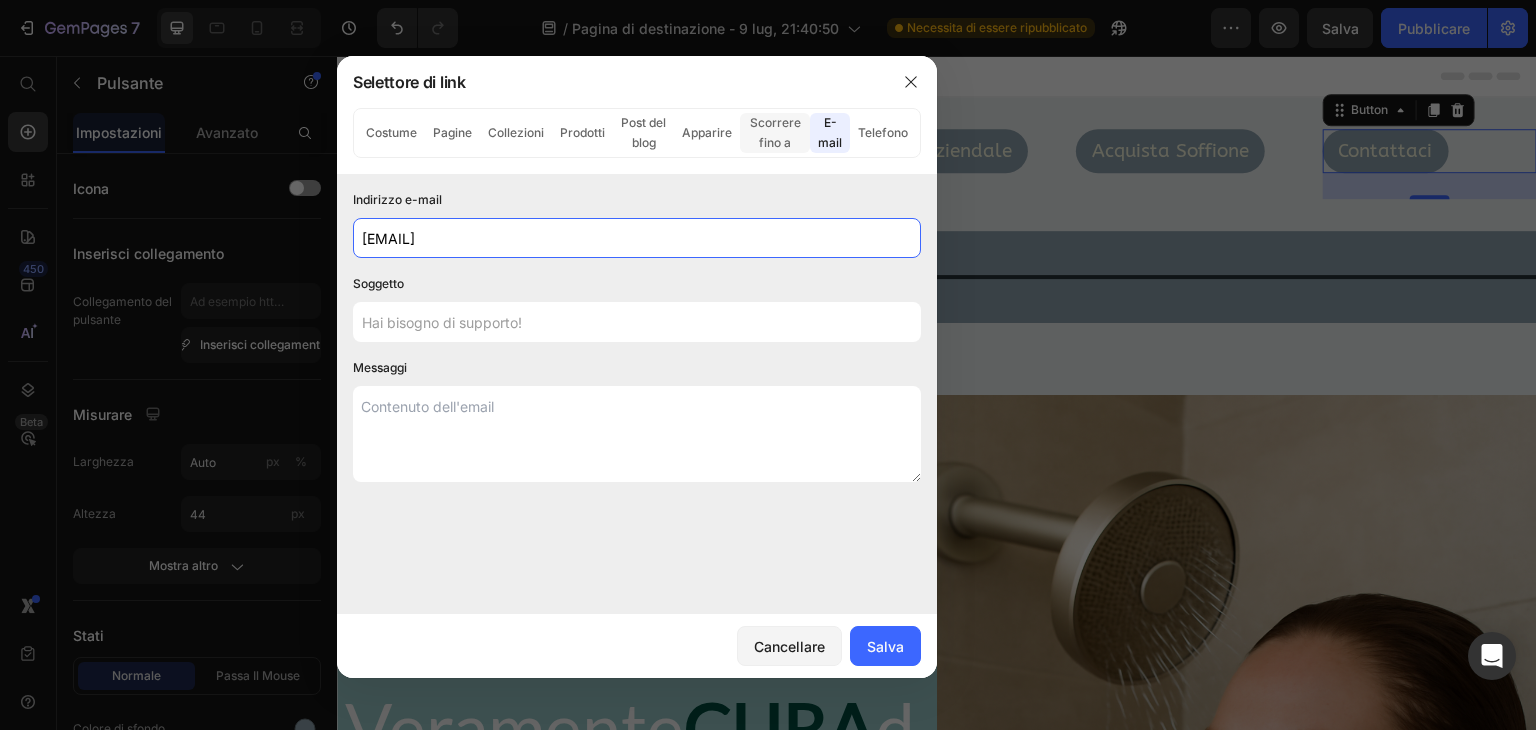 click on "Scorrere fino a" at bounding box center [775, 132] 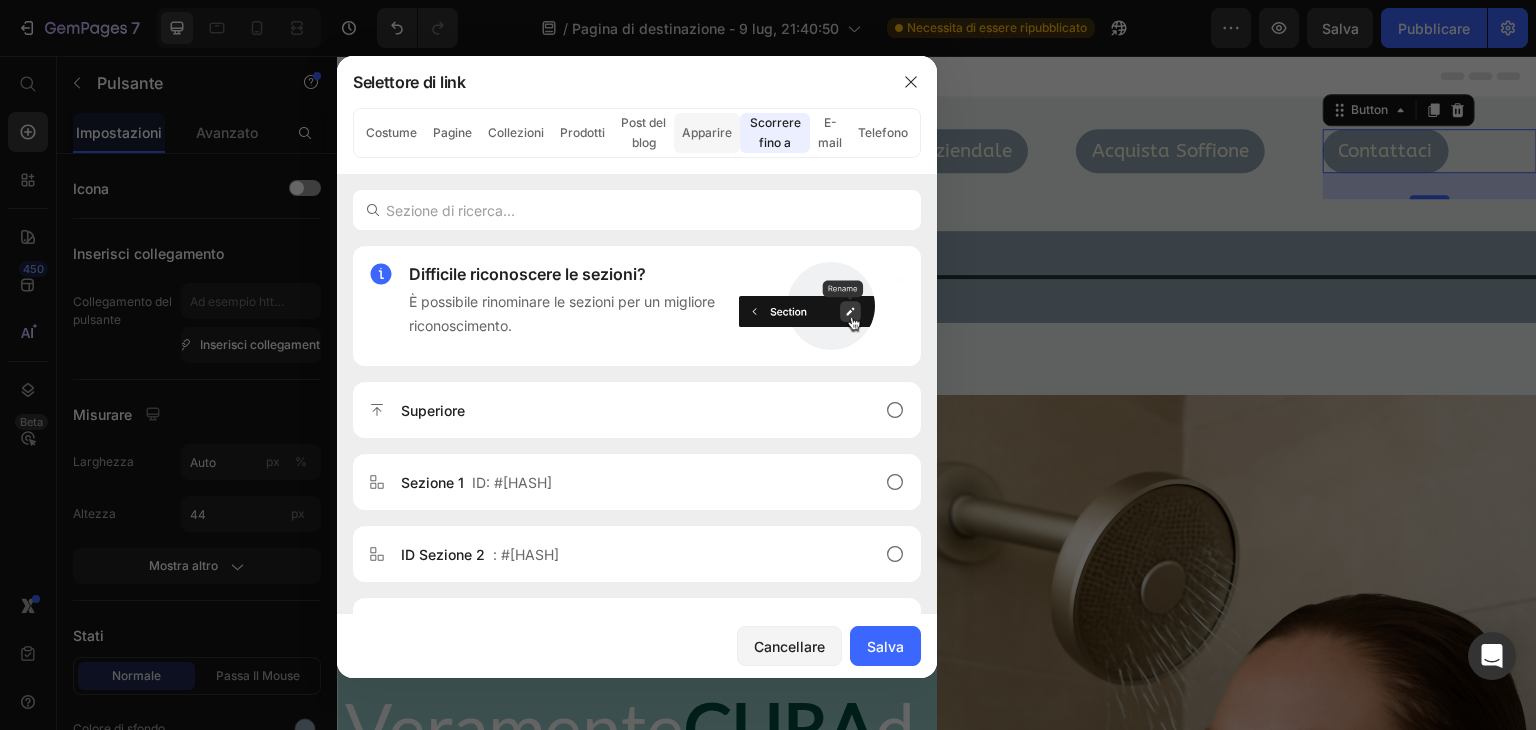 click on "Apparire" at bounding box center [707, 132] 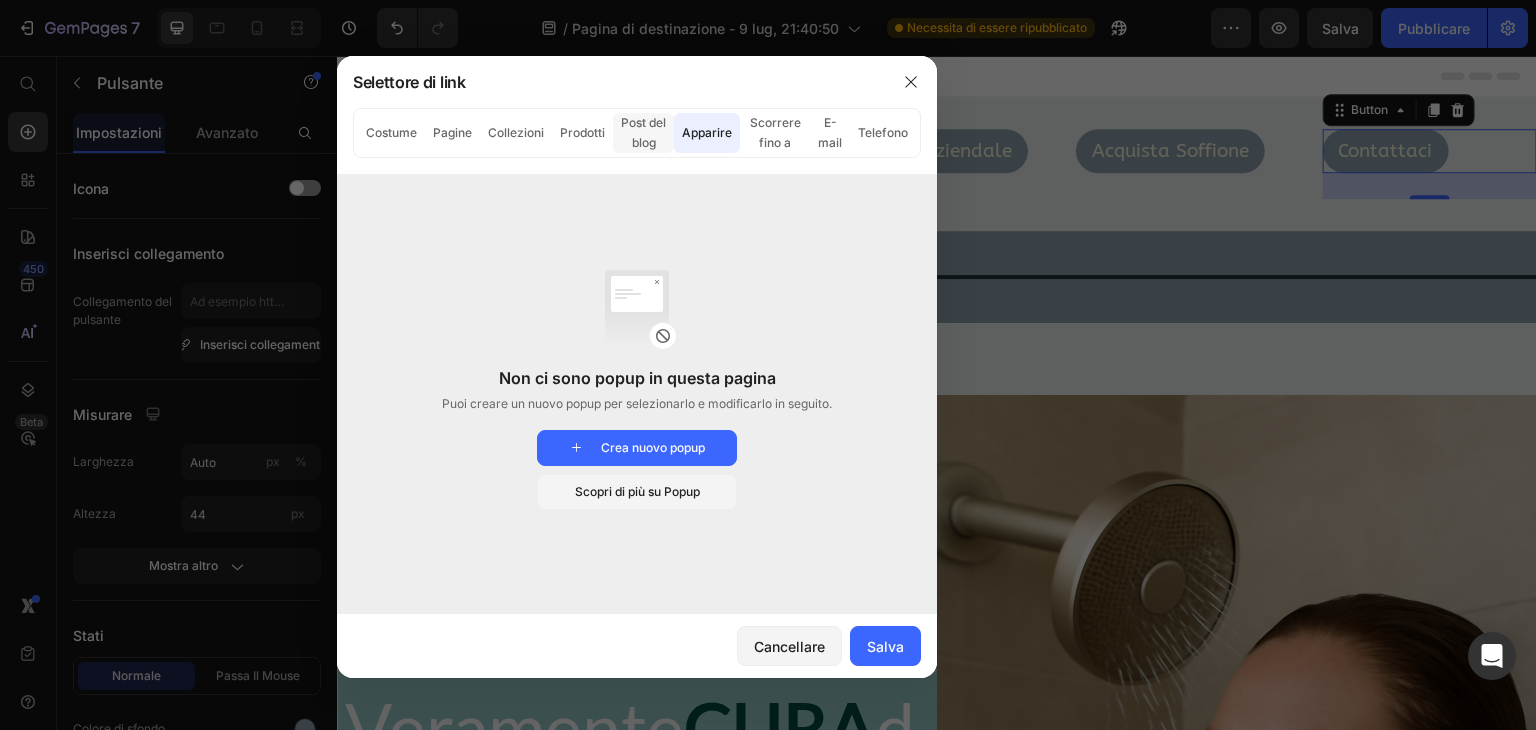 click on "Post del blog" at bounding box center (643, 132) 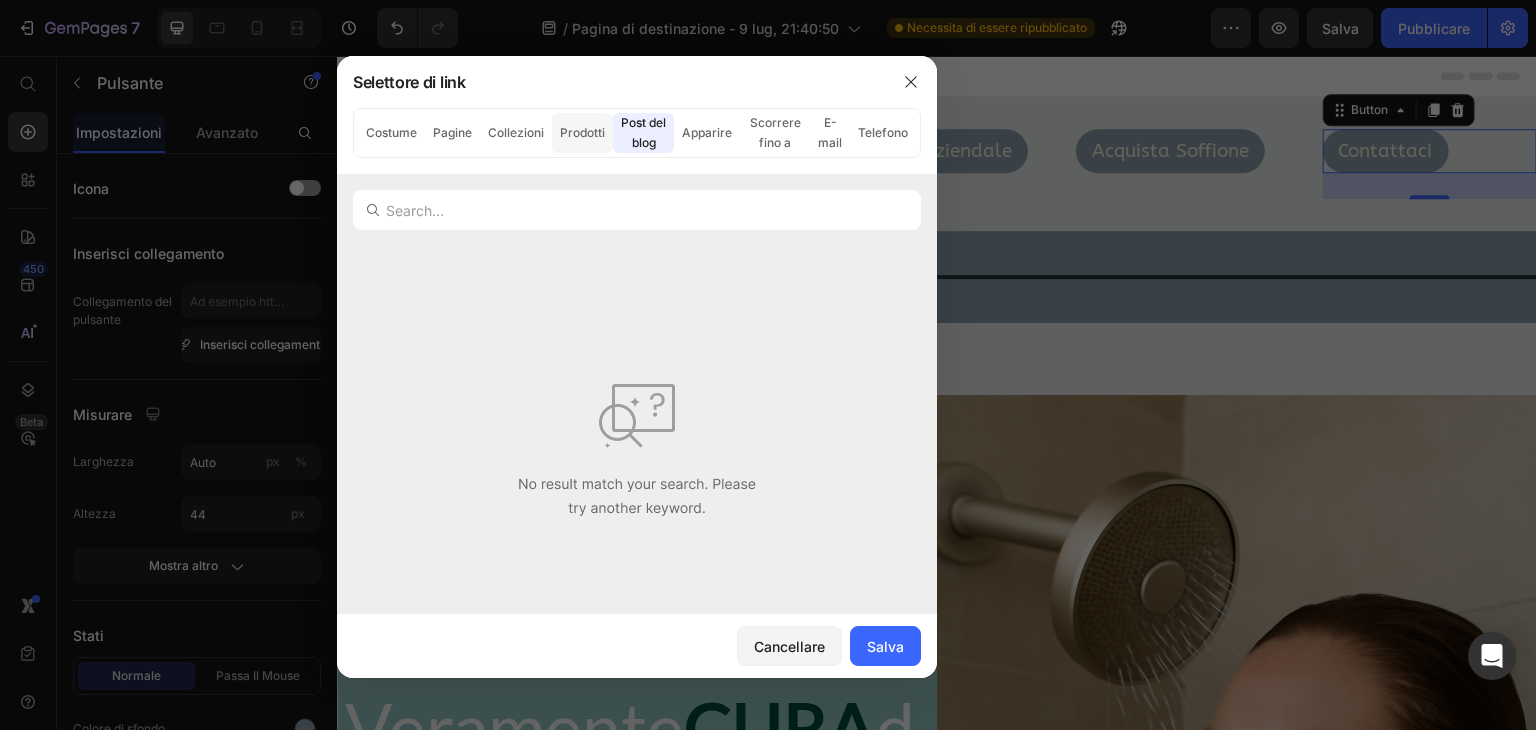 click on "Prodotti" 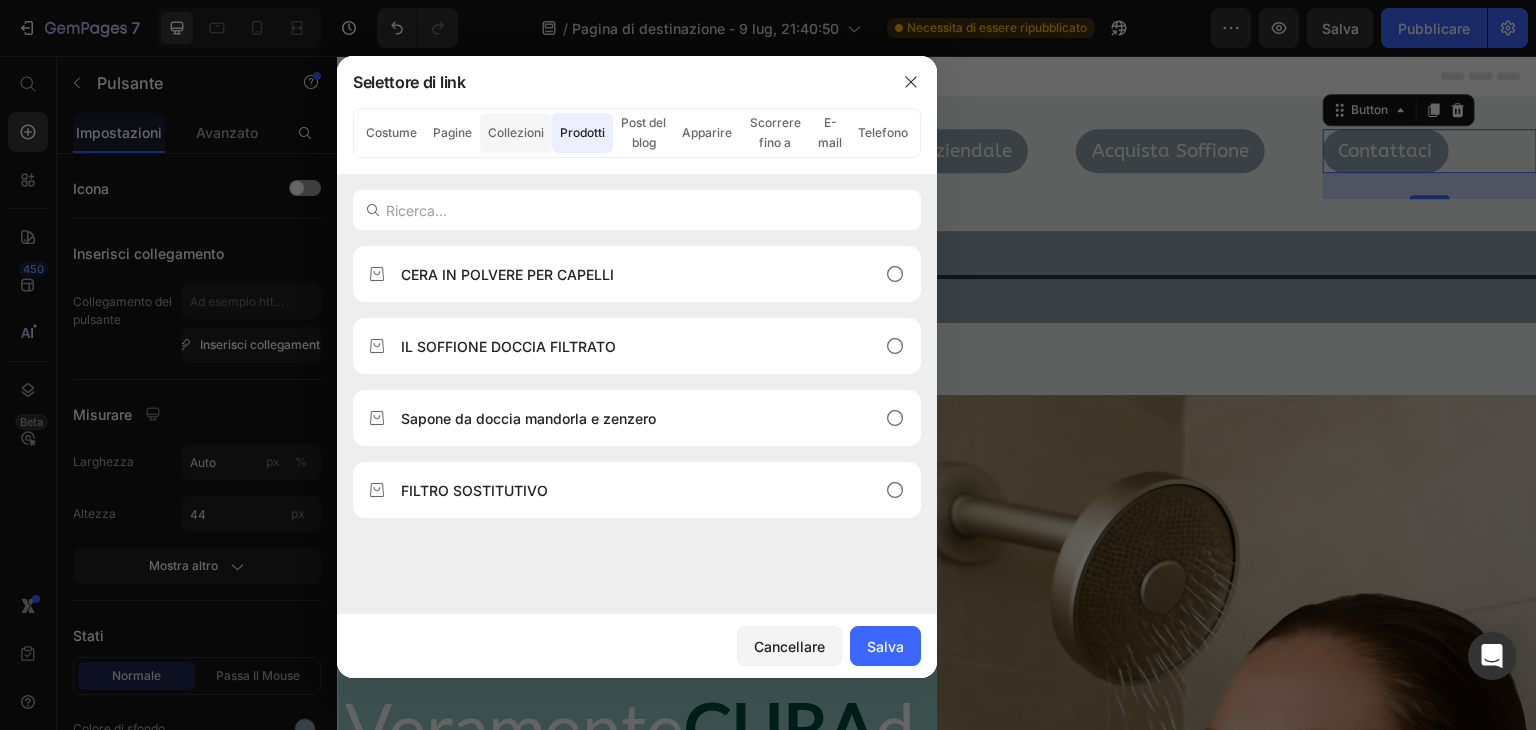 click on "Collezioni" at bounding box center (516, 132) 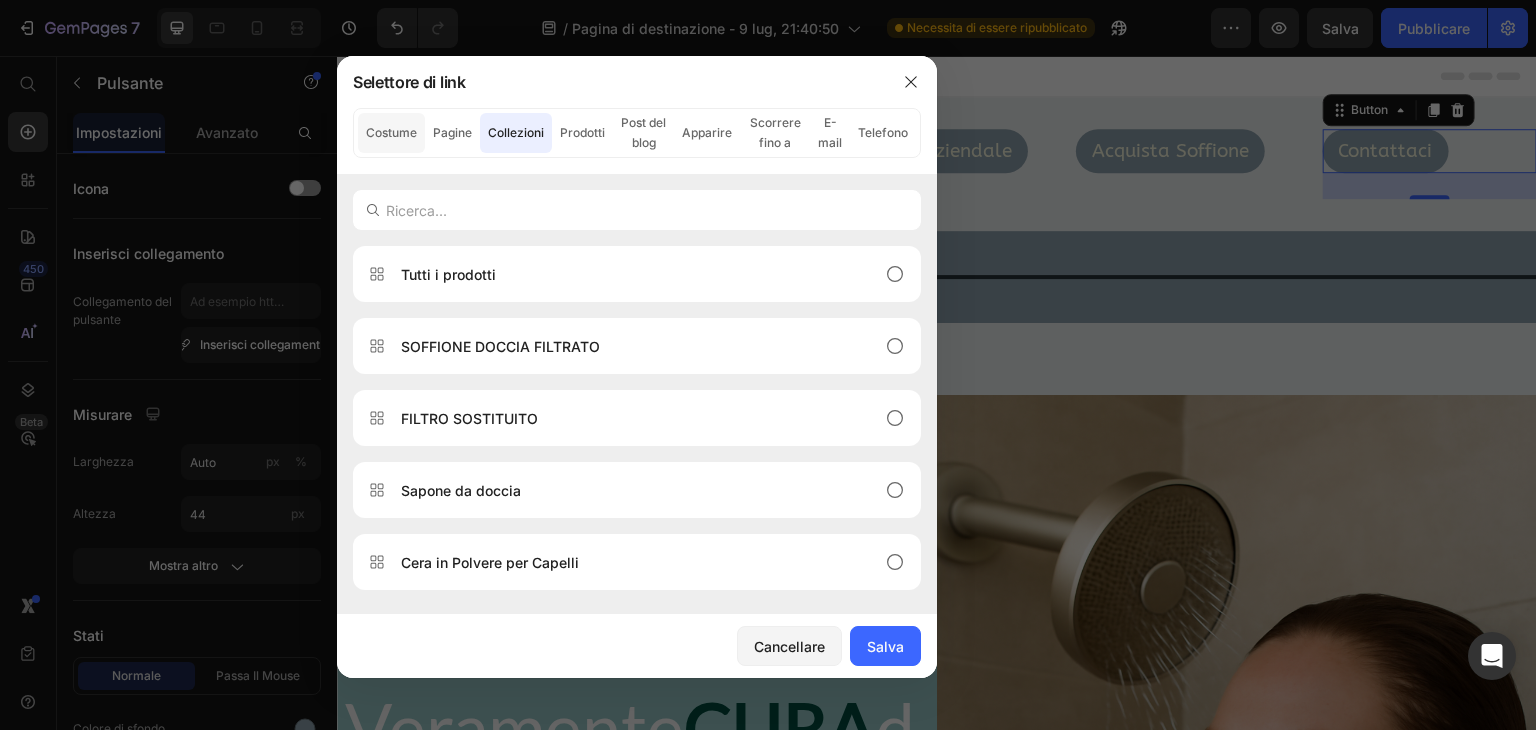 click on "Costume" at bounding box center [391, 132] 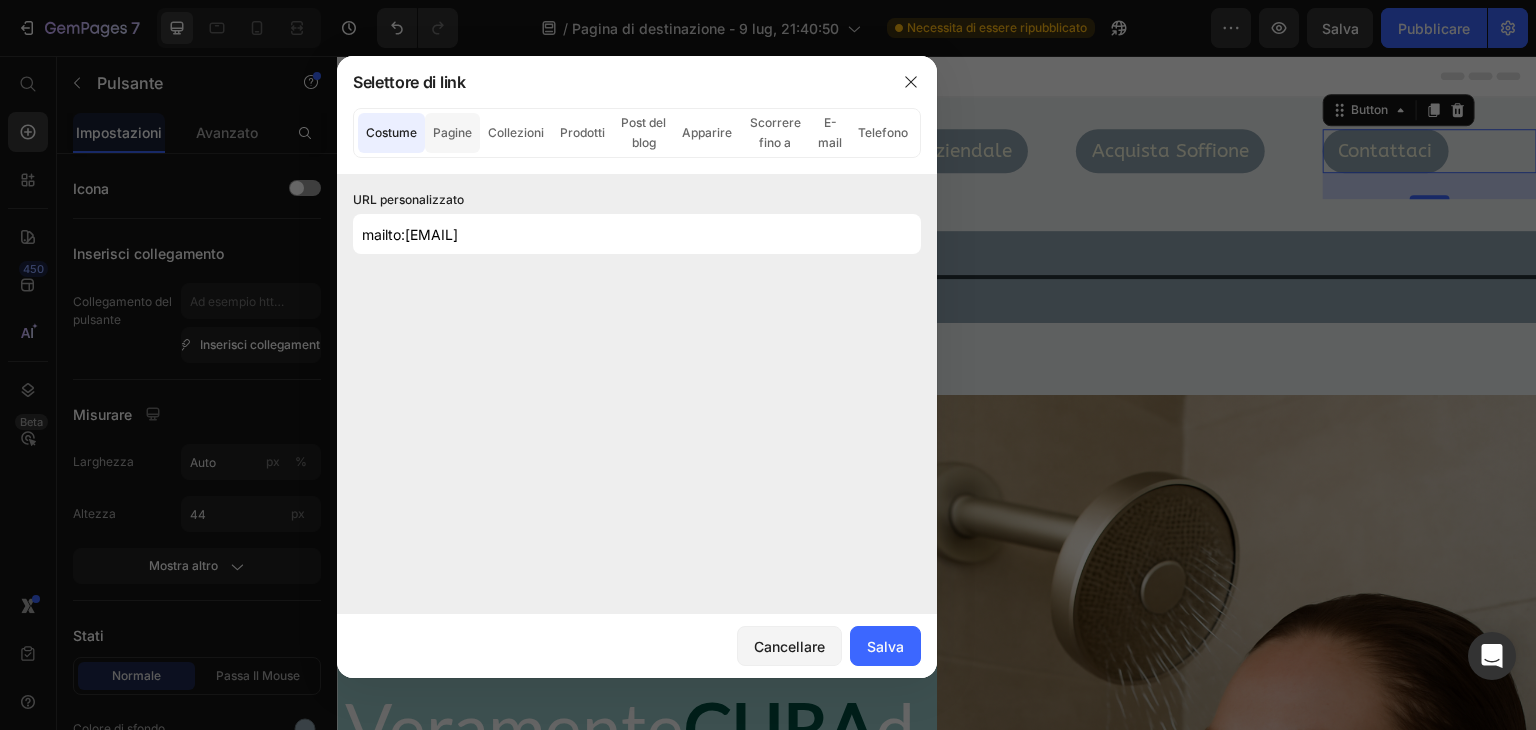 click on "Pagine" at bounding box center [452, 132] 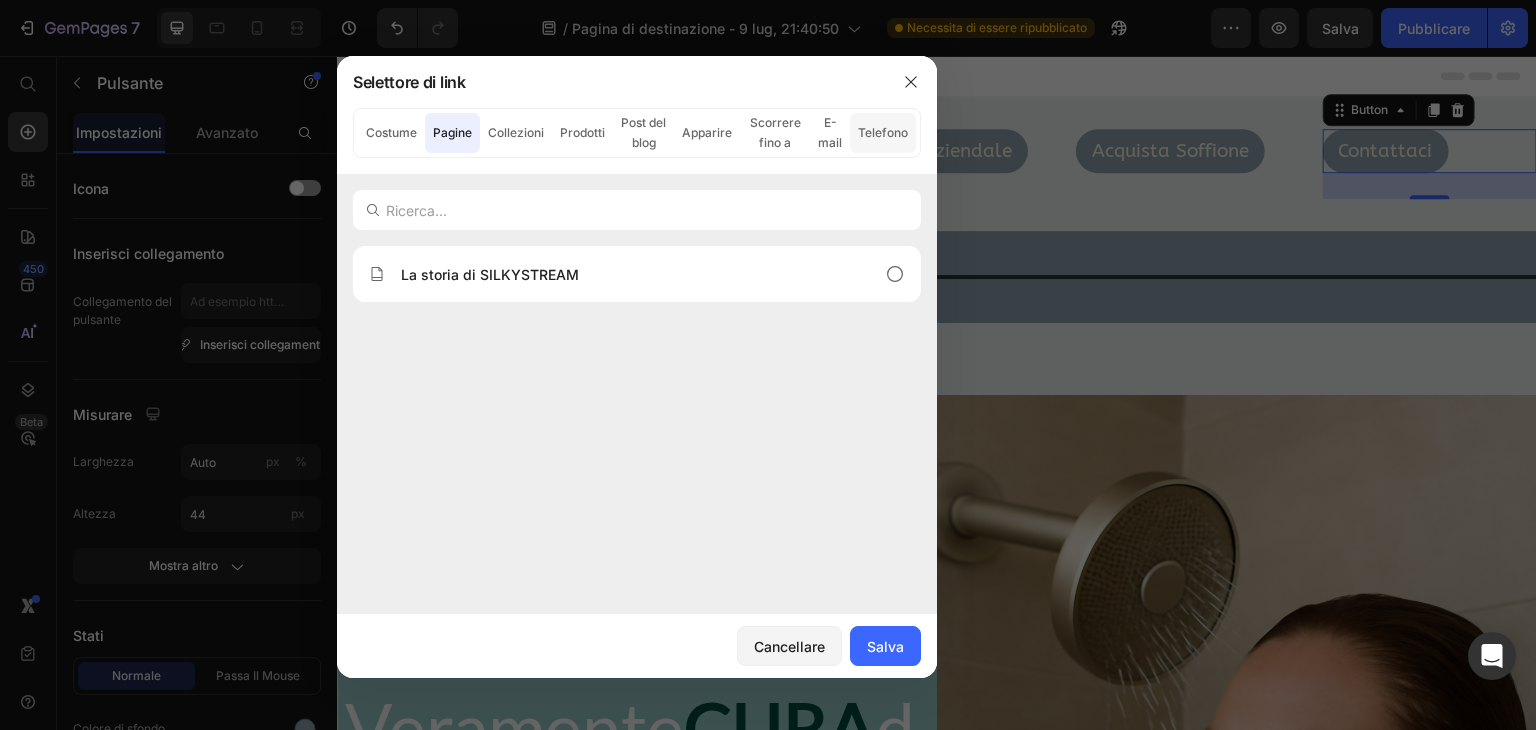 click on "Telefono" at bounding box center [883, 132] 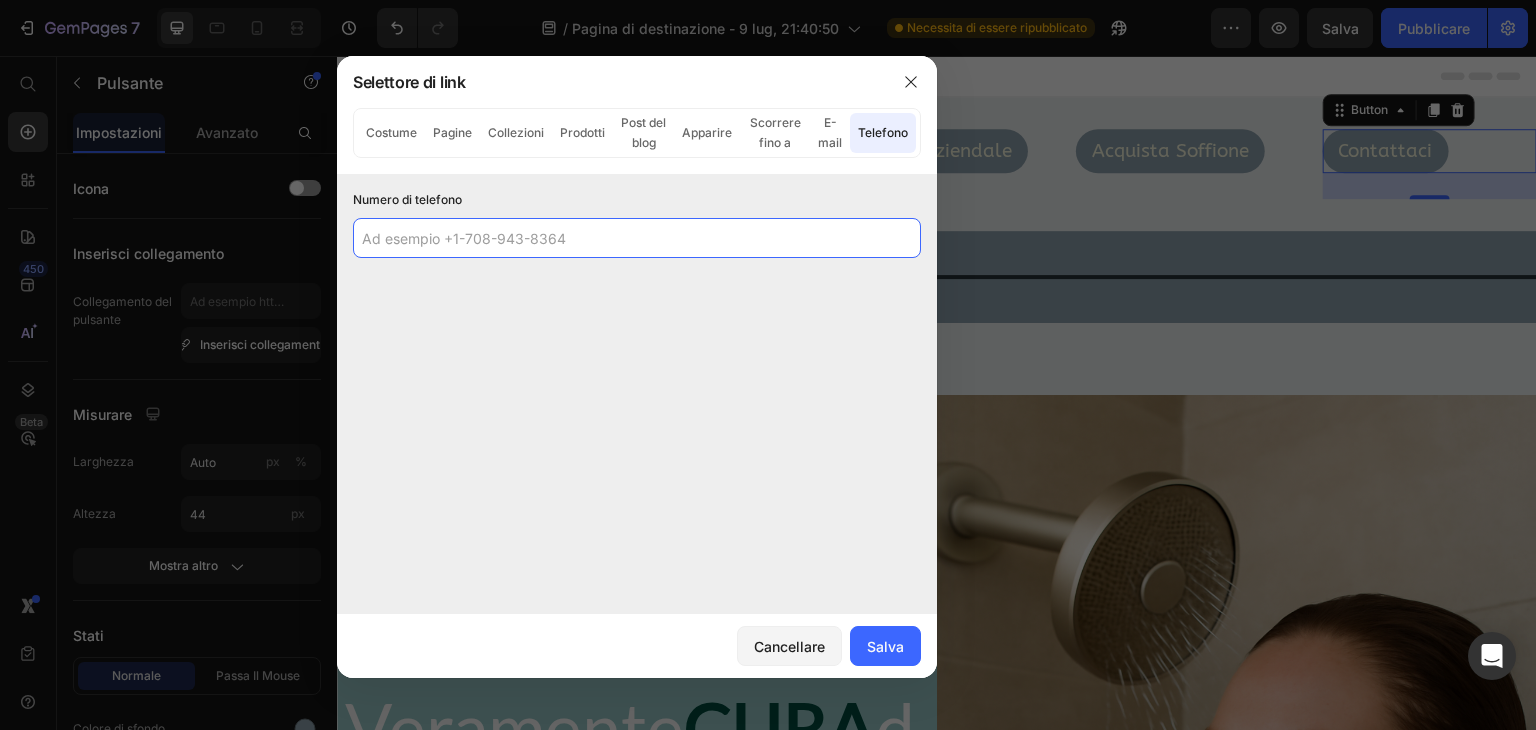 click 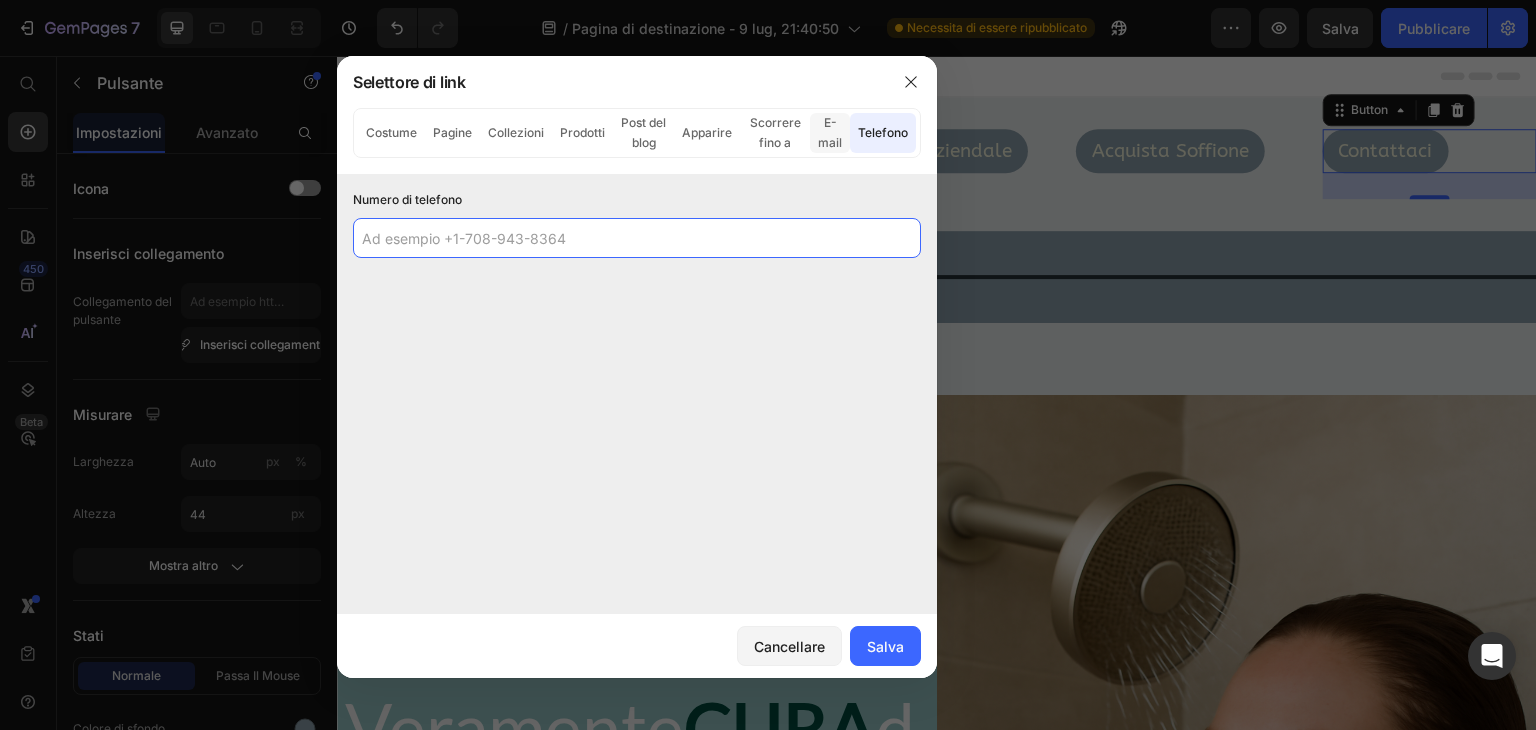 click on "E-mail" at bounding box center (830, 132) 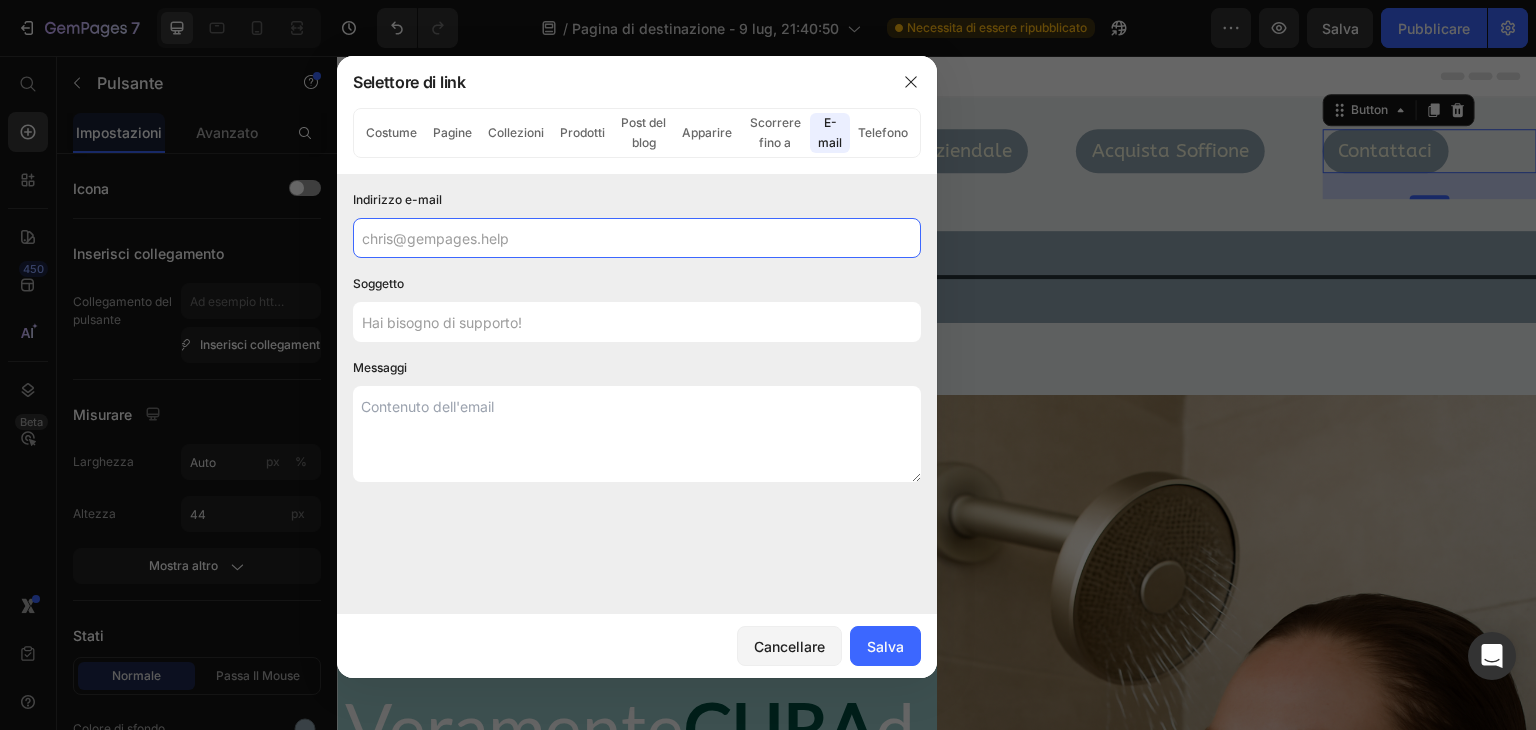 click 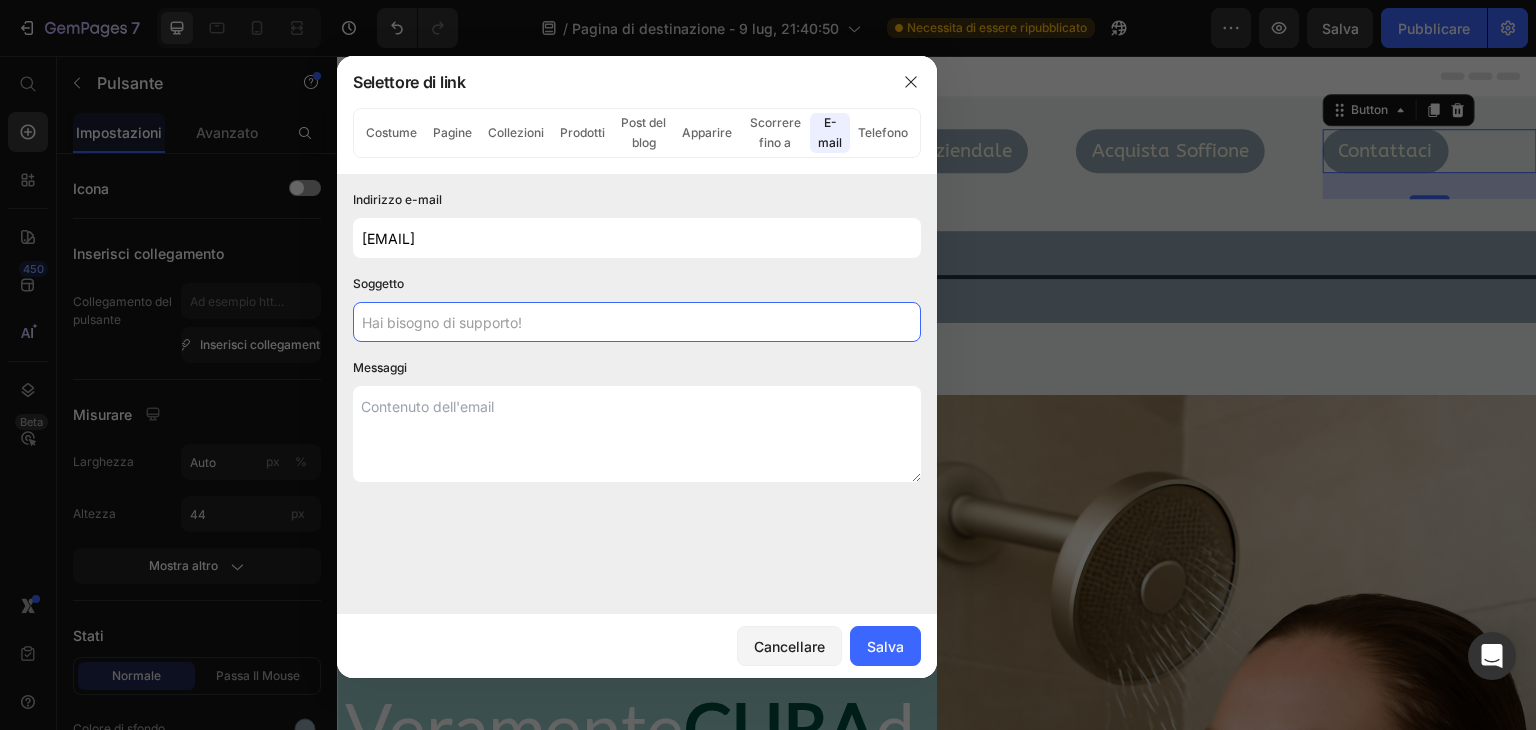 click 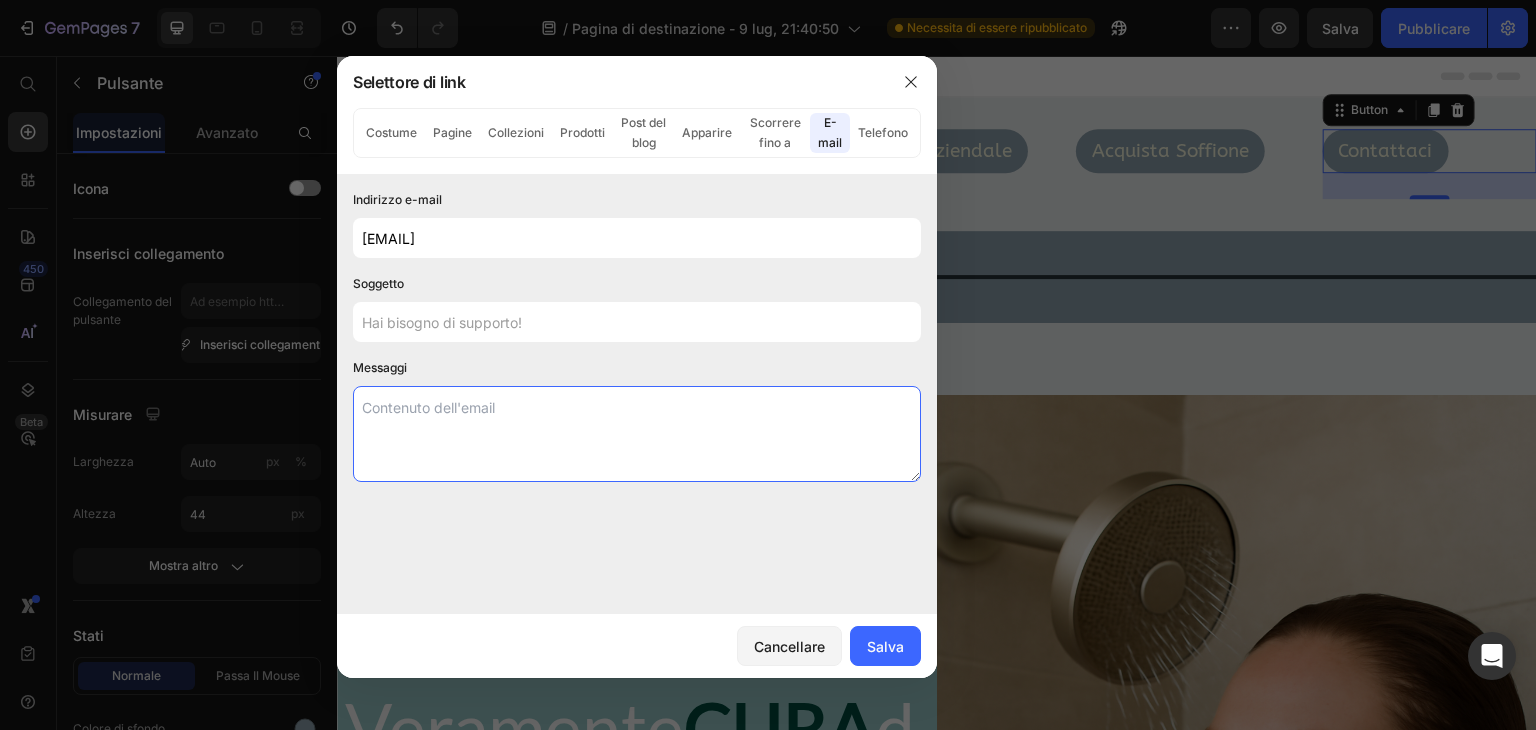 click at bounding box center [637, 434] 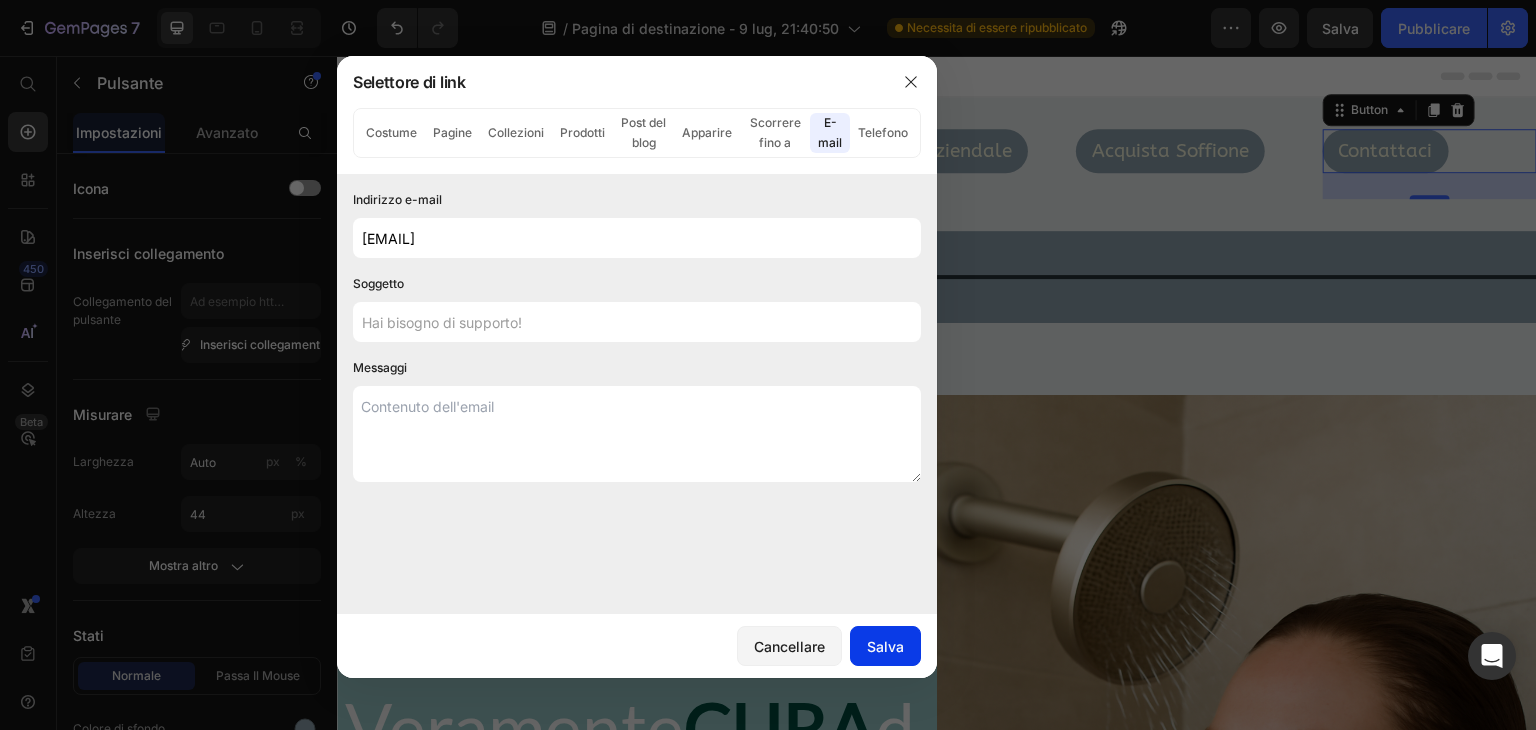 click on "Salva" at bounding box center (885, 646) 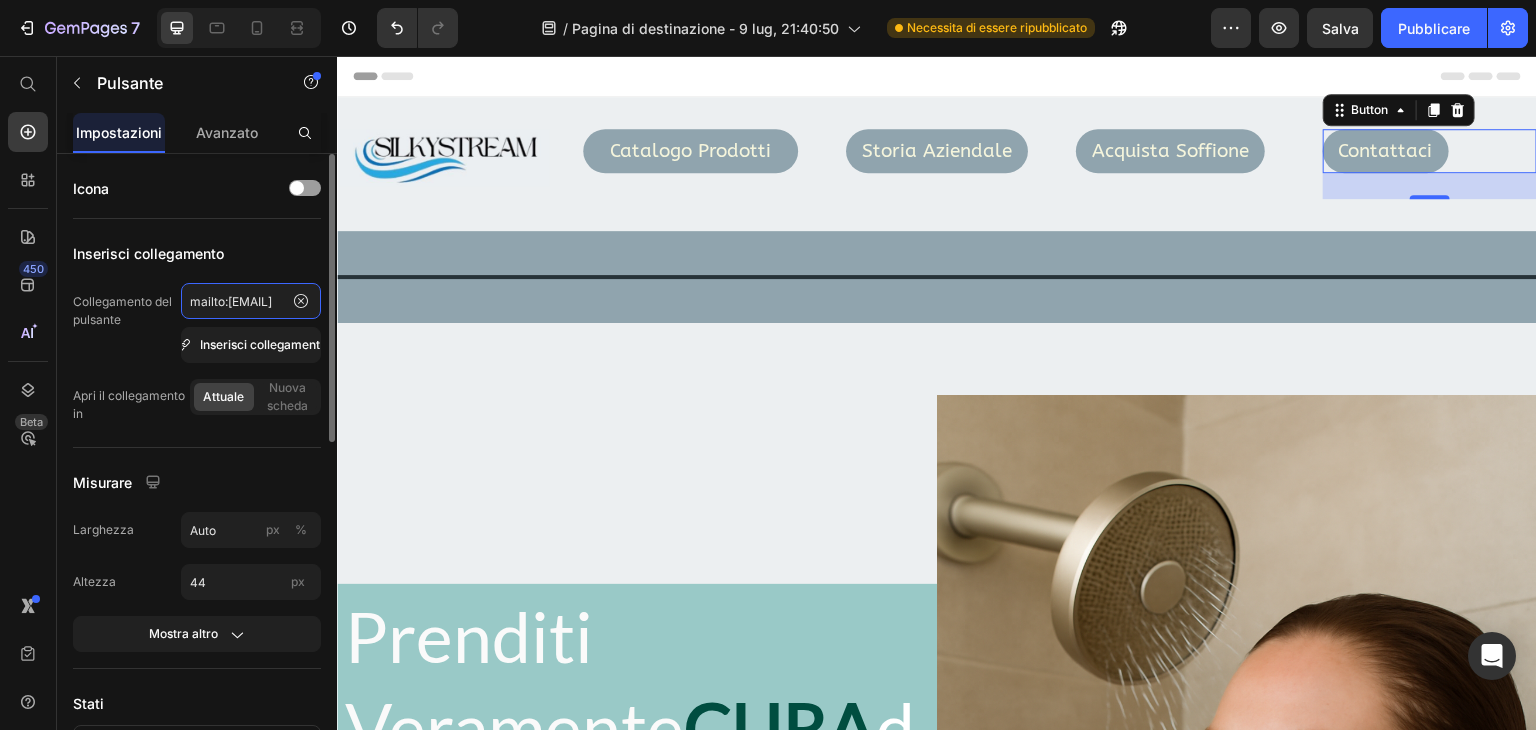 click on "mailto:[EMAIL]" 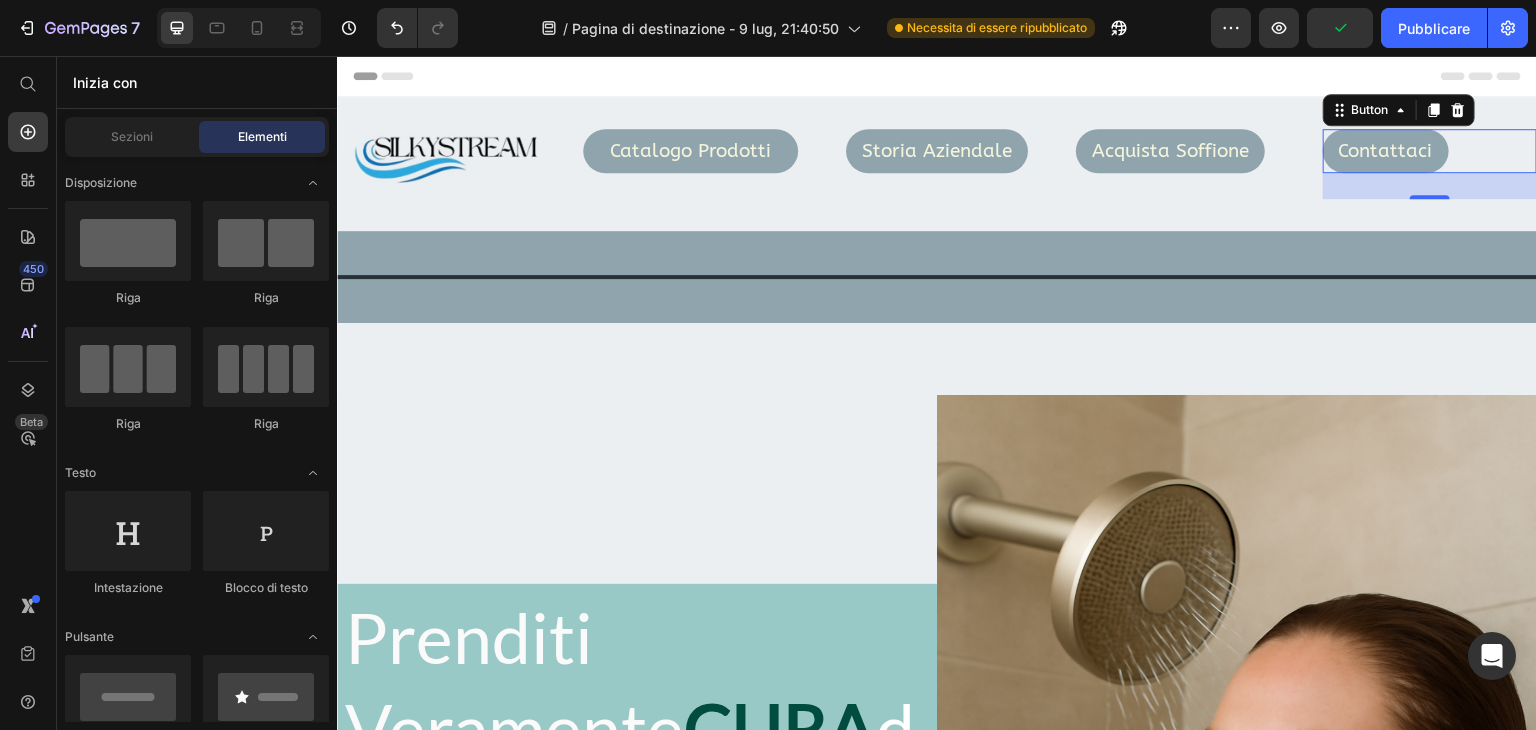 click on "Header" at bounding box center (937, 76) 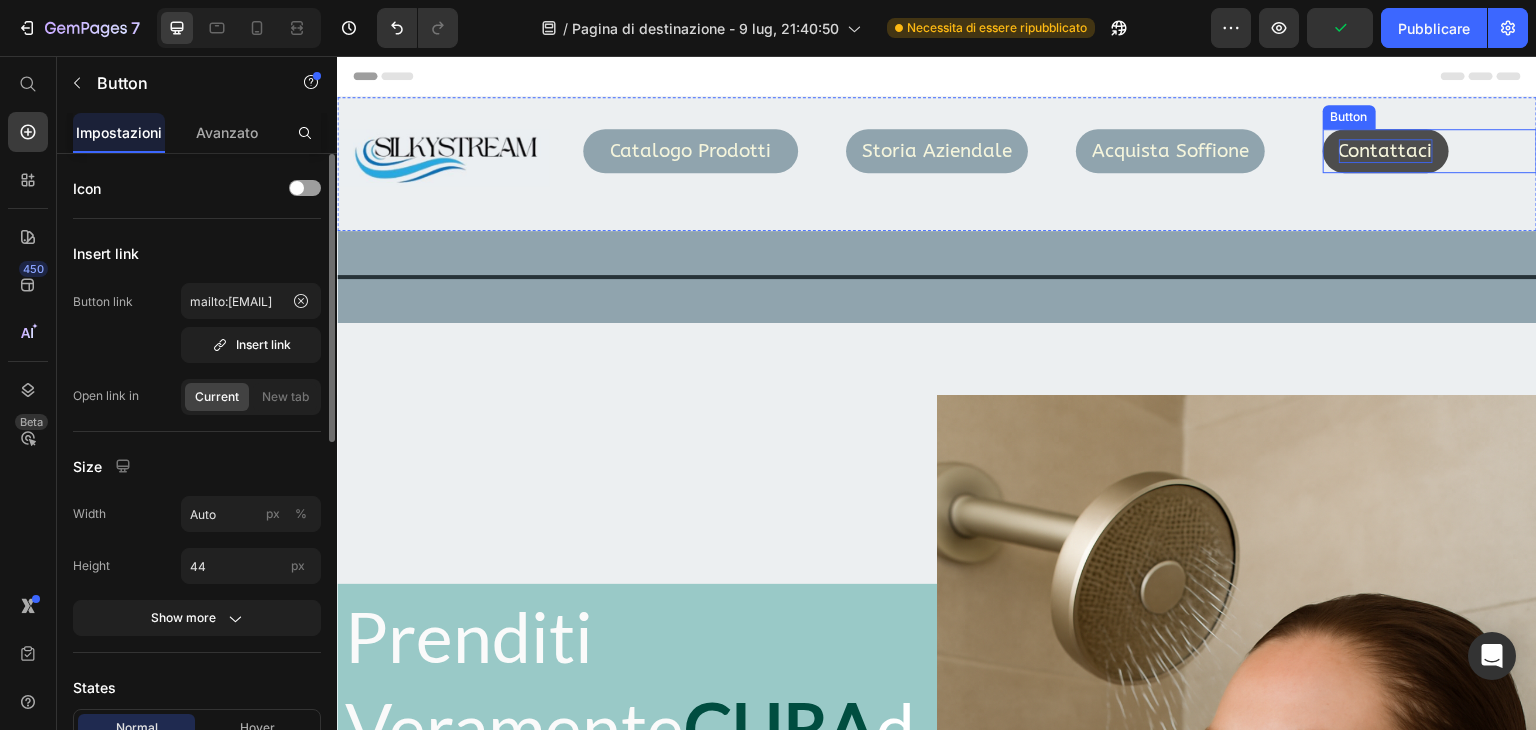 click on "Contattaci" at bounding box center (1386, 151) 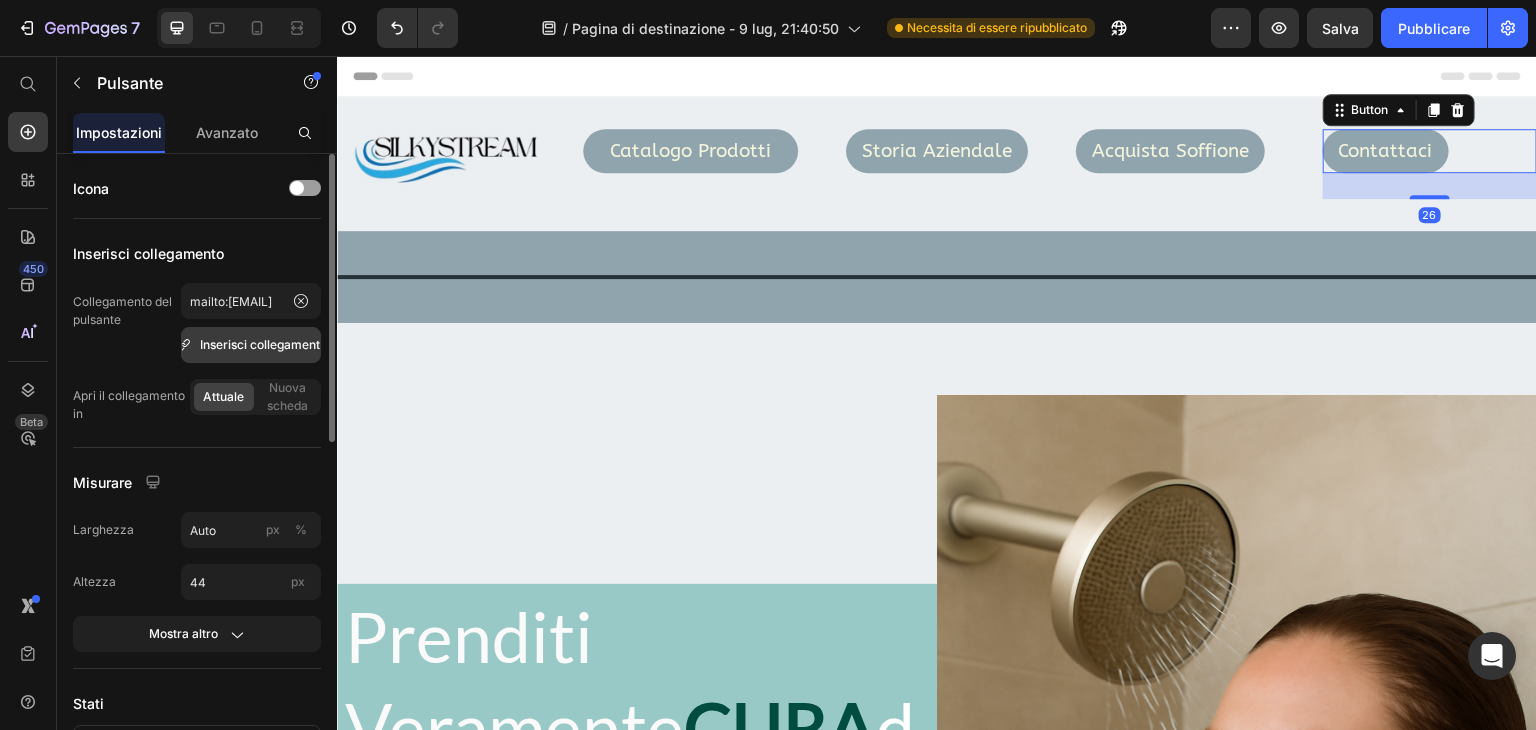 click on "Inserisci collegamento" at bounding box center [263, 344] 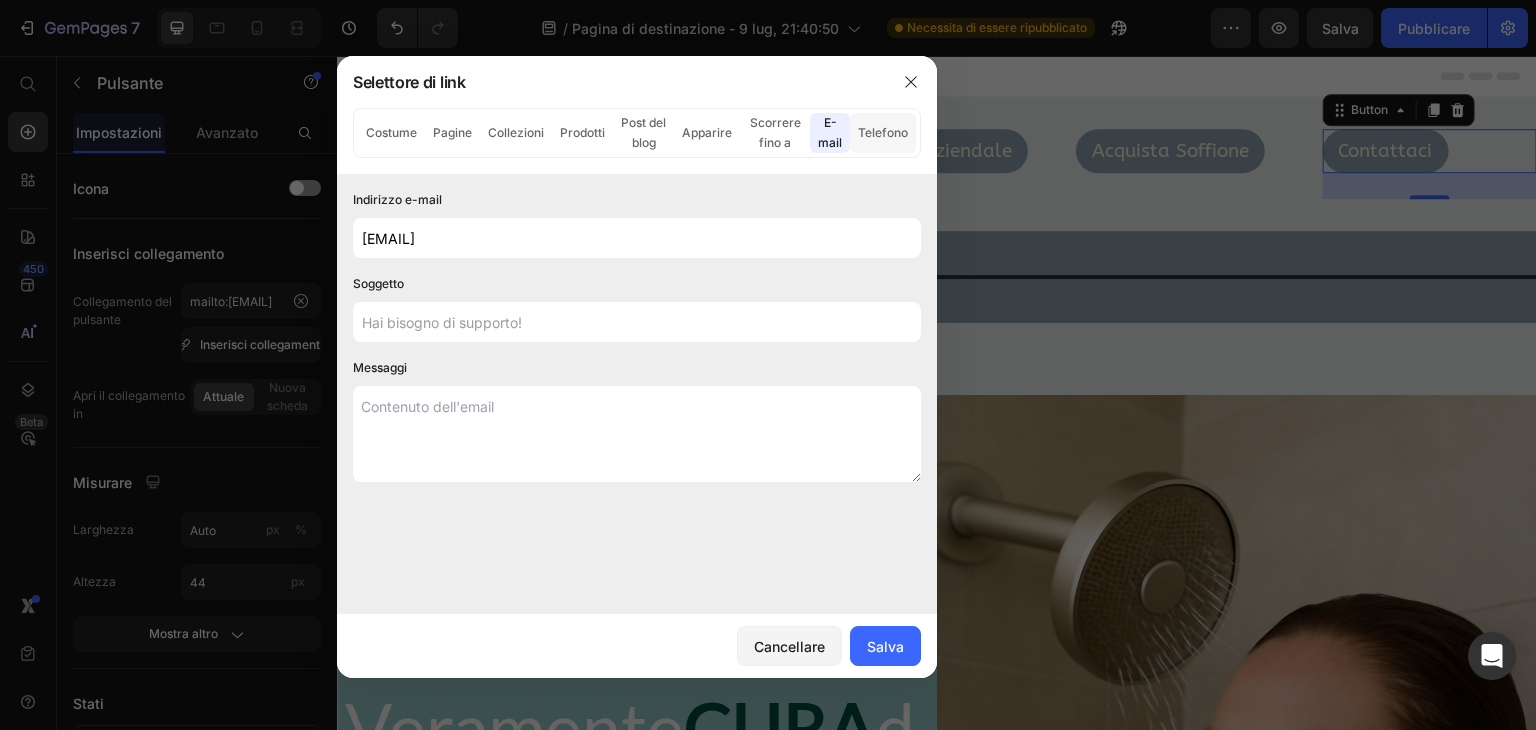 click on "Telefono" at bounding box center (883, 132) 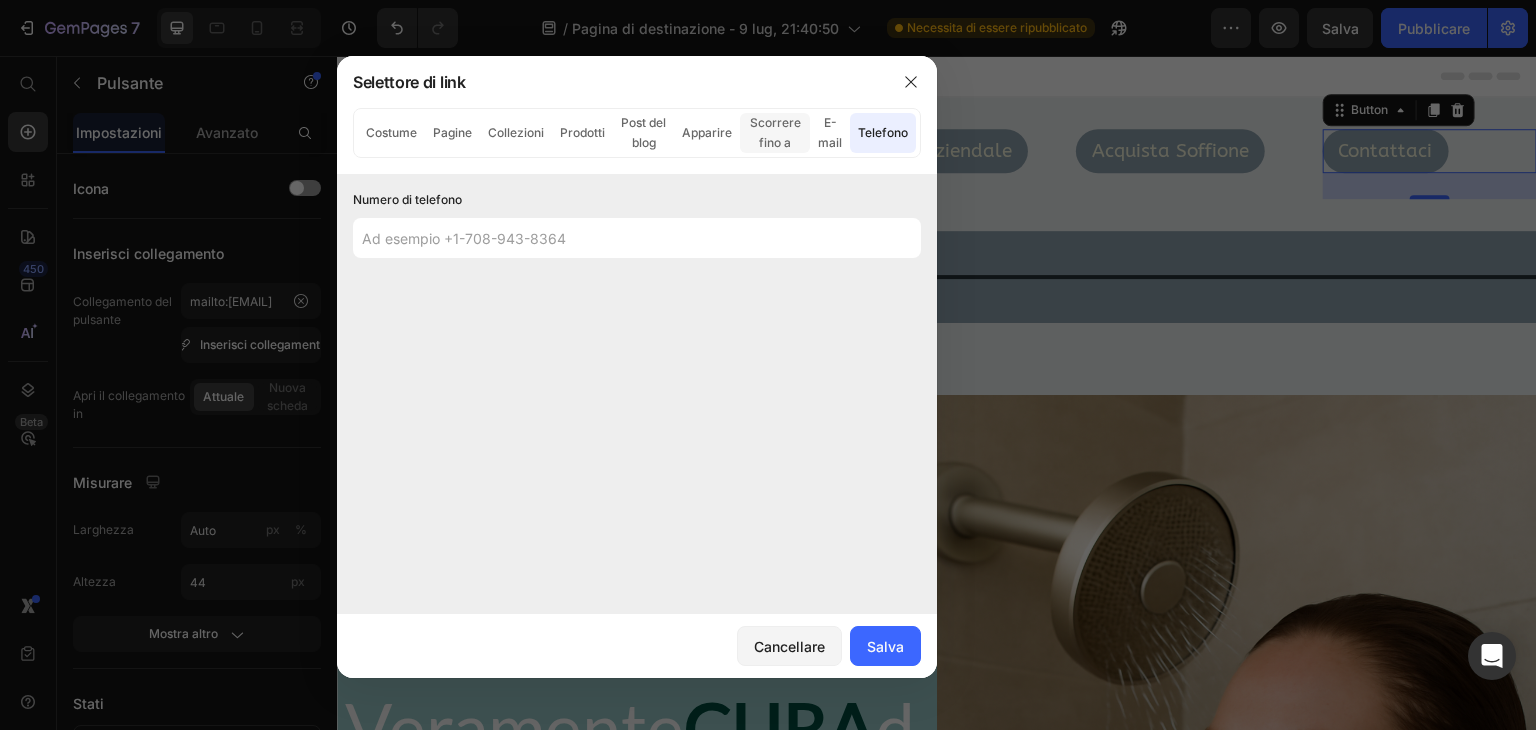 click on "Scorrere fino a" 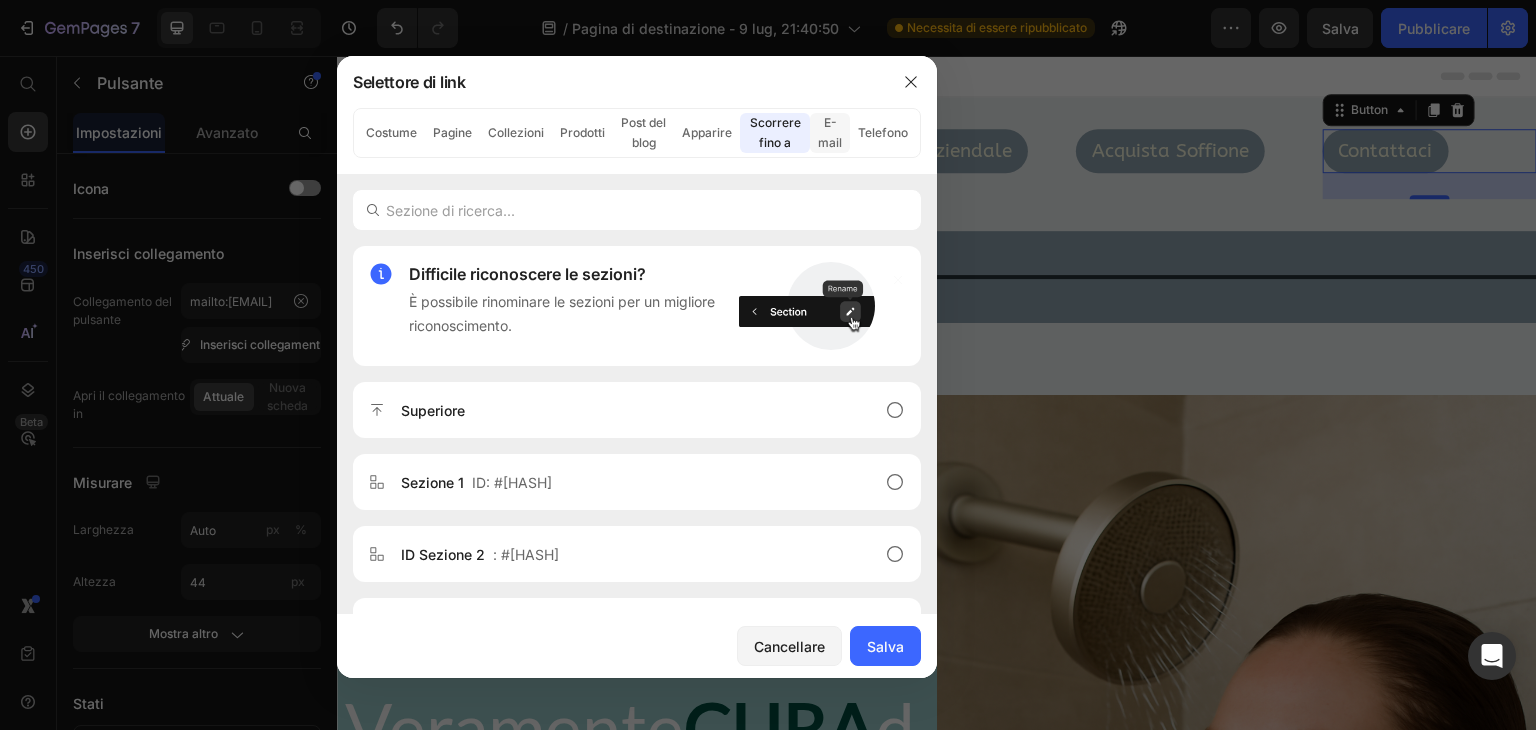 click on "E-mail" 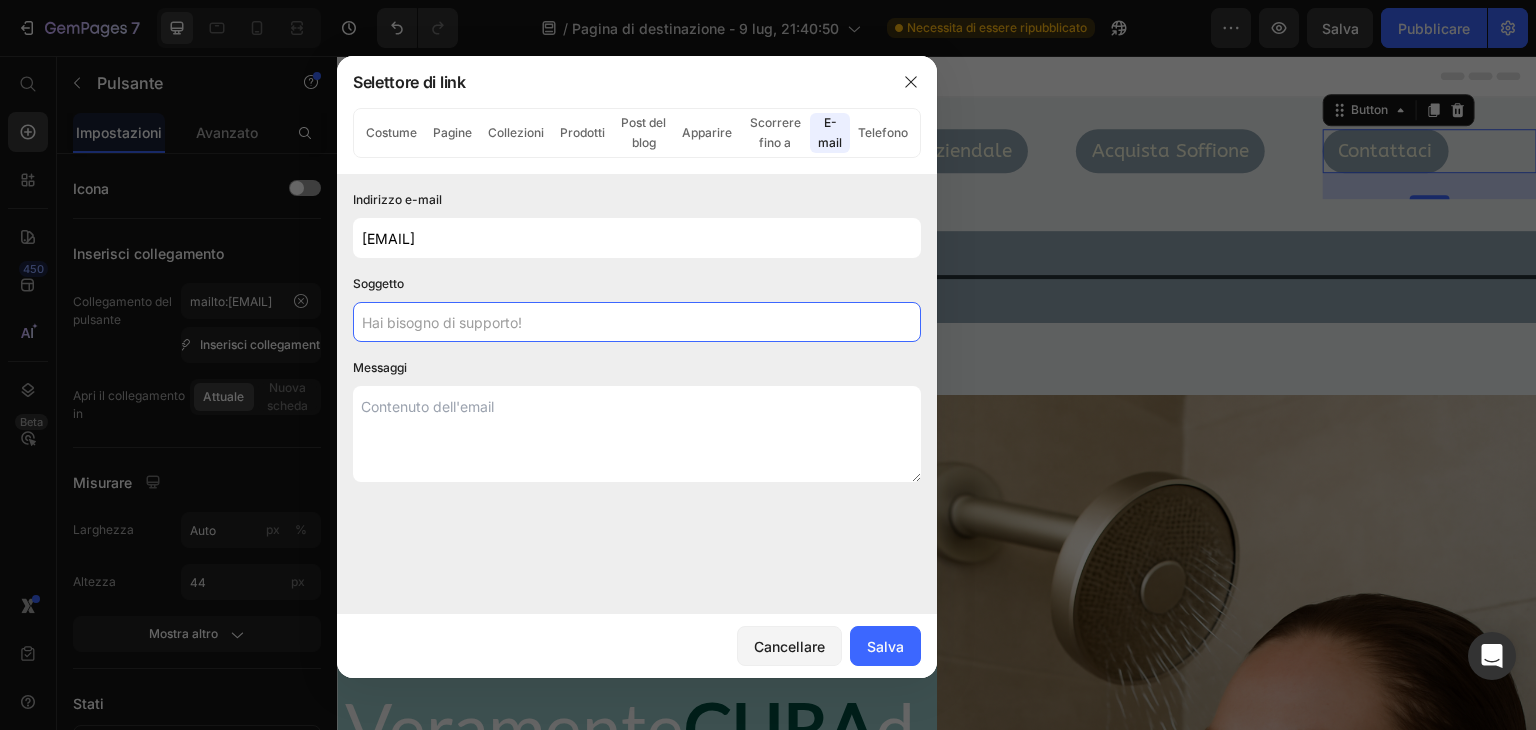 click 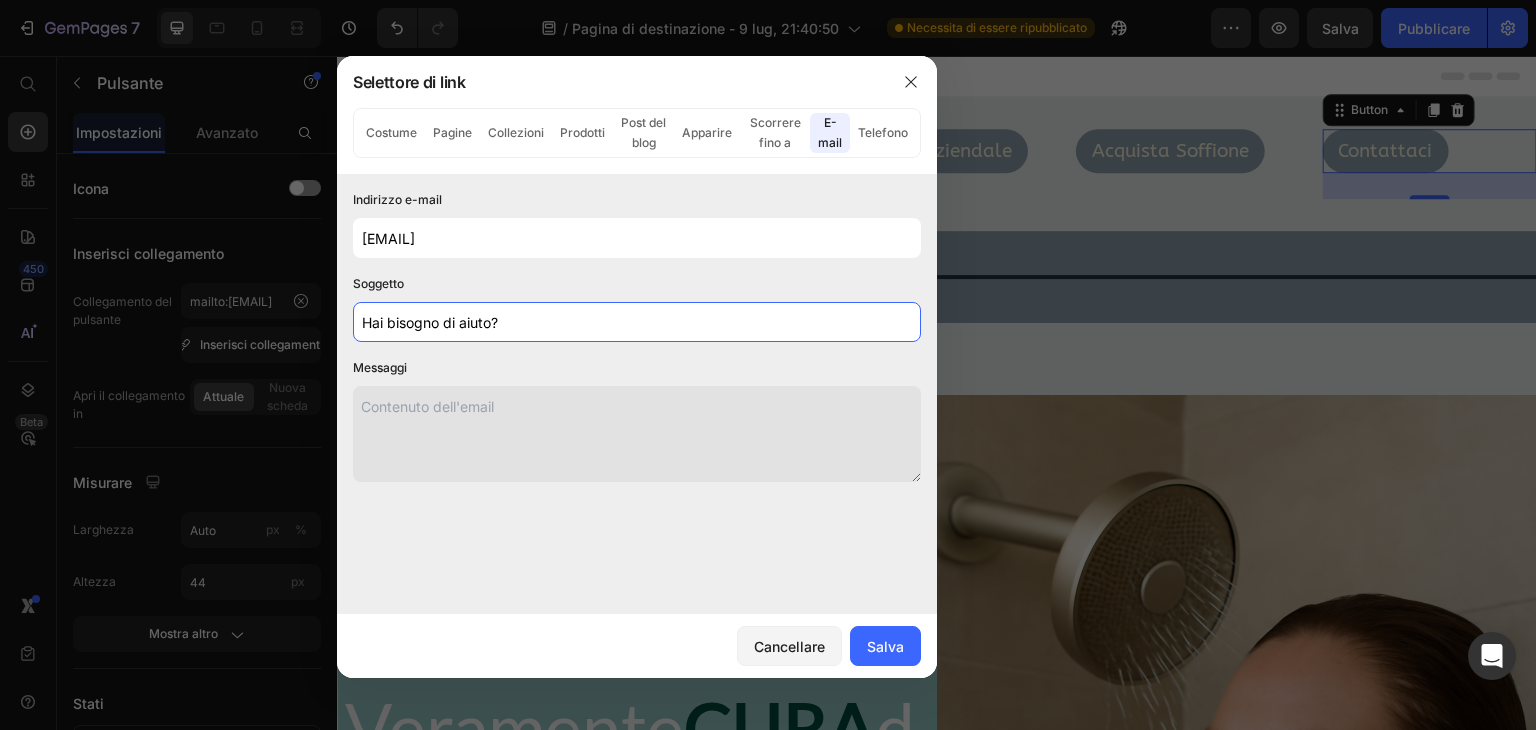 type on "Hai bisogno di aiuto?" 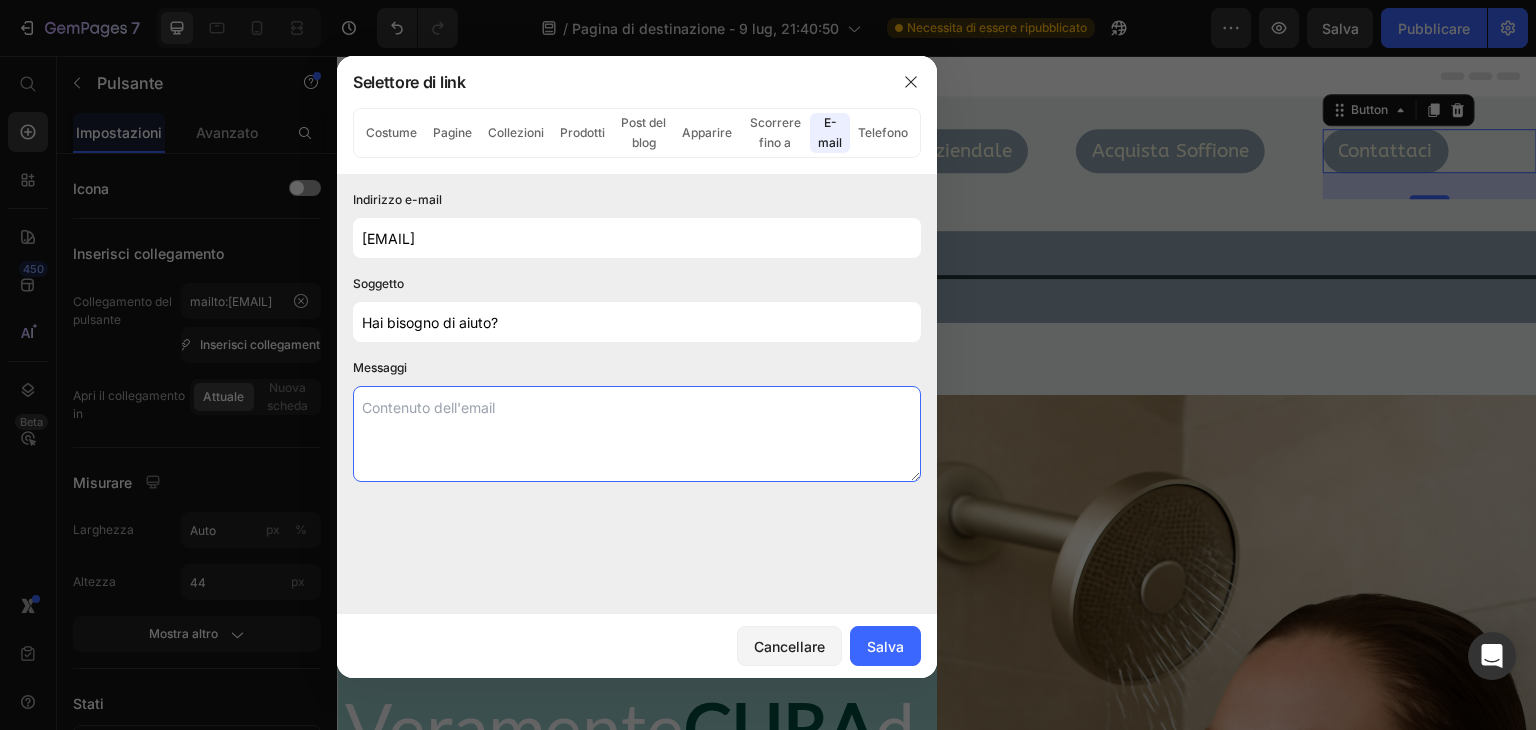 click at bounding box center (637, 434) 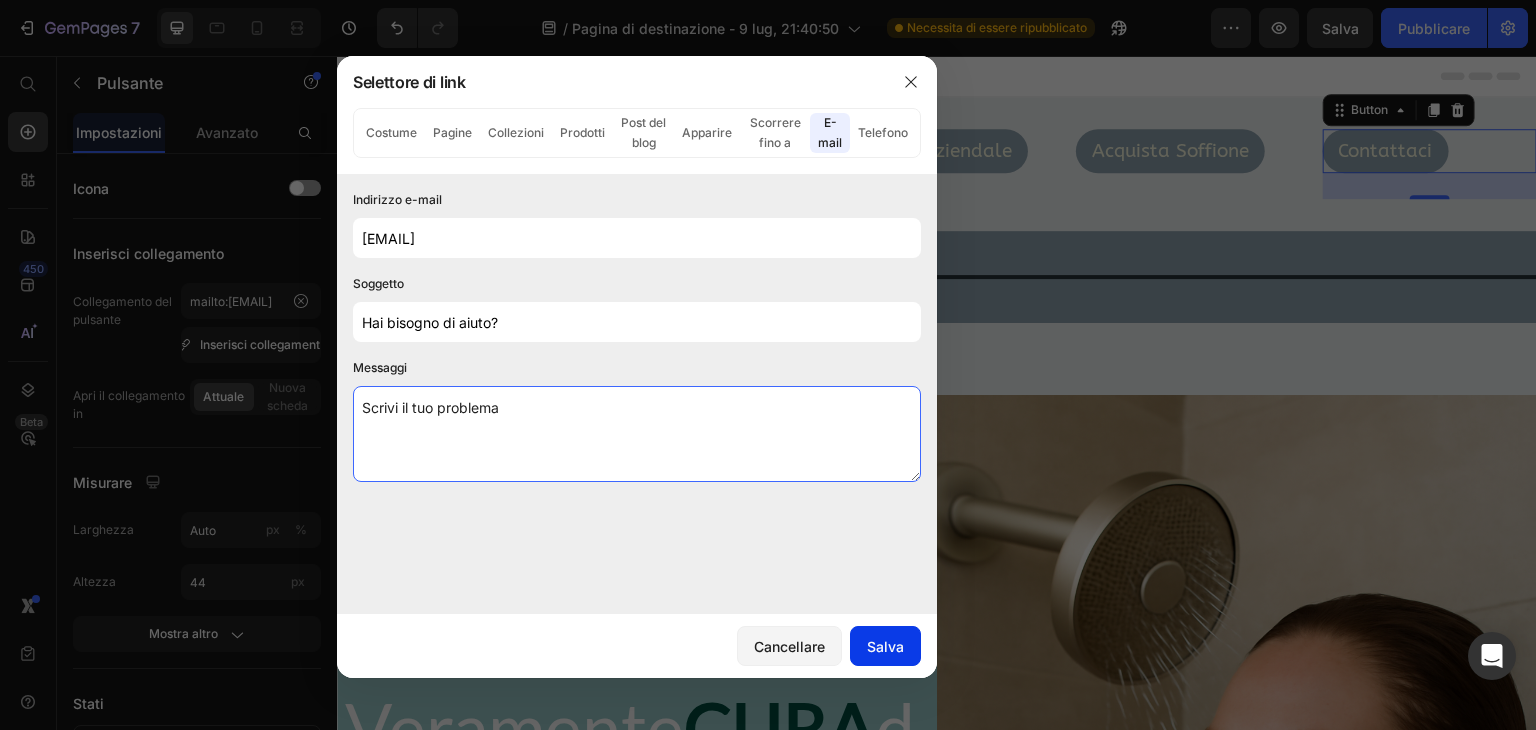 type on "Scrivi il tuo problema" 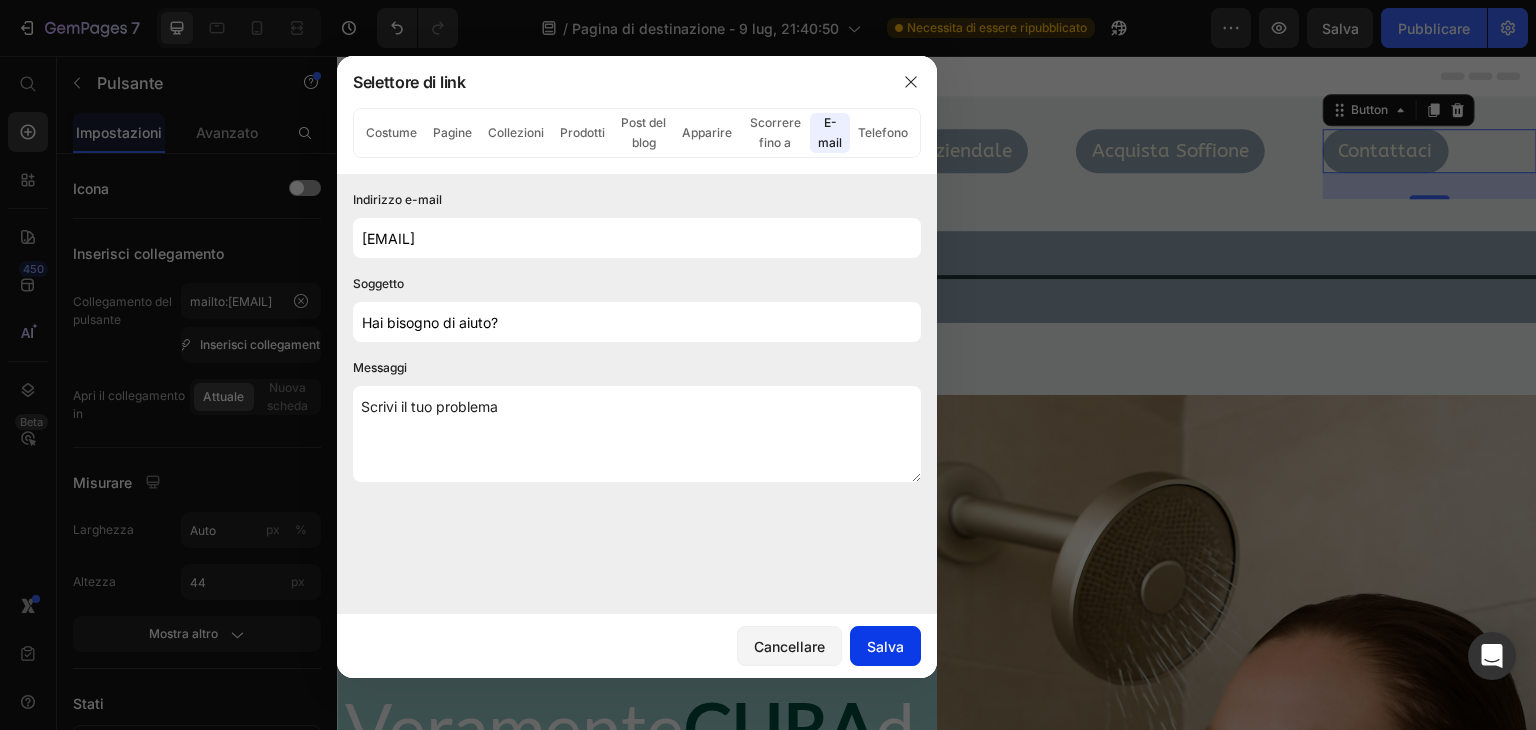 click on "Salva" at bounding box center [885, 646] 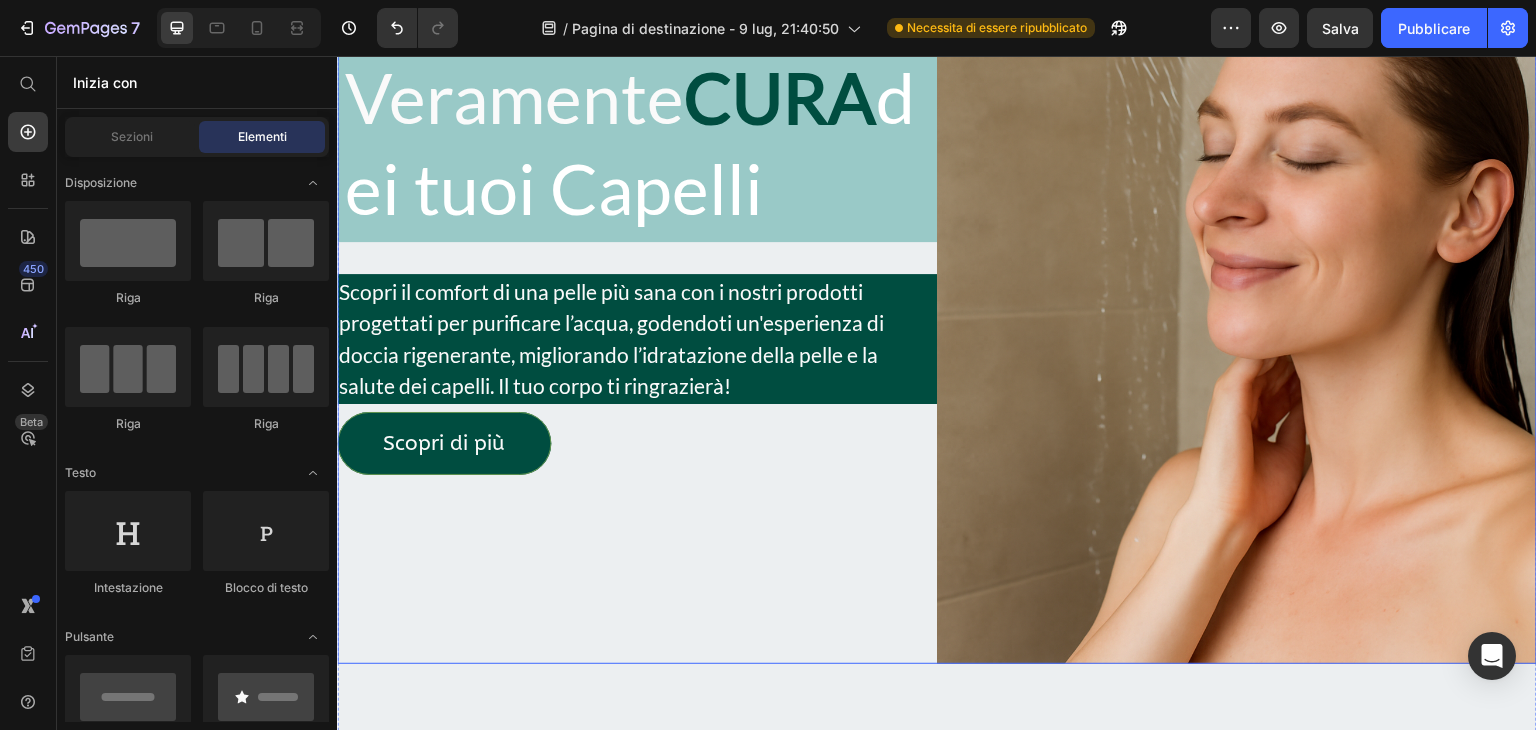 scroll, scrollTop: 800, scrollLeft: 0, axis: vertical 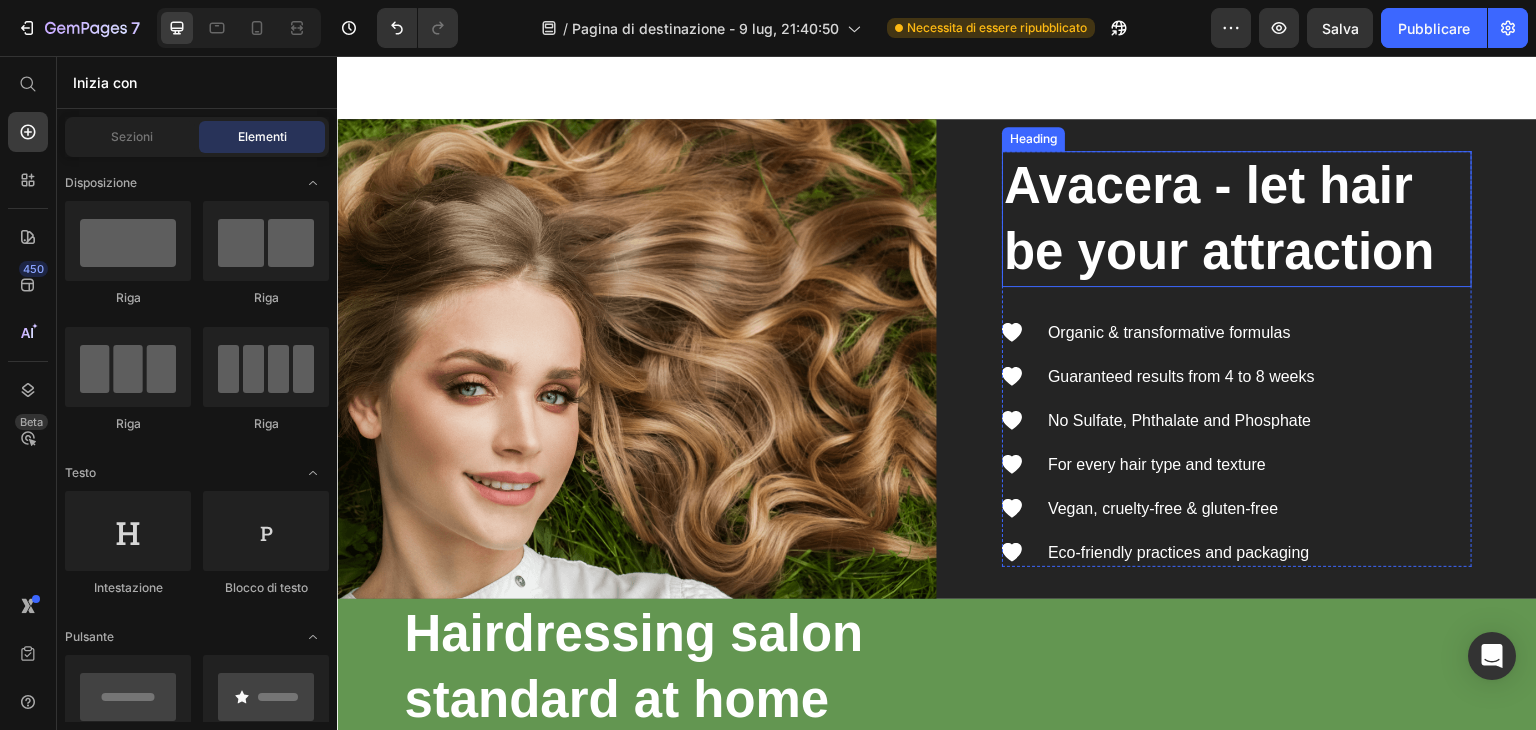 click on "Avacera - let hair be your attraction" at bounding box center [1237, 219] 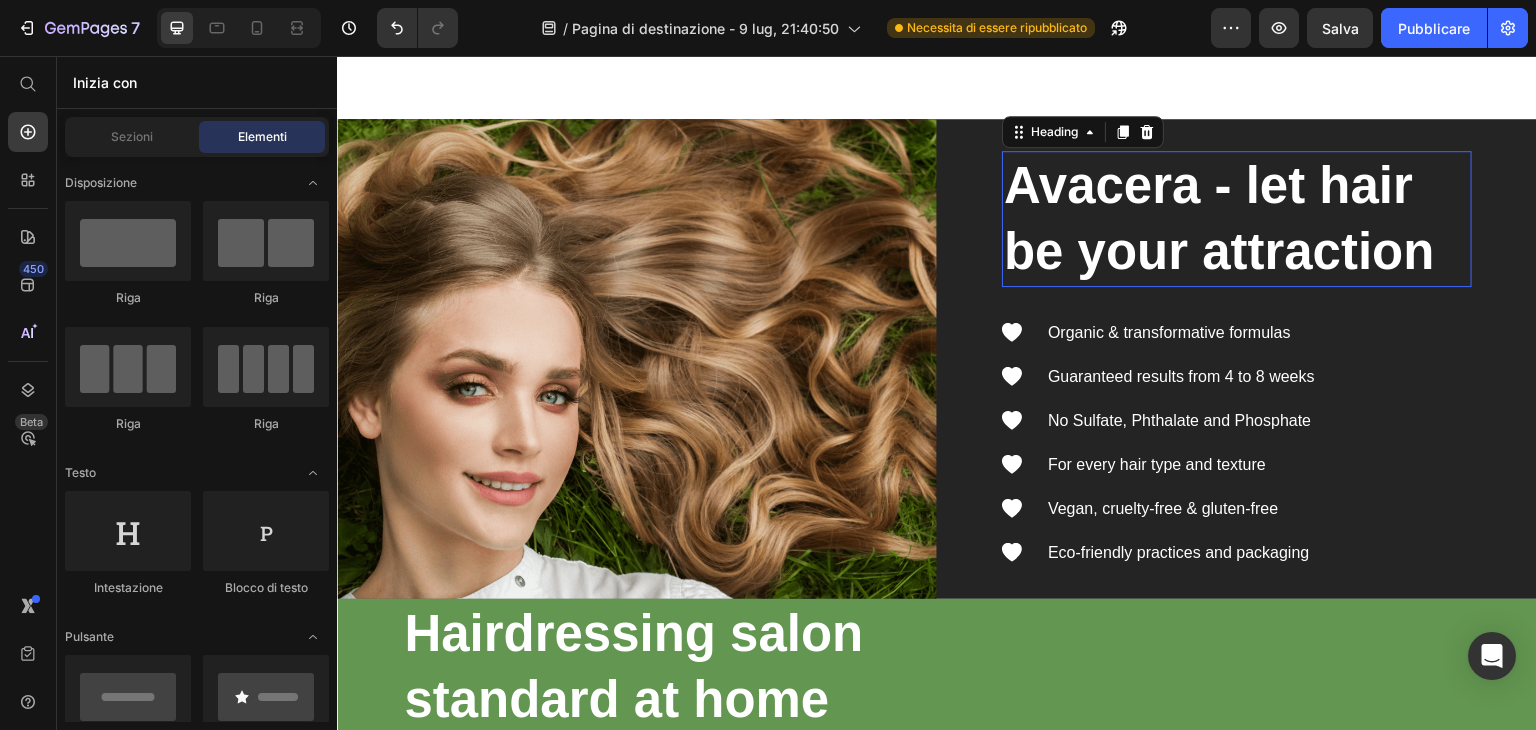 click on "Avacera - let hair be your attraction" at bounding box center (1237, 219) 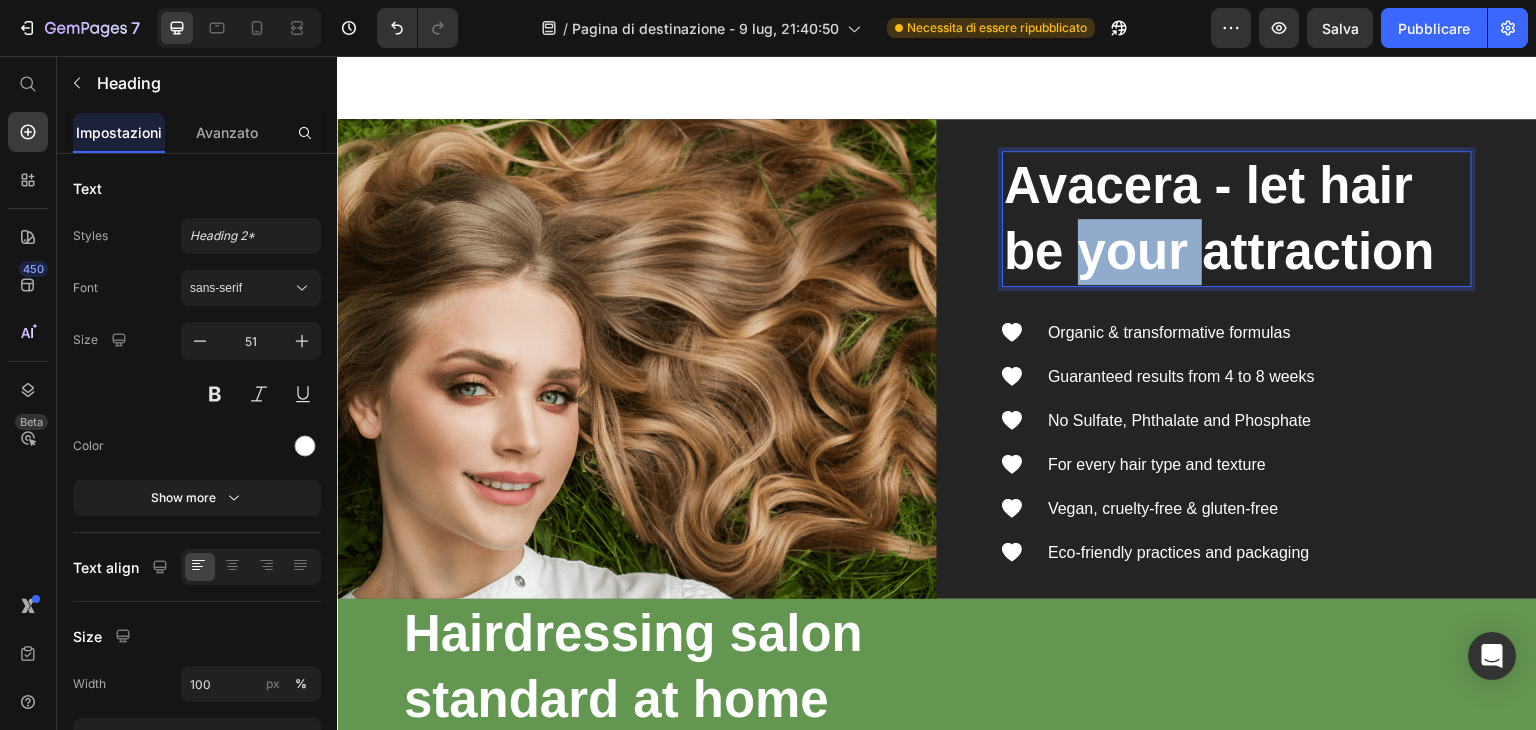 click on "Avacera - let hair be your attraction" at bounding box center [1237, 219] 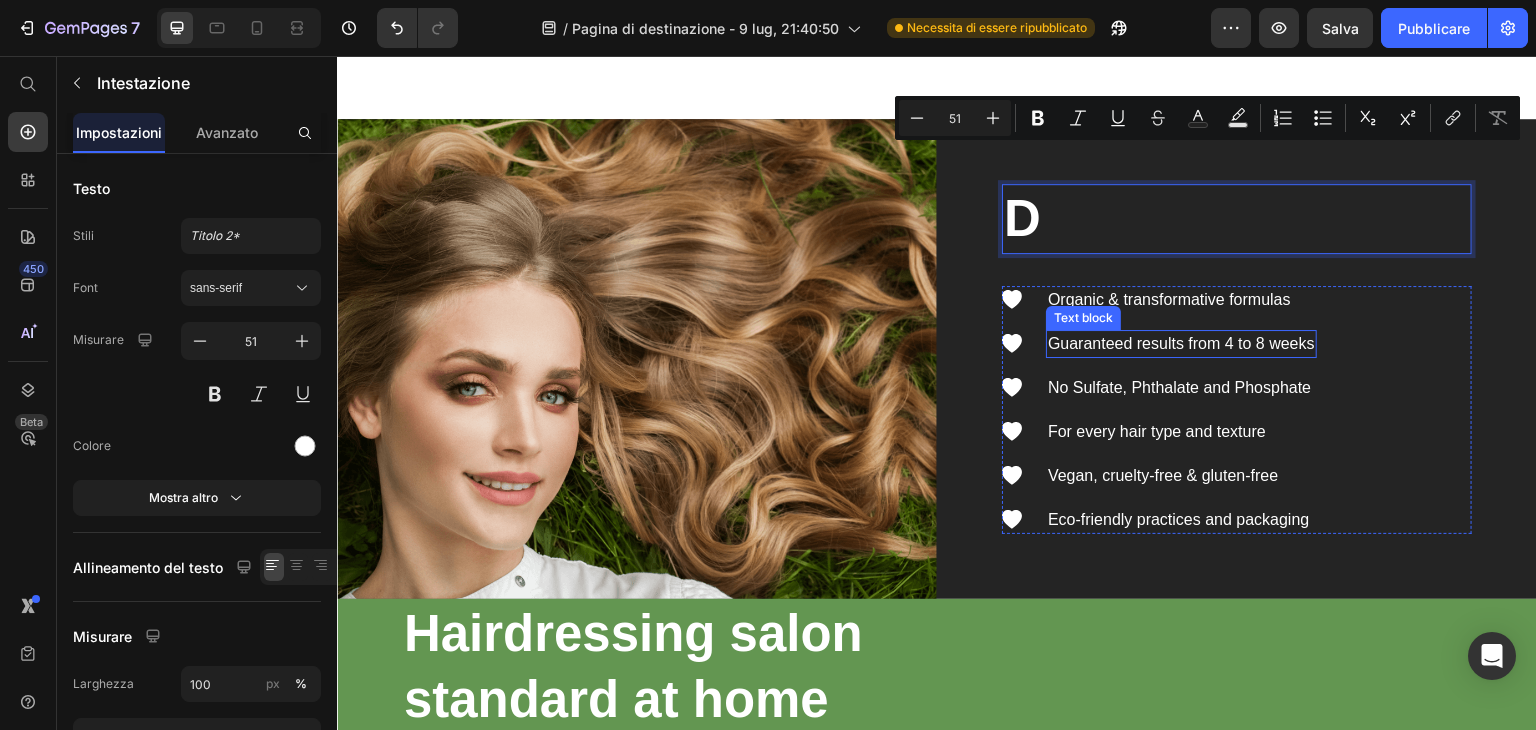 scroll, scrollTop: 3332, scrollLeft: 0, axis: vertical 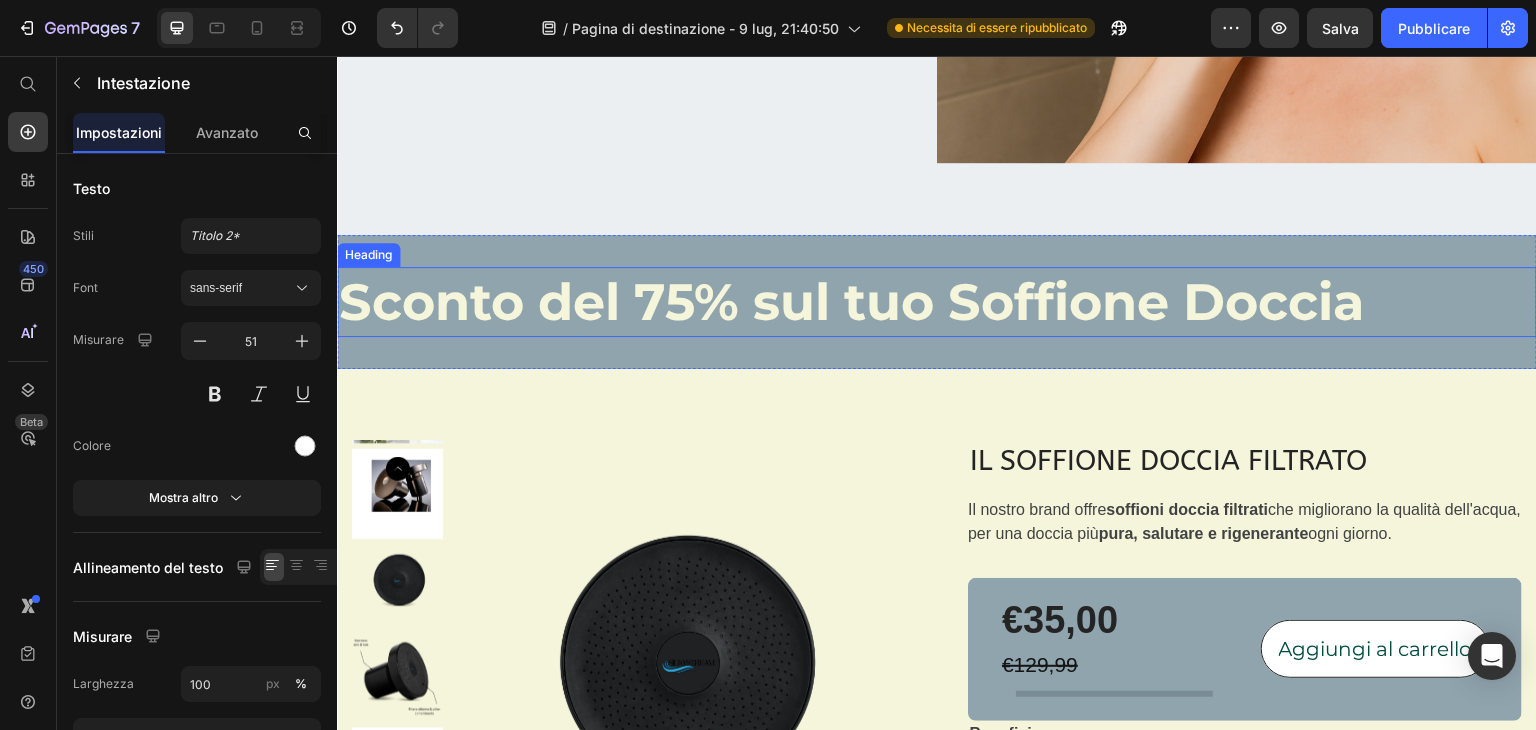 click on "Sconto del 75% sul tuo Soffione Doccia" at bounding box center [937, 302] 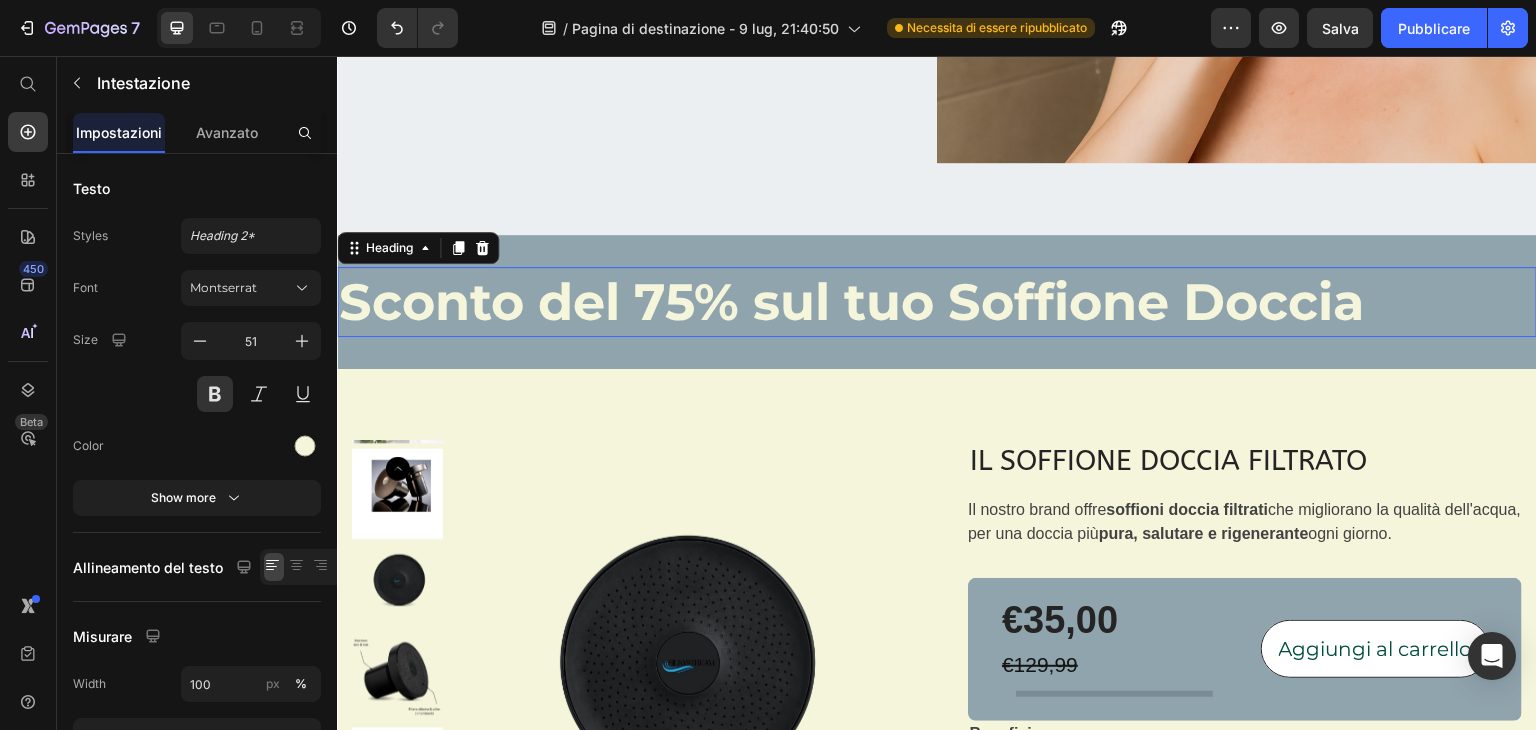 click on "Sconto del 75% sul tuo Soffione Doccia" at bounding box center [937, 302] 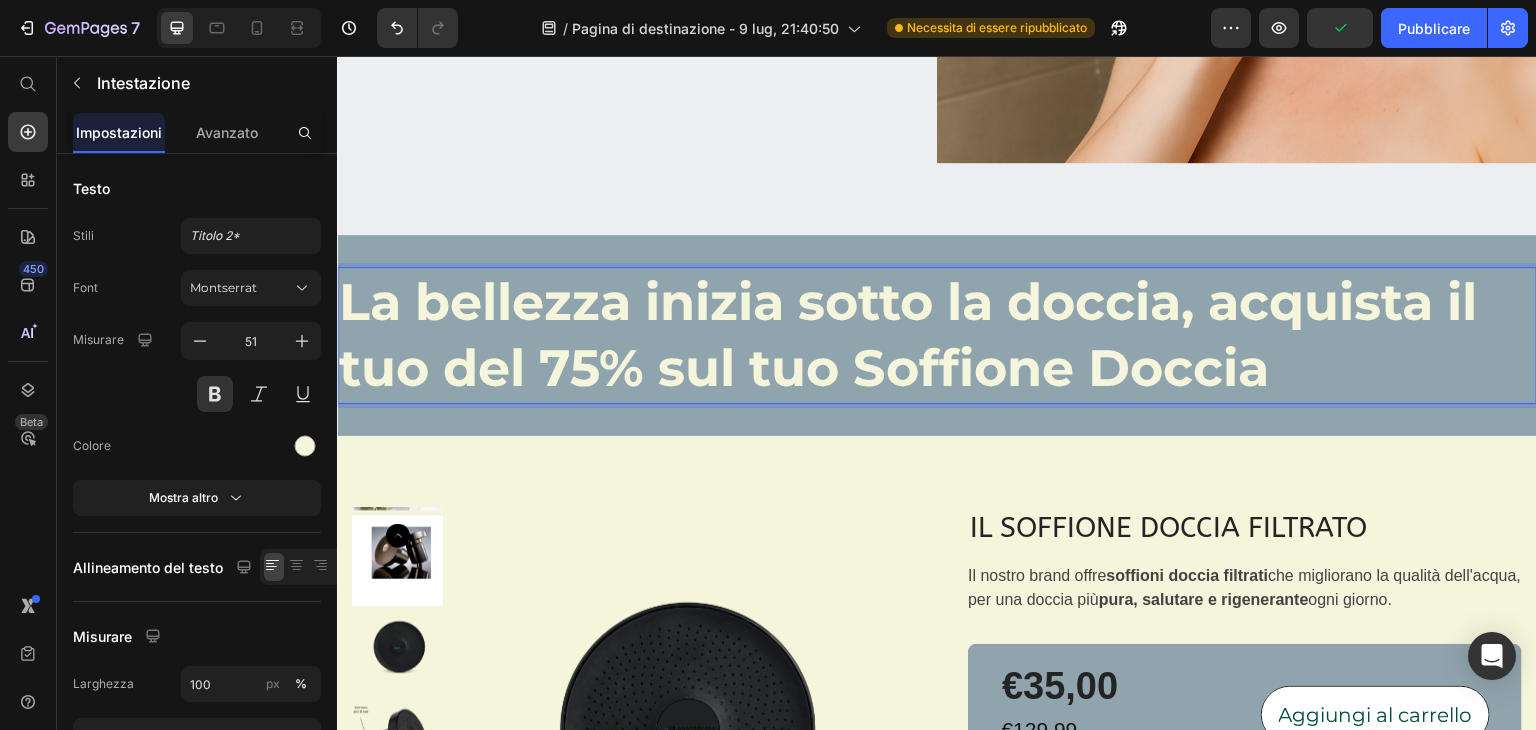 click on "La bellezza inizia sotto la doccia, acquista il tuo del 75% sul tuo Soffione Doccia" at bounding box center (937, 335) 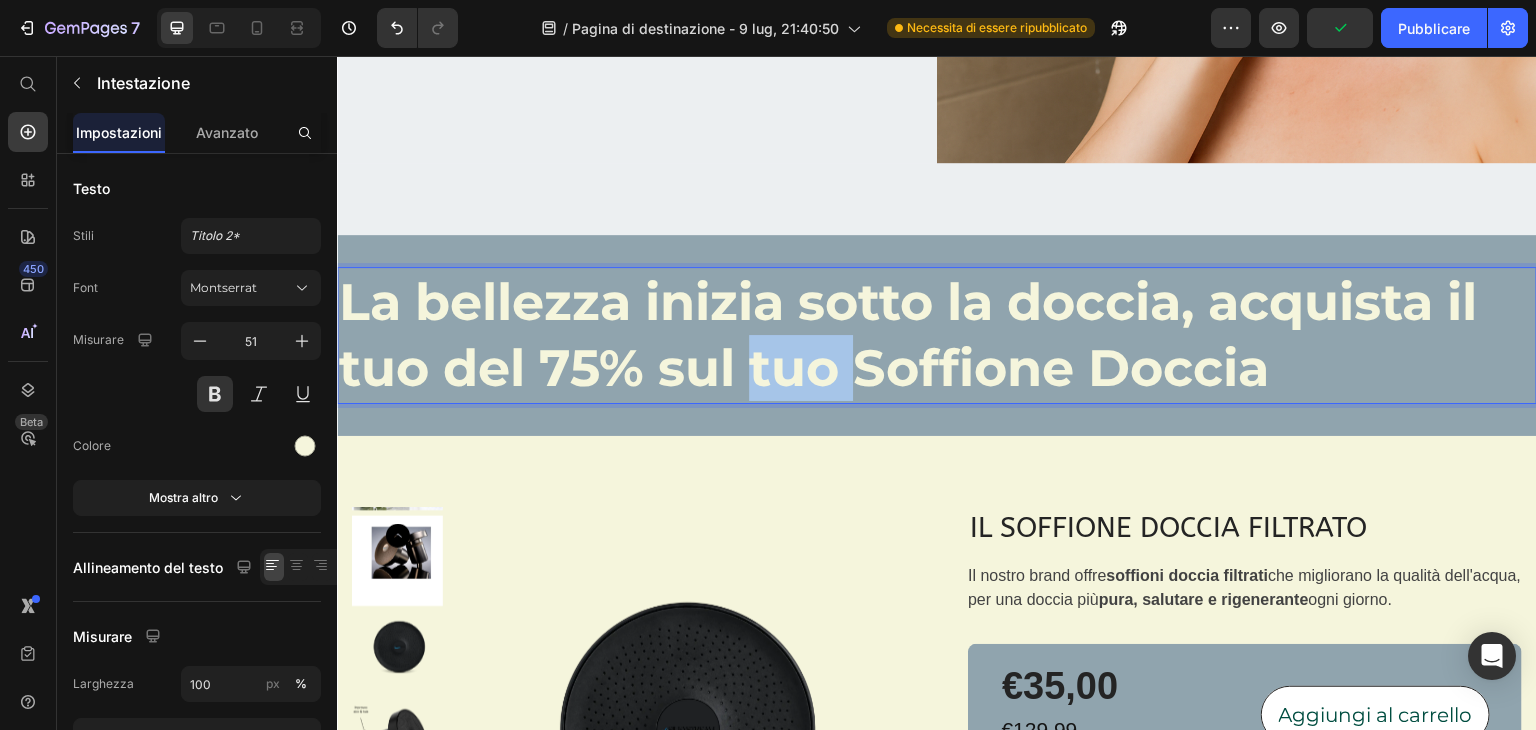 click on "La bellezza inizia sotto la doccia, acquista il tuo del 75% sul tuo Soffione Doccia" at bounding box center [937, 335] 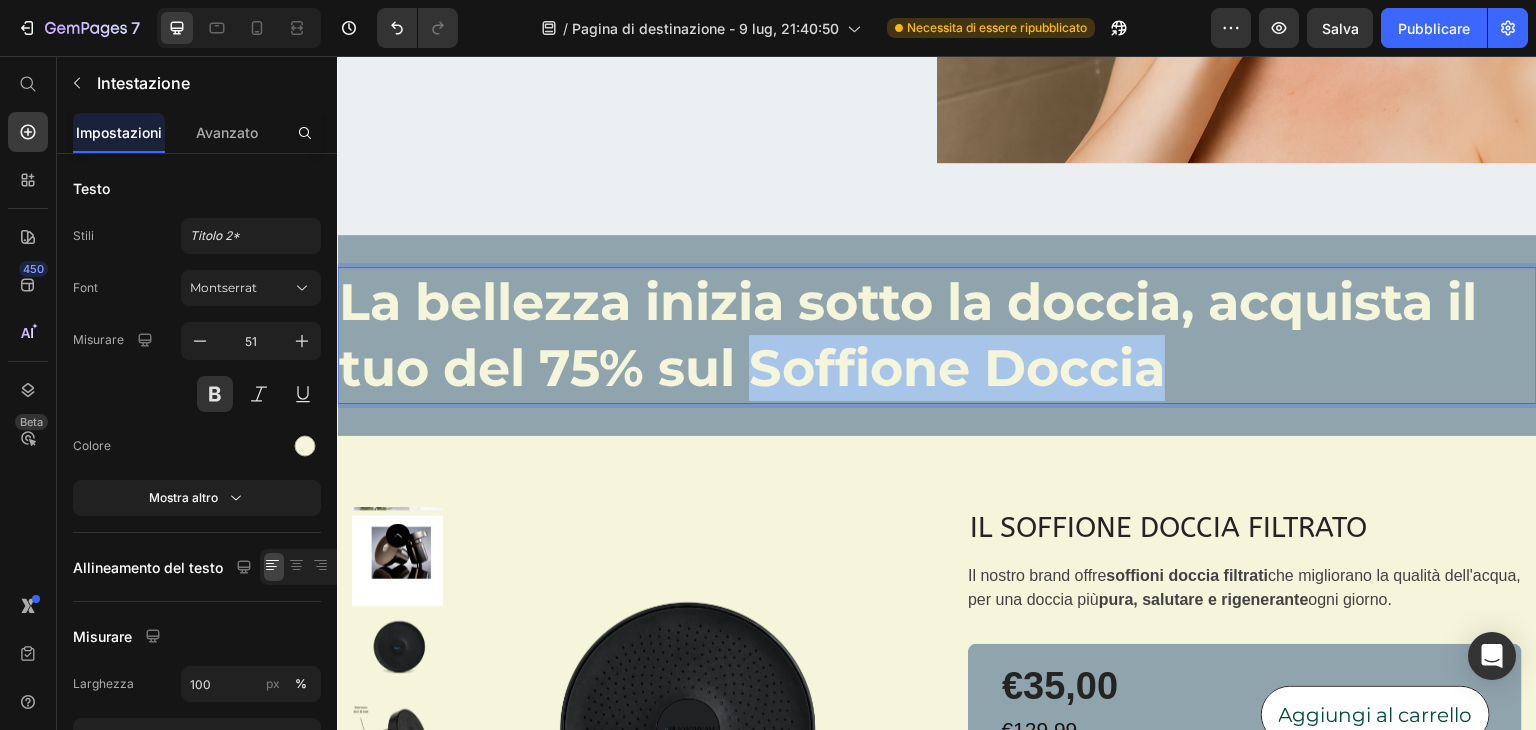 drag, startPoint x: 772, startPoint y: 361, endPoint x: 1166, endPoint y: 358, distance: 394.0114 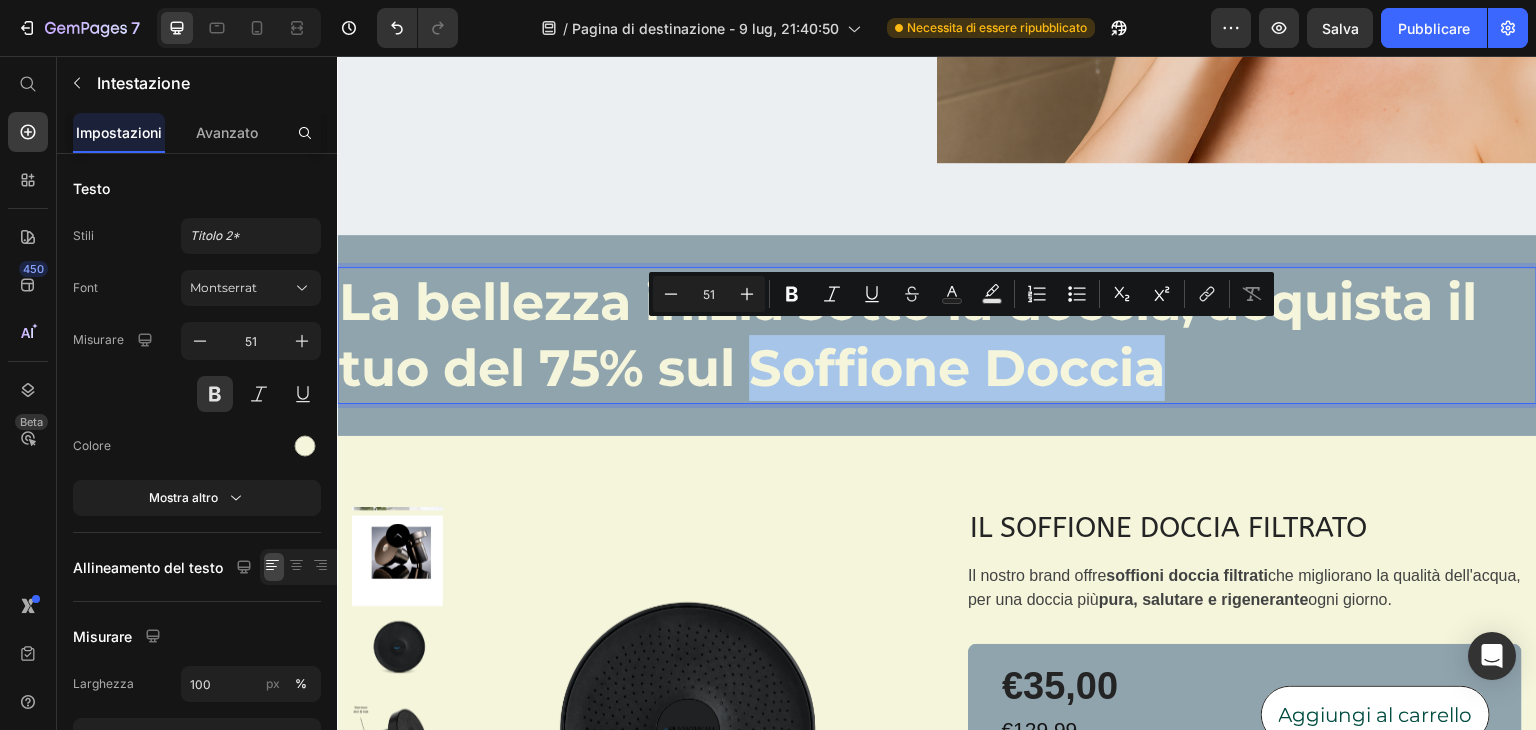 copy on "Soffione Doccia" 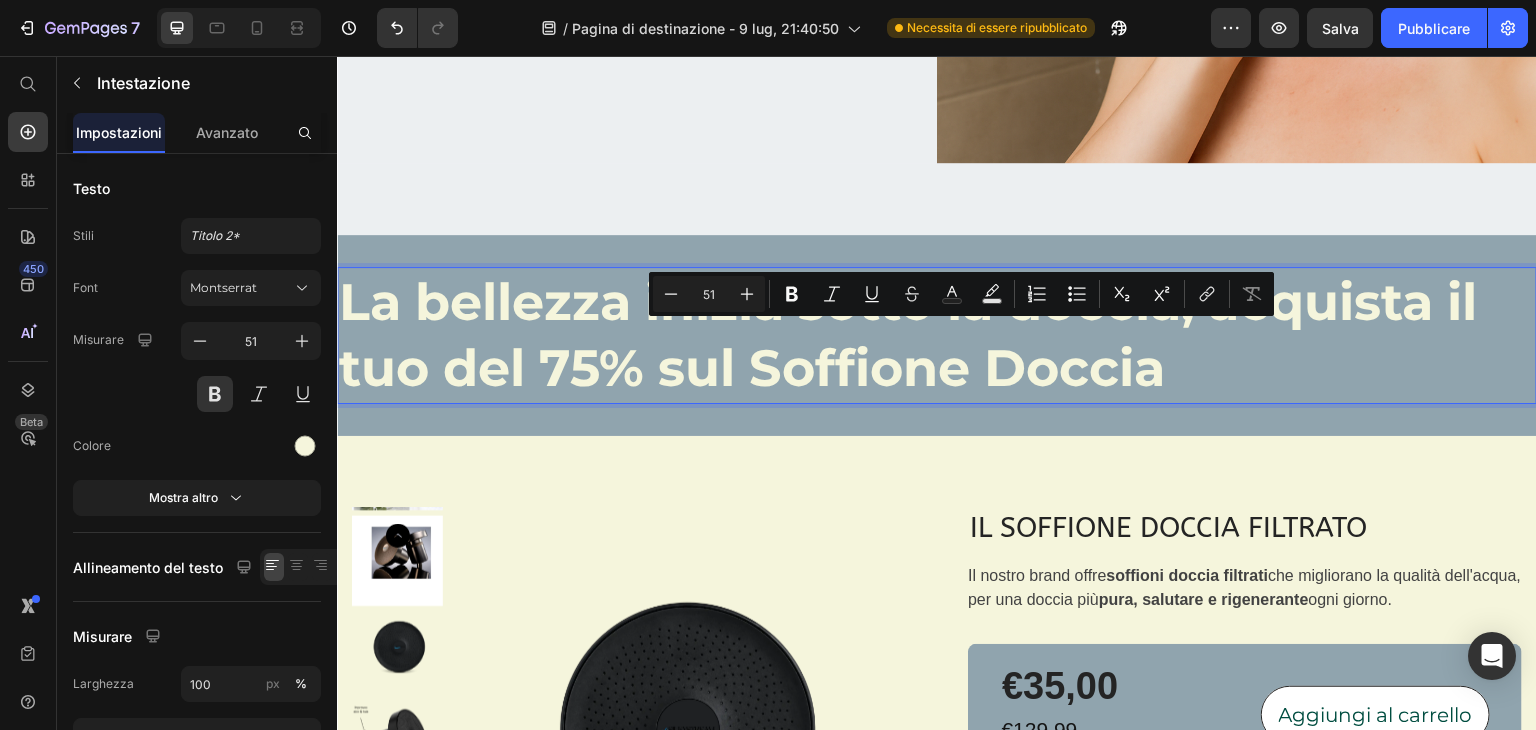 click on "La bellezza inizia sotto la doccia, acquista il tuo del 75% sul Soffione Doccia" at bounding box center [937, 335] 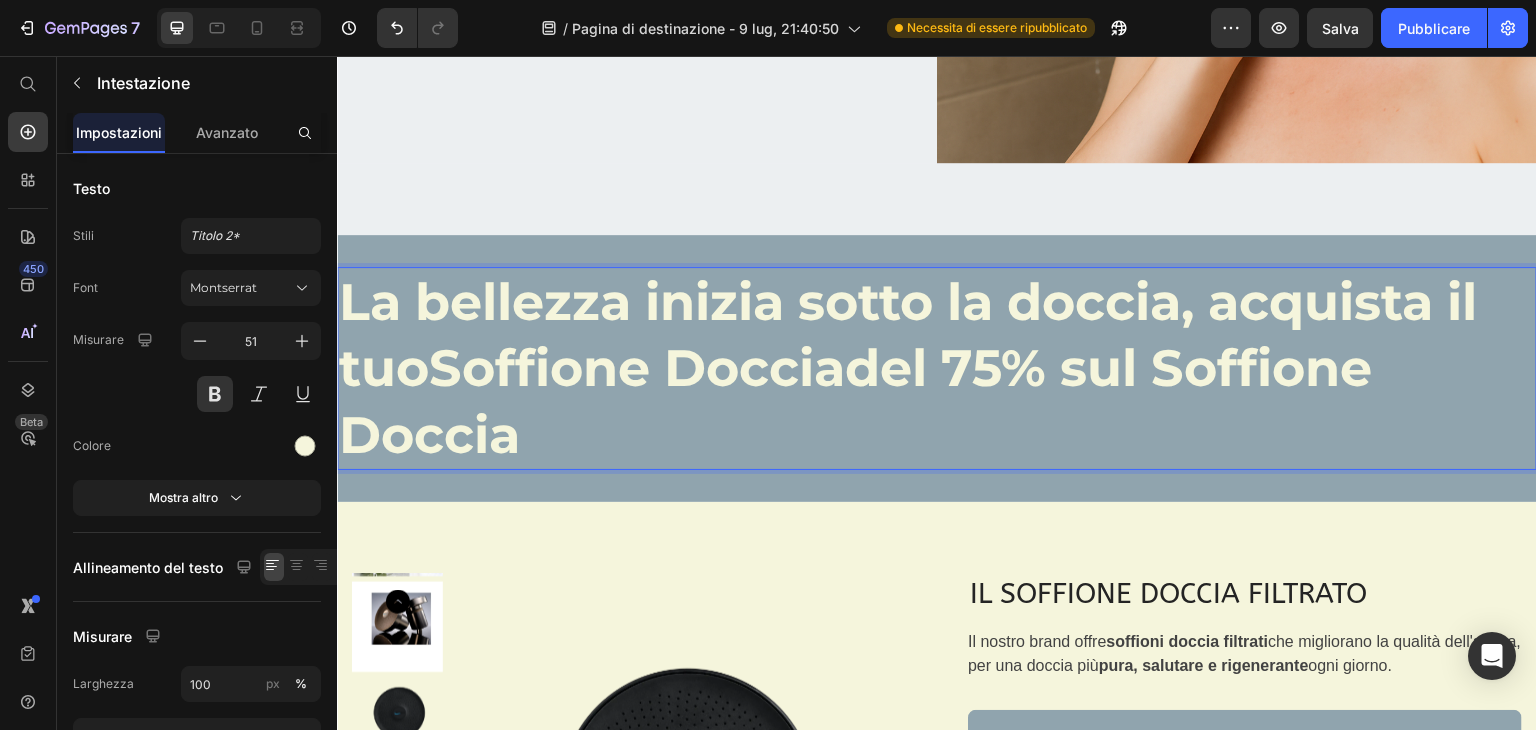 click on "Soffione Doccia" at bounding box center [637, 368] 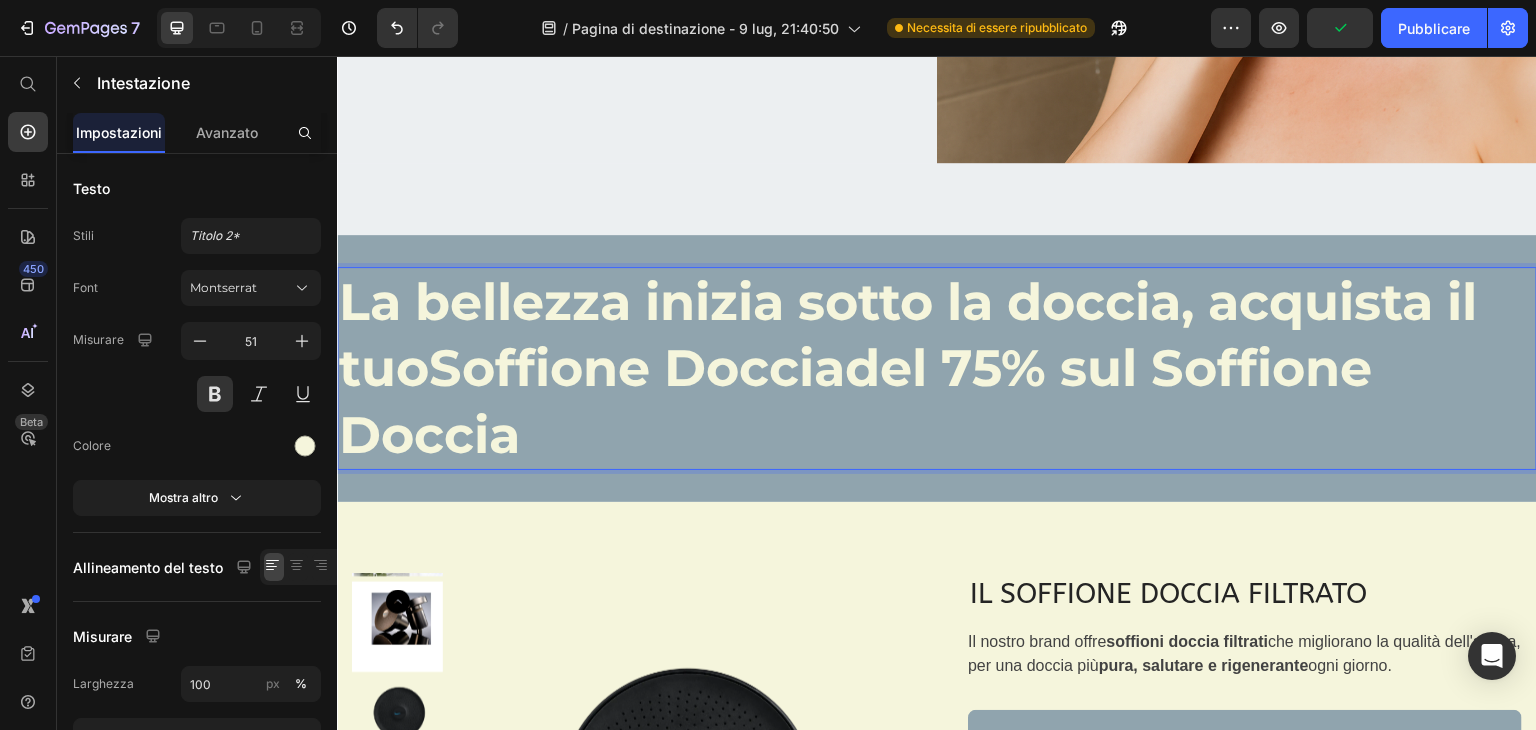 click on "La bellezza inizia sotto la doccia, acquista il tuo  Soffione Doccia del 75% sul Soffione Doccia" at bounding box center (937, 368) 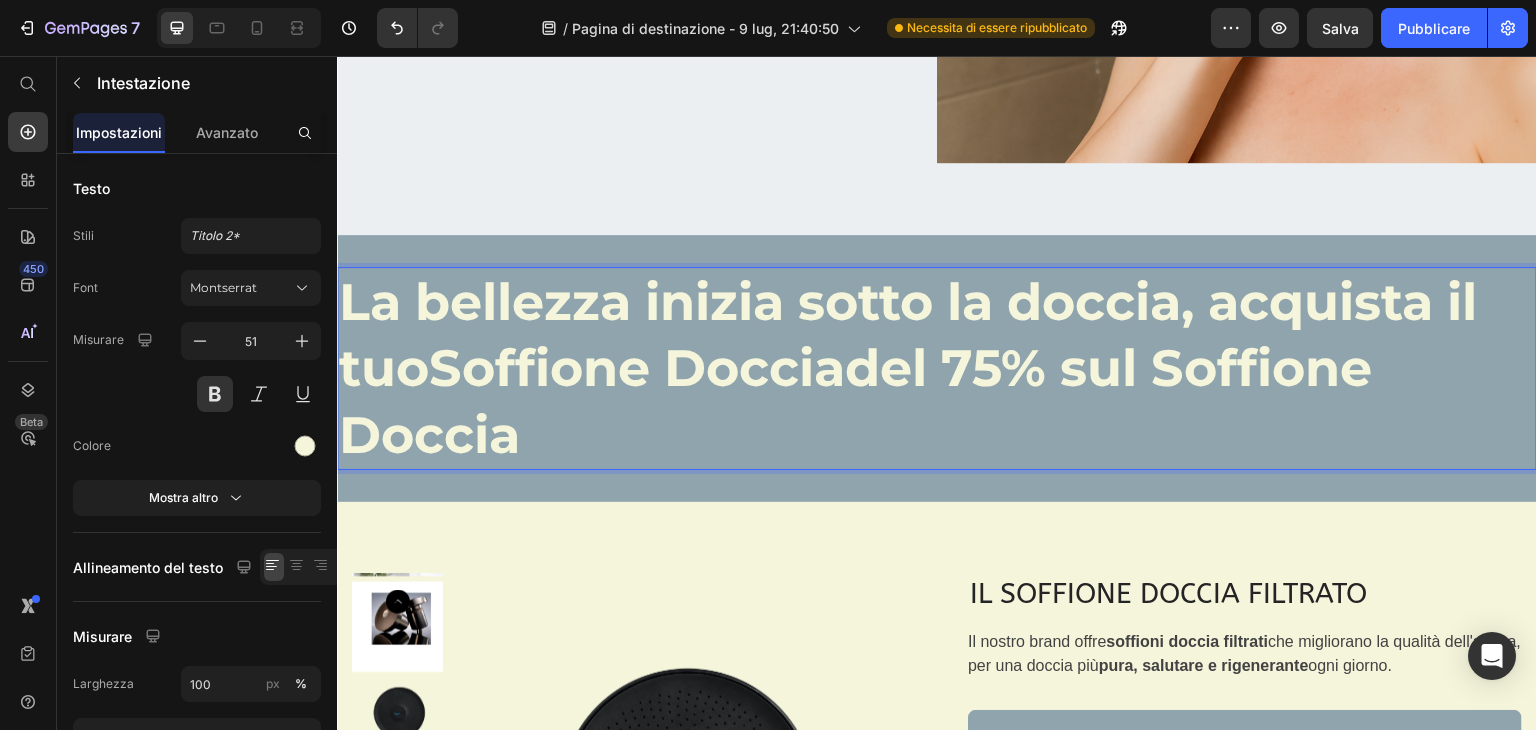 click on "La bellezza inizia sotto la doccia, acquista il tuo  Soffione Doccia  del 75% sul Soffione Doccia" at bounding box center (937, 368) 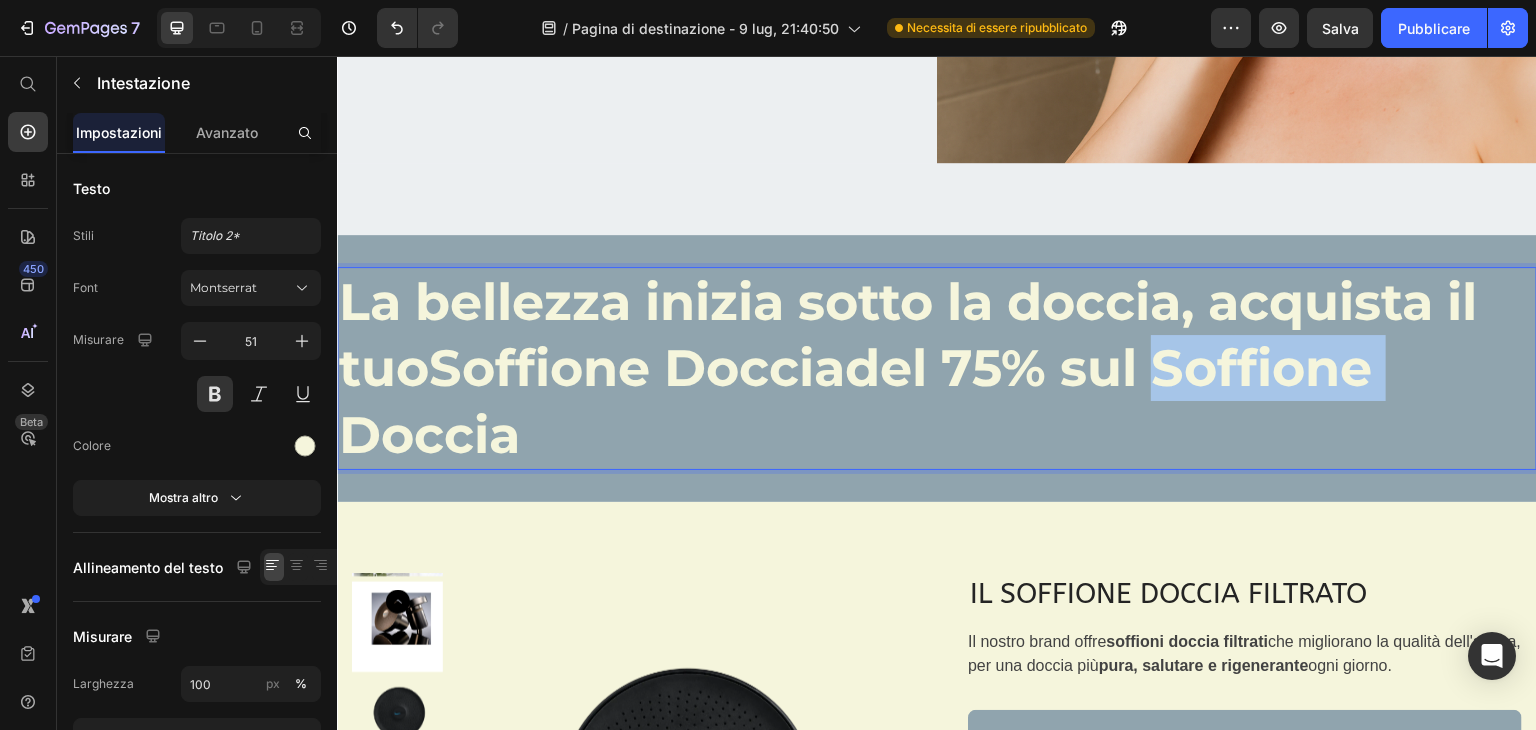 click on "La bellezza inizia sotto la doccia, acquista il tuo  Soffione Doccia  del 75% sul Soffione Doccia" at bounding box center (937, 368) 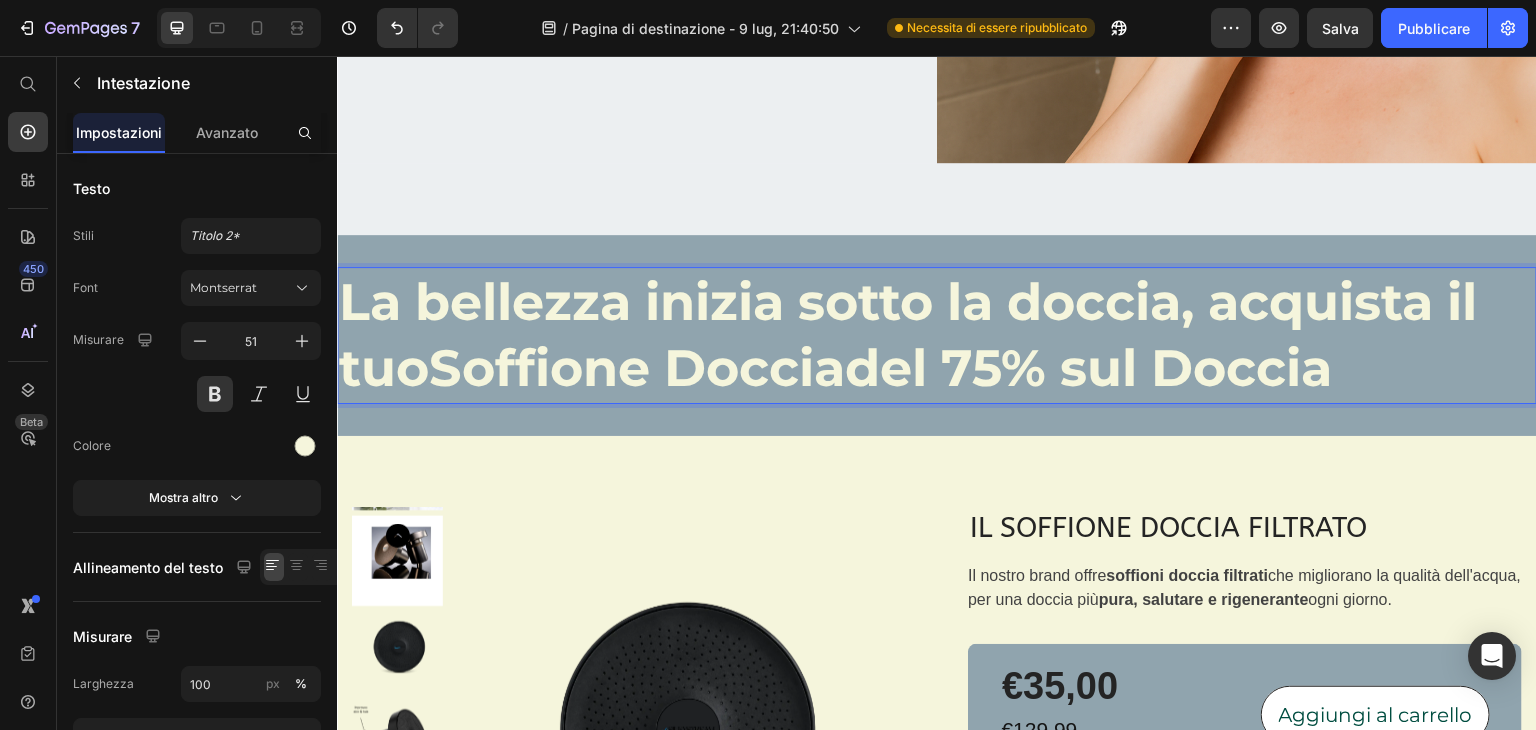 click on "La bellezza inizia sotto la doccia, acquista il tuo  Soffione Doccia  del 75% sul Doccia" at bounding box center (937, 335) 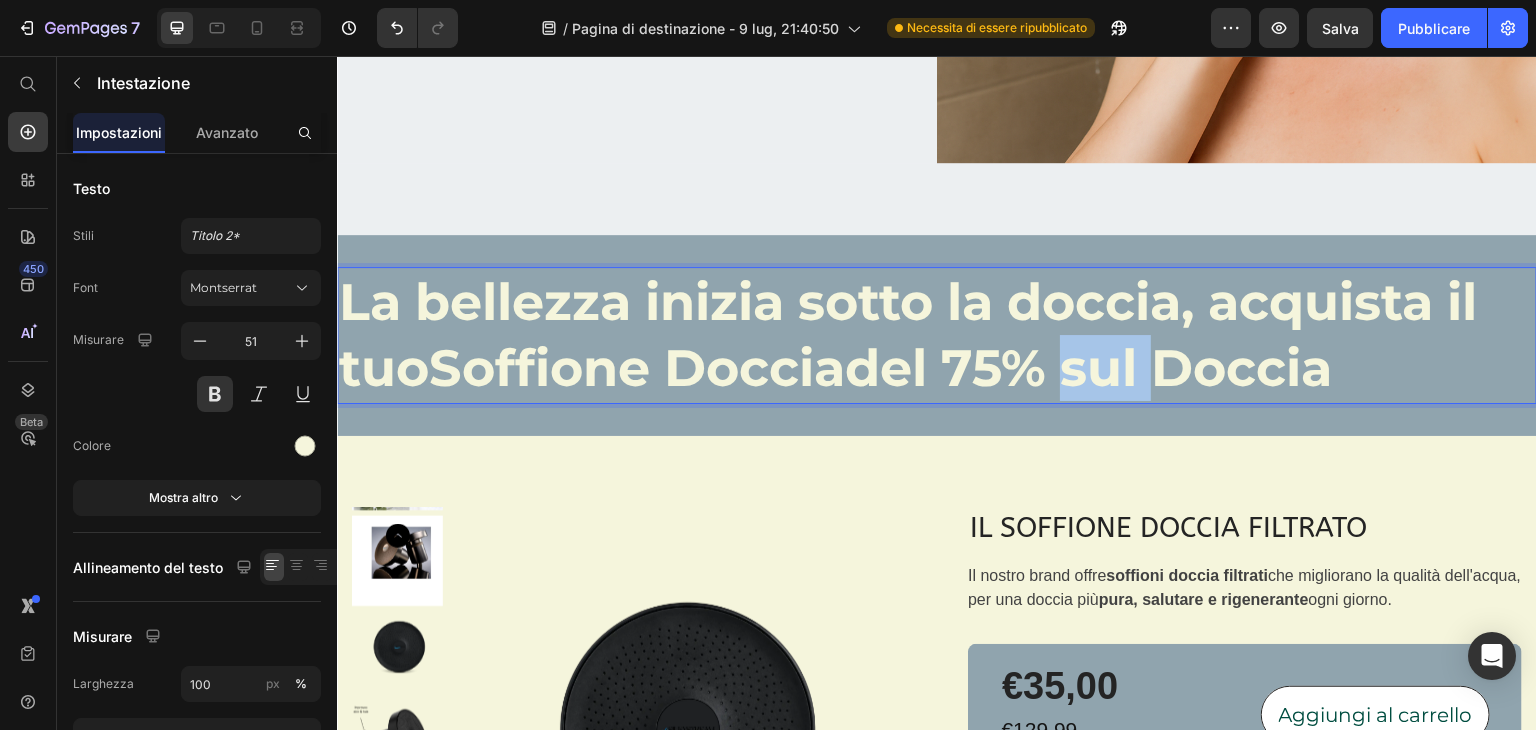 click on "La bellezza inizia sotto la doccia, acquista il tuo  Soffione Doccia  del 75% sul Doccia" at bounding box center (937, 335) 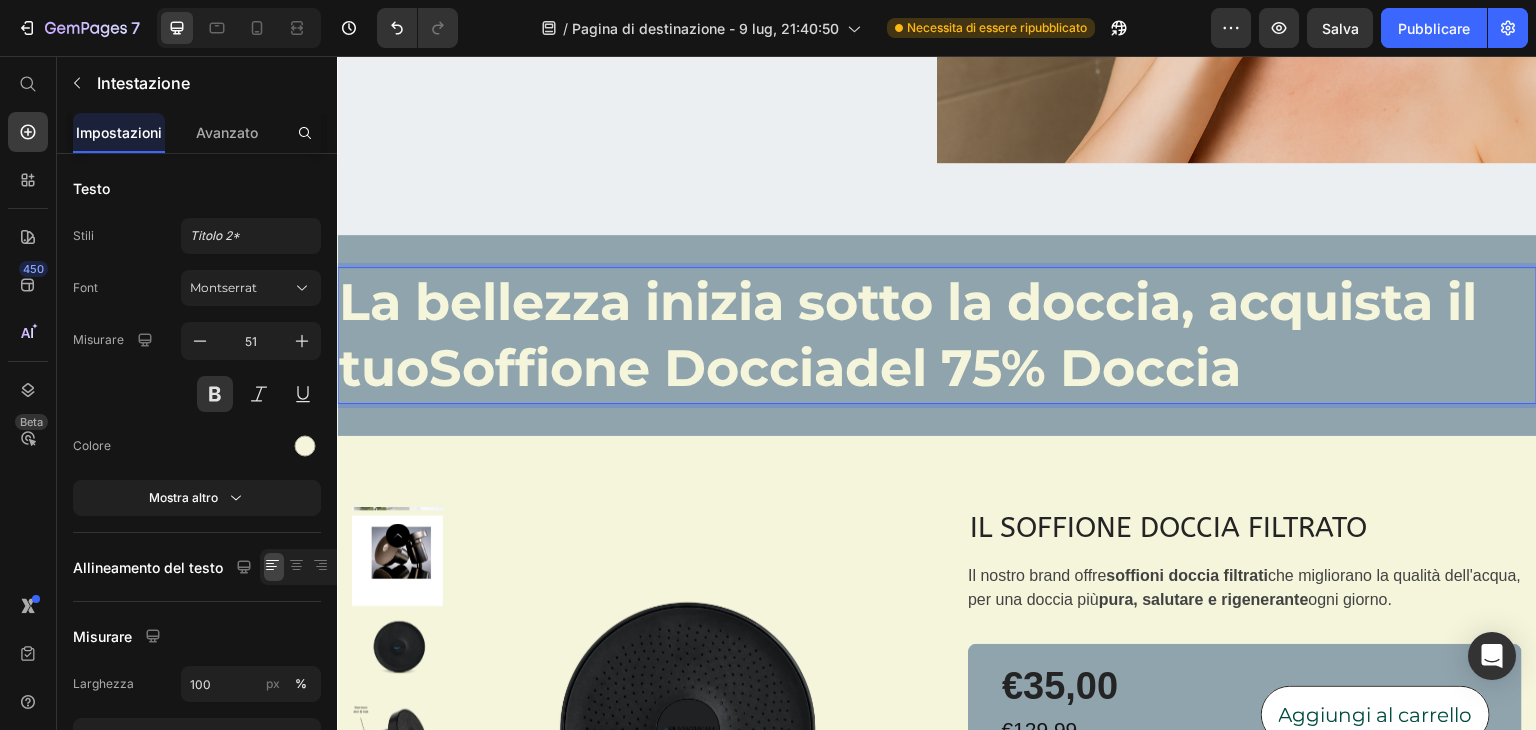 click on "La bellezza inizia sotto la doccia, acquista il tuo  Soffione Doccia  del 75% Doccia" at bounding box center (937, 335) 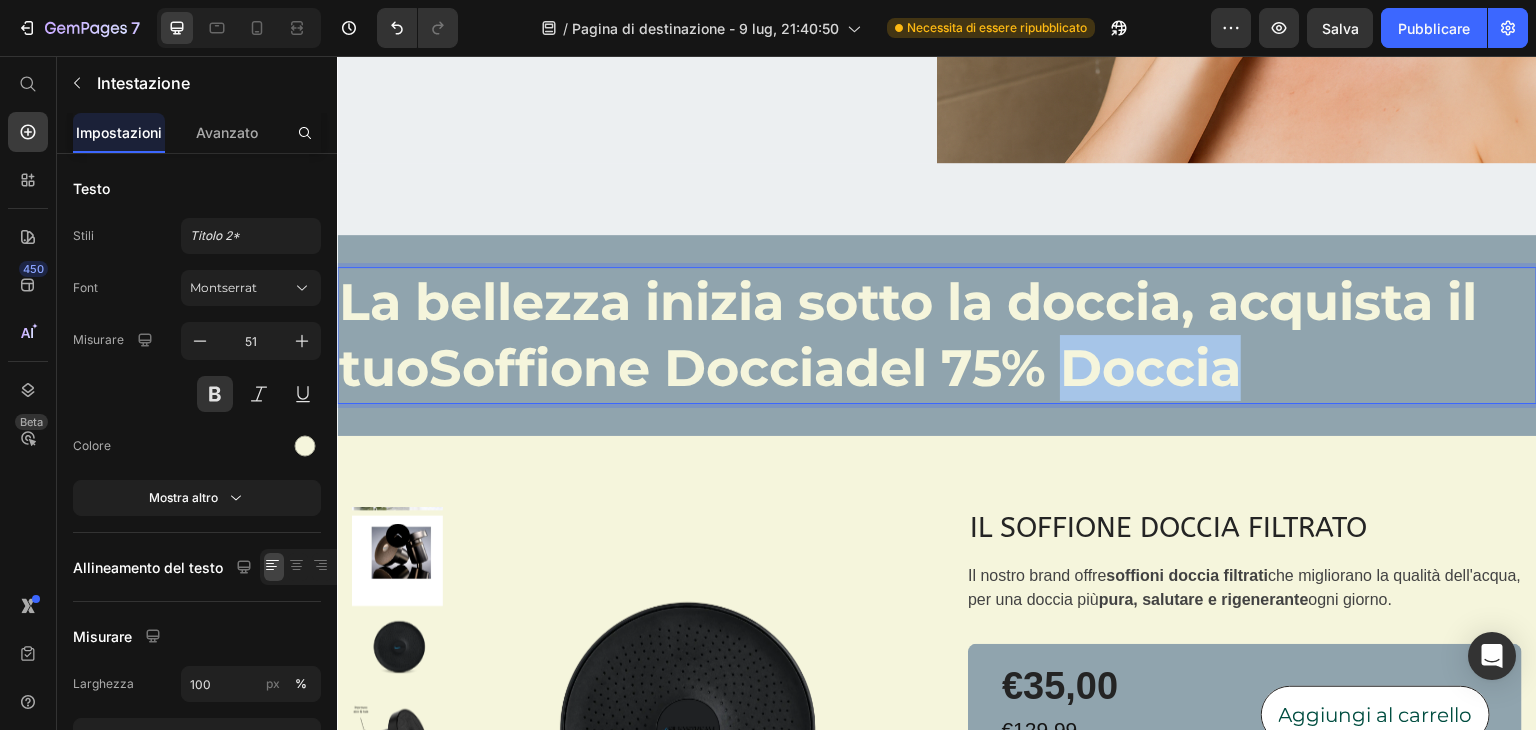 click on "La bellezza inizia sotto la doccia, acquista il tuo  Soffione Doccia  del 75% Doccia" at bounding box center [937, 335] 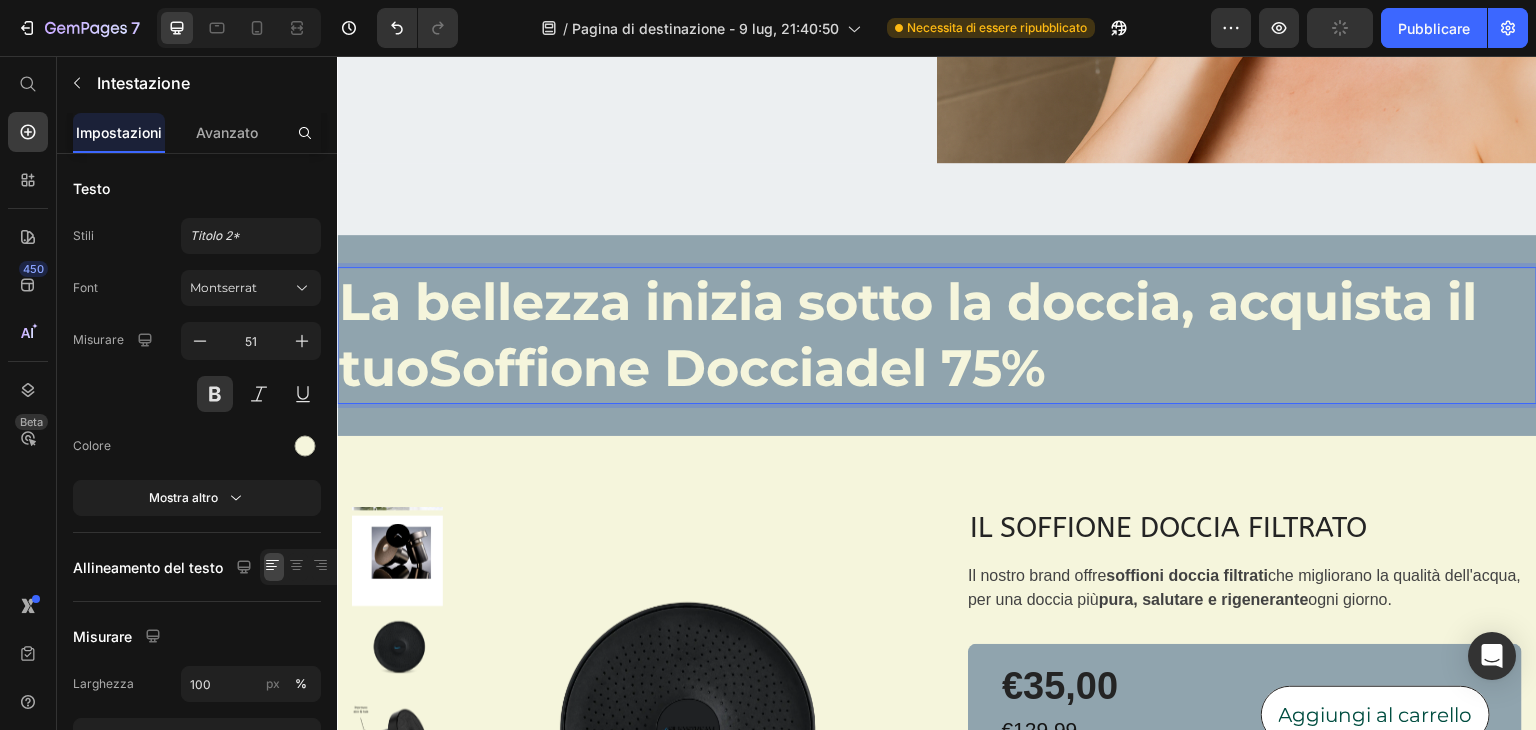 click on "La bellezza inizia sotto la doccia, acquista il tuo  Soffione Doccia  del 75%" at bounding box center (937, 335) 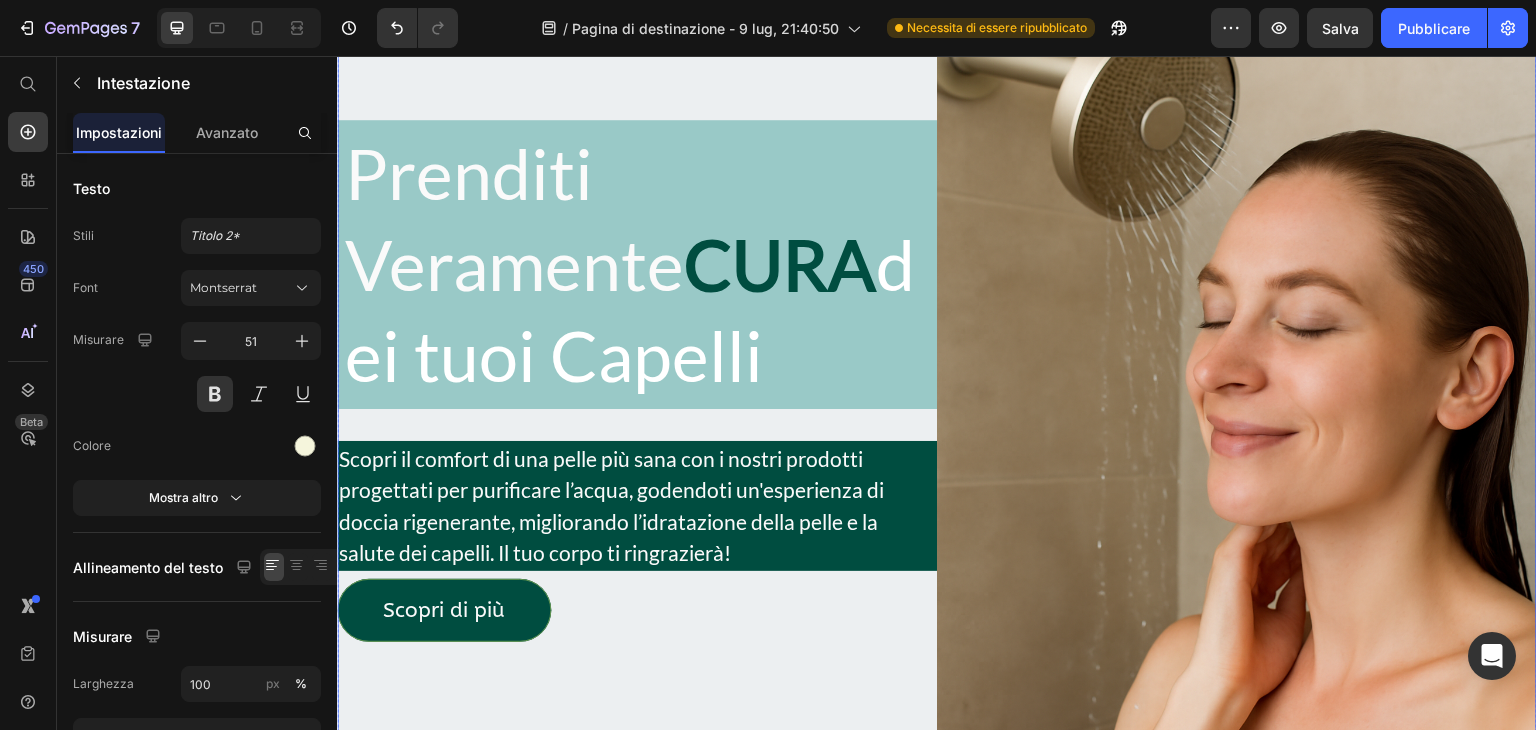 scroll, scrollTop: 500, scrollLeft: 0, axis: vertical 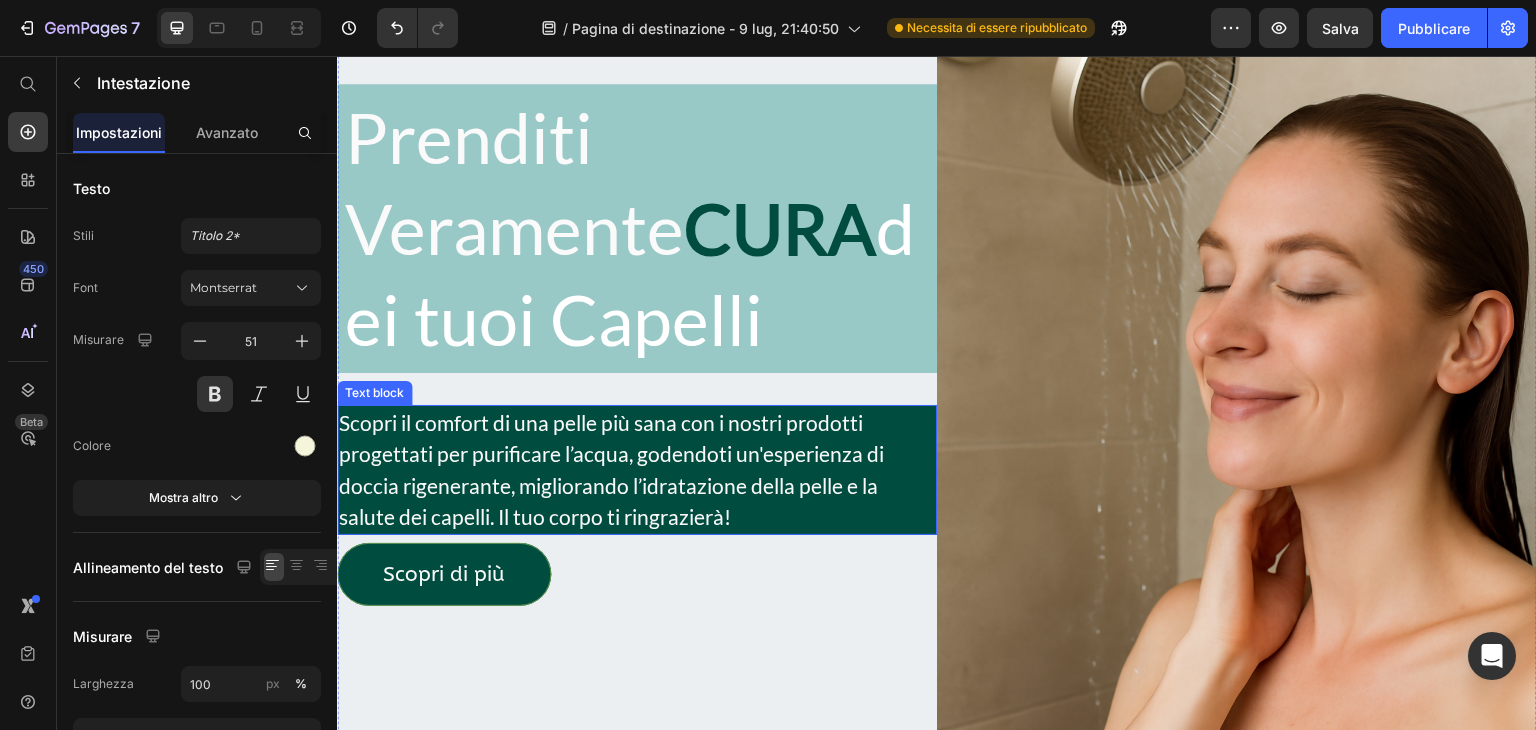 click on "Scopri il comfort di una pelle più sana con i nostri prodotti progettati per purificare l’acqua, godendoti un'esperienza di doccia rigenerante, migliorando l’idratazione della pelle e la salute dei capelli. Il tuo corpo ti ringrazierà!" at bounding box center (637, 470) 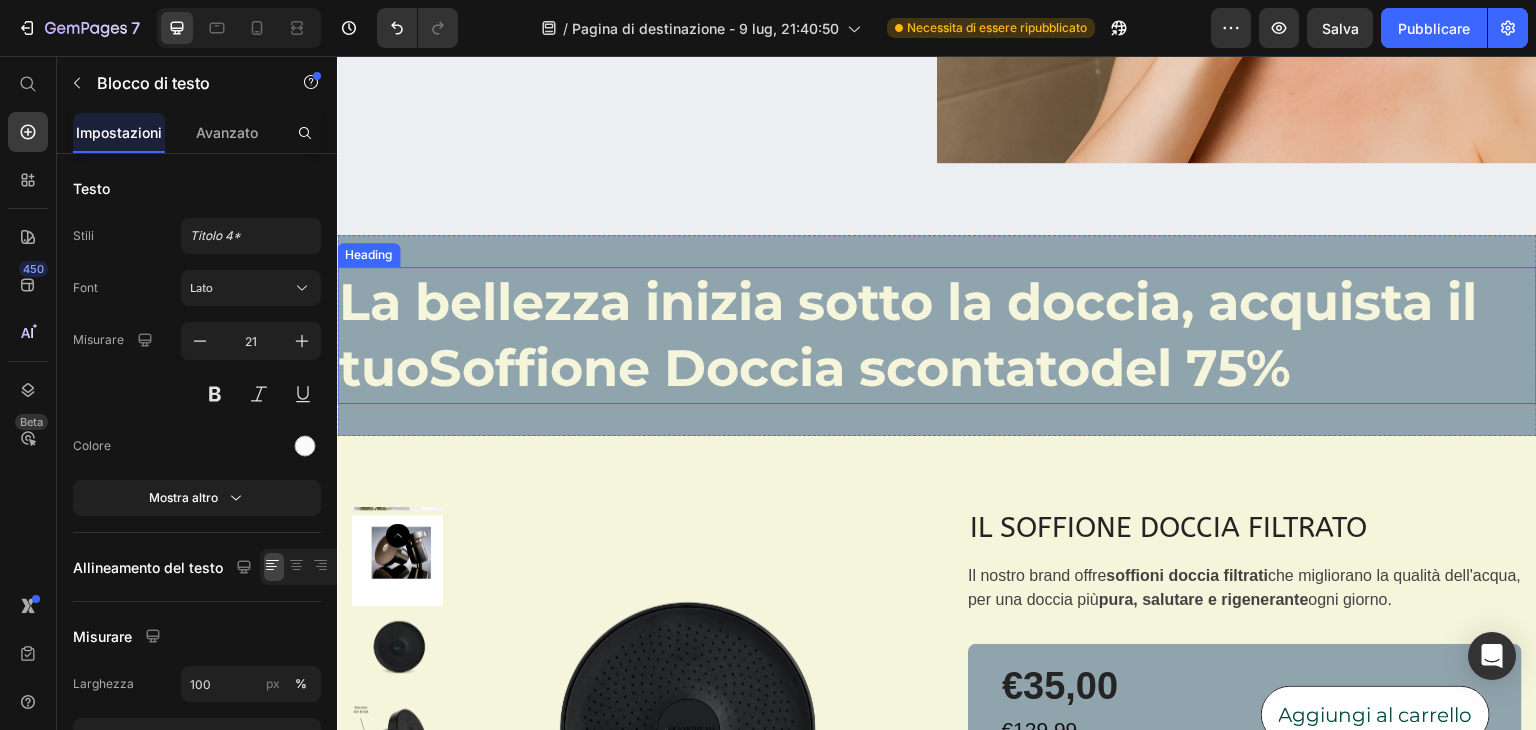 scroll, scrollTop: 1200, scrollLeft: 0, axis: vertical 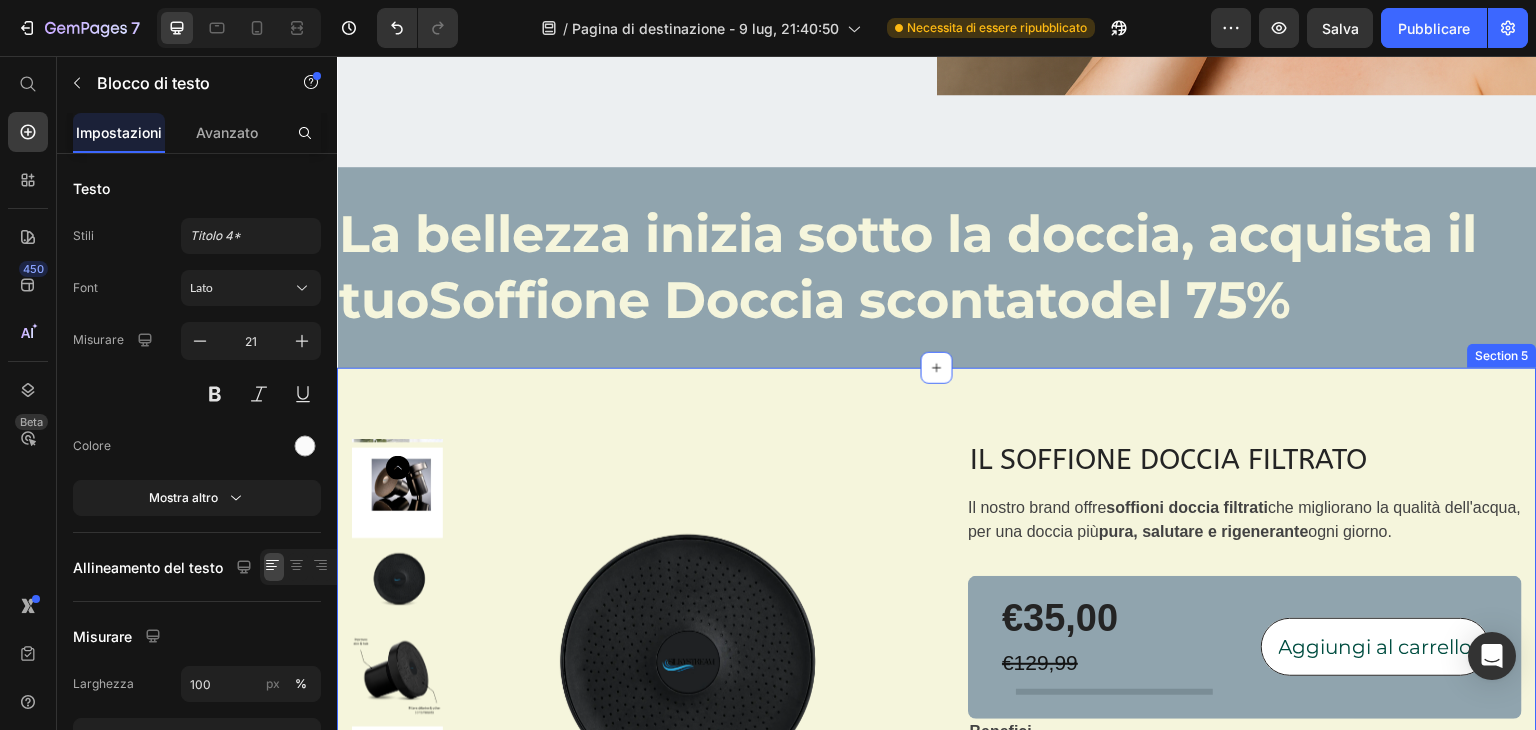 click on "Product Images IL SOFFIONE DOCCIA FILTRATO (P) Title Il nostro brand offre  soffioni doccia filtrati  che migliorano la qualità dell'acqua, per una doccia più  pura, salutare e rigenerante  ogni giorno. (P) Description €35,00 (P) Price €129,99 (P) Price                Title Line Aggiungi al carrello (P) Cart Button Row Benefici Riduzione di secchezza e rottura Maggiore morbidezza, brillantezza e facilità di pettinatura Cura del cuoio capelluto Miglior resa dei trattamenti Riduzione della caduta legata a stress meccanico Text block Quantità Text block 1 Product Quantity Row Product Section 5" at bounding box center (937, 716) 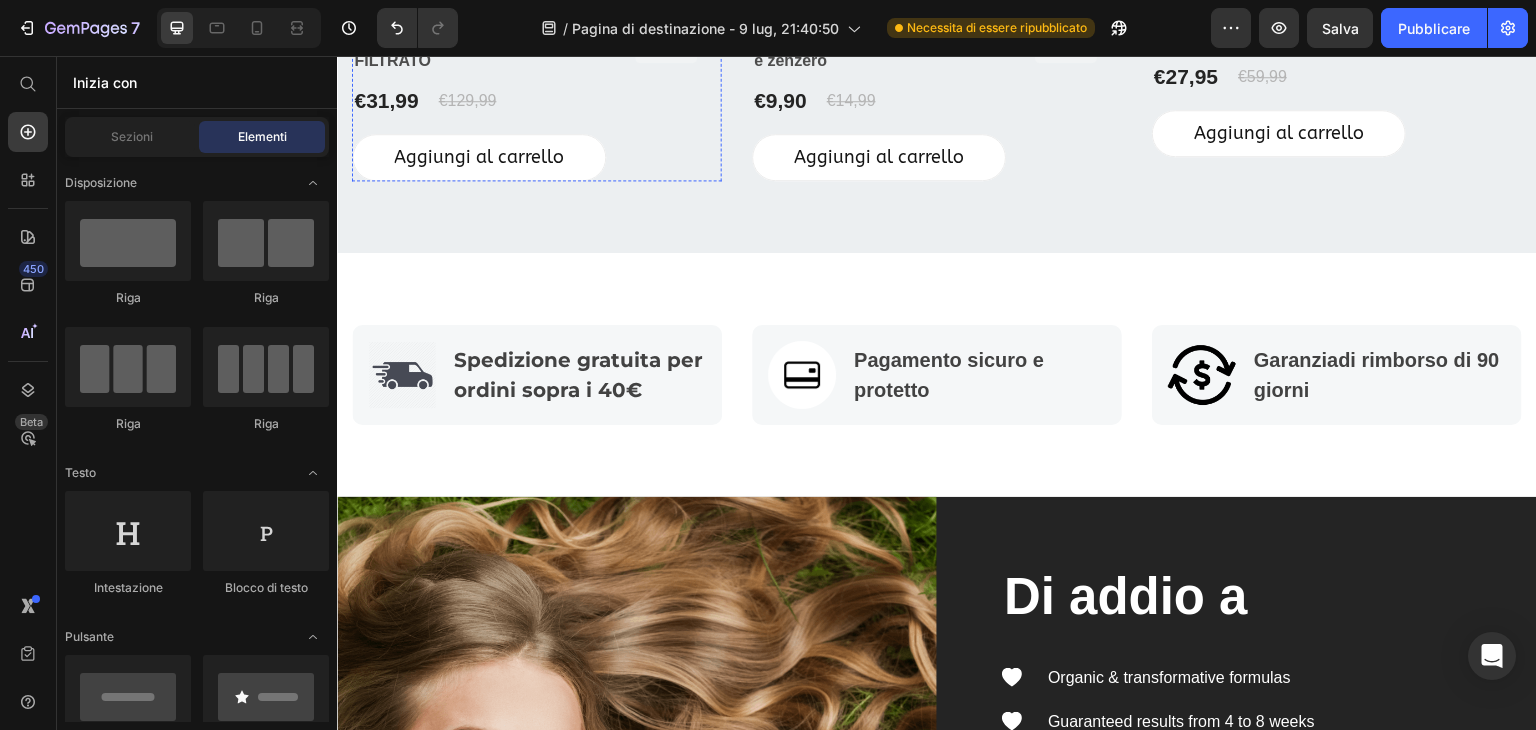 scroll, scrollTop: 3188, scrollLeft: 0, axis: vertical 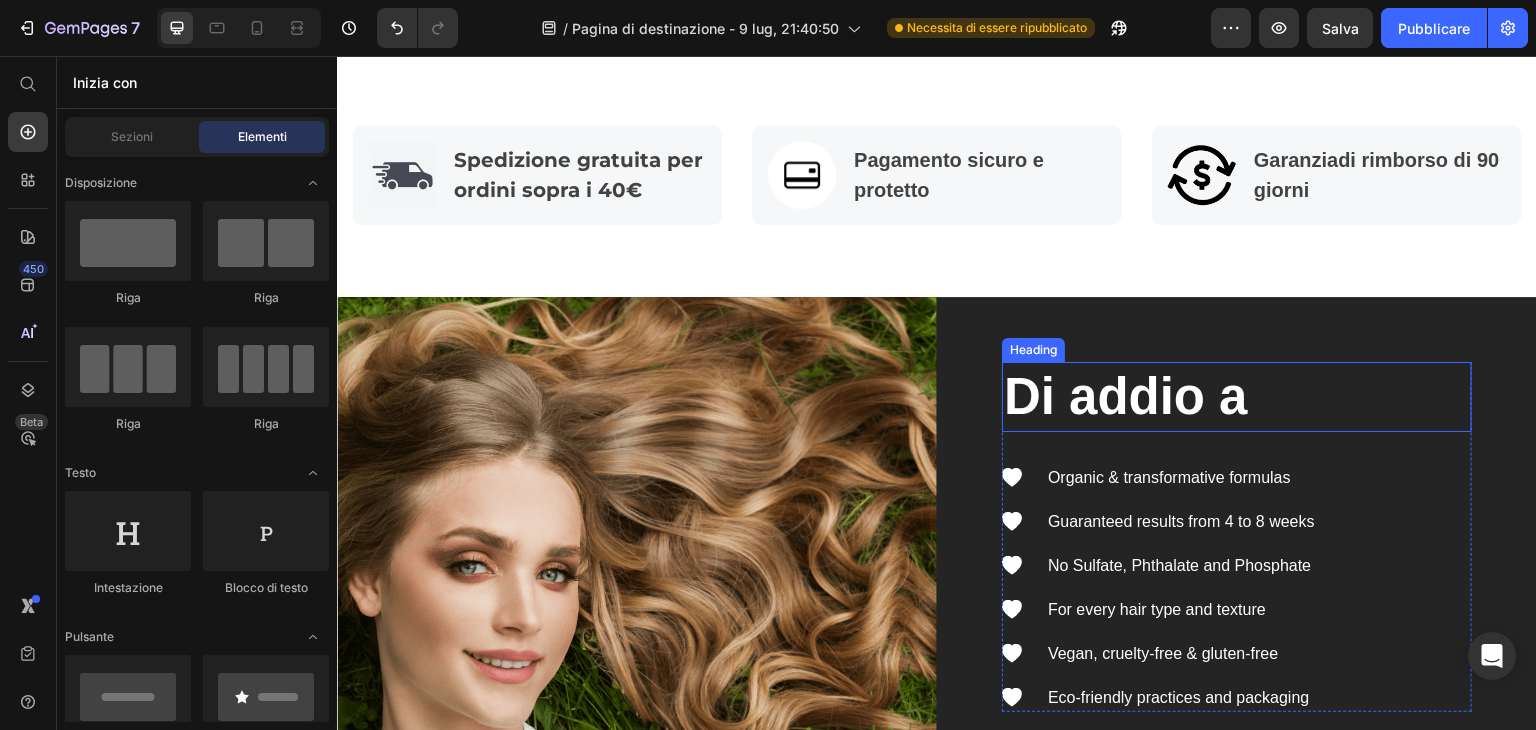 click on "Di addio a" at bounding box center [1237, 397] 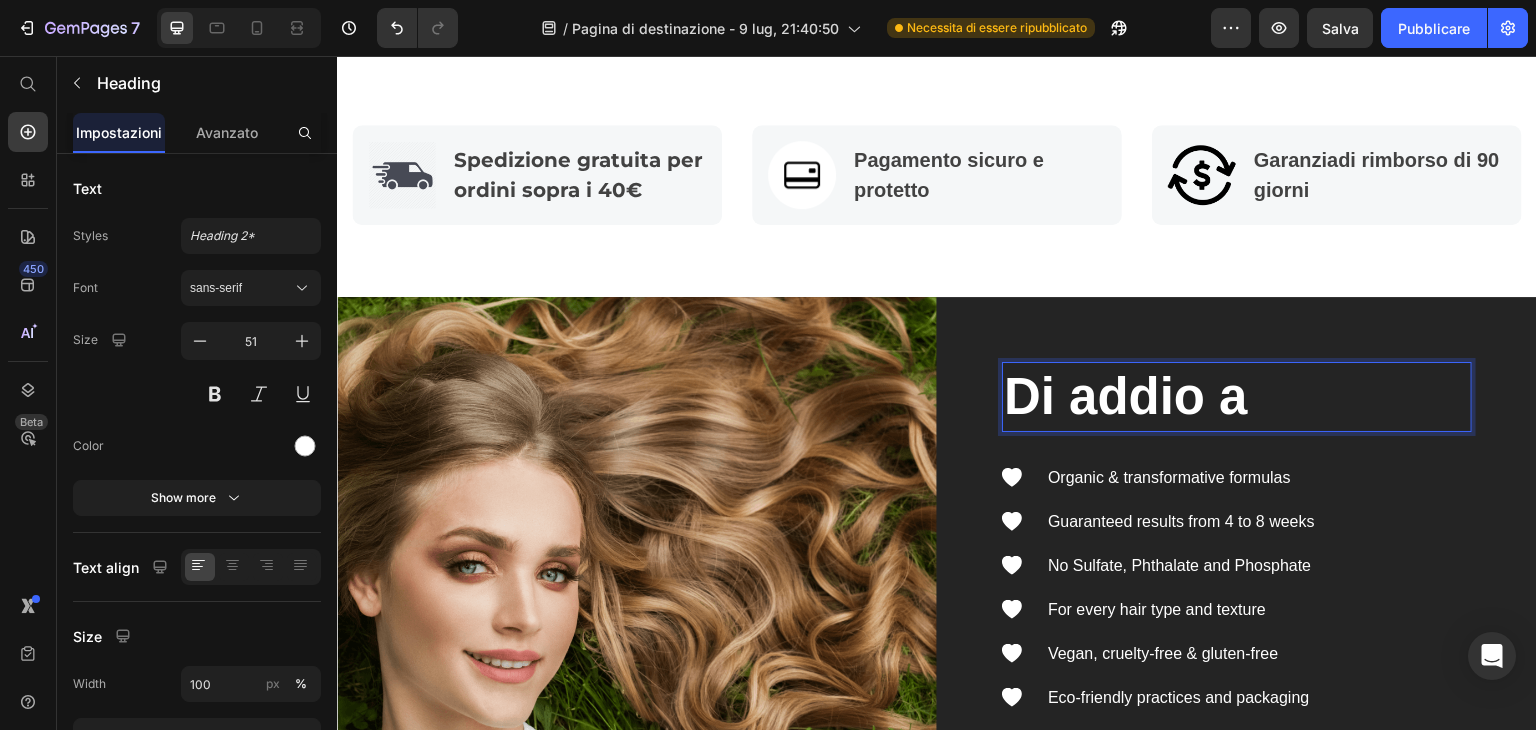 click on "Di addio a" at bounding box center (1237, 397) 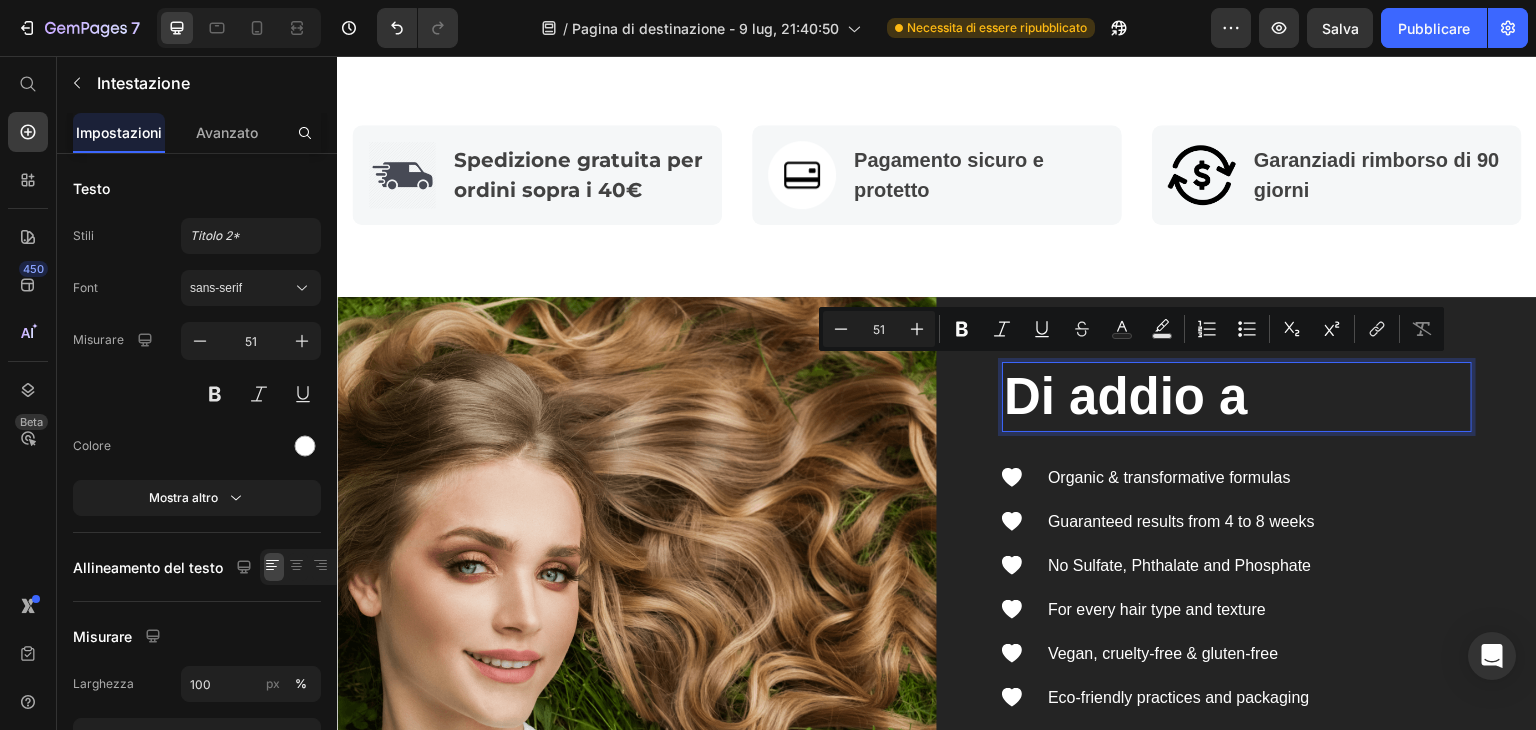 click on "Di addio a" at bounding box center (1237, 397) 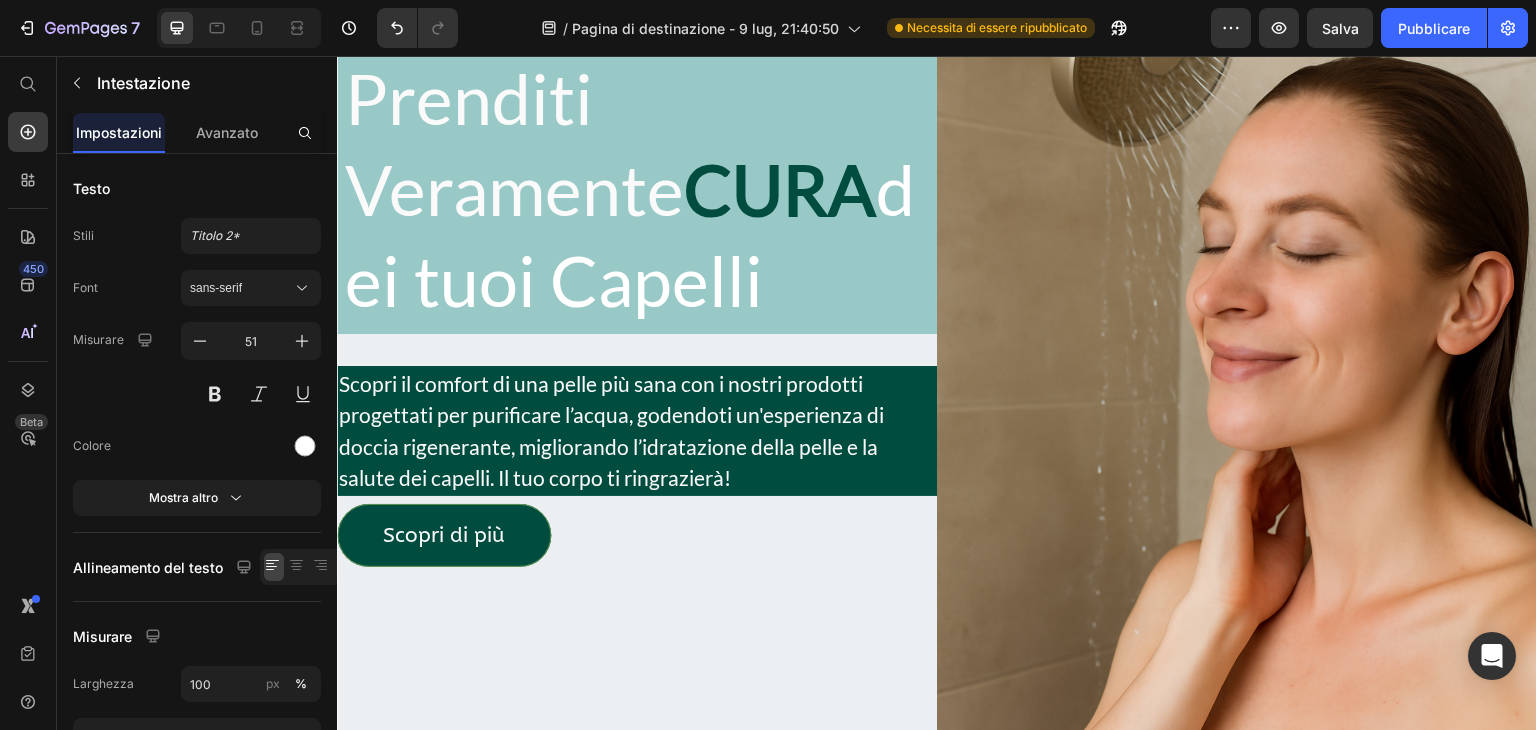 scroll, scrollTop: 388, scrollLeft: 0, axis: vertical 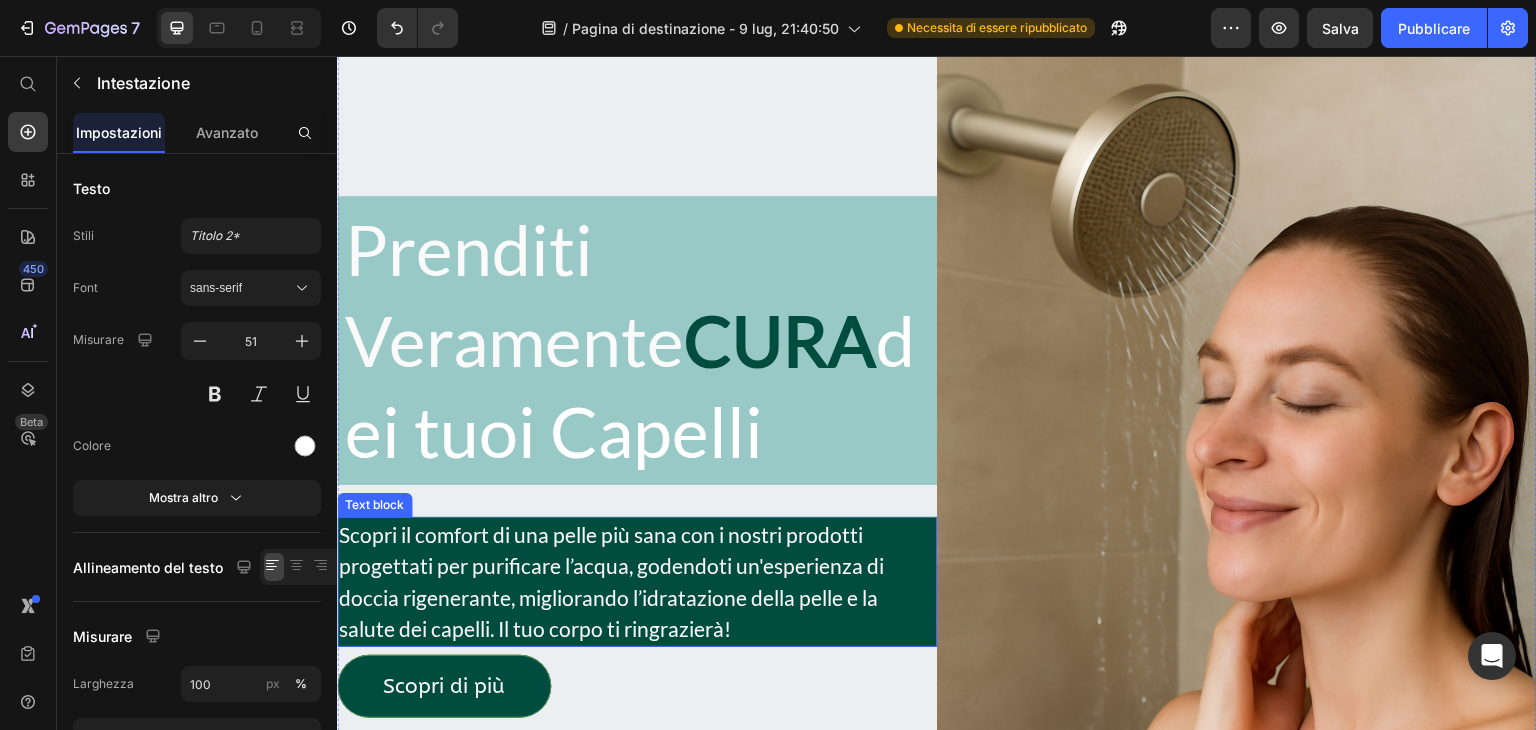 click on "Scopri il comfort di una pelle più sana con i nostri prodotti progettati per purificare l’acqua, godendoti un'esperienza di doccia rigenerante, migliorando l’idratazione della pelle e la salute dei capelli. Il tuo corpo ti ringrazierà!" at bounding box center [637, 582] 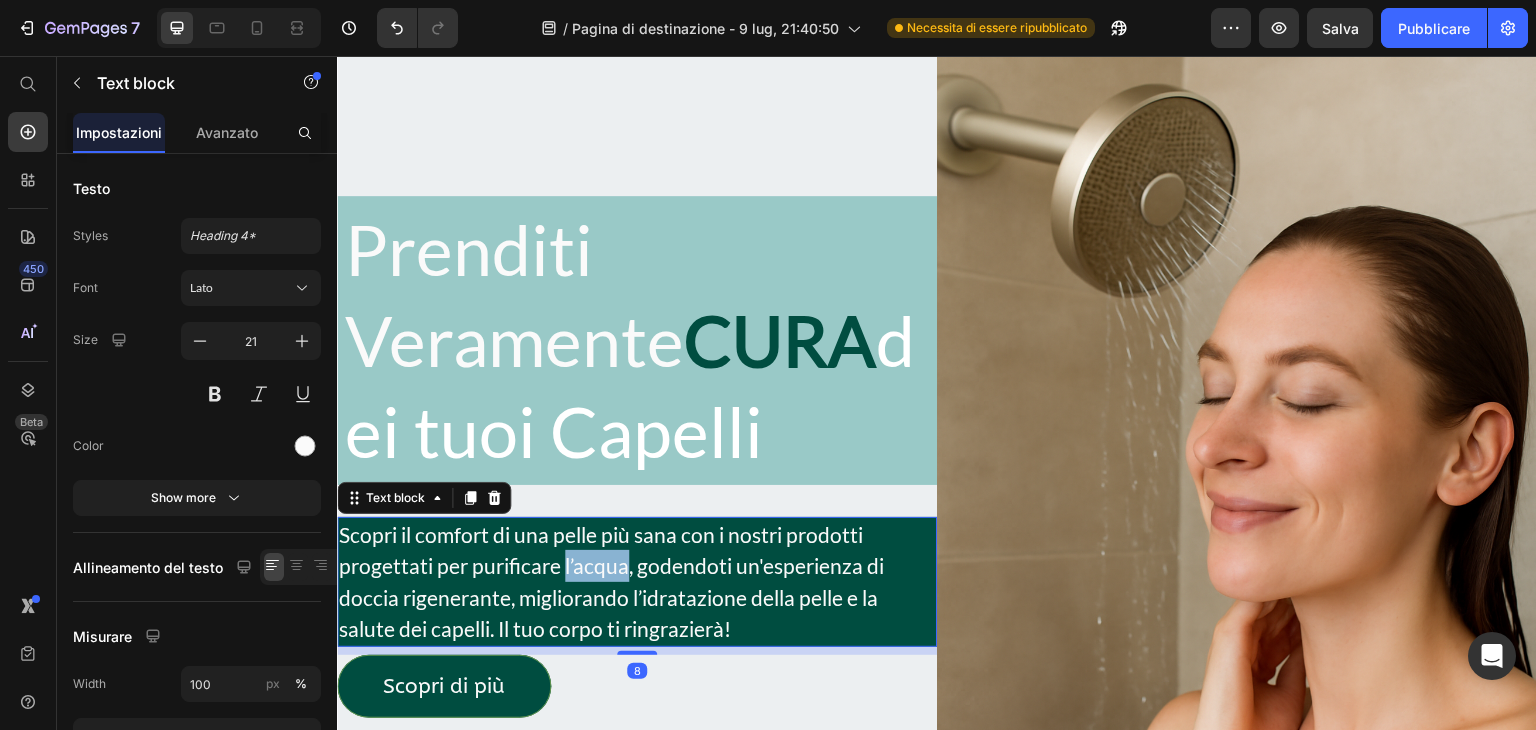 click on "Scopri il comfort di una pelle più sana con i nostri prodotti progettati per purificare l’acqua, godendoti un'esperienza di doccia rigenerante, migliorando l’idratazione della pelle e la salute dei capelli. Il tuo corpo ti ringrazierà!" at bounding box center [637, 582] 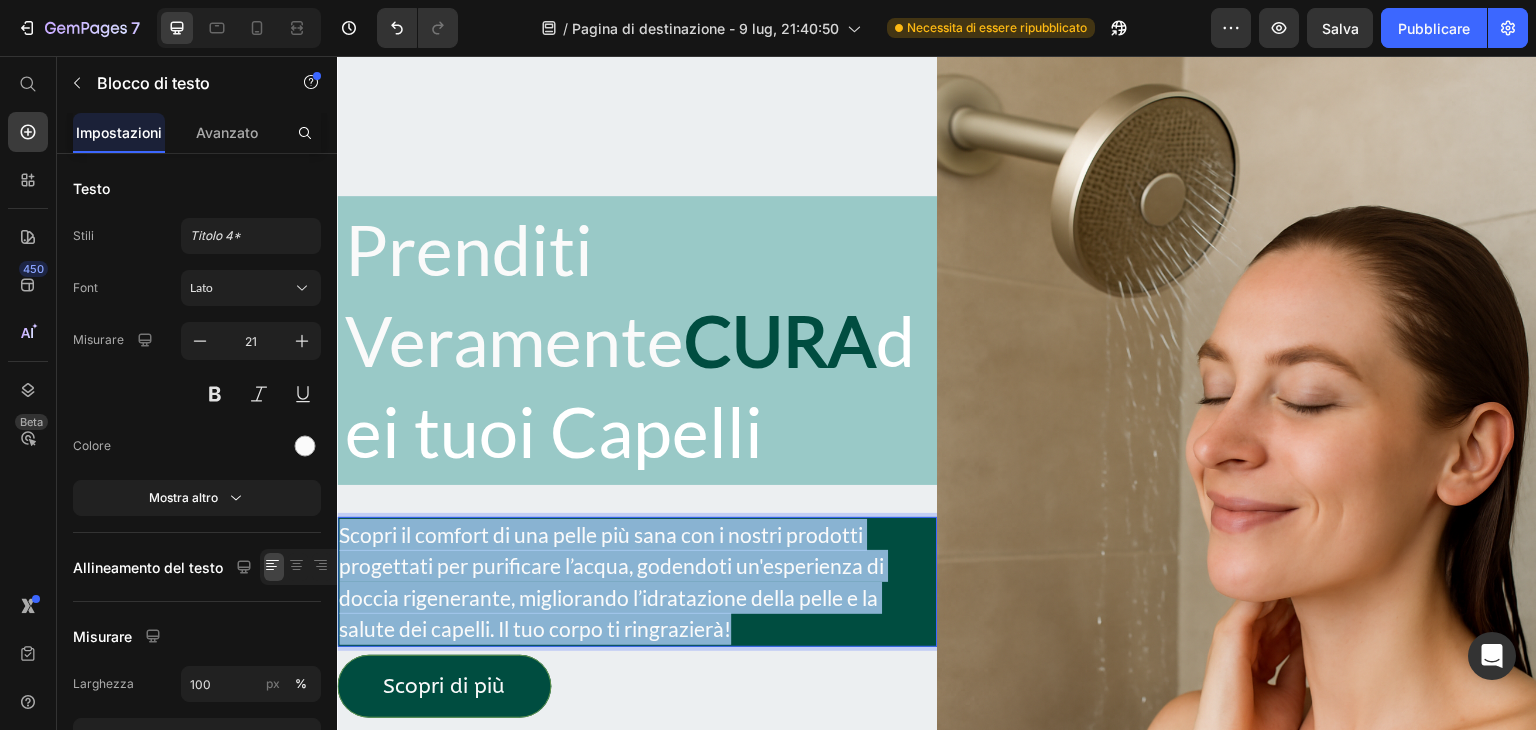 click on "Scopri il comfort di una pelle più sana con i nostri prodotti progettati per purificare l’acqua, godendoti un'esperienza di doccia rigenerante, migliorando l’idratazione della pelle e la salute dei capelli. Il tuo corpo ti ringrazierà!" at bounding box center [637, 582] 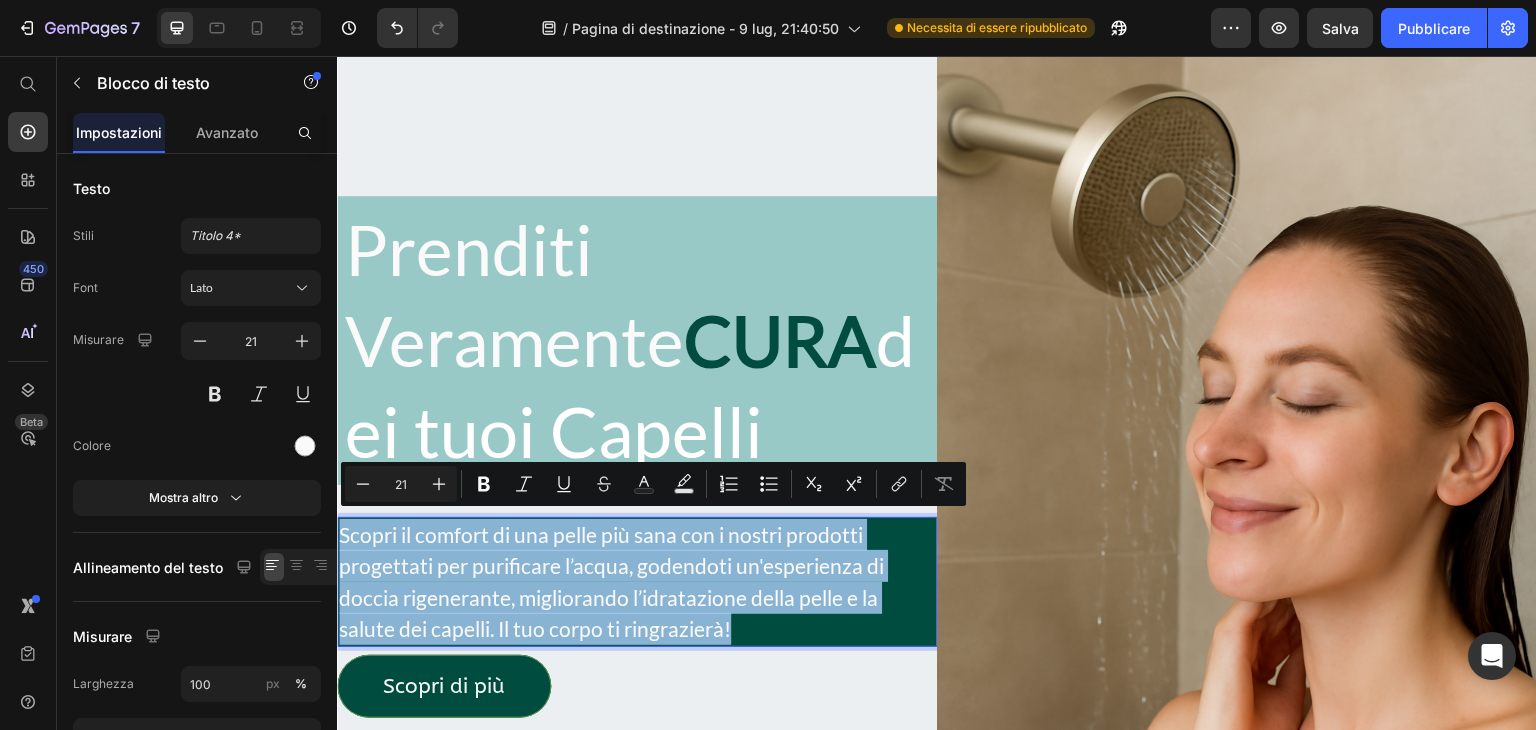 click on "Scopri il comfort di una pelle più sana con i nostri prodotti progettati per purificare l’acqua, godendoti un'esperienza di doccia rigenerante, migliorando l’idratazione della pelle e la salute dei capelli. Il tuo corpo ti ringrazierà!" at bounding box center [637, 582] 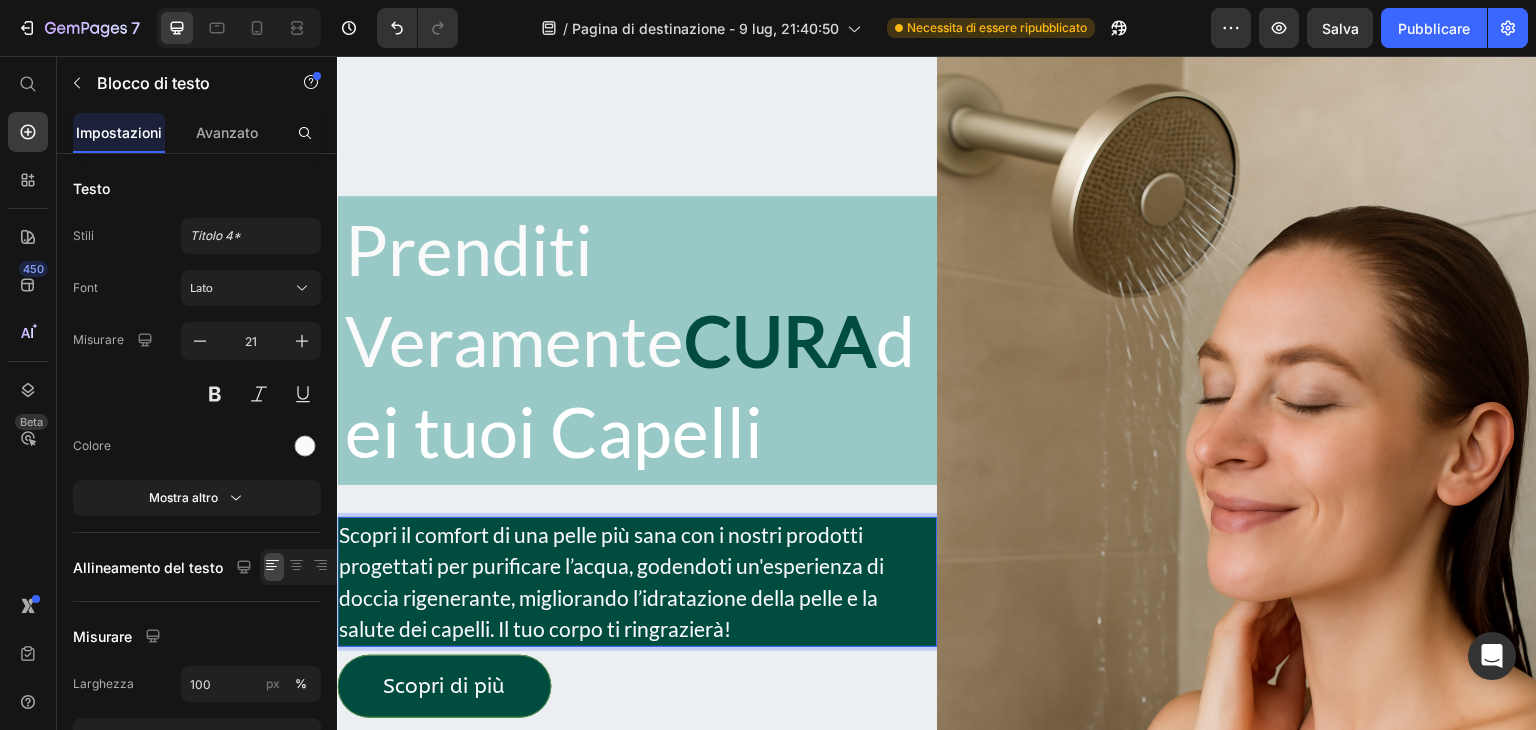 click on "Scopri il comfort di una pelle più sana con i nostri prodotti progettati per purificare l’acqua, godendoti un'esperienza di doccia rigenerante, migliorando l’idratazione della pelle e la salute dei capelli. Il tuo corpo ti ringrazierà!" at bounding box center [637, 582] 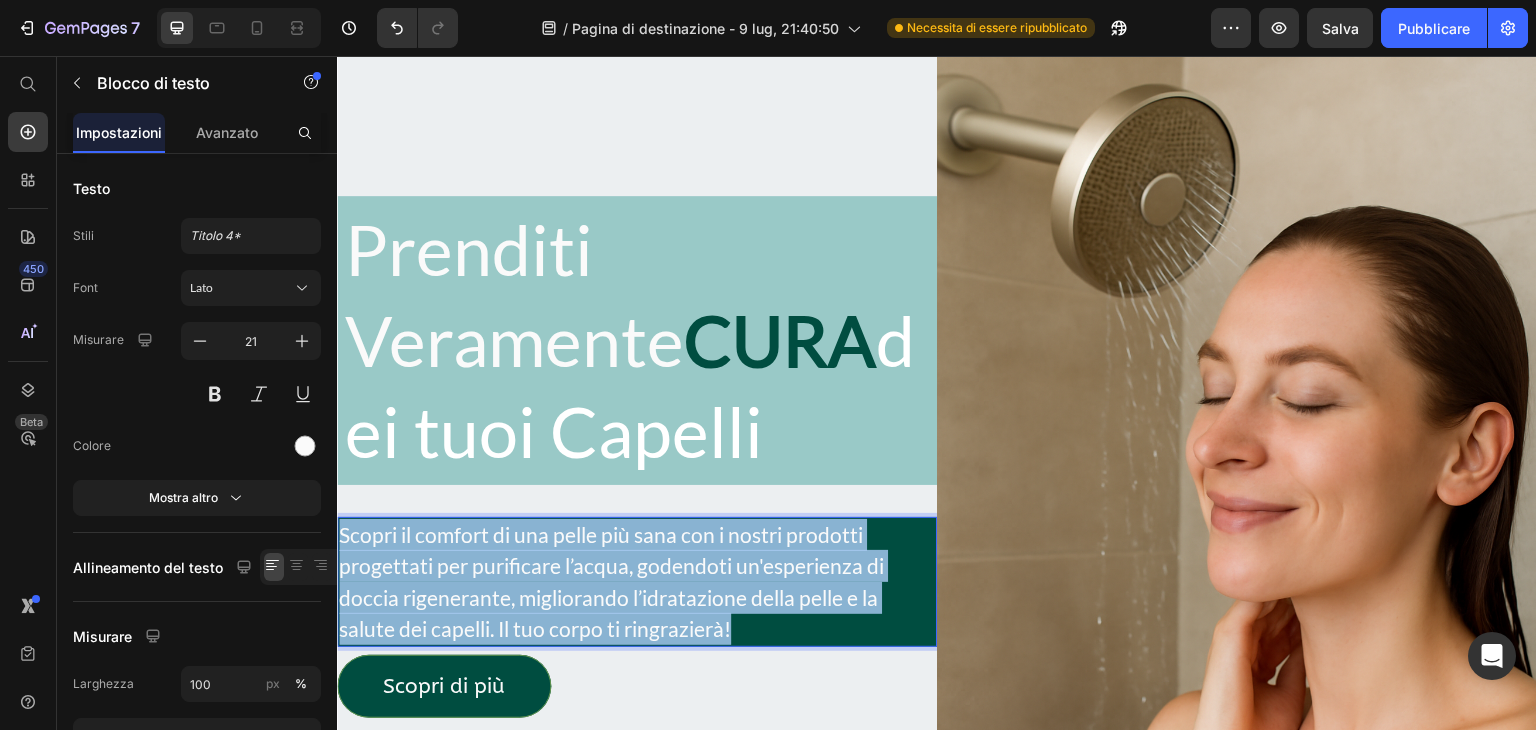click on "Scopri il comfort di una pelle più sana con i nostri prodotti progettati per purificare l’acqua, godendoti un'esperienza di doccia rigenerante, migliorando l’idratazione della pelle e la salute dei capelli. Il tuo corpo ti ringrazierà!" at bounding box center (637, 582) 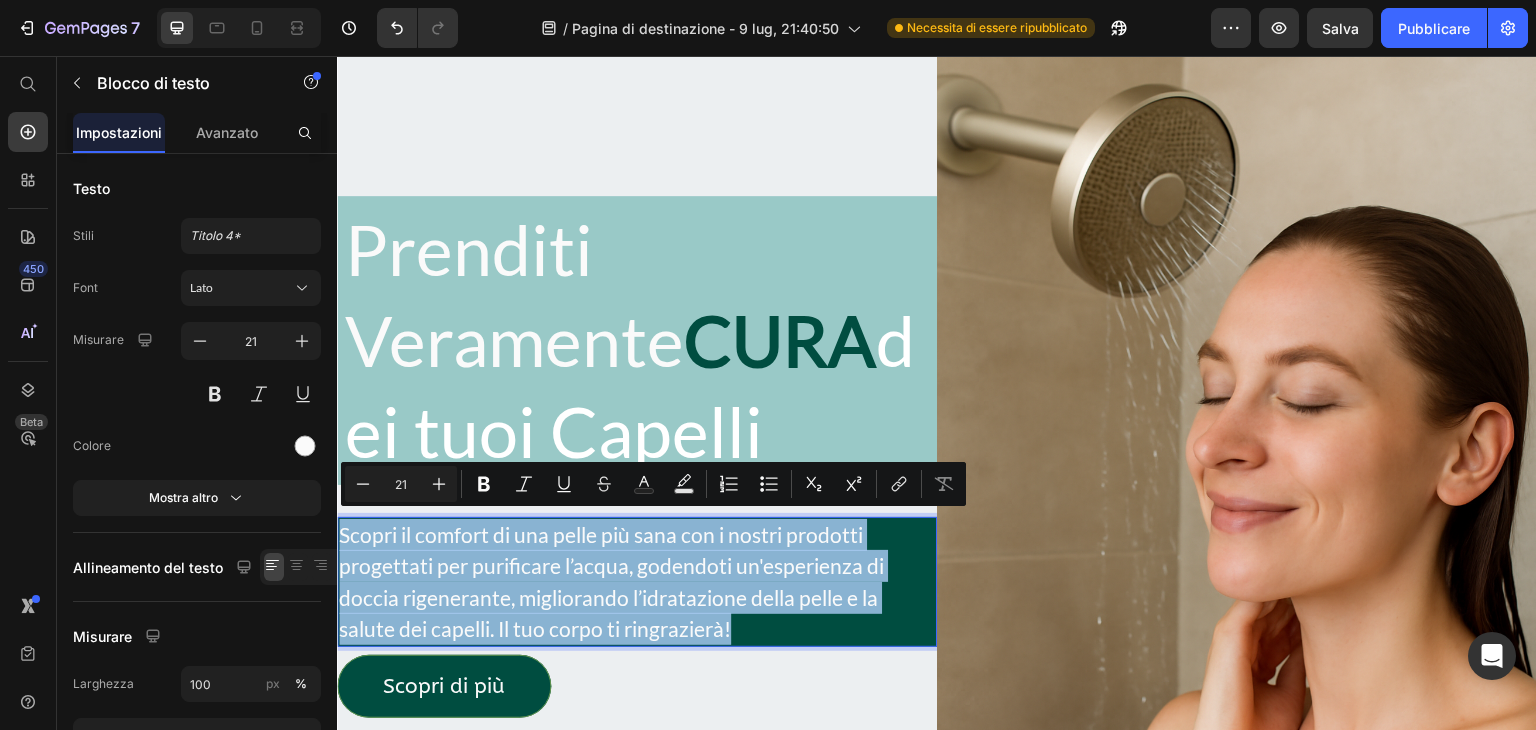 copy on "Scopri il comfort di una pelle più sana con i nostri prodotti progettati per purificare l’acqua, godendoti un'esperienza di doccia rigenerante, migliorando l’idratazione della pelle e la salute dei capelli. Il tuo corpo ti ringrazierà!" 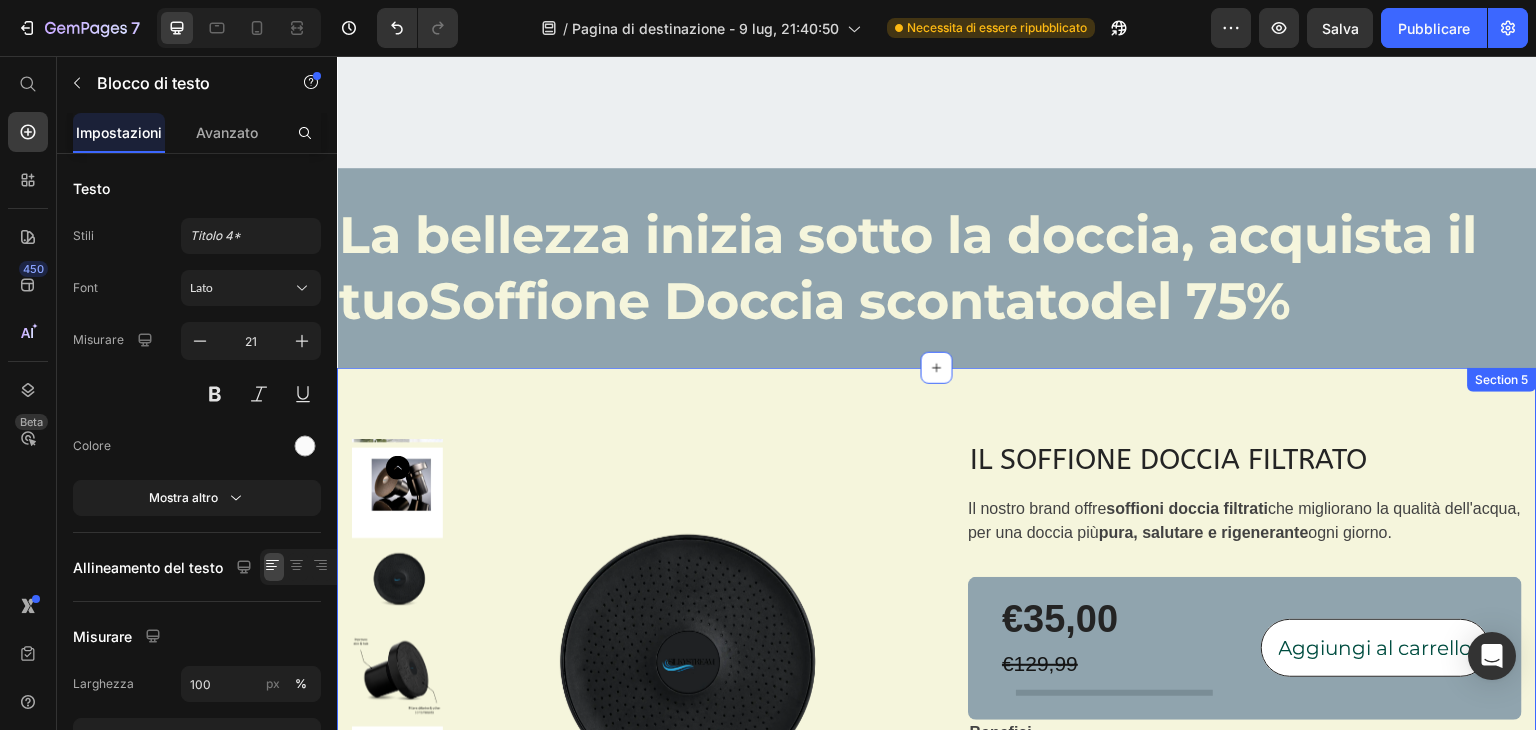 type on "16" 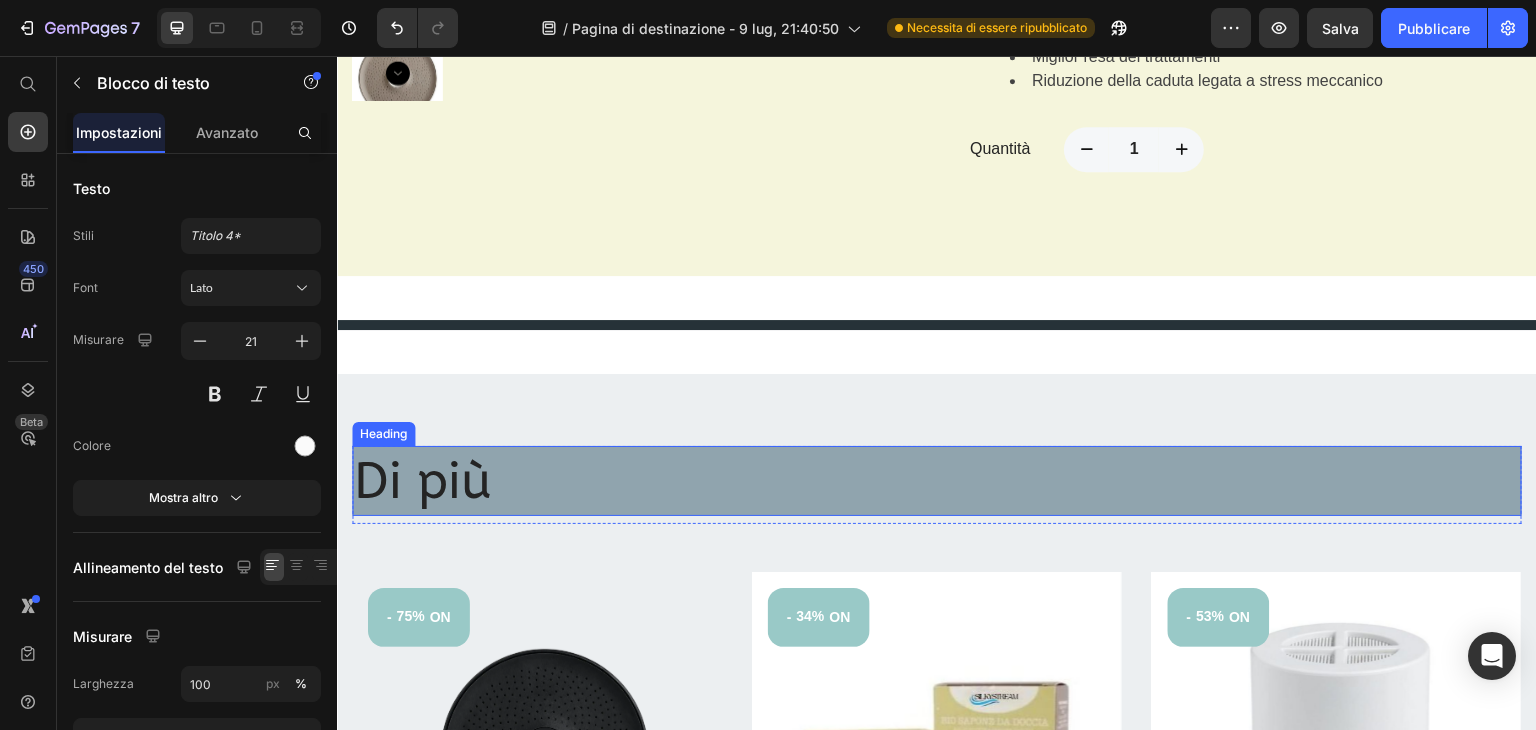scroll, scrollTop: 1488, scrollLeft: 0, axis: vertical 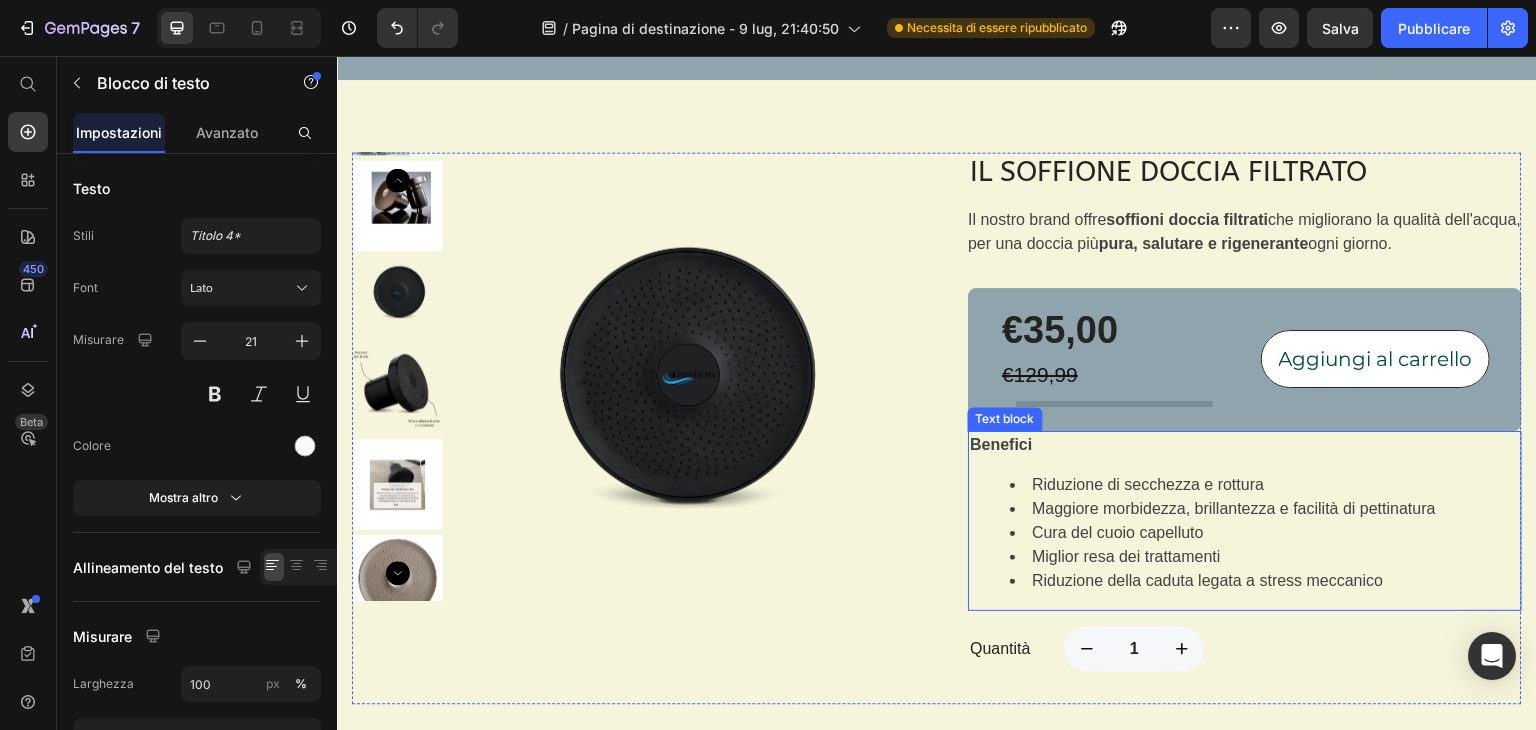 click on "Miglior resa dei trattamenti" at bounding box center (1265, 557) 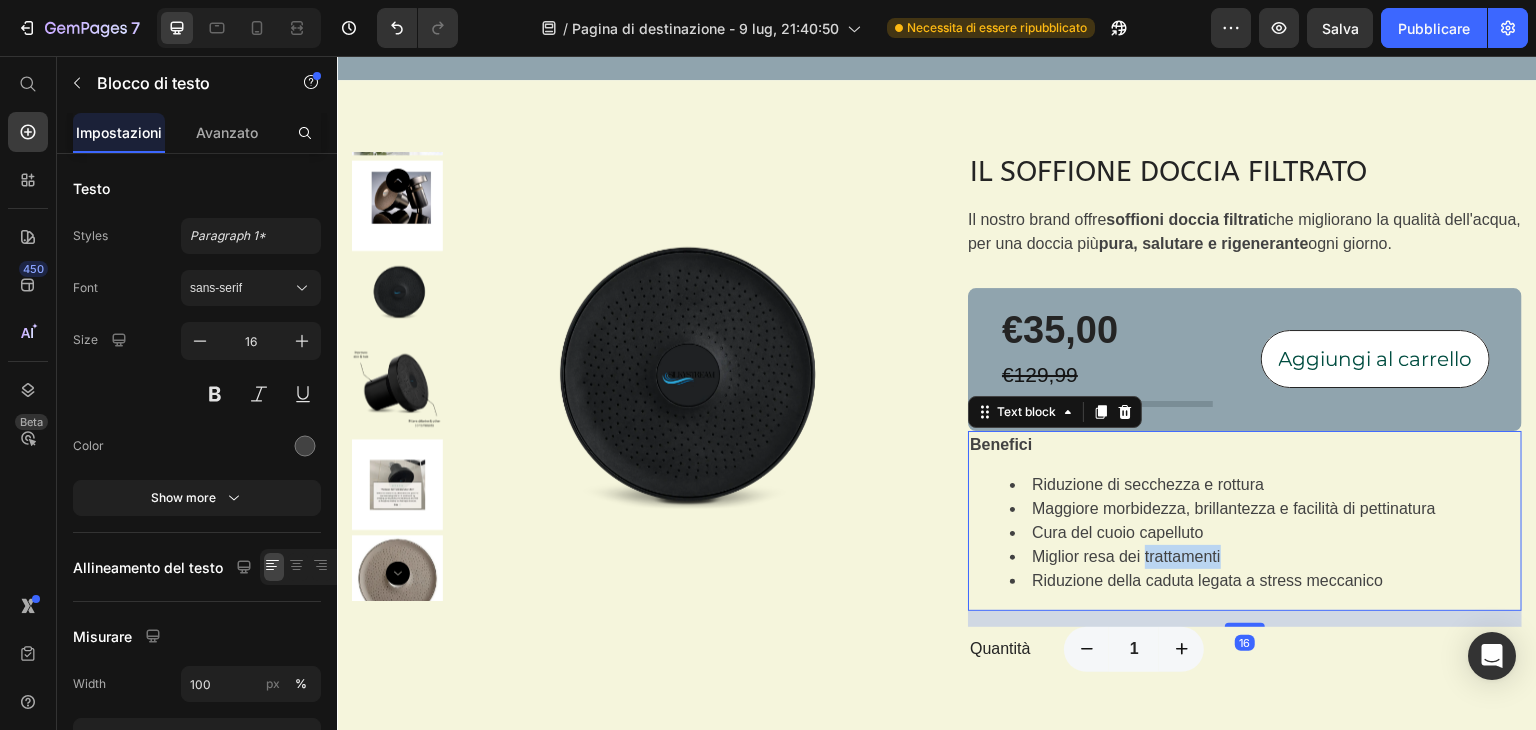 click on "Miglior resa dei trattamenti" at bounding box center [1265, 557] 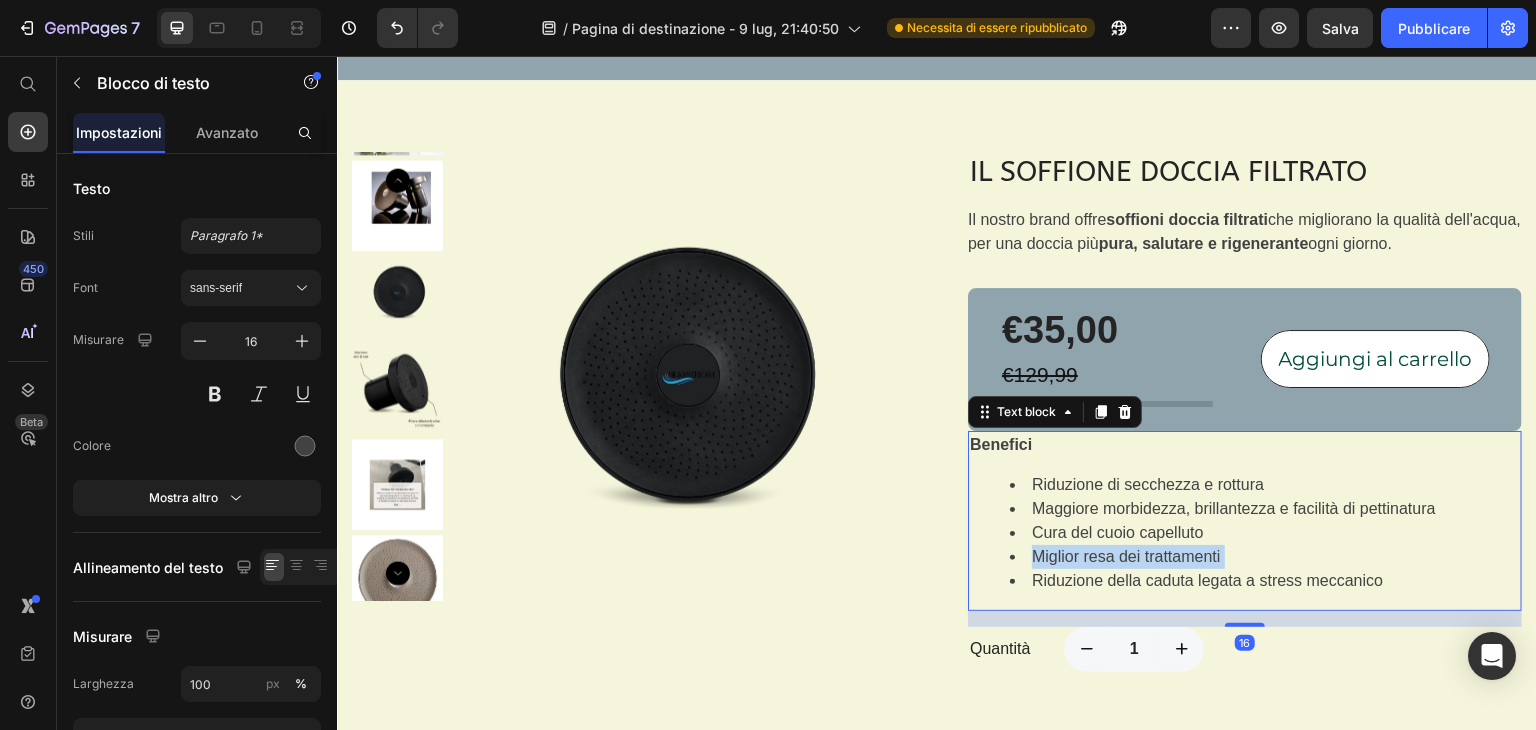 click on "Miglior resa dei trattamenti" at bounding box center (1265, 557) 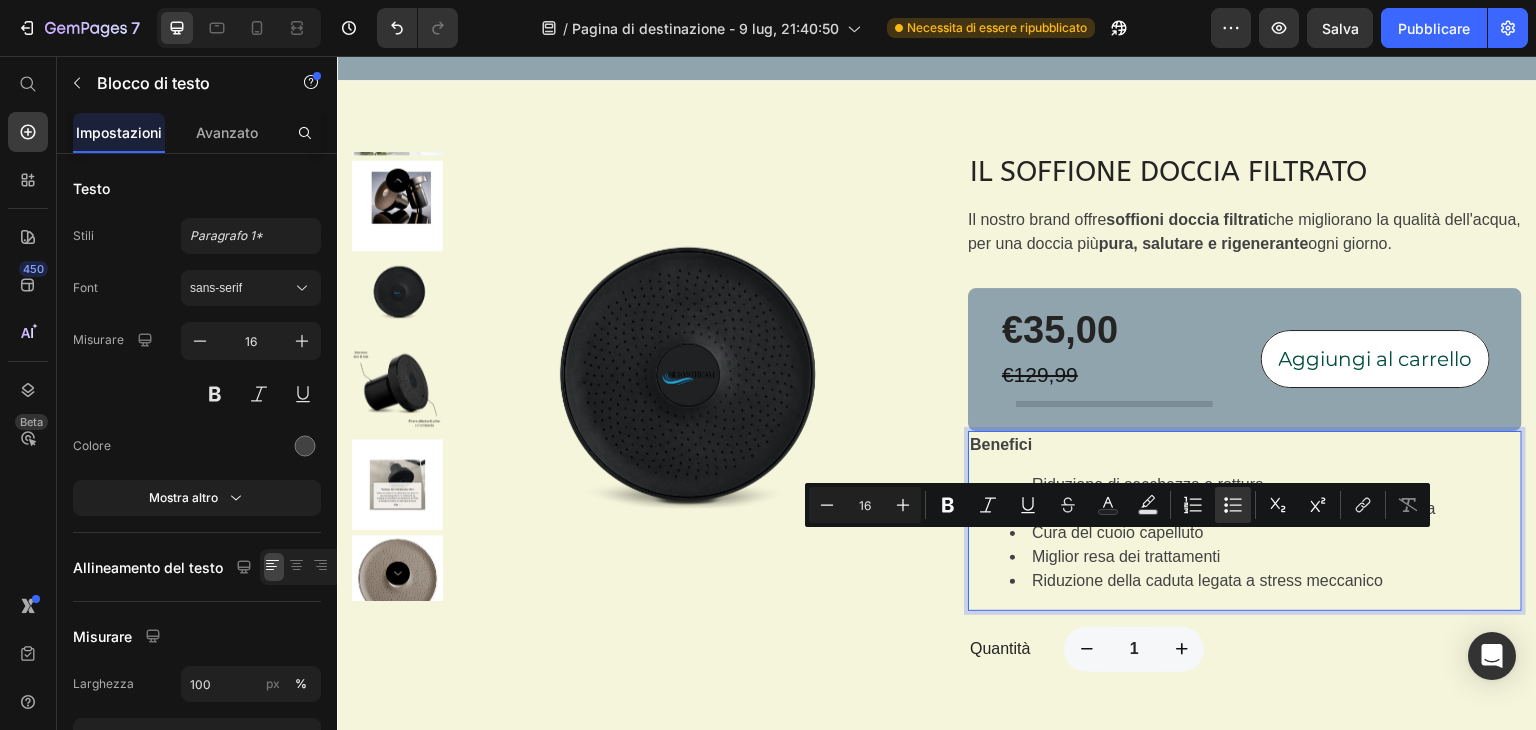 click on "Riduzione della caduta legata a stress meccanico" at bounding box center [1265, 581] 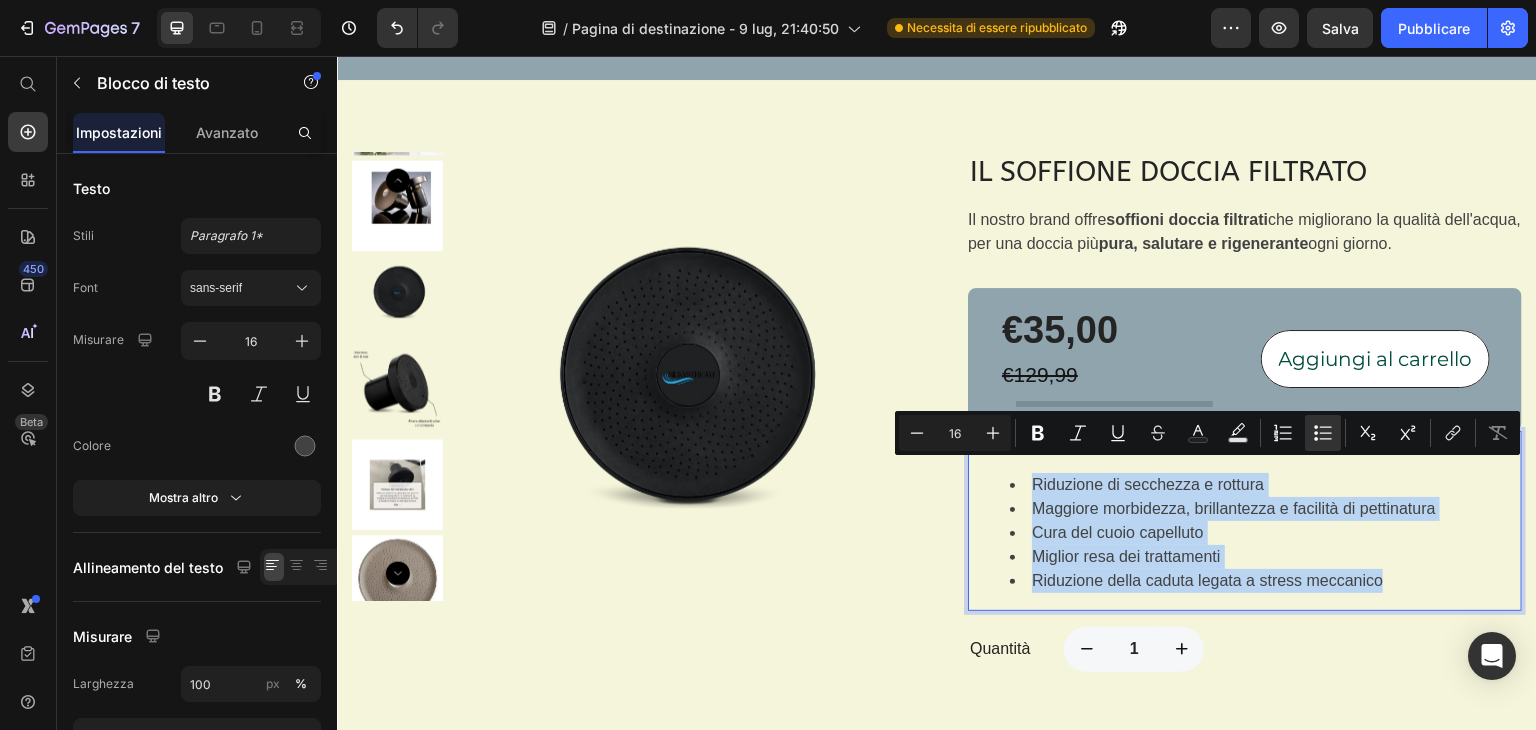drag, startPoint x: 1384, startPoint y: 564, endPoint x: 991, endPoint y: 472, distance: 403.62482 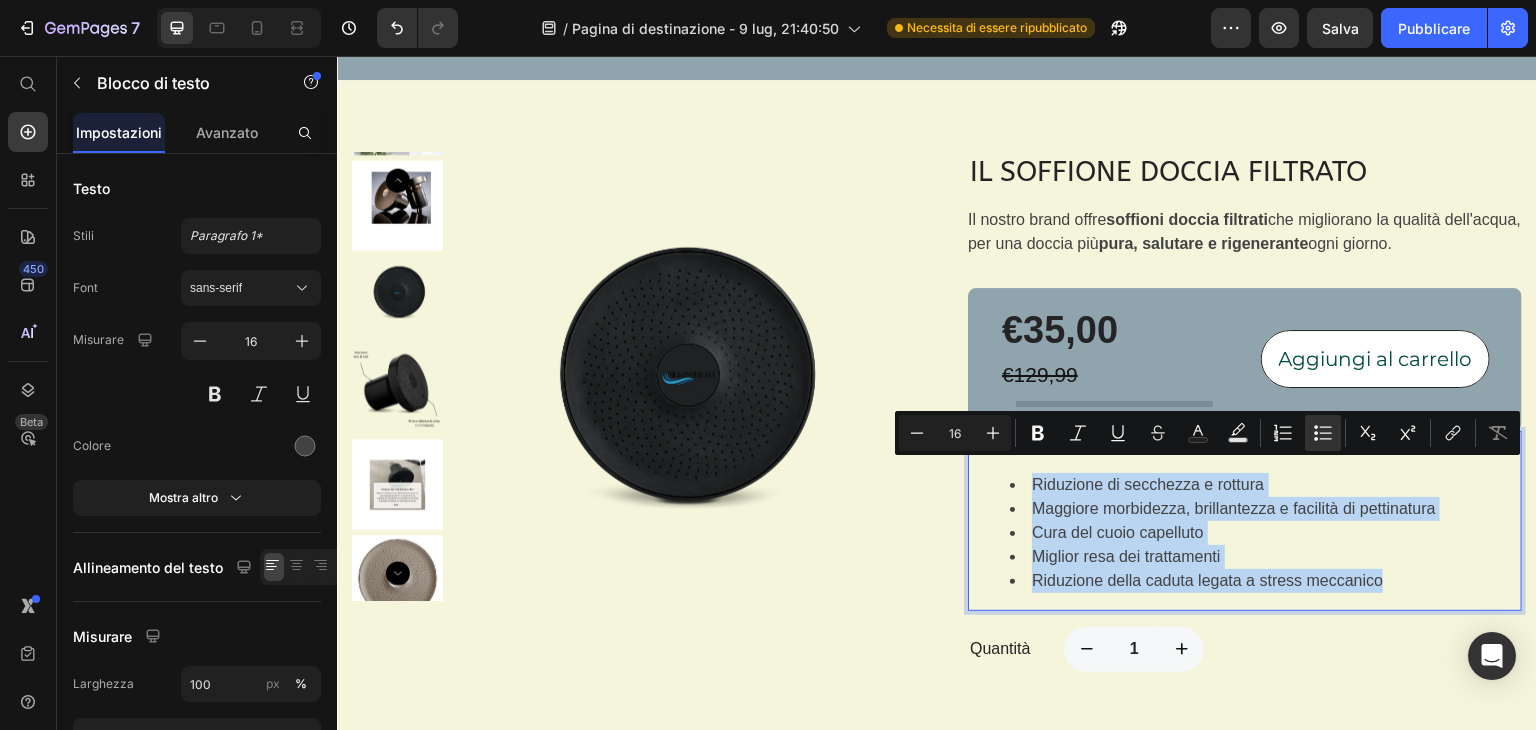 click on "Riduzione di secchezza e rottura Maggiore morbidezza, brillantezza e facilità di pettinatura Cura del cuoio capelluto Miglior resa dei trattamenti Riduzione della caduta legata a stress meccanico" at bounding box center [1245, 533] 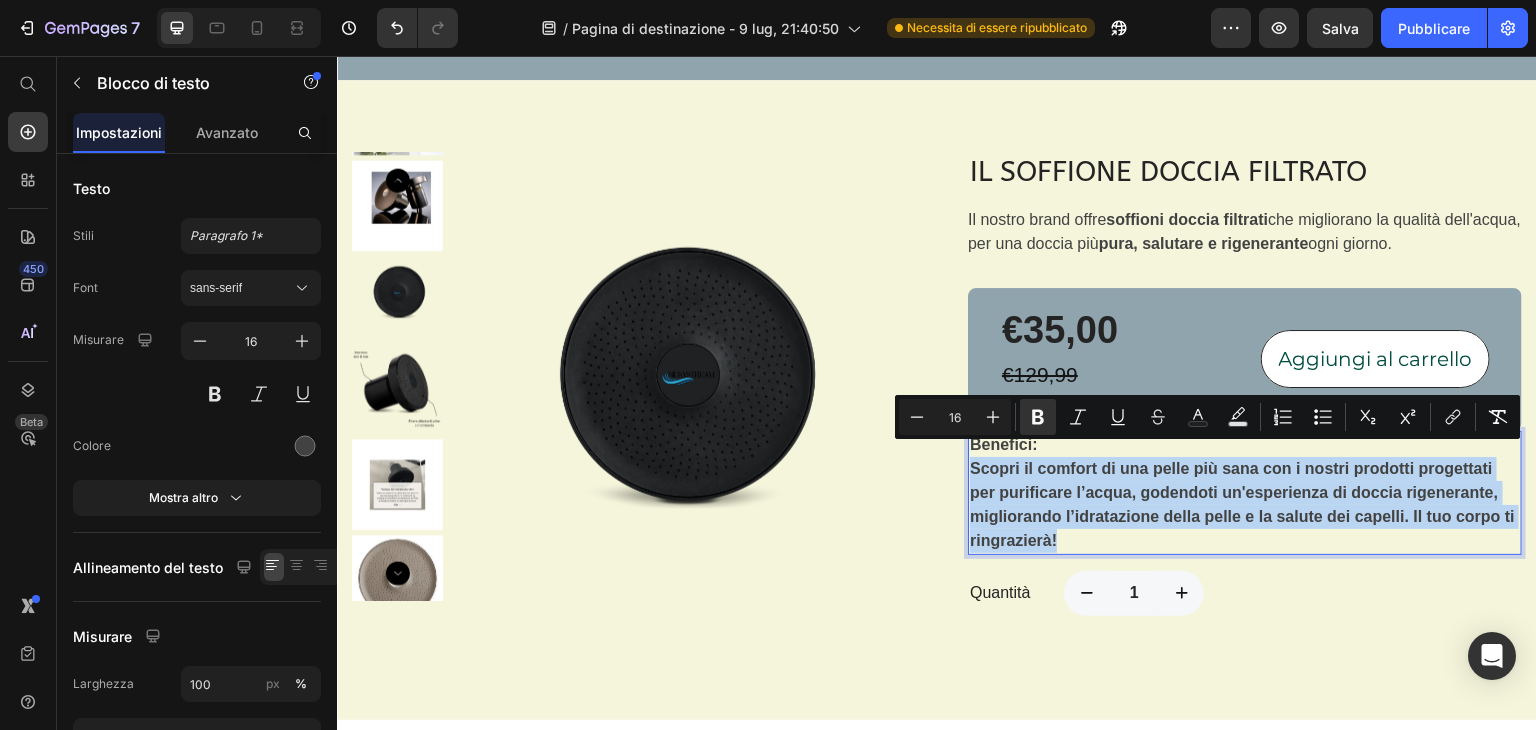 drag, startPoint x: 1079, startPoint y: 531, endPoint x: 966, endPoint y: 452, distance: 137.87675 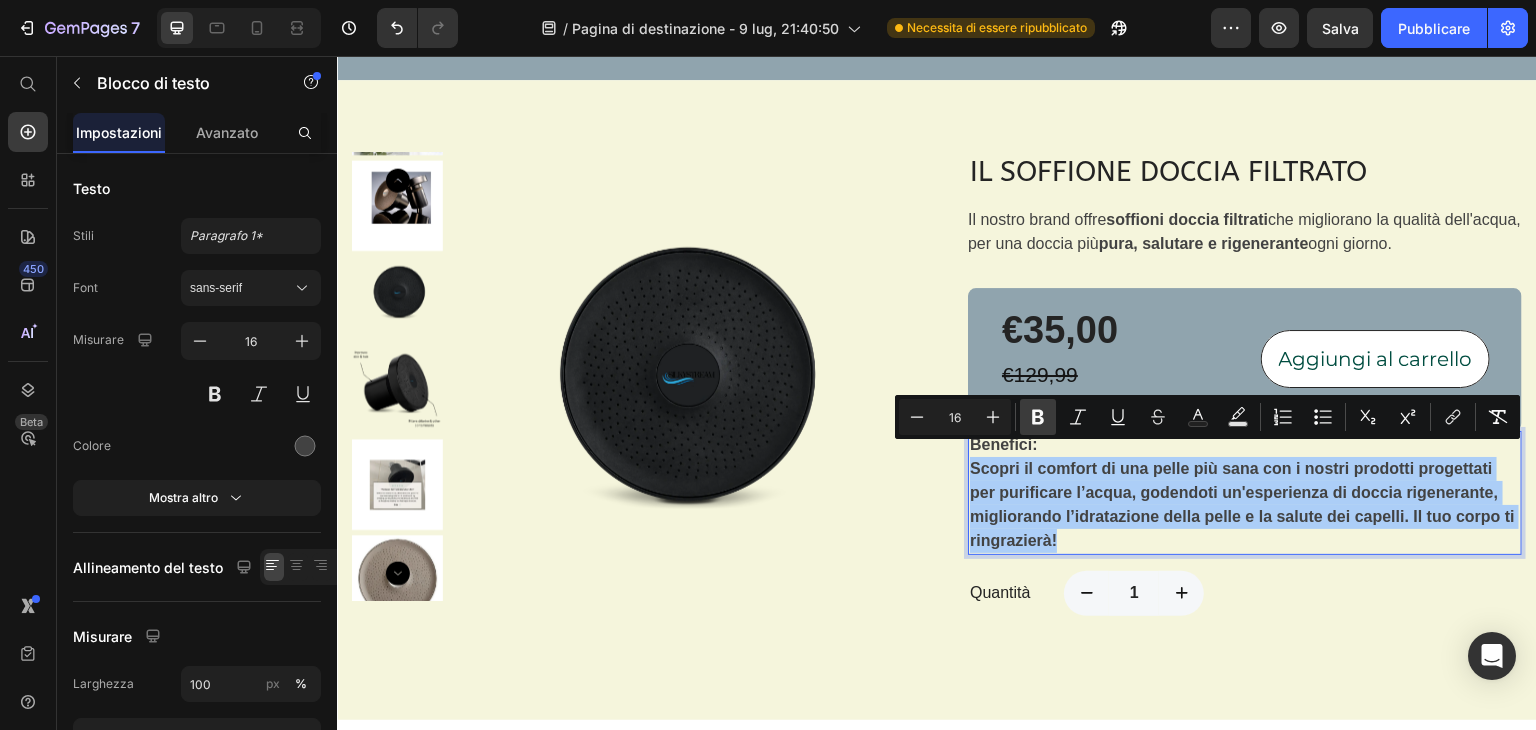 click 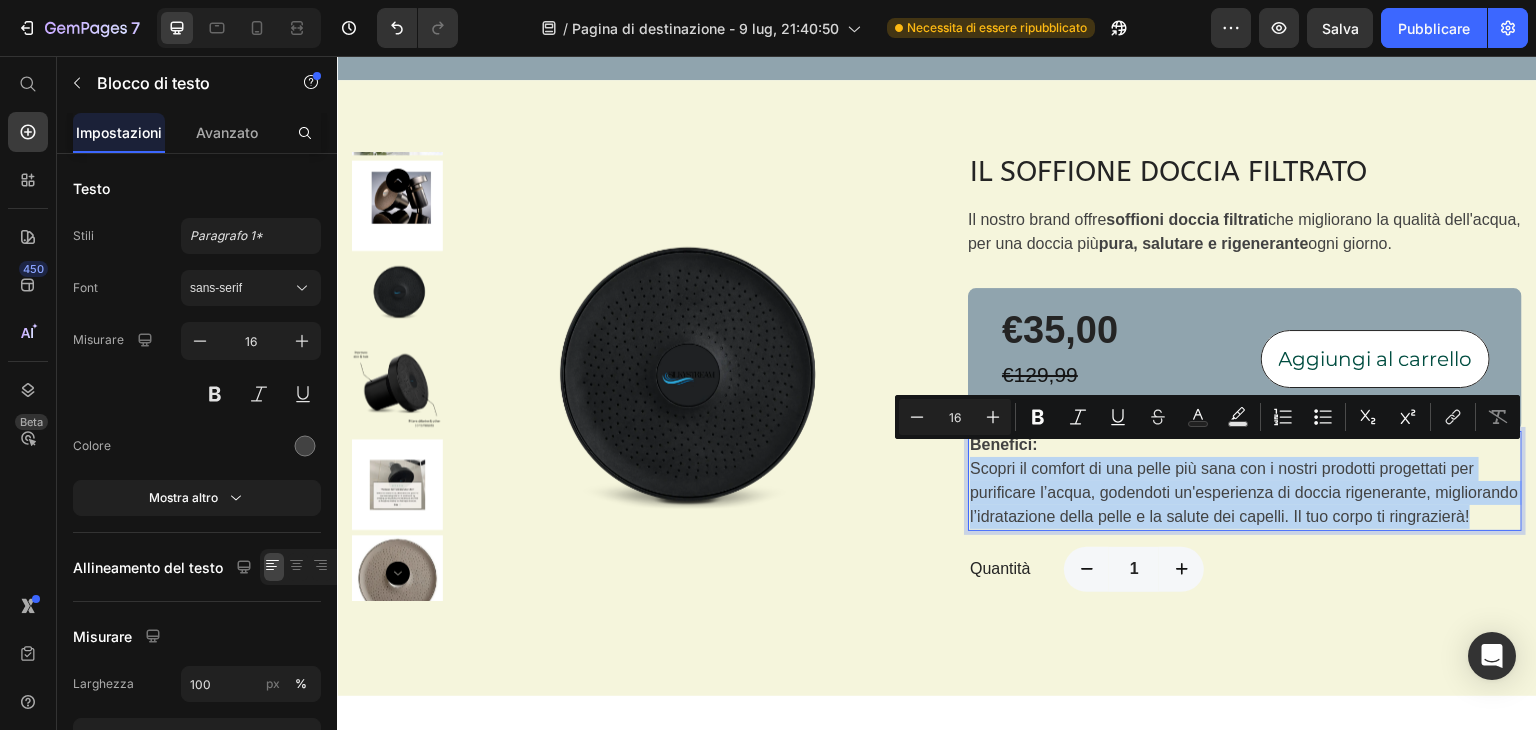 click on "Scopri il comfort di una pelle più sana con i nostri prodotti progettati per purificare l’acqua, godendoti un'esperienza di doccia rigenerante, migliorando l’idratazione della pelle e la salute dei capelli. Il tuo corpo ti ringrazierà!" at bounding box center [1245, 493] 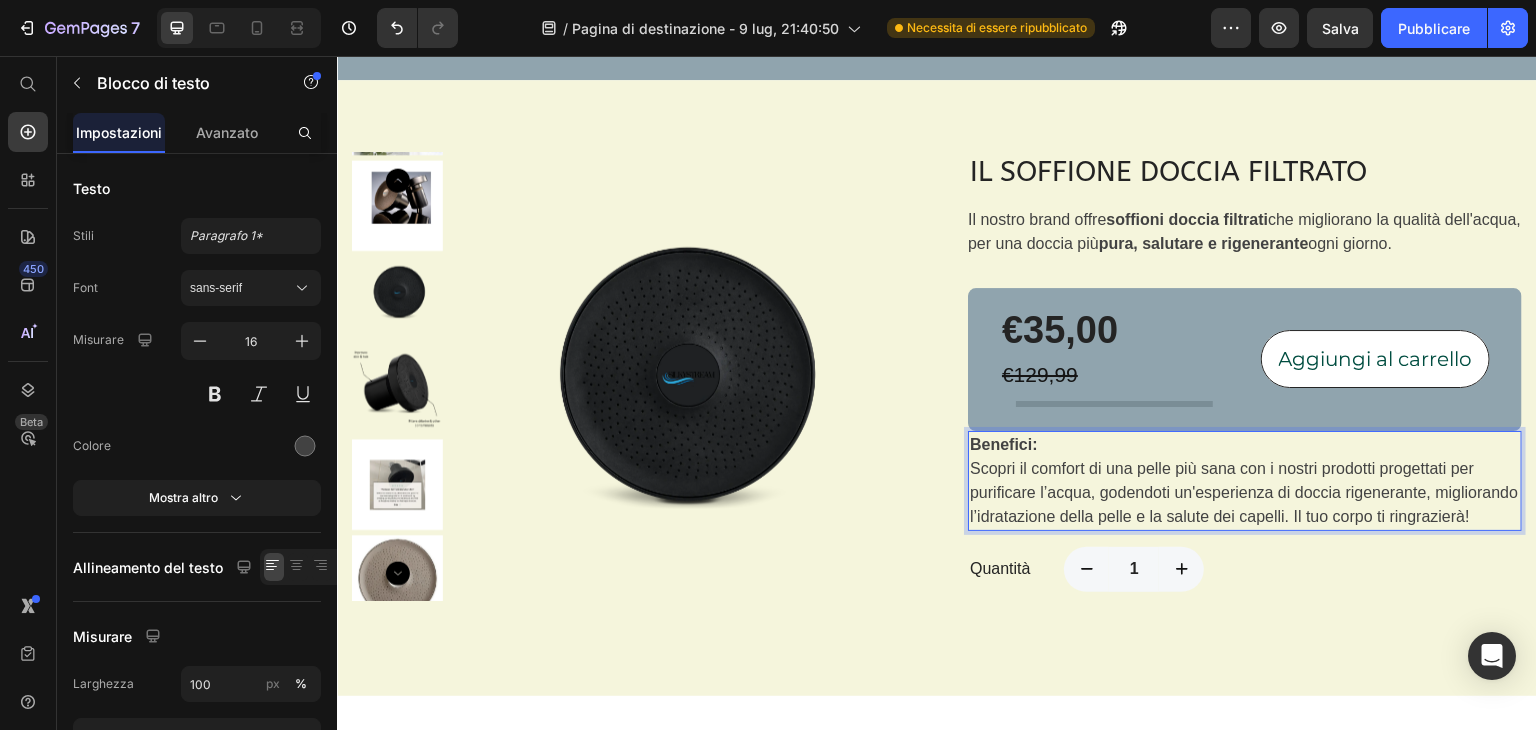 click on "Benefici:" at bounding box center (1004, 444) 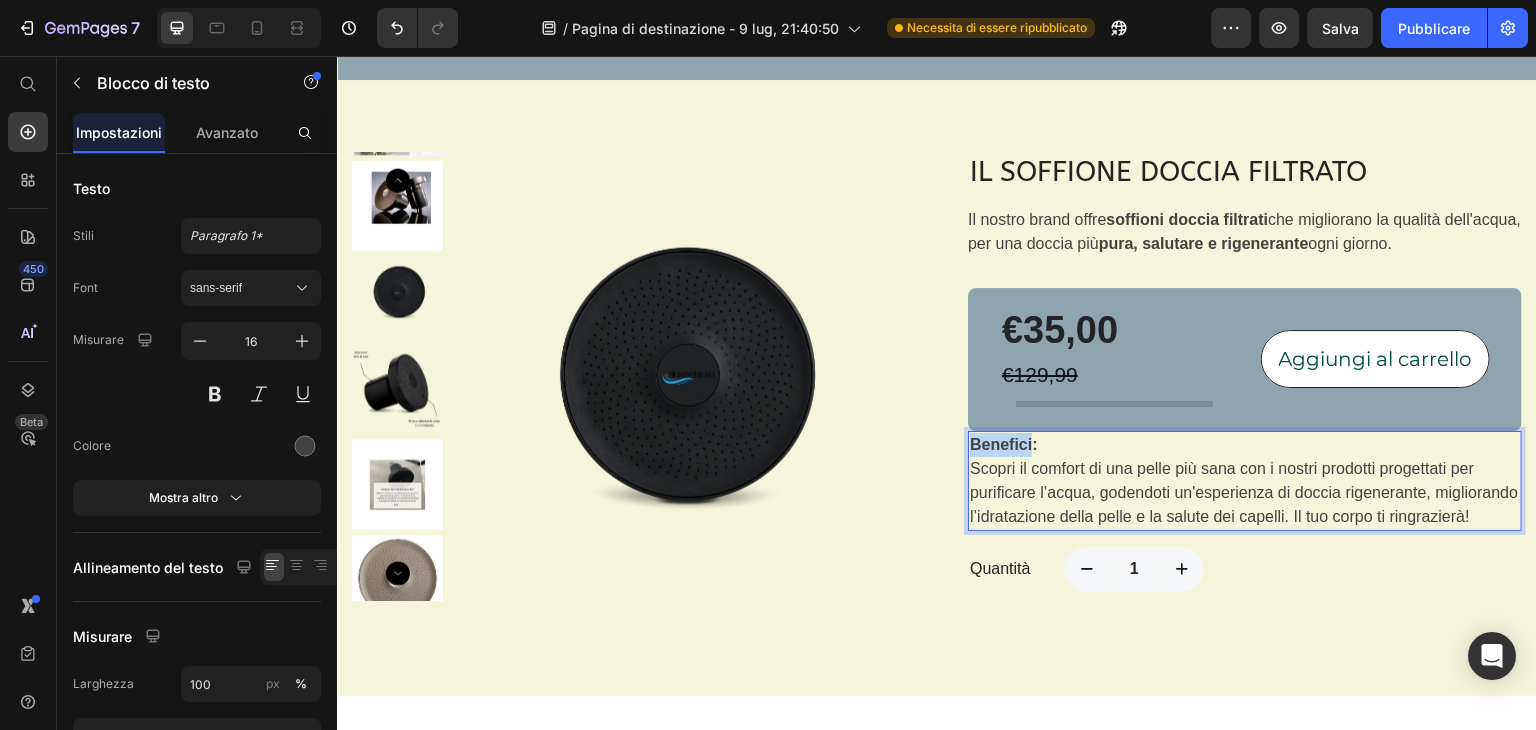 click on "Benefici:" at bounding box center [1004, 444] 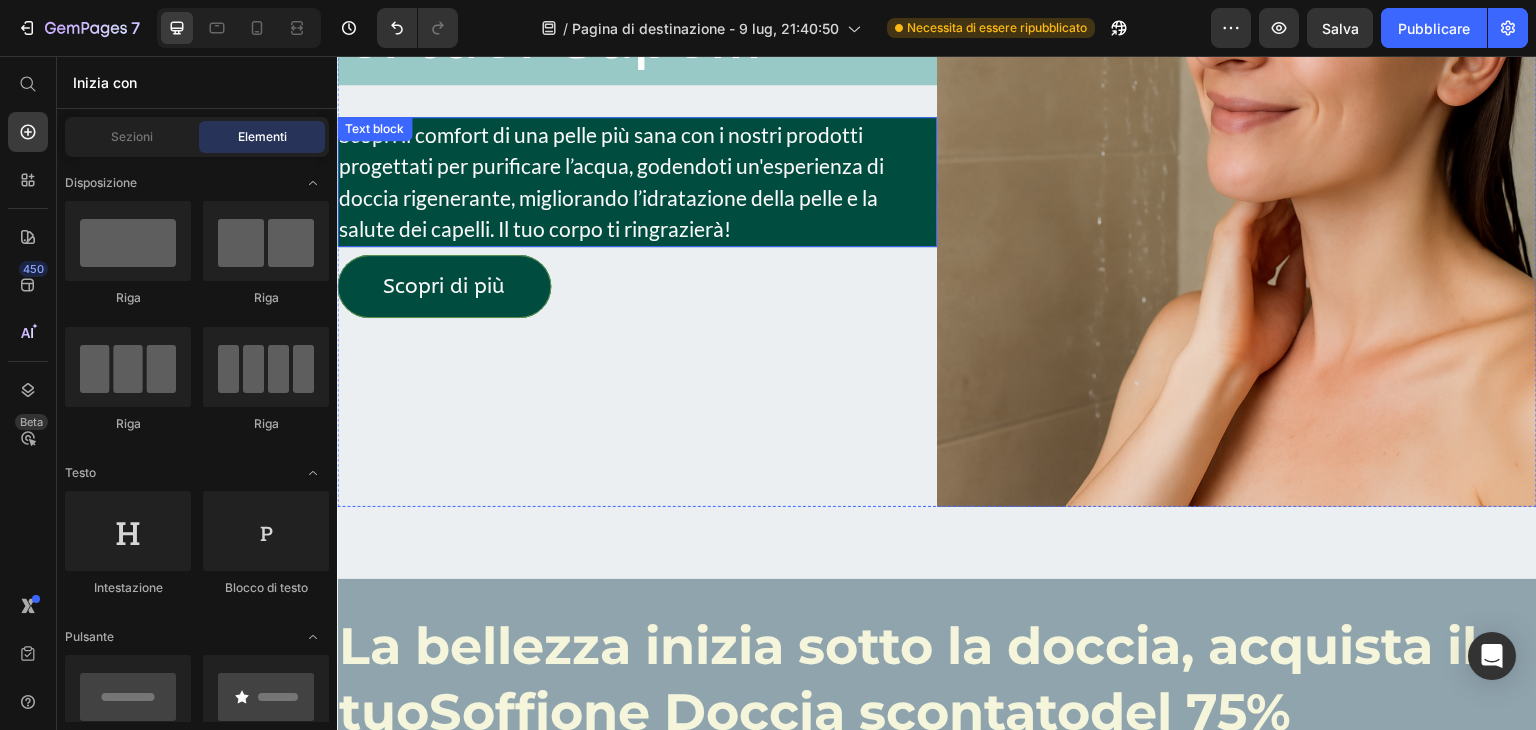 scroll, scrollTop: 688, scrollLeft: 0, axis: vertical 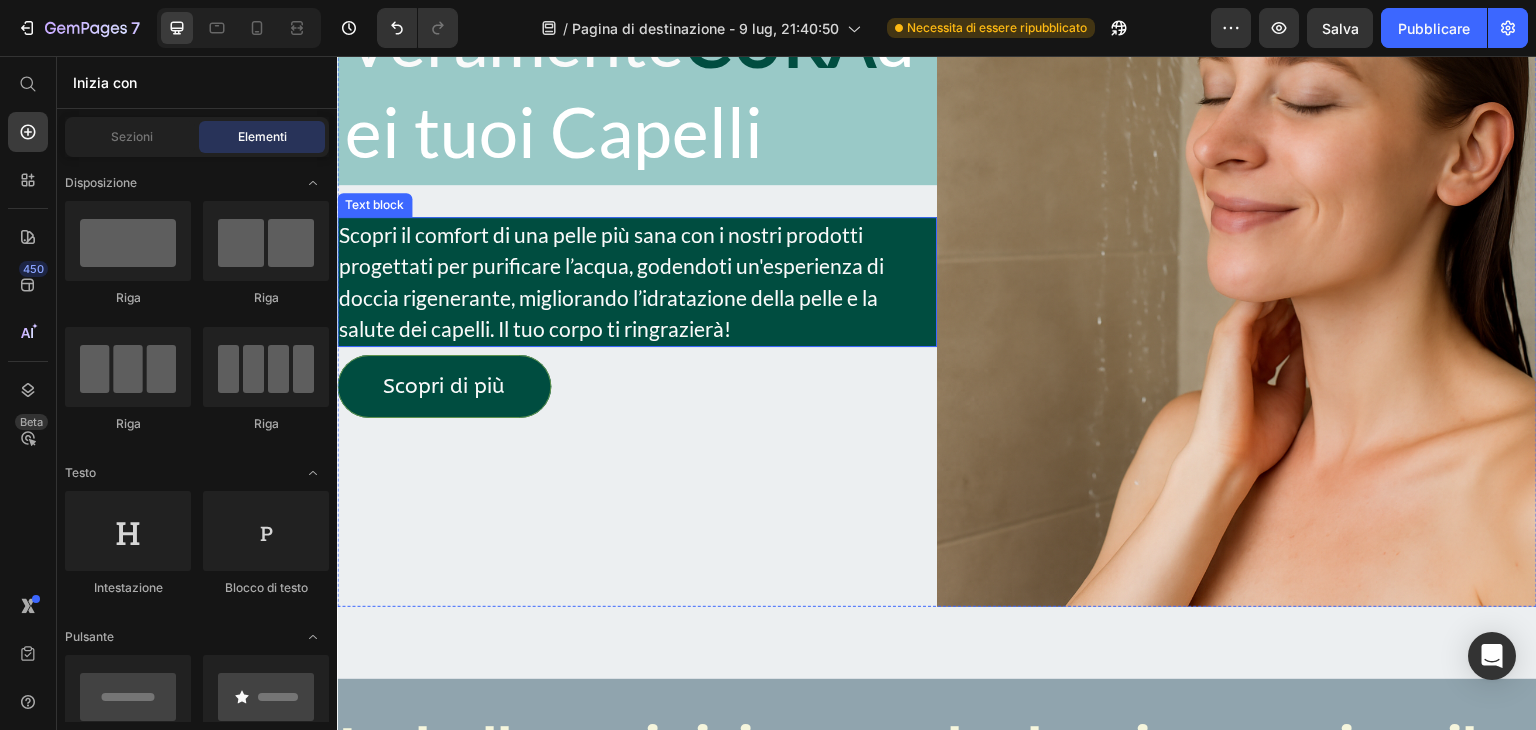 click on "Scopri il comfort di una pelle più sana con i nostri prodotti progettati per purificare l’acqua, godendoti un'esperienza di doccia rigenerante, migliorando l’idratazione della pelle e la salute dei capelli. Il tuo corpo ti ringrazierà!" at bounding box center (637, 282) 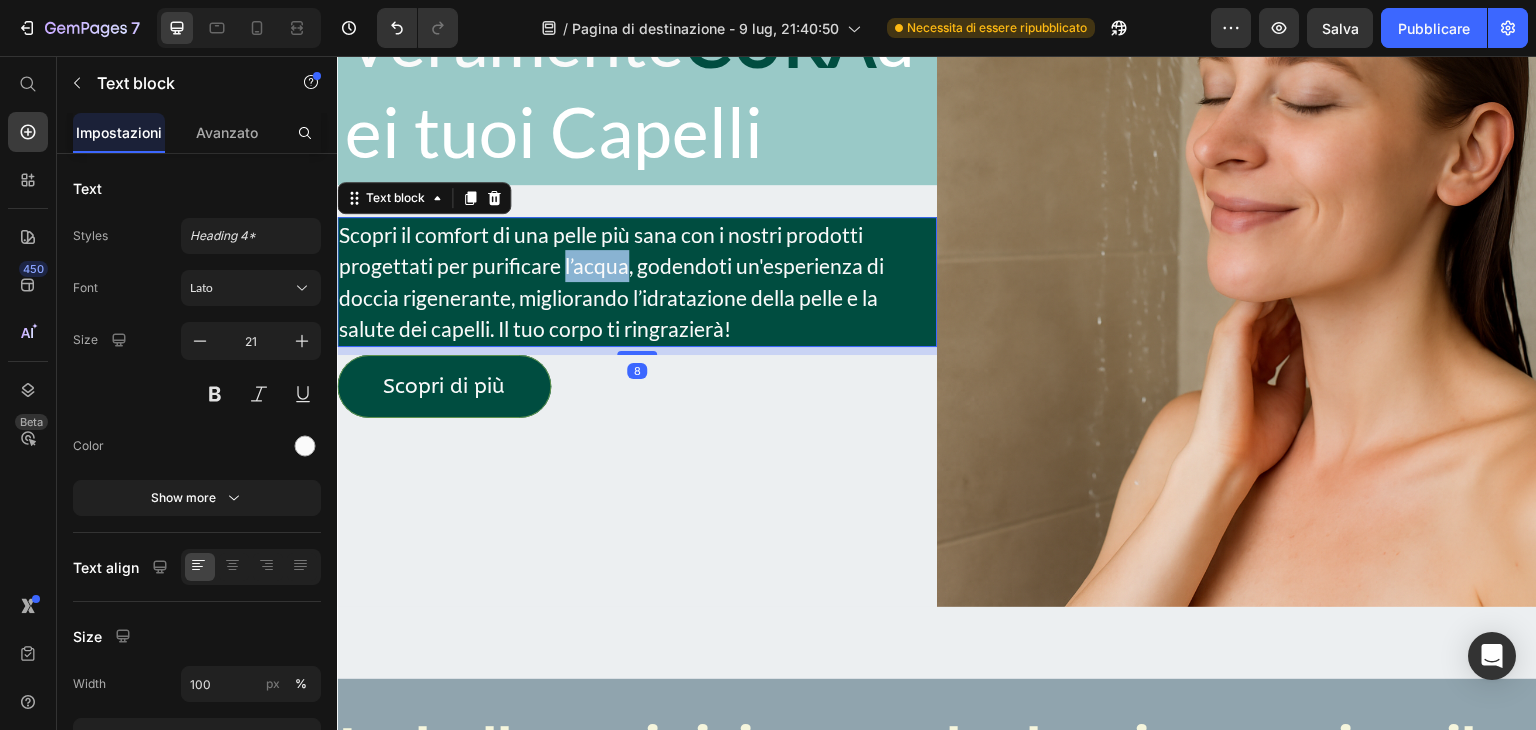 click on "Scopri il comfort di una pelle più sana con i nostri prodotti progettati per purificare l’acqua, godendoti un'esperienza di doccia rigenerante, migliorando l’idratazione della pelle e la salute dei capelli. Il tuo corpo ti ringrazierà!" at bounding box center [637, 282] 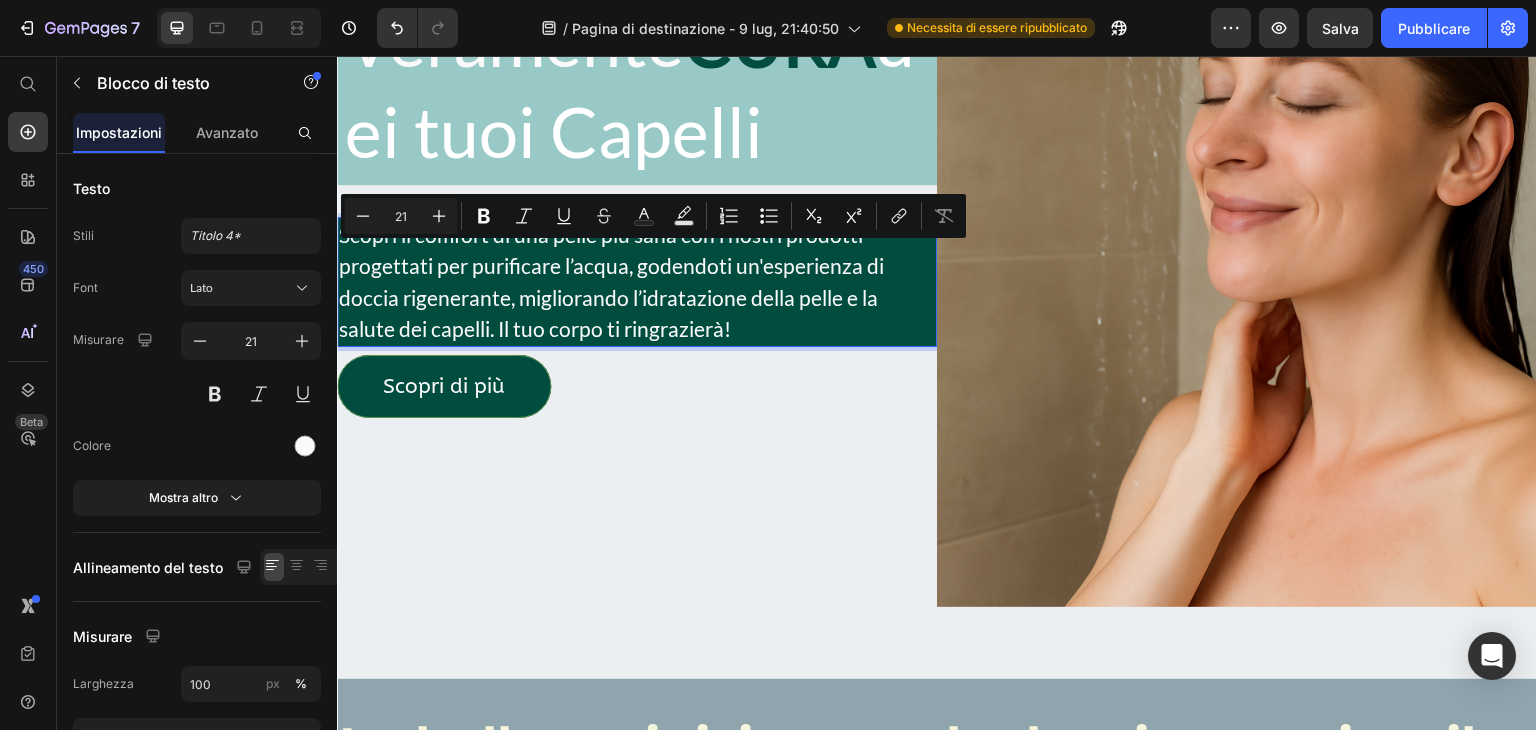 click on "Scopri il comfort di una pelle più sana con i nostri prodotti progettati per purificare l’acqua, godendoti un'esperienza di doccia rigenerante, migliorando l’idratazione della pelle e la salute dei capelli. Il tuo corpo ti ringrazierà!" at bounding box center (637, 282) 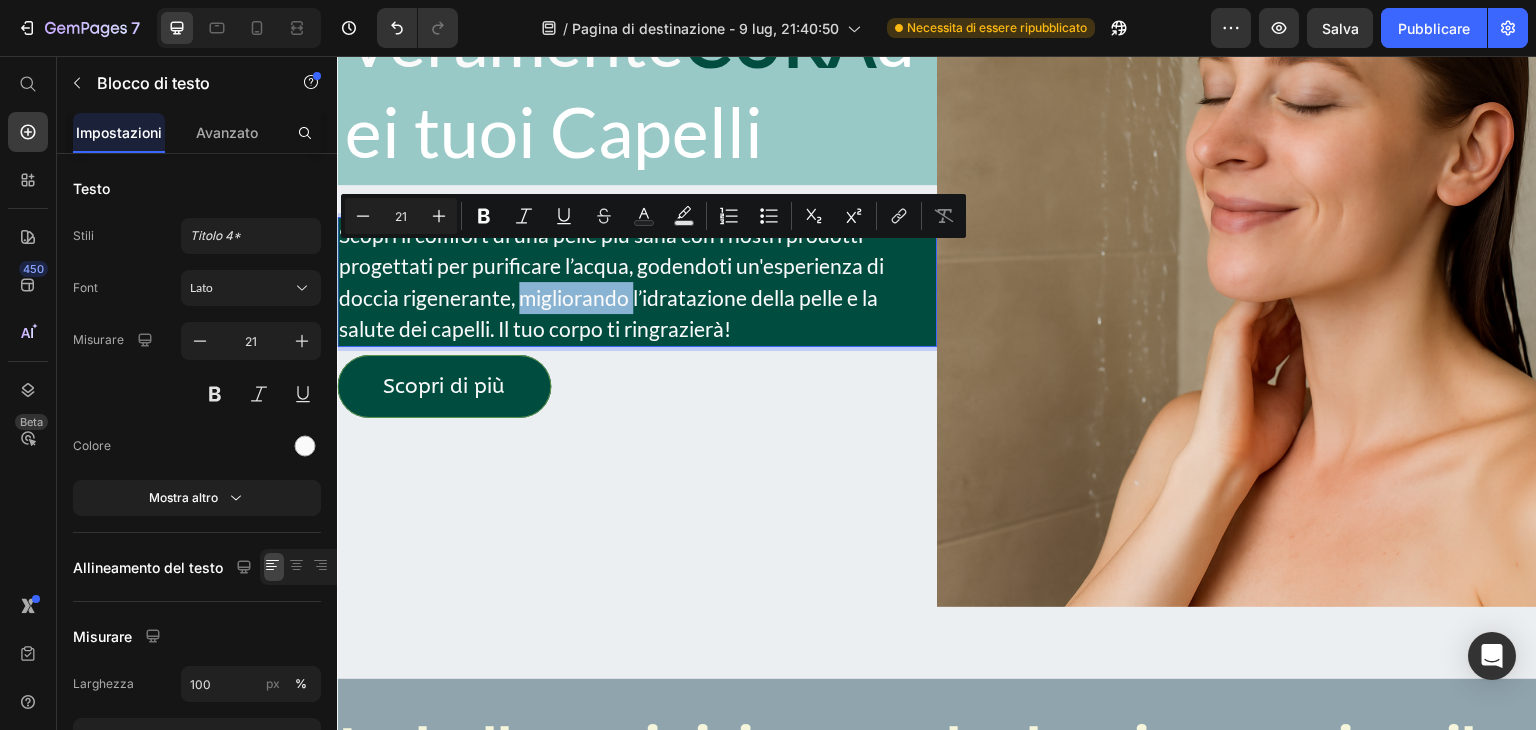 click on "Scopri il comfort di una pelle più sana con i nostri prodotti progettati per purificare l’acqua, godendoti un'esperienza di doccia rigenerante, migliorando l’idratazione della pelle e la salute dei capelli. Il tuo corpo ti ringrazierà!" at bounding box center [637, 282] 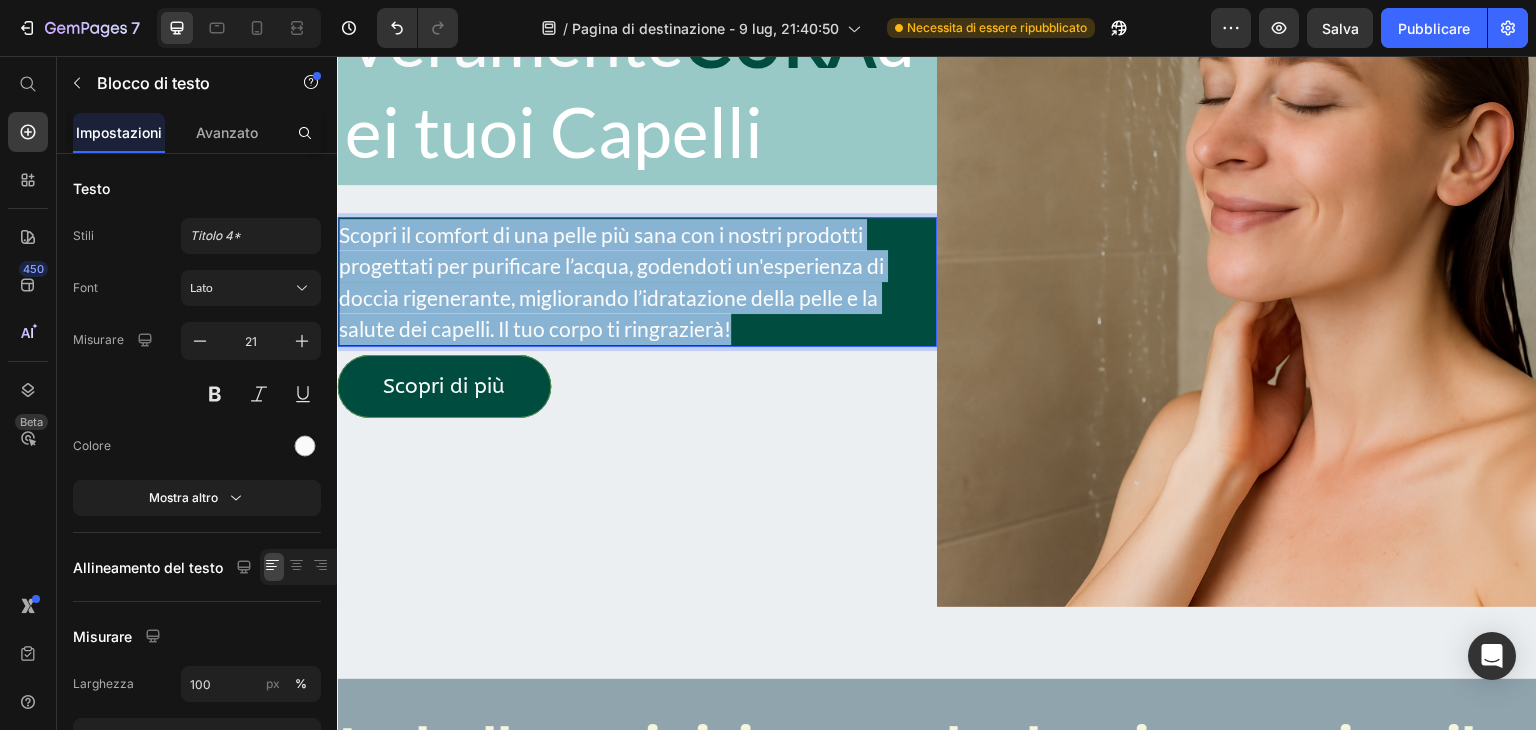 click on "Scopri il comfort di una pelle più sana con i nostri prodotti progettati per purificare l’acqua, godendoti un'esperienza di doccia rigenerante, migliorando l’idratazione della pelle e la salute dei capelli. Il tuo corpo ti ringrazierà!" at bounding box center (637, 282) 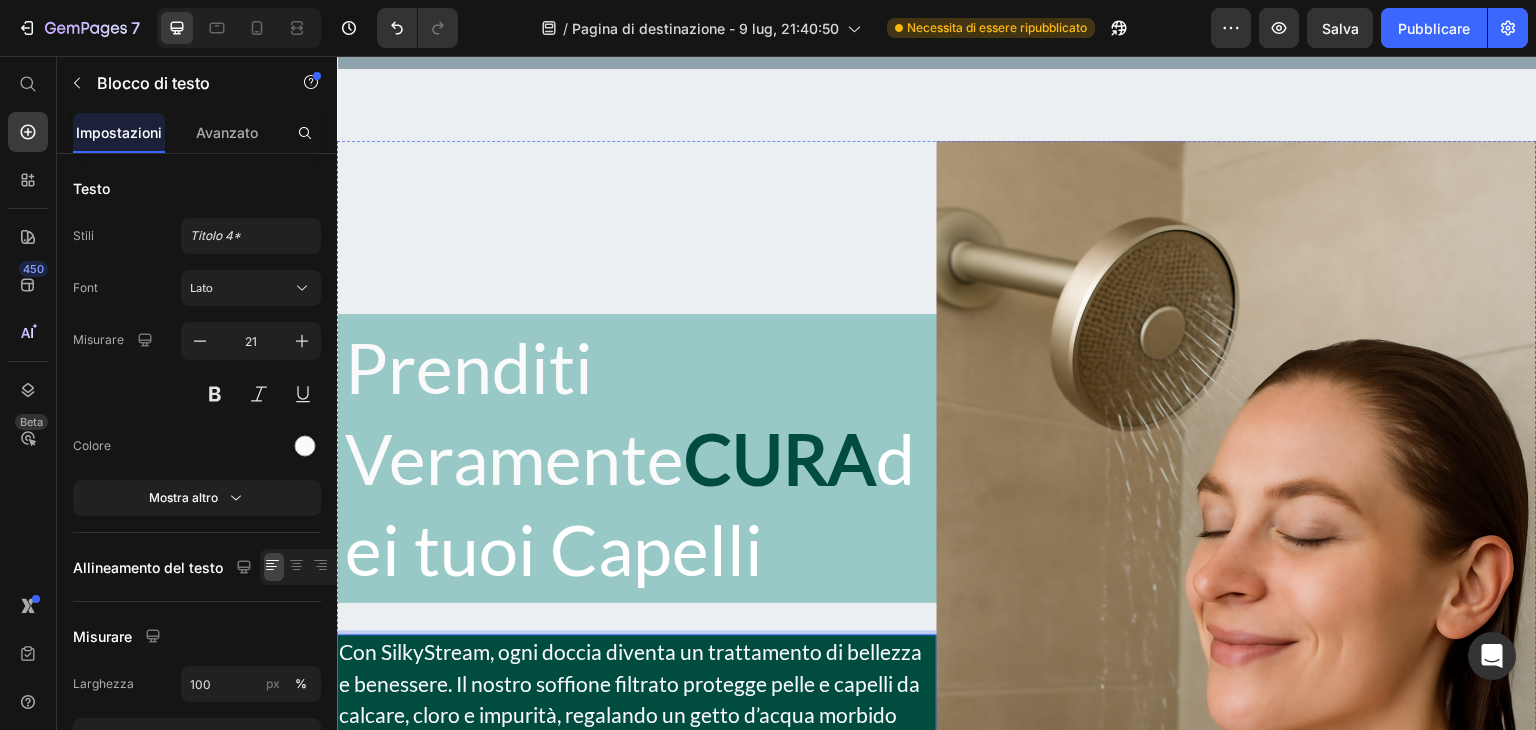scroll, scrollTop: 400, scrollLeft: 0, axis: vertical 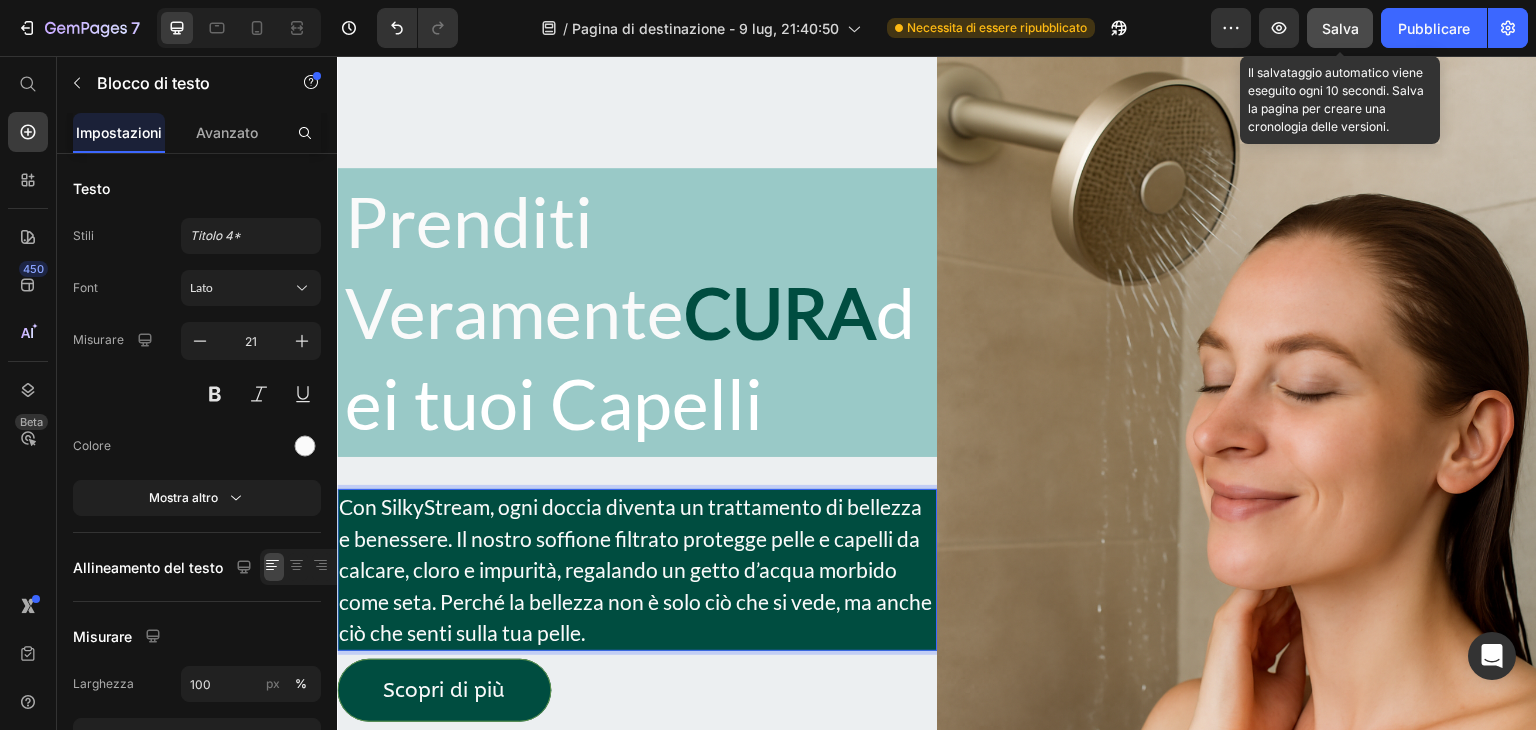 click on "Salva" at bounding box center (1340, 28) 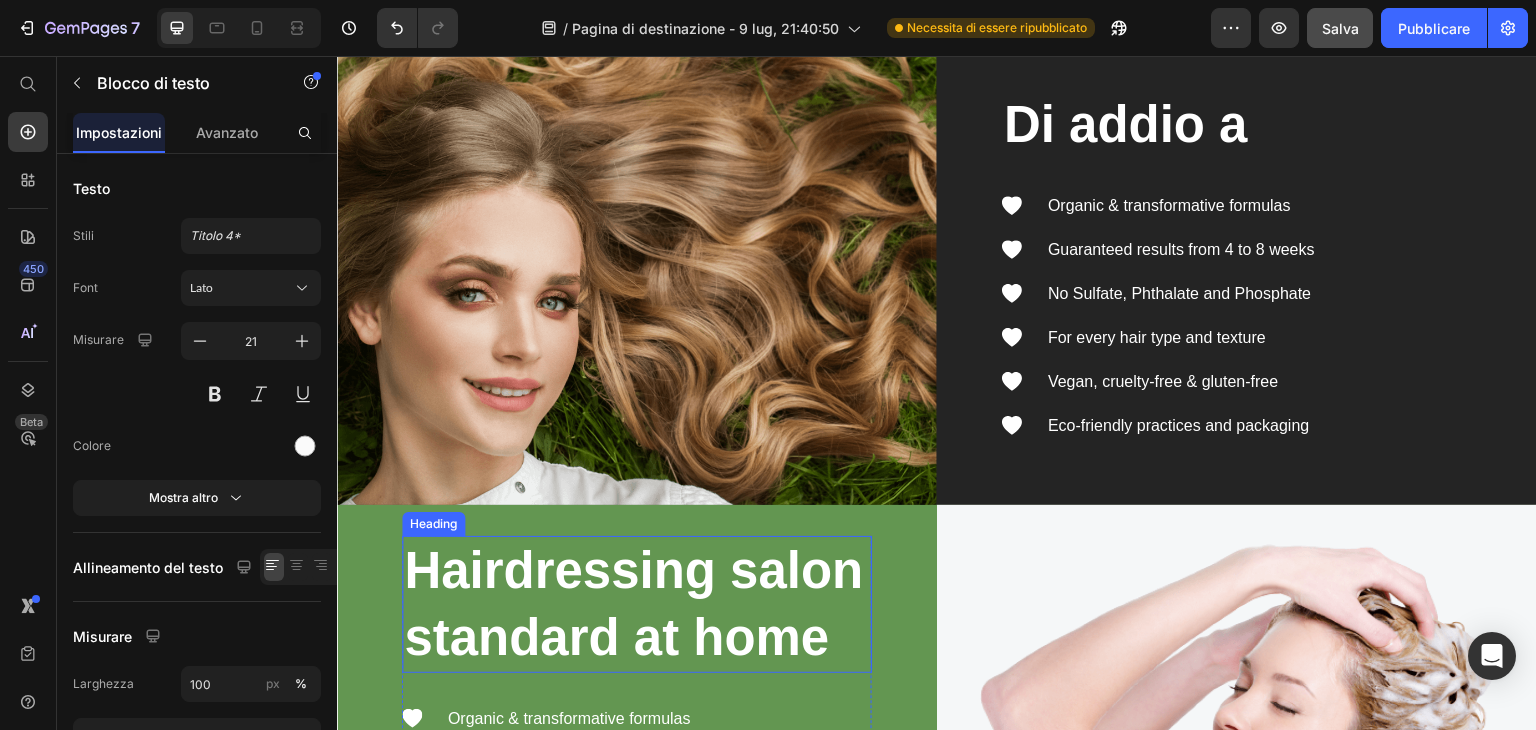 scroll, scrollTop: 3100, scrollLeft: 0, axis: vertical 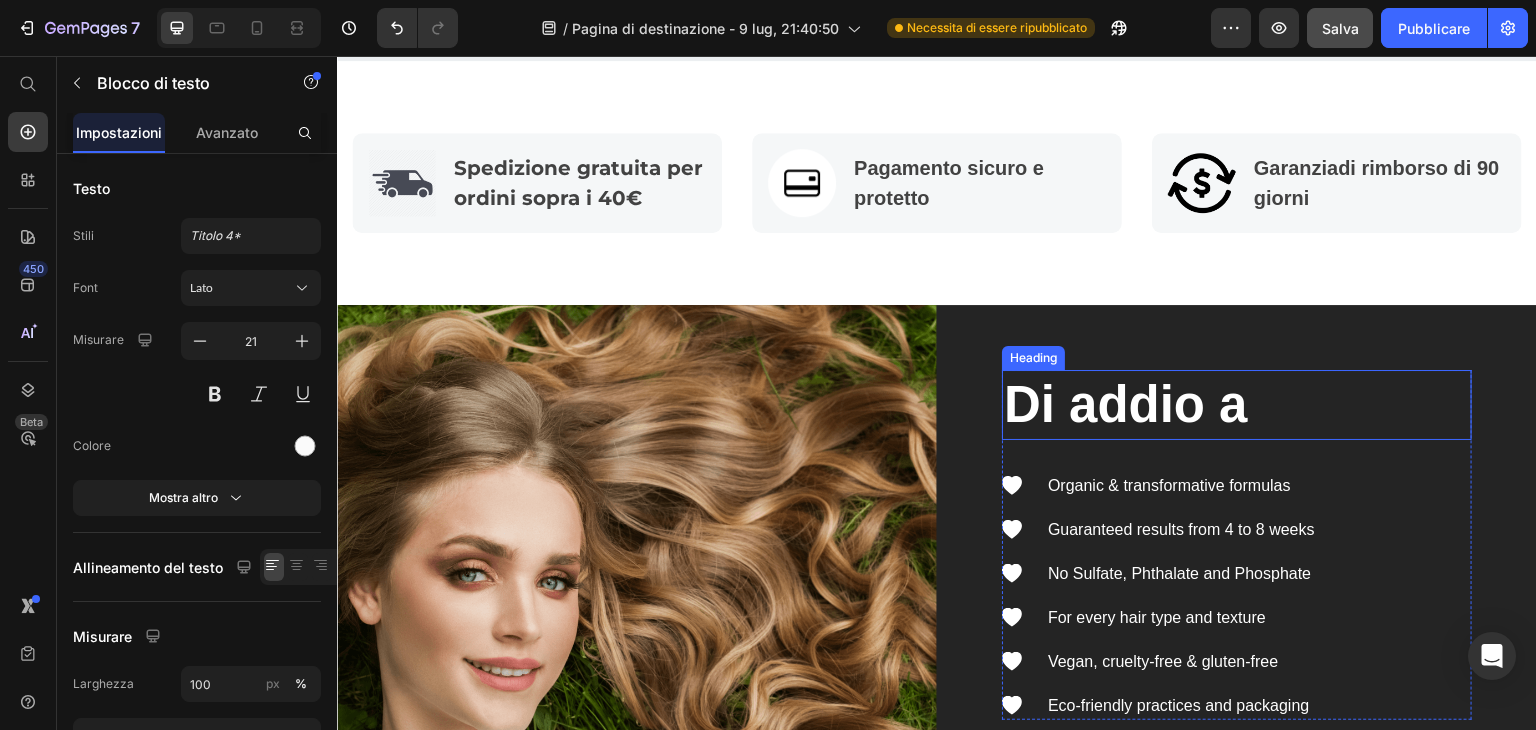 click on "Di addio a" at bounding box center (1237, 405) 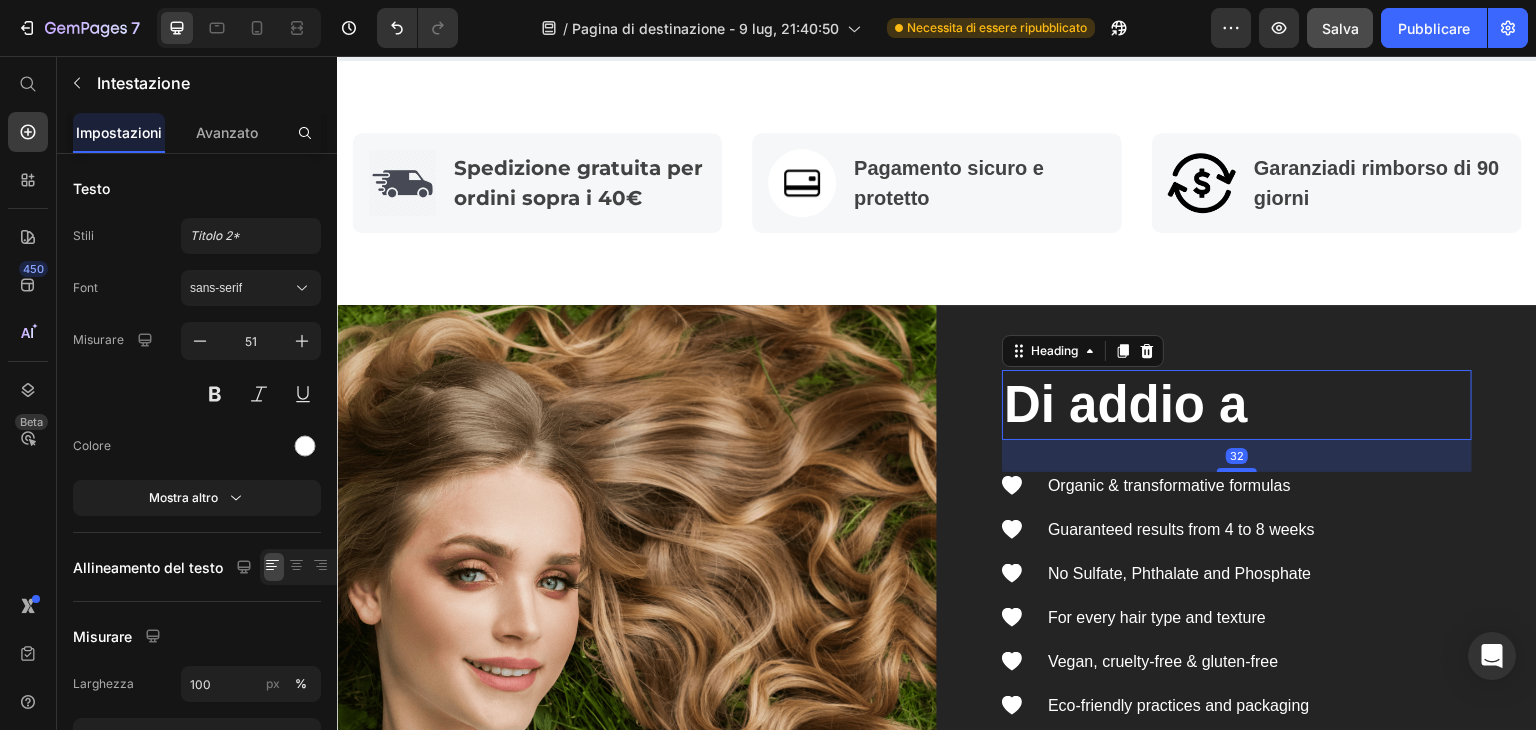 click on "Di addio a" at bounding box center [1237, 405] 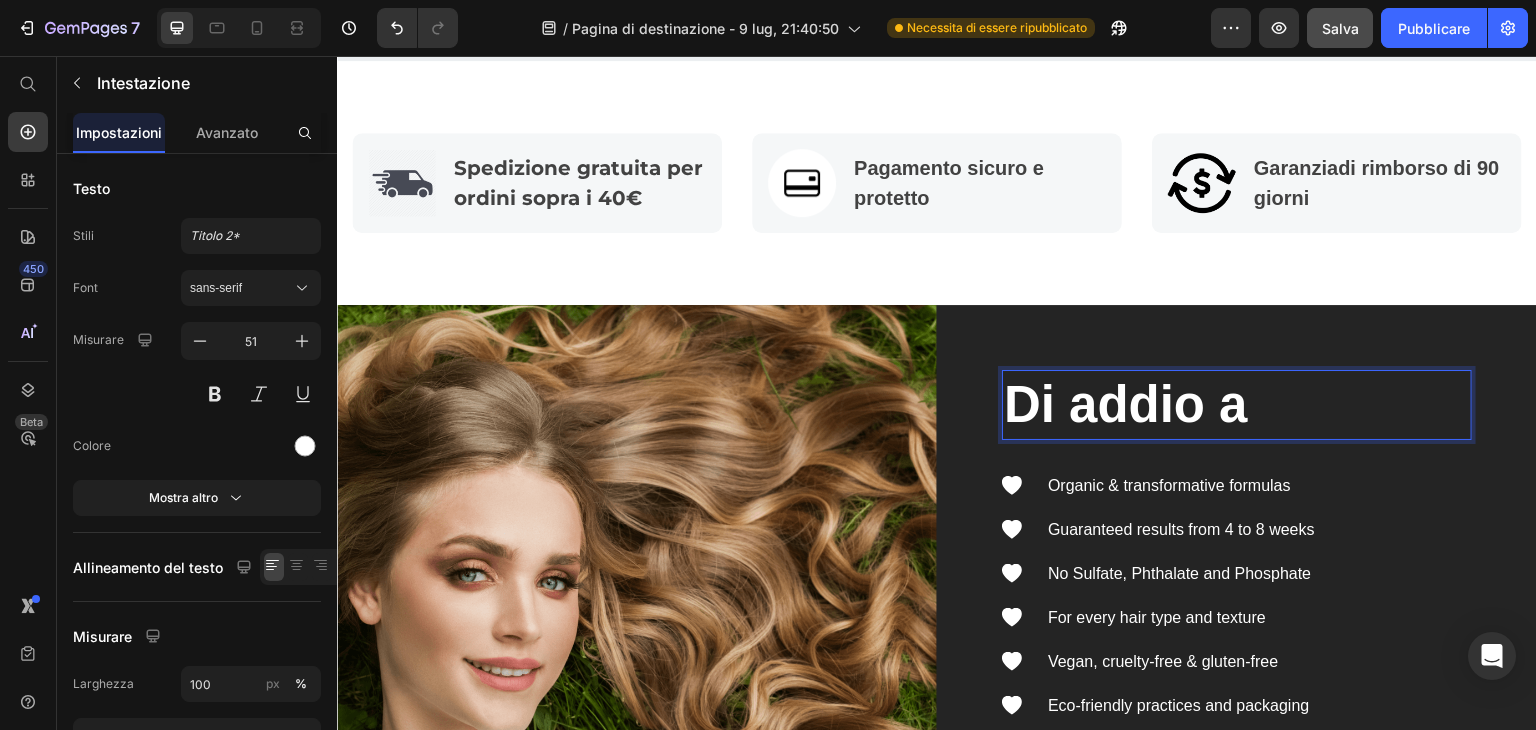 click on "Di addio a" at bounding box center [1237, 405] 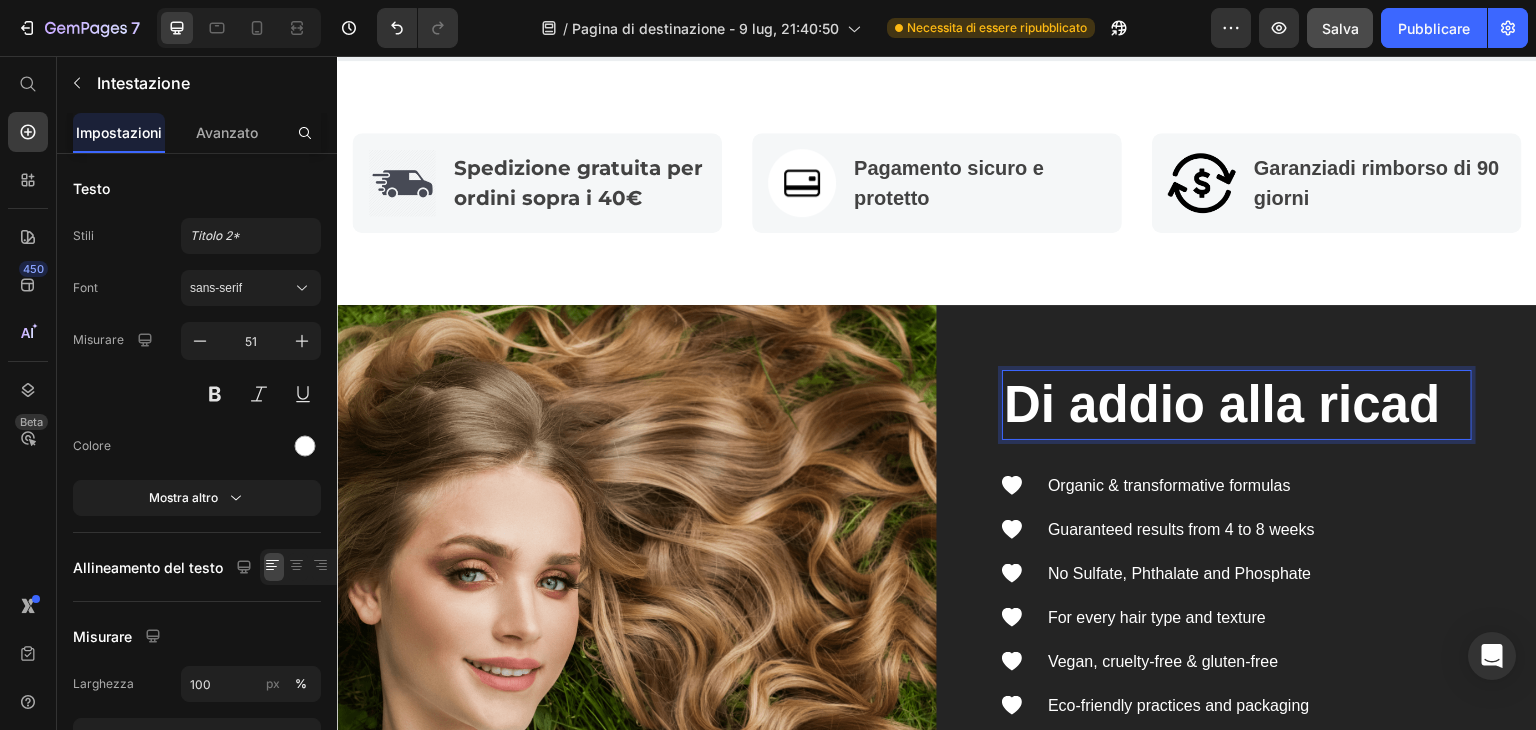 scroll, scrollTop: 3067, scrollLeft: 0, axis: vertical 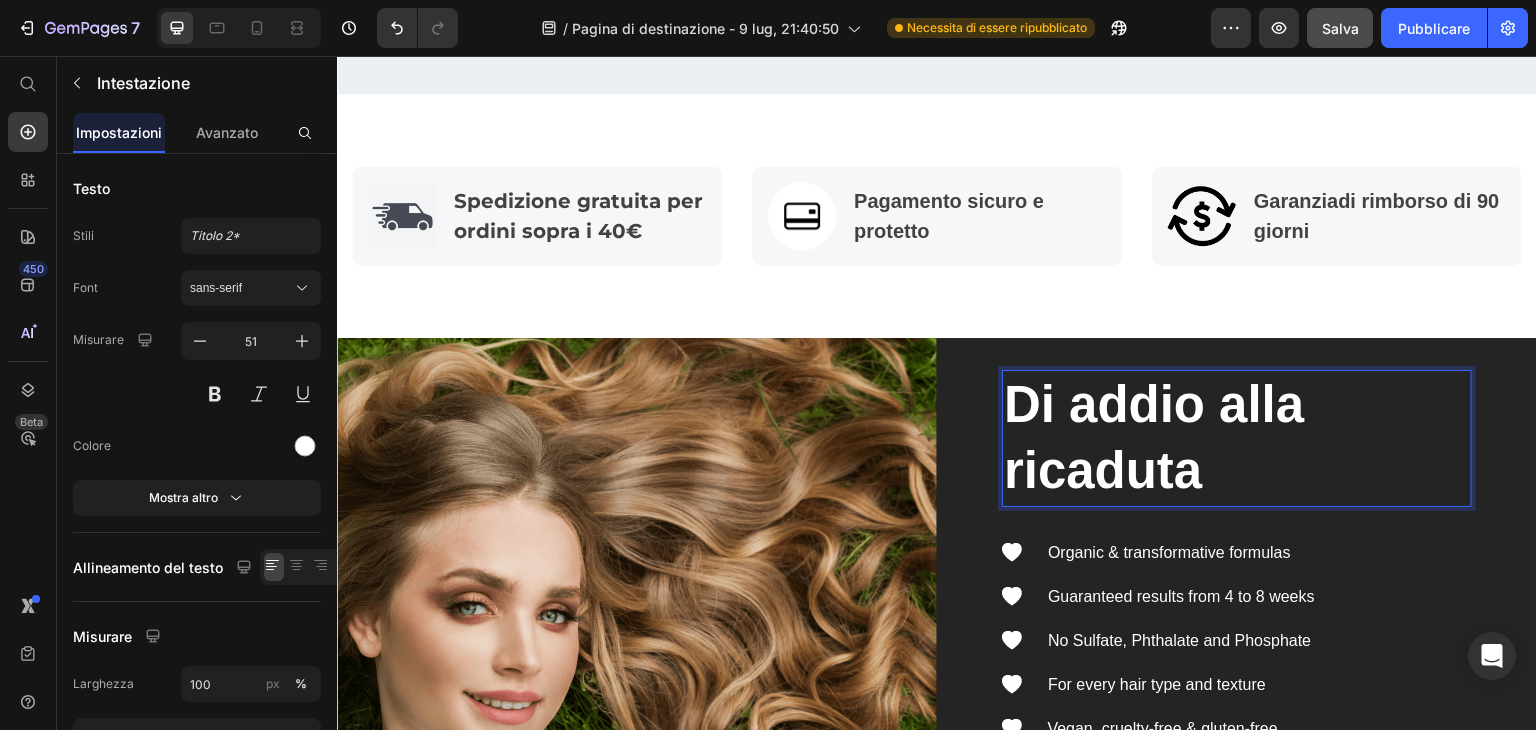 click on "Di addio alla ricaduta" at bounding box center [1237, 438] 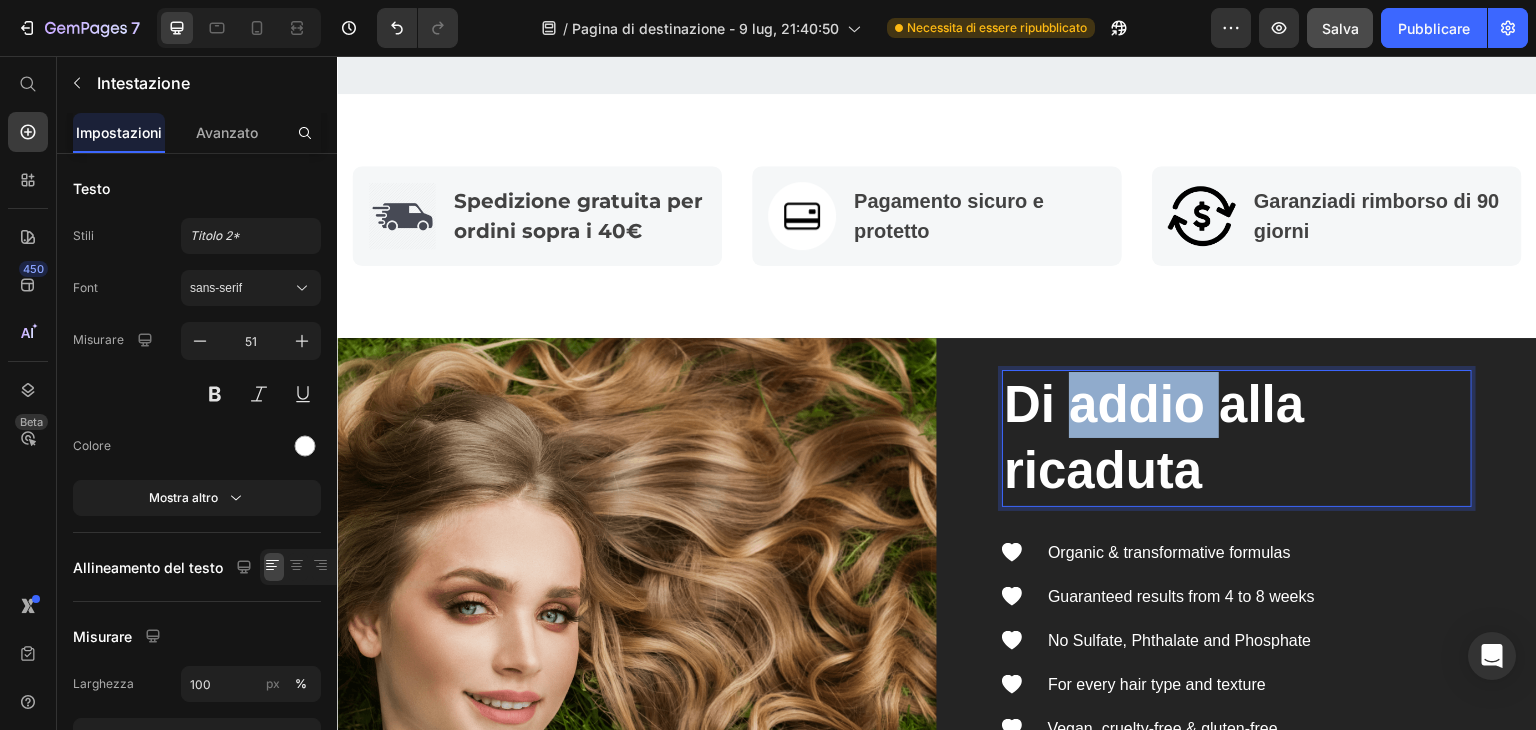 click on "Di addio alla ricaduta" at bounding box center [1237, 438] 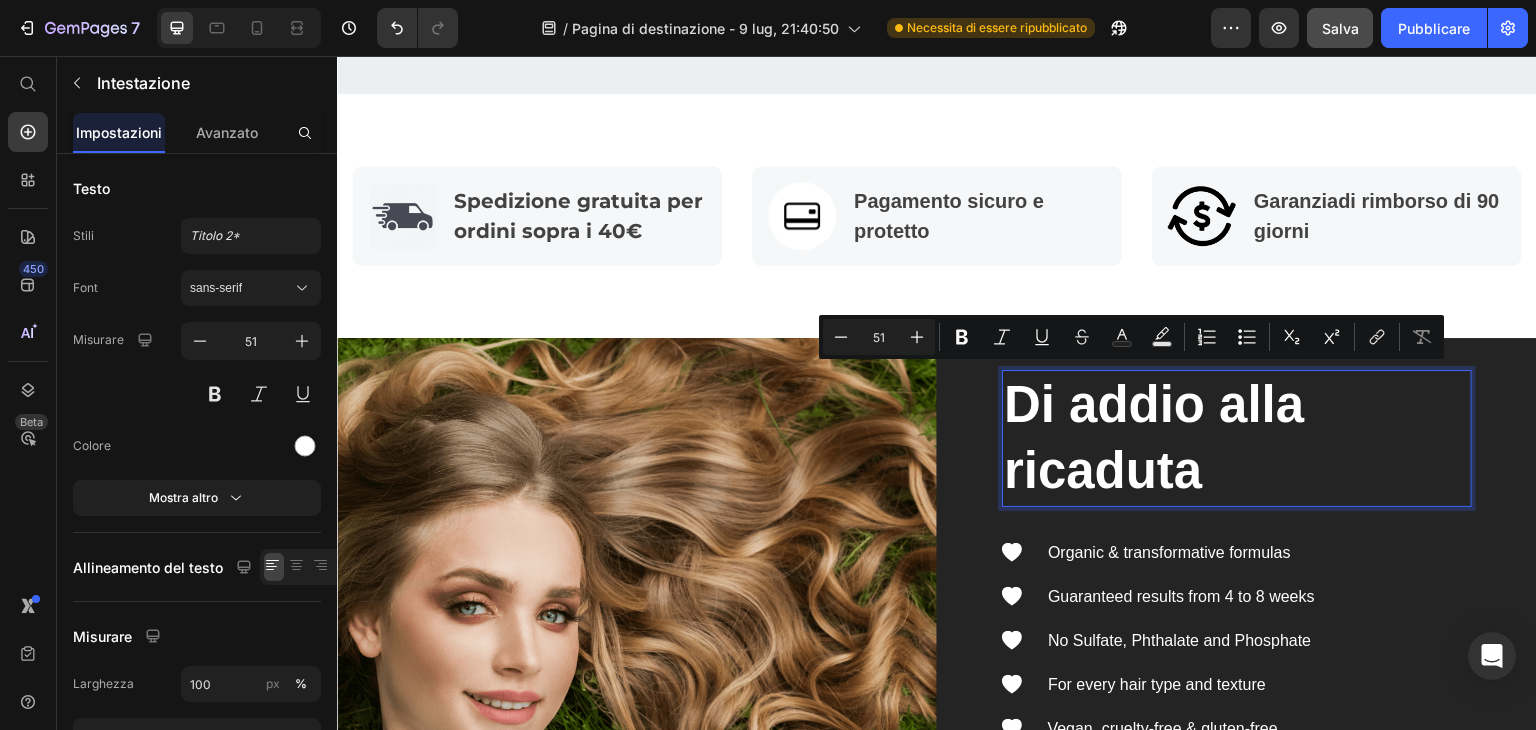 click on "Di addio alla ricaduta" at bounding box center (1237, 438) 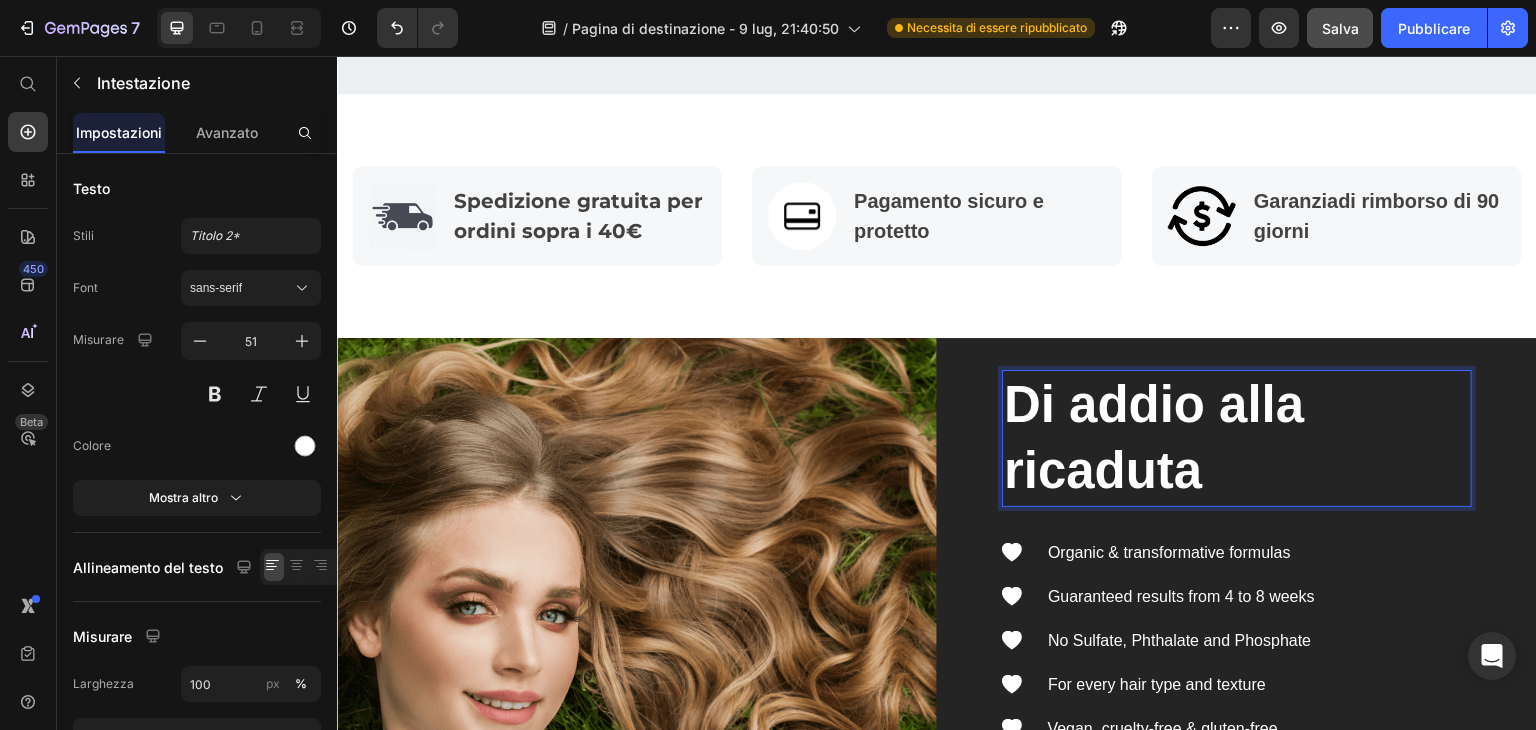 click on "Di addio alla ricaduta" at bounding box center [1237, 438] 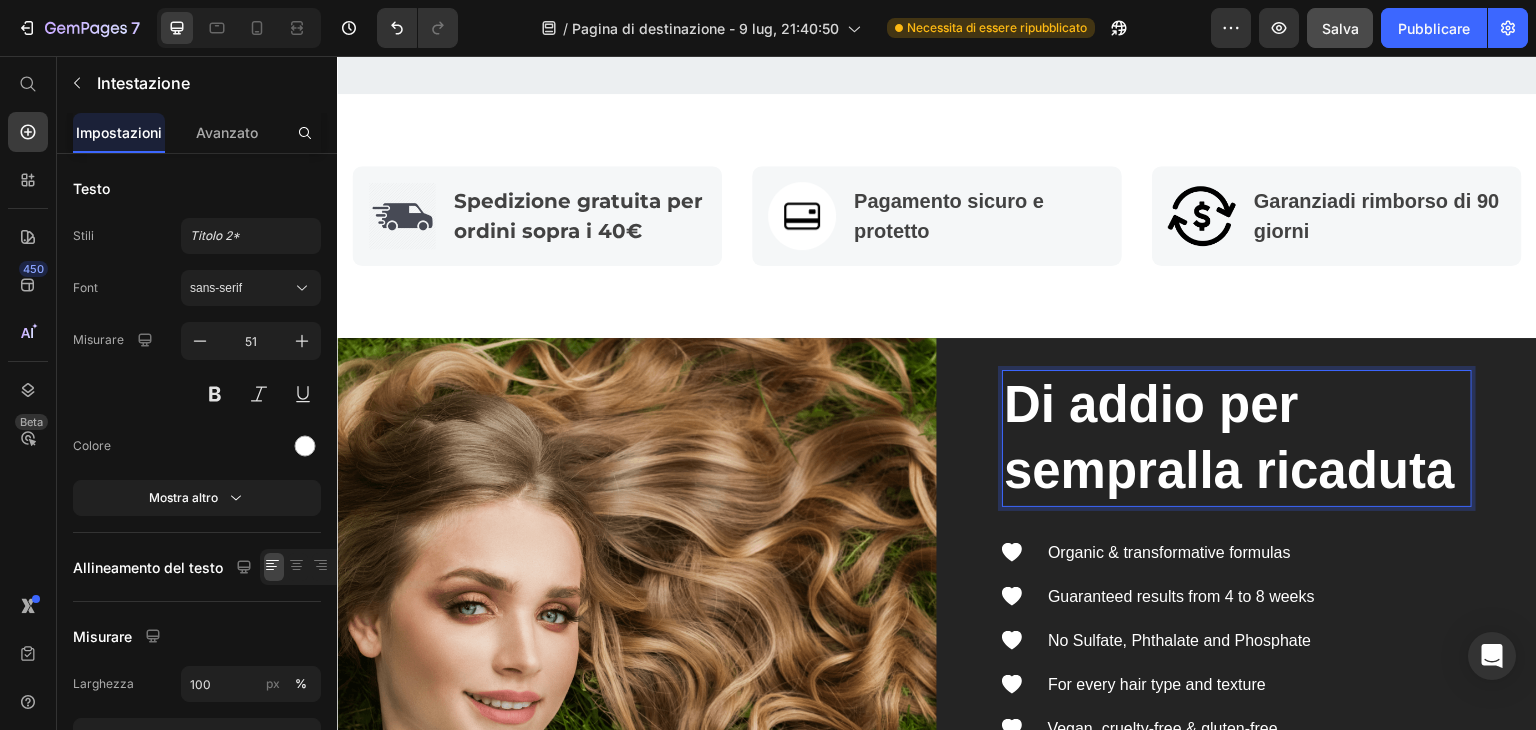 scroll, scrollTop: 3038, scrollLeft: 0, axis: vertical 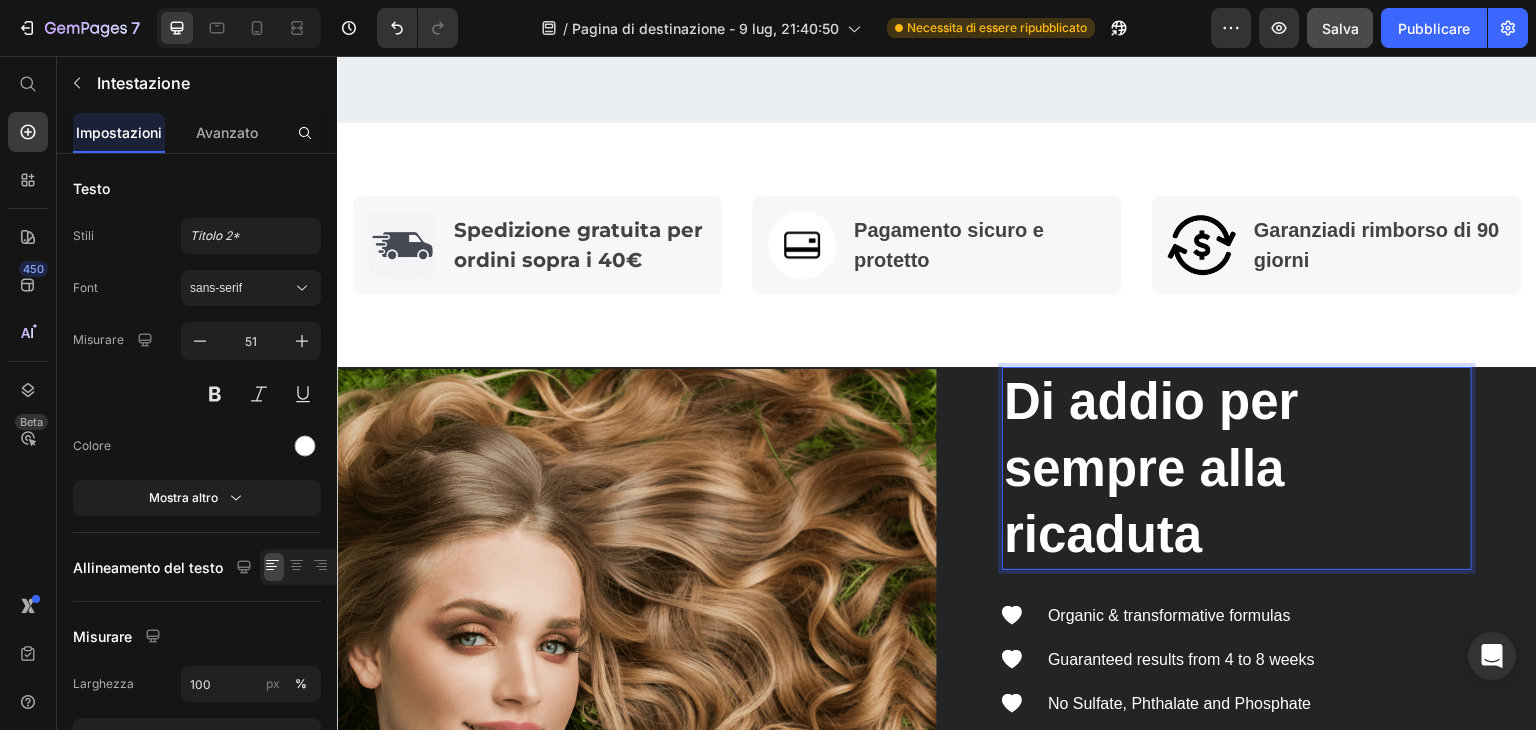 click on "Di addio per sempre alla ricaduta" at bounding box center (1237, 468) 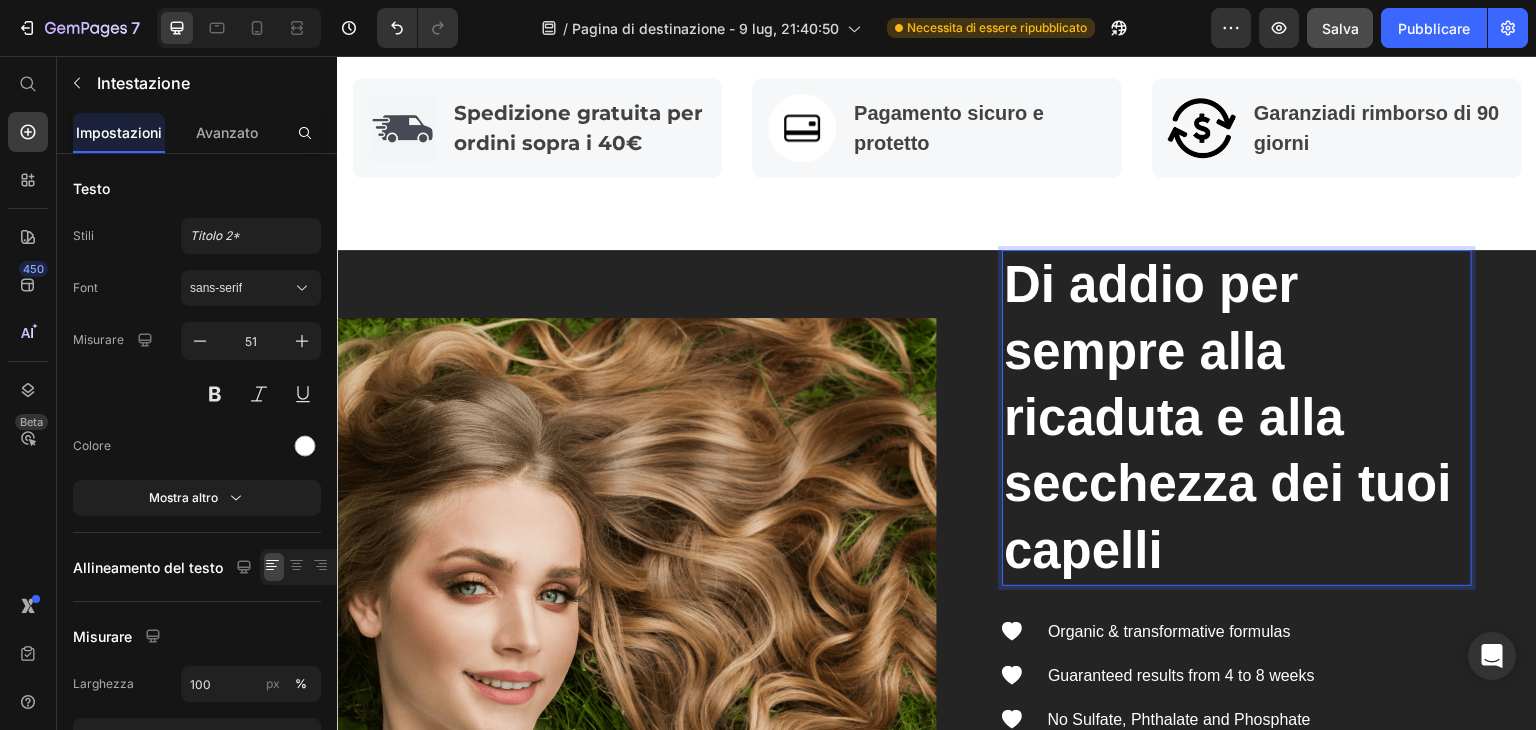 scroll, scrollTop: 3438, scrollLeft: 0, axis: vertical 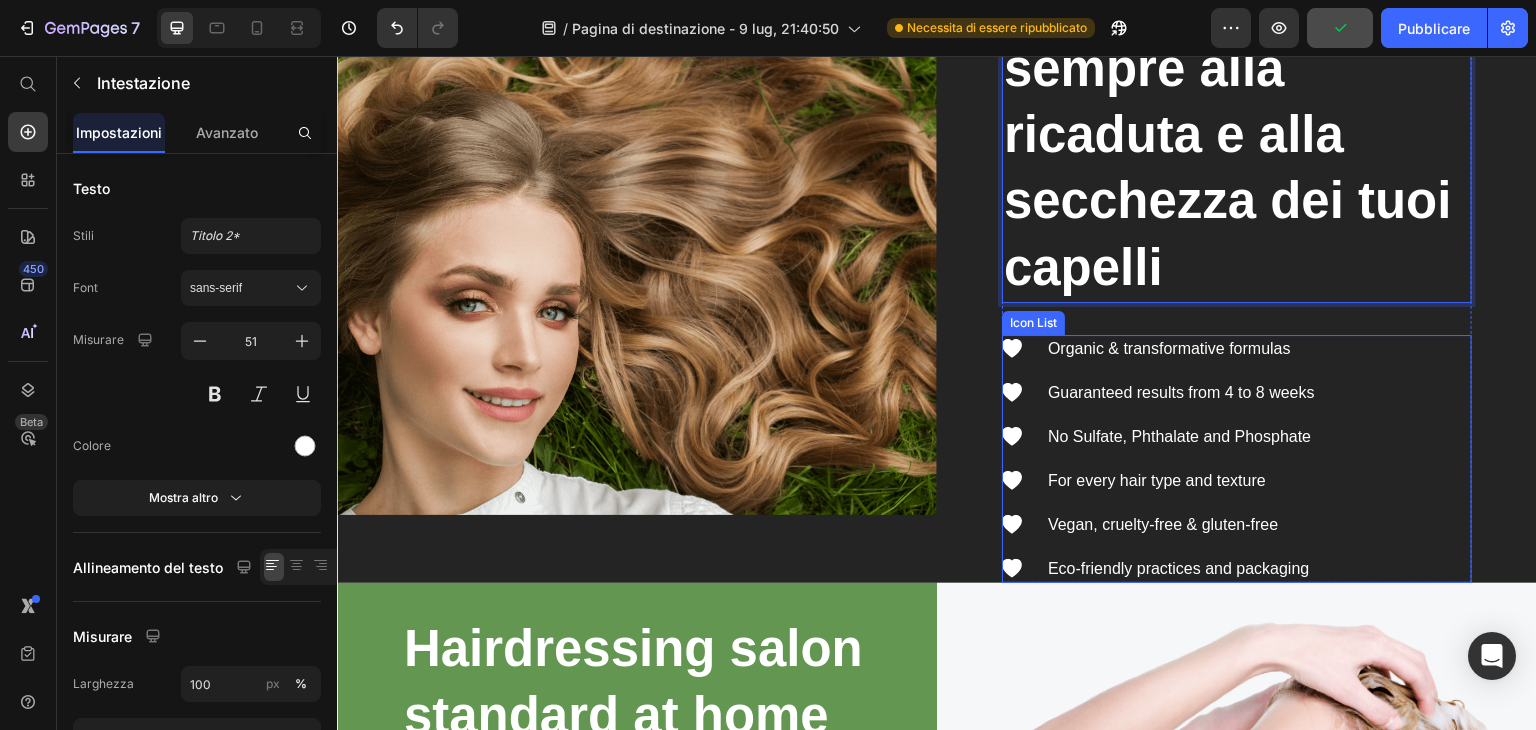 click on "Icon Organic & transformative formulas Text block
Icon Guaranteed results from 4 to 8 weeks Text block
Icon No Sulfate, Phthalate and Phosphate Text block
Icon For every hair type and texture Text block
Icon Vegan, cruelty-free & gluten-free  Text block
Icon Eco-friendly practices and packaging Text block" at bounding box center [1237, 459] 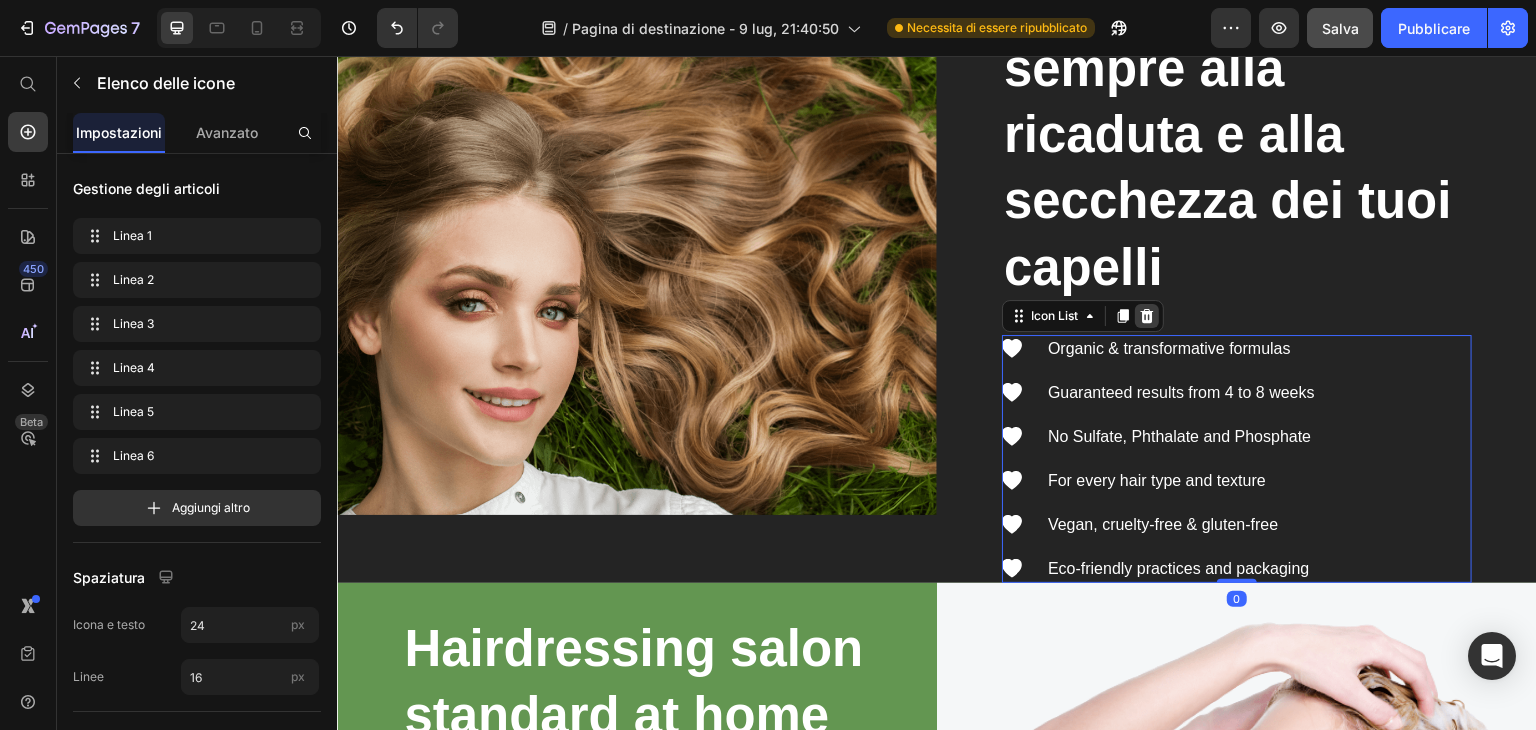 click 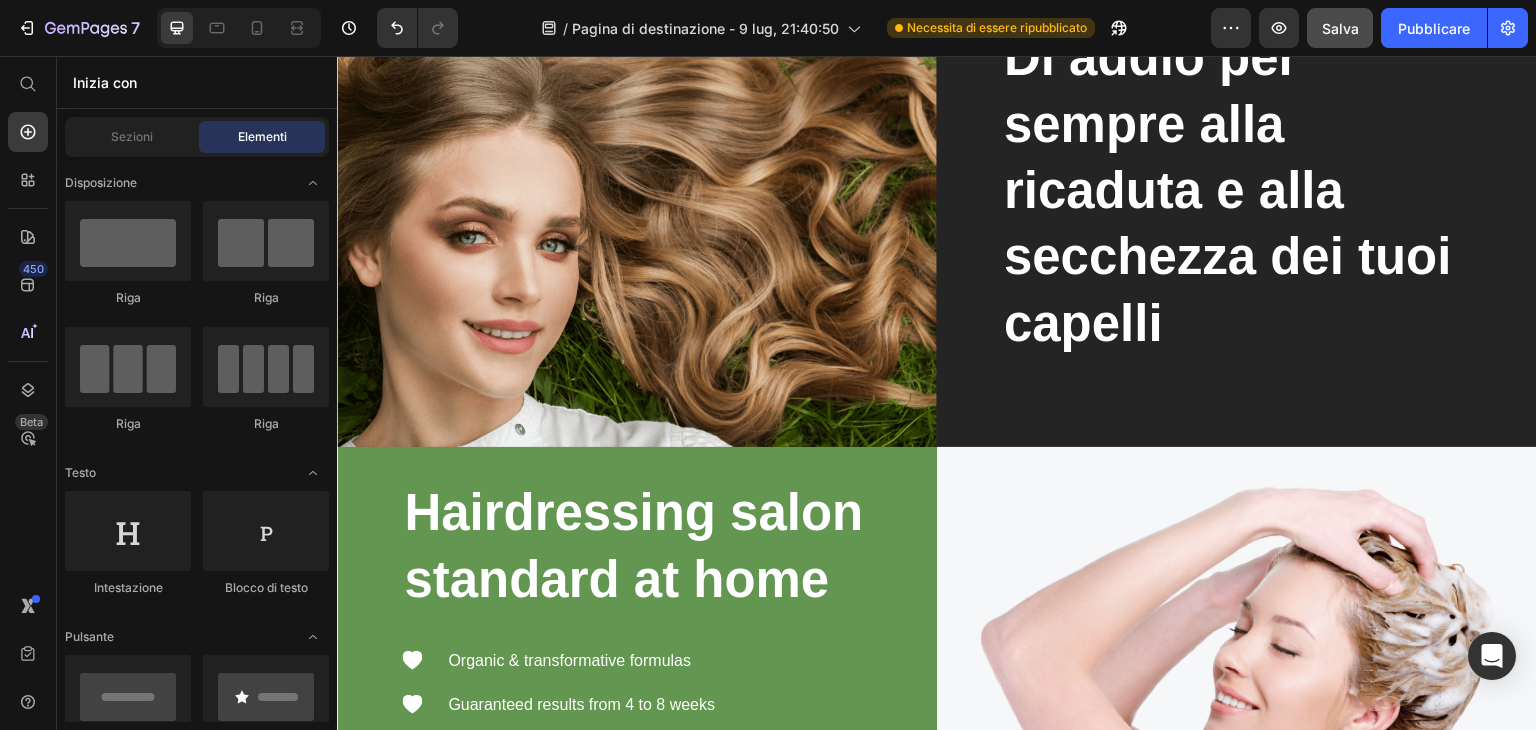 scroll, scrollTop: 3367, scrollLeft: 0, axis: vertical 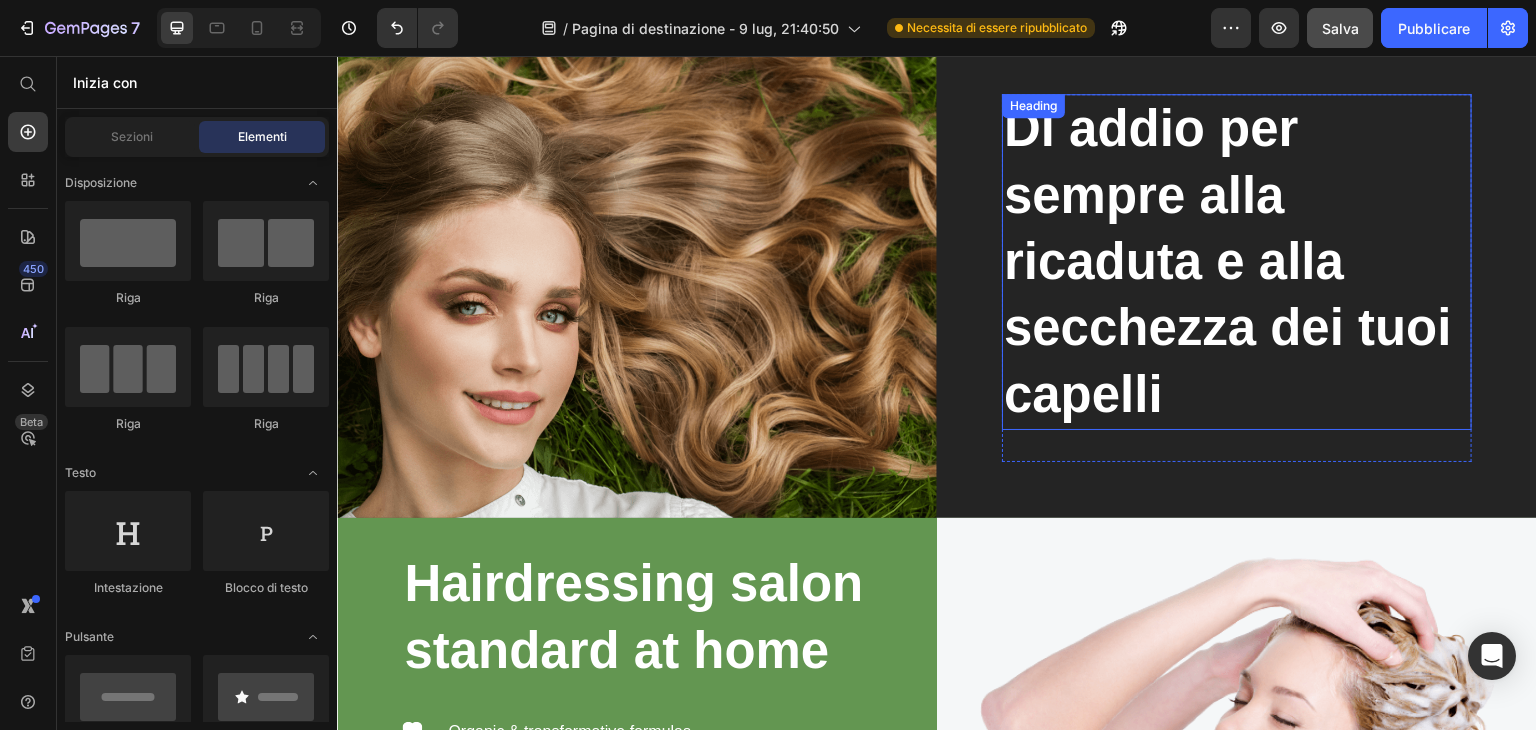 click on "Di addio per sempre alla ricaduta e alla secchezza dei tuoi capelli" at bounding box center (1237, 261) 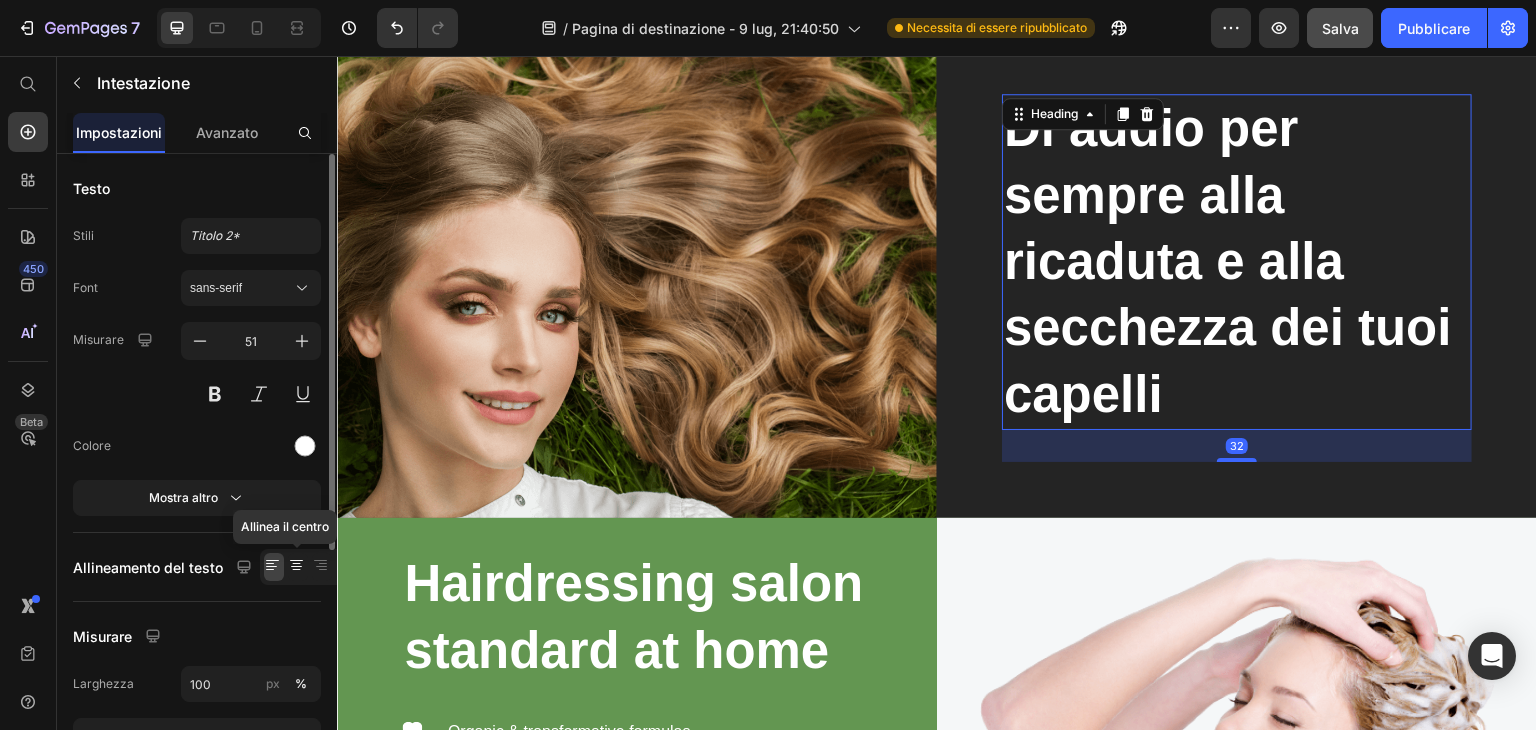 click 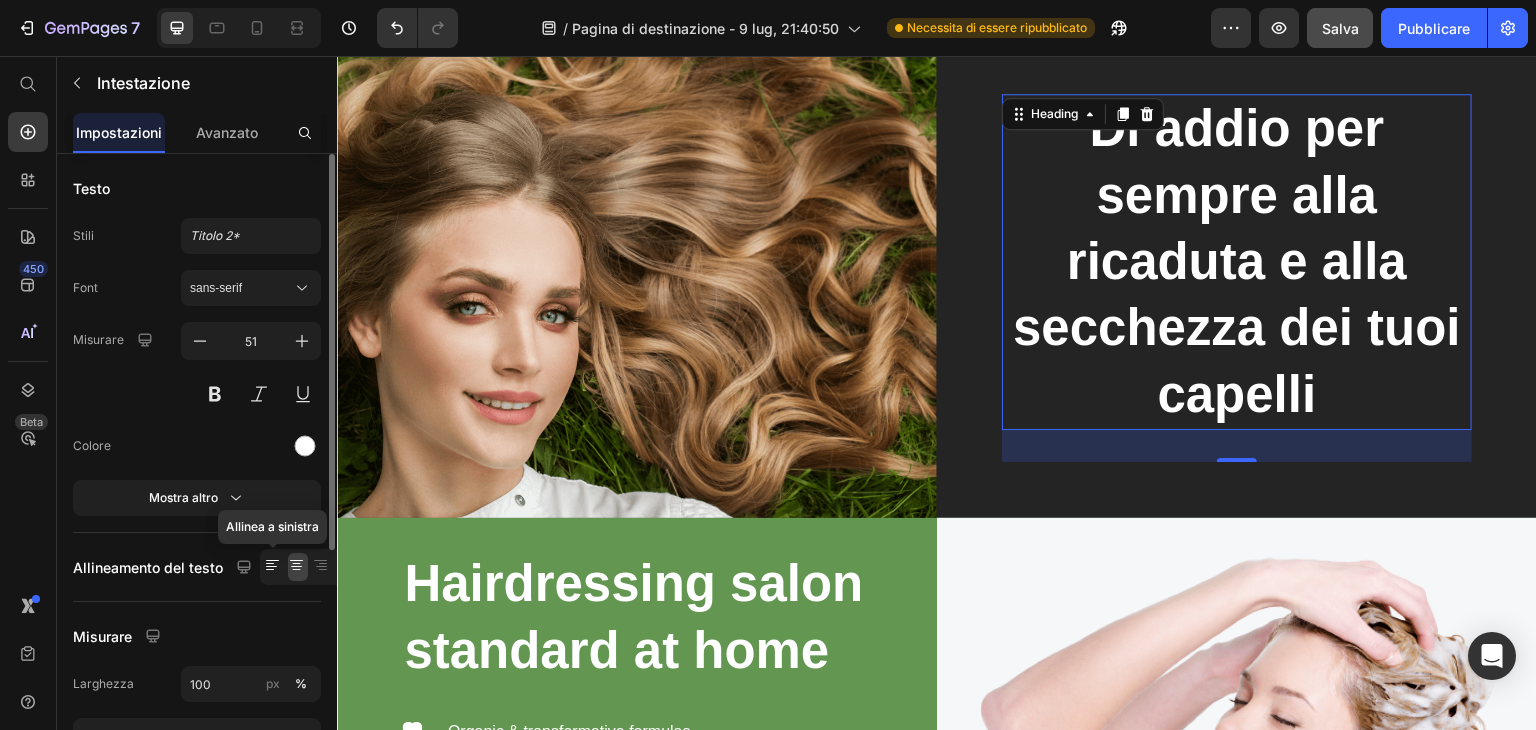 click 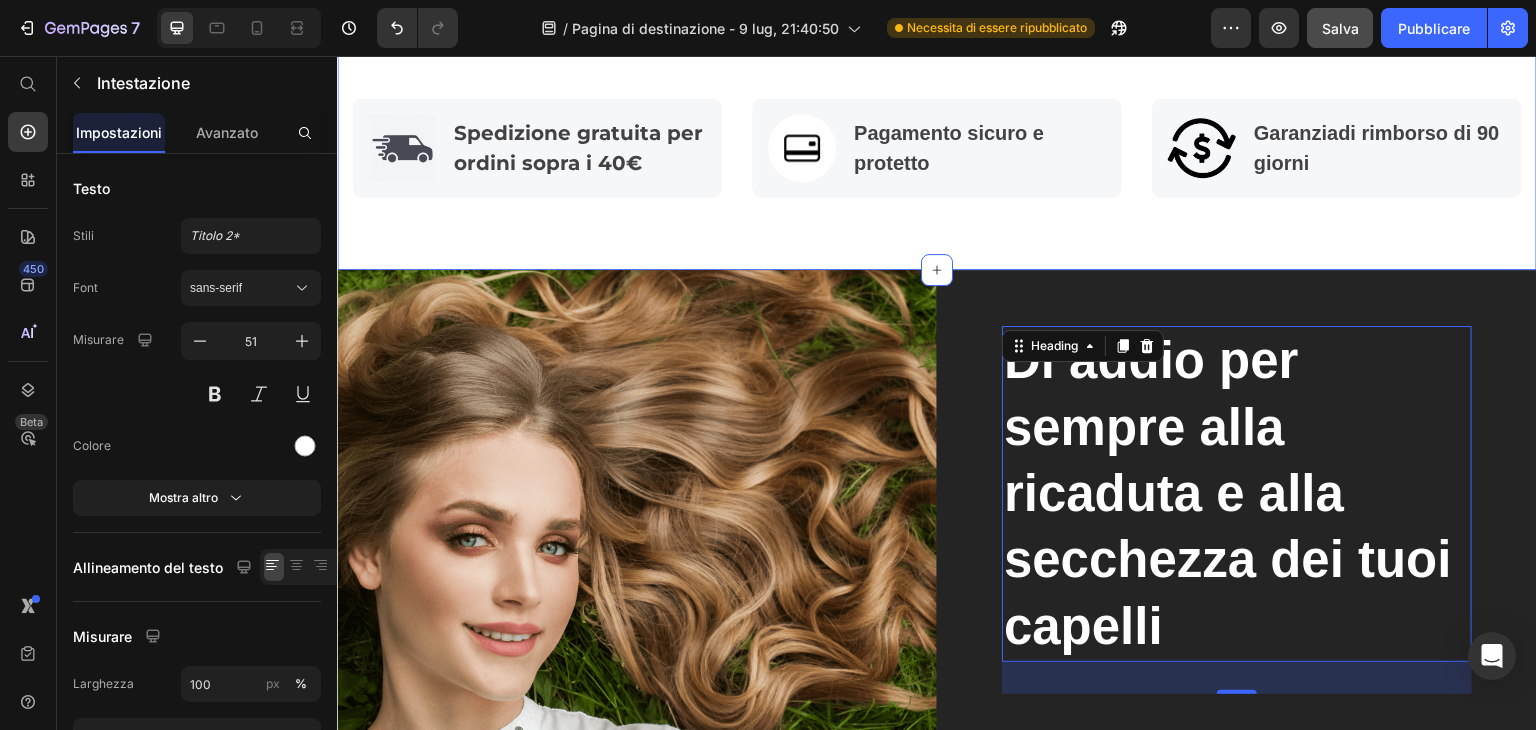 scroll, scrollTop: 3267, scrollLeft: 0, axis: vertical 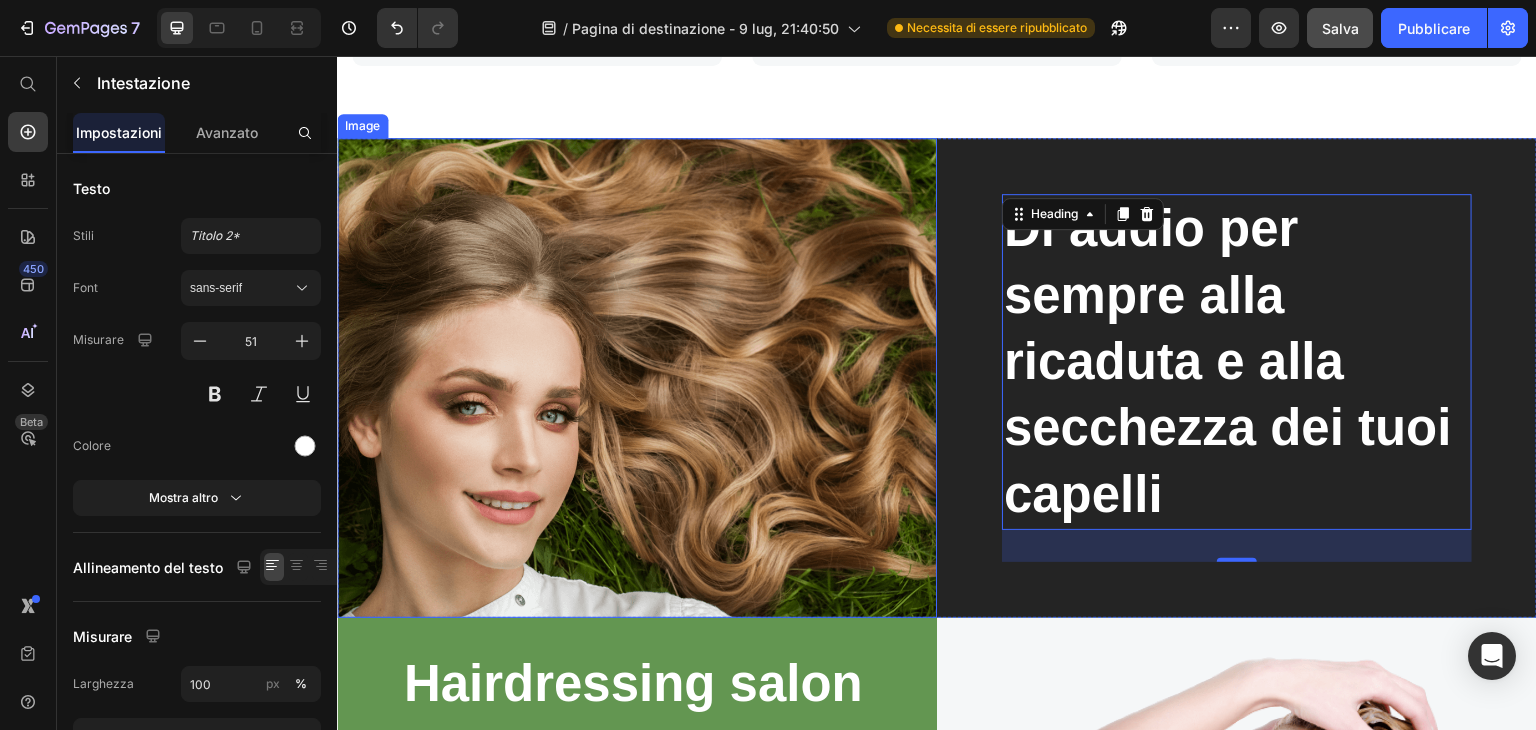 click at bounding box center (637, 378) 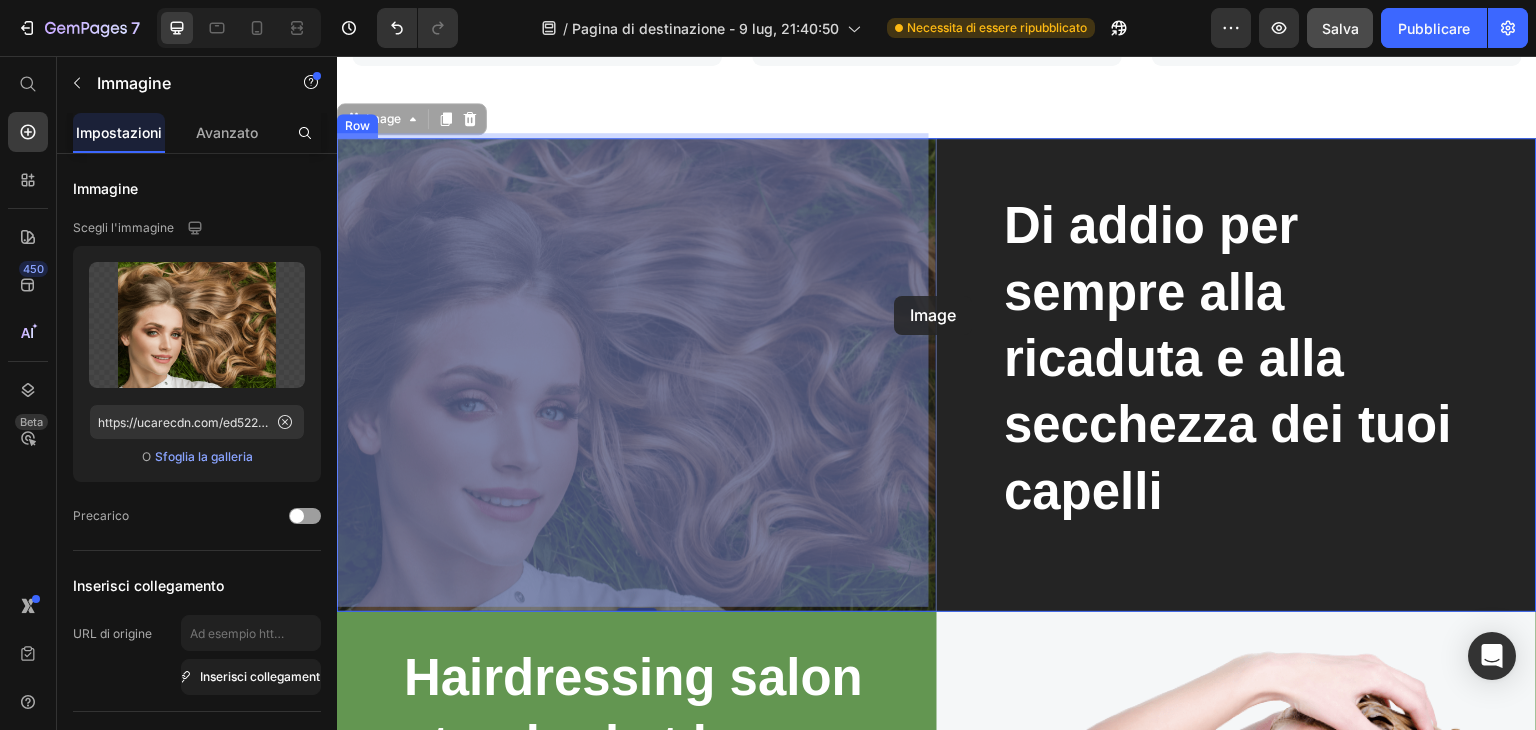 drag, startPoint x: 900, startPoint y: 133, endPoint x: 893, endPoint y: 304, distance: 171.14322 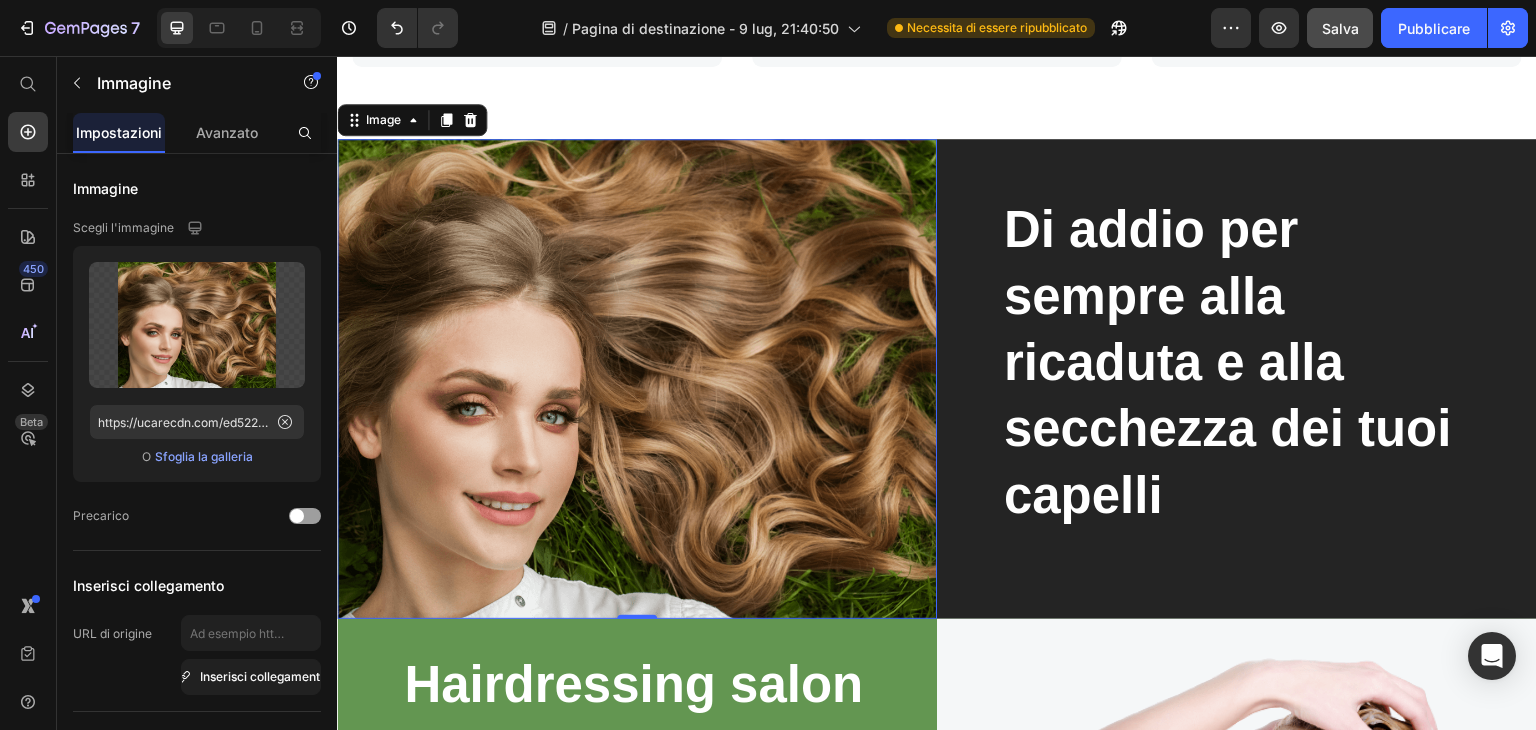 scroll, scrollTop: 3267, scrollLeft: 0, axis: vertical 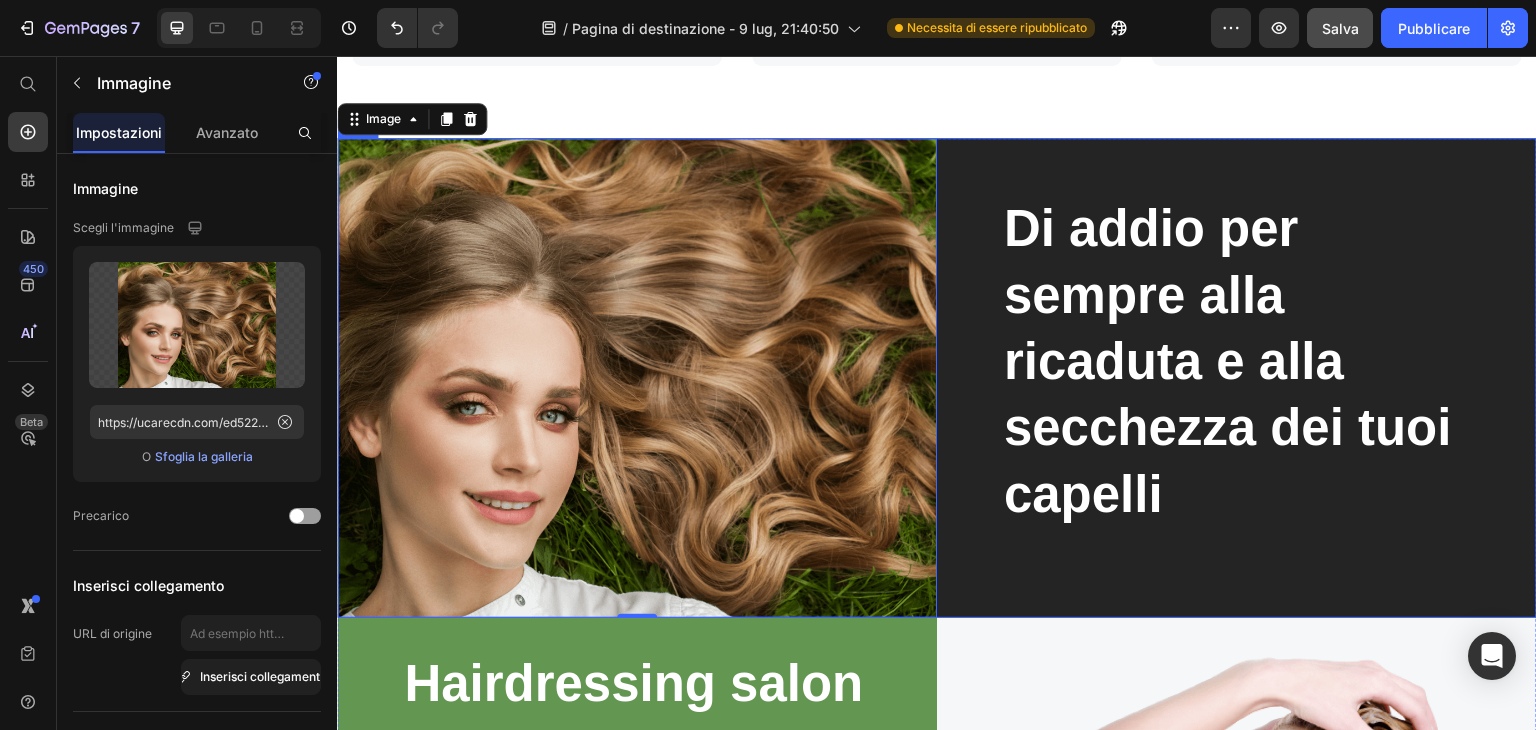 click on "Di addio per sempre alla ricaduta e alla secchezza dei tuoi capelli Heading Row" at bounding box center [1237, 378] 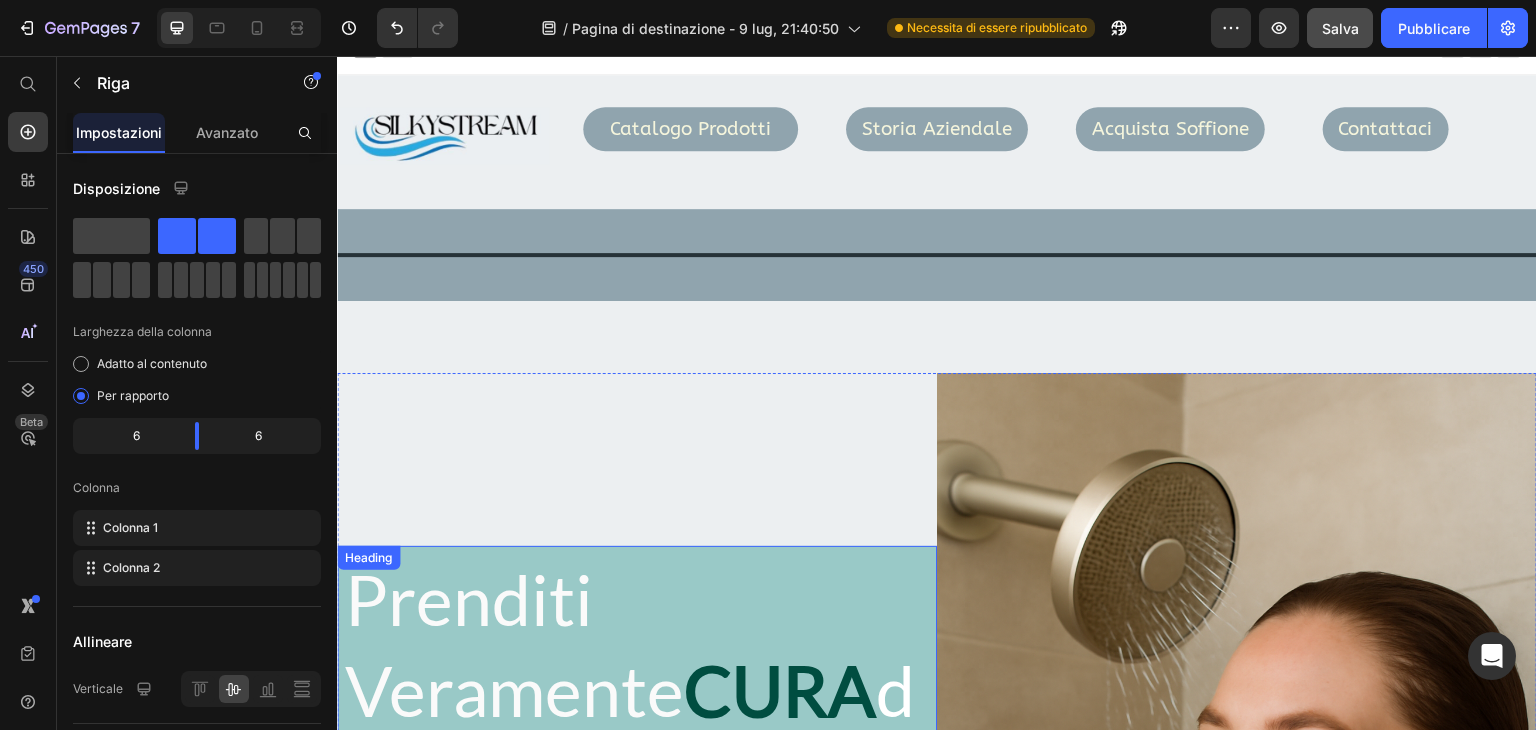 scroll, scrollTop: 0, scrollLeft: 0, axis: both 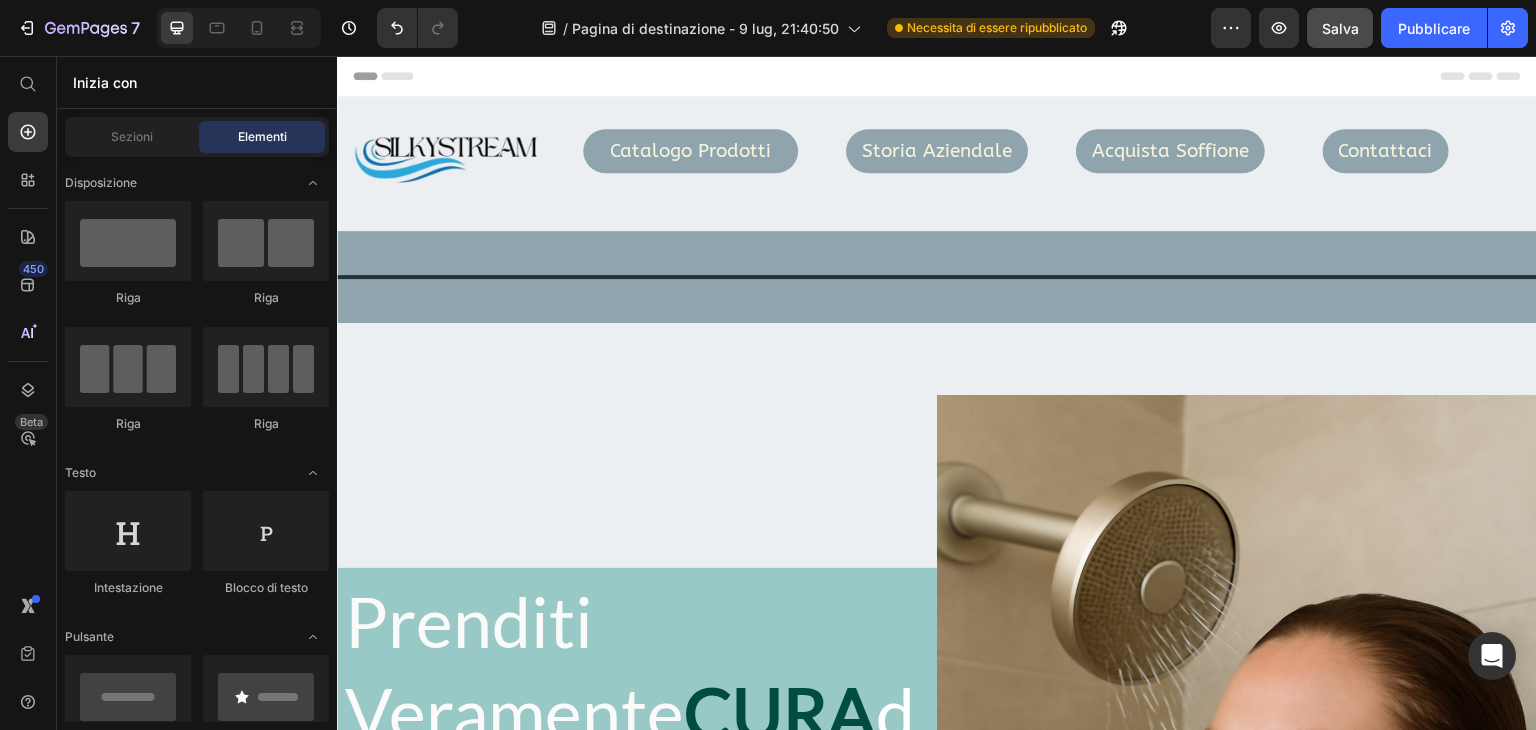 click on "Header" at bounding box center [937, 76] 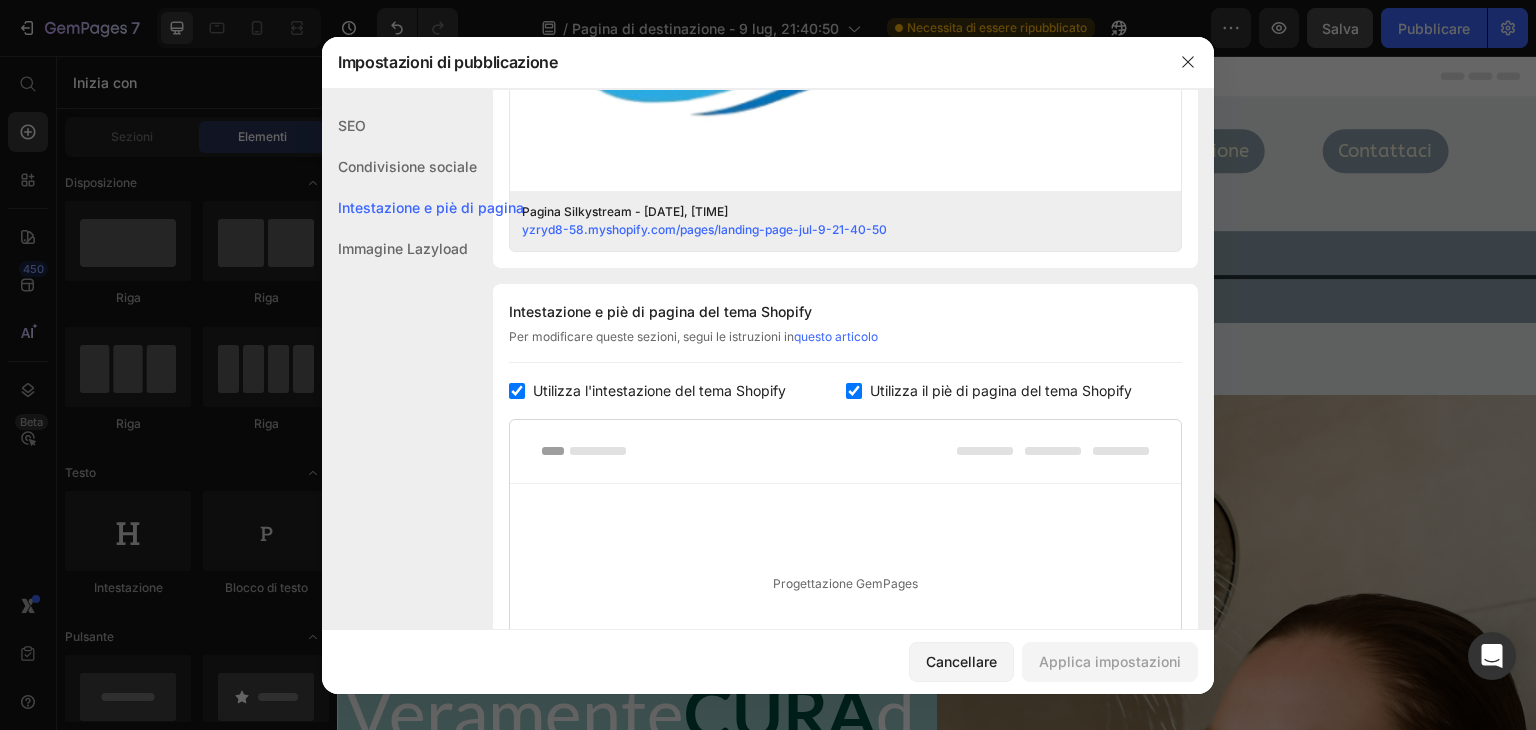 scroll, scrollTop: 936, scrollLeft: 0, axis: vertical 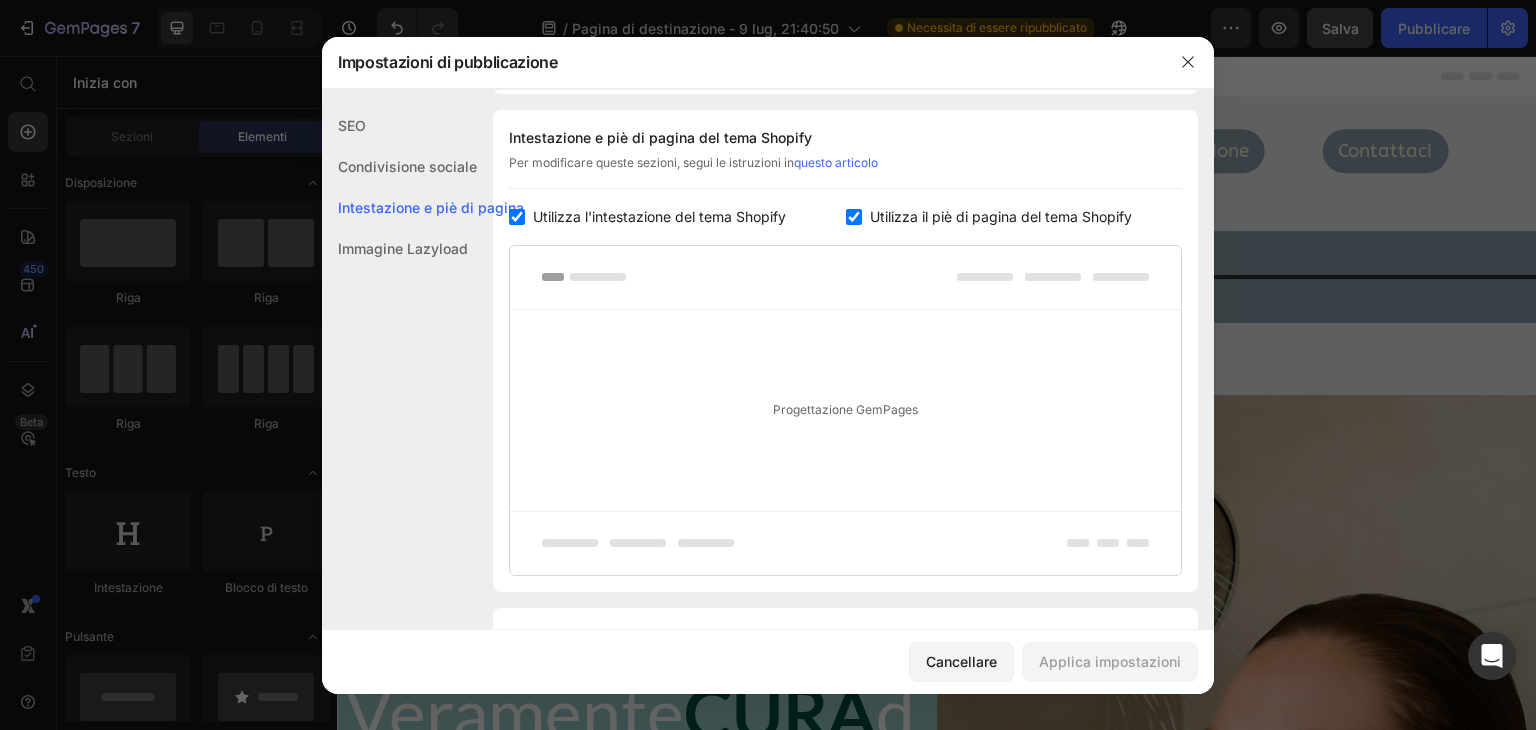 click on "Progettazione GemPages" at bounding box center (845, 409) 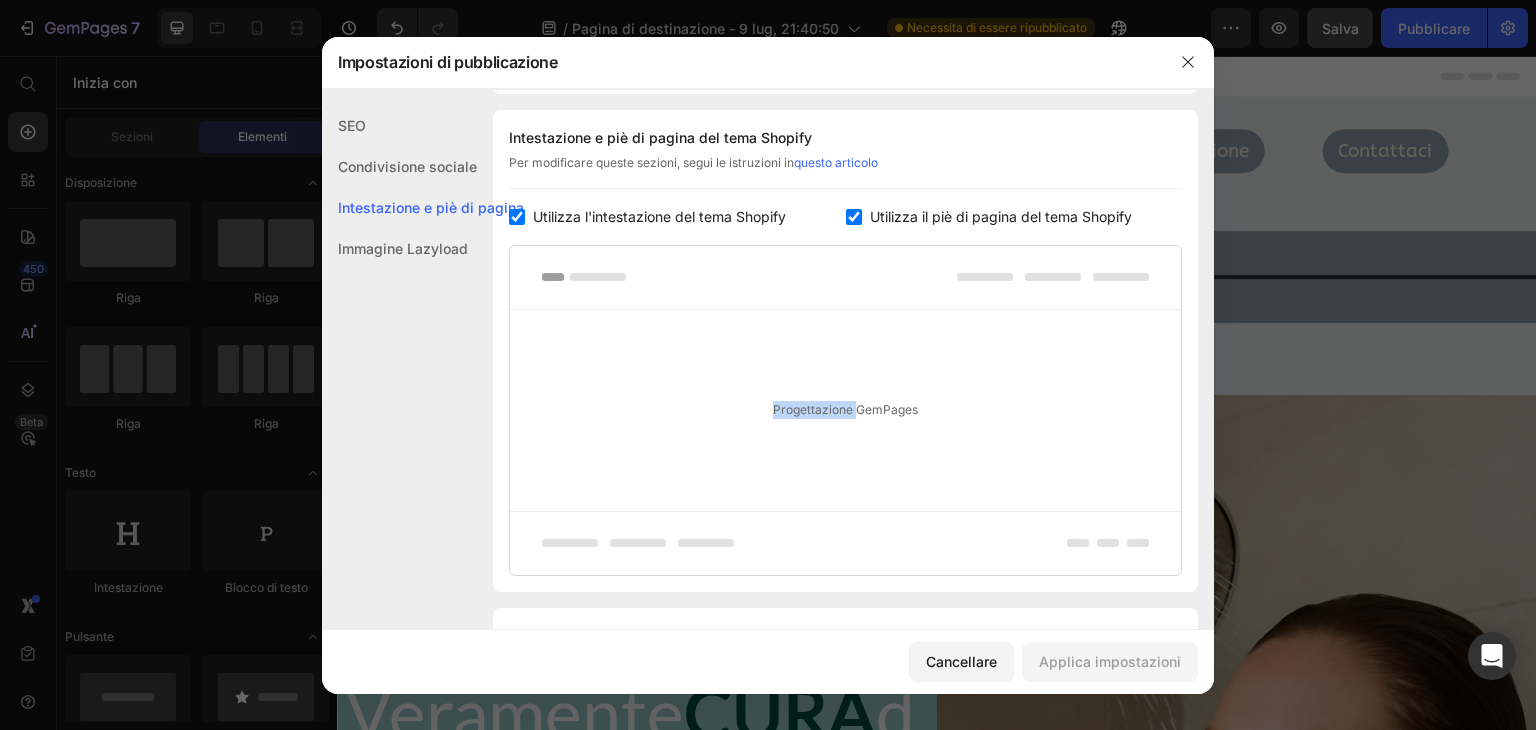 click on "Progettazione GemPages" at bounding box center [845, 409] 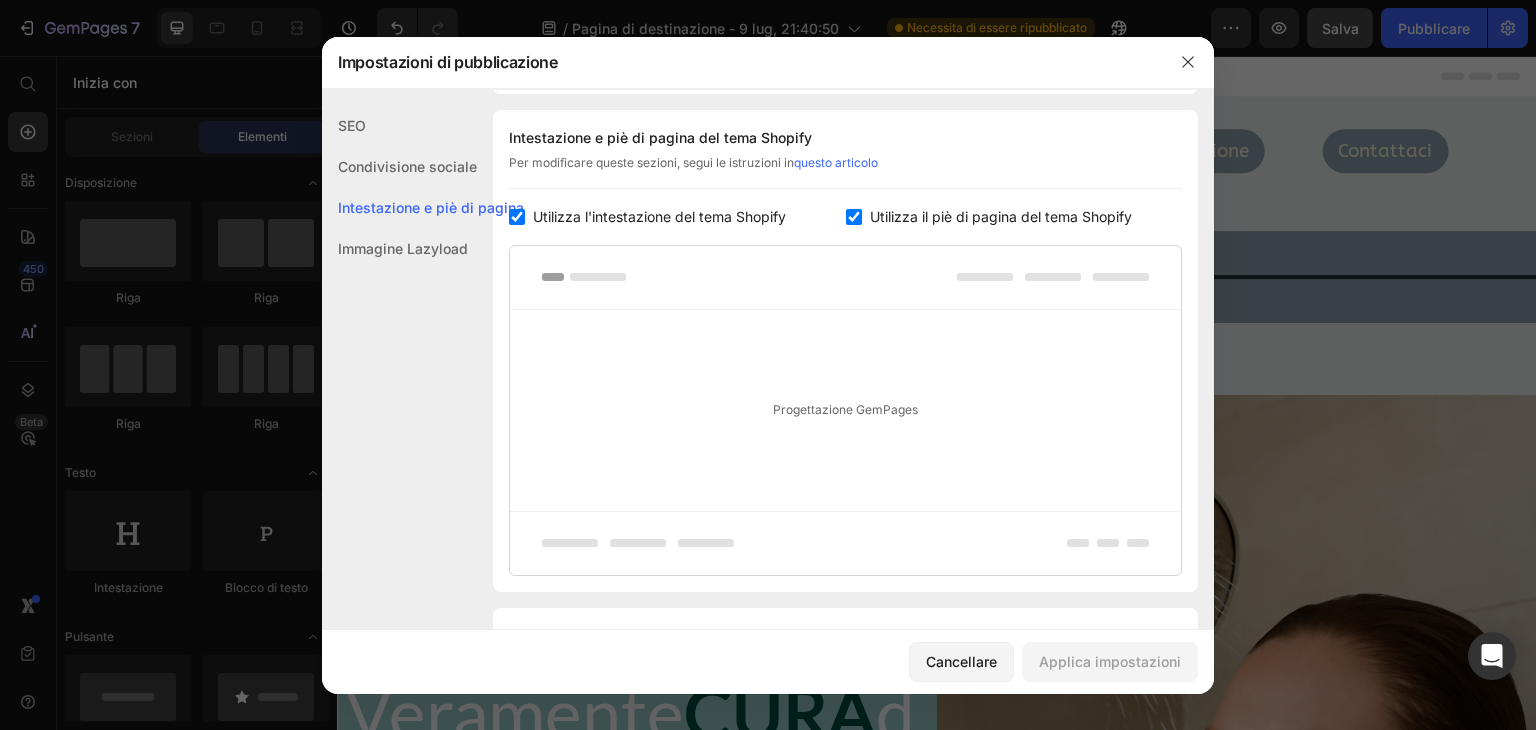 click on "Progettazione GemPages" at bounding box center [845, 409] 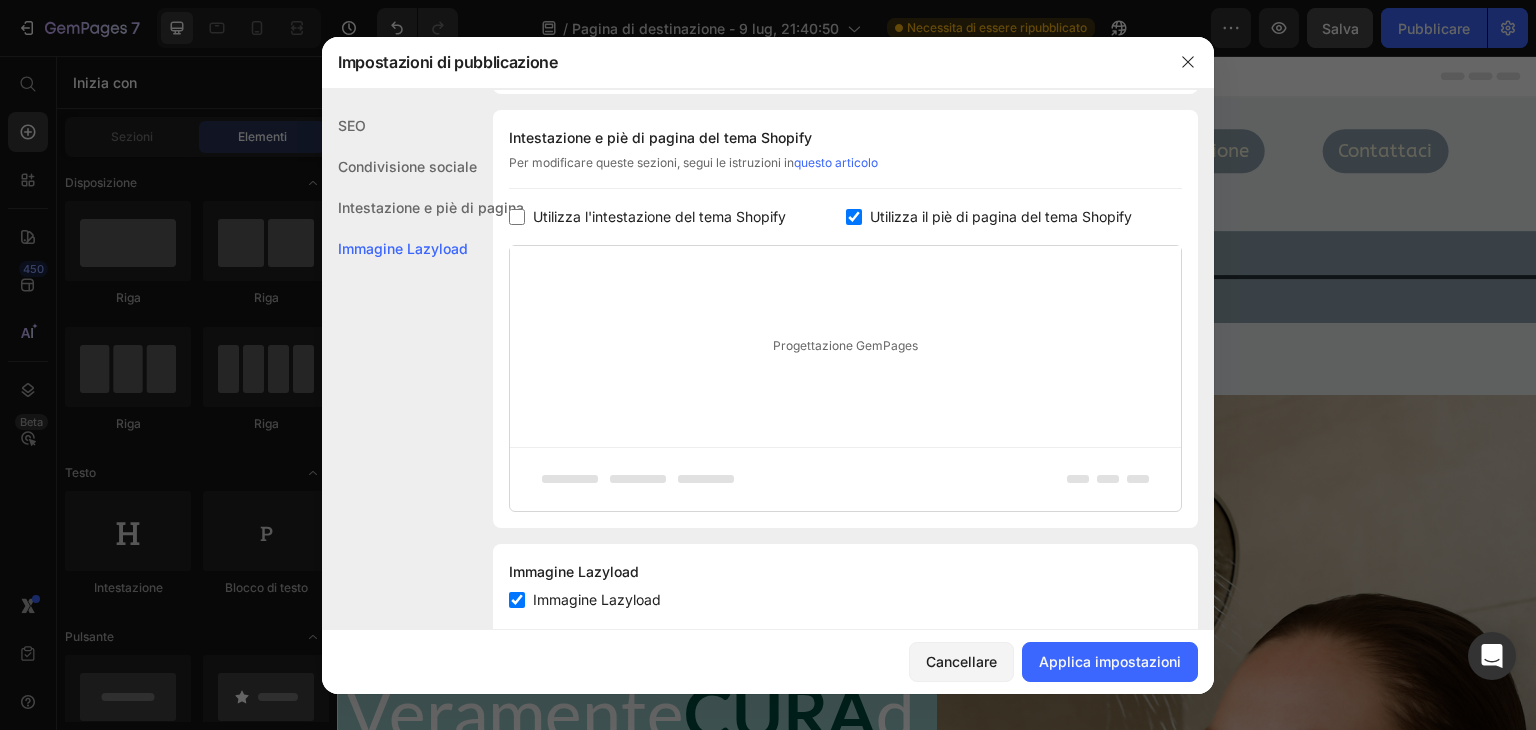 click at bounding box center [854, 217] 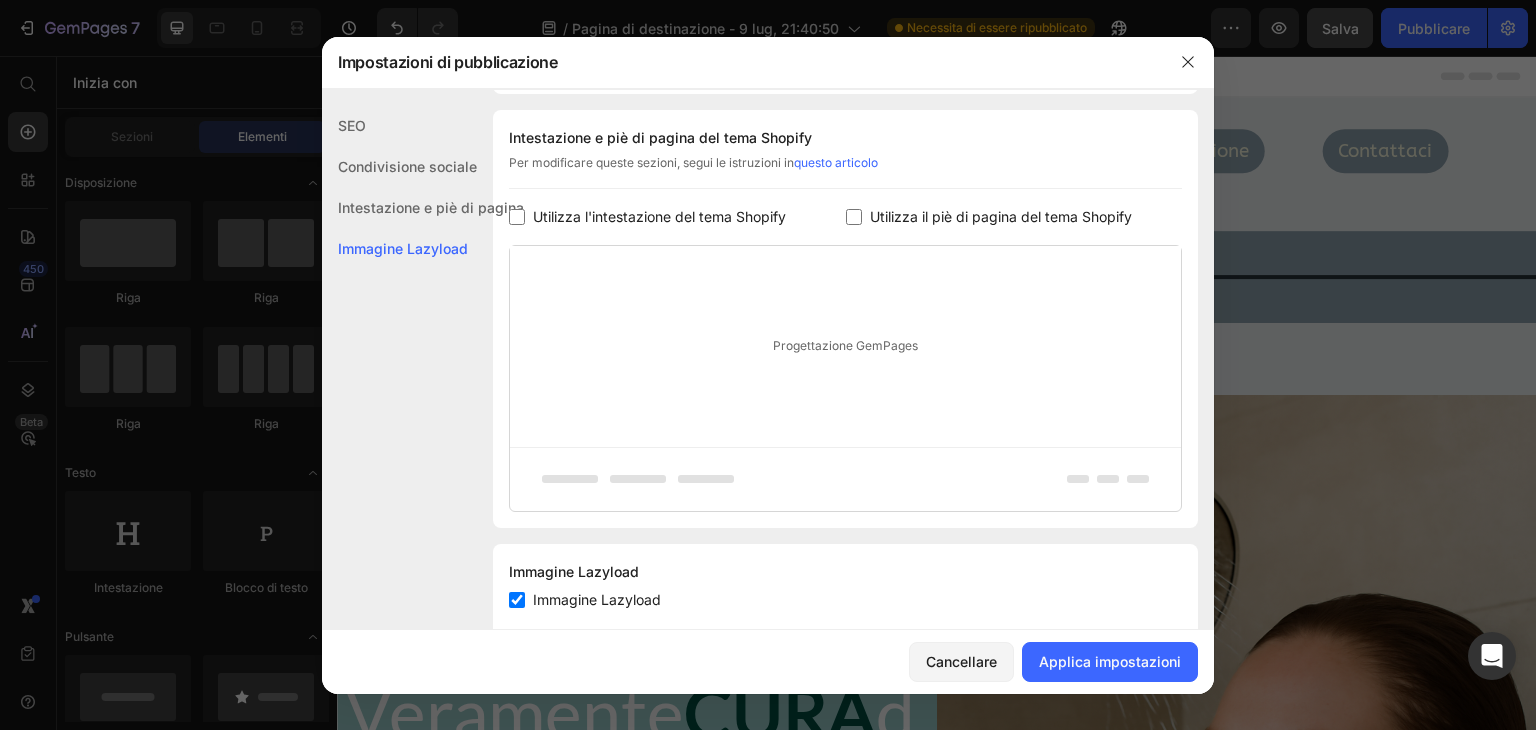 checkbox on "false" 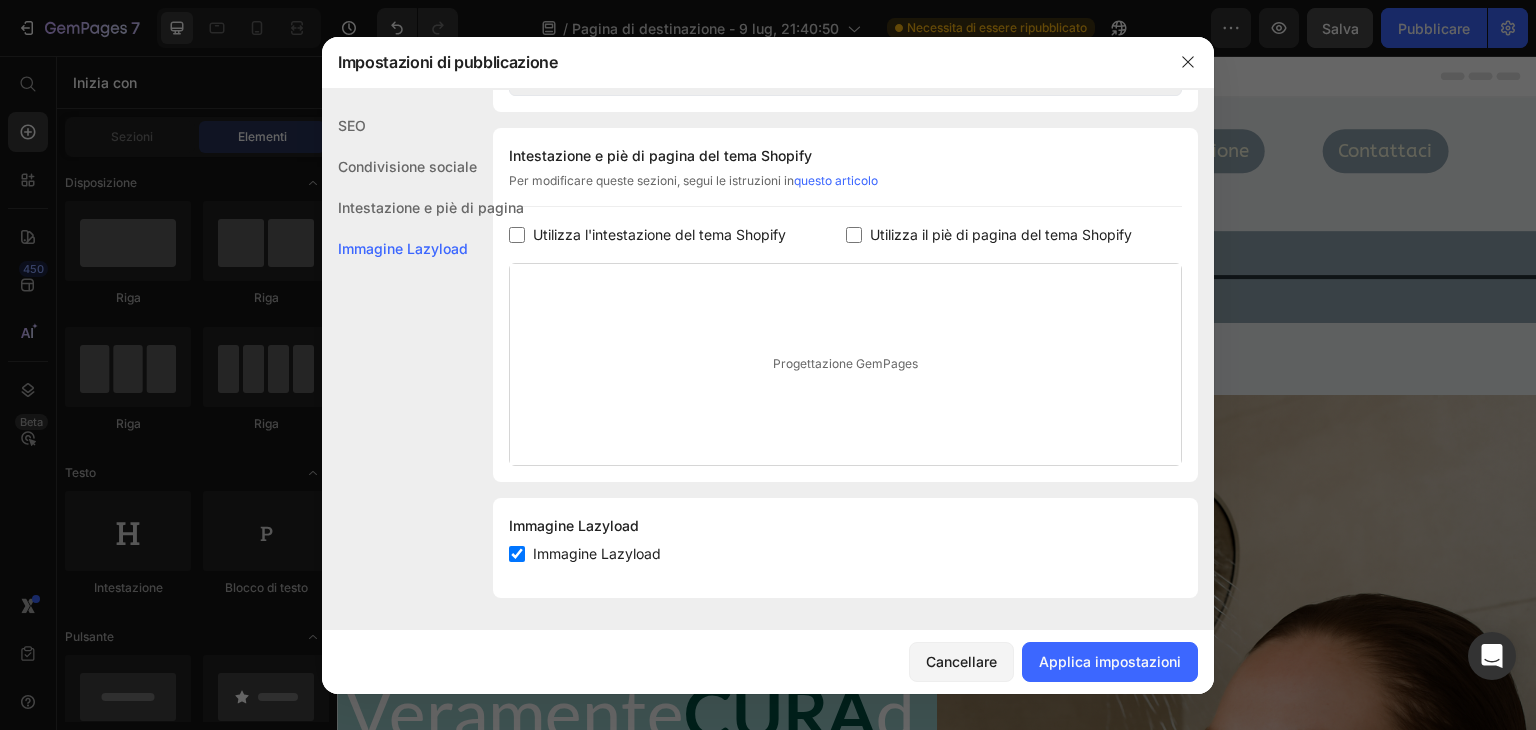 scroll, scrollTop: 916, scrollLeft: 0, axis: vertical 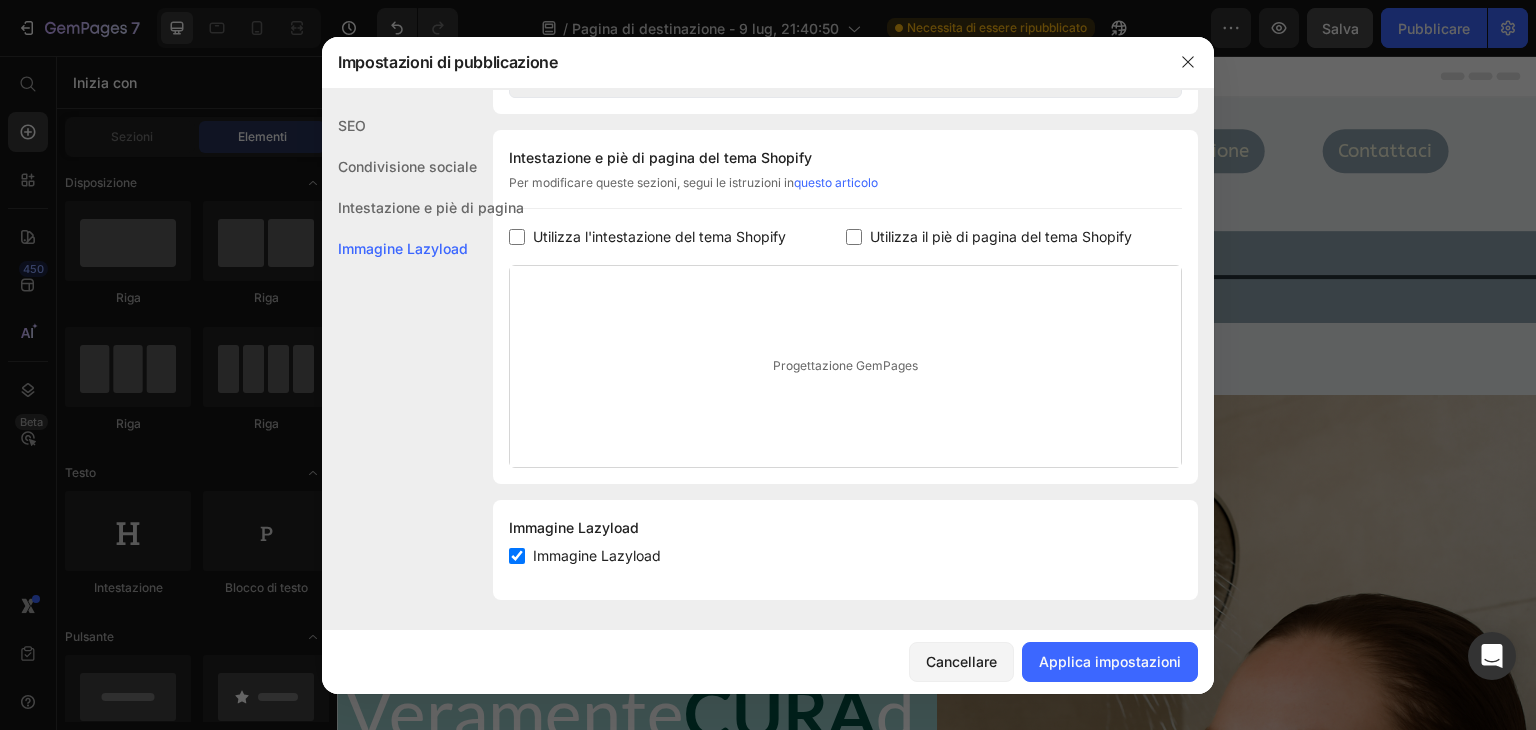 click on "Intestazione e piè di pagina" 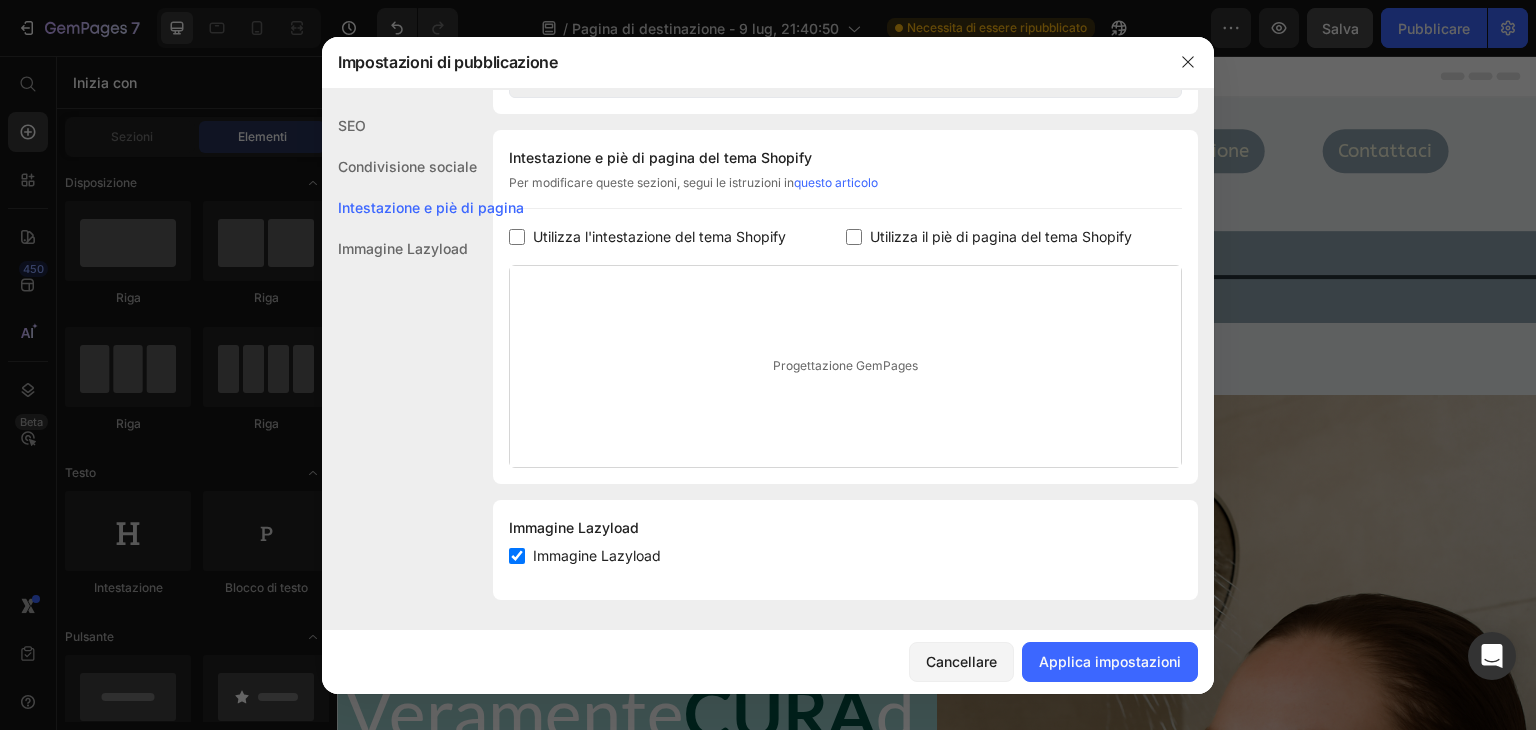 click on "Intestazione e piè di pagina" at bounding box center [431, 207] 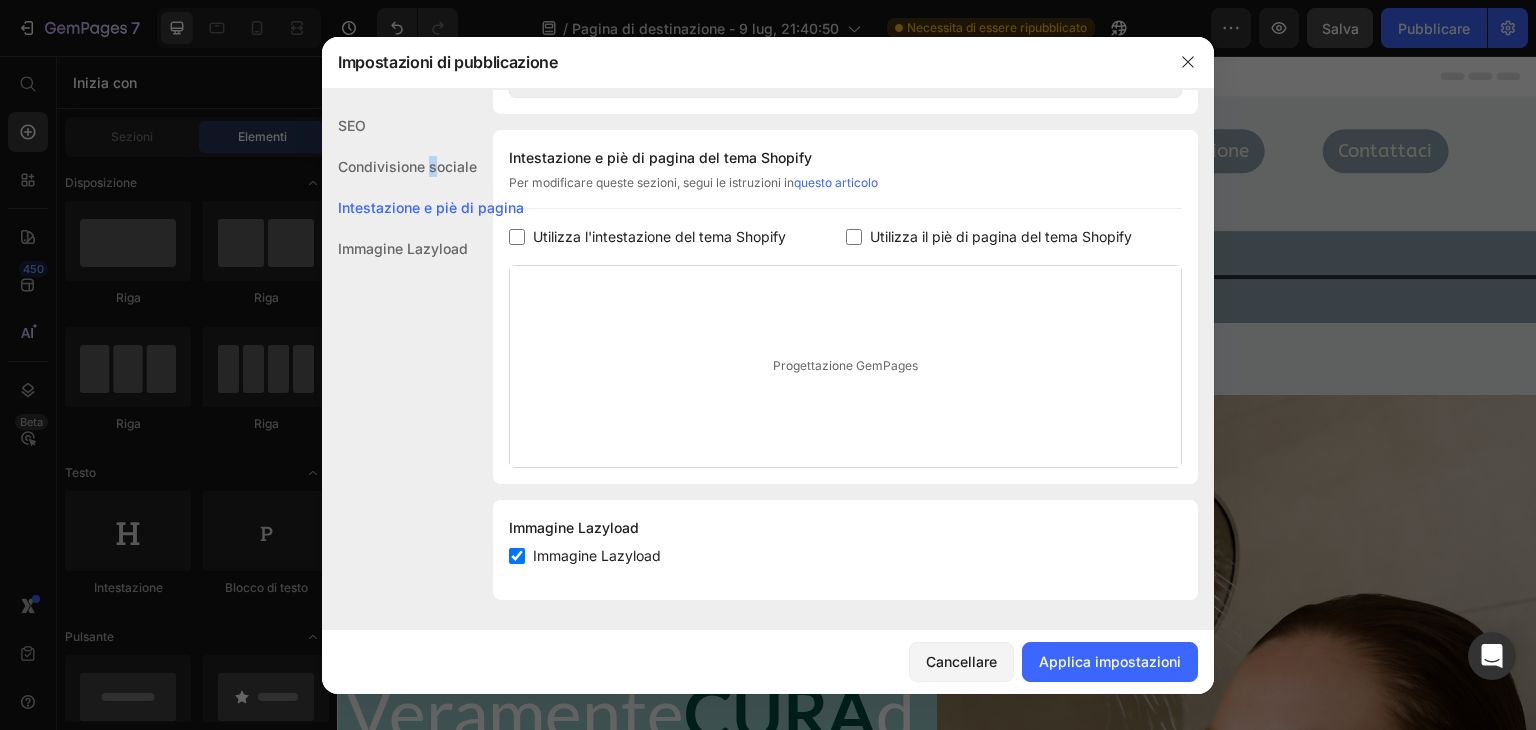 click on "Condivisione sociale" at bounding box center [407, 166] 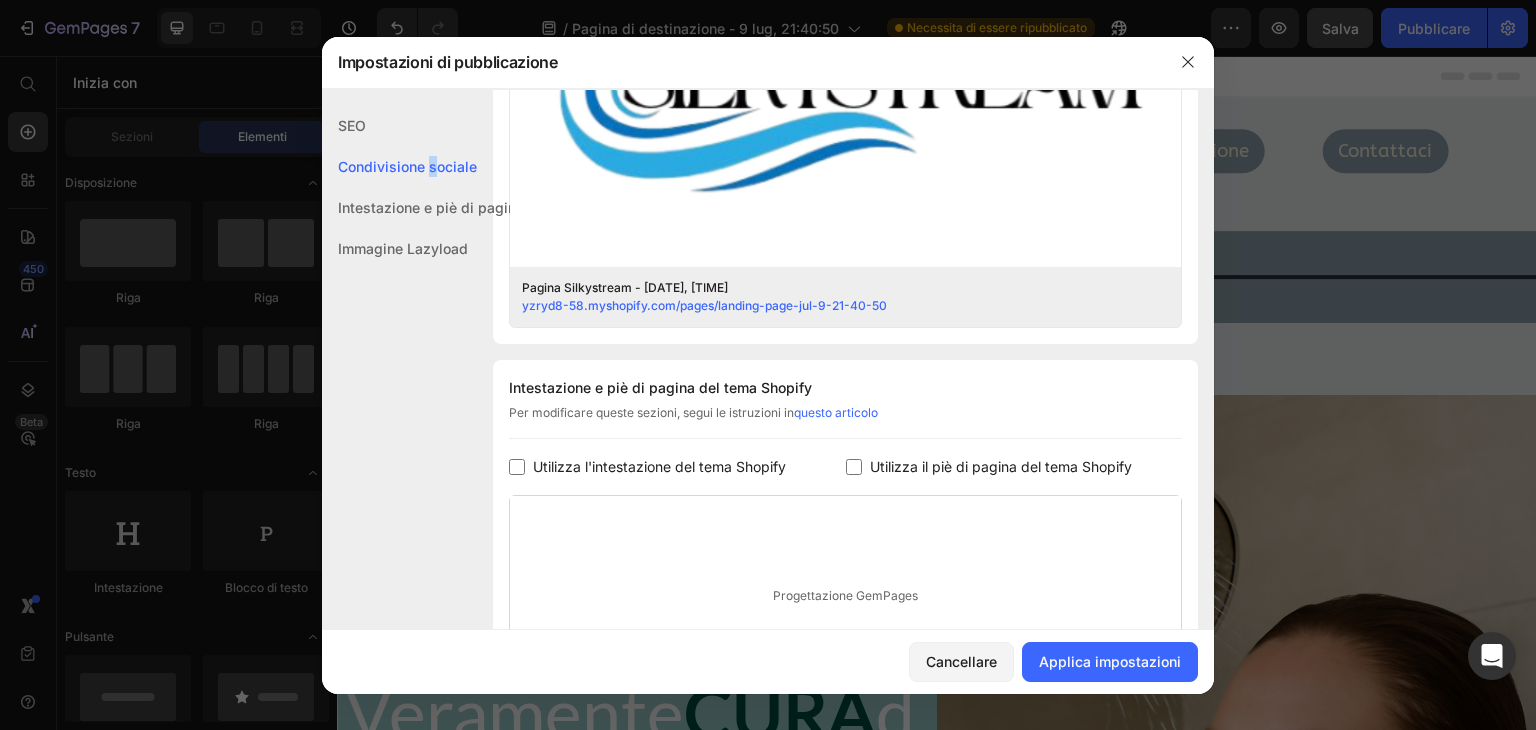 scroll, scrollTop: 456, scrollLeft: 0, axis: vertical 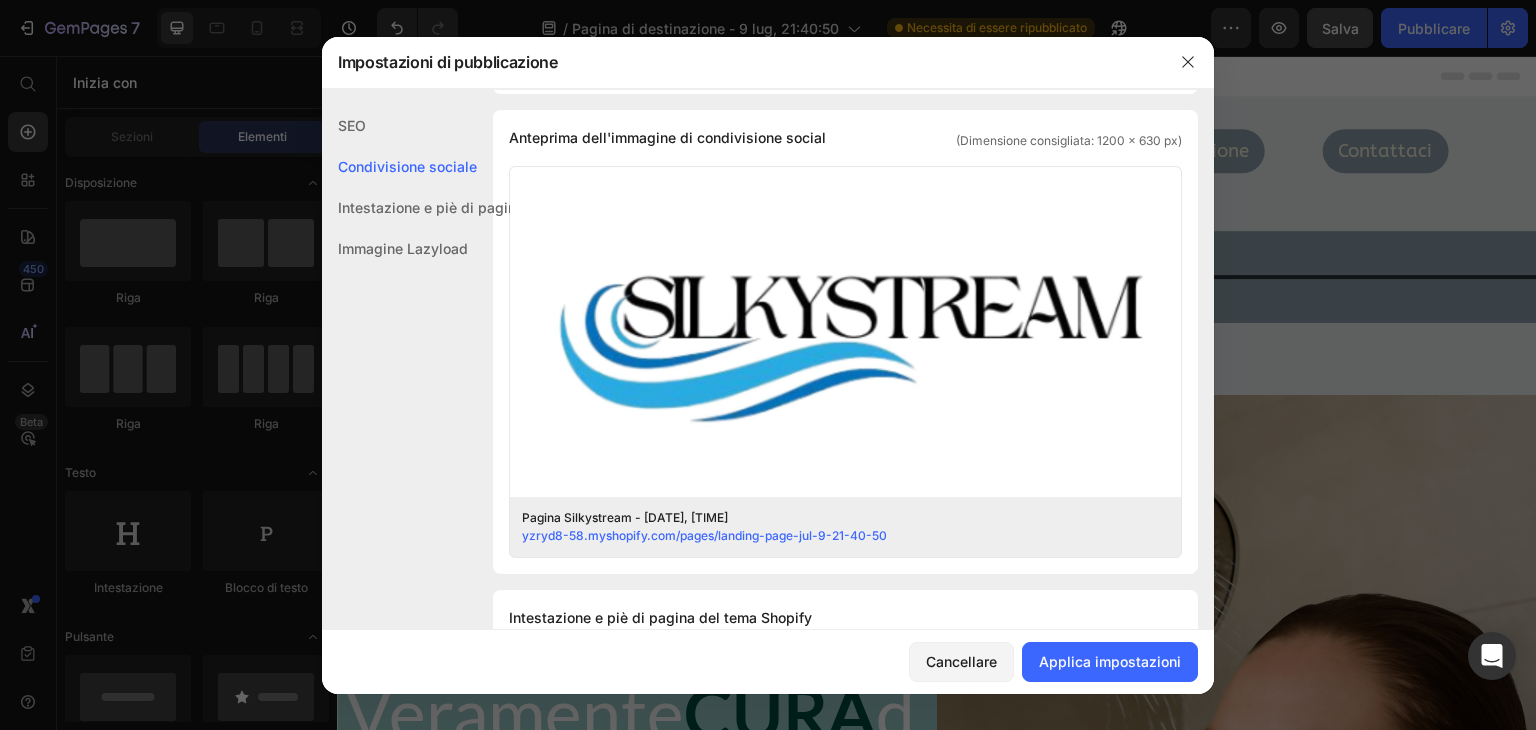 click on "SEO" at bounding box center (352, 125) 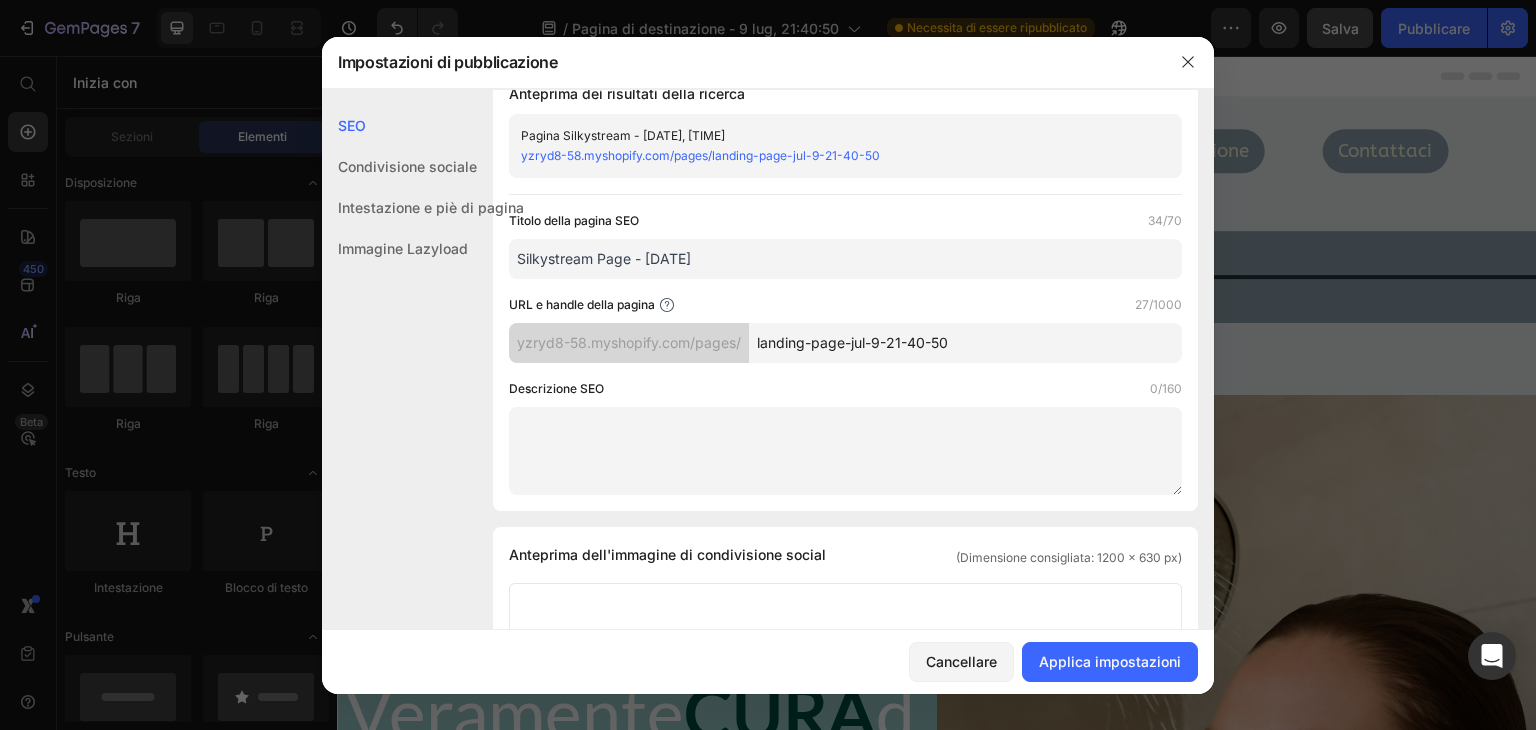 scroll, scrollTop: 0, scrollLeft: 0, axis: both 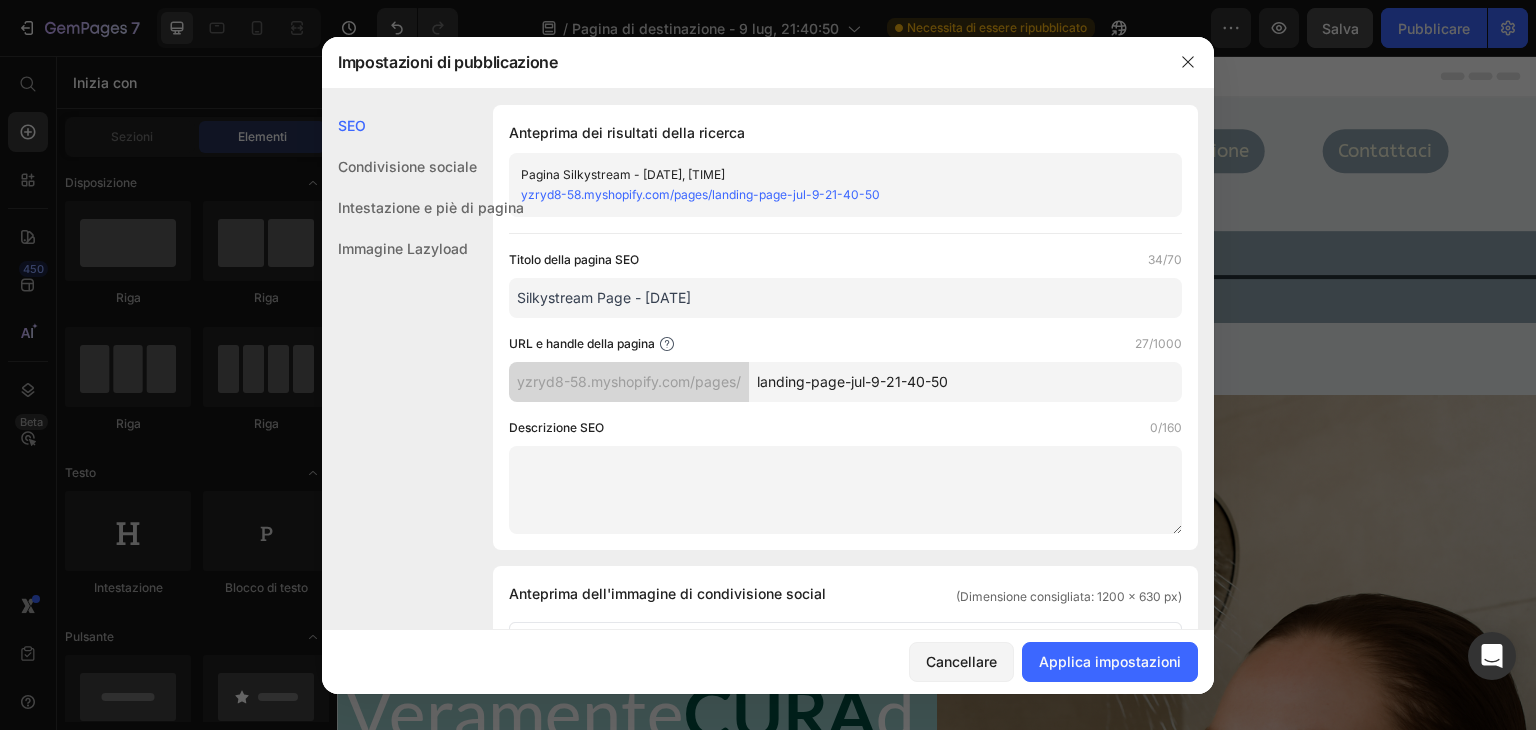 click on "Silkystream Page - [DATE]" at bounding box center [845, 298] 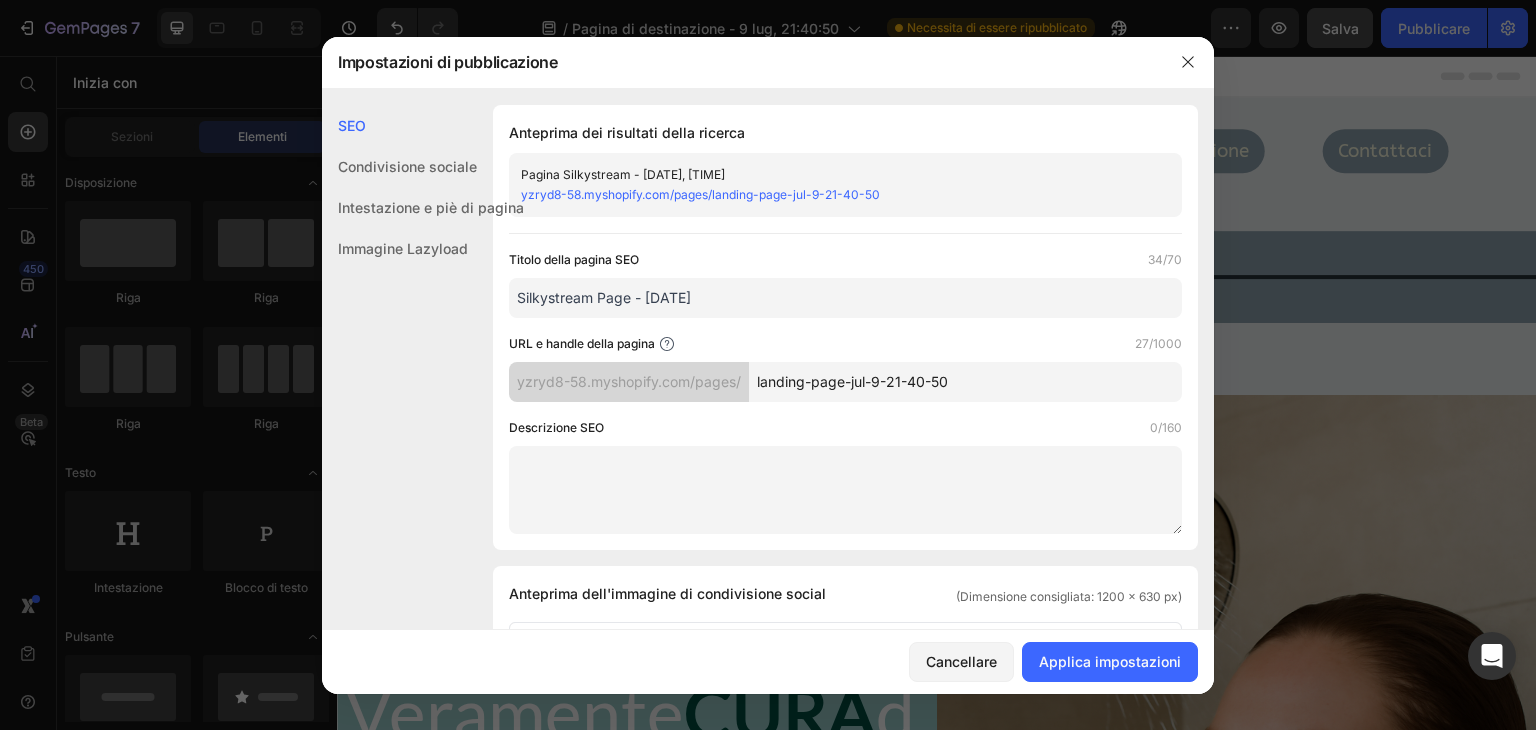 drag, startPoint x: 816, startPoint y: 300, endPoint x: 629, endPoint y: 296, distance: 187.04277 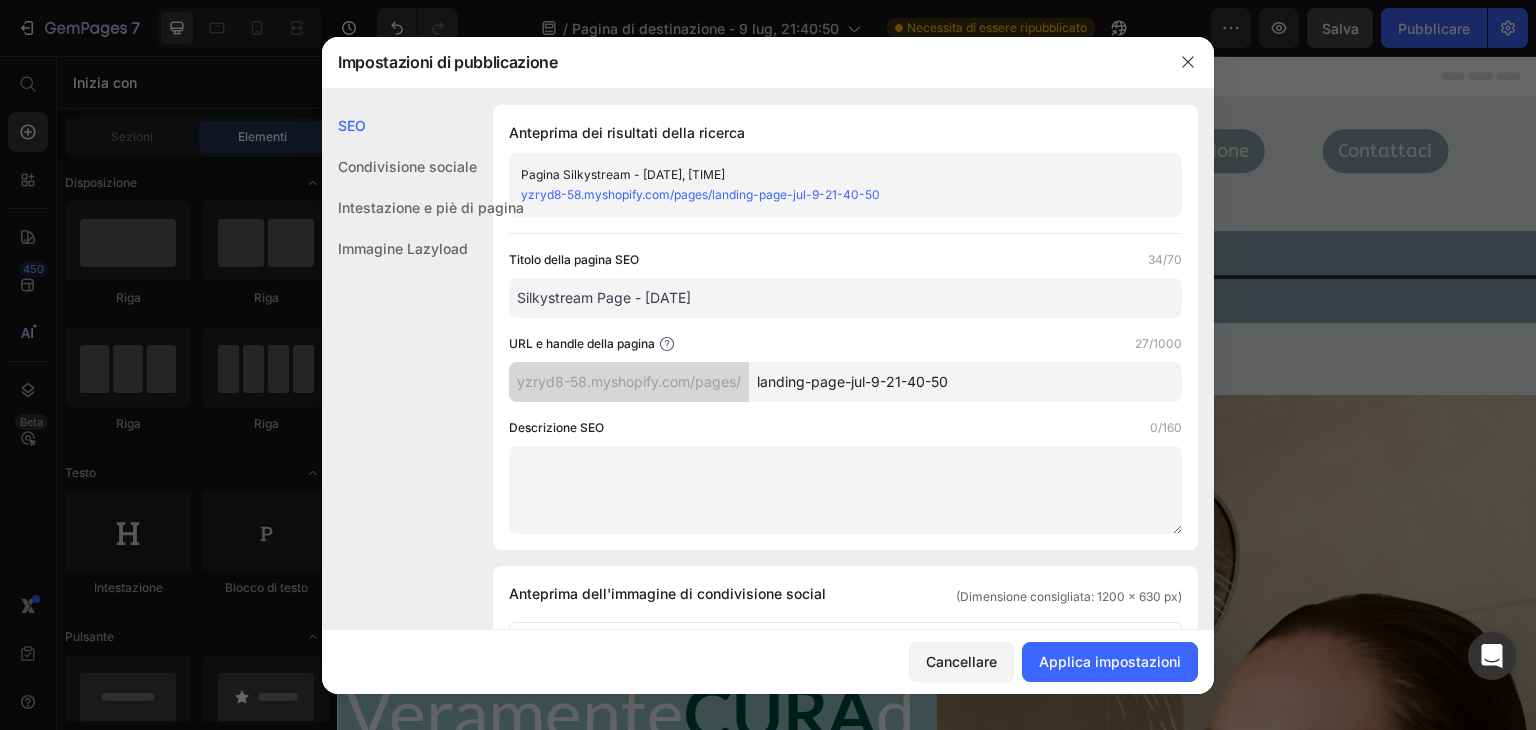 click on "Silkystream Page - [DATE]" at bounding box center [845, 298] 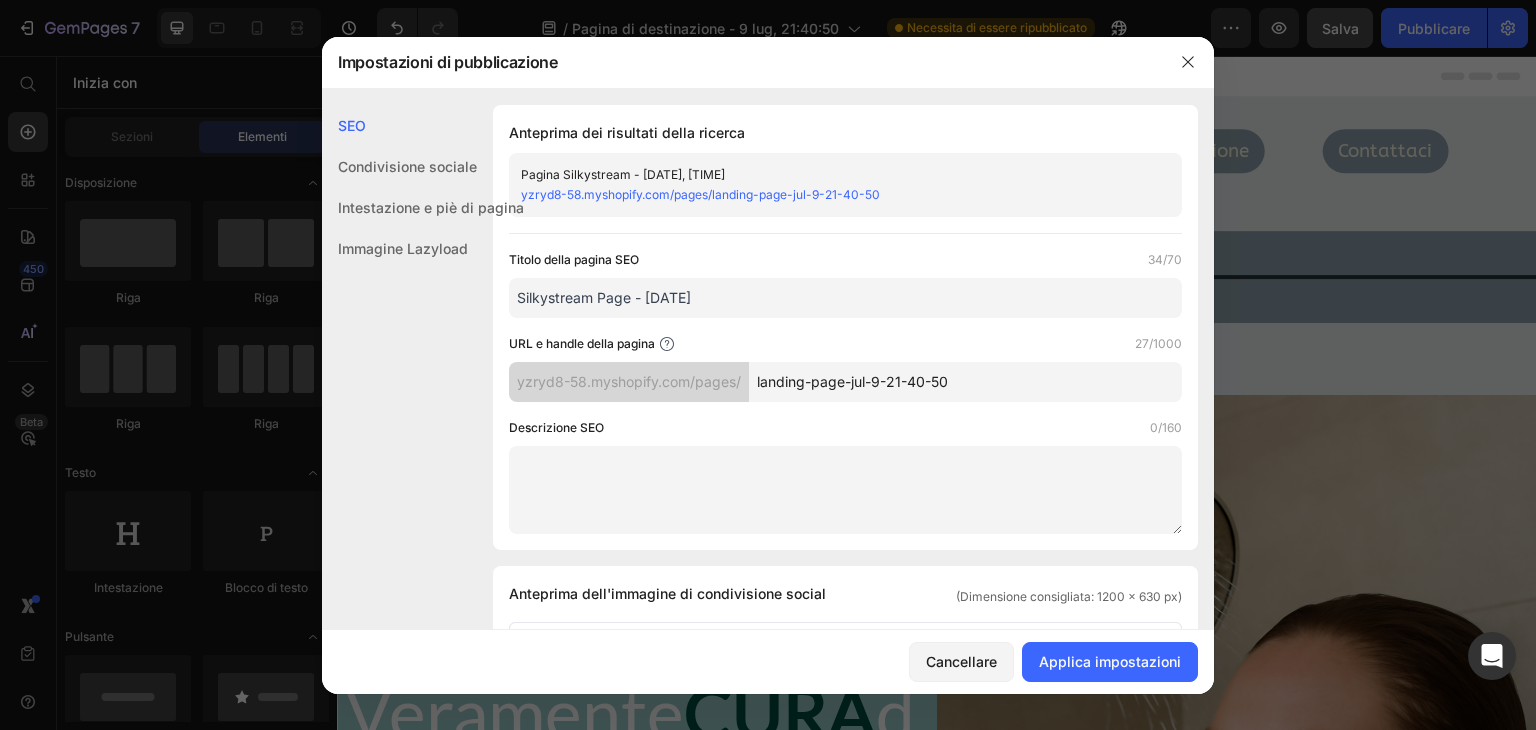 click at bounding box center (845, 490) 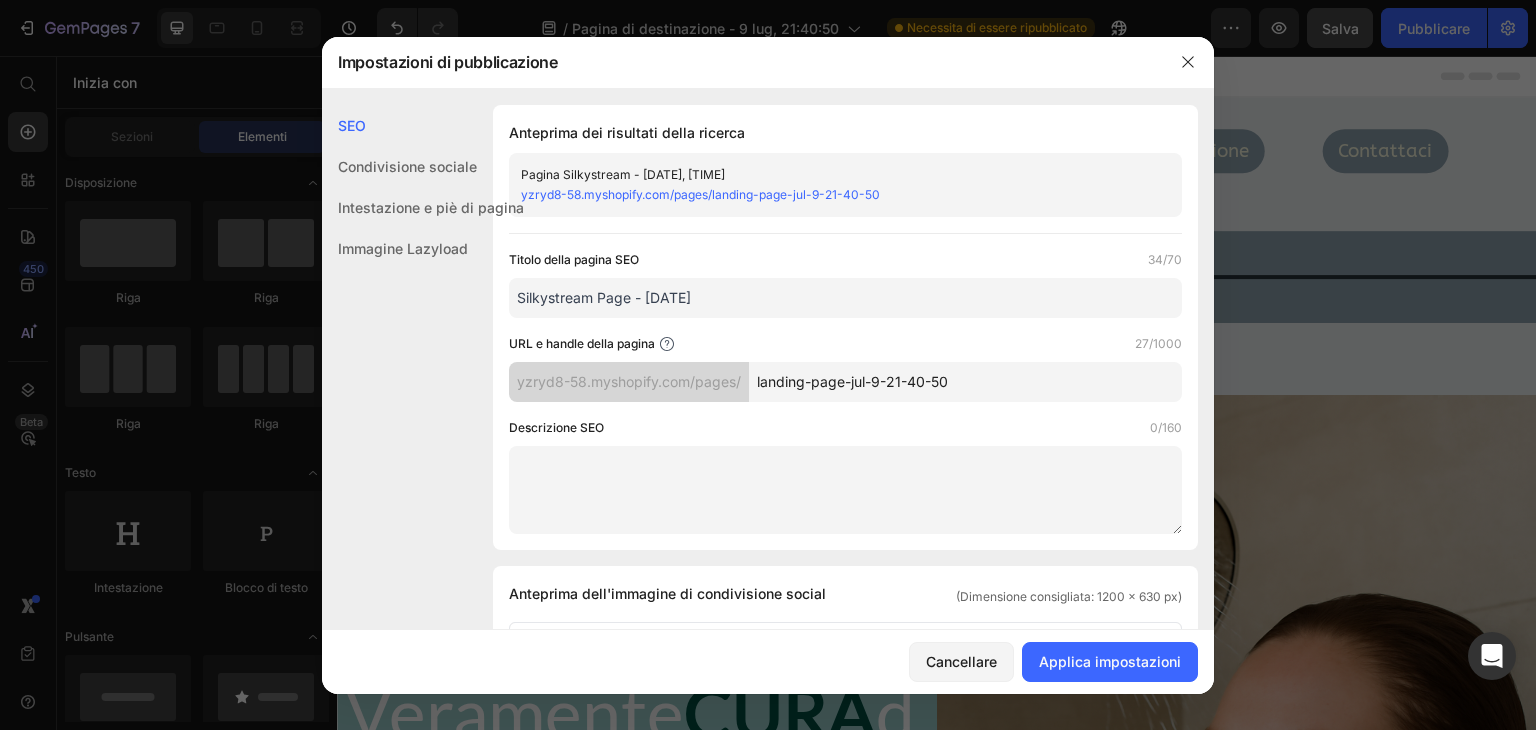 paste on "Efficacia garantita al 100% — o ti rimborsiamo l’intero importo." 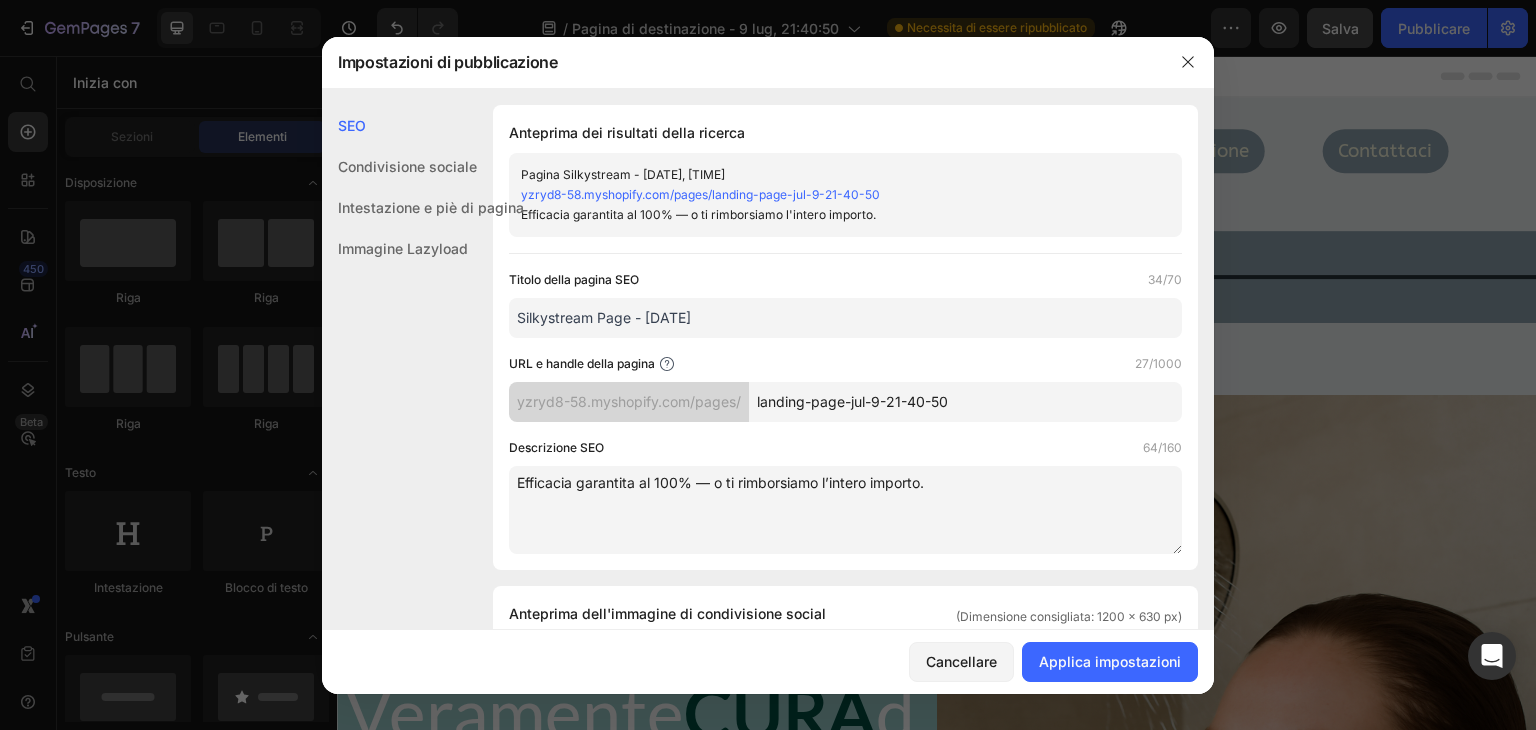 click on "Efficacia garantita al 100% — o ti rimborsiamo l’intero importo." at bounding box center [845, 510] 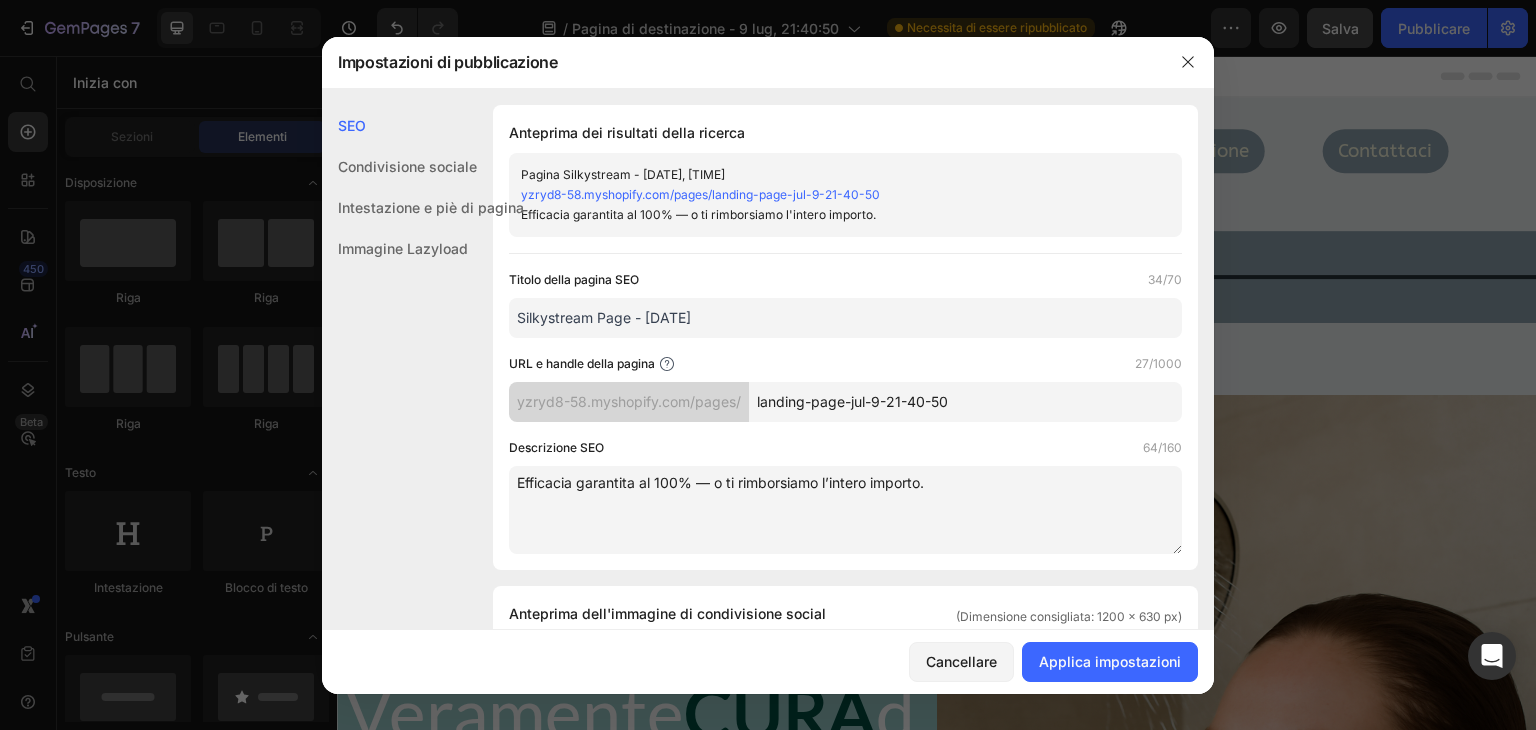 click on "Efficacia garantita al 100% — o ti rimborsiamo l’intero importo." at bounding box center (845, 510) 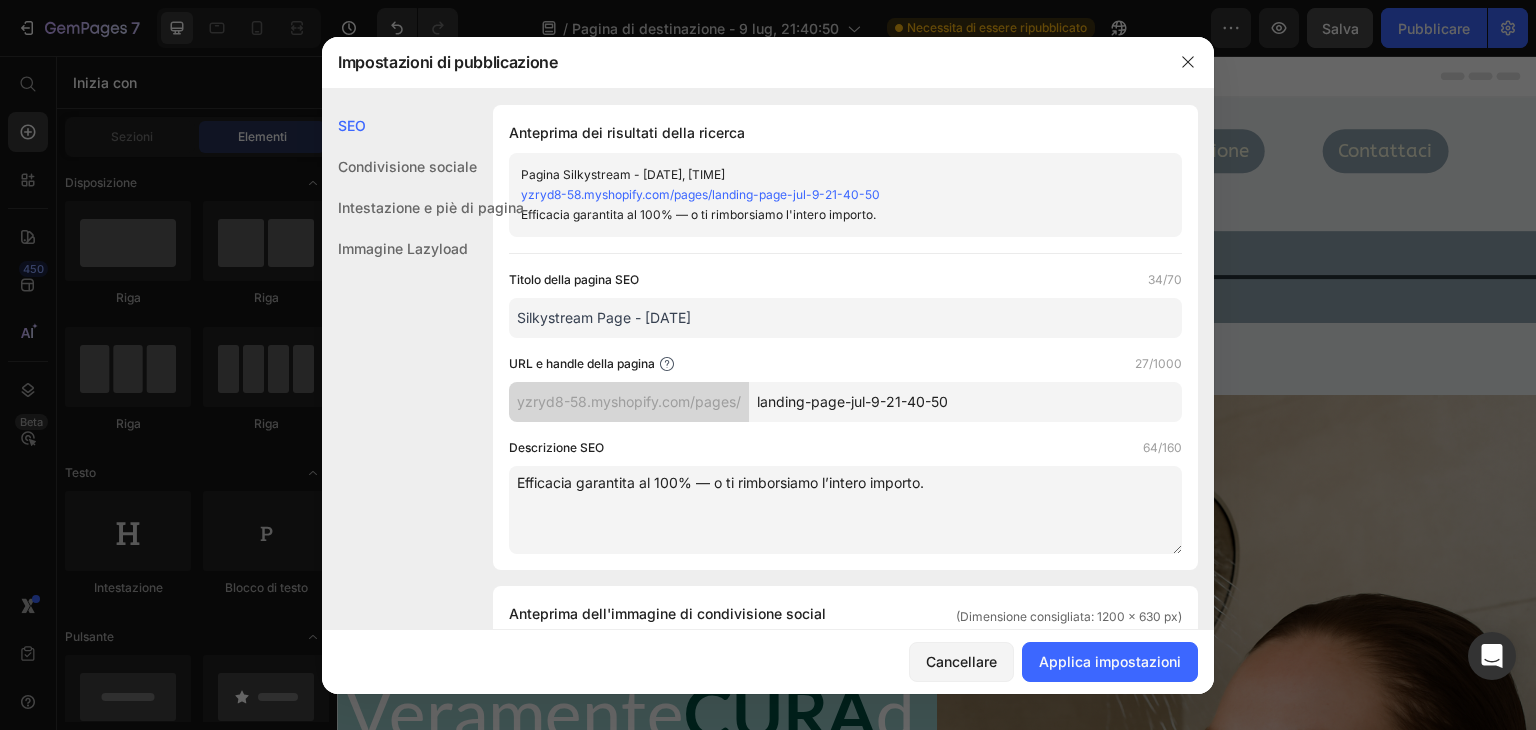 paste on "Trasforma la doccia in un rituale di benessere" 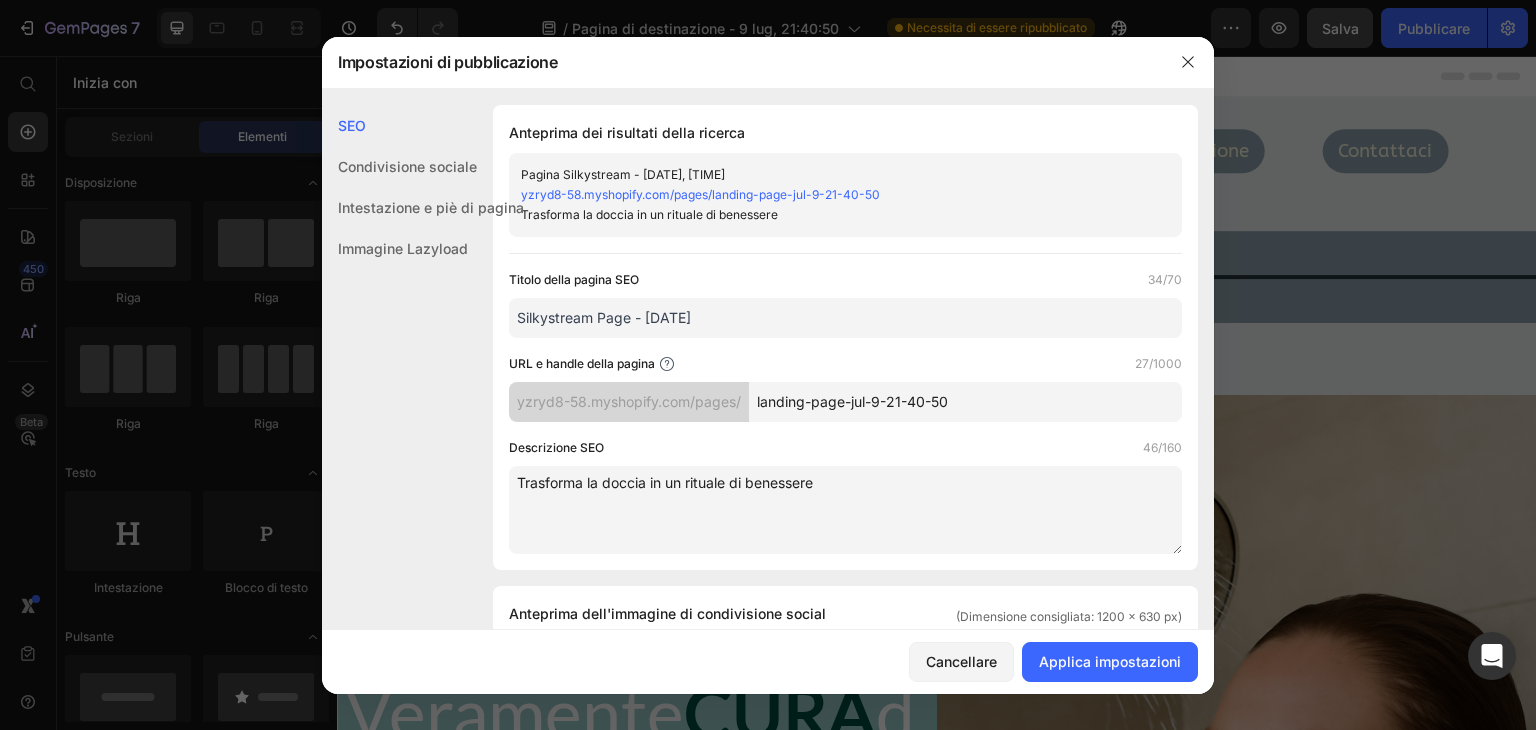 click on "Trasforma la doccia in un rituale di benessere" at bounding box center [845, 510] 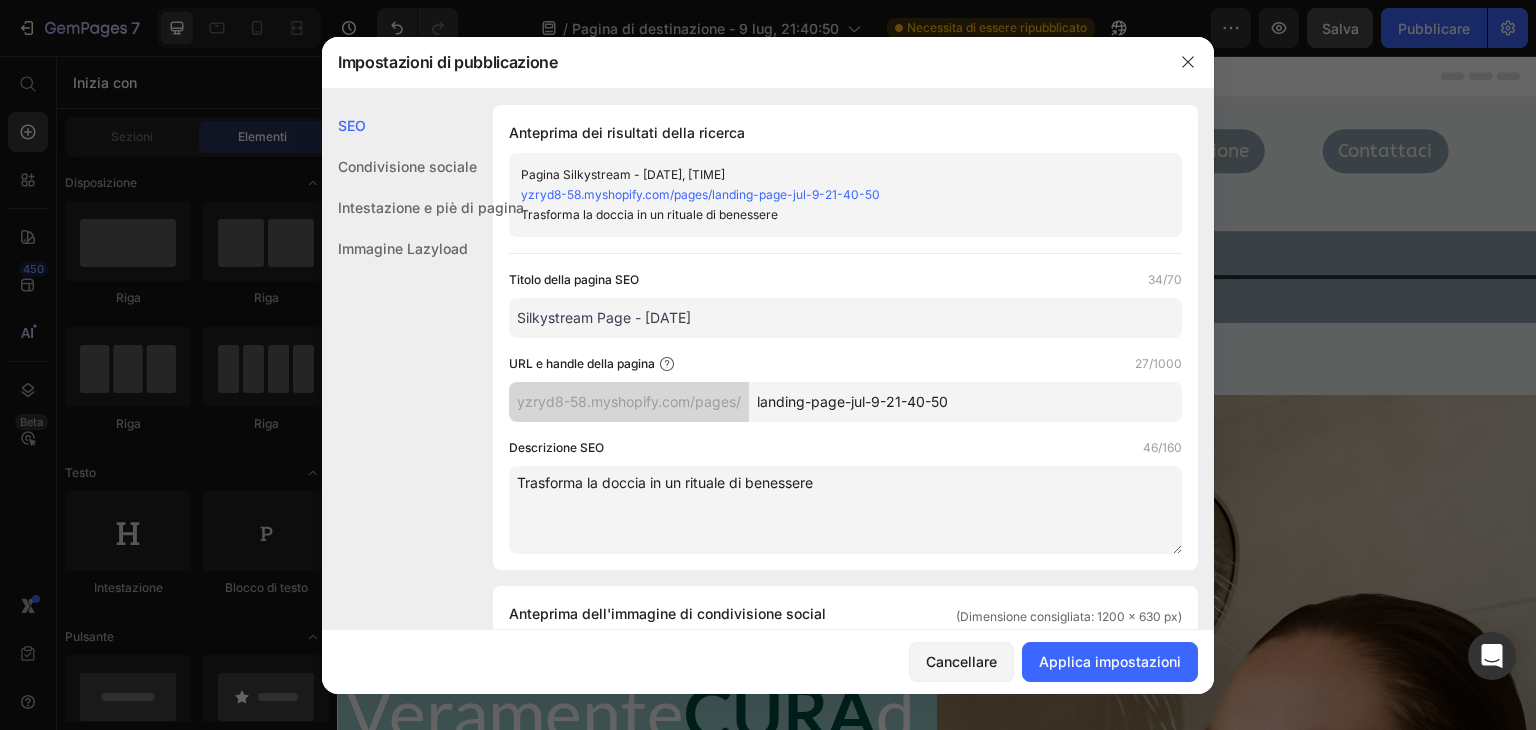 click on "Silkystream Page - [DATE]" at bounding box center (845, 318) 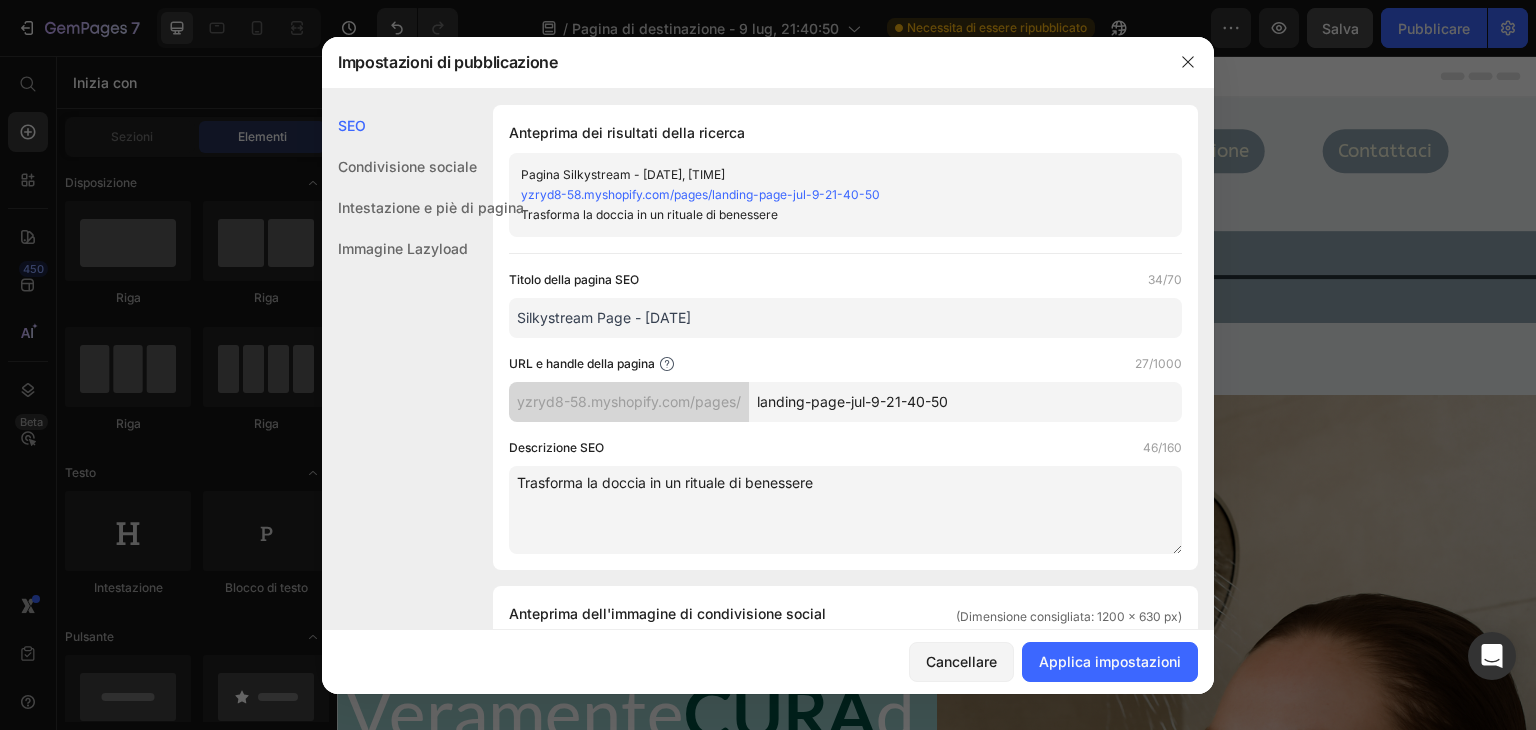 drag, startPoint x: 854, startPoint y: 329, endPoint x: 632, endPoint y: 314, distance: 222.50618 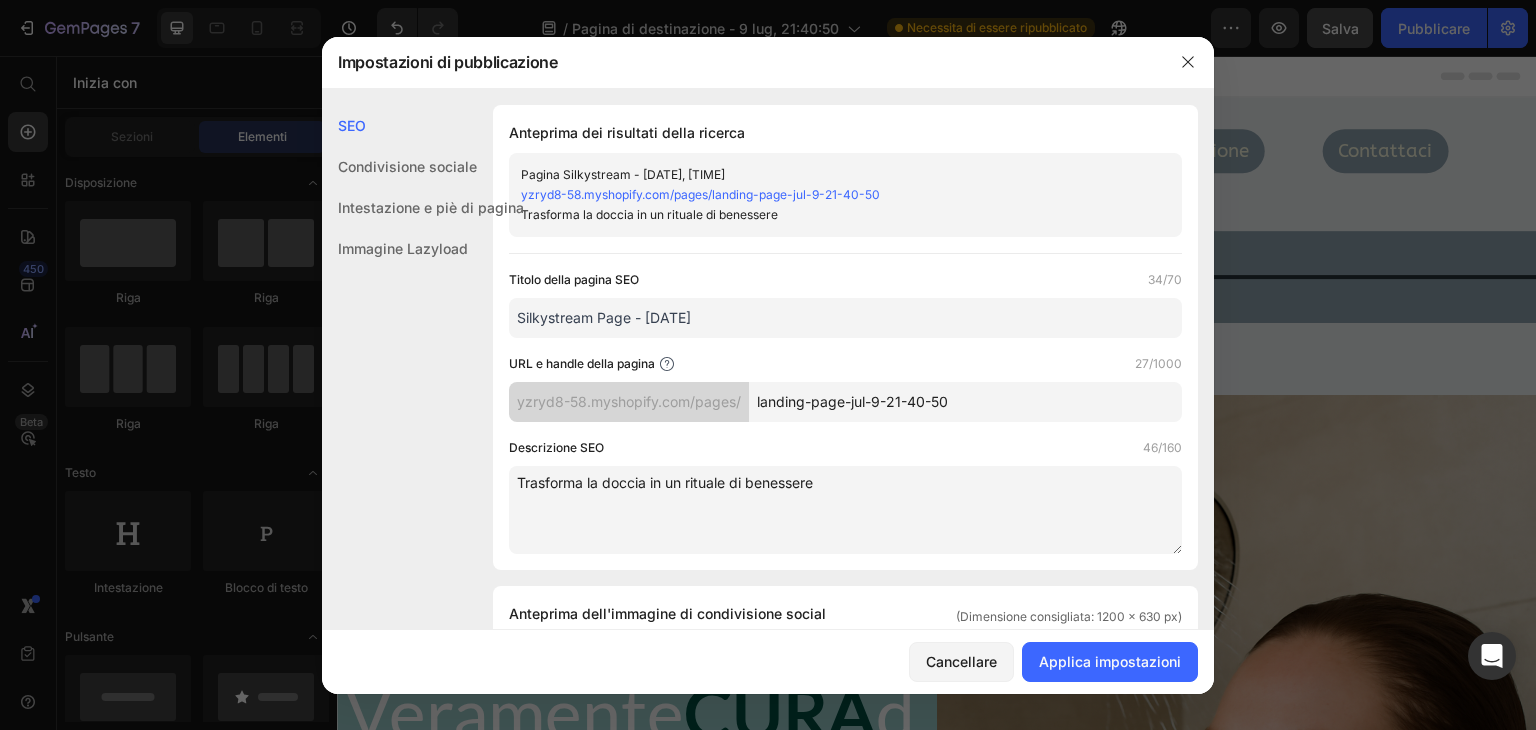 click on "Silkystream Page - [DATE]" at bounding box center (845, 318) 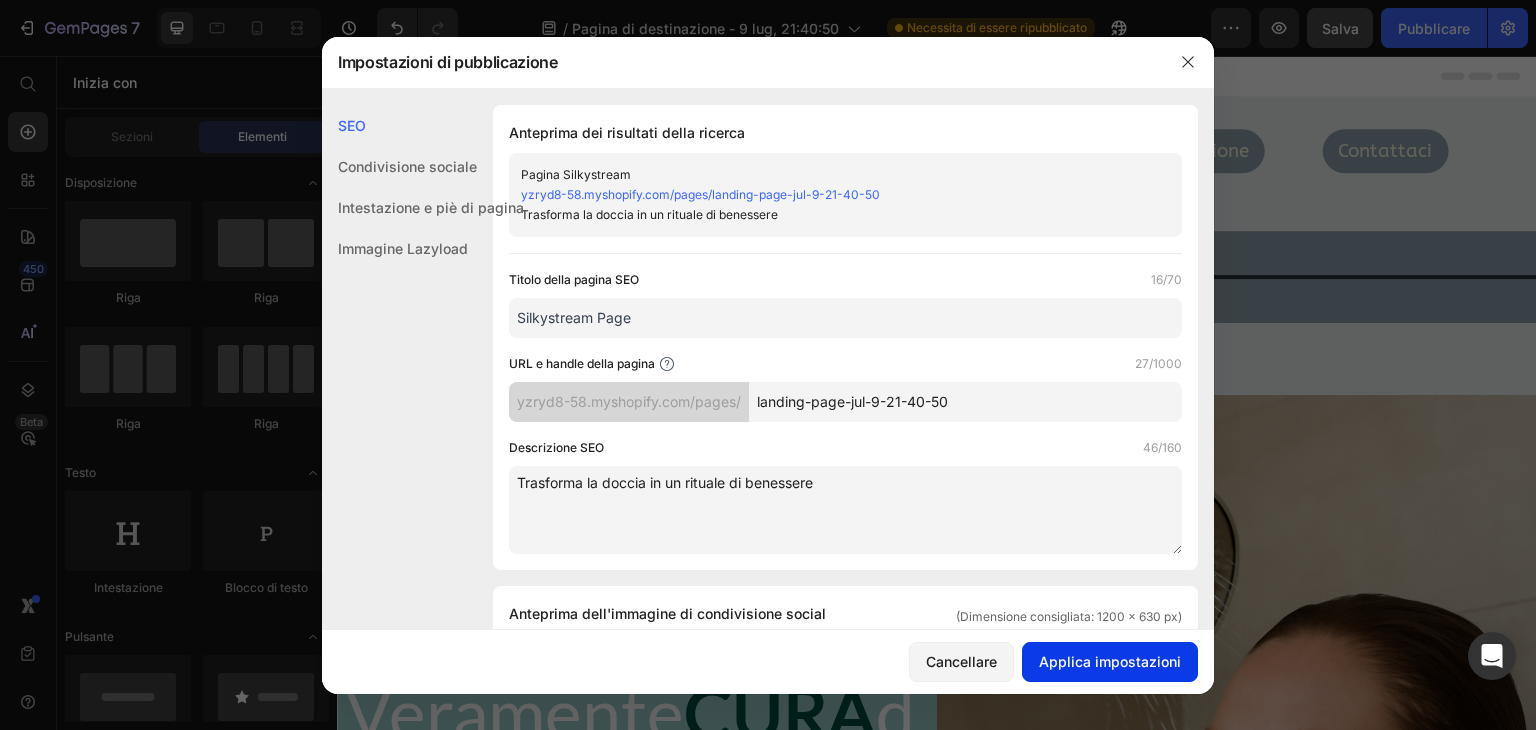 type on "Silkystream Page" 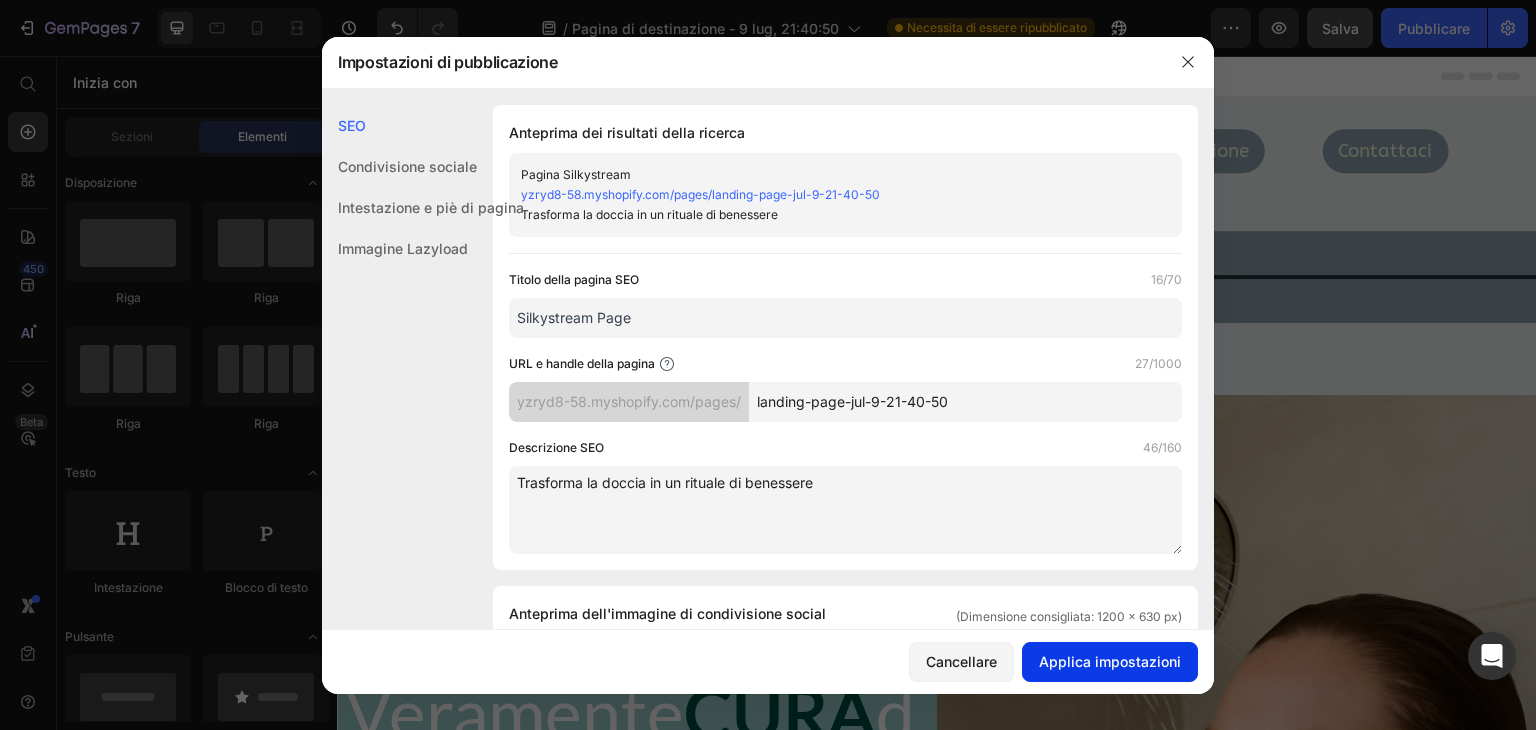 click on "Applica impostazioni" at bounding box center [1110, 661] 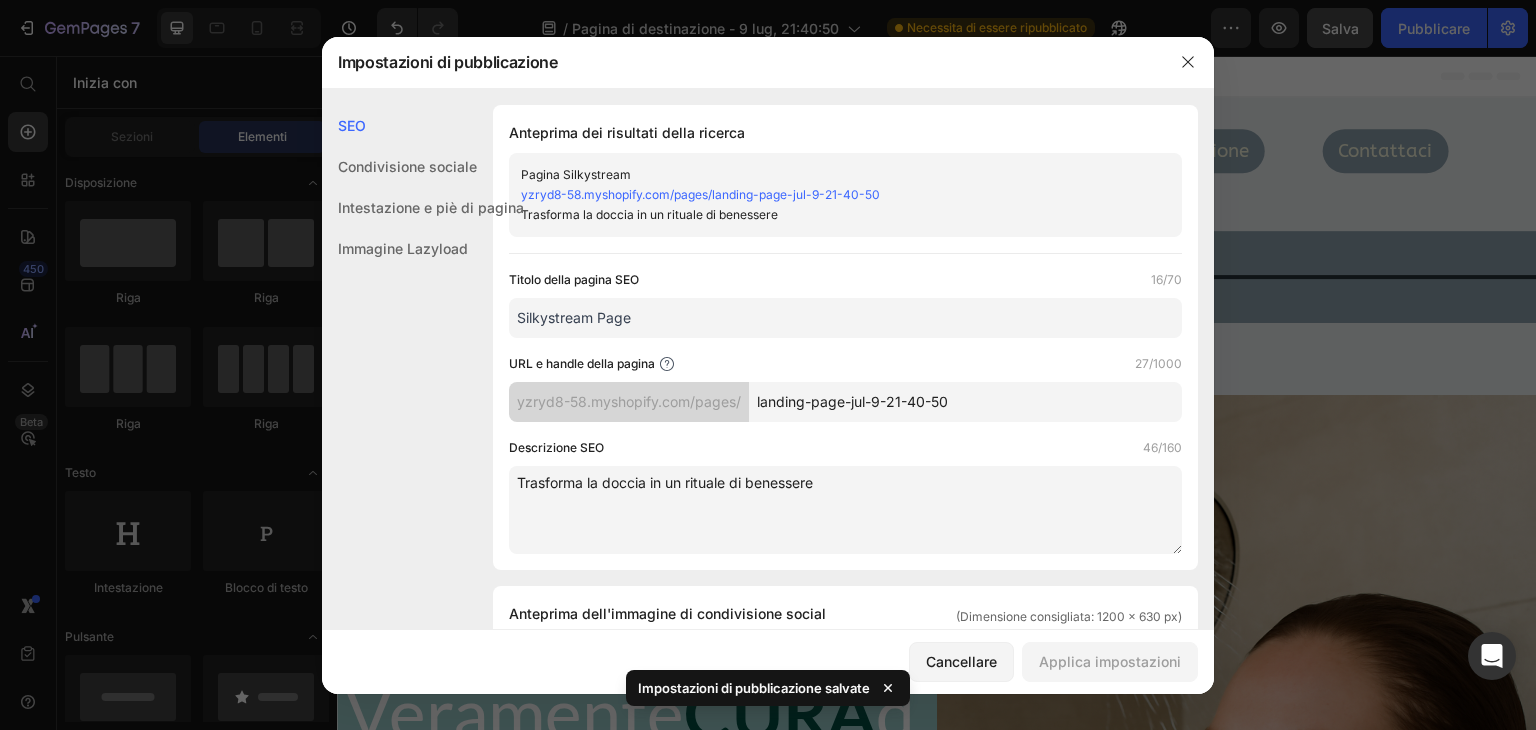 click on "Condivisione sociale" at bounding box center [407, 166] 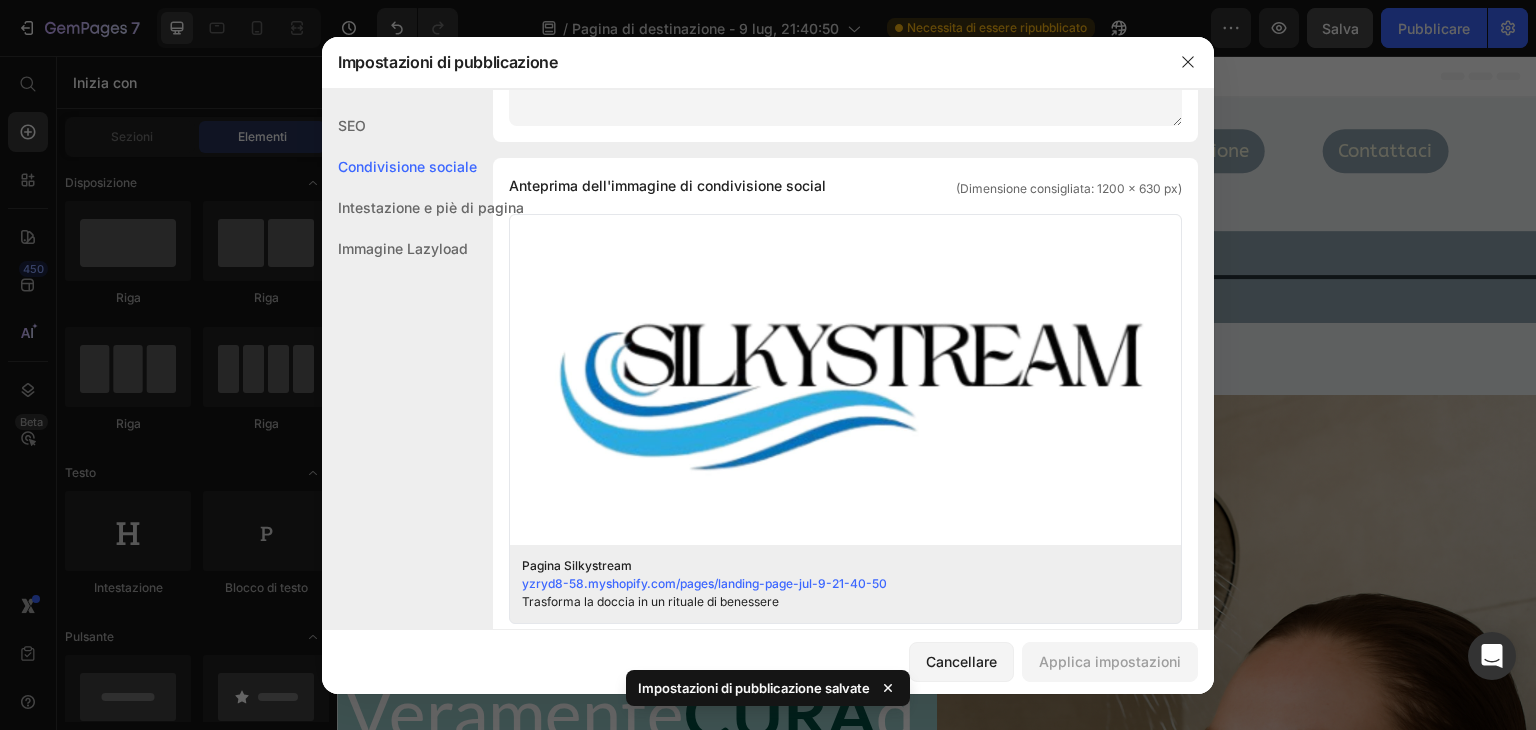 scroll, scrollTop: 476, scrollLeft: 0, axis: vertical 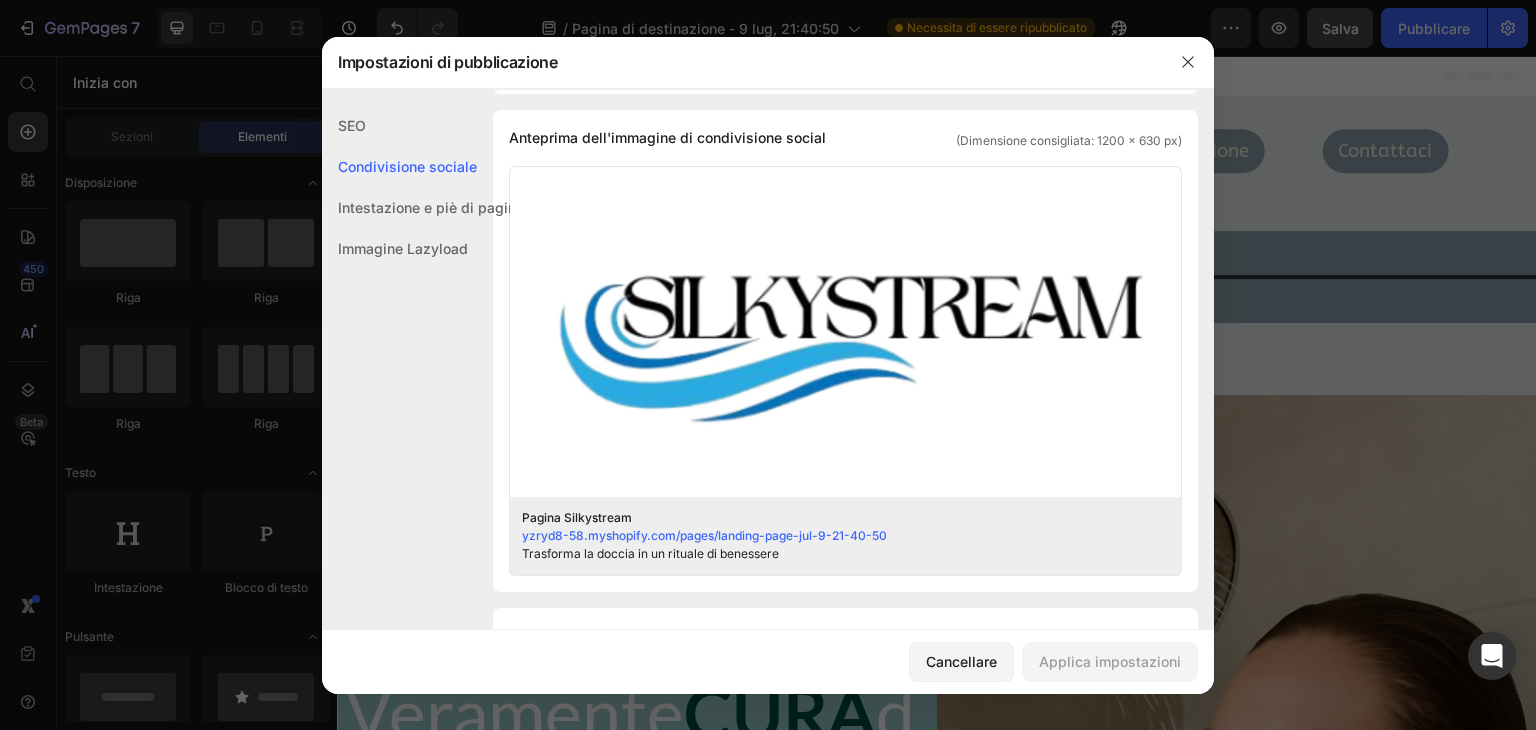click on "Intestazione e piè di pagina" at bounding box center (431, 207) 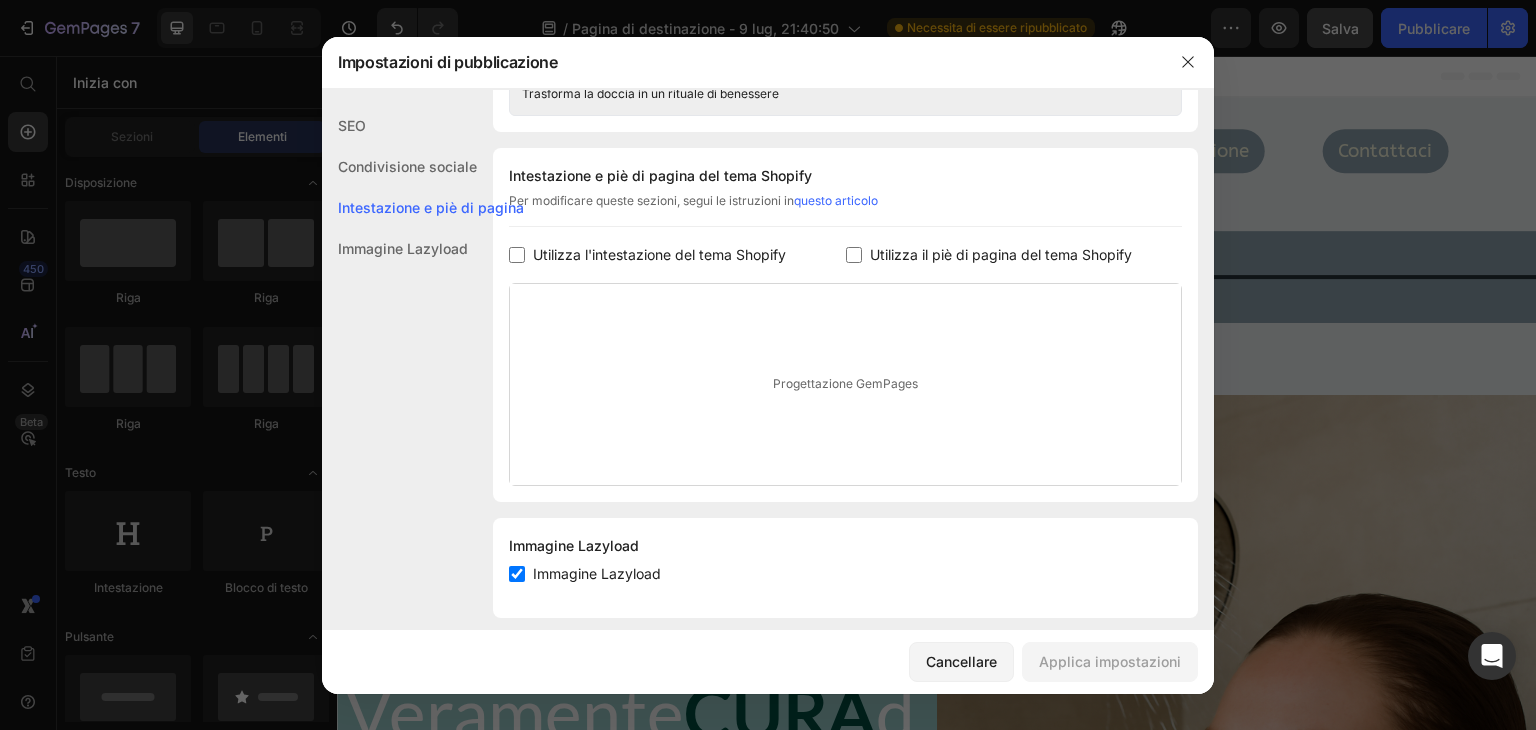 scroll, scrollTop: 955, scrollLeft: 0, axis: vertical 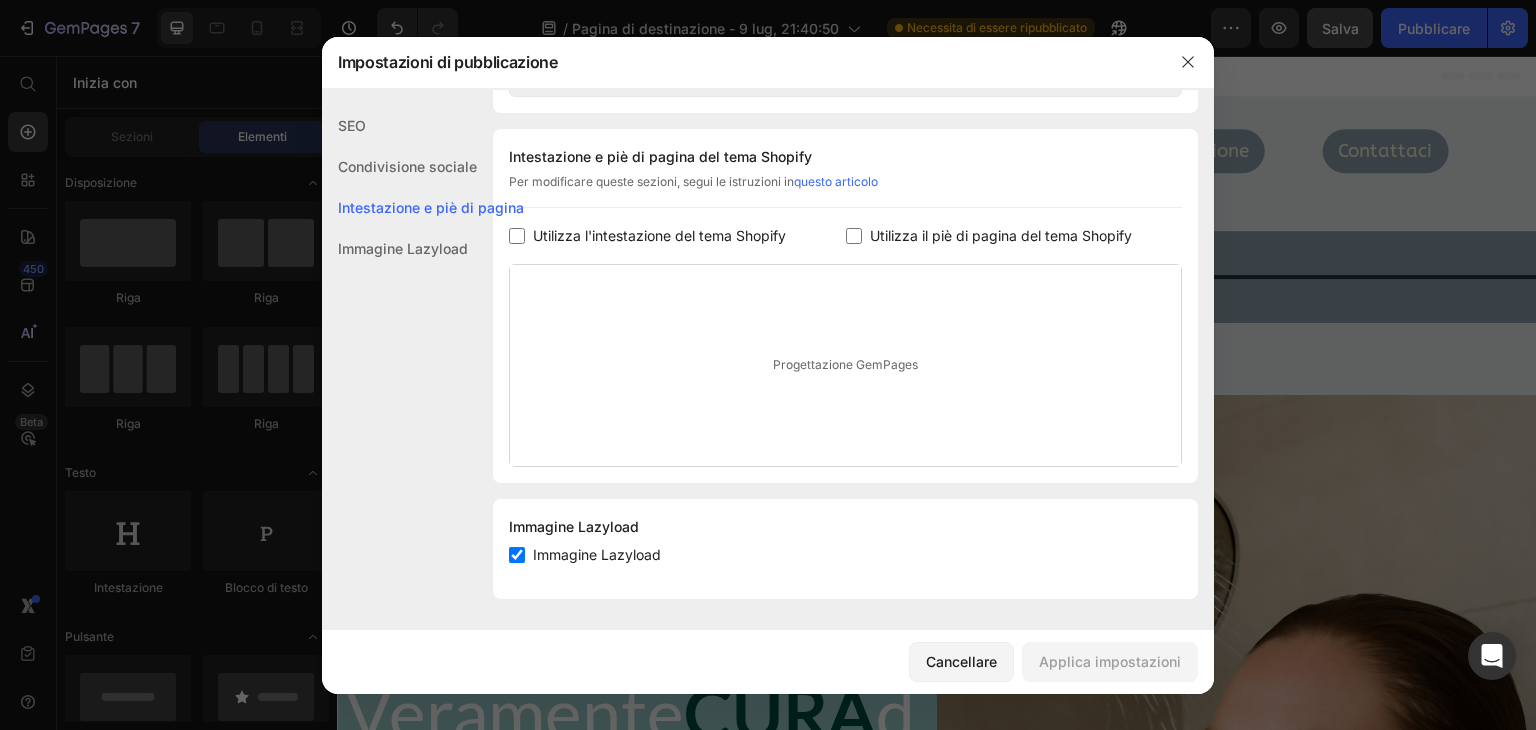 click on "Immagine Lazyload" at bounding box center (403, 248) 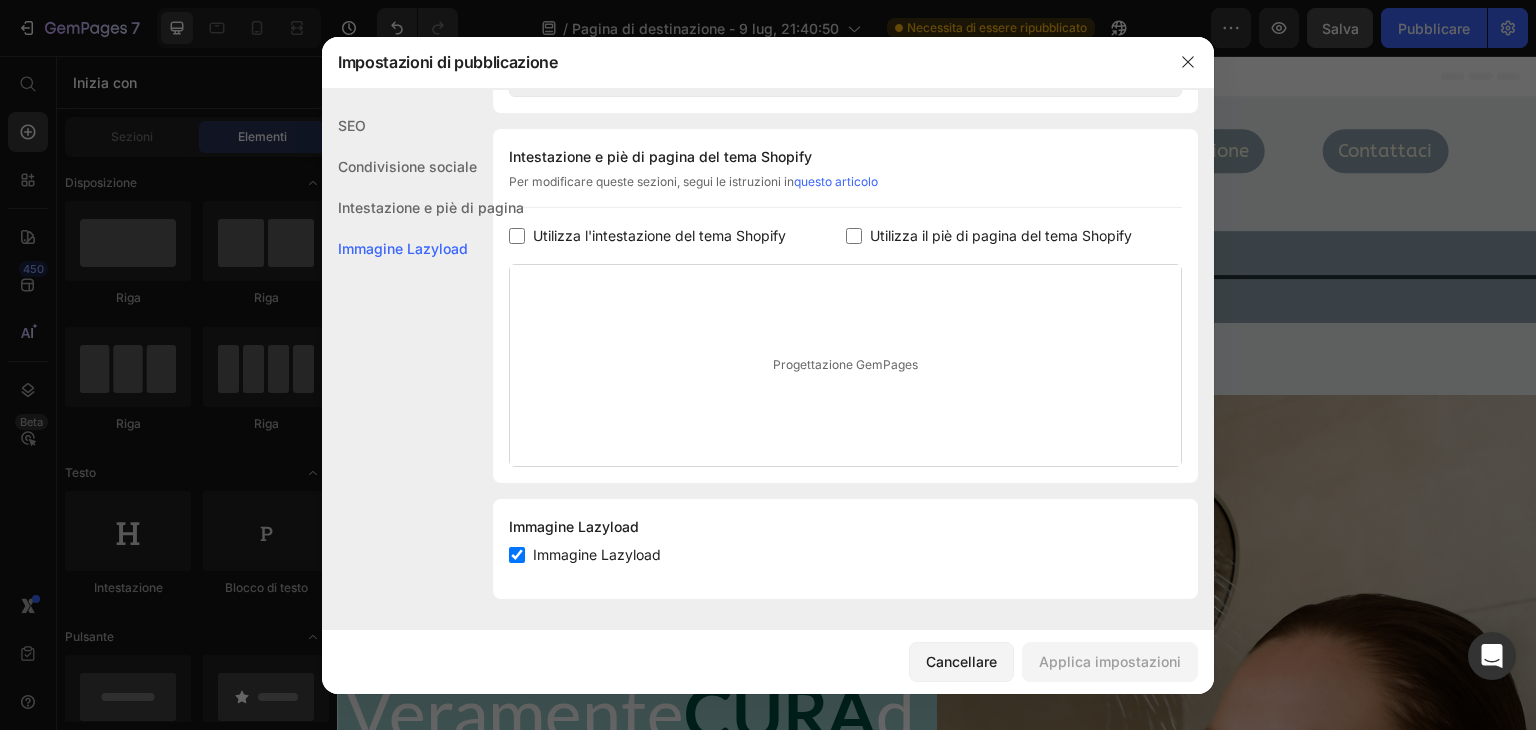 click at bounding box center (517, 555) 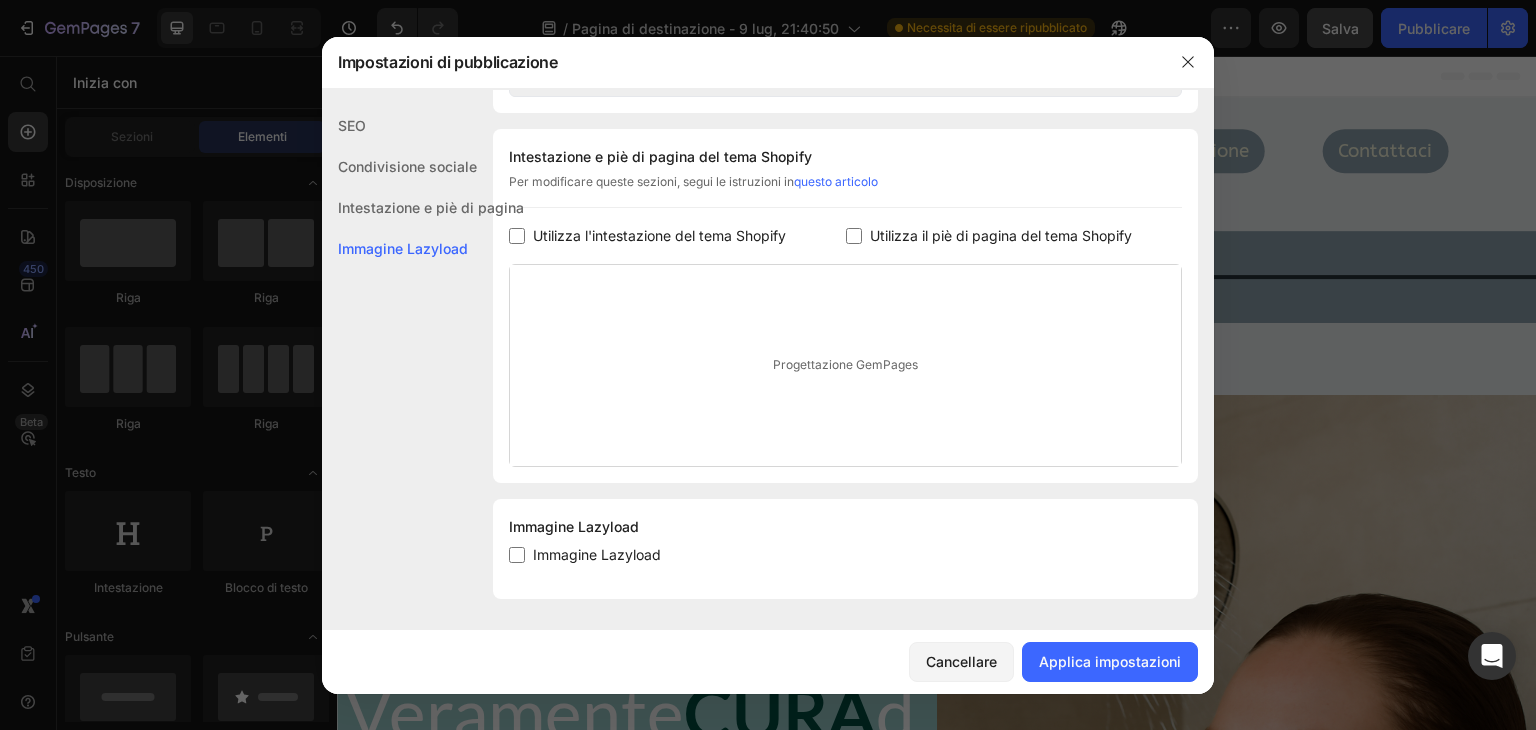 click at bounding box center [517, 555] 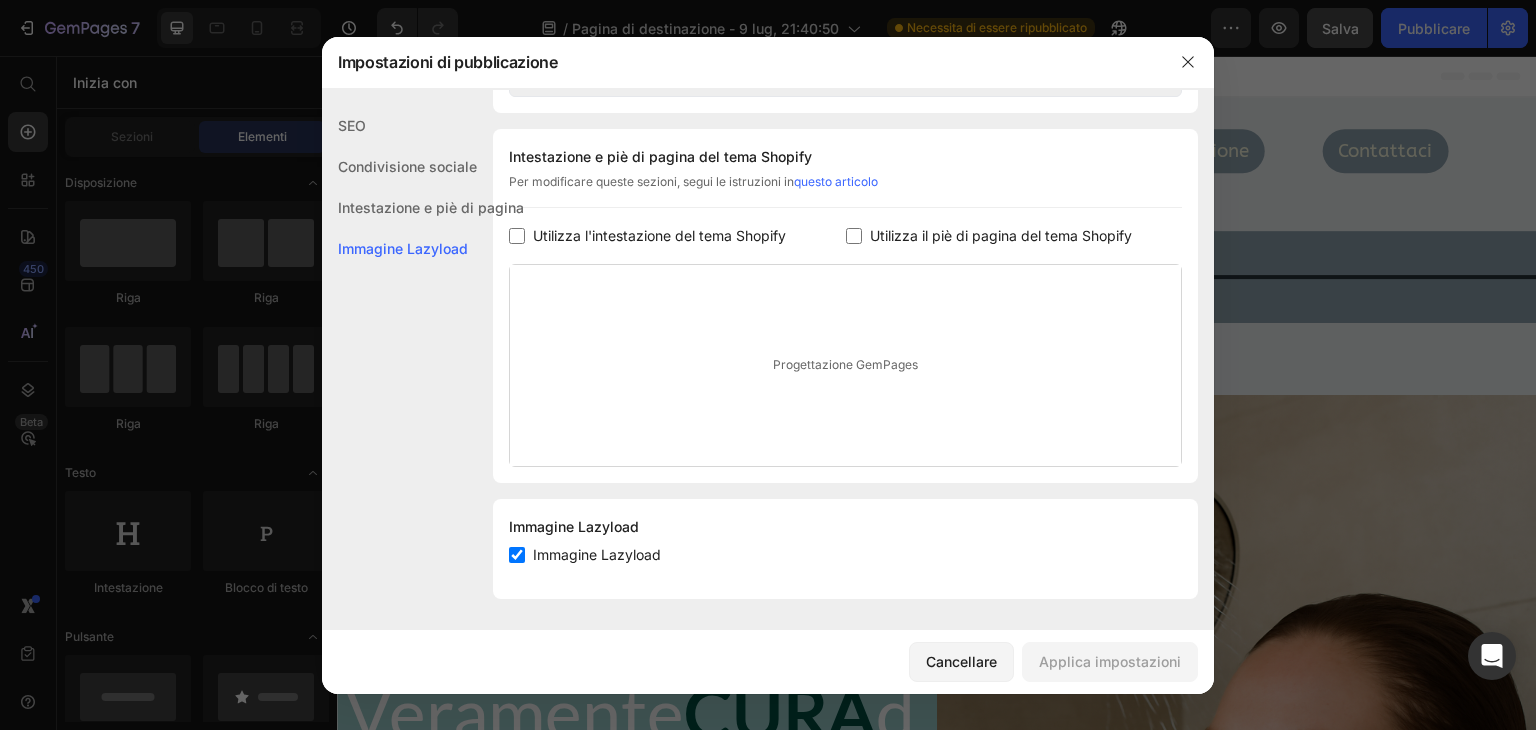 click at bounding box center [517, 555] 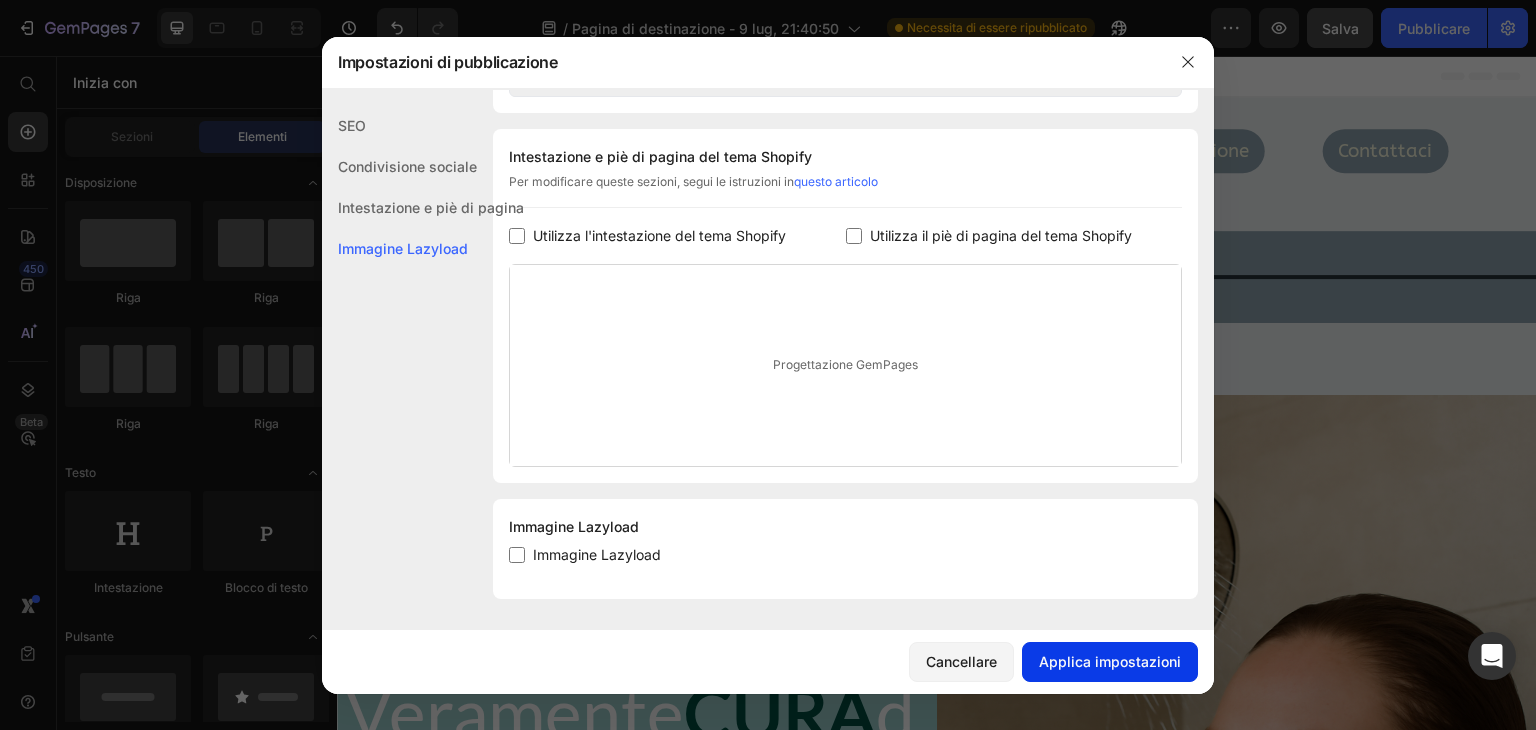 click on "Applica impostazioni" at bounding box center [1110, 661] 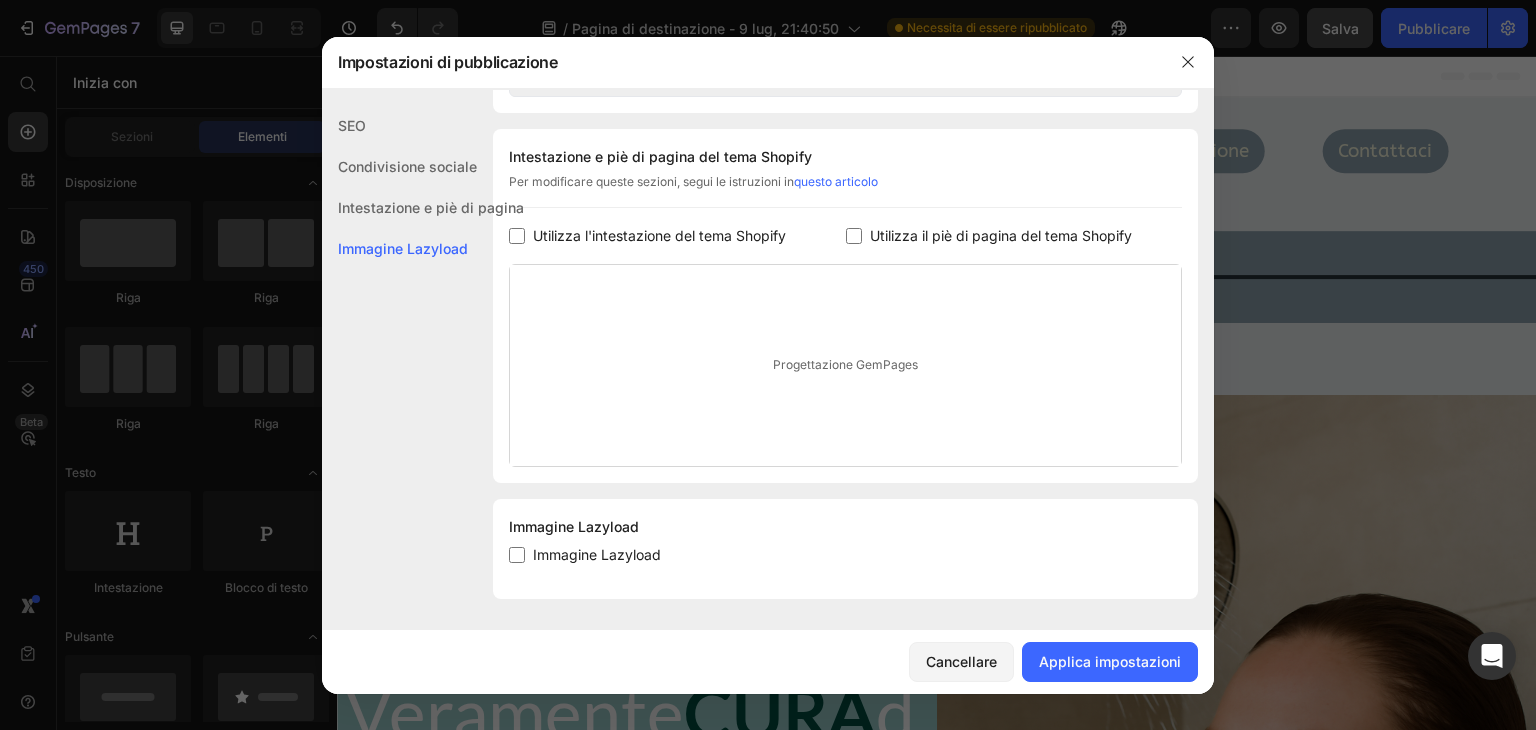 click on "SEO Condivisione sociale Intestazione e piè di pagina Immagine Lazyload" at bounding box center [423, 433] 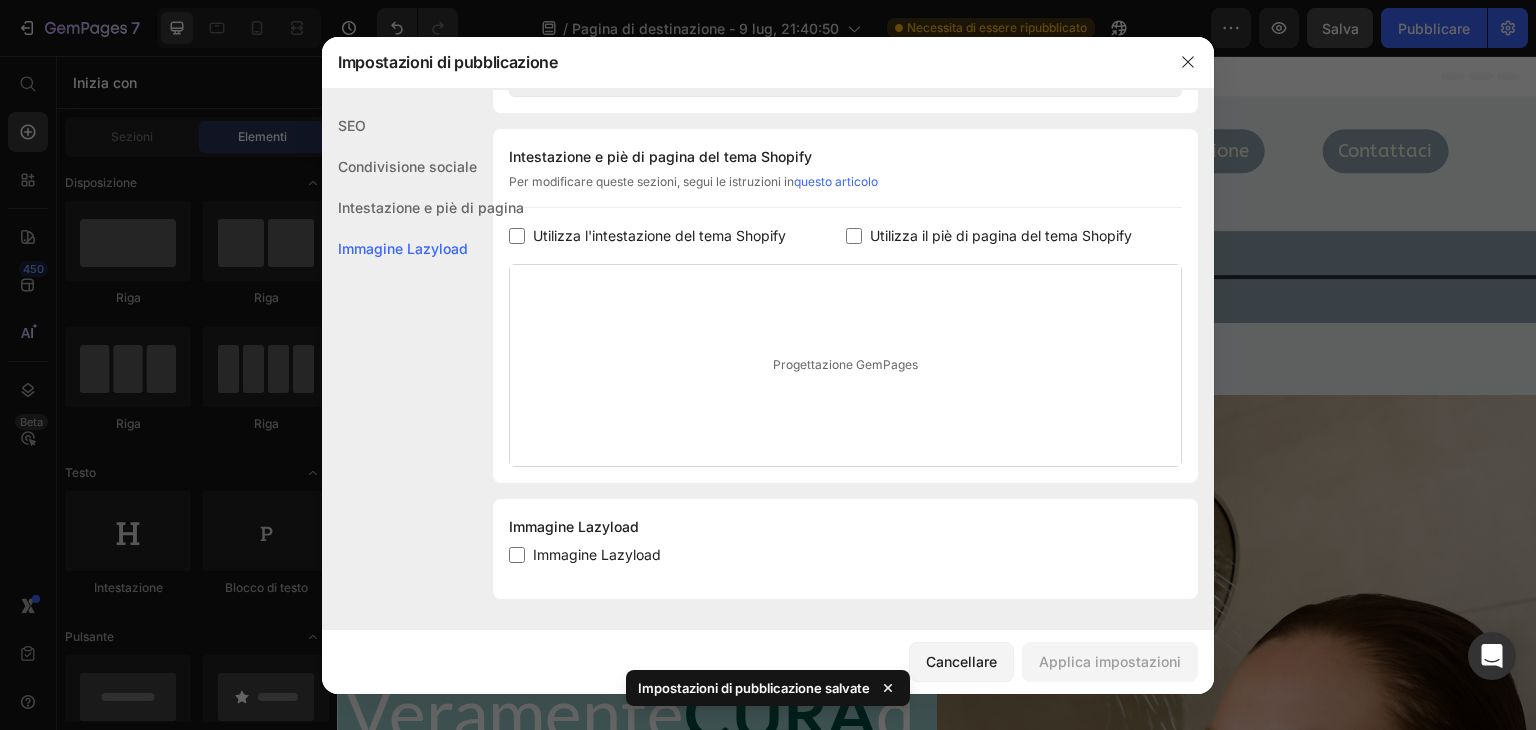click at bounding box center (517, 555) 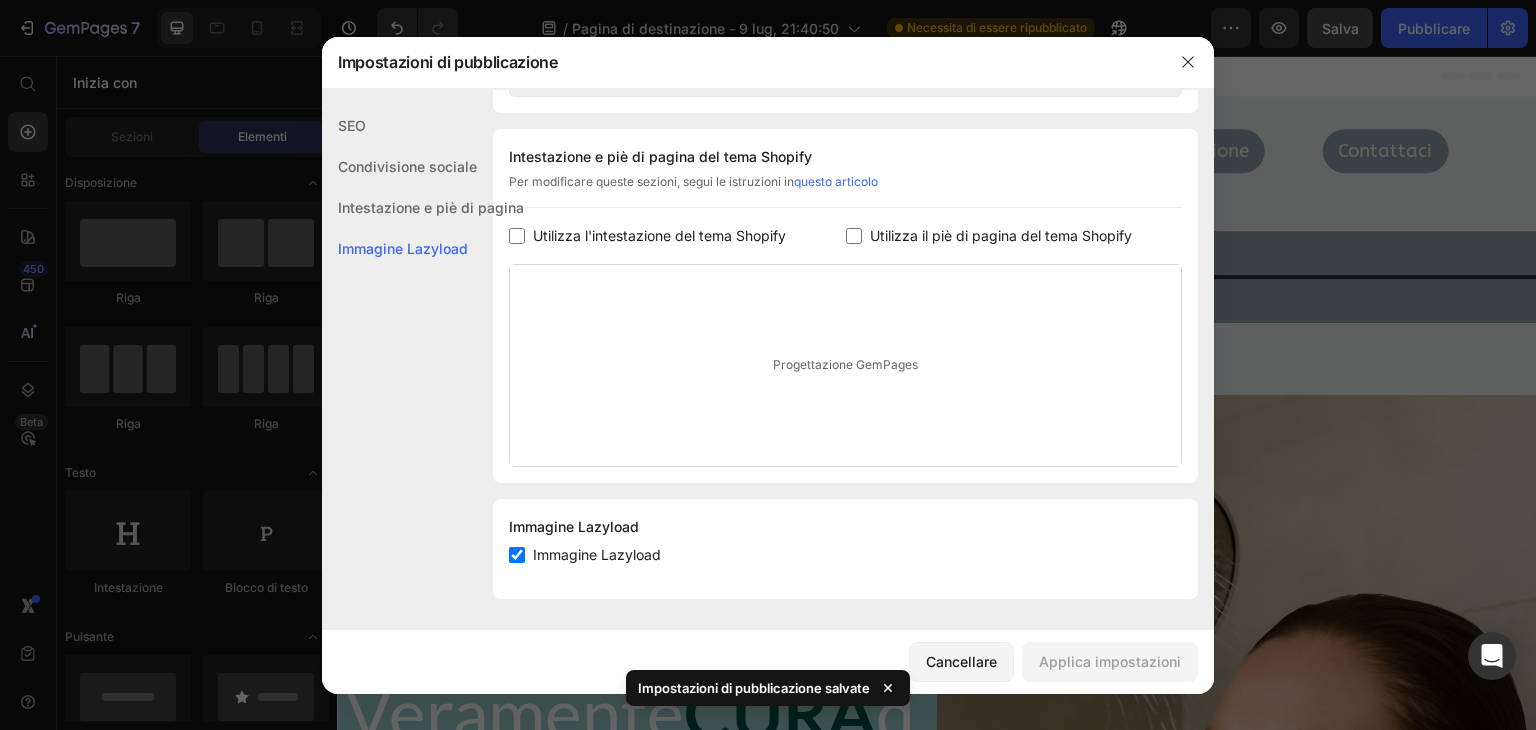 checkbox on "true" 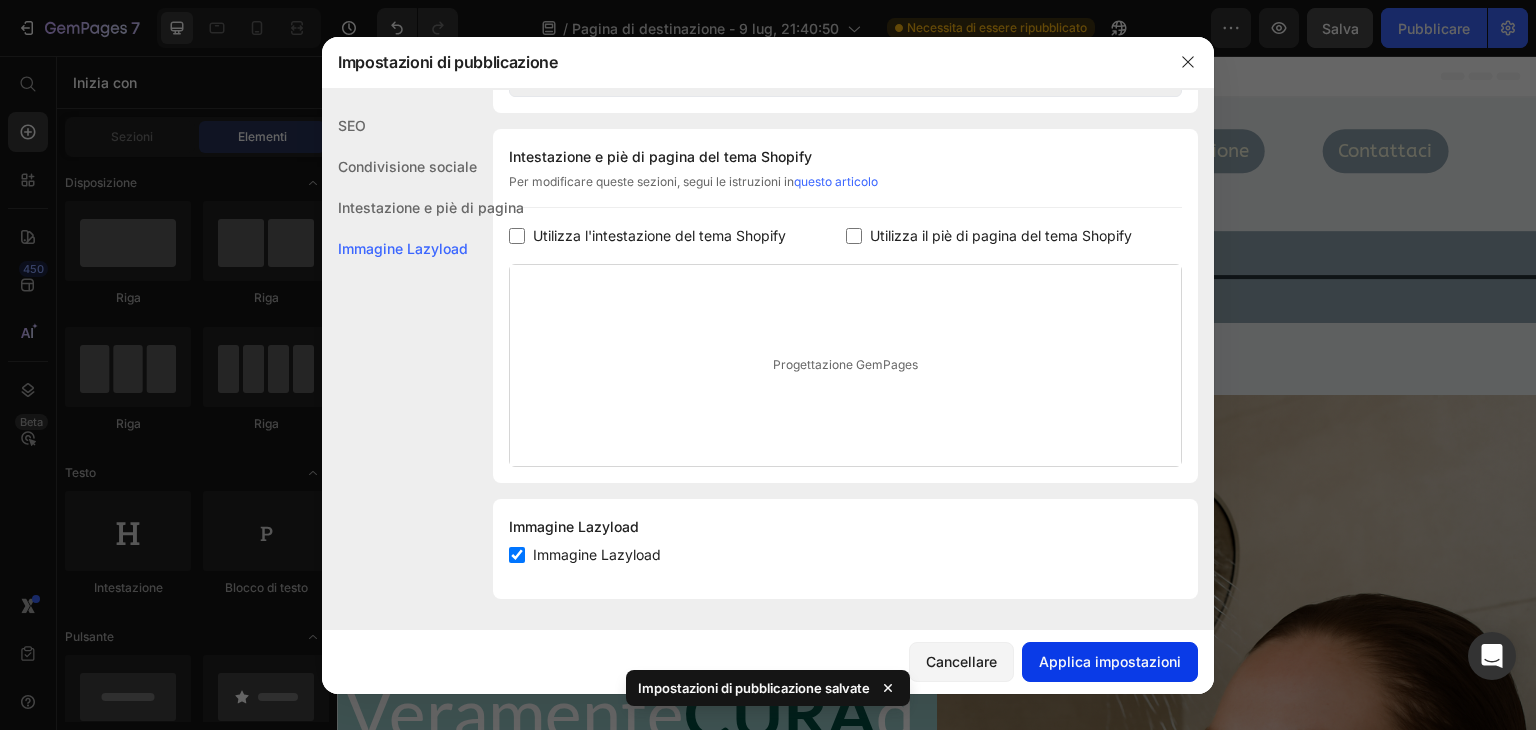click on "Applica impostazioni" at bounding box center [1110, 661] 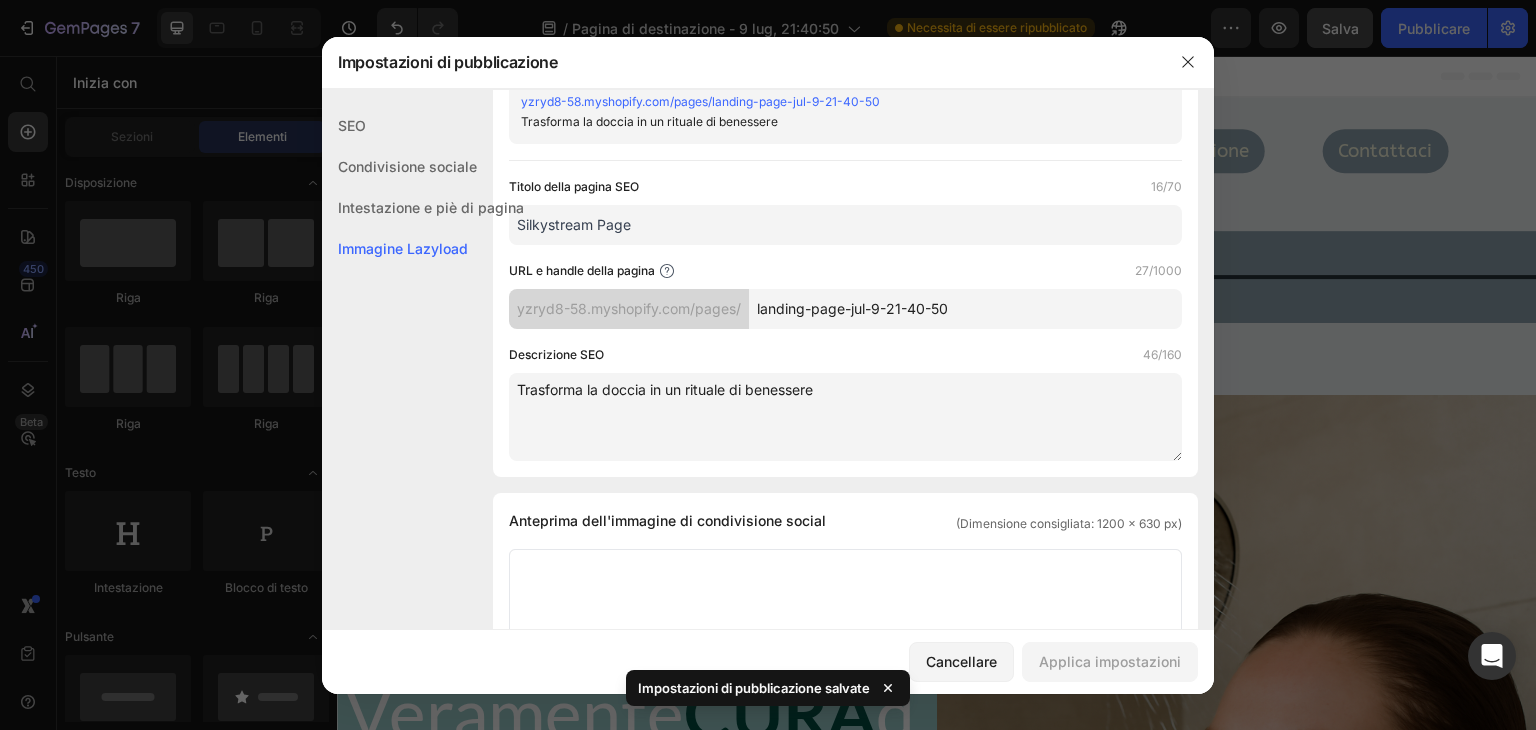 scroll, scrollTop: 0, scrollLeft: 0, axis: both 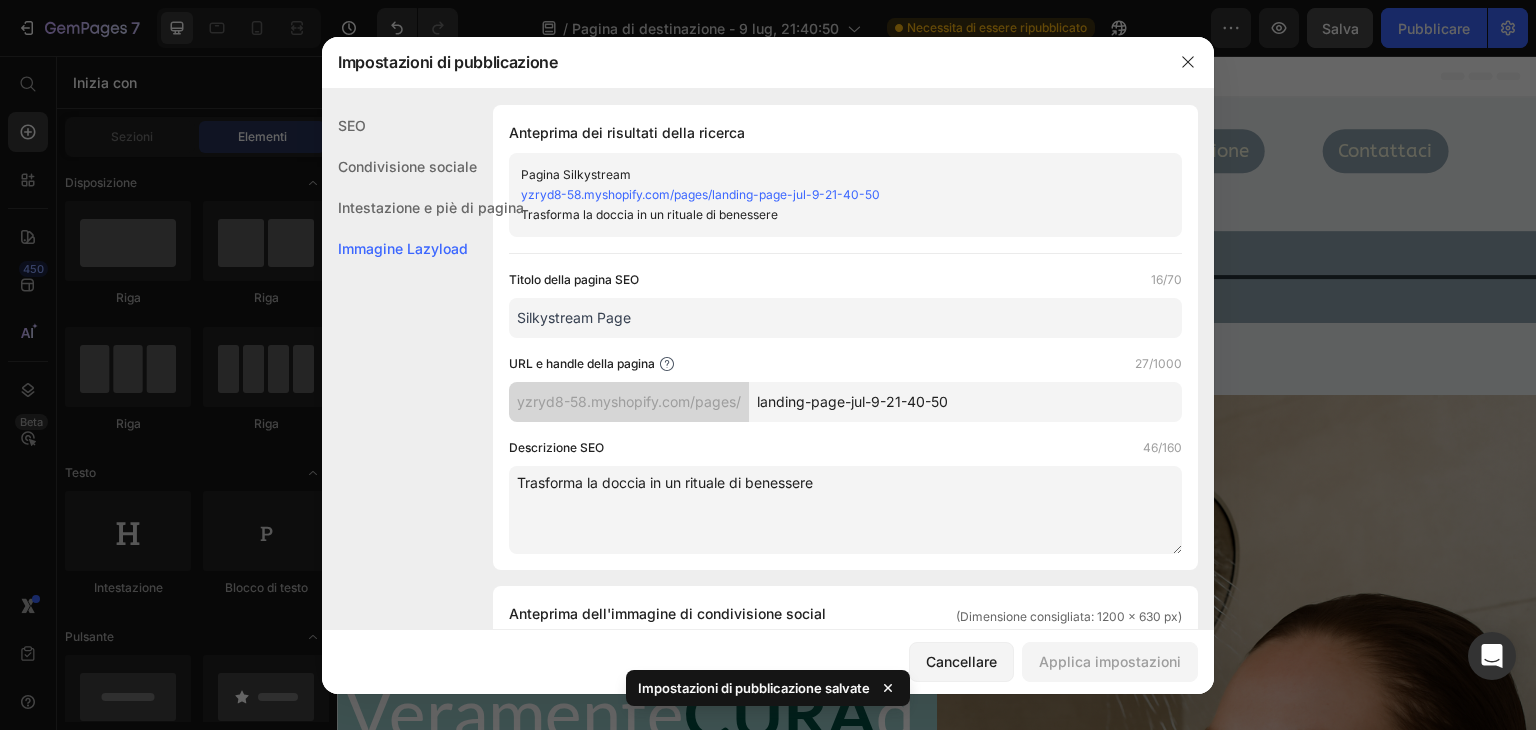 click on "yzryd8-58.myshopify.com/pages/landing-page-jul-9-21-40-50" at bounding box center (700, 194) 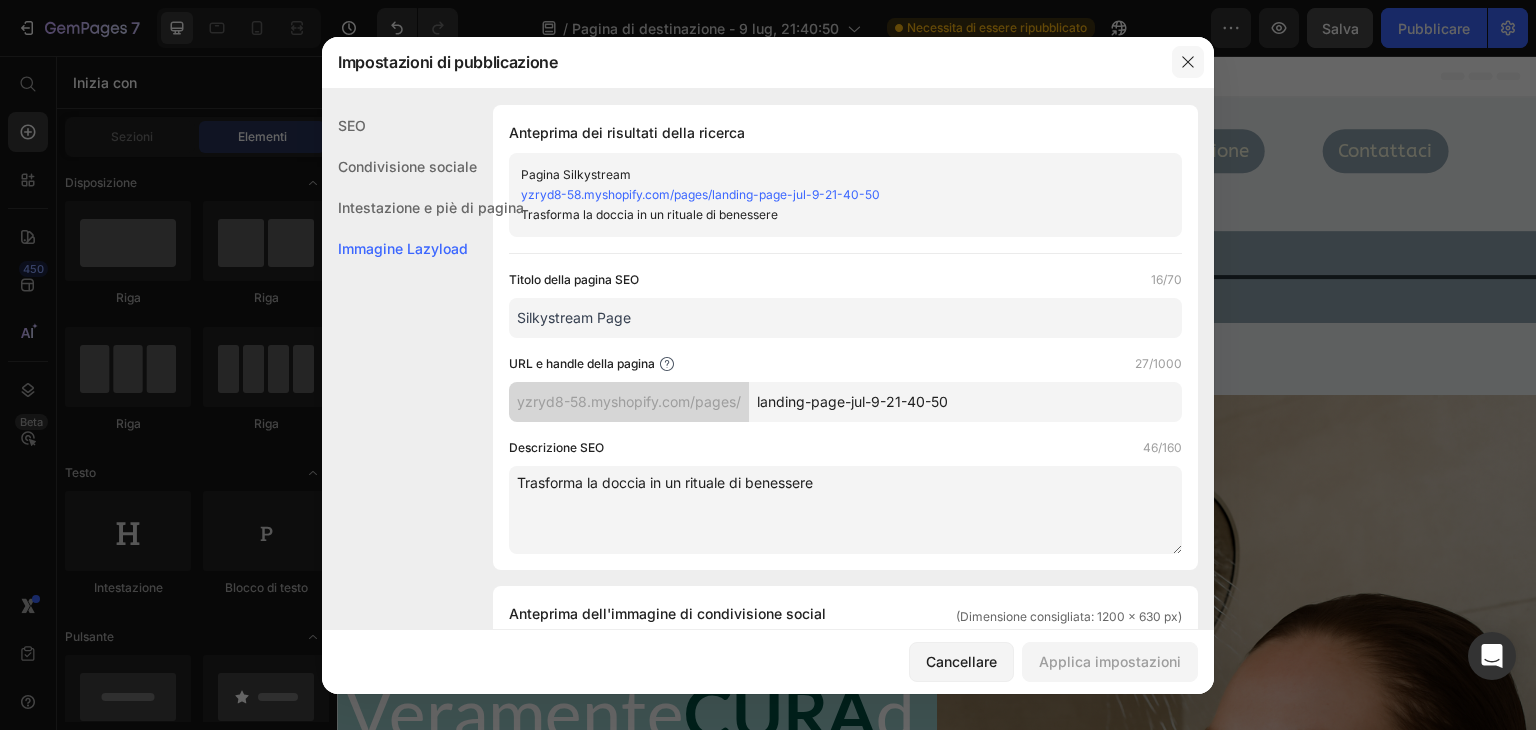 click 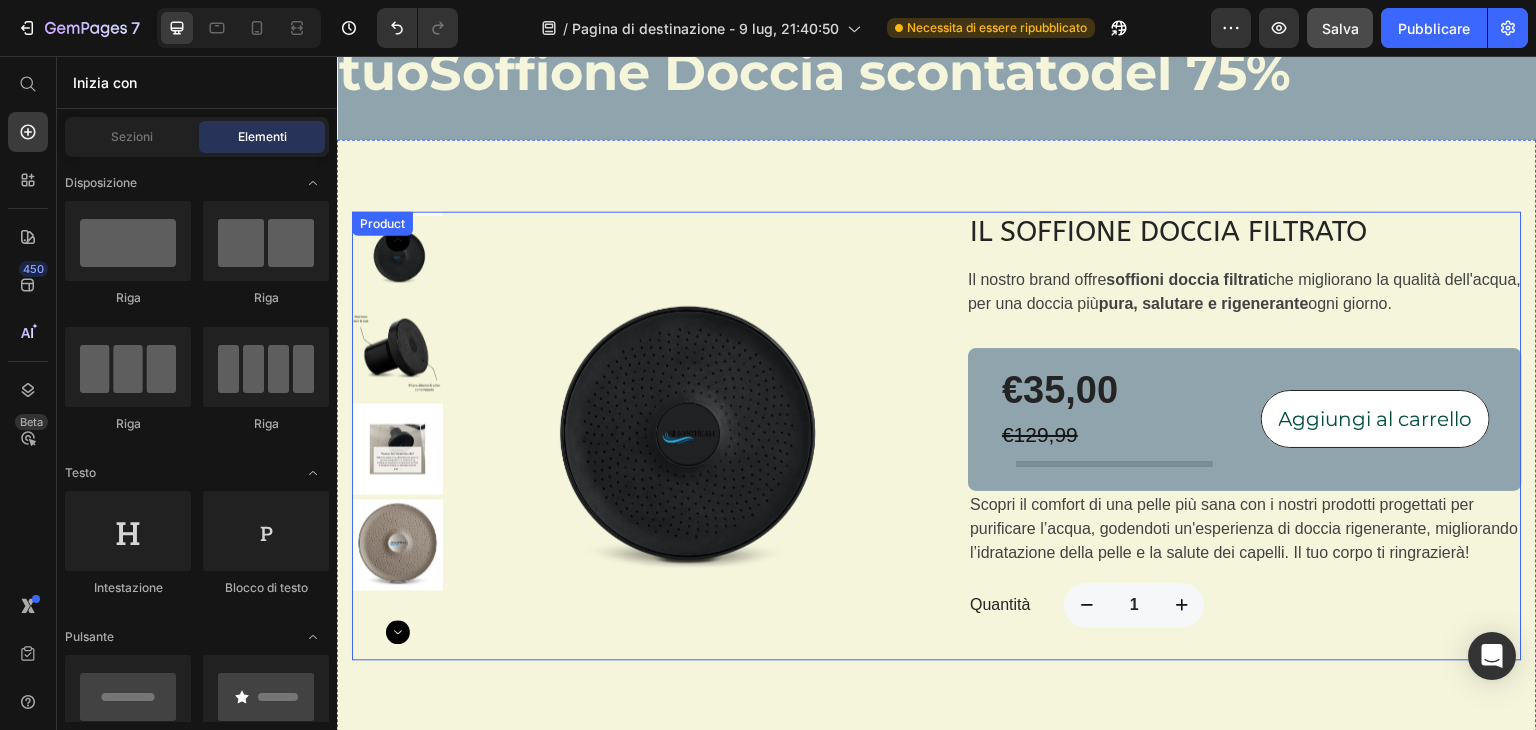 scroll, scrollTop: 1400, scrollLeft: 0, axis: vertical 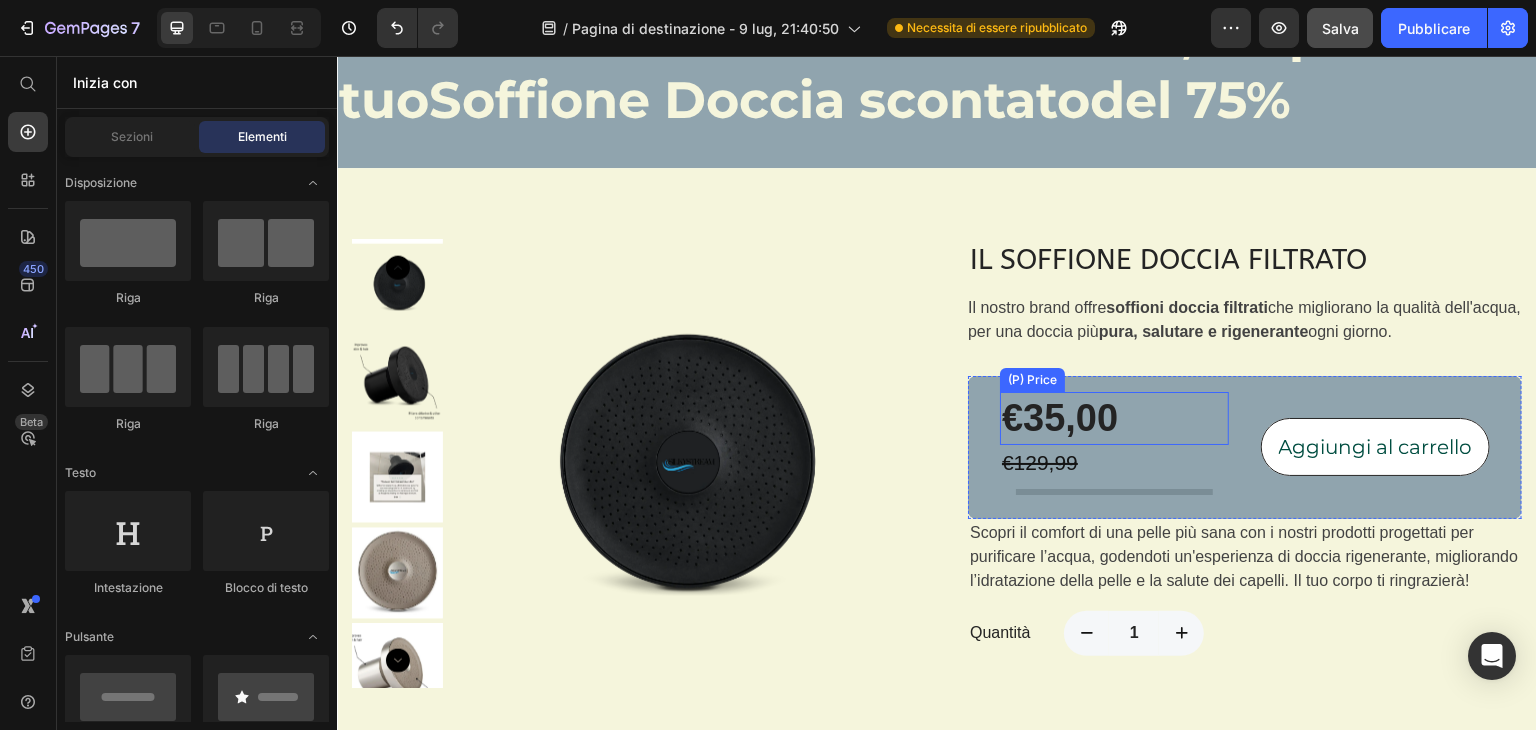 click on "€35,00" at bounding box center (1114, 418) 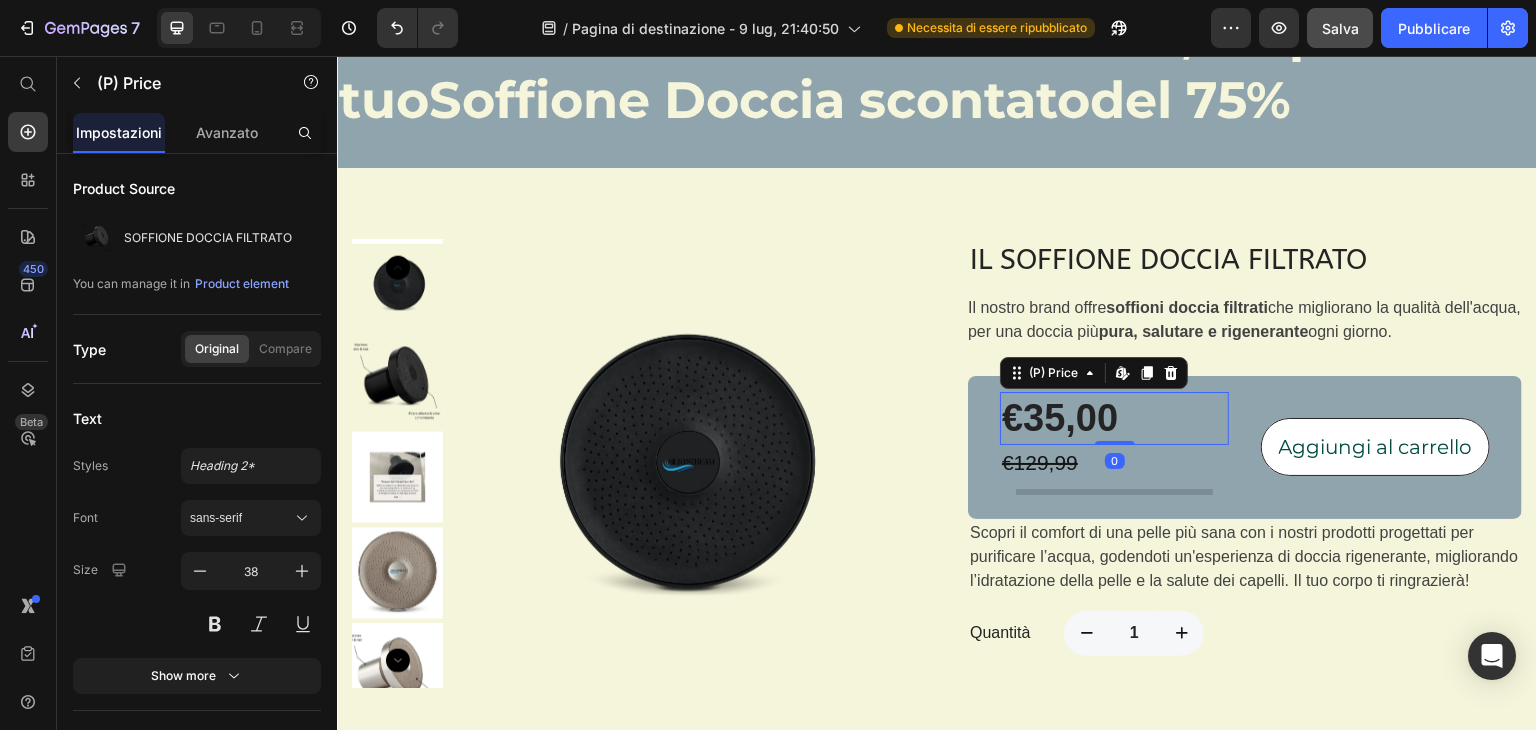 click on "€35,00" at bounding box center [1114, 418] 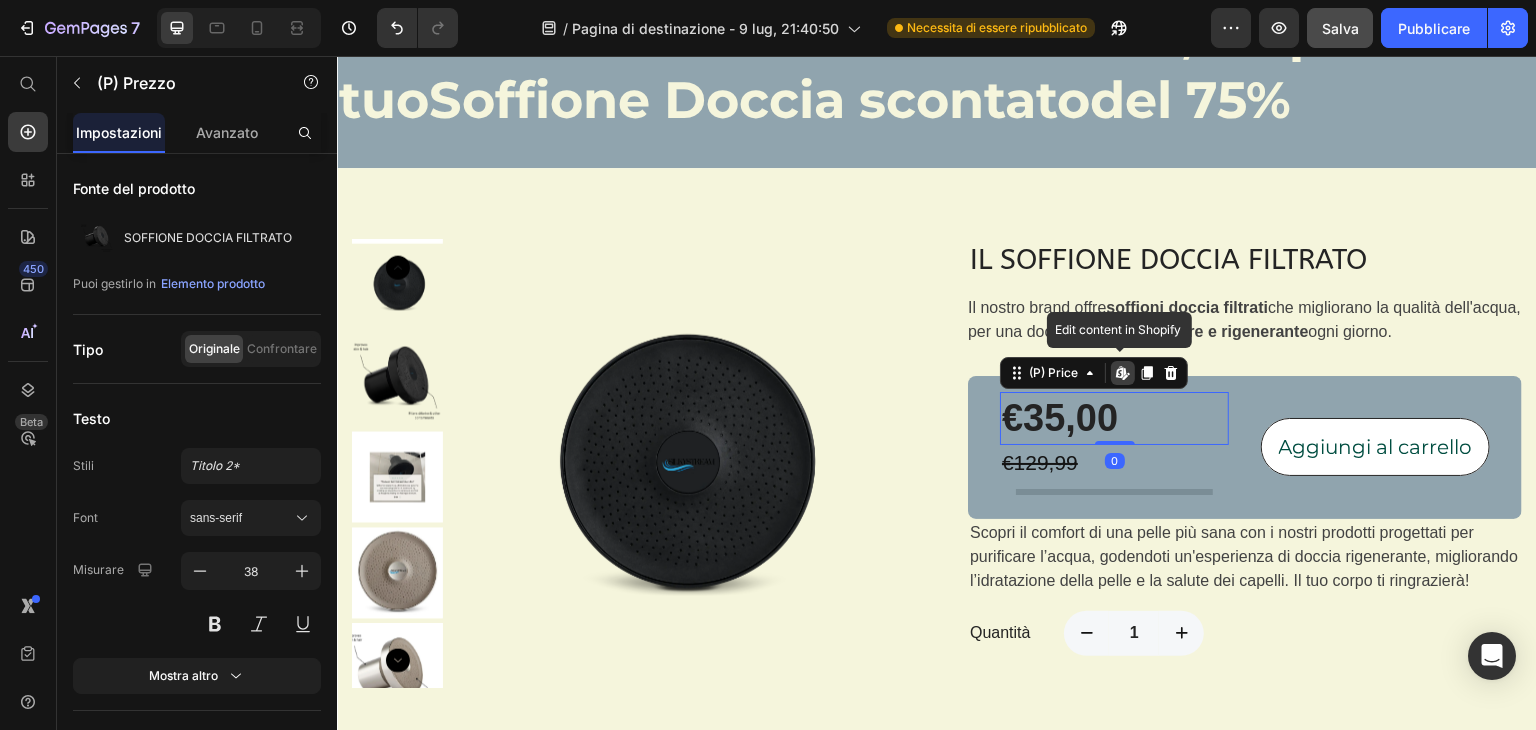 click on "€35,00" at bounding box center (1114, 418) 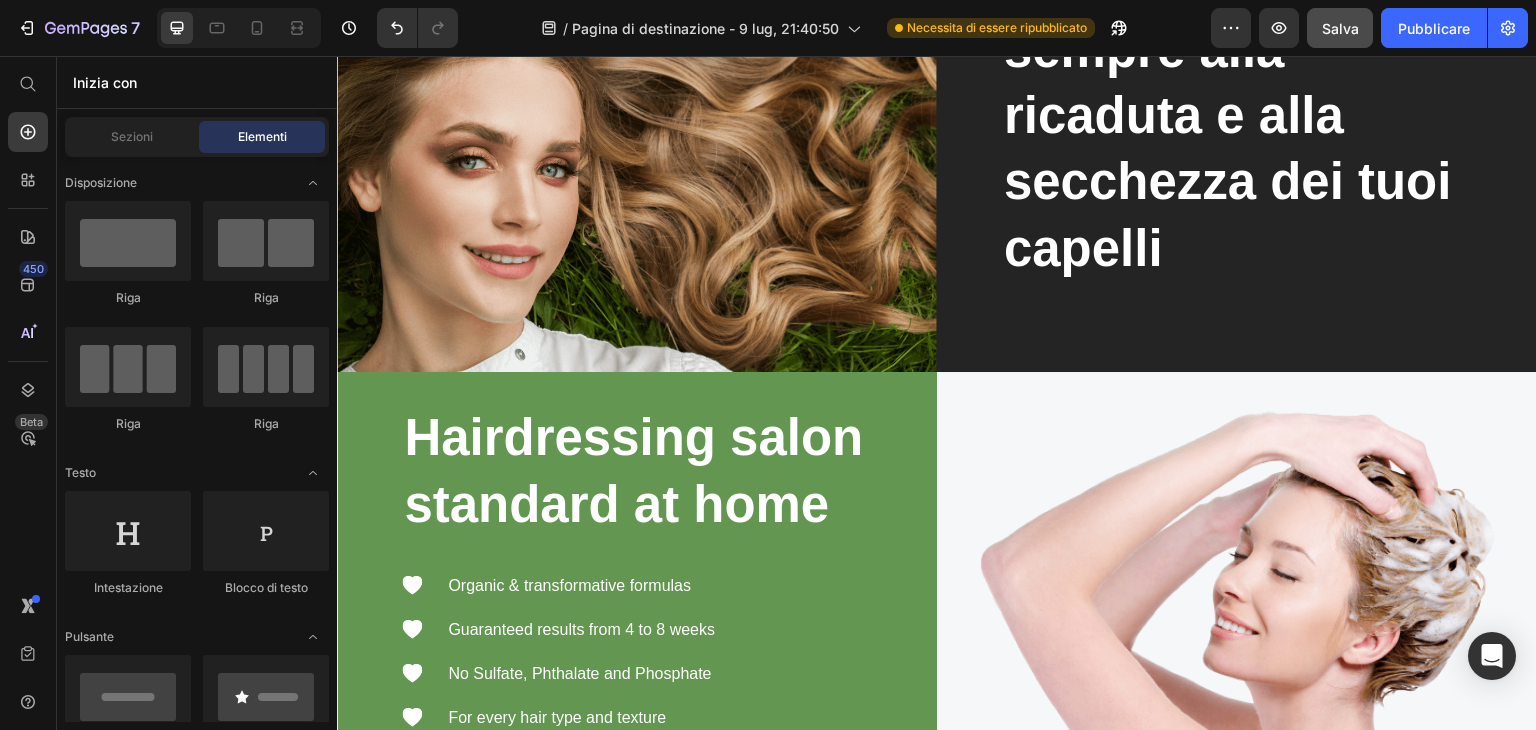 scroll, scrollTop: 3600, scrollLeft: 0, axis: vertical 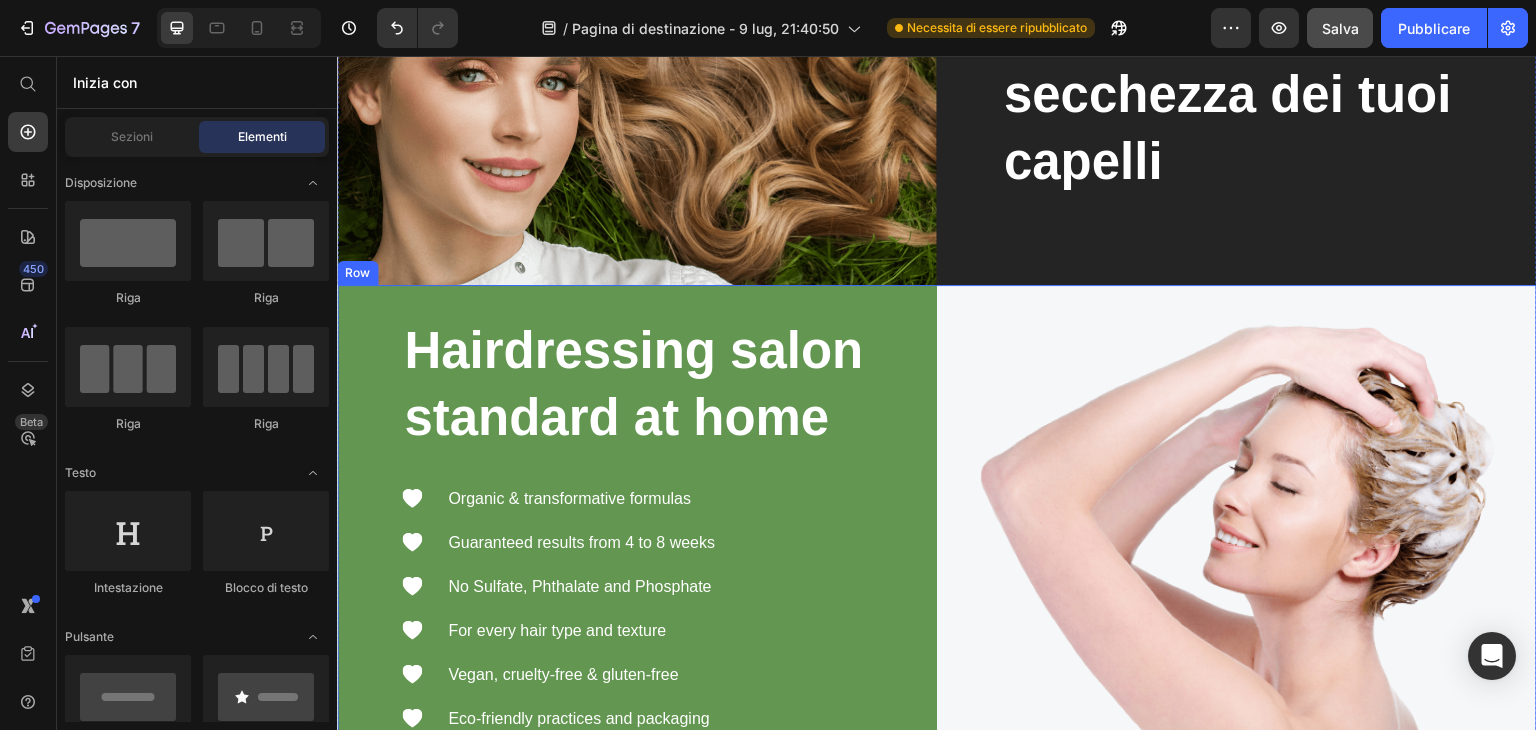 click on "Hairdressing salon standard at home Heading
Icon Organic & transformative formulas Text block
Icon Guaranteed results from 4 to 8 weeks Text block
Icon No Sulfate, Phthalate and Phosphate Text block
Icon For every hair type and texture Text block
Icon Vegan, cruelty-free & gluten-free  Text block
Icon Eco-friendly practices and packaging Text block Icon List Row" at bounding box center (637, 525) 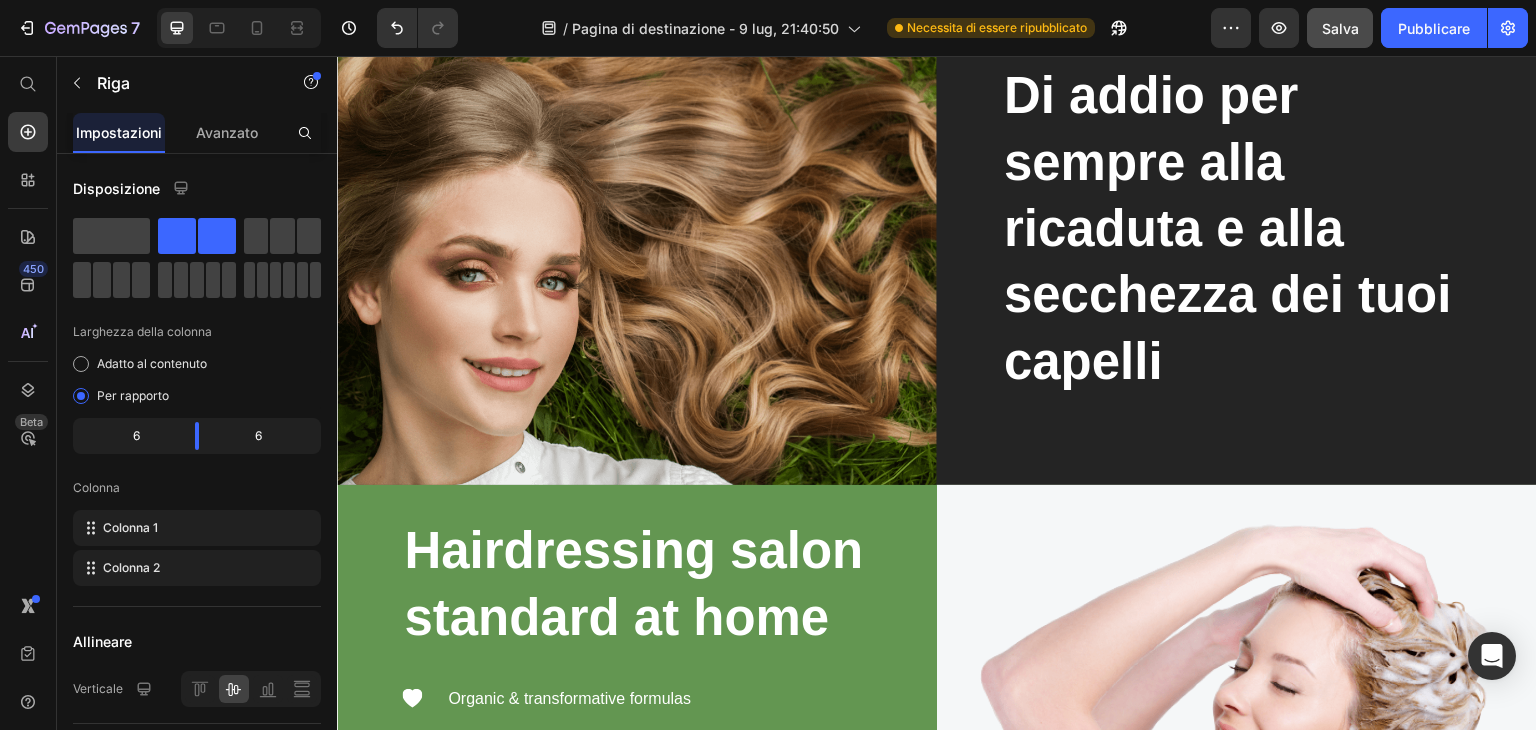 scroll, scrollTop: 3600, scrollLeft: 0, axis: vertical 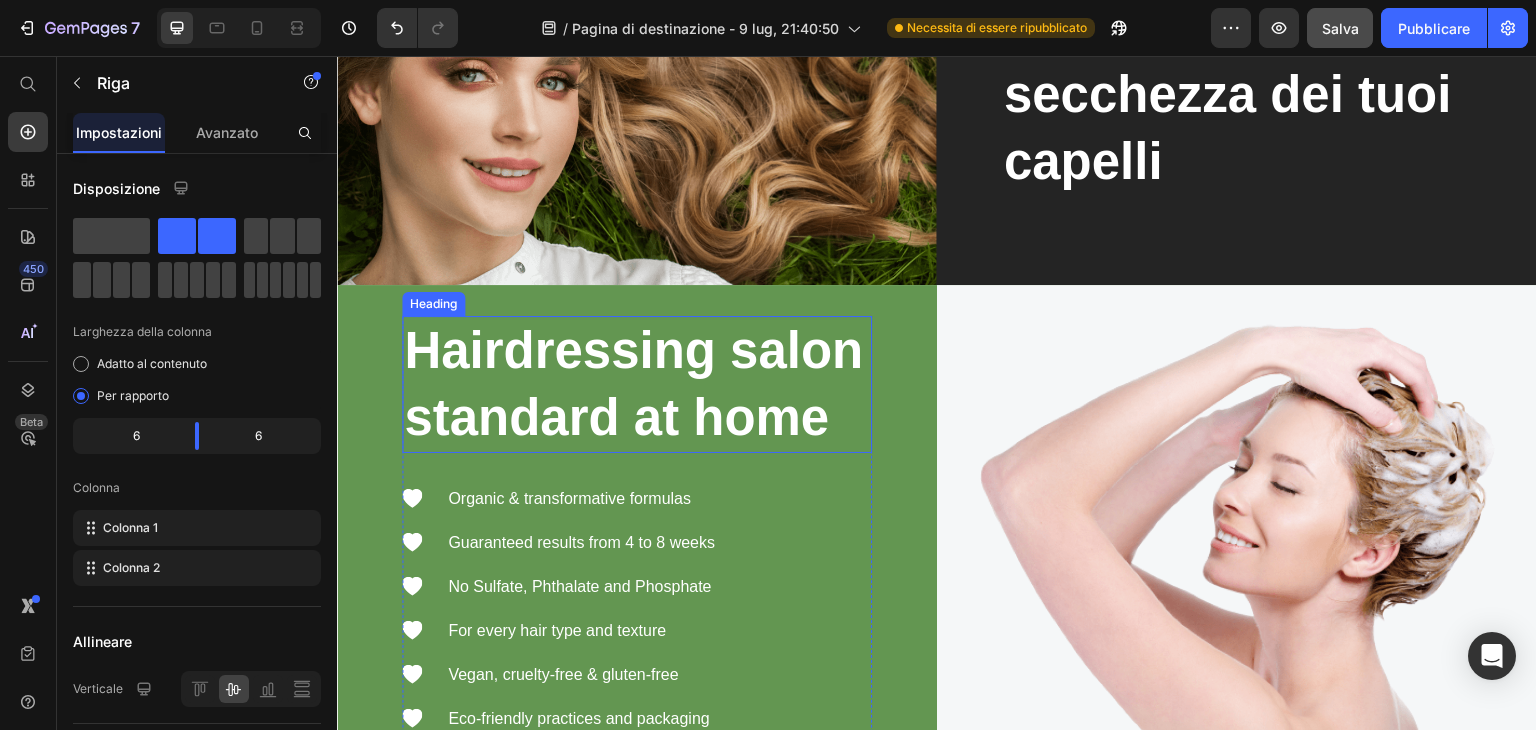 click on "Hairdressing salon standard at home" at bounding box center (637, 384) 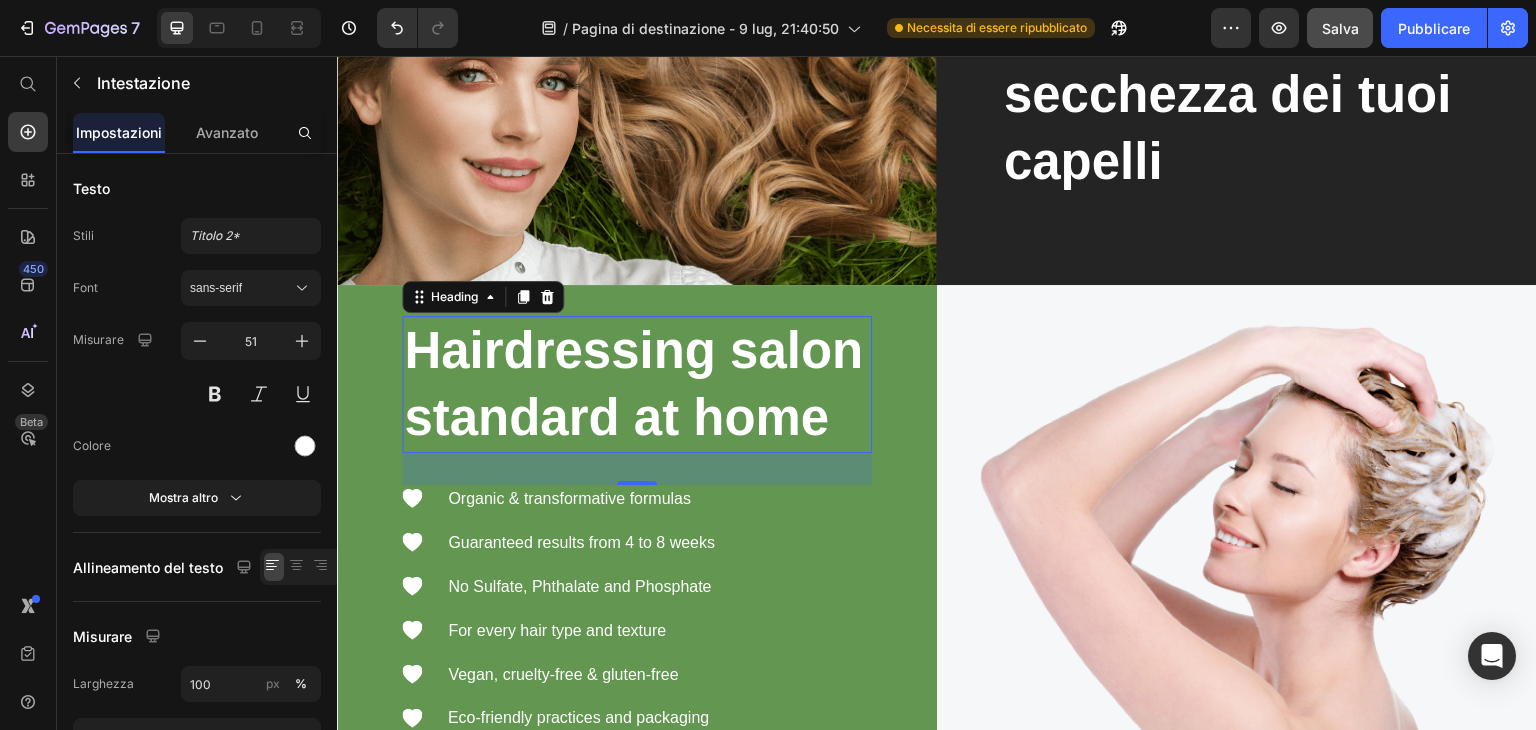 click on "Hairdressing salon standard at home" at bounding box center (637, 384) 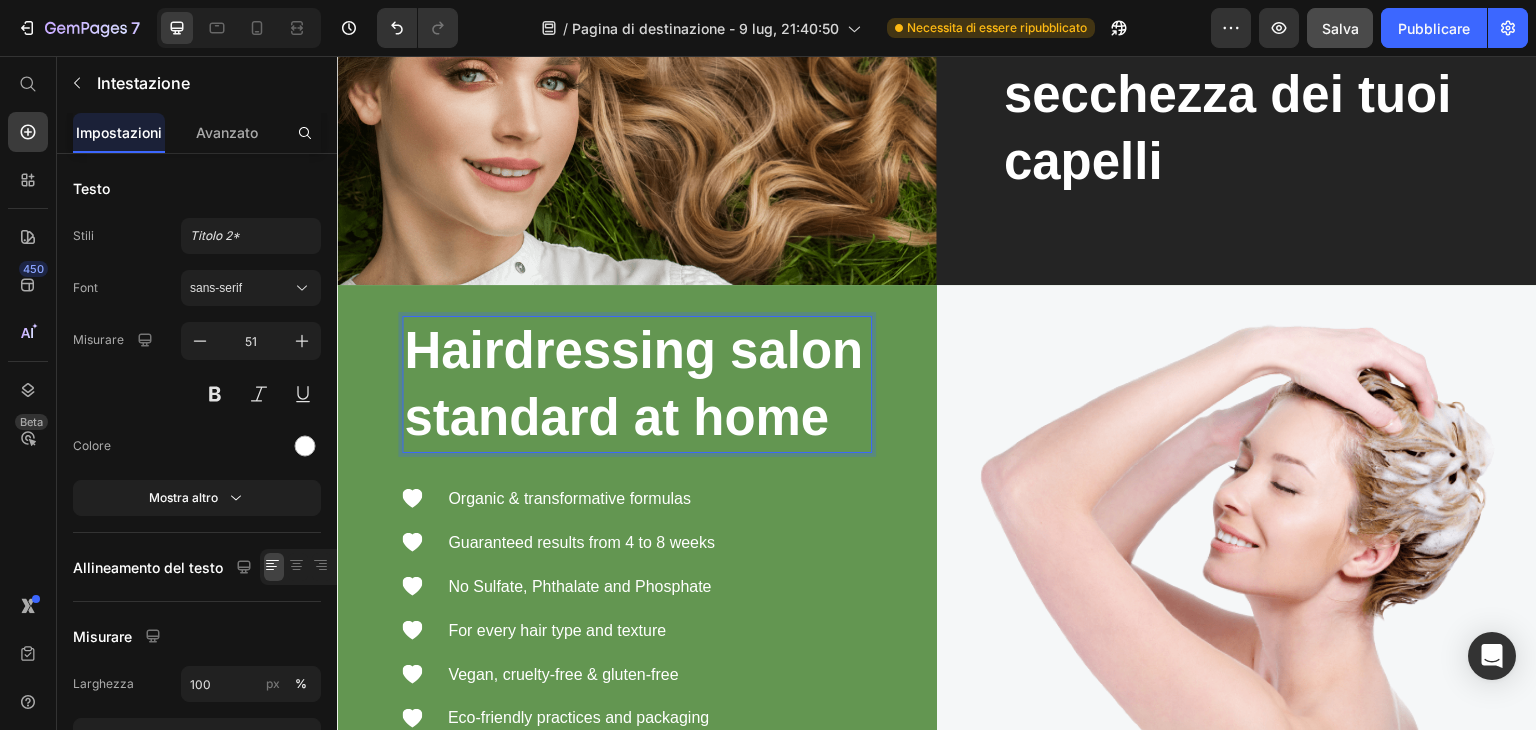 click on "Hairdressing salon standard at home" at bounding box center [637, 384] 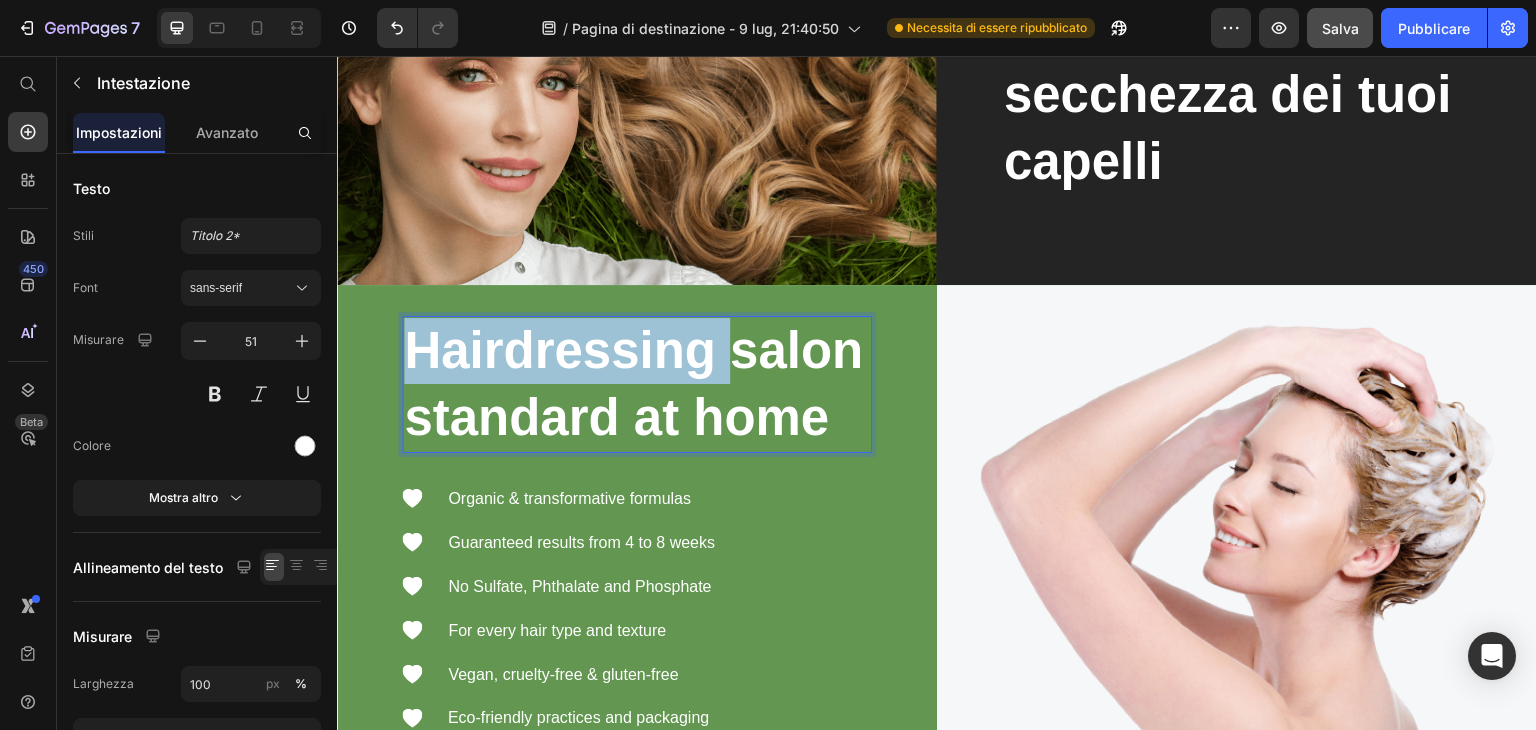 click on "Hairdressing salon standard at home" at bounding box center (637, 384) 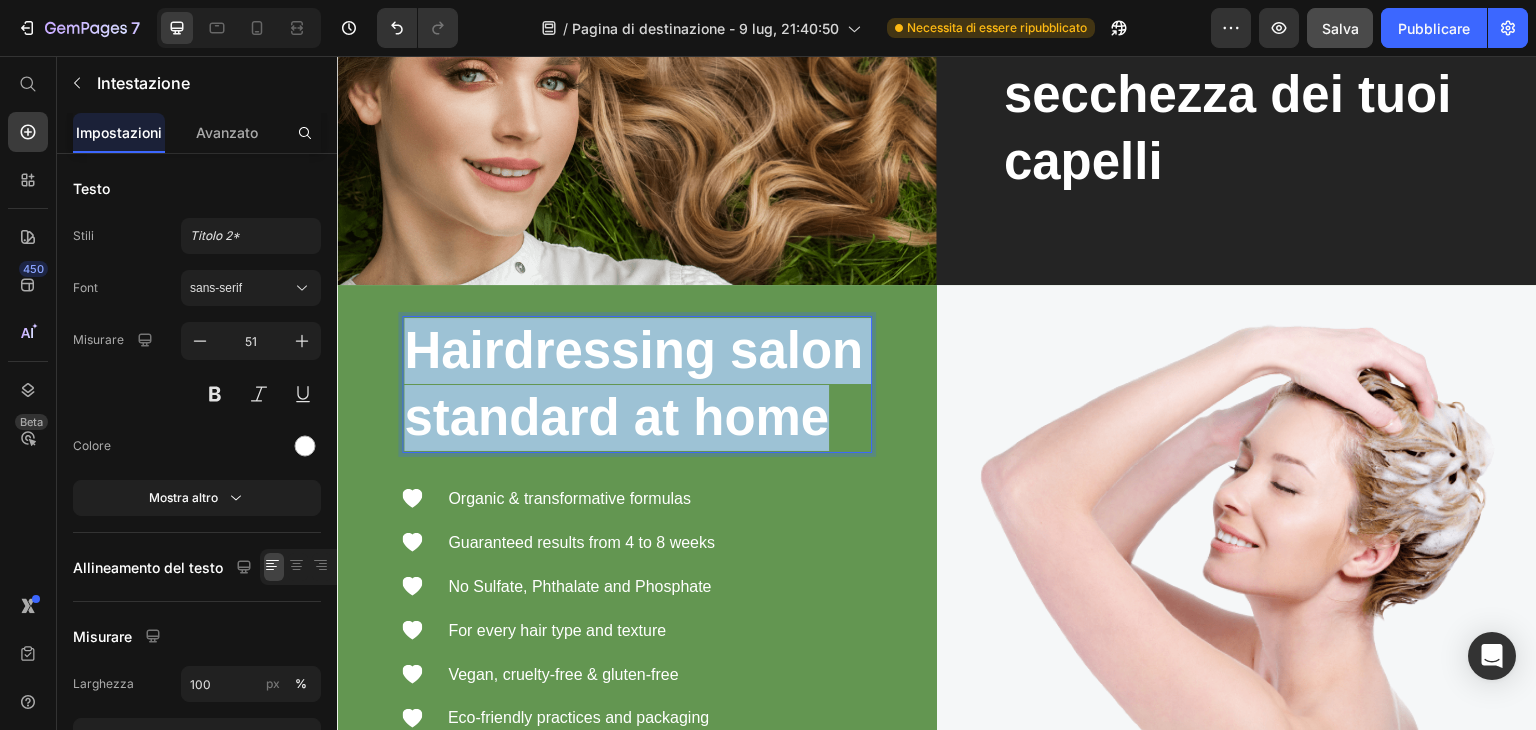 click on "Hairdressing salon standard at home" at bounding box center (637, 384) 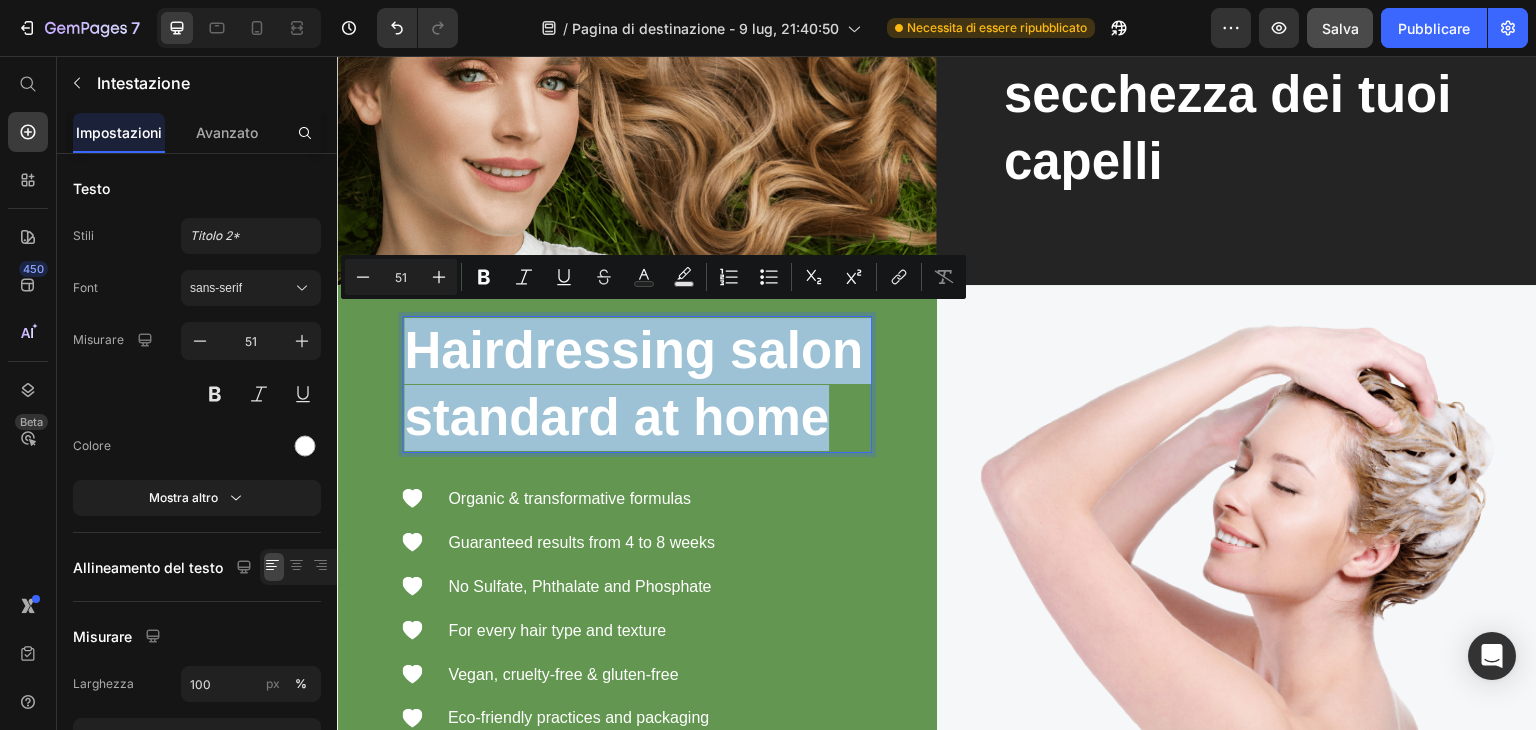 copy on "Hairdressing salon standard at home" 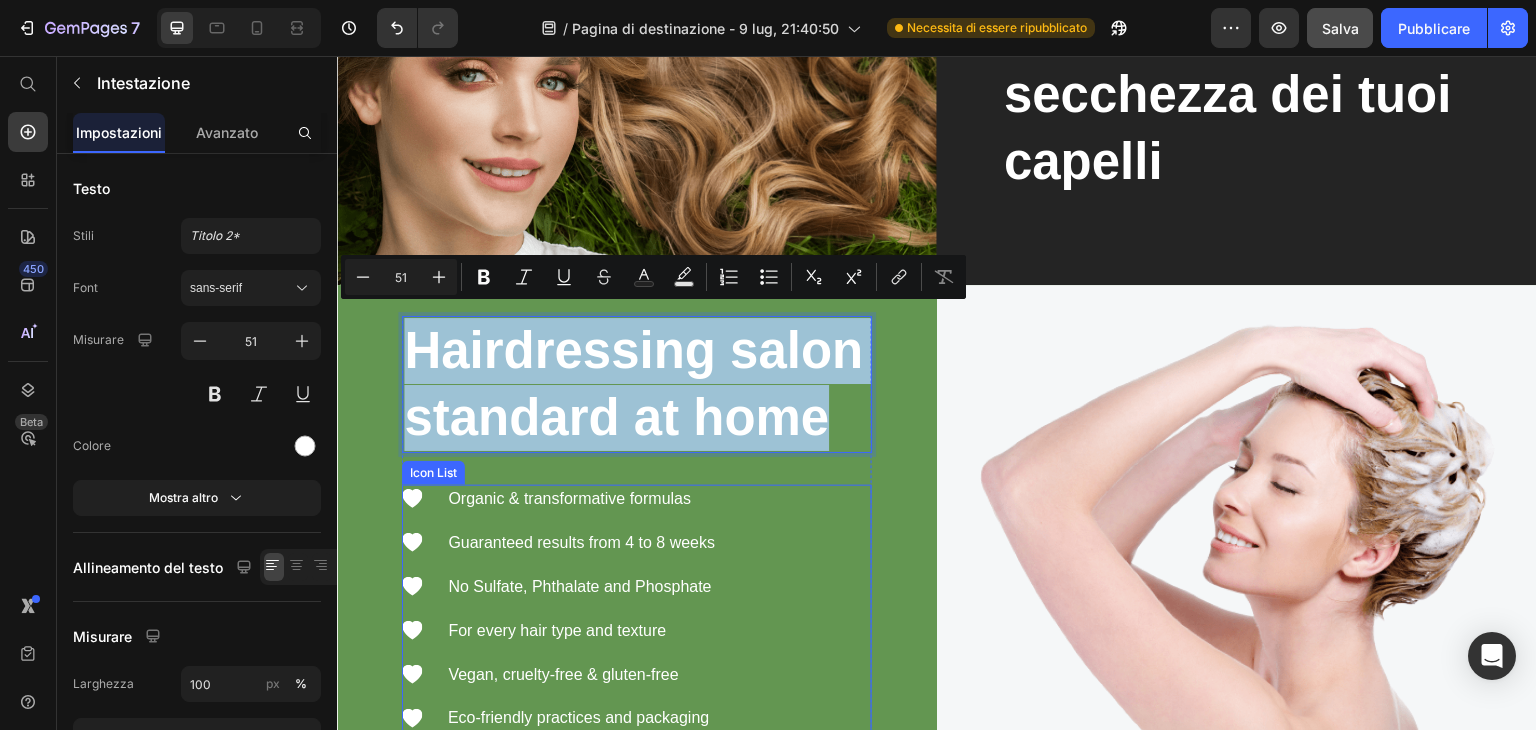 click on "Icon Organic & transformative formulas Text block
Icon Guaranteed results from 4 to 8 weeks Text block
Icon No Sulfate, Phthalate and Phosphate Text block
Icon For every hair type and texture Text block
Icon Vegan, cruelty-free & gluten-free  Text block
Icon Eco-friendly practices and packaging Text block" at bounding box center [637, 609] 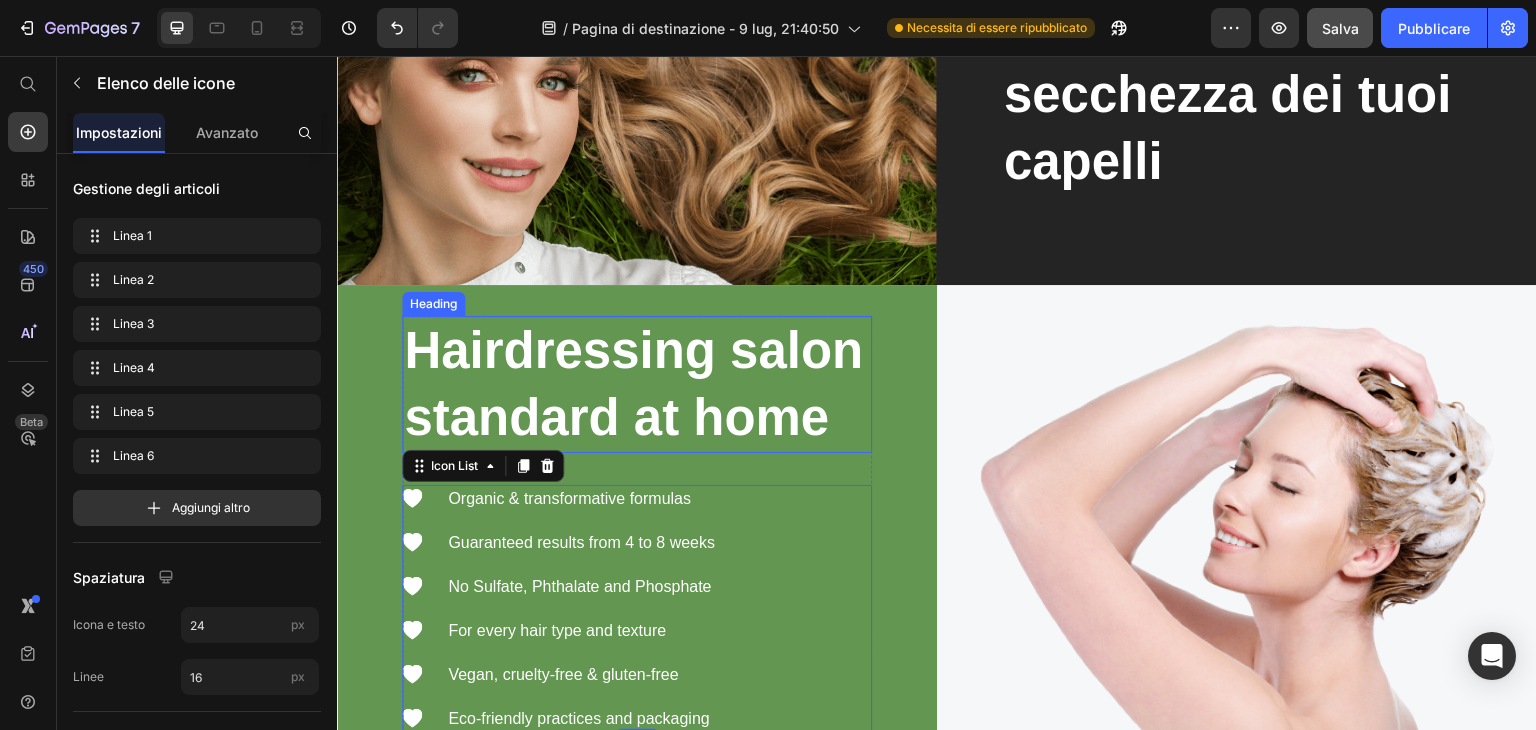 click on "Hairdressing salon standard at home" at bounding box center [637, 384] 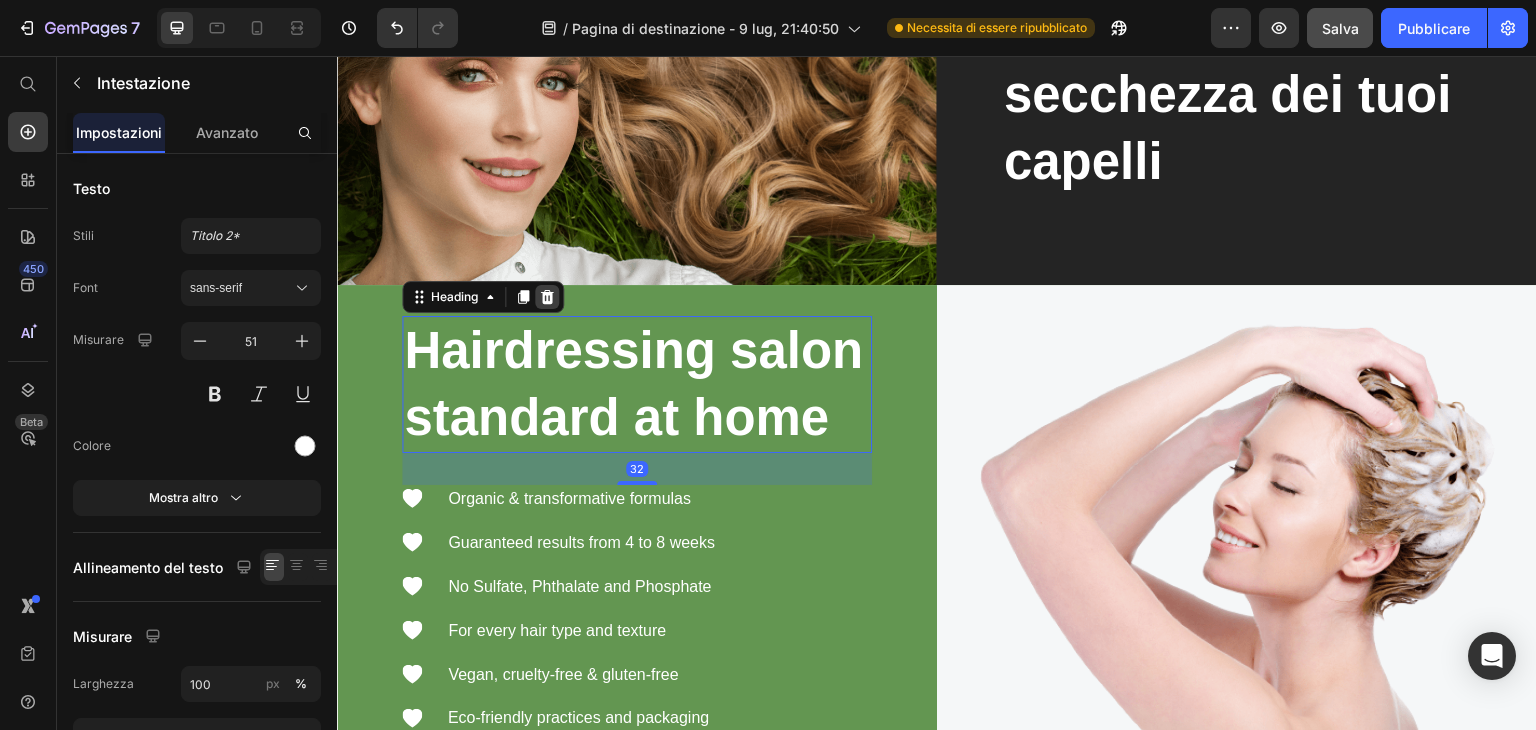 click 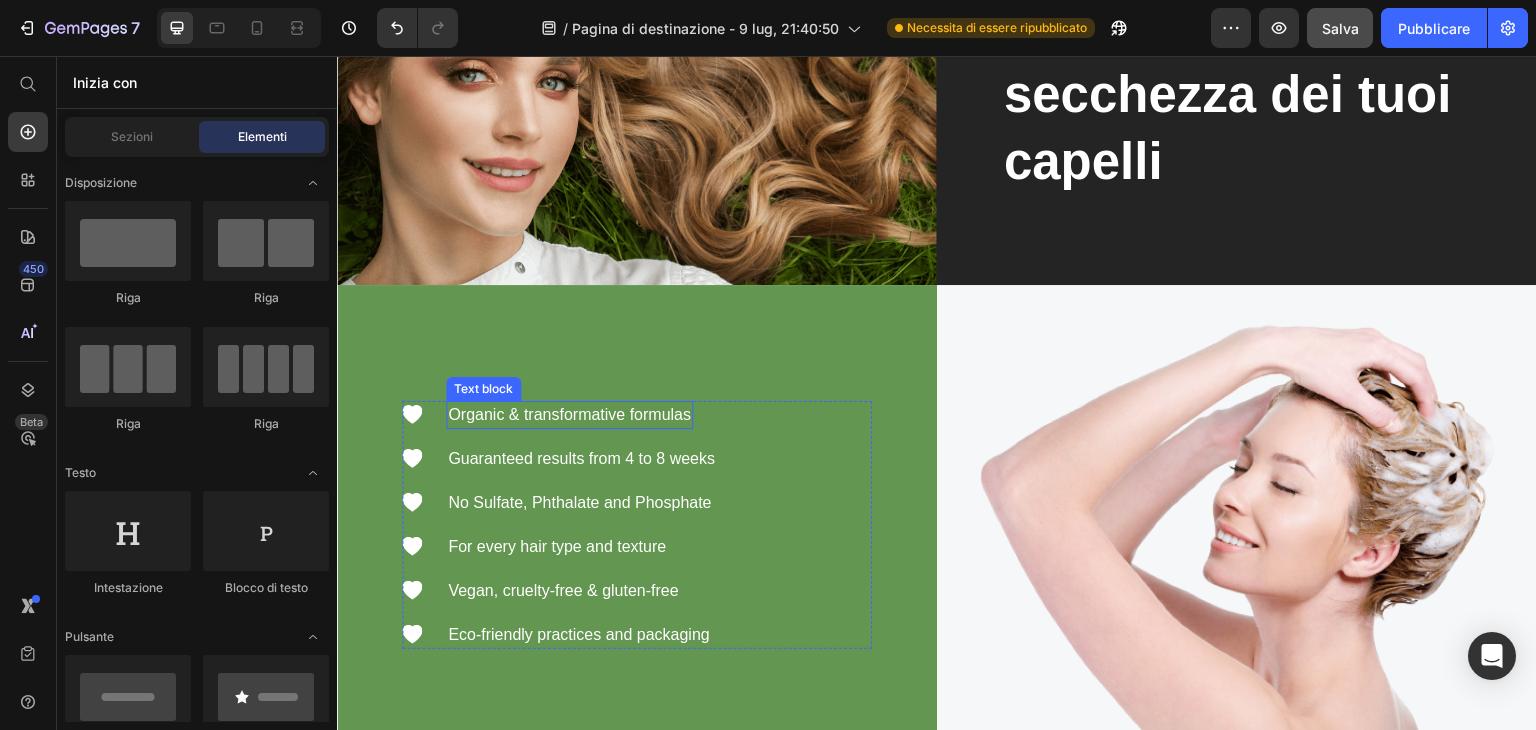 click on "Organic & transformative formulas" at bounding box center [569, 415] 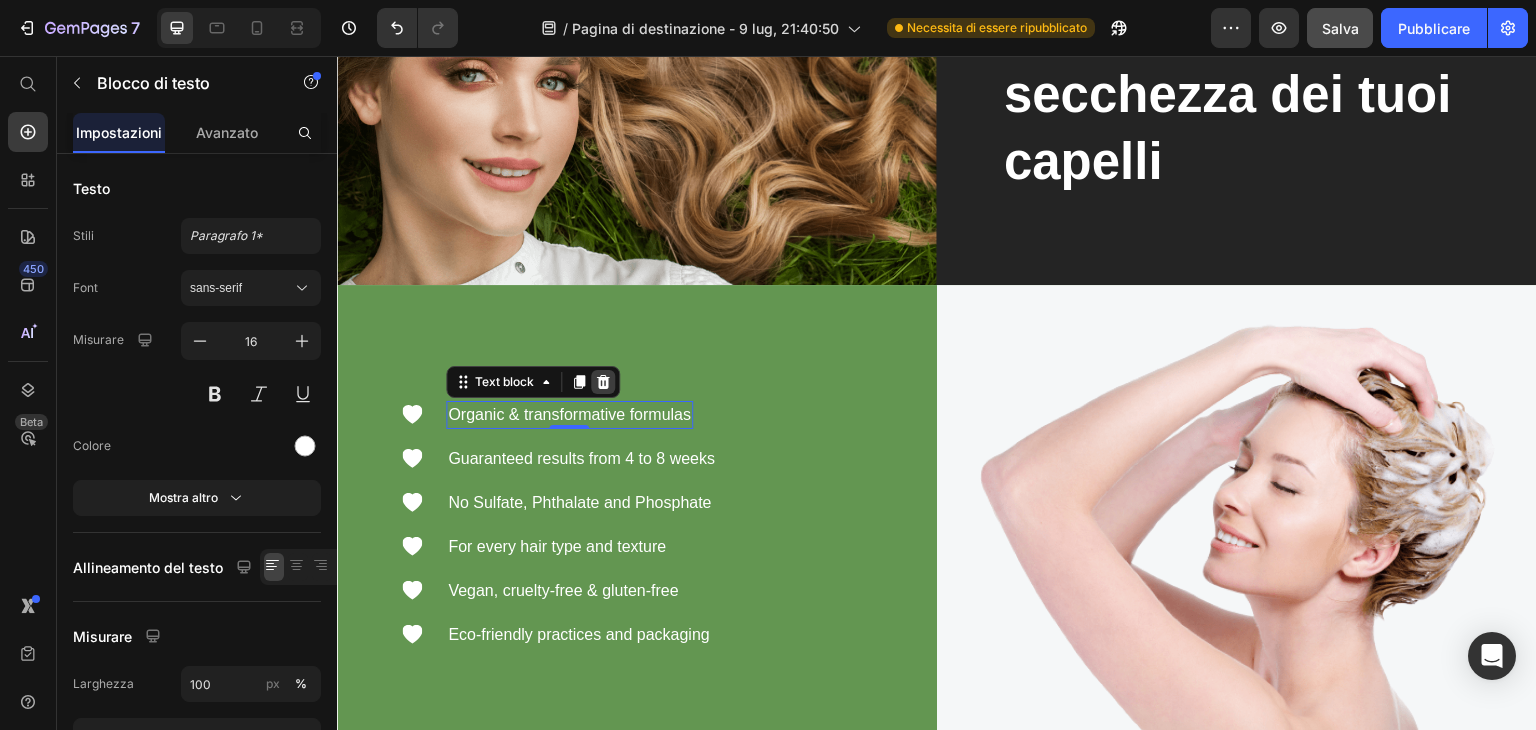 click 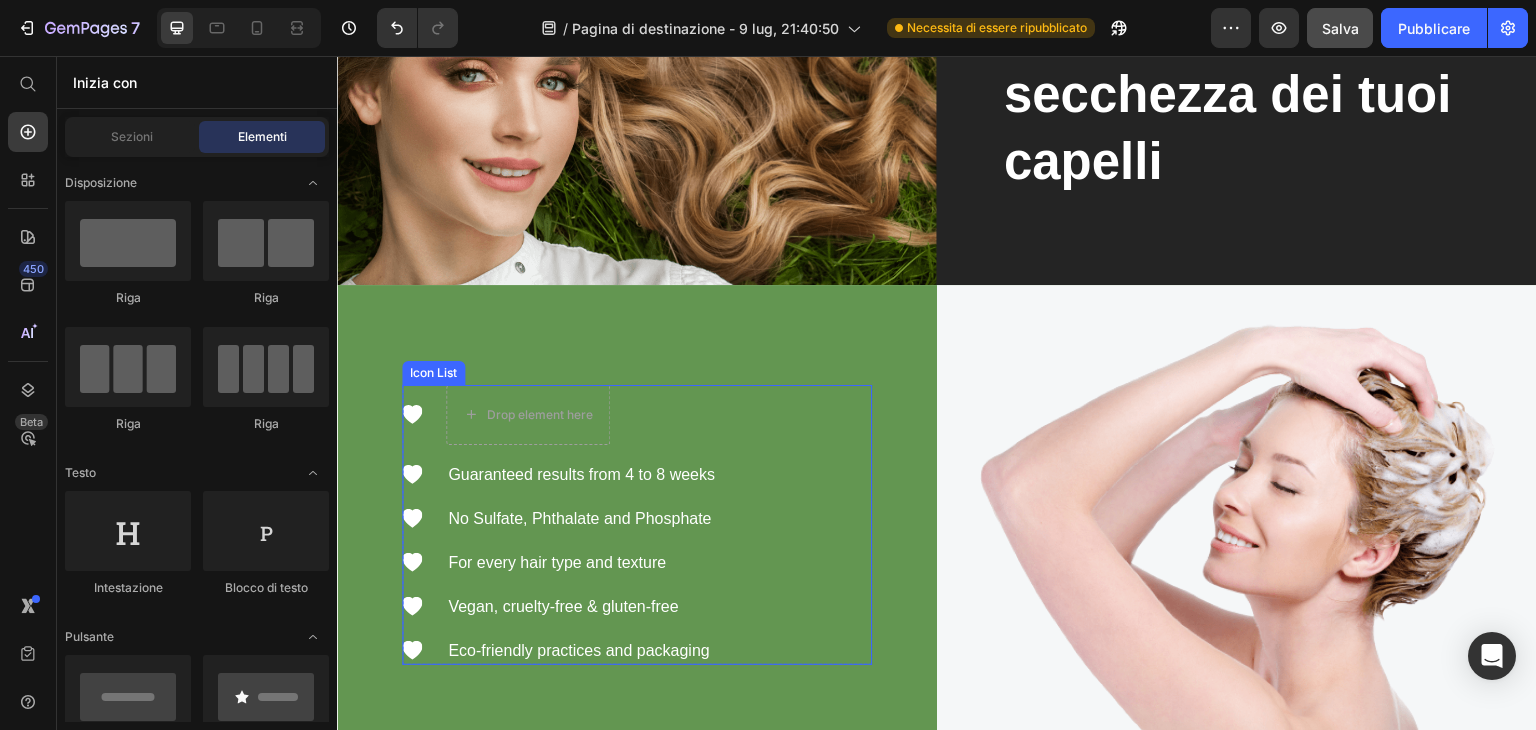 click on "Icon
Drop element here
Icon Guaranteed results from [NUMBER] to [NUMBER] weeks Text block
Icon No Sulfate, Phthalate and Phosphate Text block
Icon For every hair type and texture Text block
Icon Vegan, cruelty-free & gluten-free  Text block
Icon Eco-friendly practices and packaging Text block" at bounding box center [637, 525] 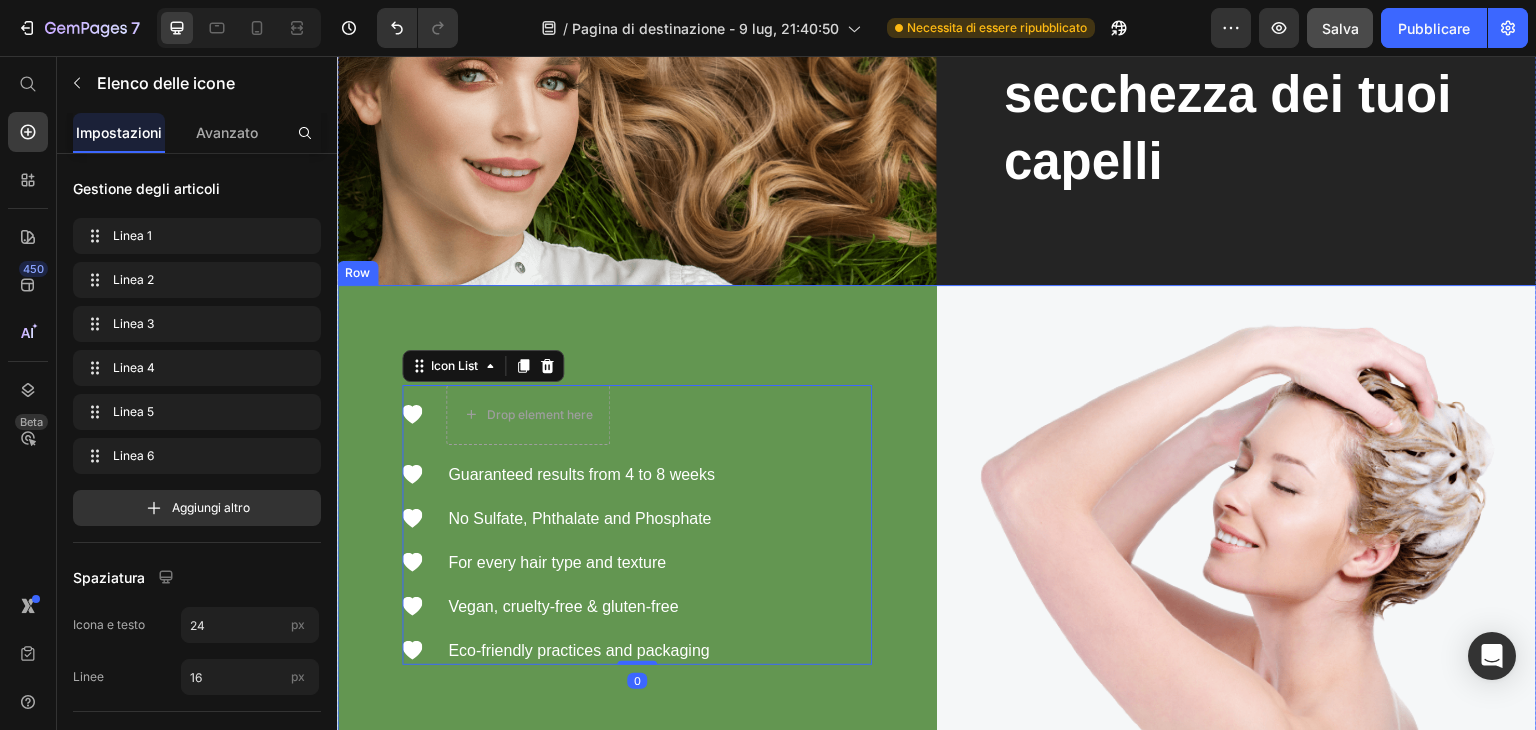 click on "Icon
Drop element here
Icon Guaranteed results from [NUMBER] to [NUMBER] weeks Text block
Icon No Sulfate, Phthalate and Phosphate Text block
Icon For every hair type and texture Text block
Icon Vegan, cruelty-free & gluten-free  Text block
Icon Eco-friendly practices and packaging Text block Icon List   [NUMBER] Row" at bounding box center [637, 525] 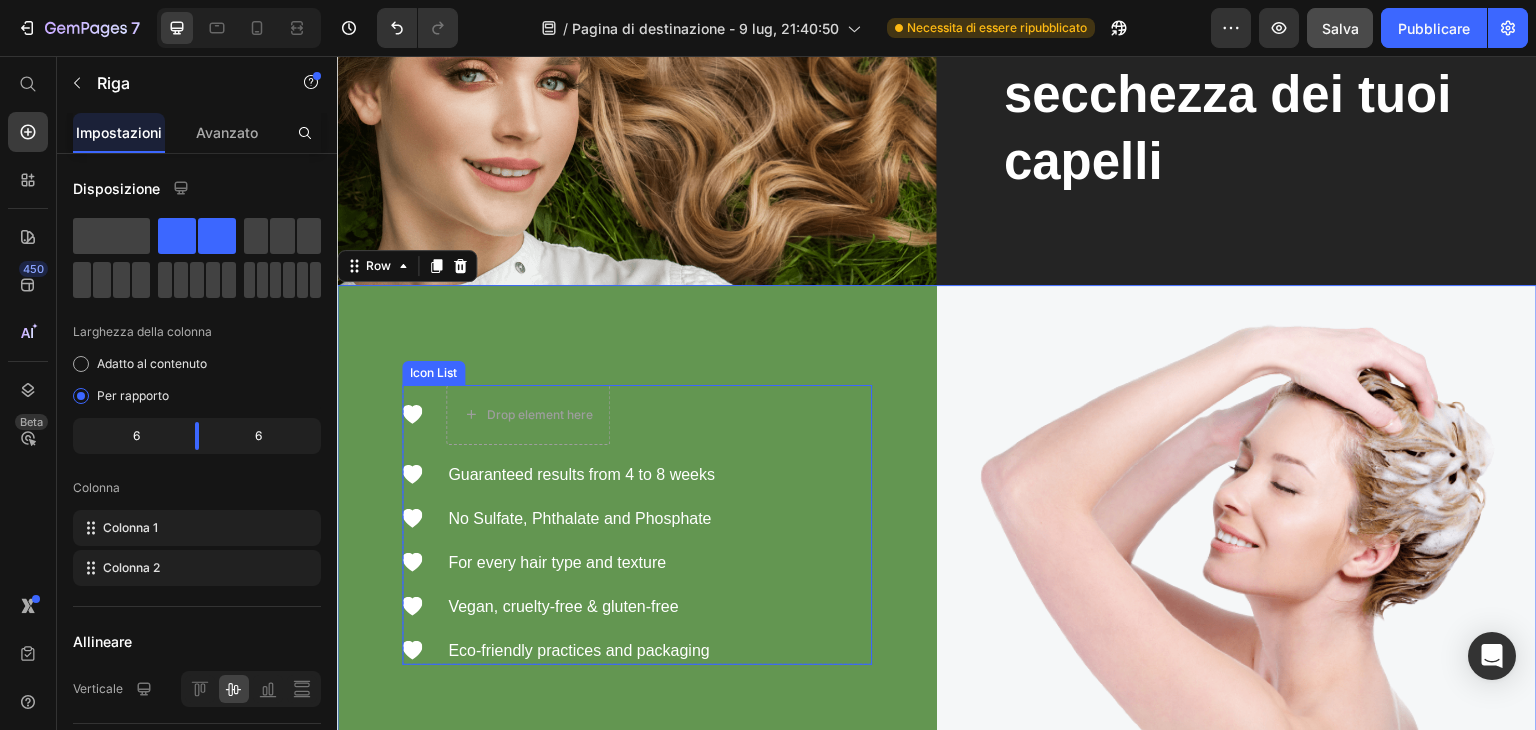 click on "Icon
Drop element here" at bounding box center [559, 415] 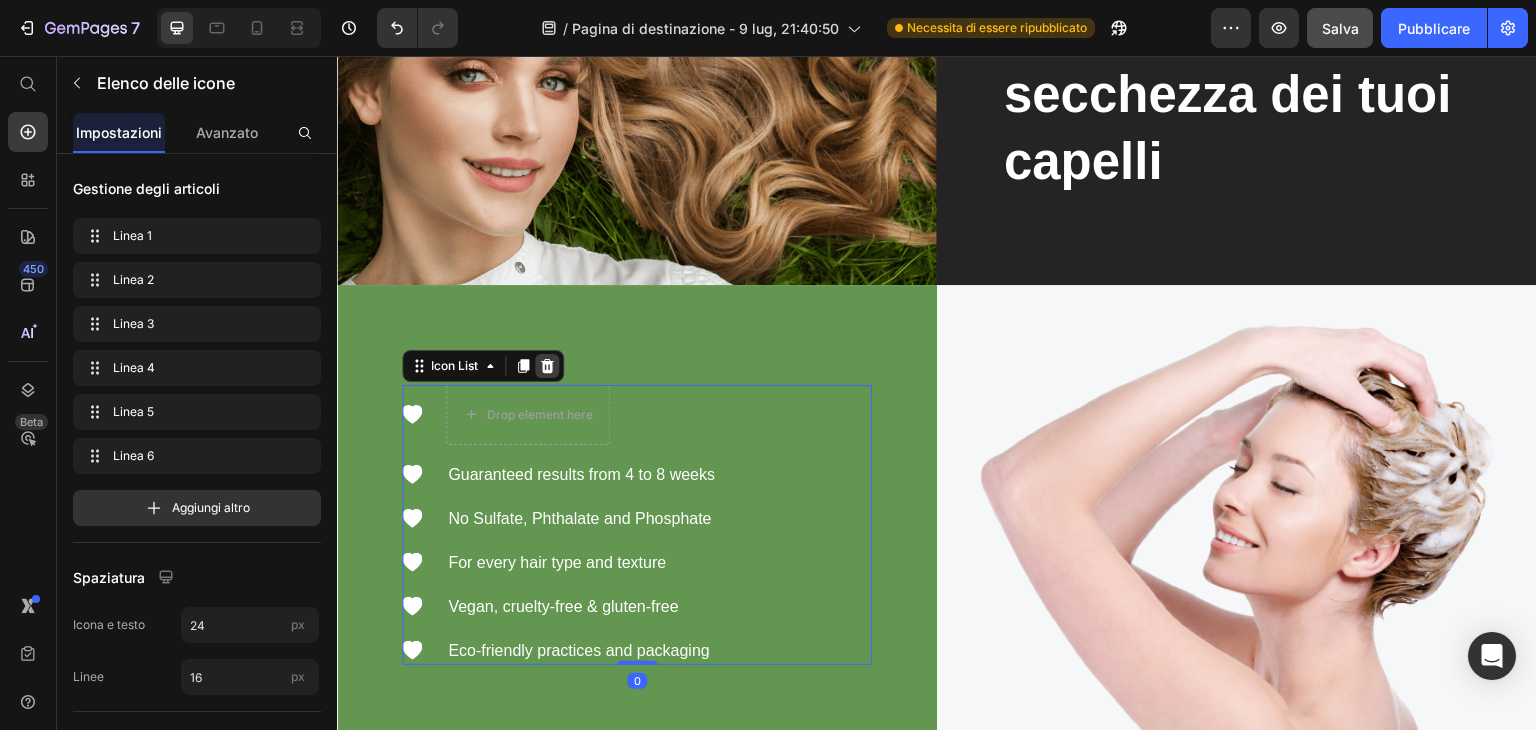 click 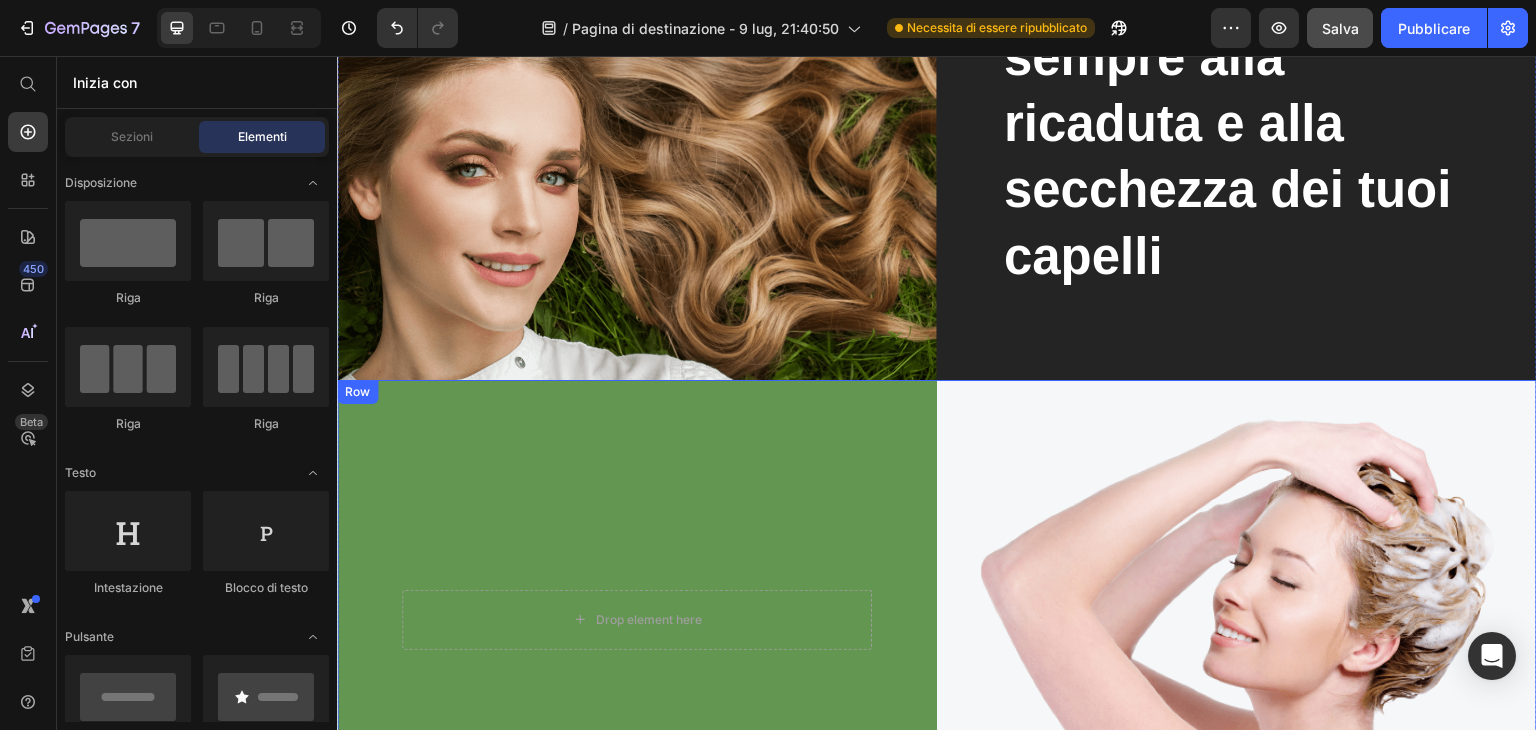 scroll, scrollTop: 3900, scrollLeft: 0, axis: vertical 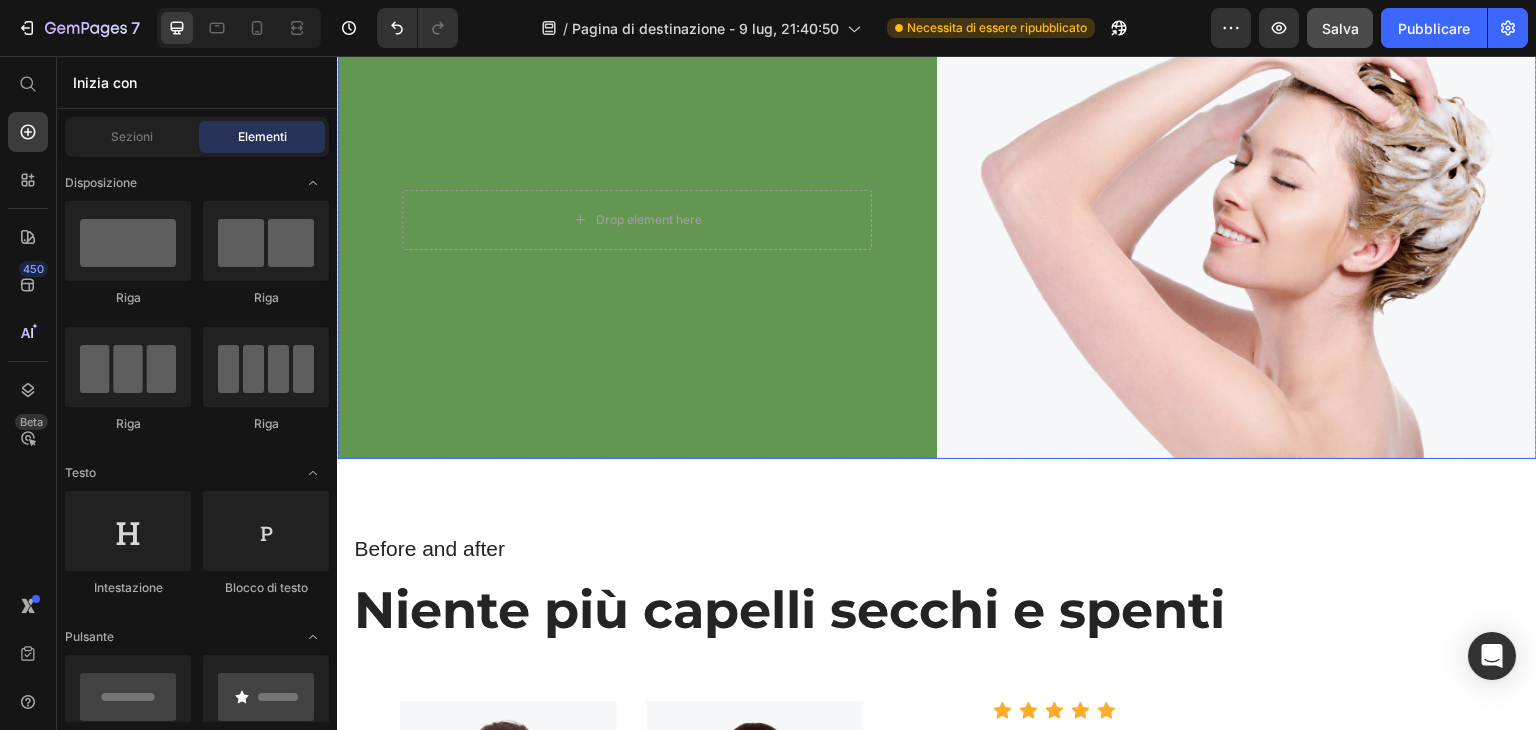 click on "Drop element here Row" at bounding box center (637, 220) 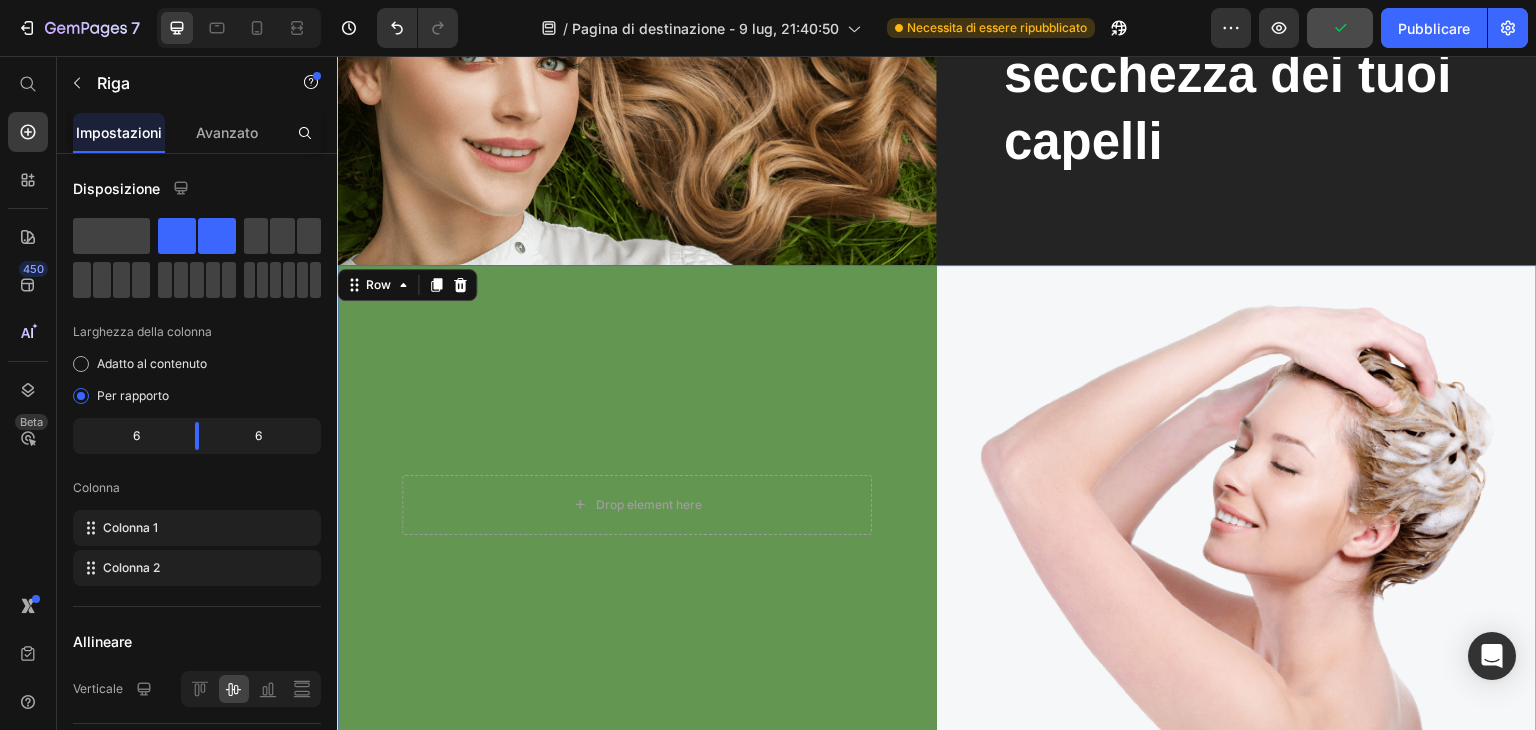 scroll, scrollTop: 3600, scrollLeft: 0, axis: vertical 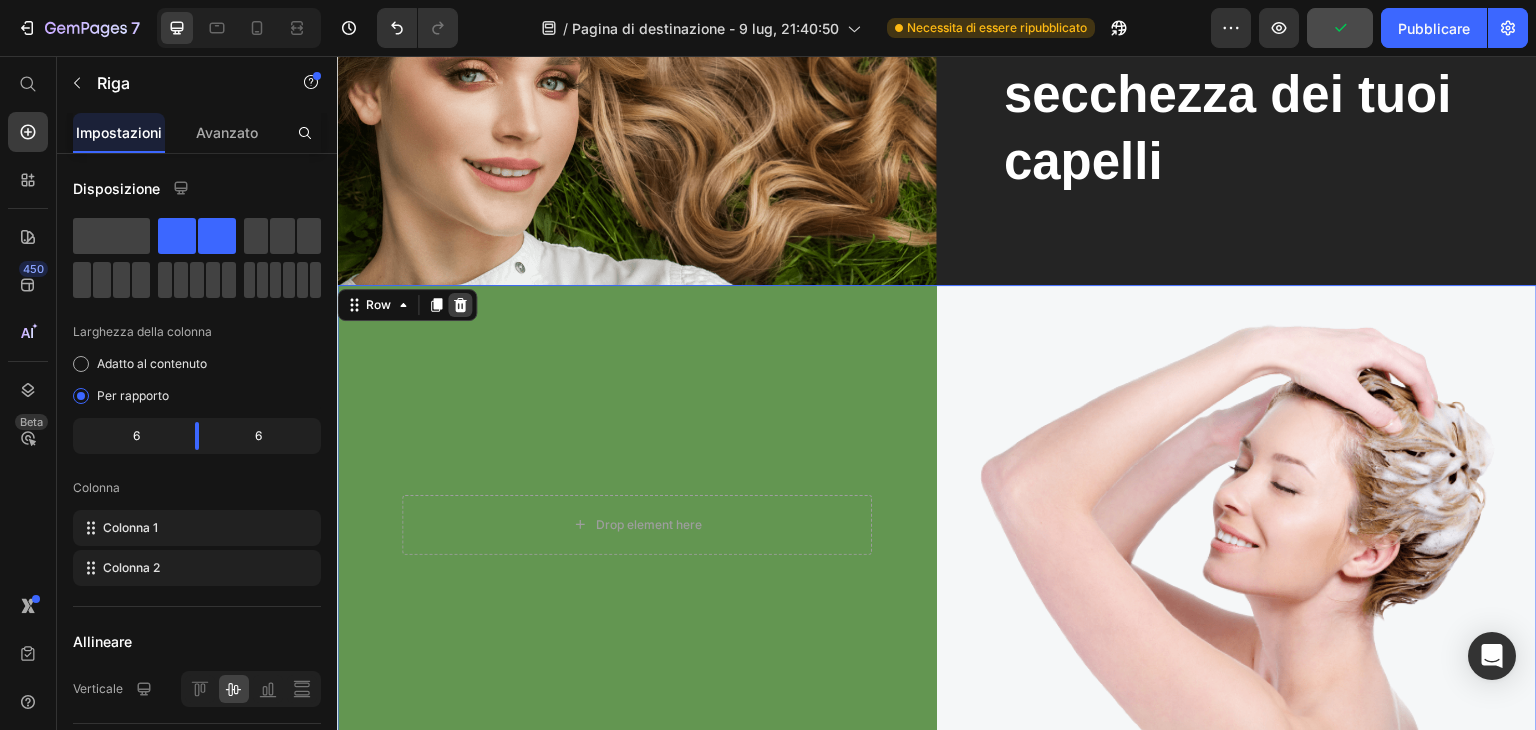 click 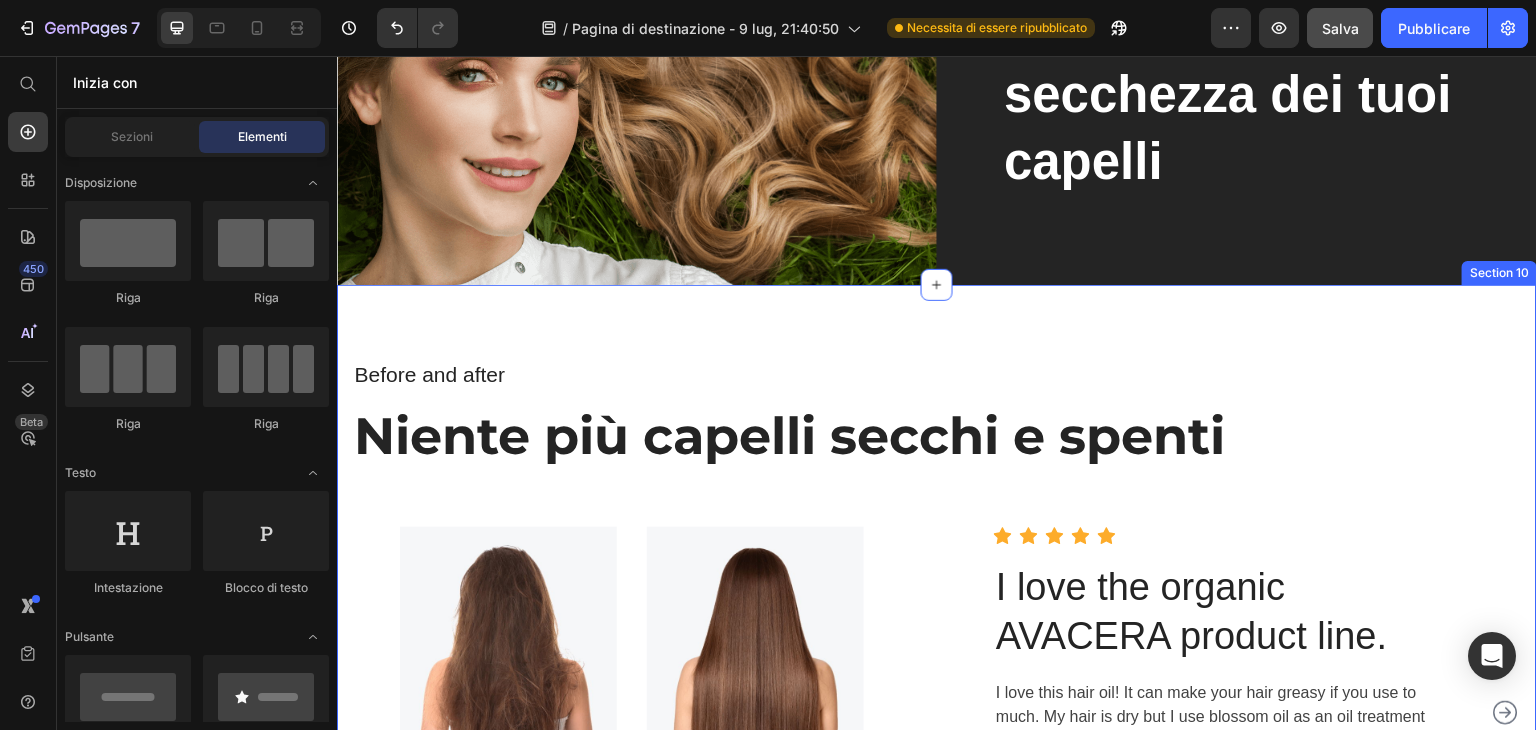 click on "Before and after Text block Niente più capelli secchi e spenti Heading Row
Image Image Row                Icon                Icon                Icon                Icon                Icon Icon List Hoz I love the organic AVACERA product line. Heading I love this hair oil! It can make your hair greasy if you use to much. My hair is dry but I use blossom oil as an oil treatment before washing my hair. It leaves my hair soft and eliminates dandruff. My hair is growing and I'm happy Text block                Title Line [PERSON] Text block Marketing Manager Text block 06 Sep, 2022 Text block Row Row Image Image Row                Icon                Icon                Icon                Icon                Icon Icon List Hoz I love the organic AVACERA product line. Heading Text block                Title Line [PERSON] Text block Marketing Manager Text block 06 Sep, 2022 Text block Row Row
Carousel Section 10" at bounding box center (937, 628) 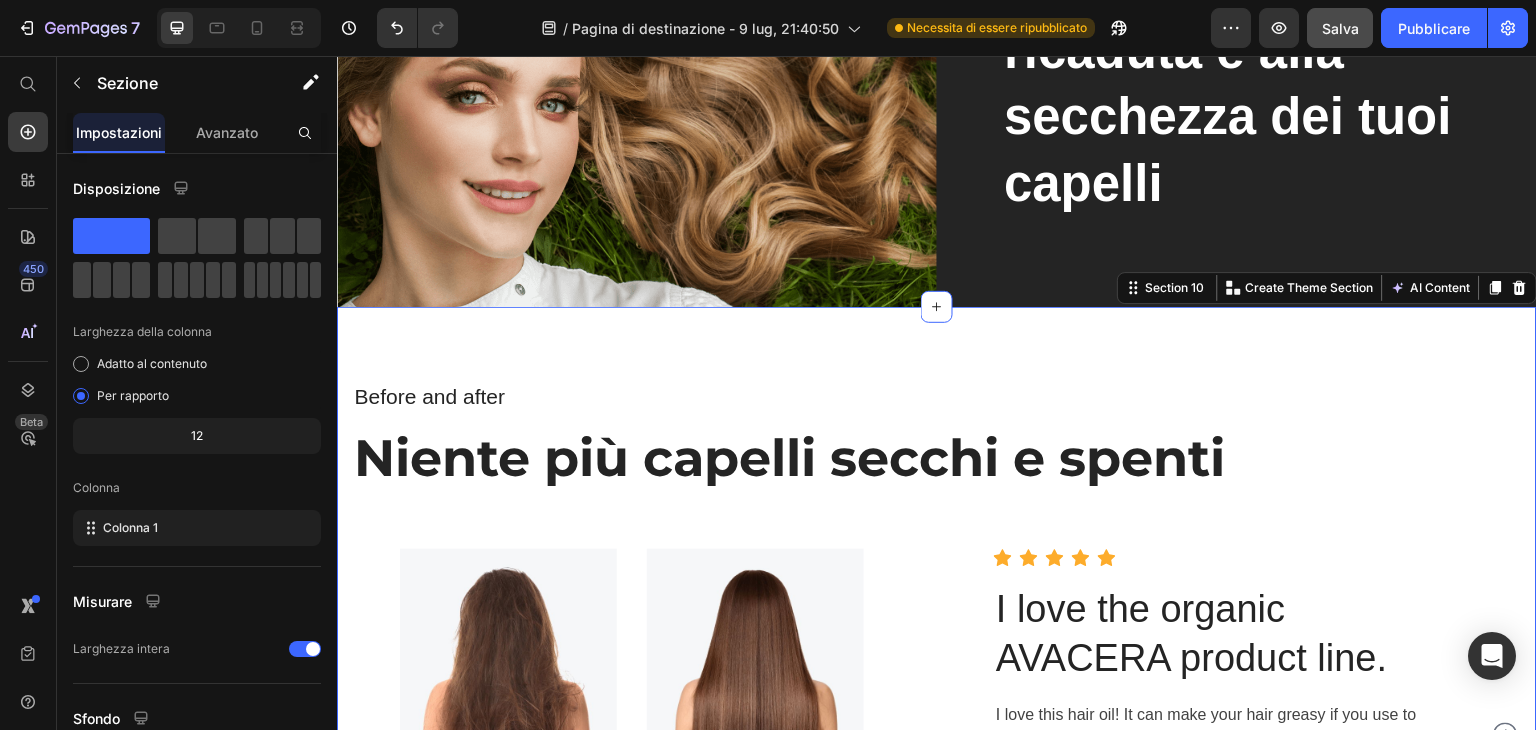 scroll, scrollTop: 3300, scrollLeft: 0, axis: vertical 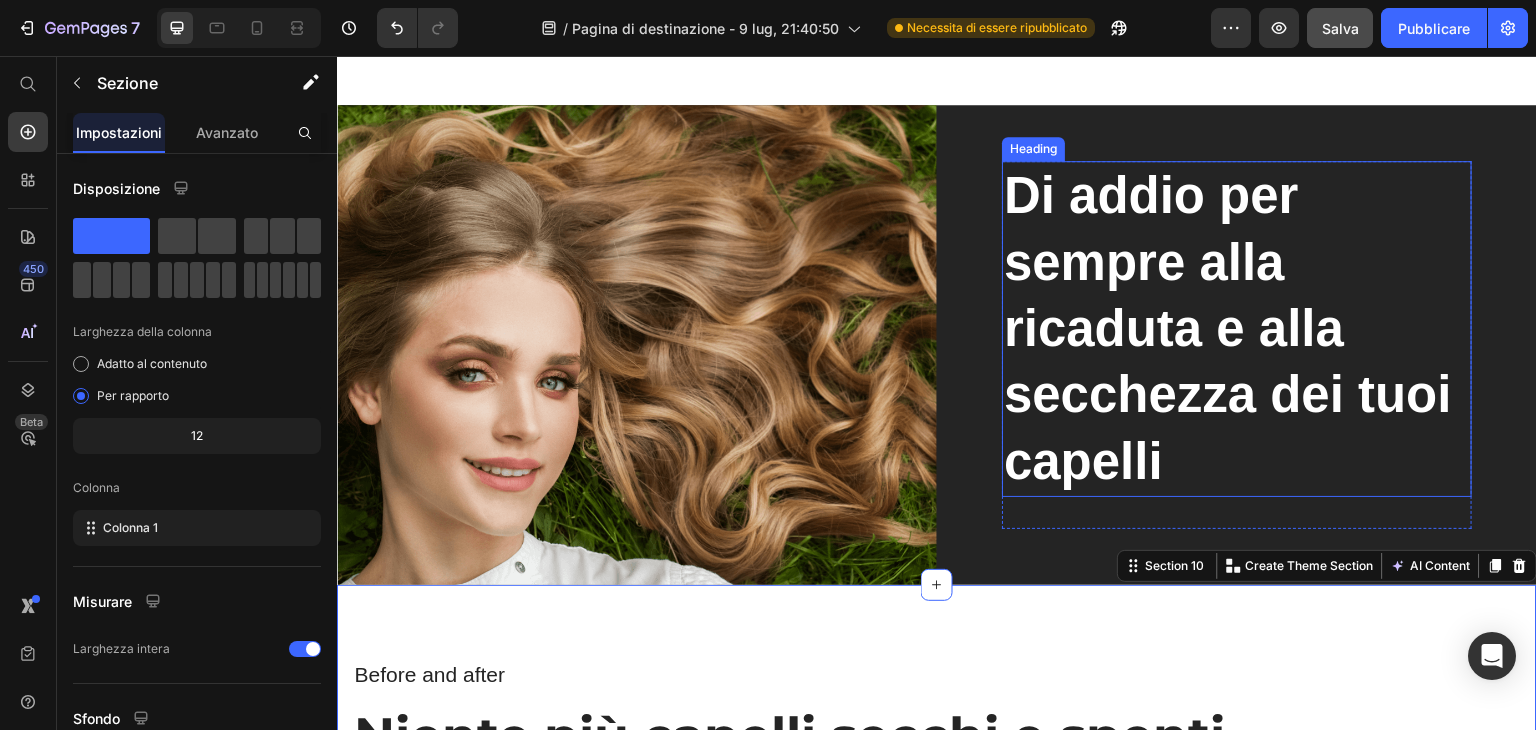 click on "Di addio per sempre alla ricaduta e alla secchezza dei tuoi capelli" at bounding box center (1237, 328) 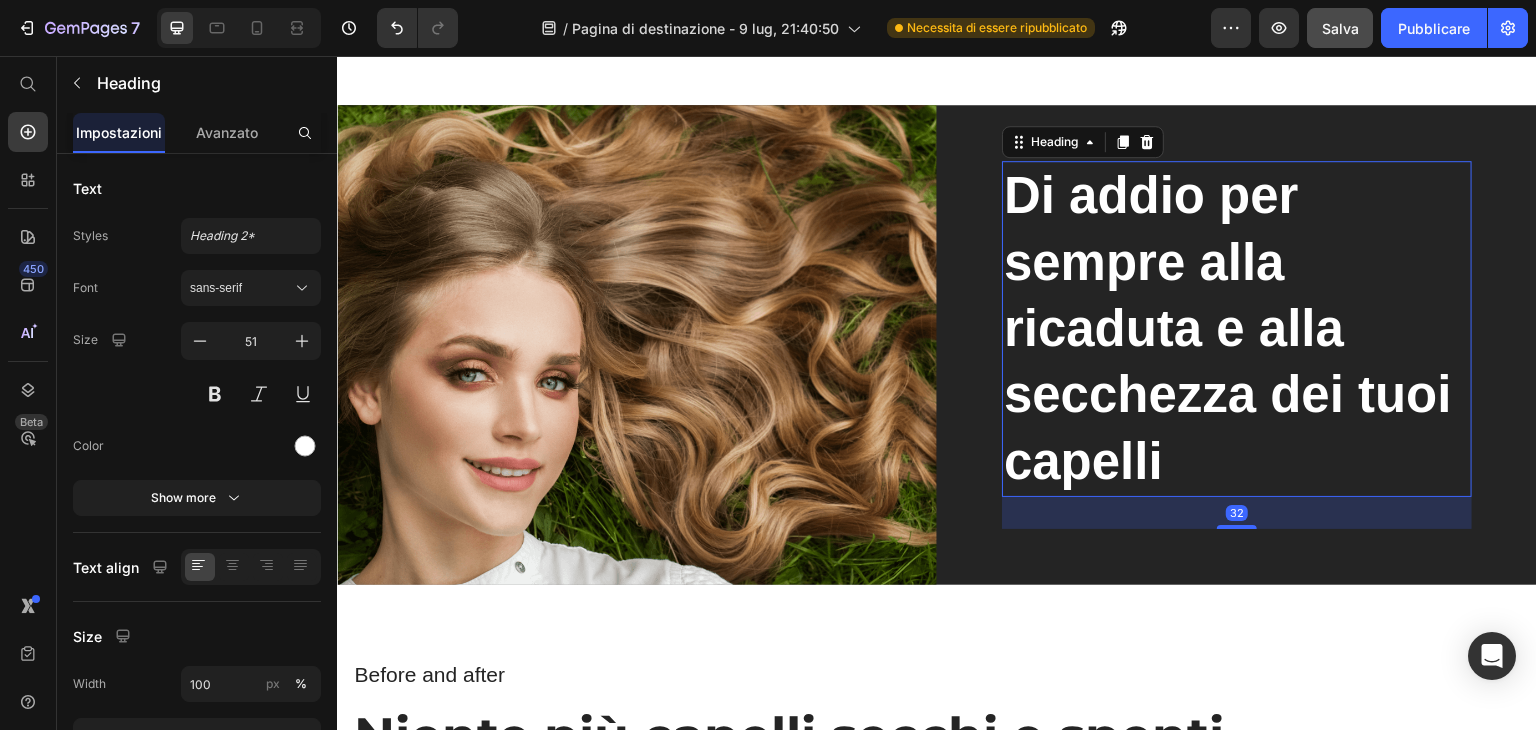 click on "Di addio per sempre alla ricaduta e alla secchezza dei tuoi capelli" at bounding box center [1237, 328] 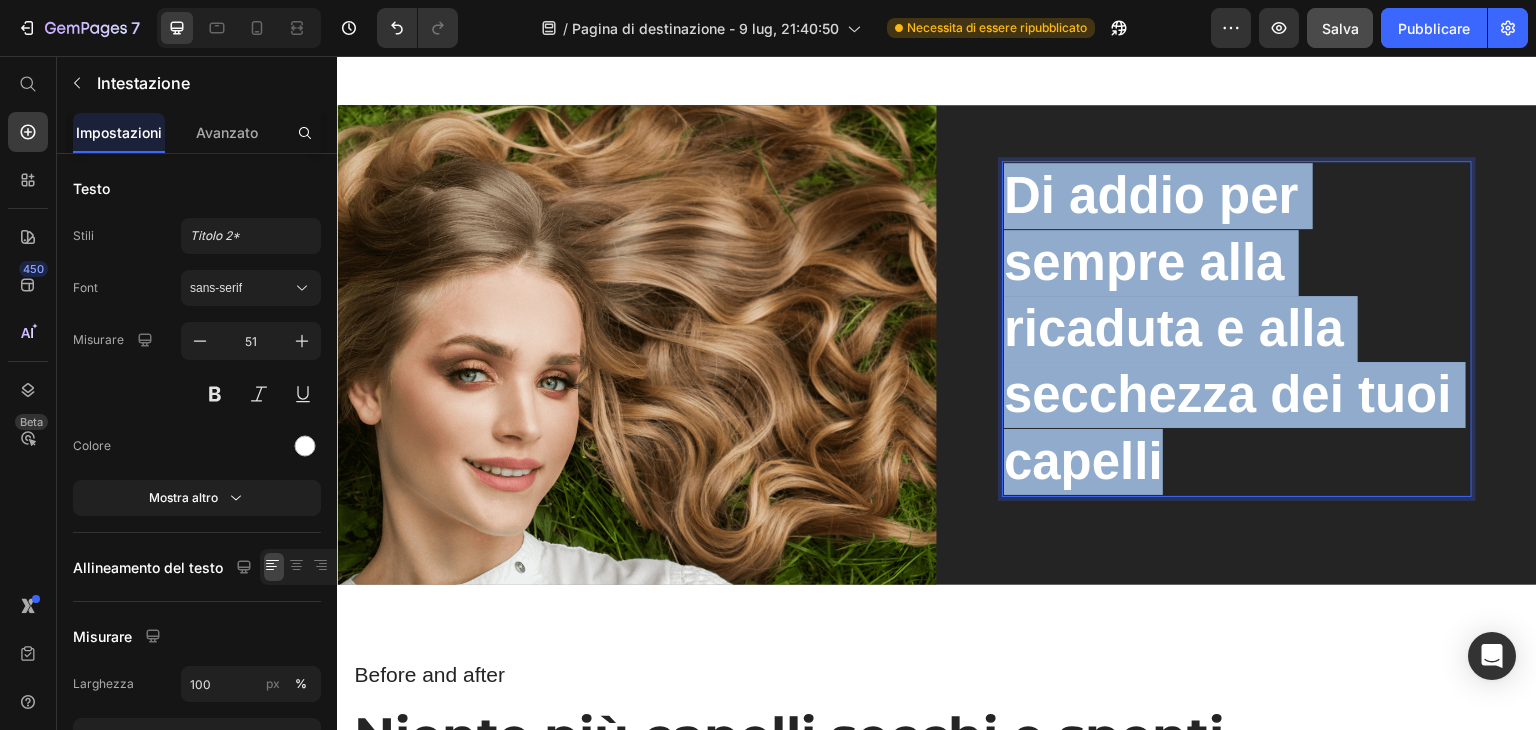click on "Di addio per sempre alla ricaduta e alla secchezza dei tuoi capelli" at bounding box center (1237, 328) 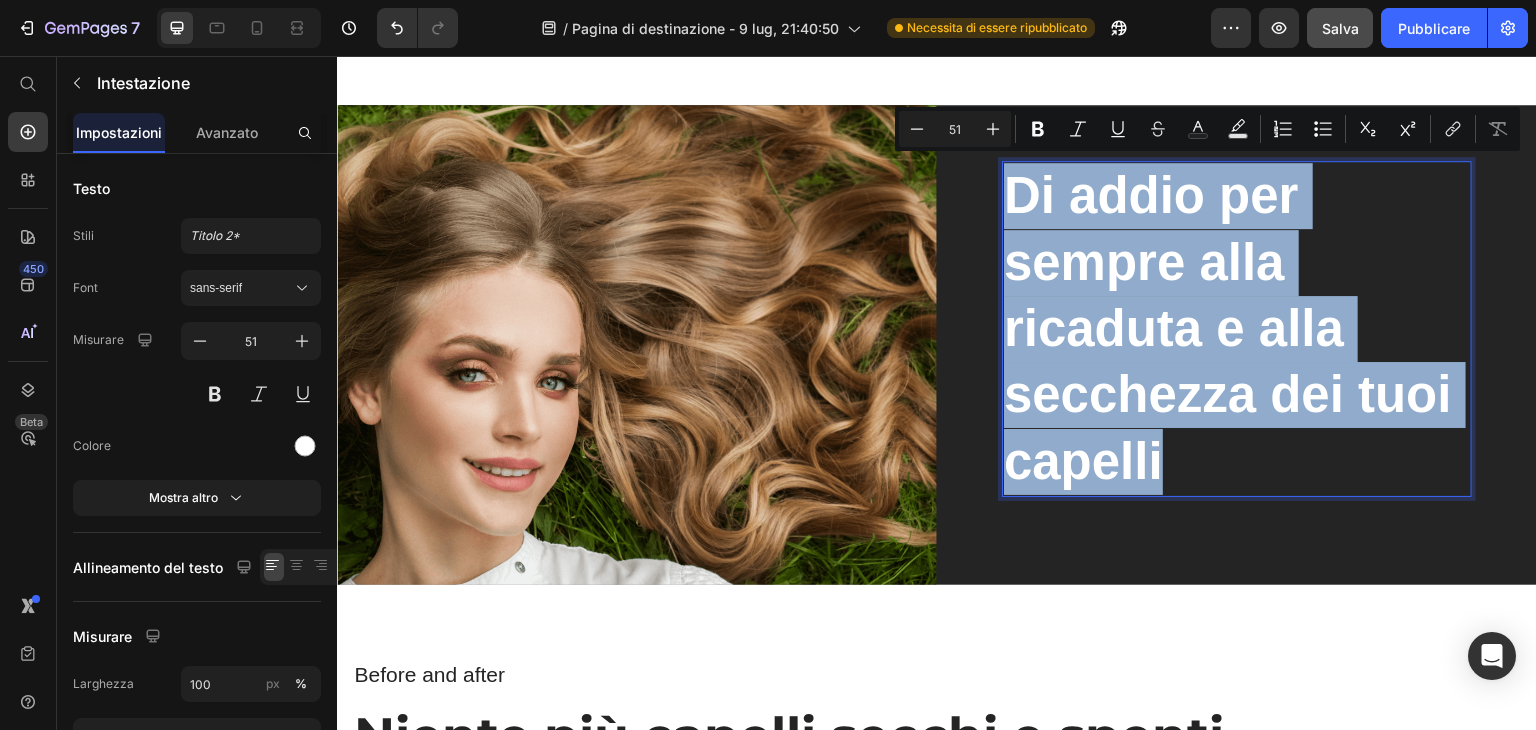 click on "Di addio per sempre alla ricaduta e alla secchezza dei tuoi capelli" at bounding box center [1237, 328] 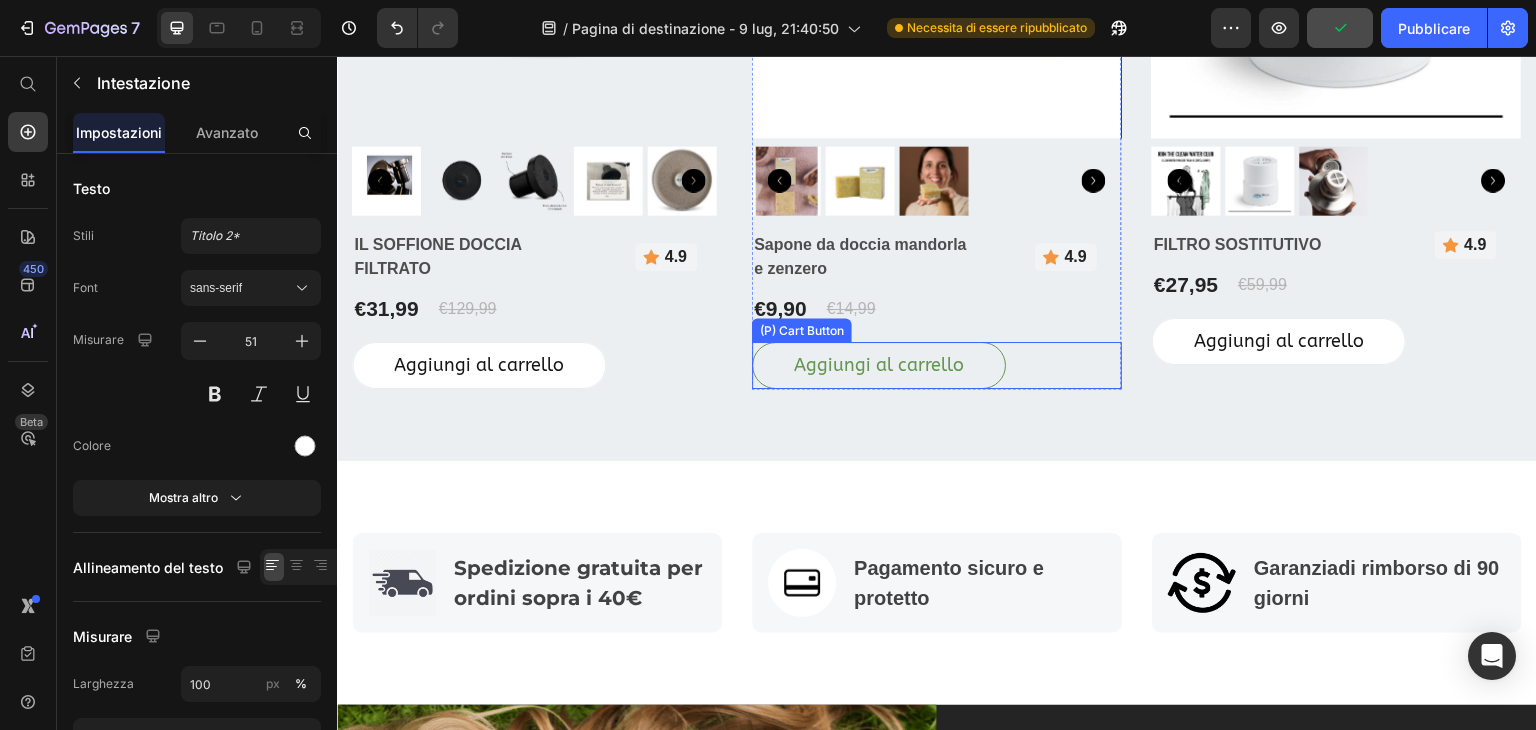 scroll, scrollTop: 3200, scrollLeft: 0, axis: vertical 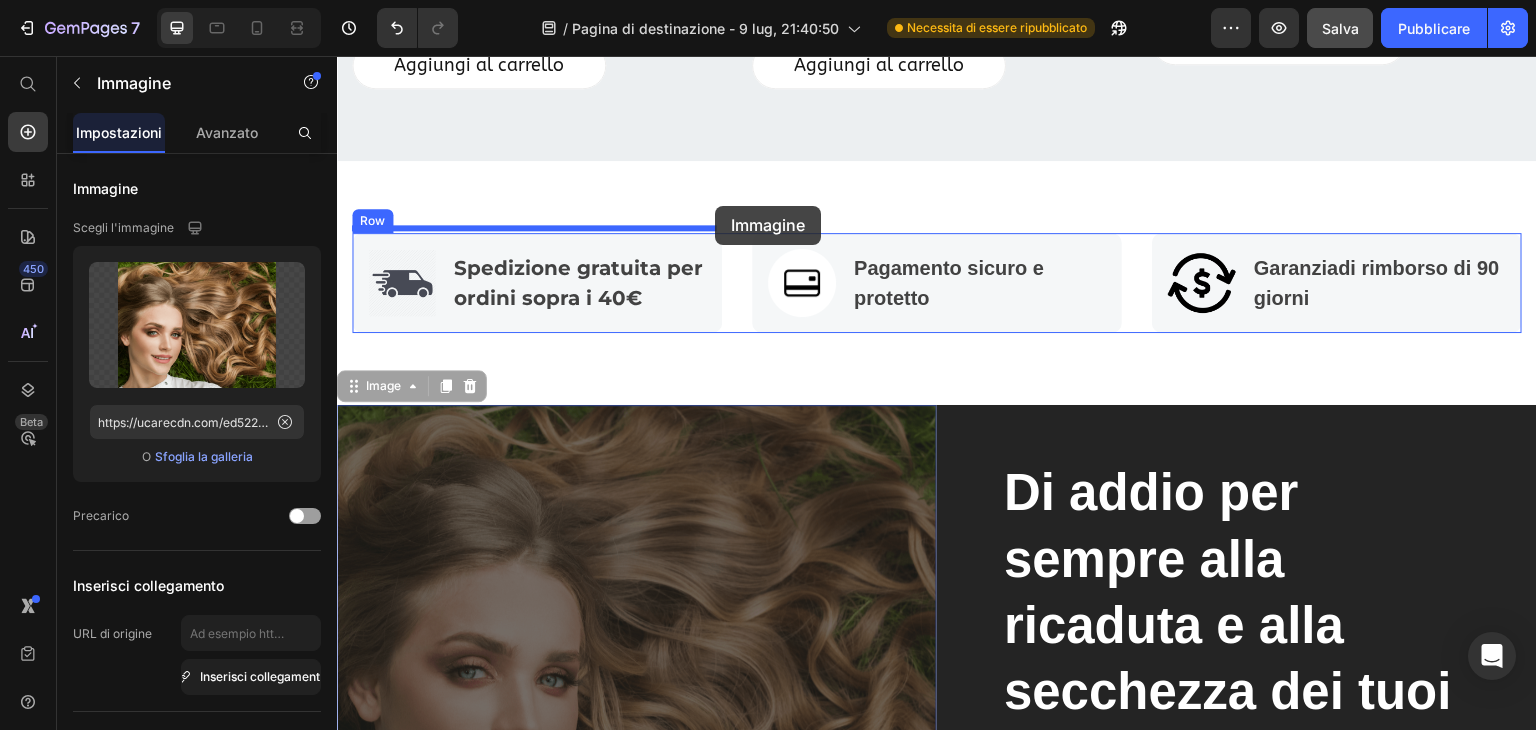 drag, startPoint x: 749, startPoint y: 378, endPoint x: 778, endPoint y: 471, distance: 97.41663 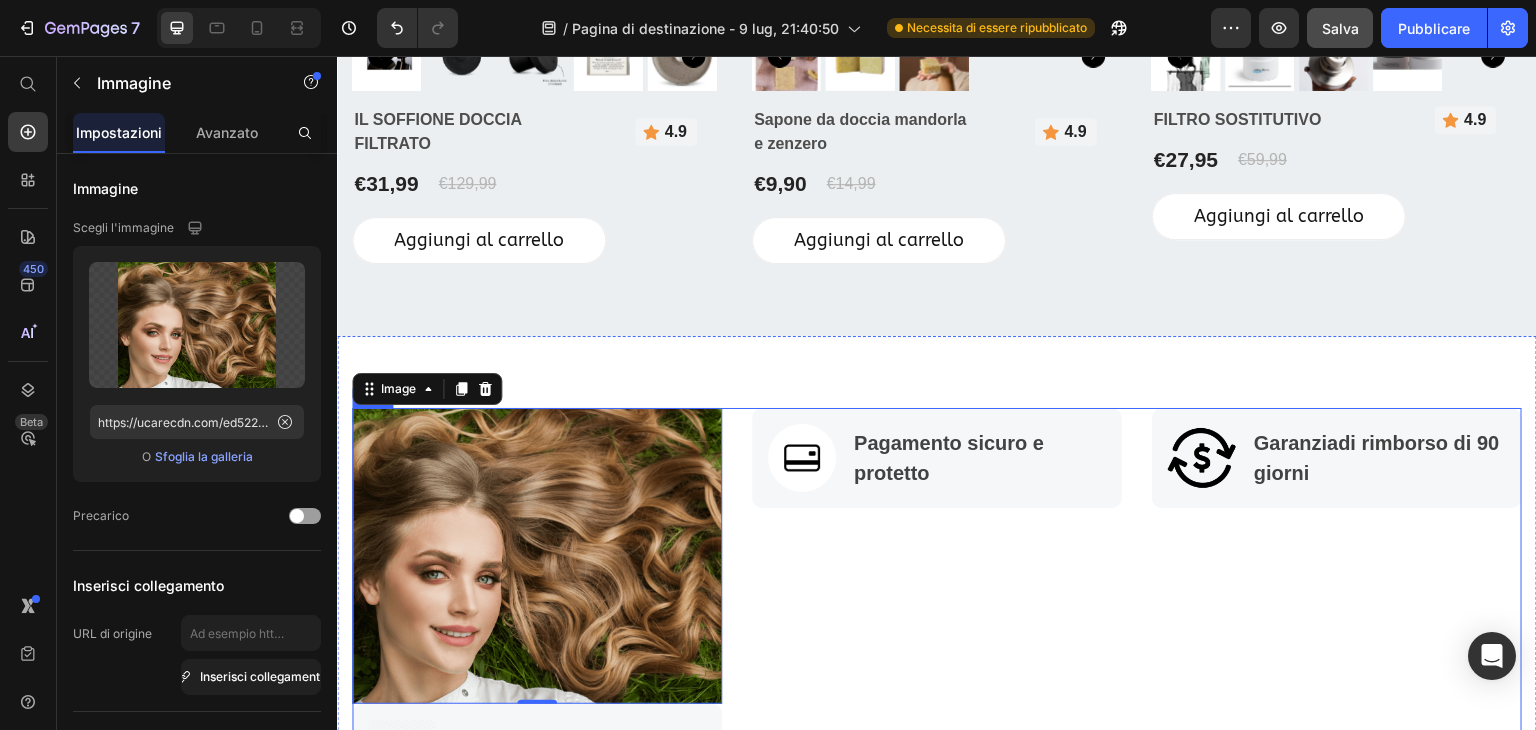 scroll, scrollTop: 2900, scrollLeft: 0, axis: vertical 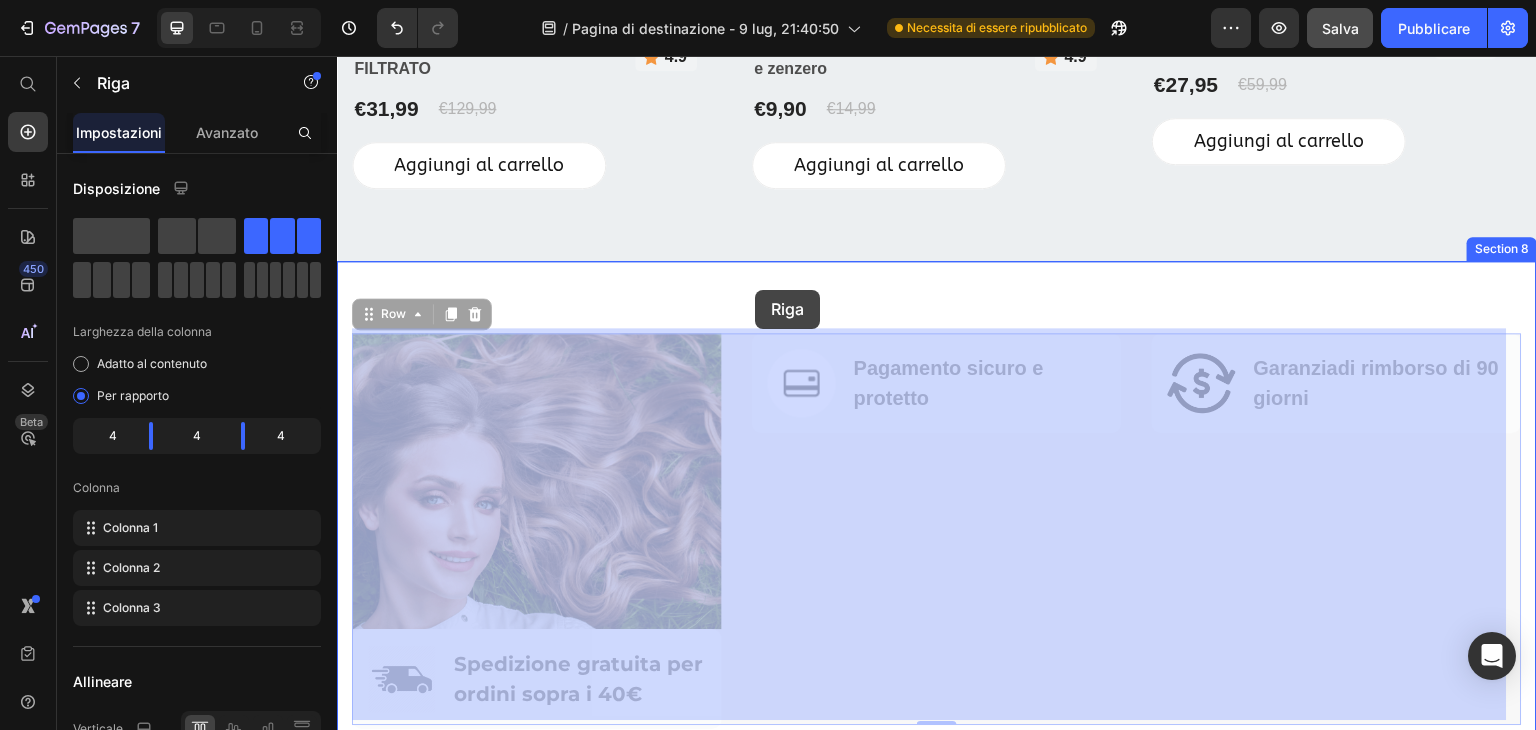 drag, startPoint x: 744, startPoint y: 330, endPoint x: 755, endPoint y: 290, distance: 41.484936 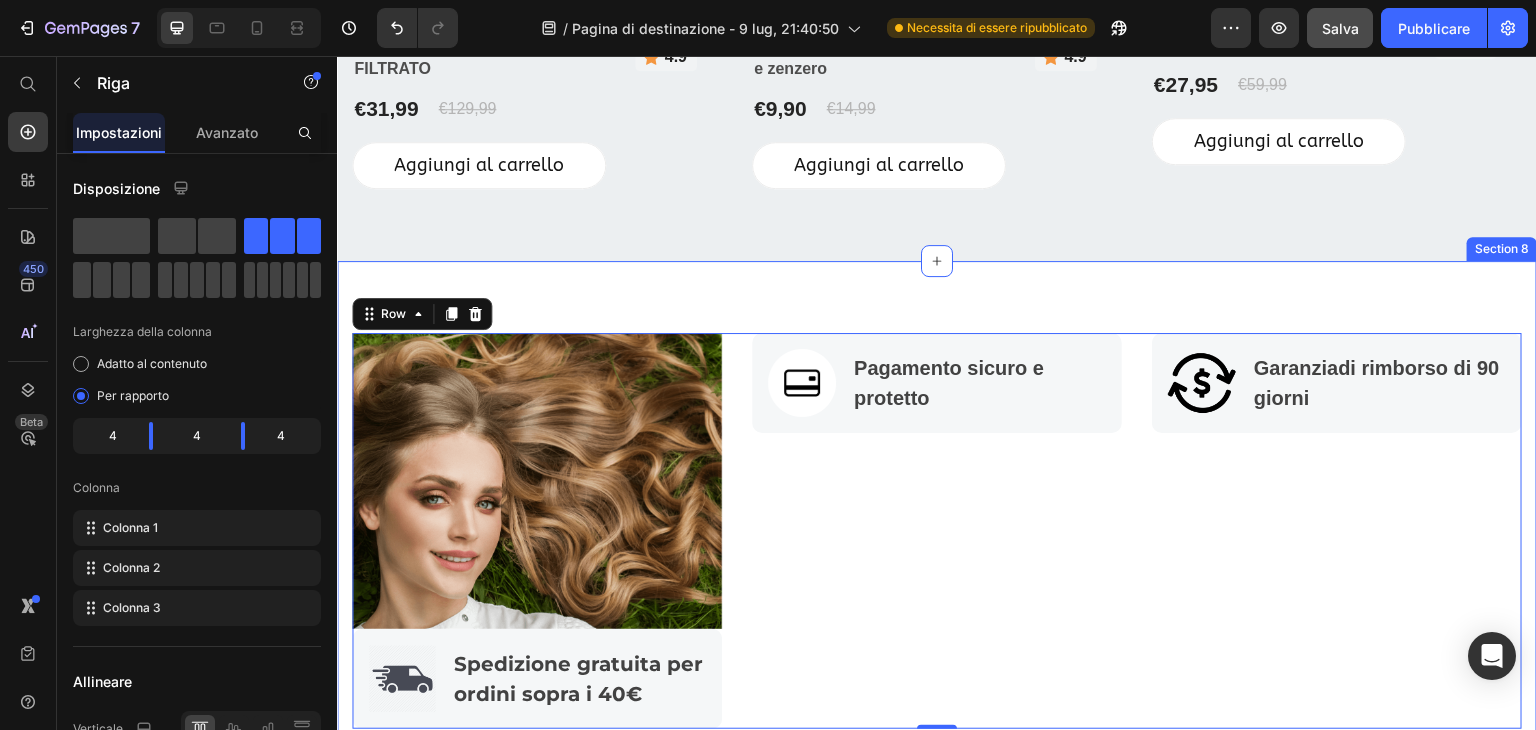 click on "Image Image Spedizione gratuita per ordini sopra i 40€ Text block Row Image Pagamento sicuro e protetto Text block Row Image Garanzia  di rimborso di 90 giorni   Text block Row Row   0 Section 8" at bounding box center (937, 531) 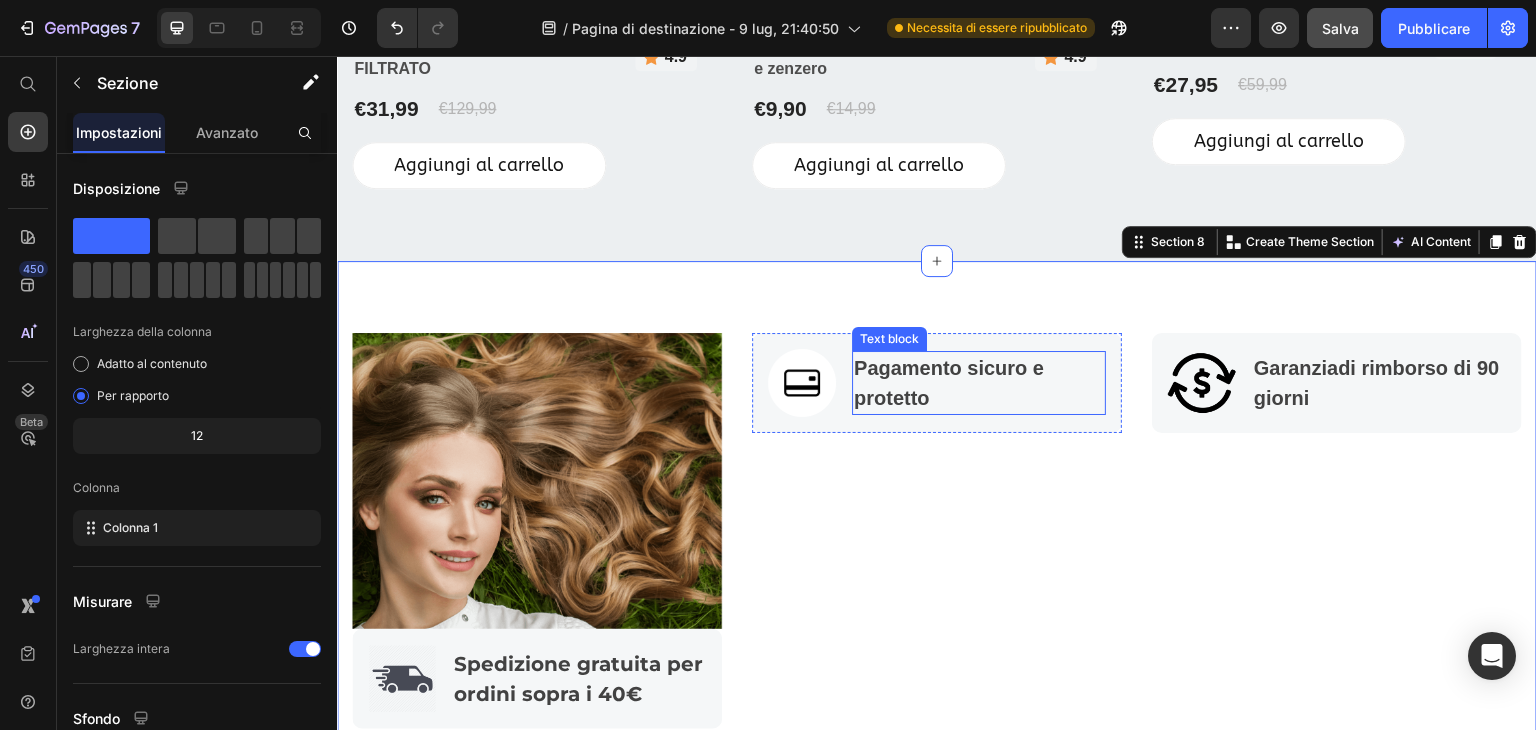 scroll, scrollTop: 3400, scrollLeft: 0, axis: vertical 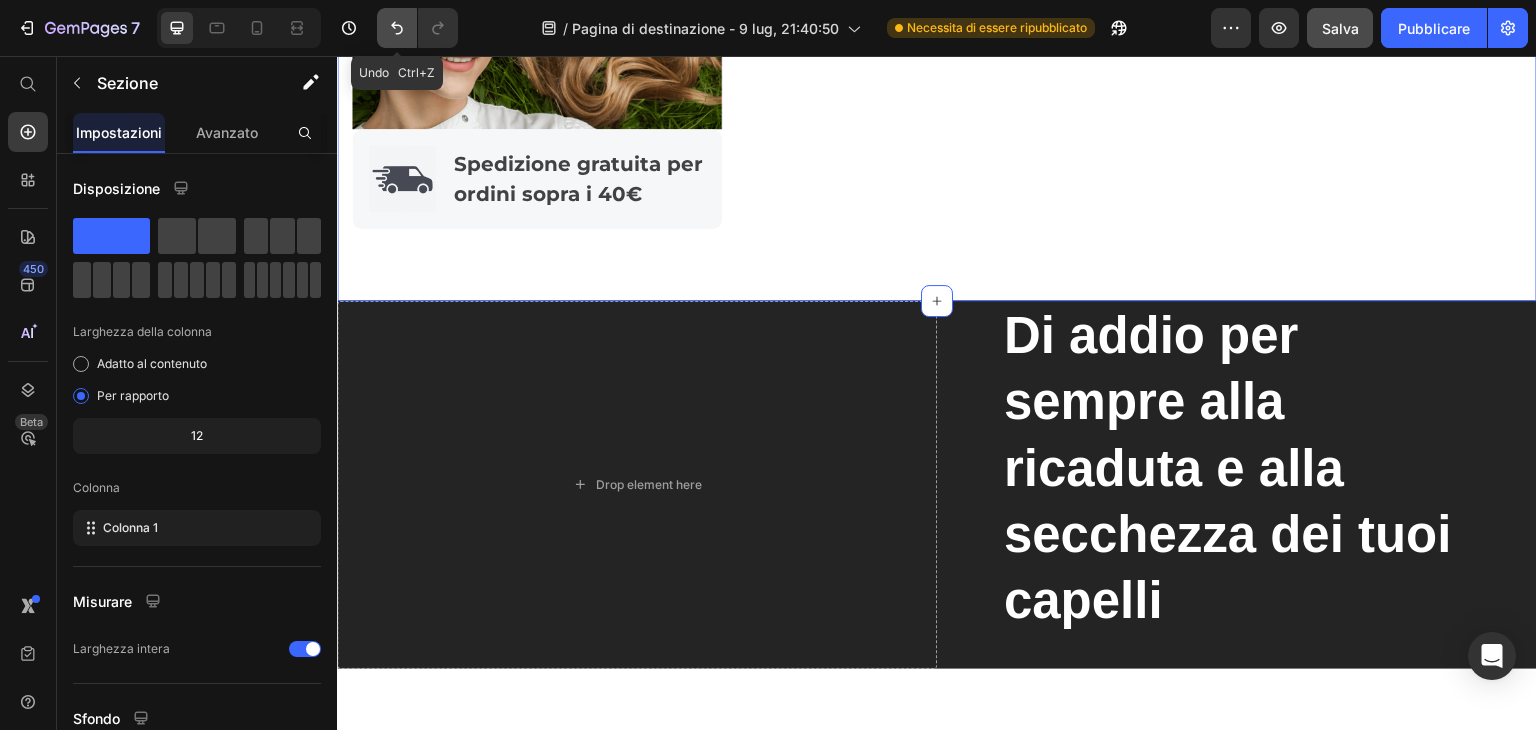 click 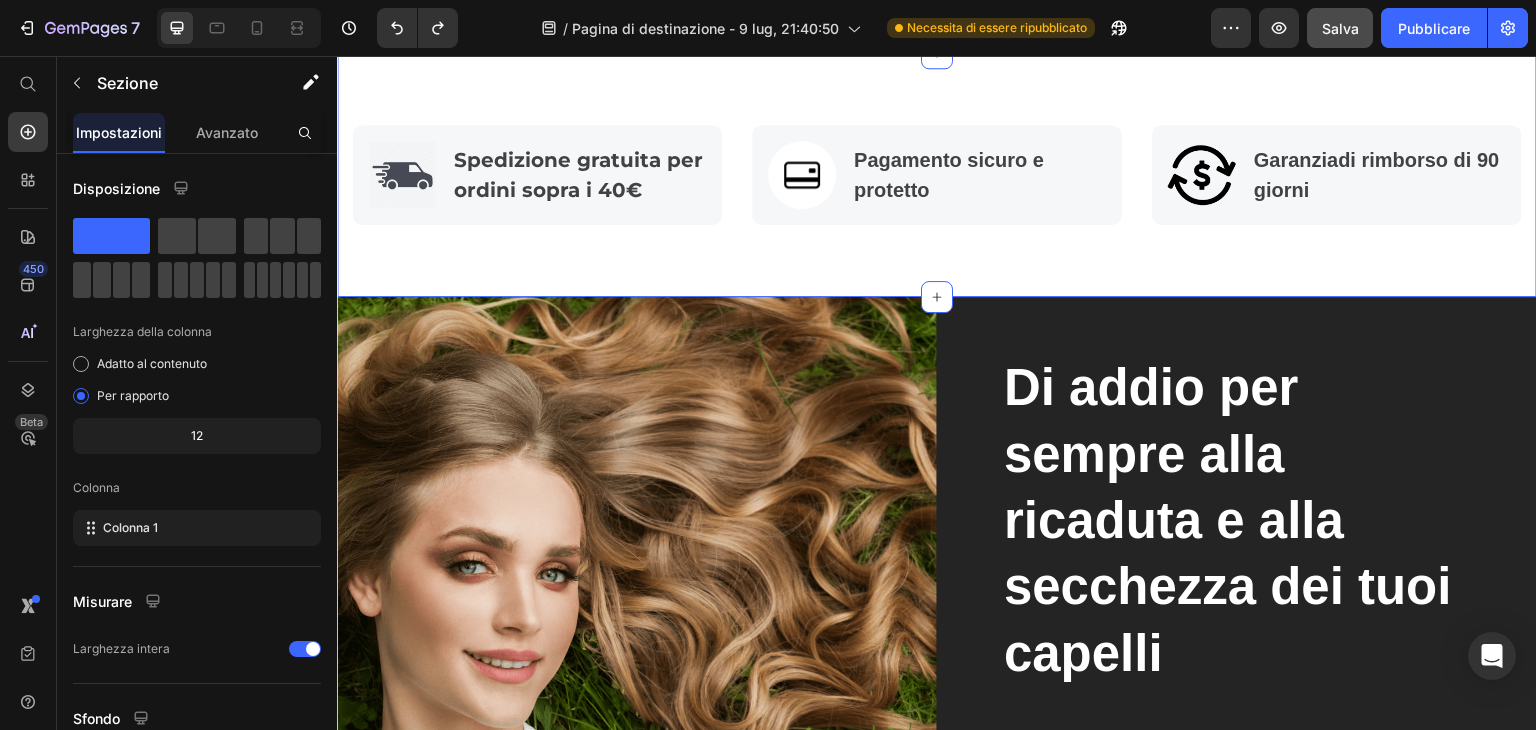 click on "Image Spedizione gratuita per ordini sopra i 40€ Text block Row Image Pagamento sicuro e protetto Text block Row Image Garanzia  di rimborso di 90 giorni   Text block Row Row Section 8   You can create reusable sections Create Theme Section AI Content Write with GemAI What would you like to describe here? Tone and Voice Persuasive Product CERA IN POLVERE PER CAPELLI Show more Generate" at bounding box center [937, 175] 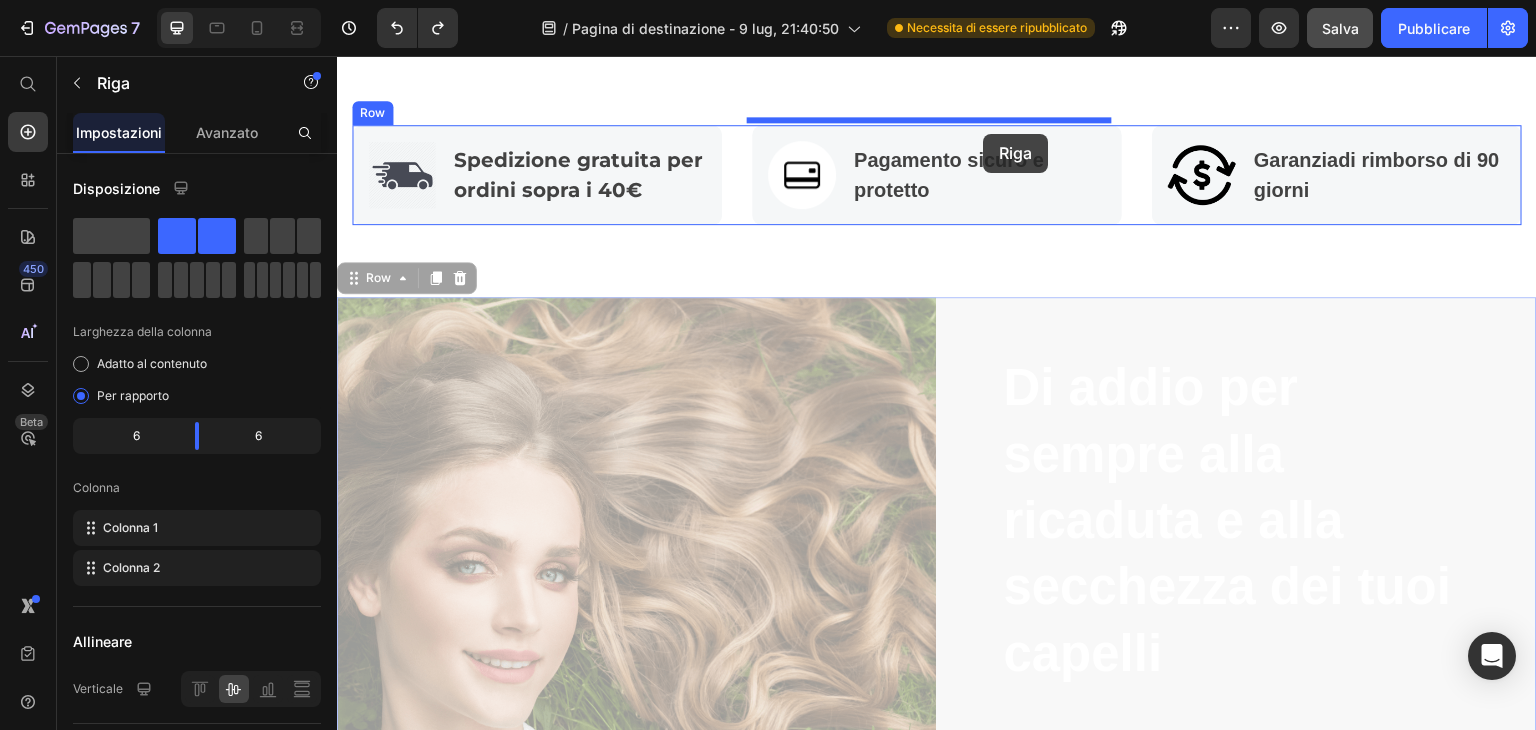 drag, startPoint x: 1002, startPoint y: 302, endPoint x: 984, endPoint y: 134, distance: 168.96153 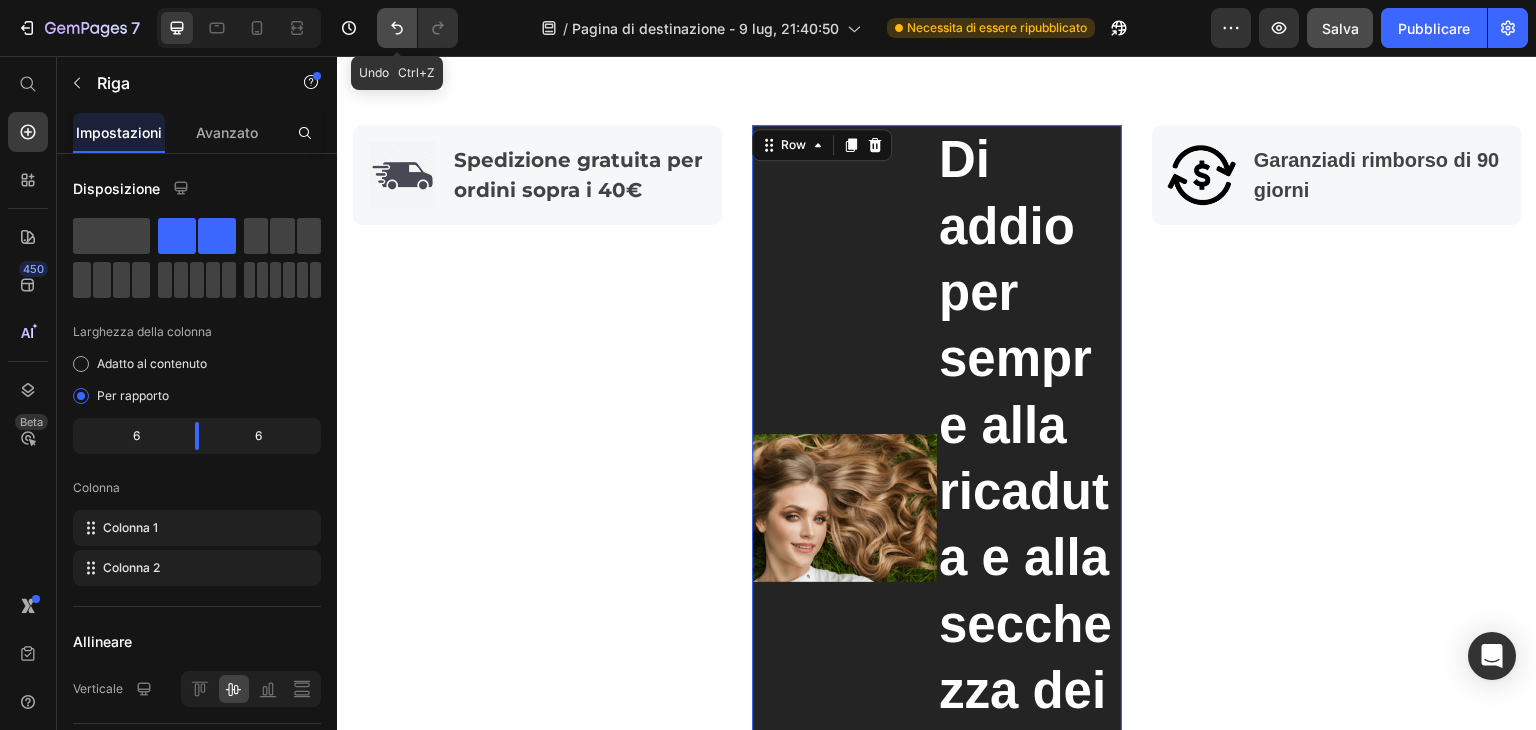 click 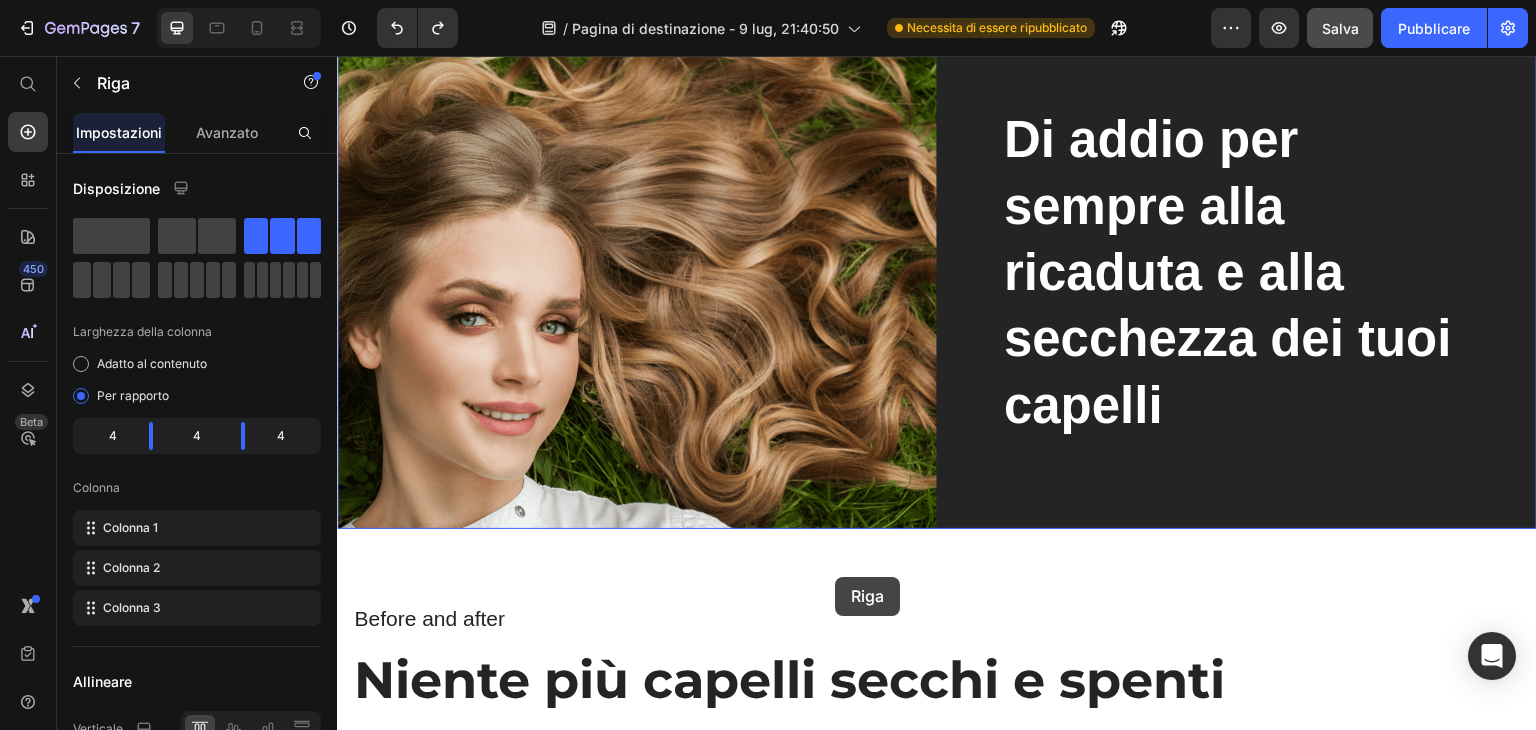 scroll, scrollTop: 3556, scrollLeft: 0, axis: vertical 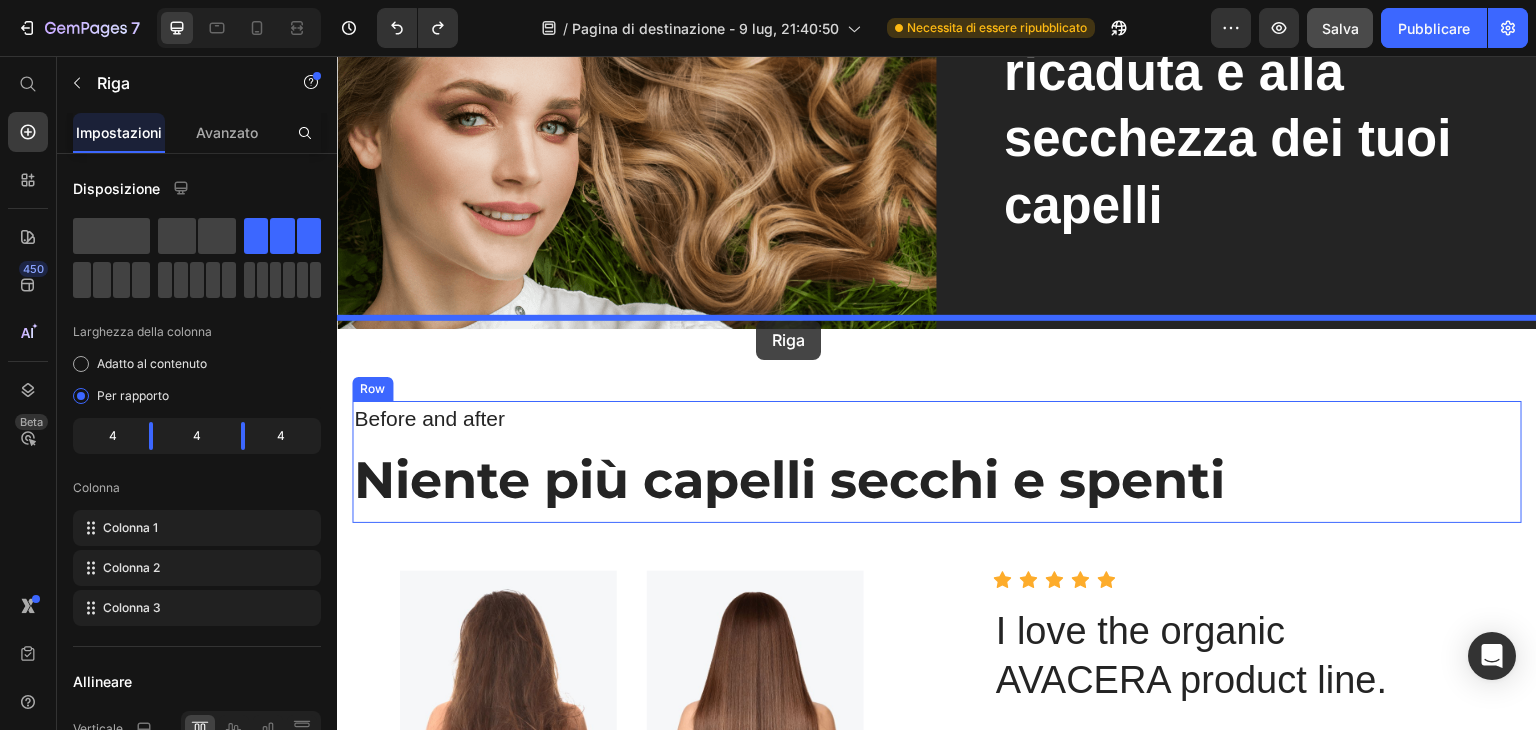 drag, startPoint x: 721, startPoint y: 120, endPoint x: 756, endPoint y: 321, distance: 204.0245 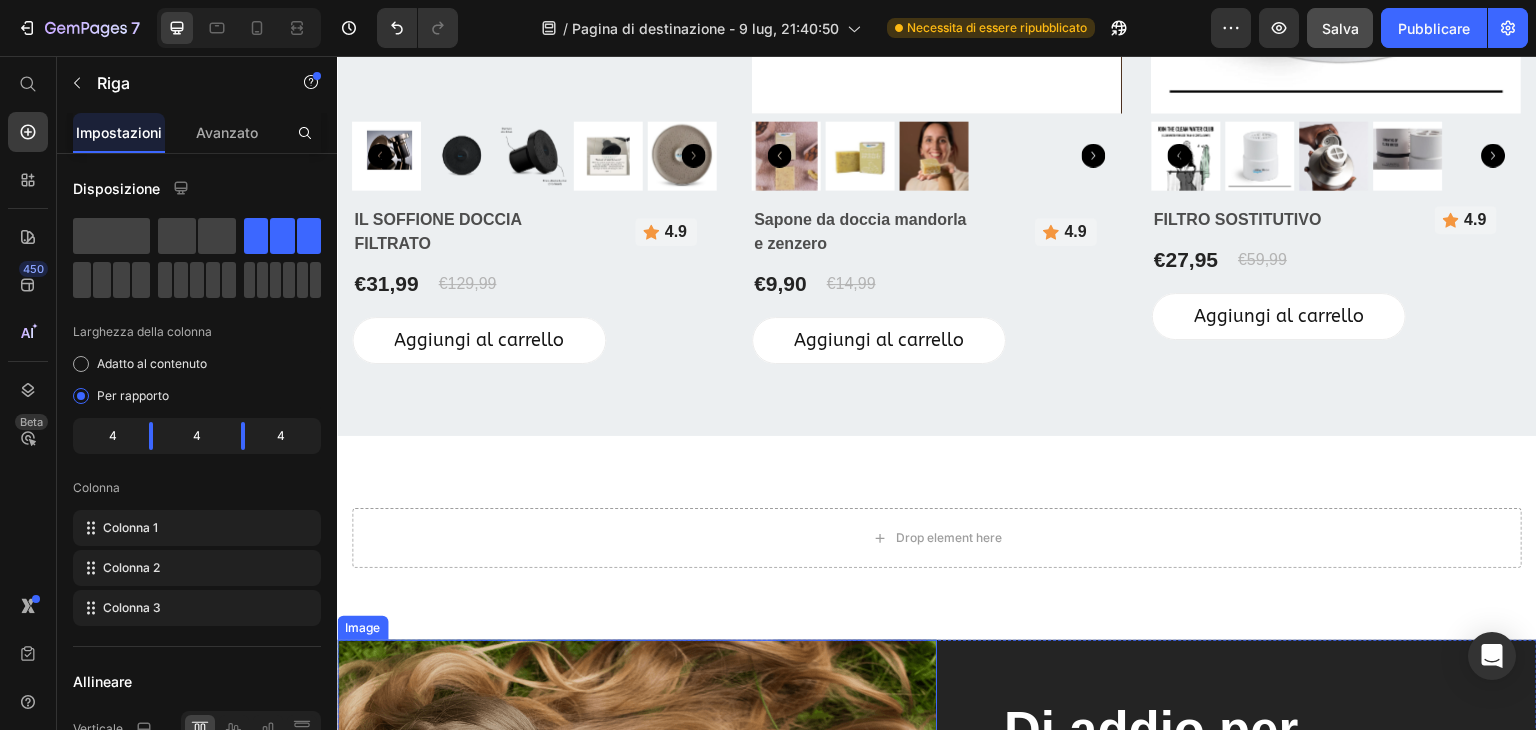 scroll, scrollTop: 2716, scrollLeft: 0, axis: vertical 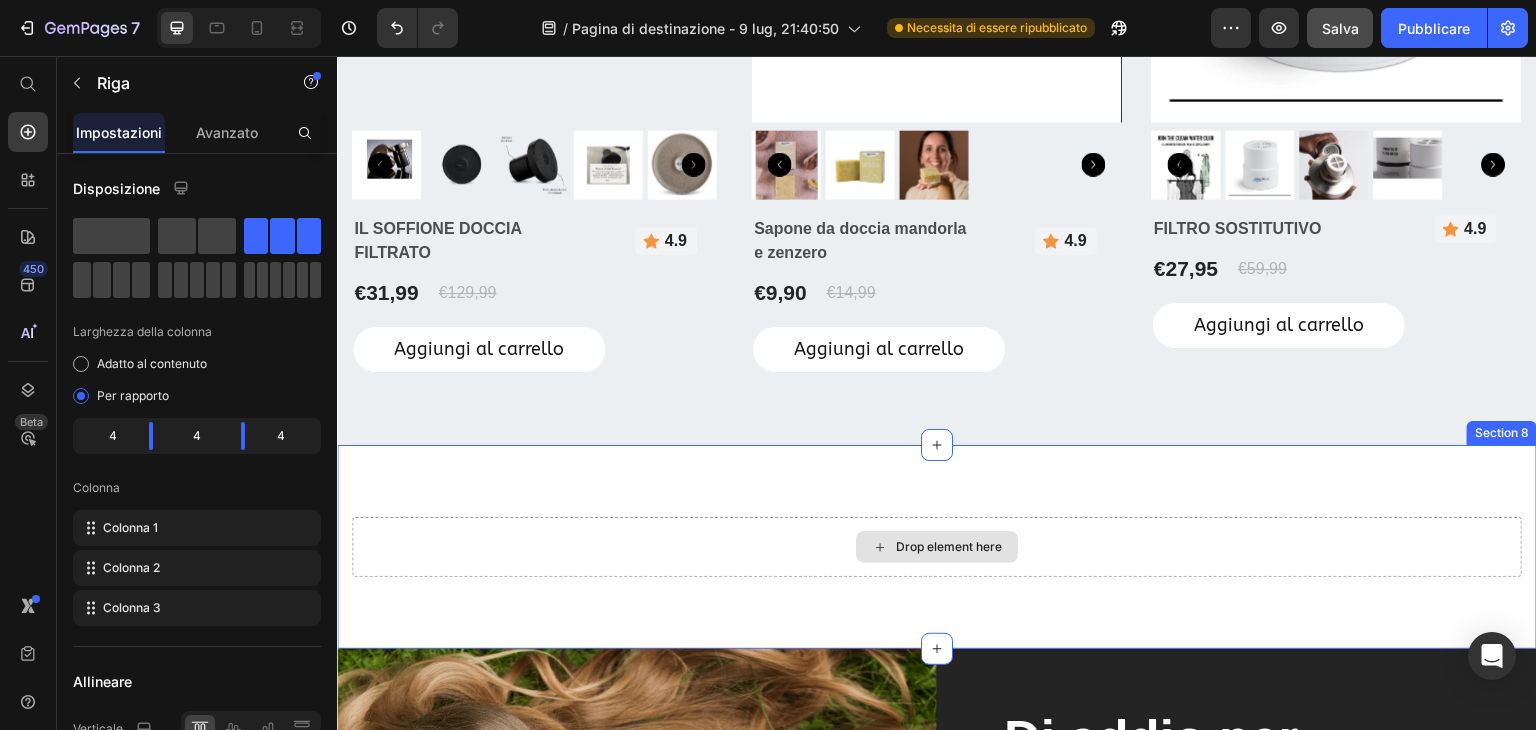 click on "Drop element here" at bounding box center [937, 547] 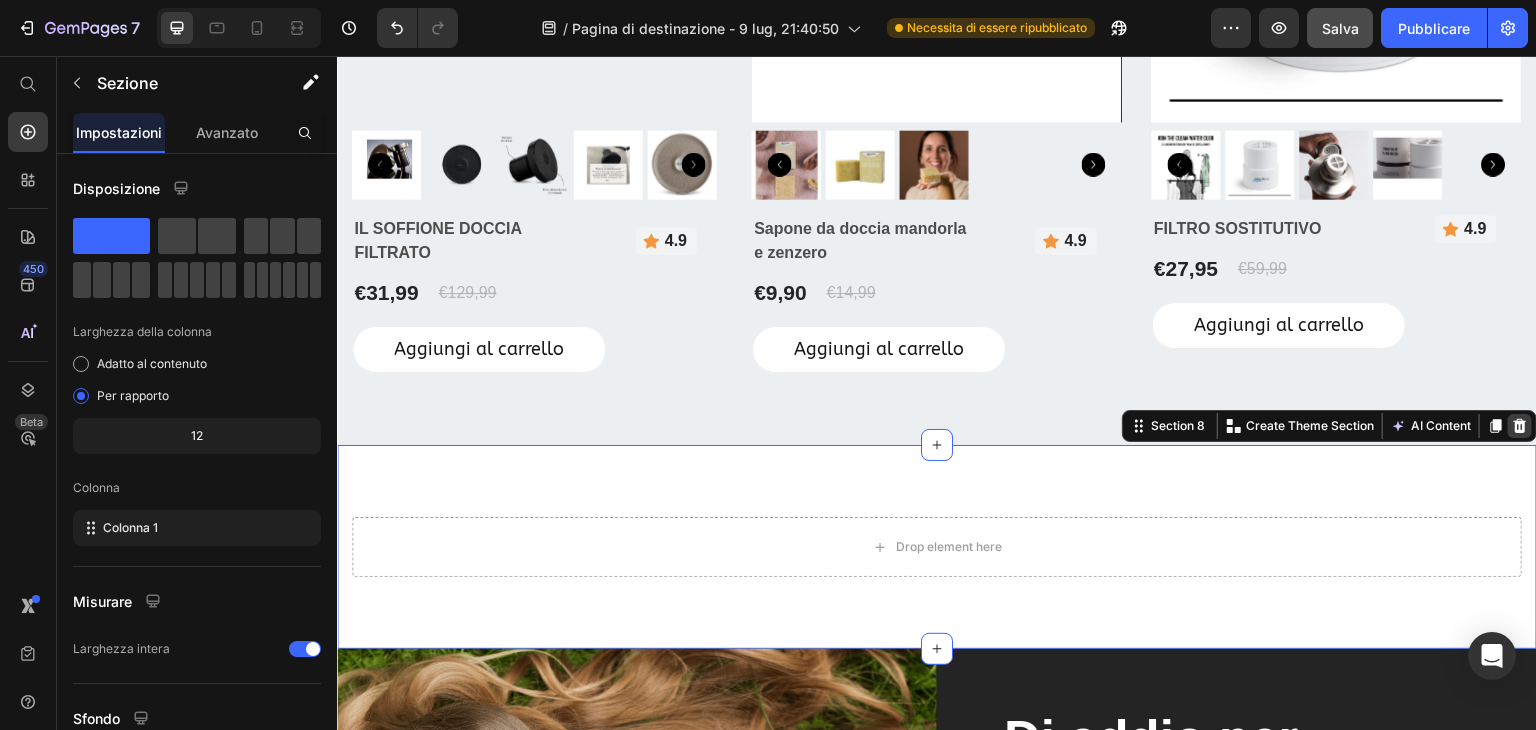 click 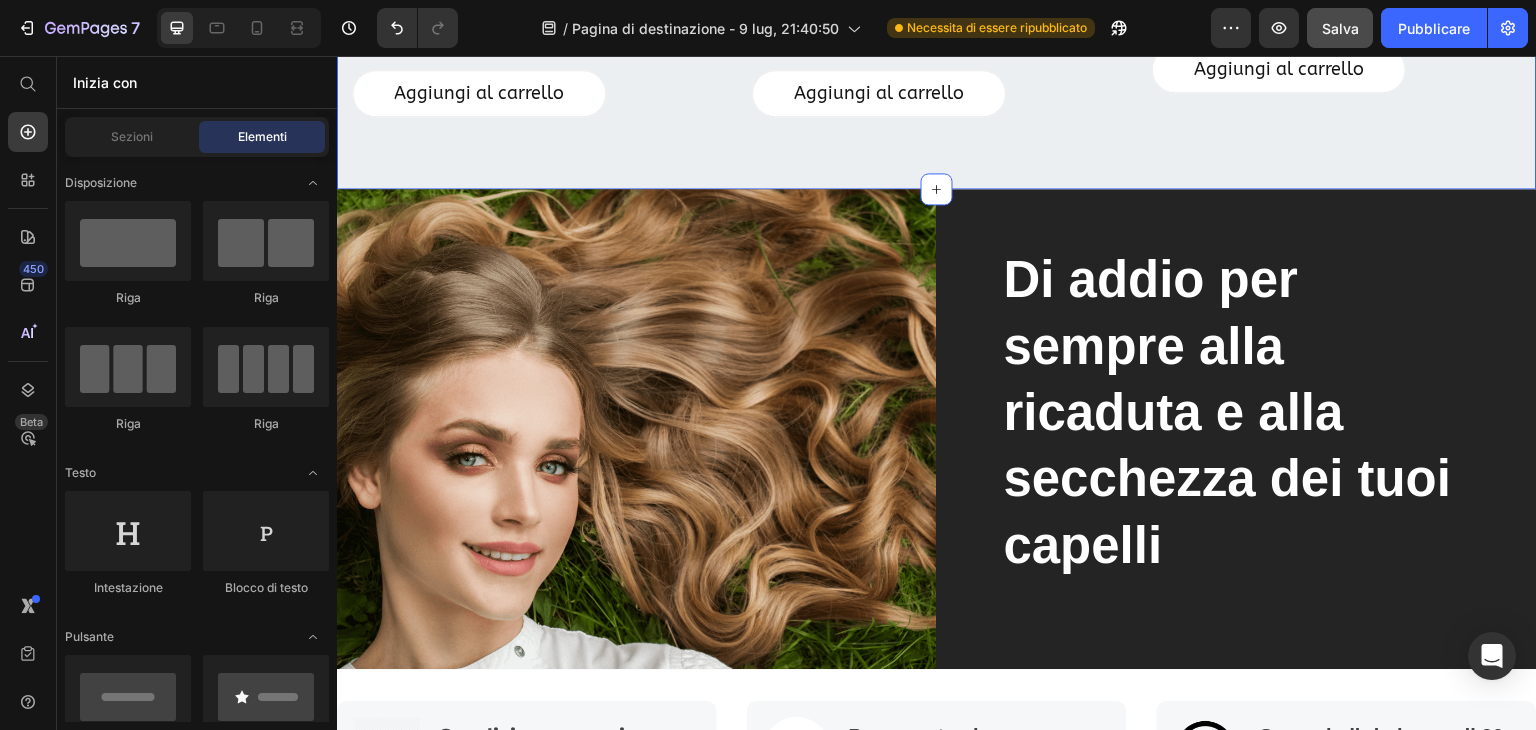 scroll, scrollTop: 3016, scrollLeft: 0, axis: vertical 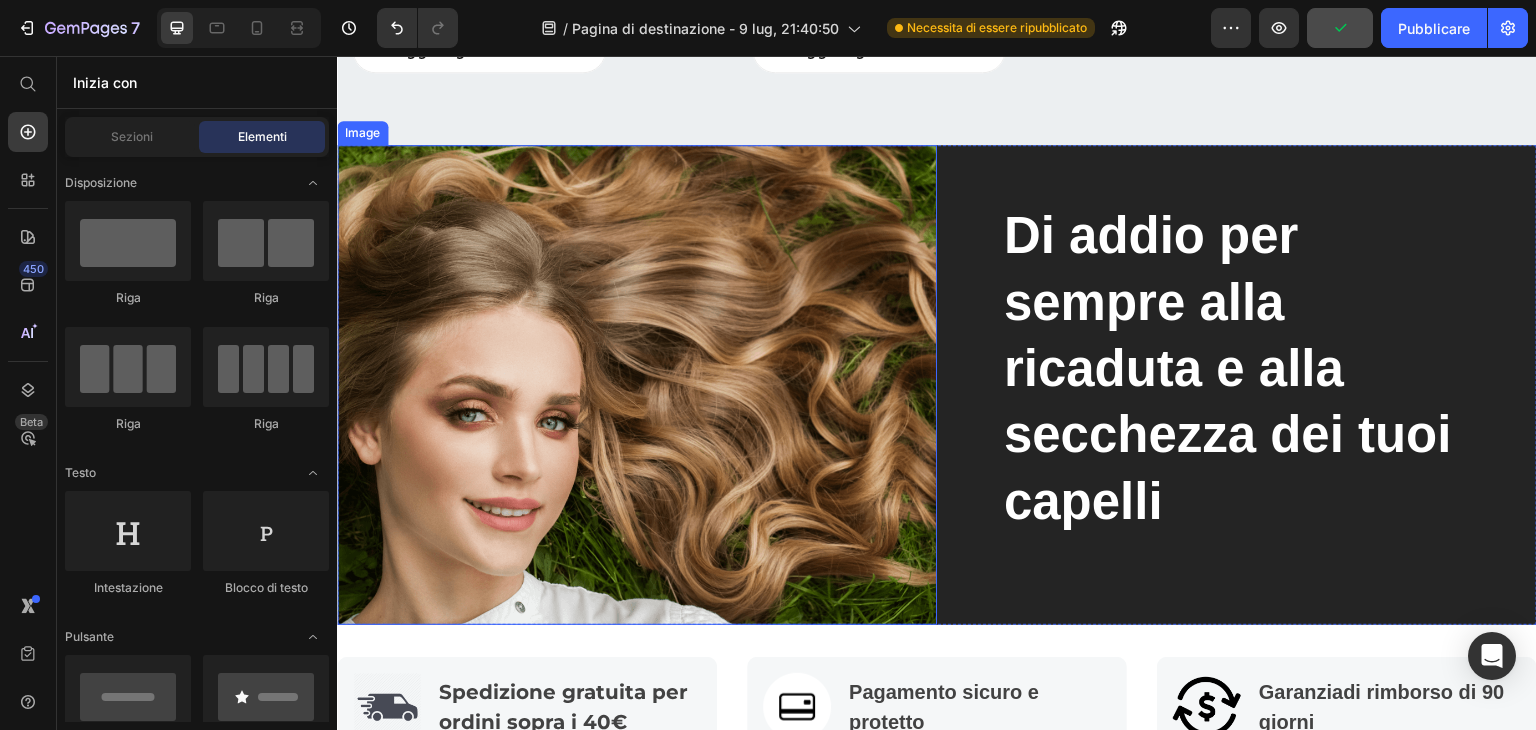 click at bounding box center [637, 385] 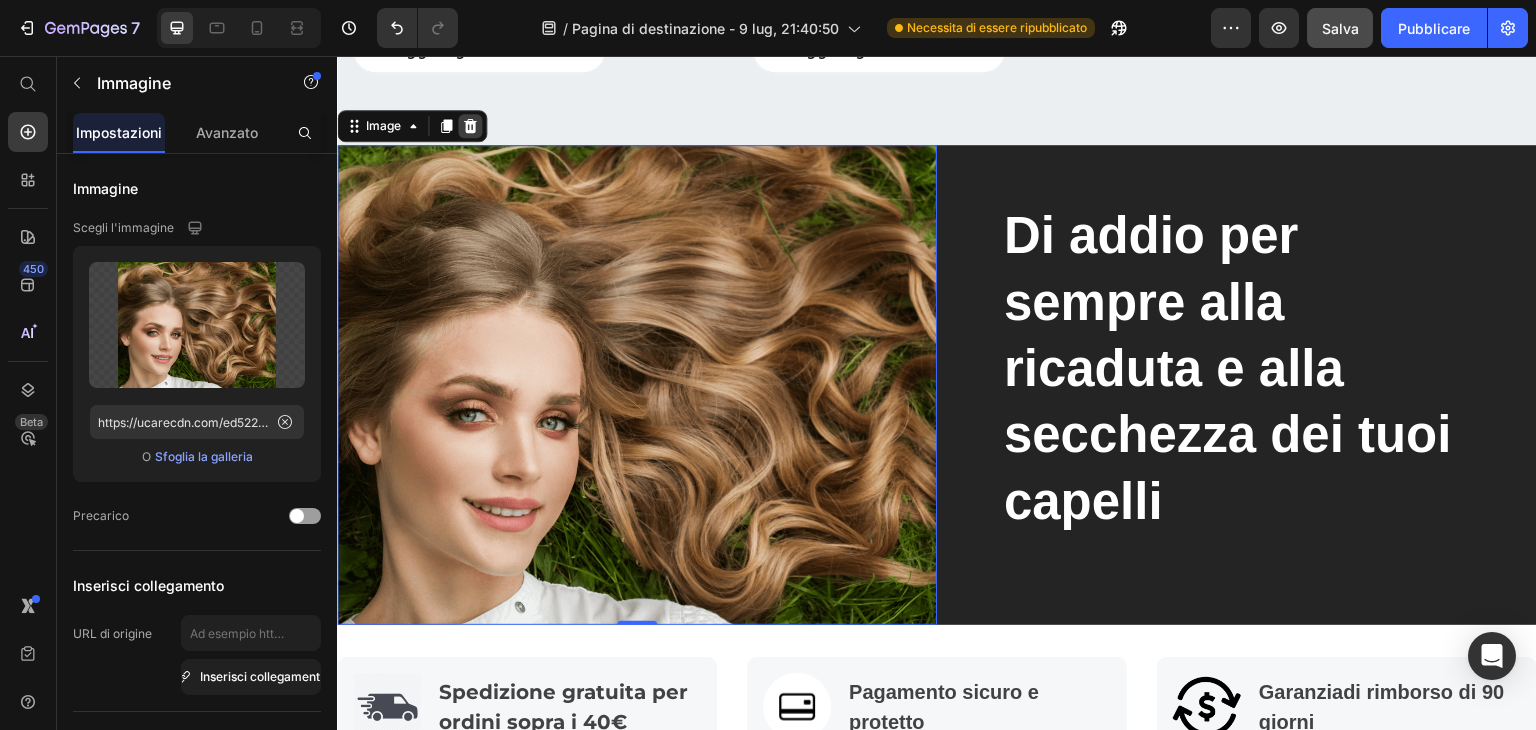click 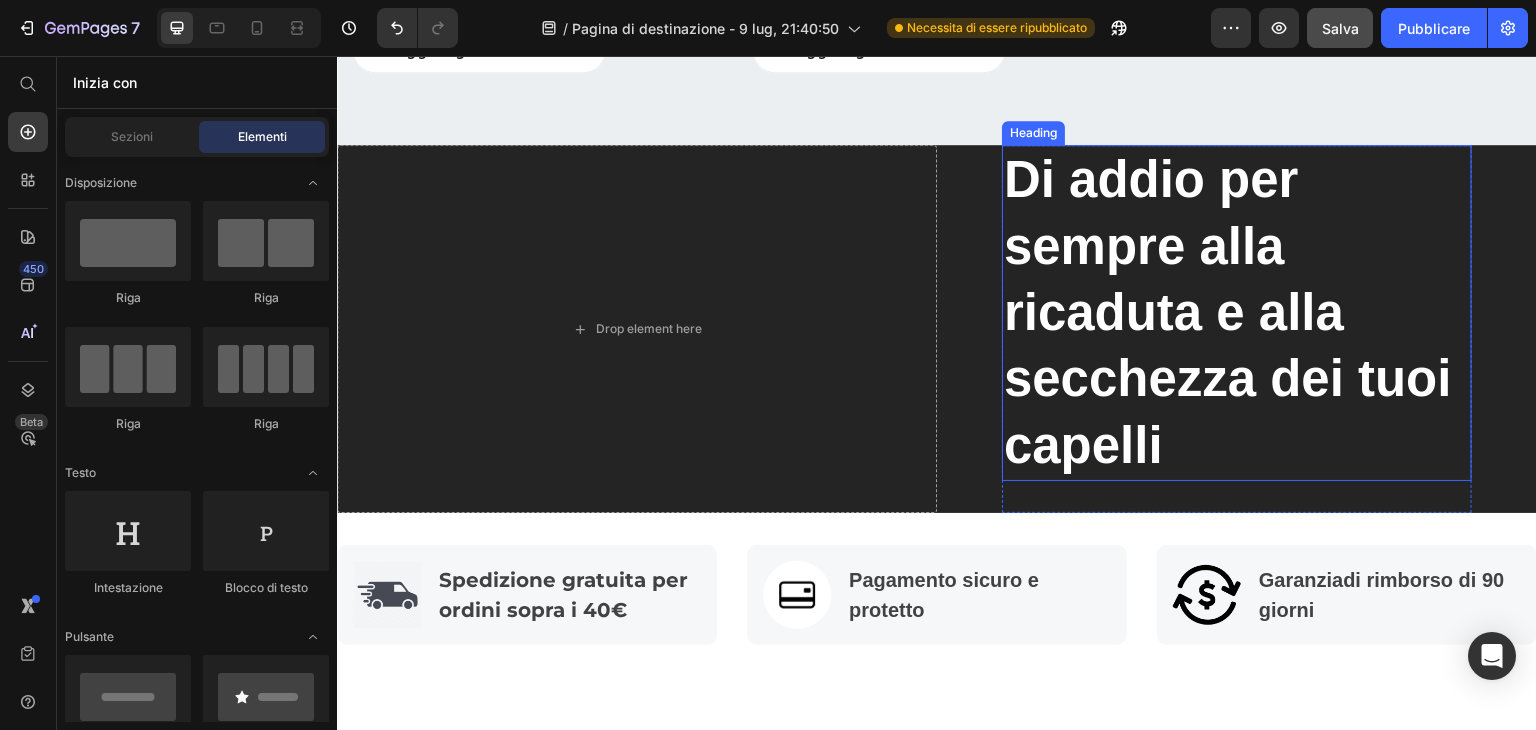 click on "Di addio per sempre alla ricaduta e alla secchezza dei tuoi capelli" at bounding box center (1237, 312) 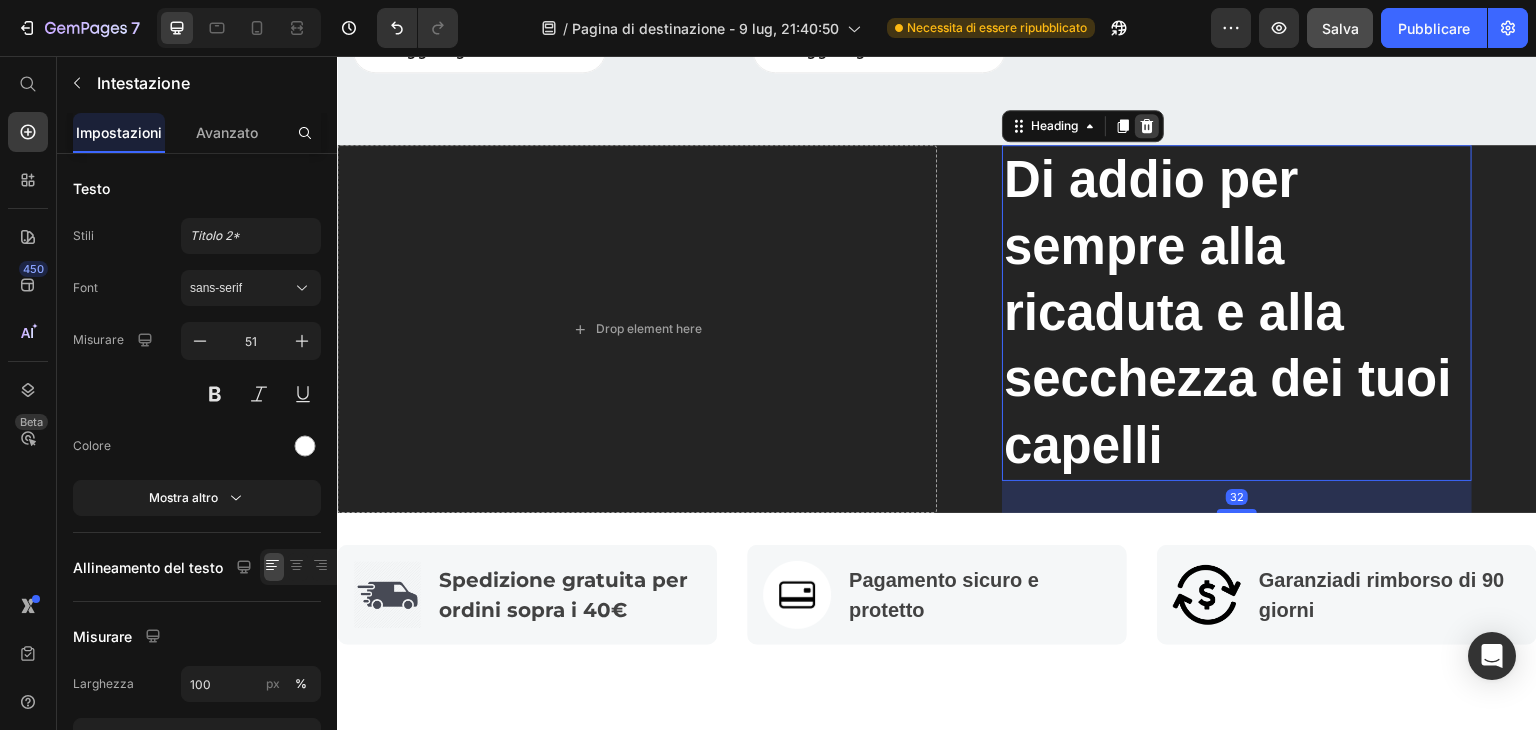 click 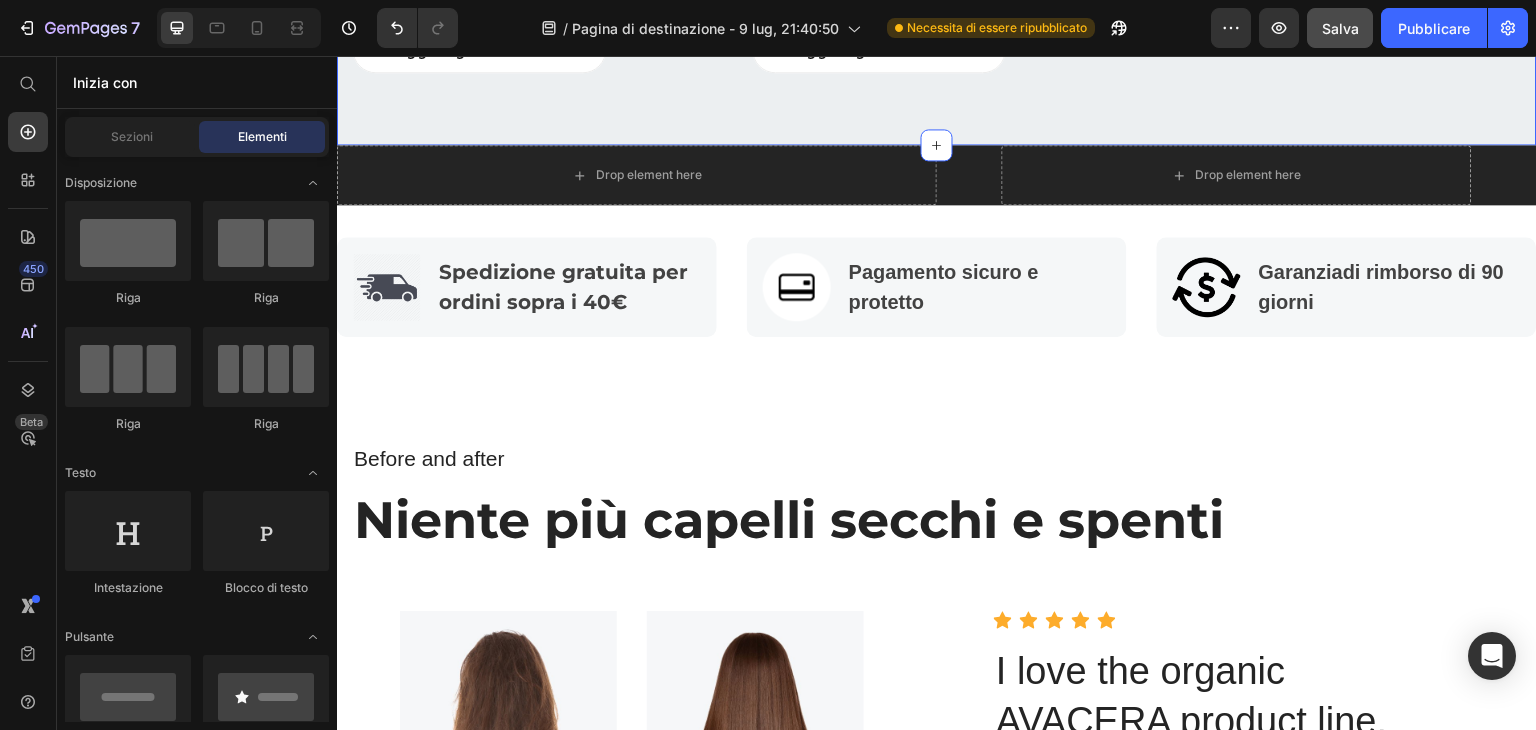 scroll, scrollTop: 2916, scrollLeft: 0, axis: vertical 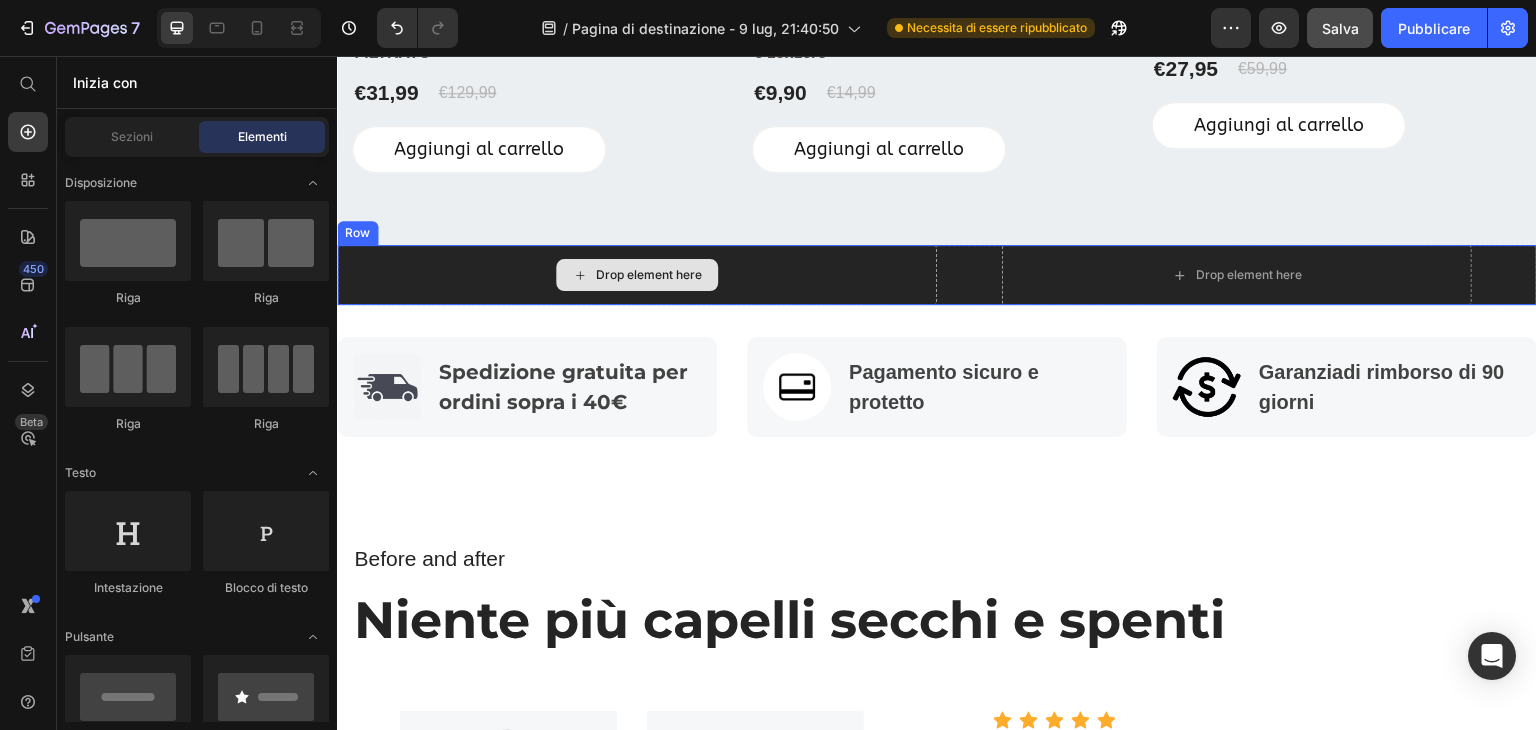 click on "Drop element here" at bounding box center (637, 275) 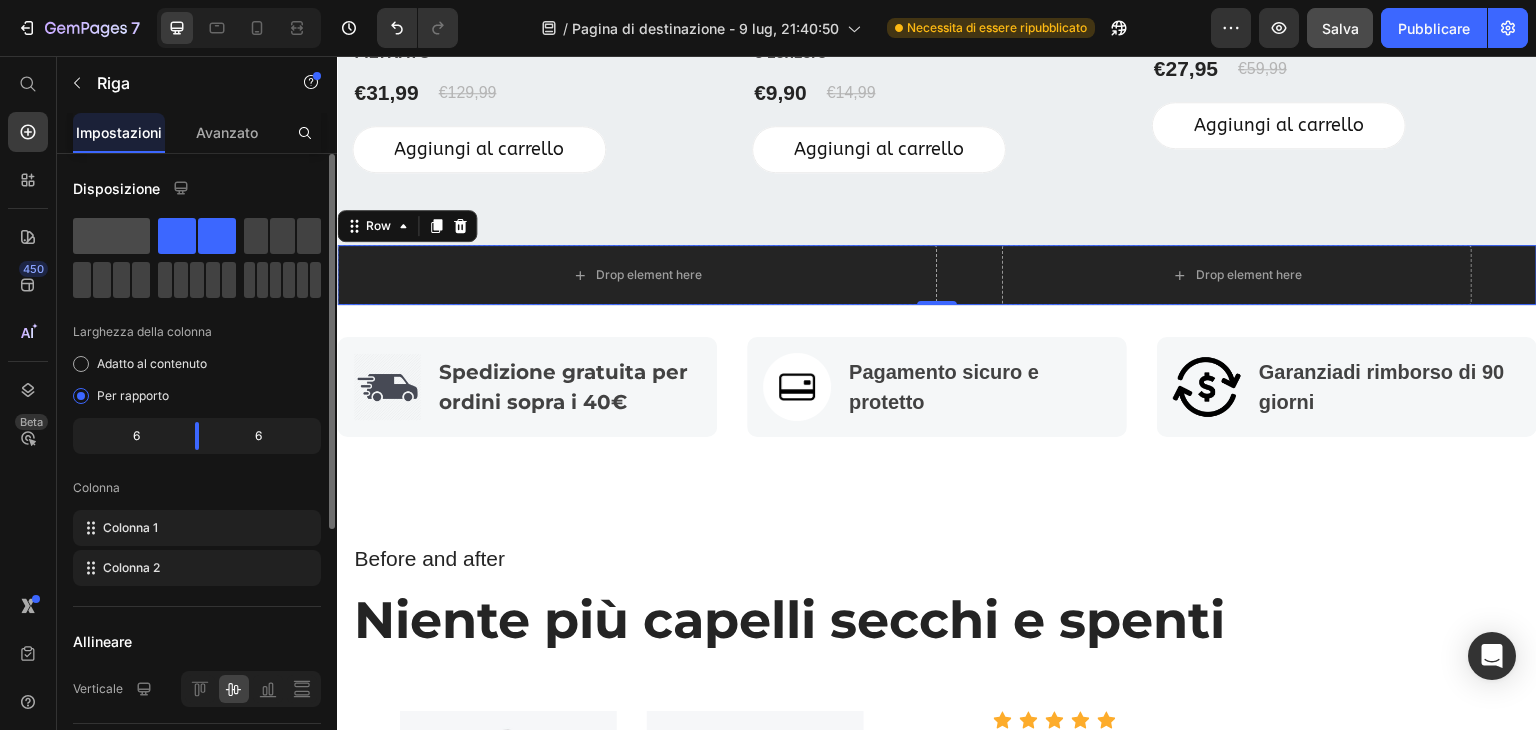 click 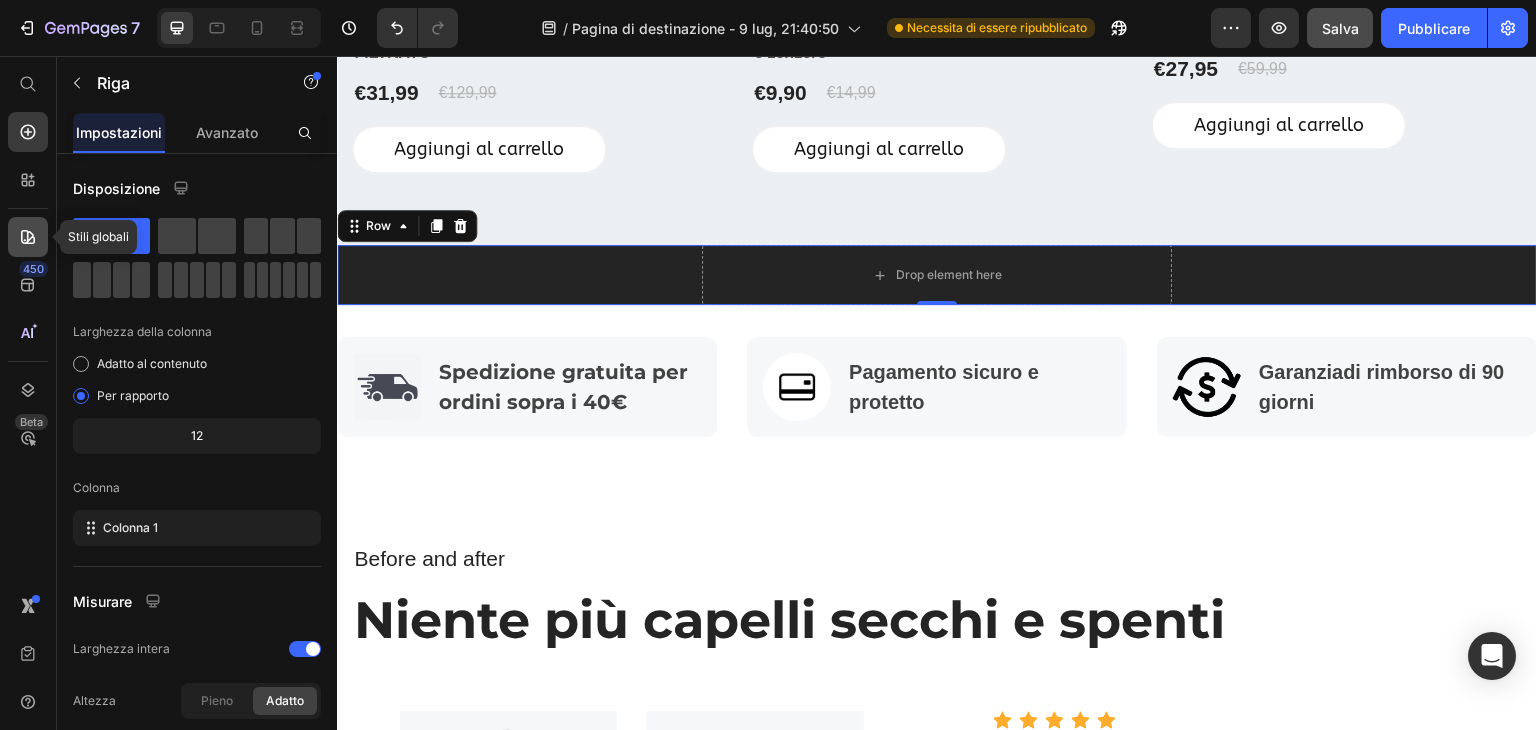 click 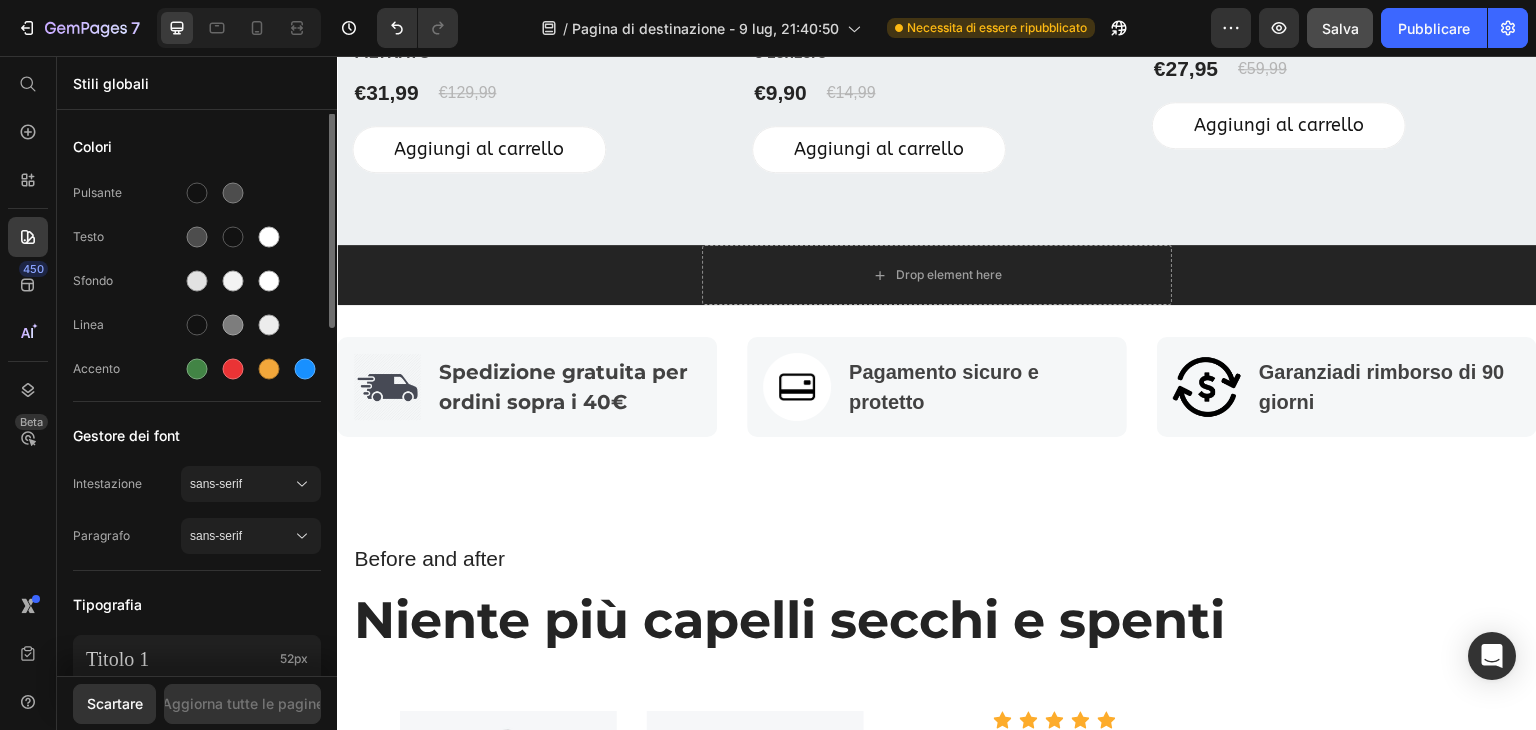 scroll, scrollTop: 0, scrollLeft: 0, axis: both 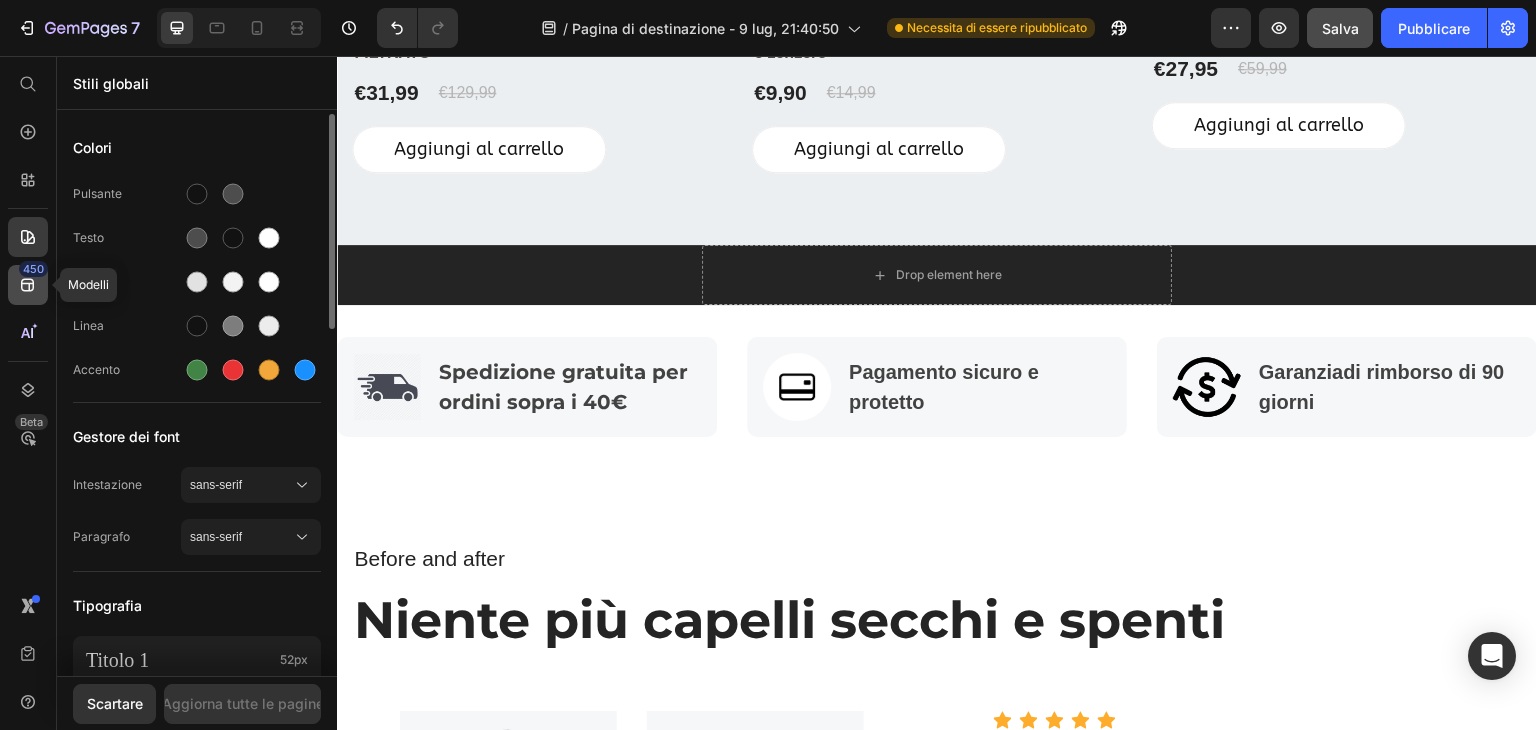 click on "450" 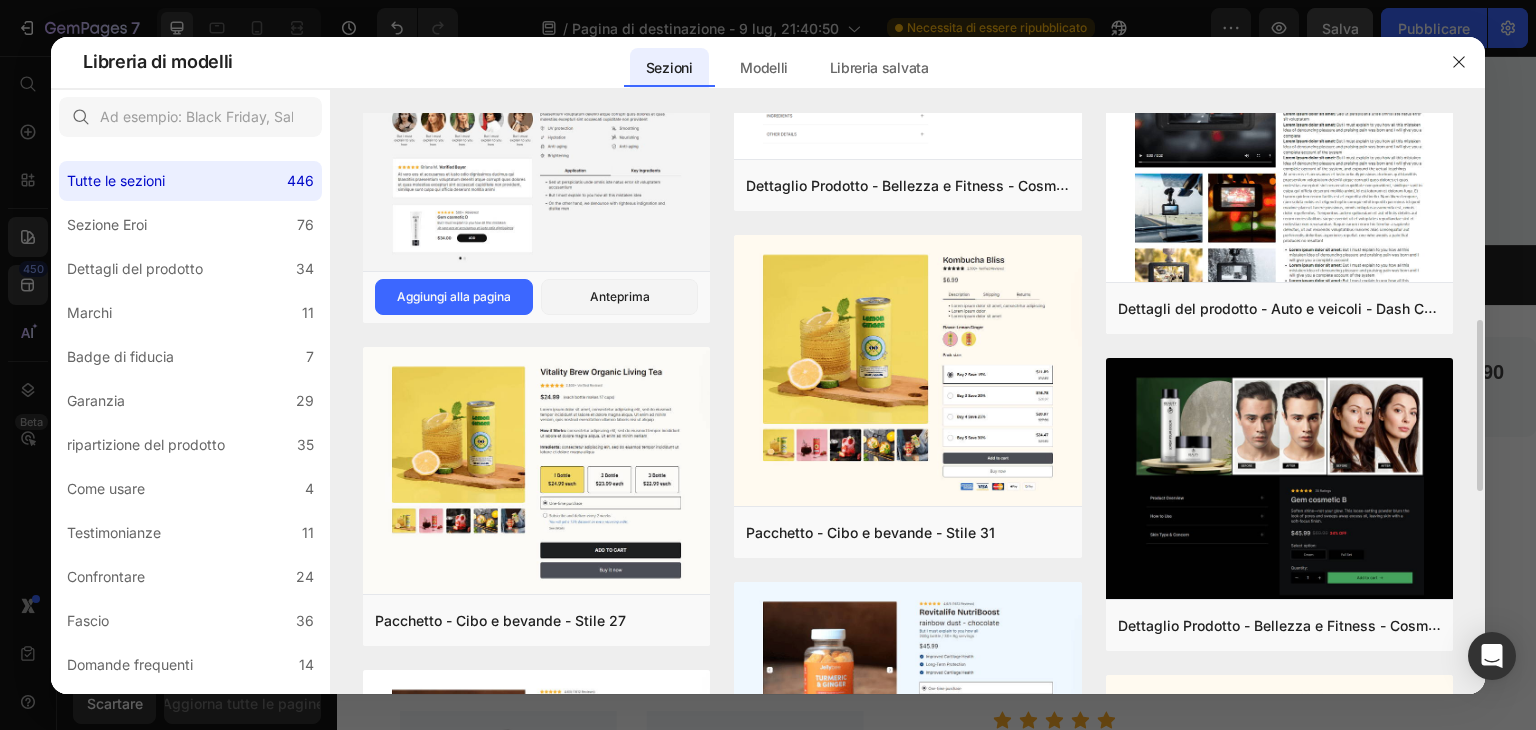 scroll, scrollTop: 1300, scrollLeft: 0, axis: vertical 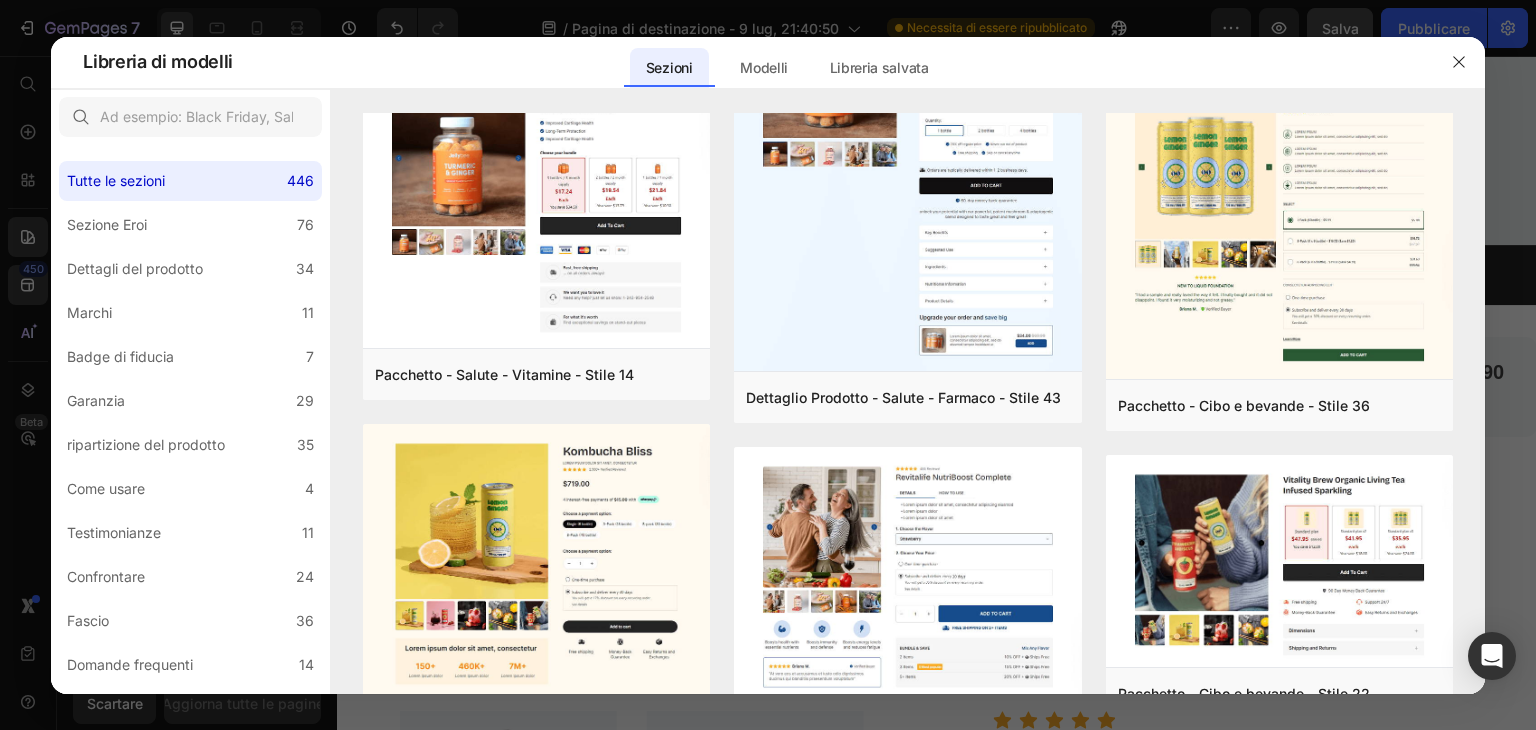 click 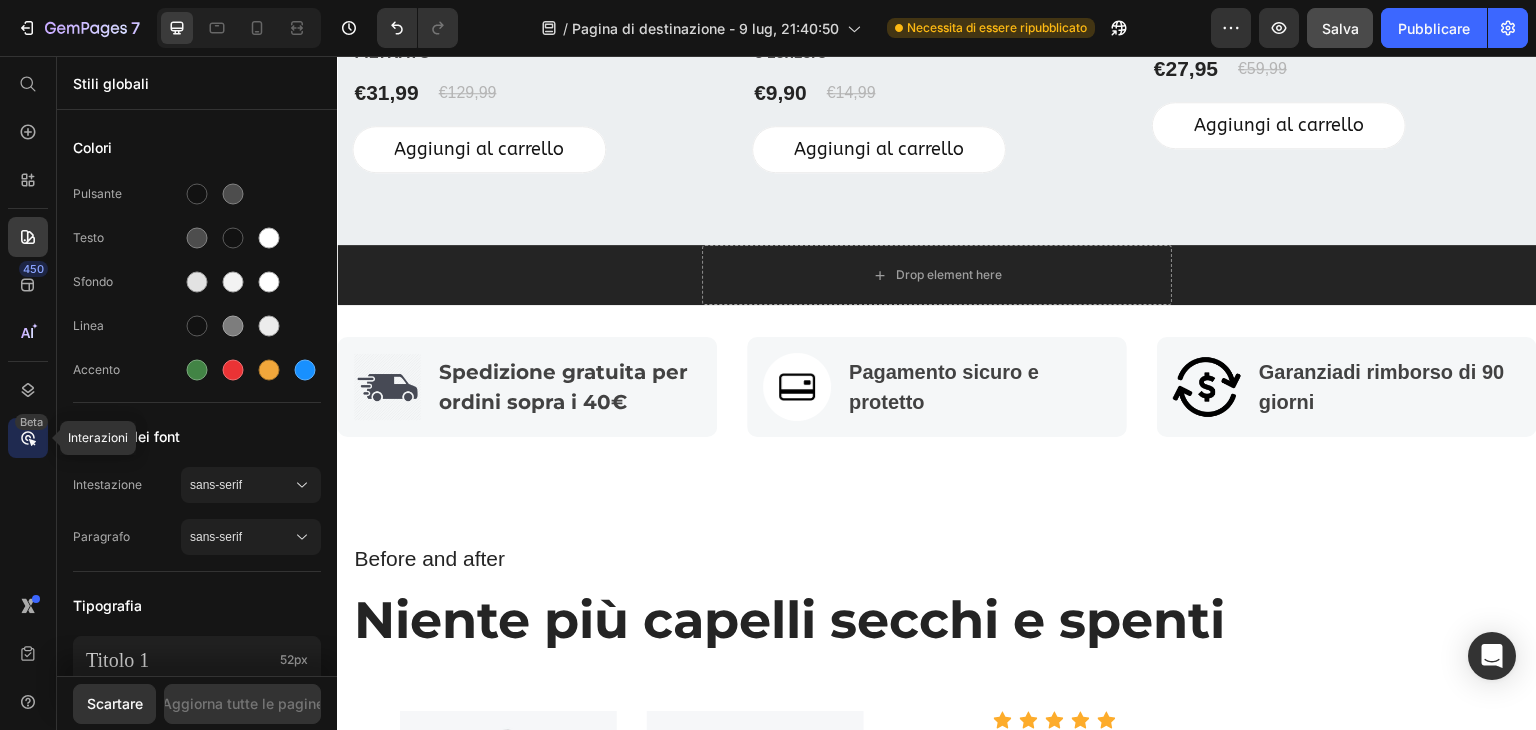 click on "Beta" 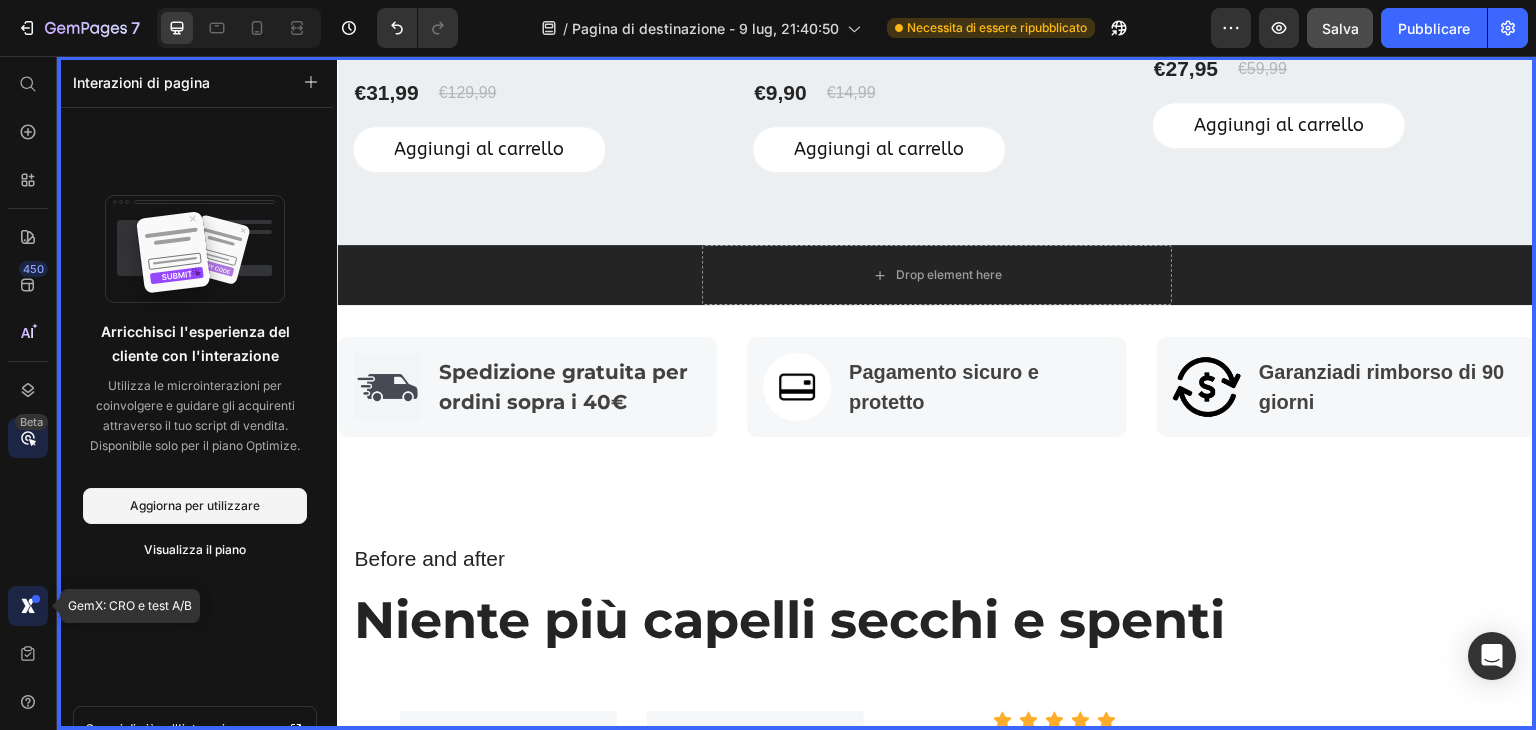 click 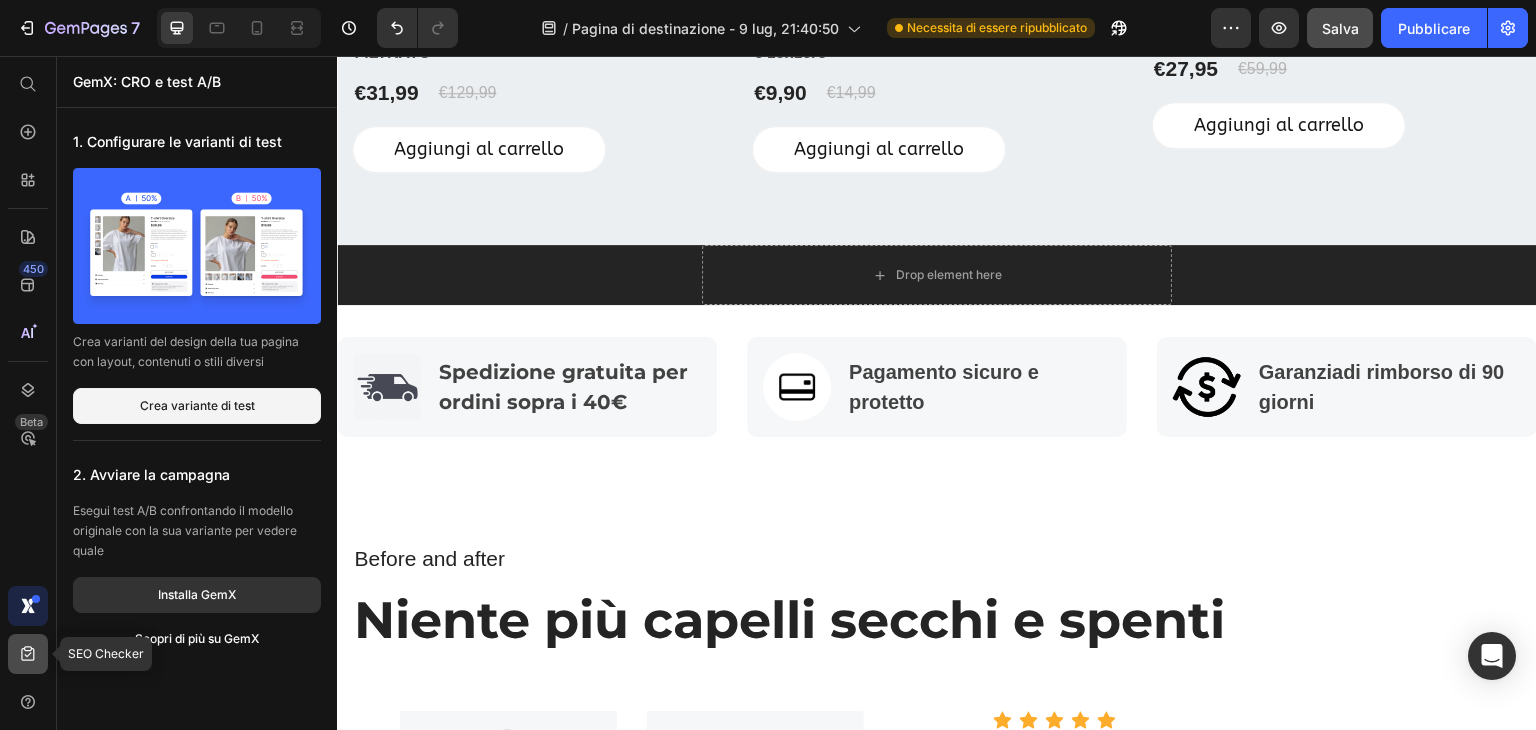 click 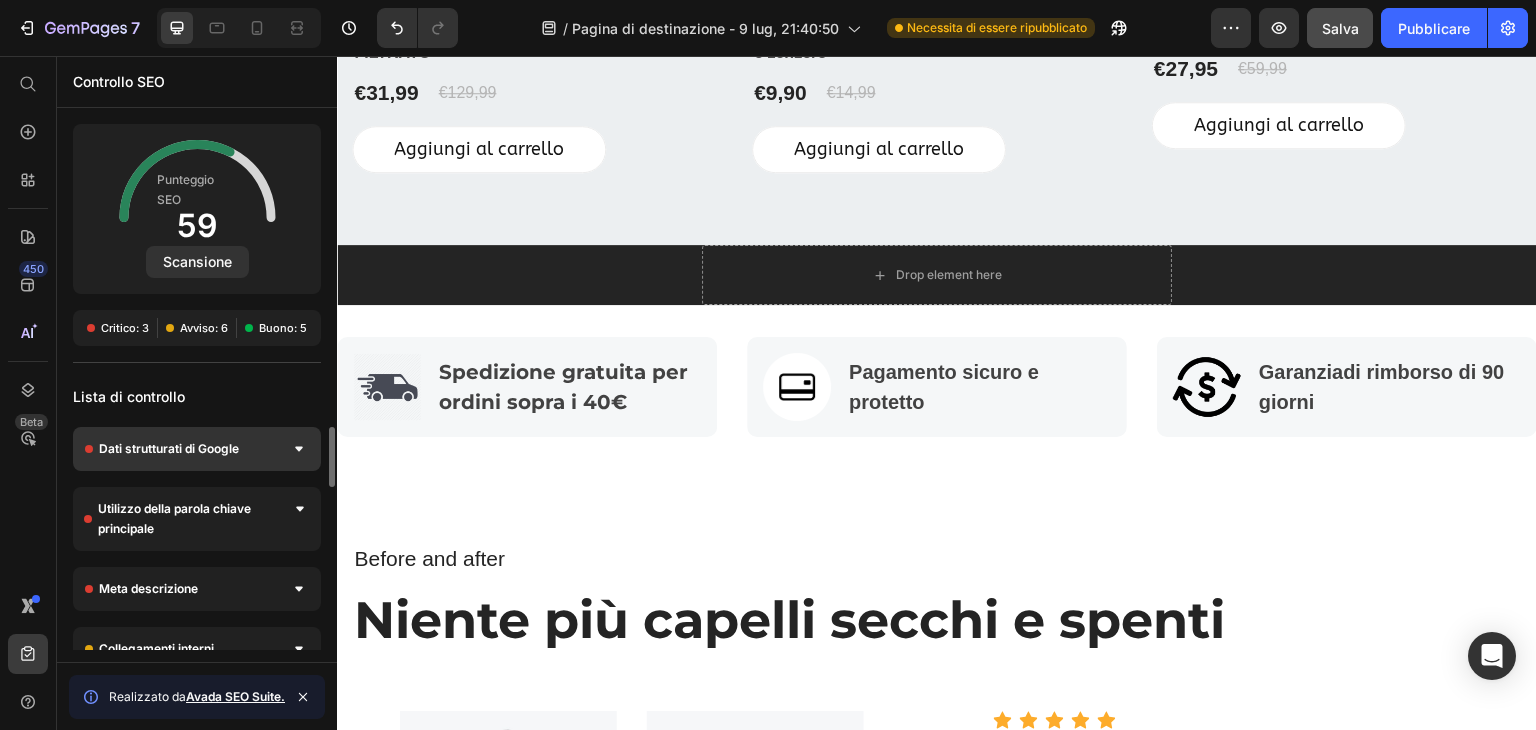 click on "Dati strutturati di Google" at bounding box center [169, 448] 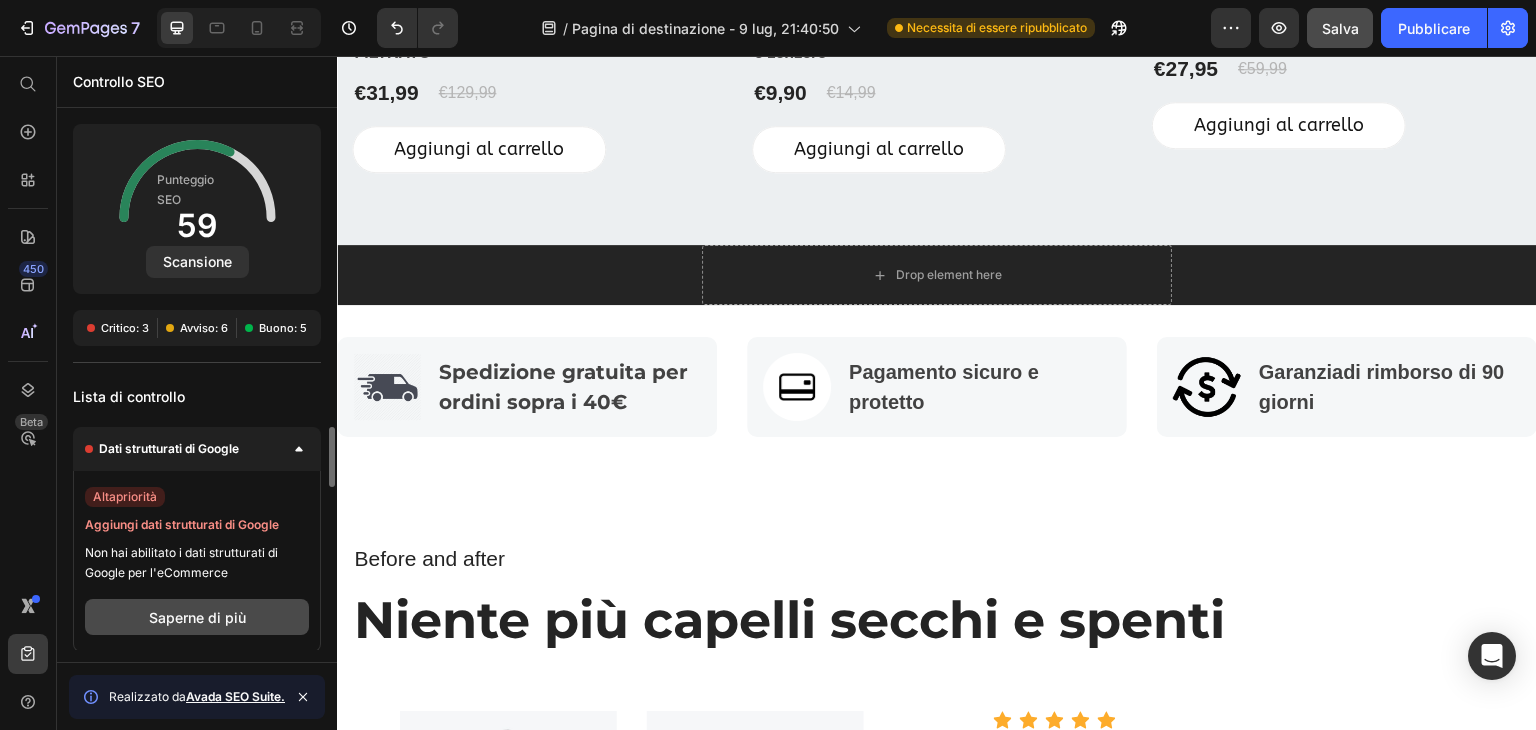 click on "Saperne di più" at bounding box center [197, 617] 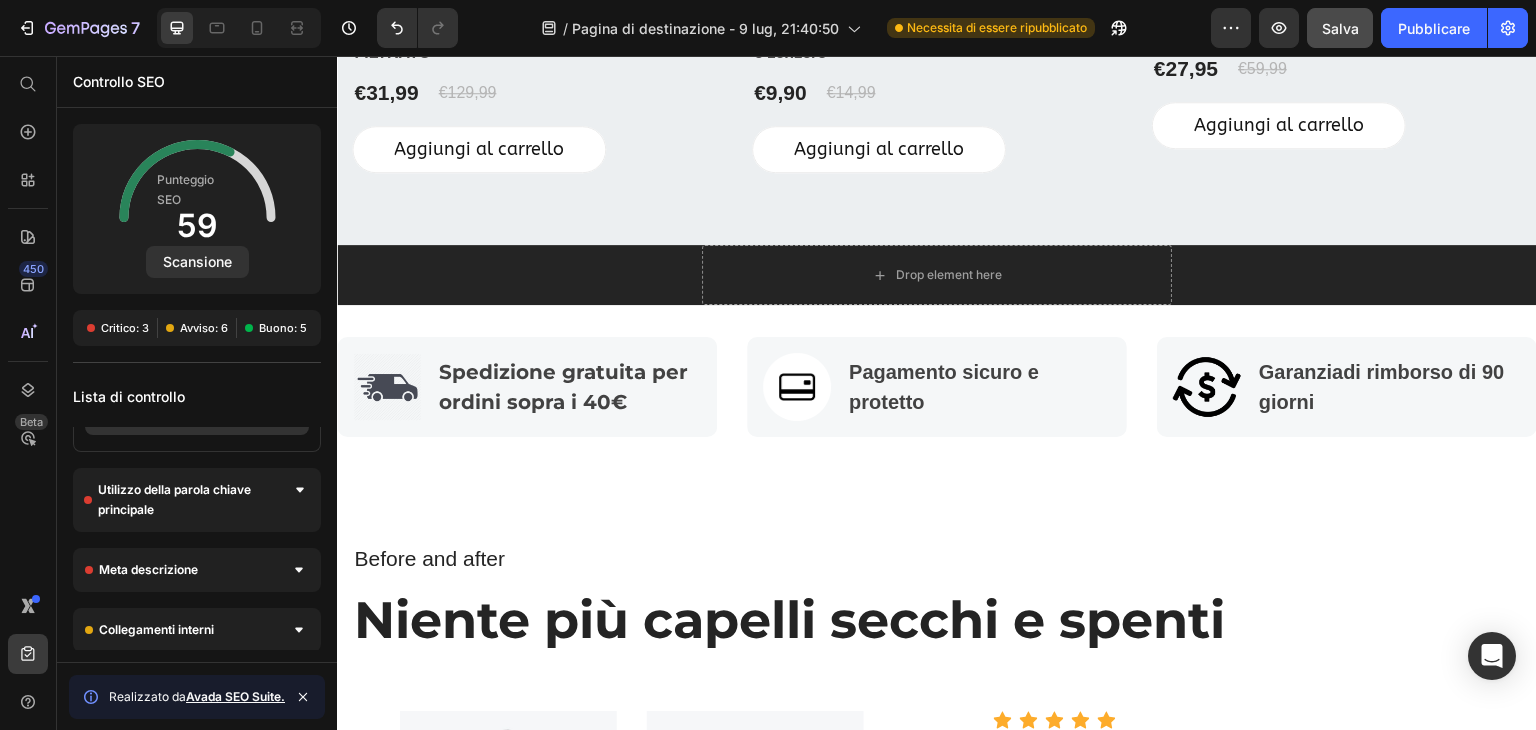 scroll, scrollTop: 0, scrollLeft: 0, axis: both 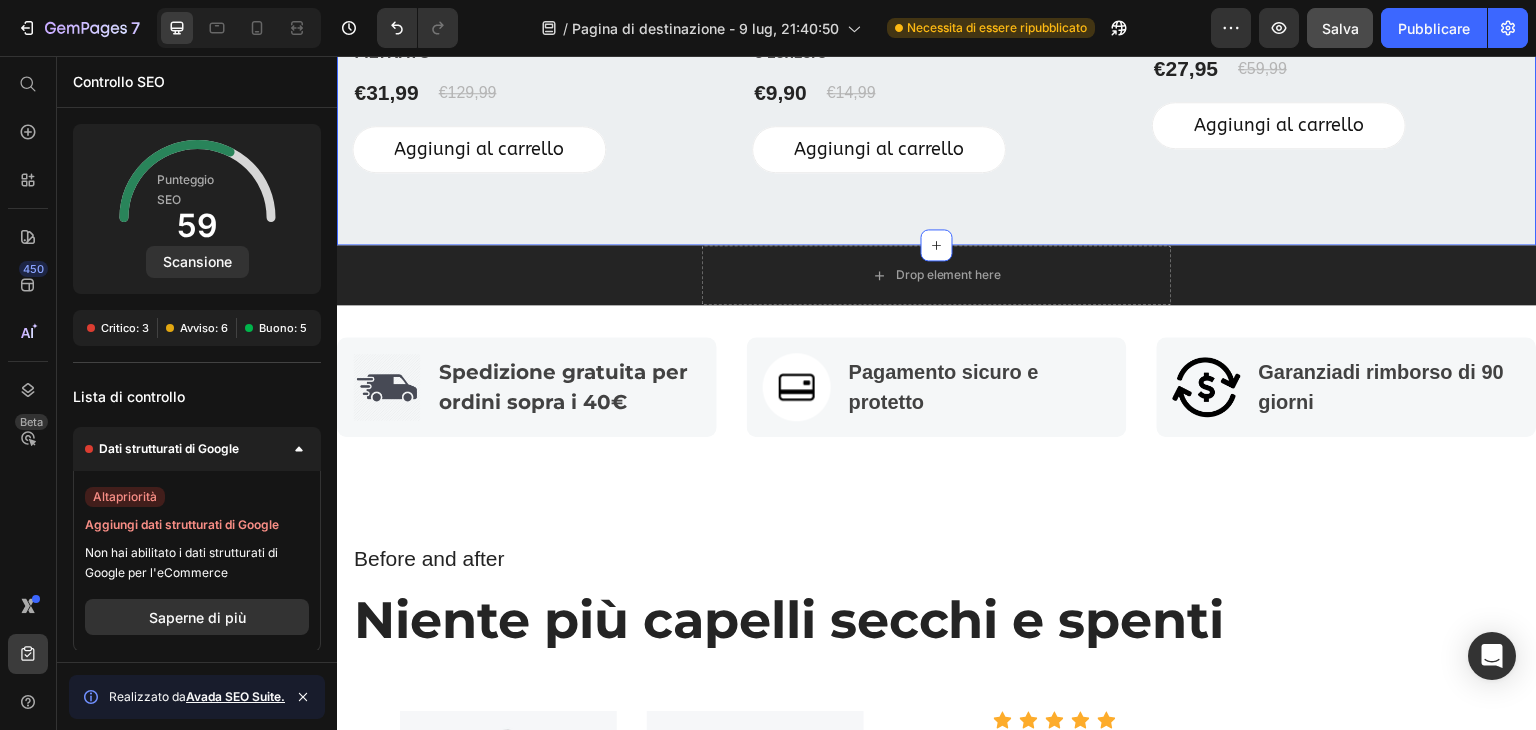 click on "Di più Heading Row - 75% ON (P) Tag
Product Images IL SOFFIONE DOCCIA FILTRATO (P) Title Icon 4.9 Text block Row Row €31,99 (P) Price €129,99 (P) Price Row Aggiungi al carrello (P) Cart Button Row - 34% ON (P) Tag
Product Images Sapone da doccia mandorla e zenzero (P) Title Icon 4.9 Text block Row Row €9,90 (P) Price €14,99 (P) Price Row Aggiungi al carrello (P) Cart Button Row - 53% ON (P) Tag
Product Images FILTRO SOSTITUTIVO (P) Title Icon 4.9 Text block Row Row €27,95 (P) Price €59,99 (P) Price Row Aggiungi al carrello (P) Cart Button Row Product List Section 7" at bounding box center [937, -200] 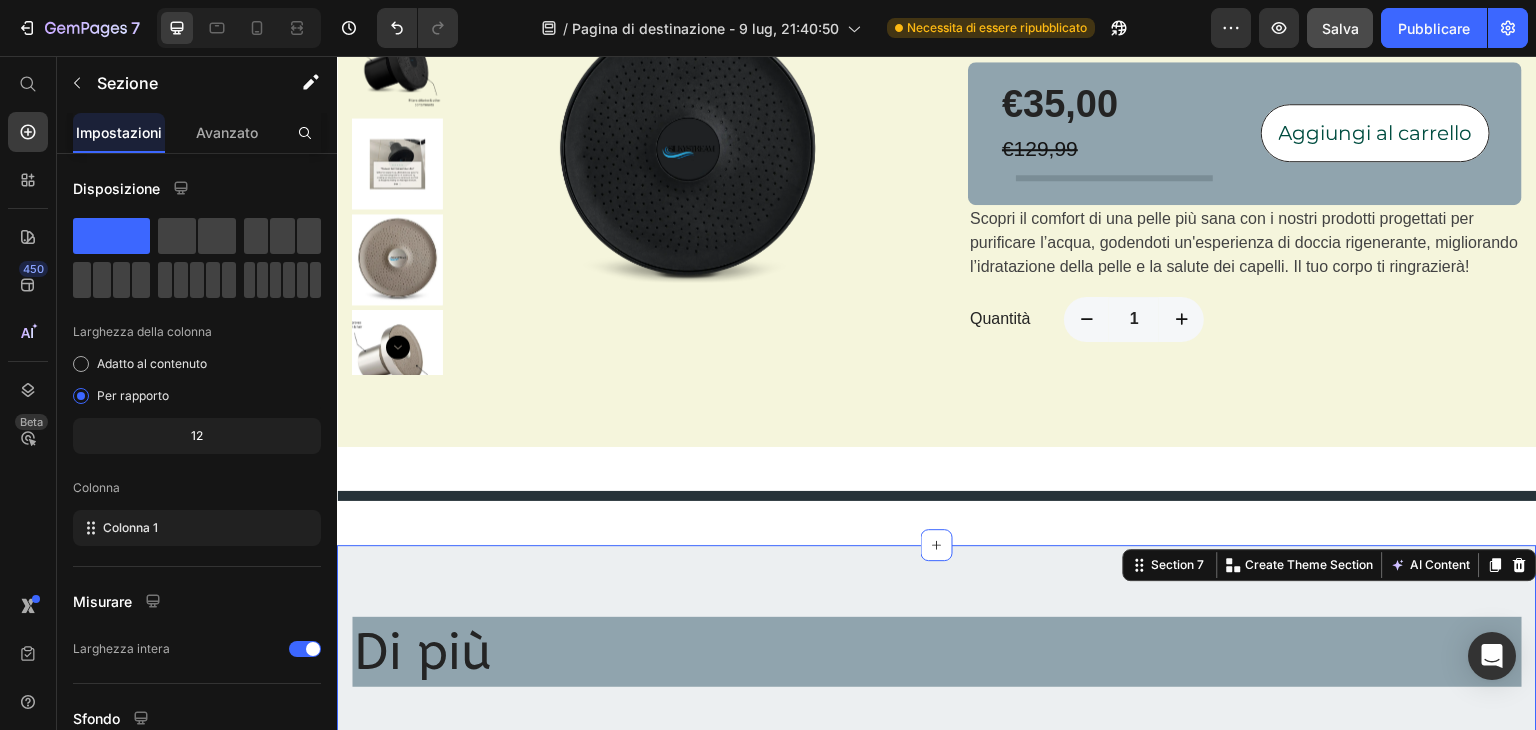 scroll, scrollTop: 1516, scrollLeft: 0, axis: vertical 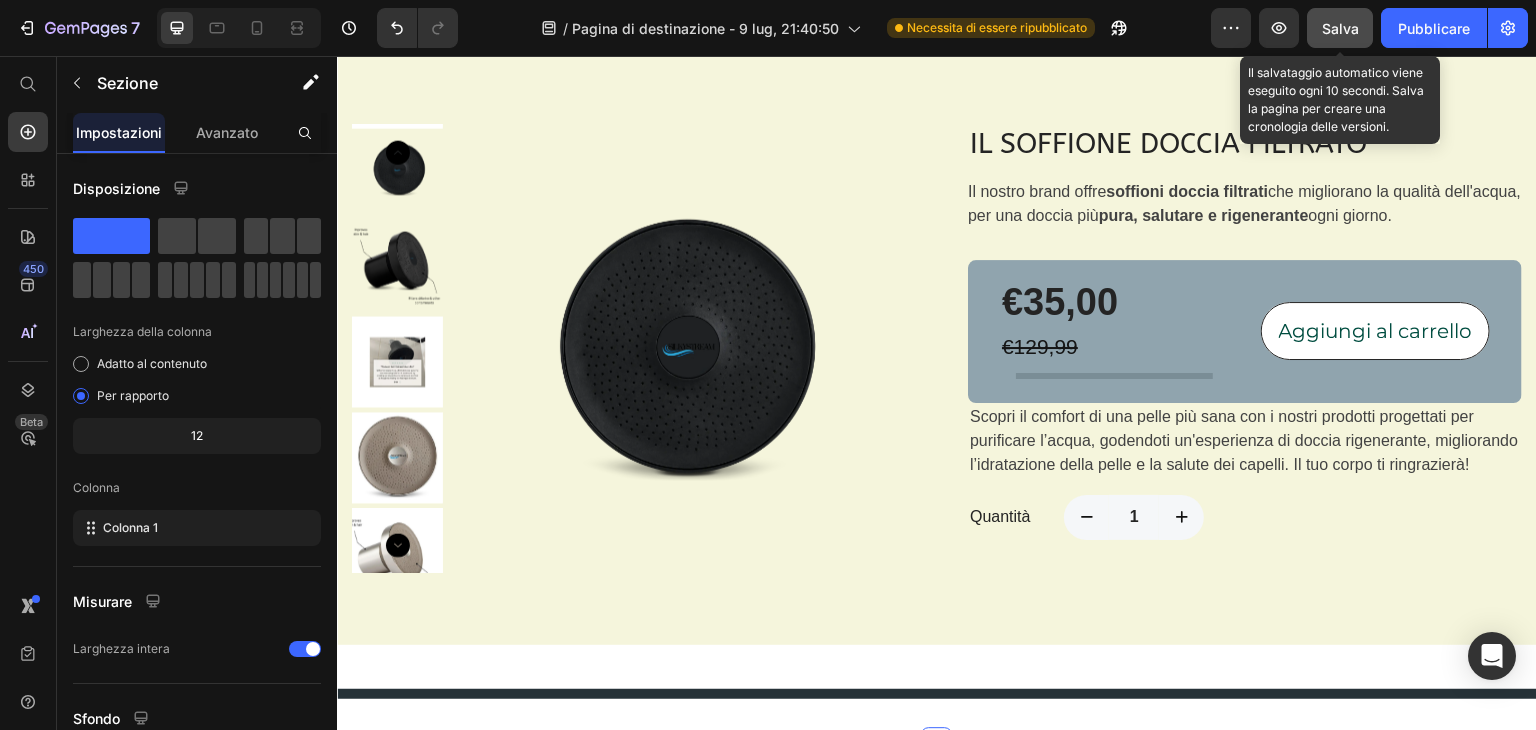 click on "Salva" at bounding box center [1340, 28] 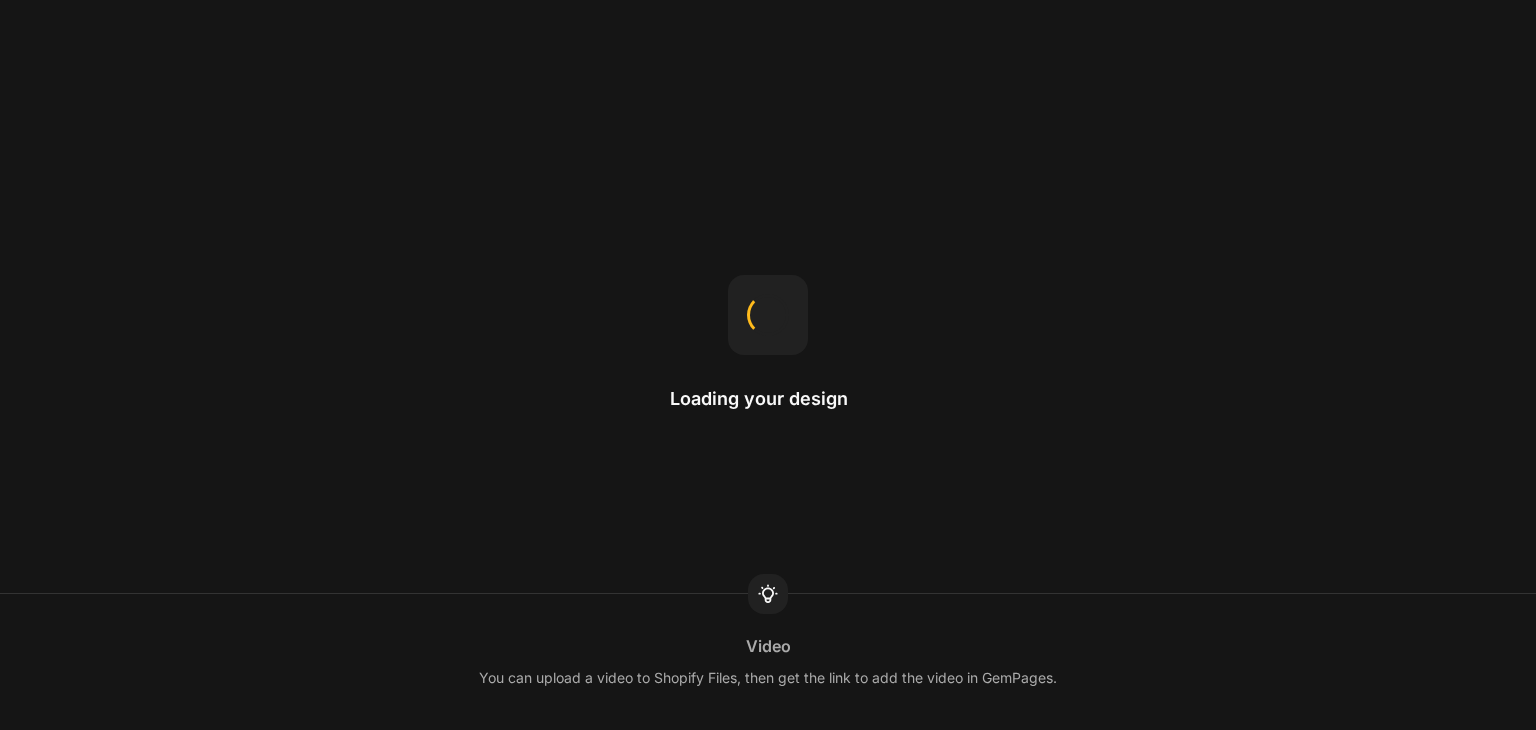 scroll, scrollTop: 0, scrollLeft: 0, axis: both 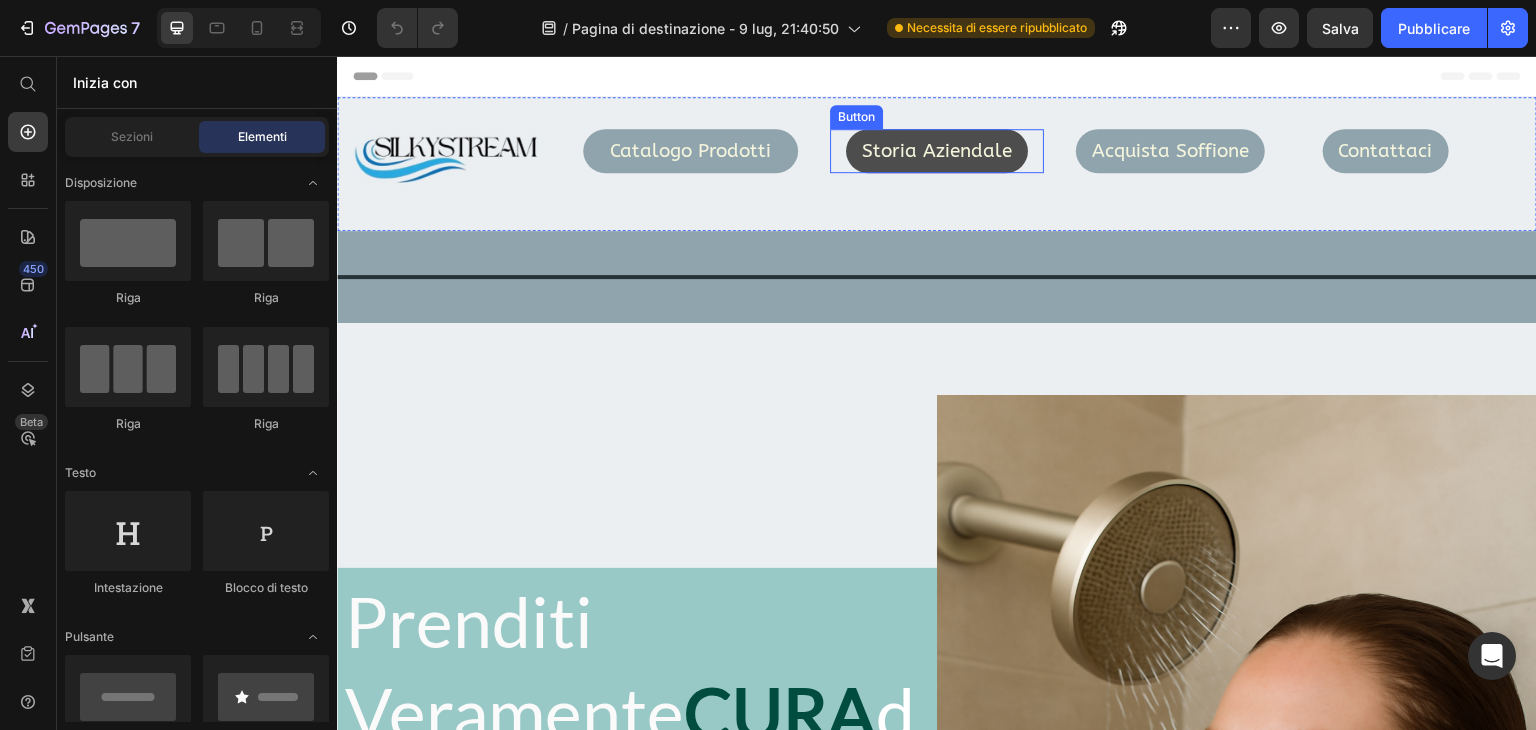 click on "Storia Aziendale" at bounding box center (937, 151) 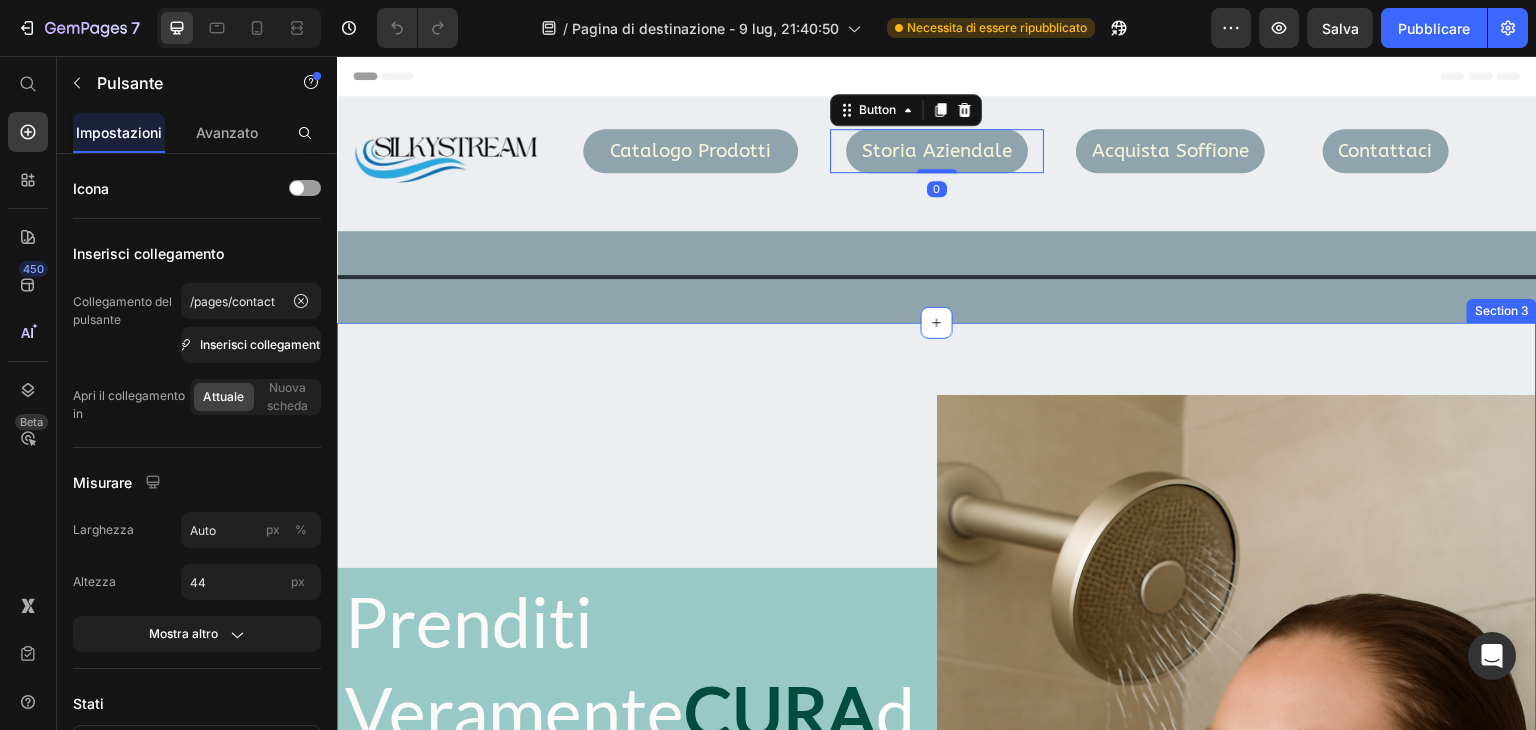 click on "Prenditi Veramente  CURA  dei tuoi Capelli Heading Con SilkyStream, ogni doccia diventa un trattamento di bellezza e benessere. Il nostro soffione filtrato protegge pelle e capelli da calcare, cloro e impurità, regalando un getto d’acqua morbido come seta. Perché la bellezza non è solo ciò che si vede, ma anche ciò che senti sulla tua pelle. Text block Scopri di più Button Image Row Section 3" at bounding box center [937, 845] 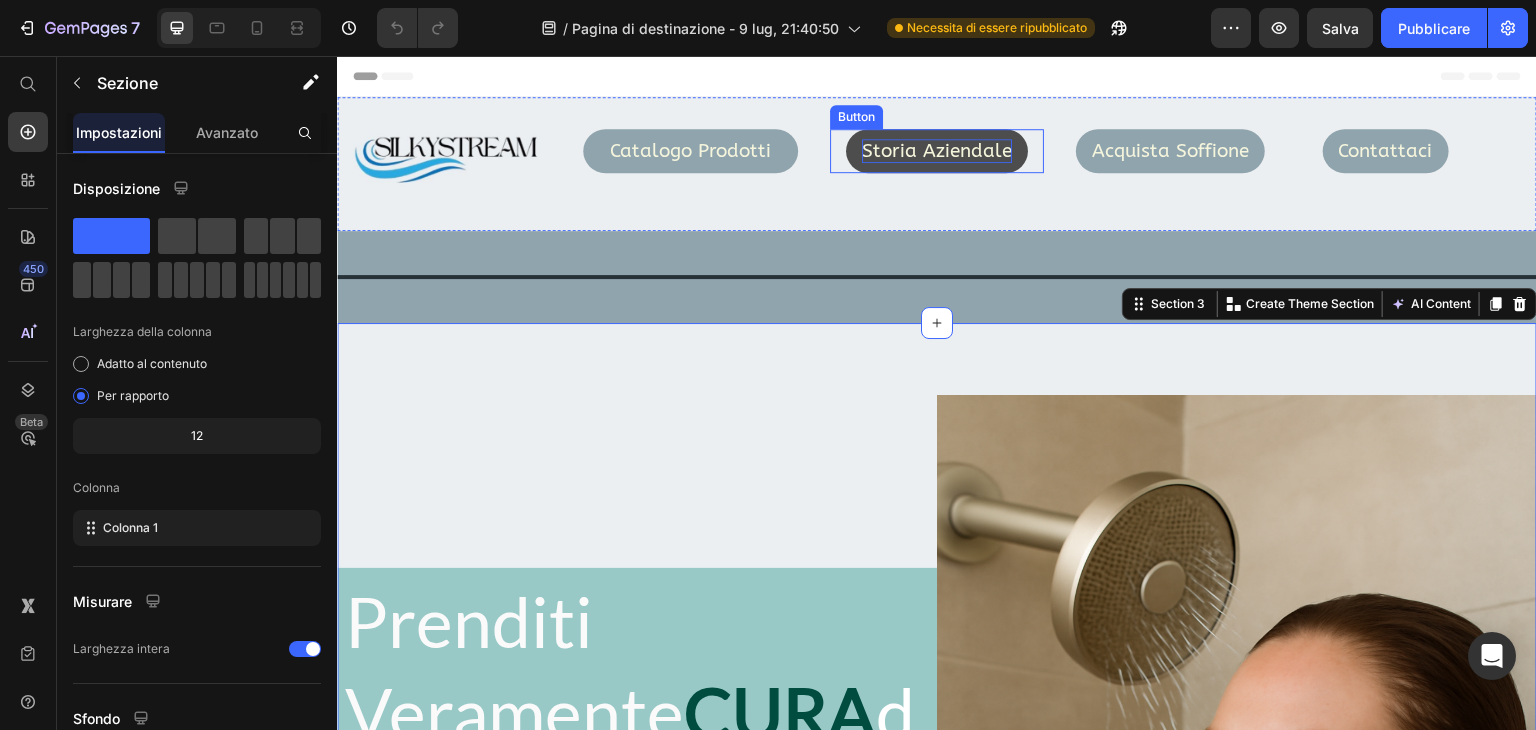 click on "Storia Aziendale" at bounding box center [937, 151] 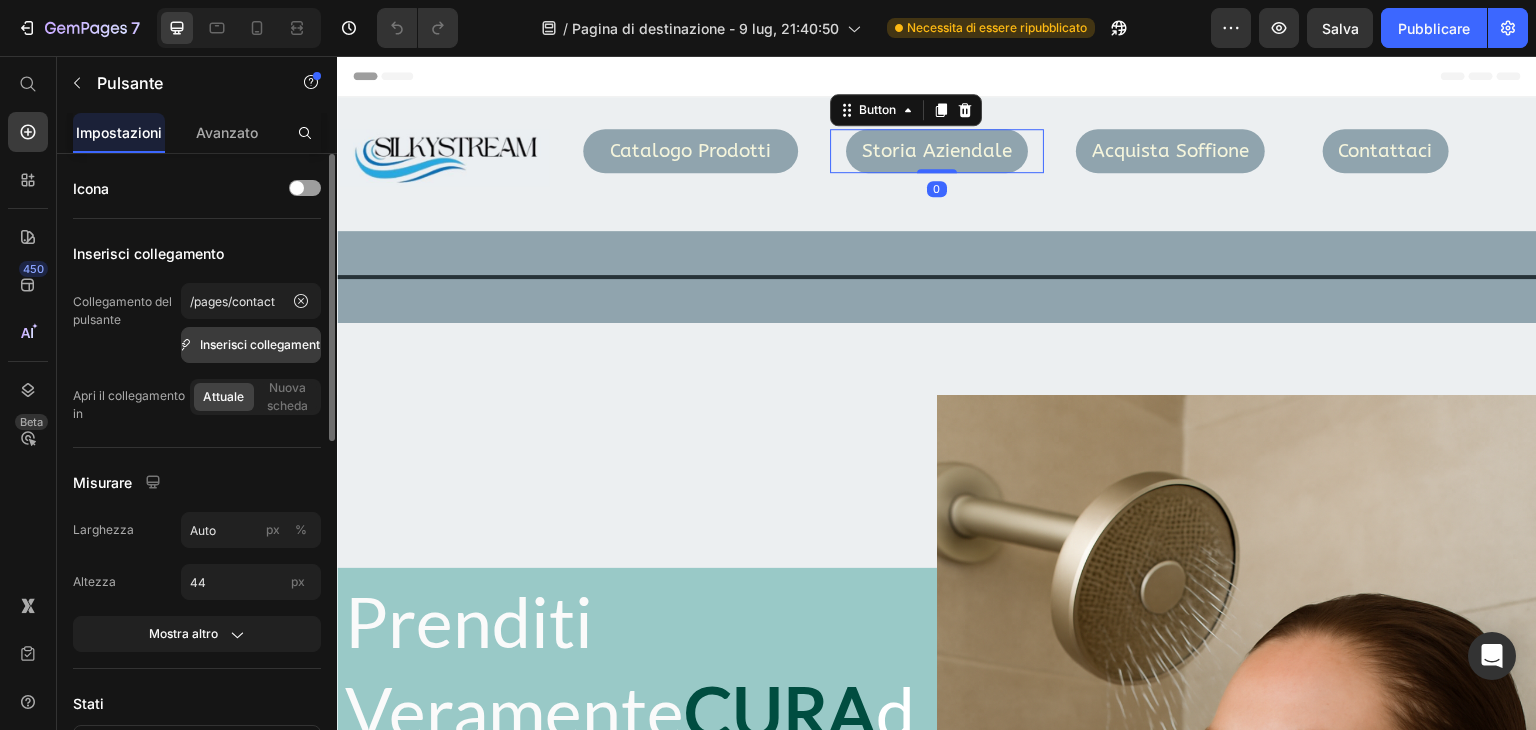click on "Inserisci collegamento" at bounding box center [263, 344] 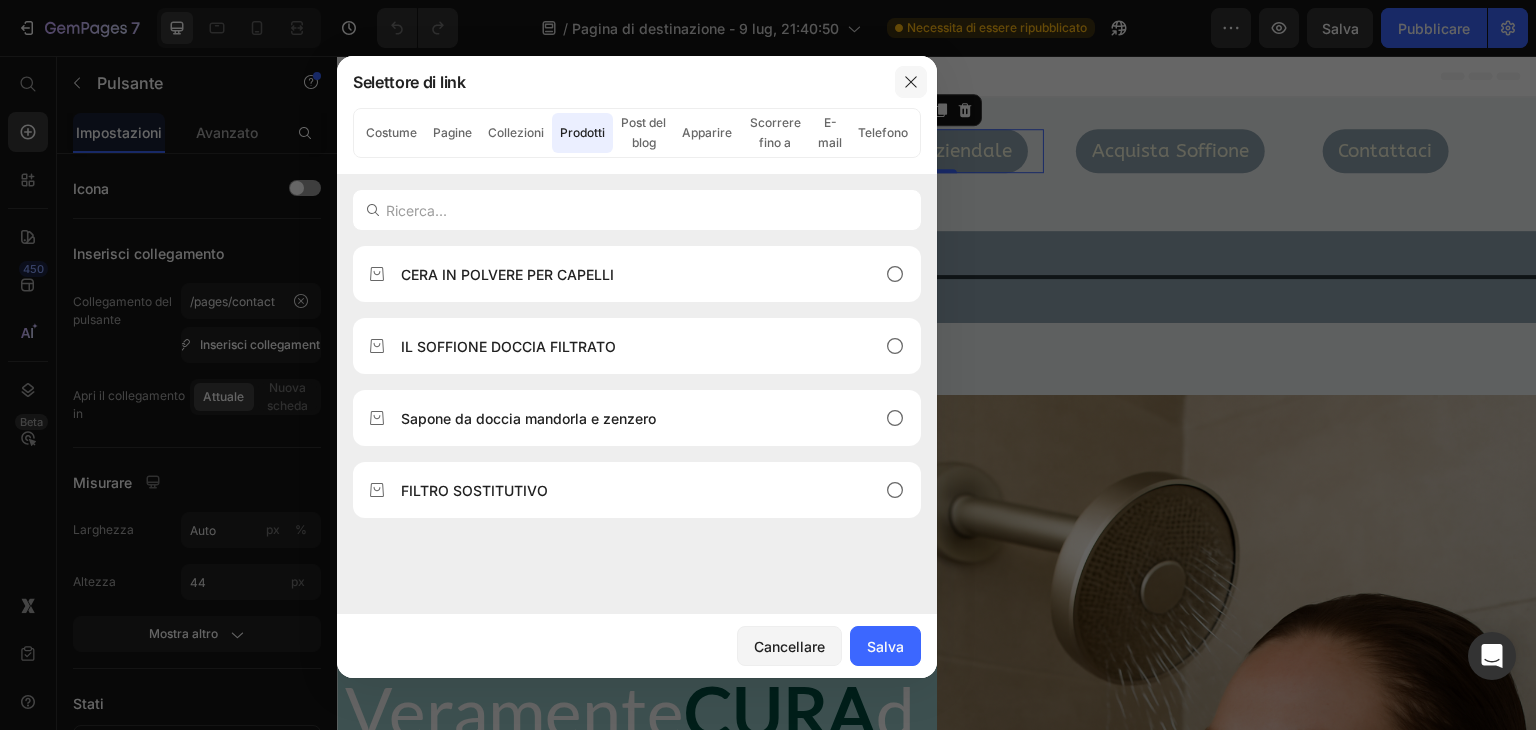 click 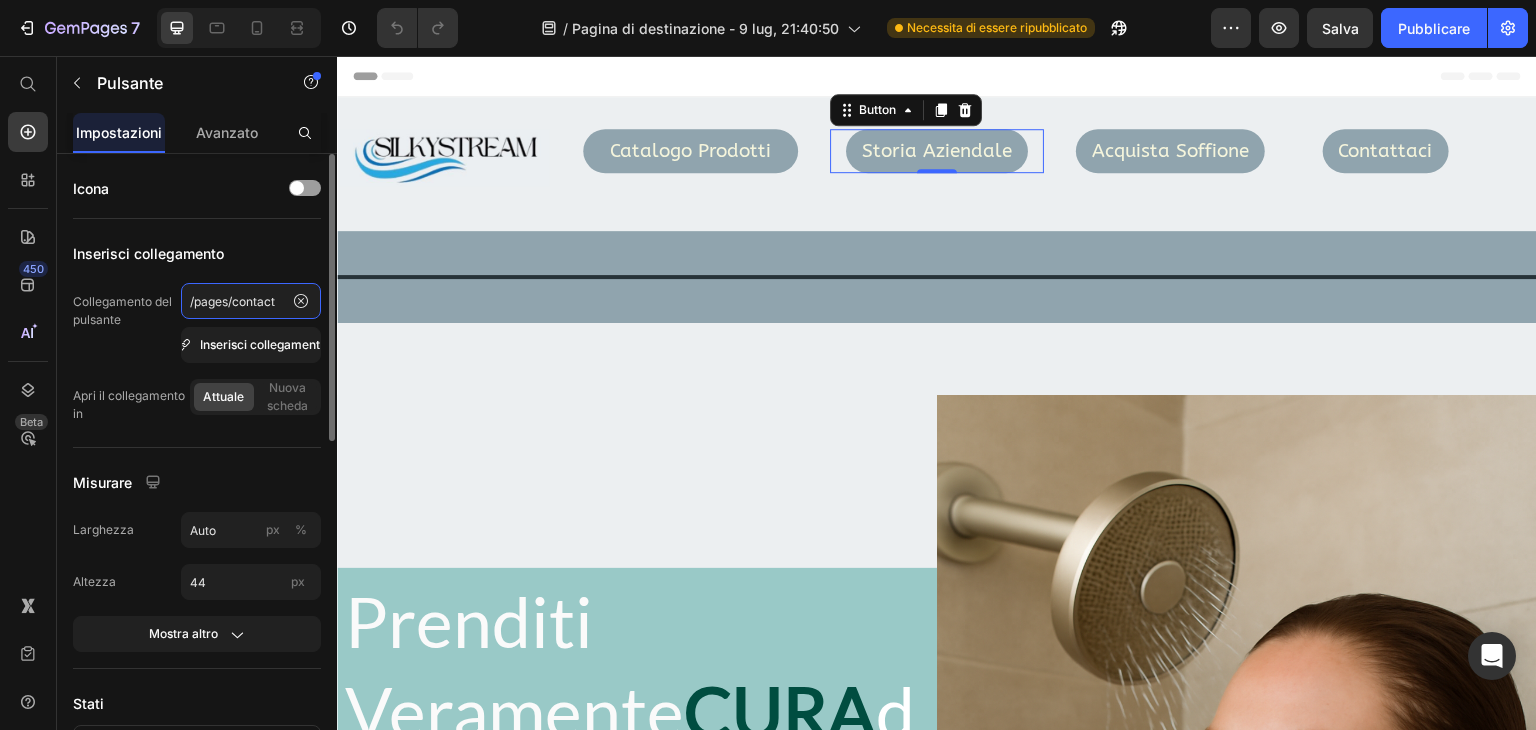 click on "/pages/contact" 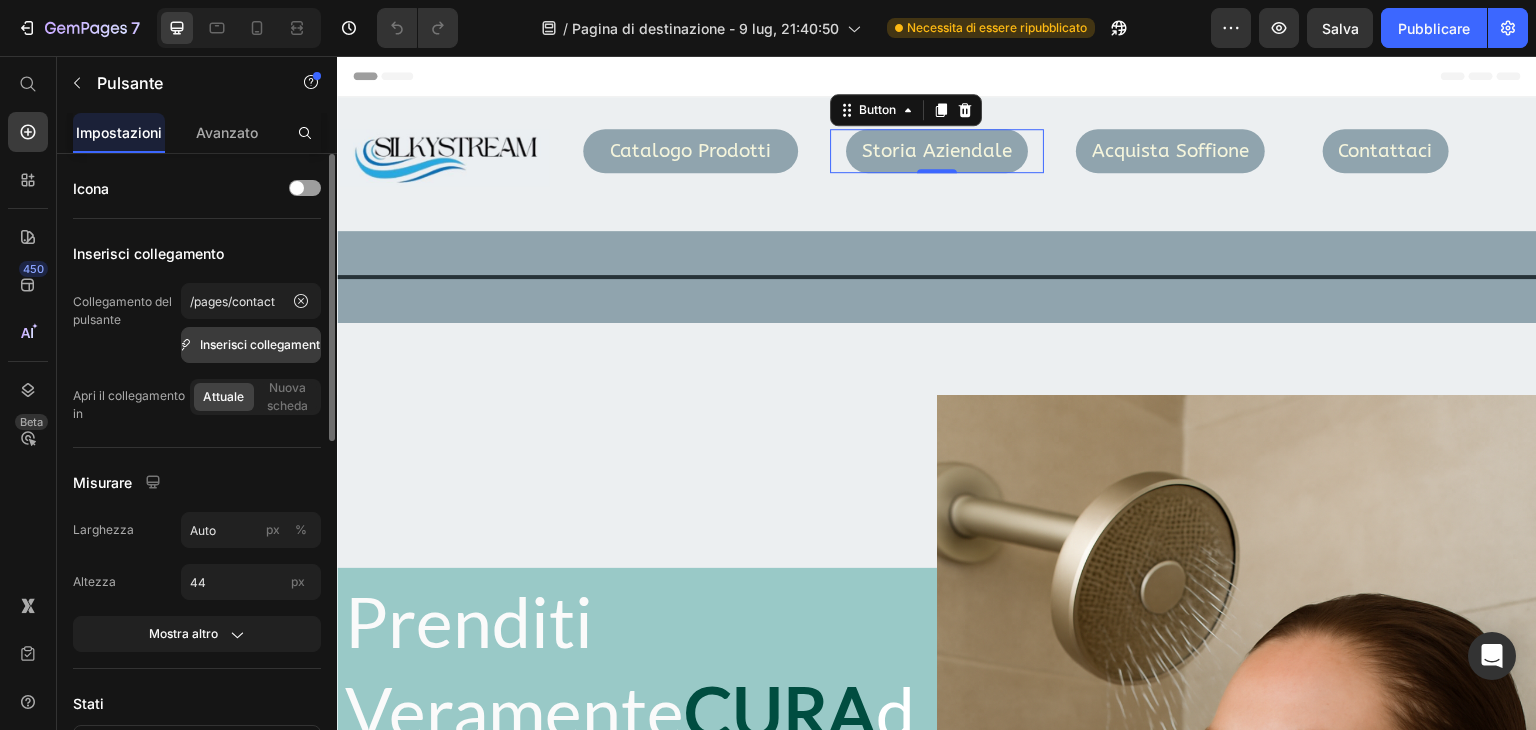 click on "Inserisci collegamento" at bounding box center (263, 344) 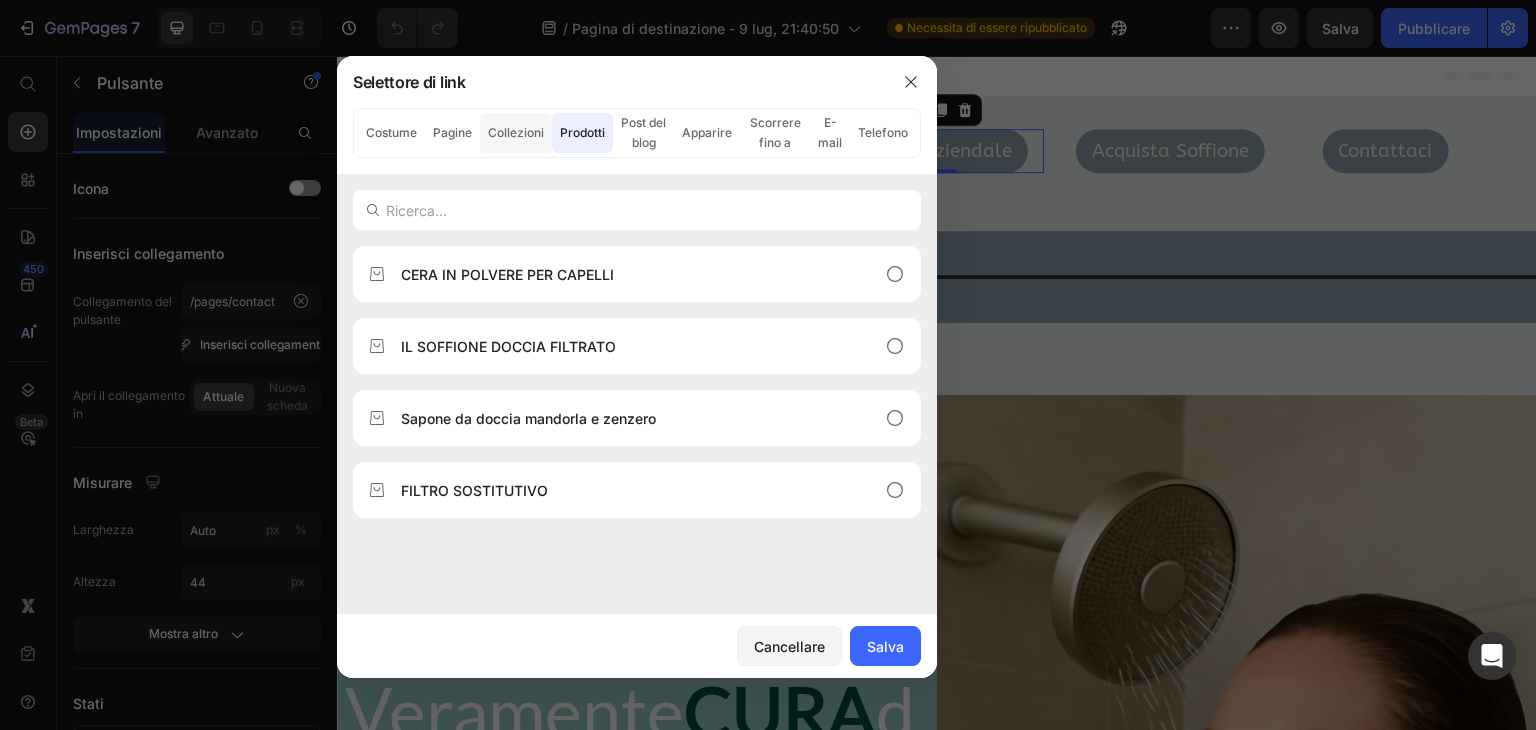 click on "Collezioni" at bounding box center (516, 132) 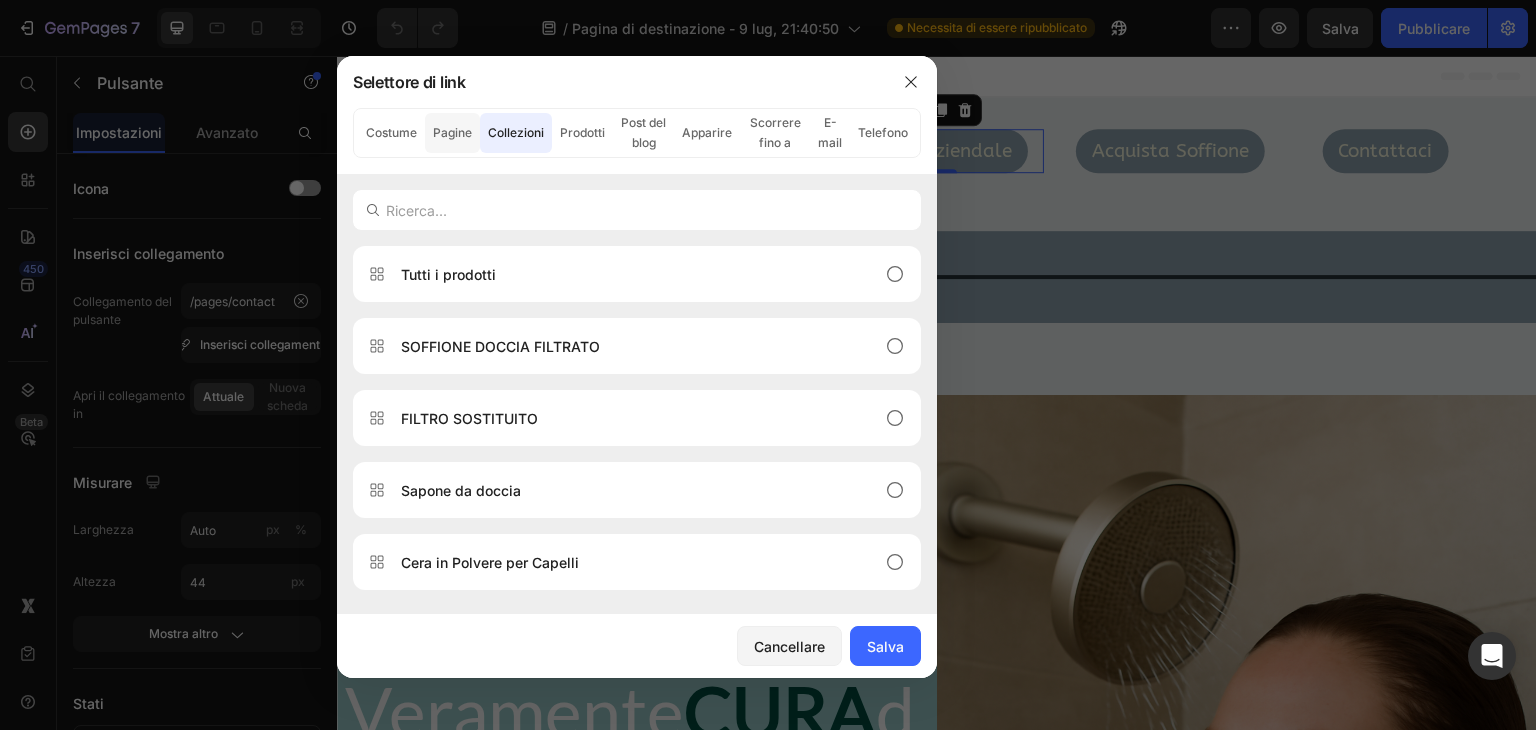 click on "Pagine" at bounding box center (452, 132) 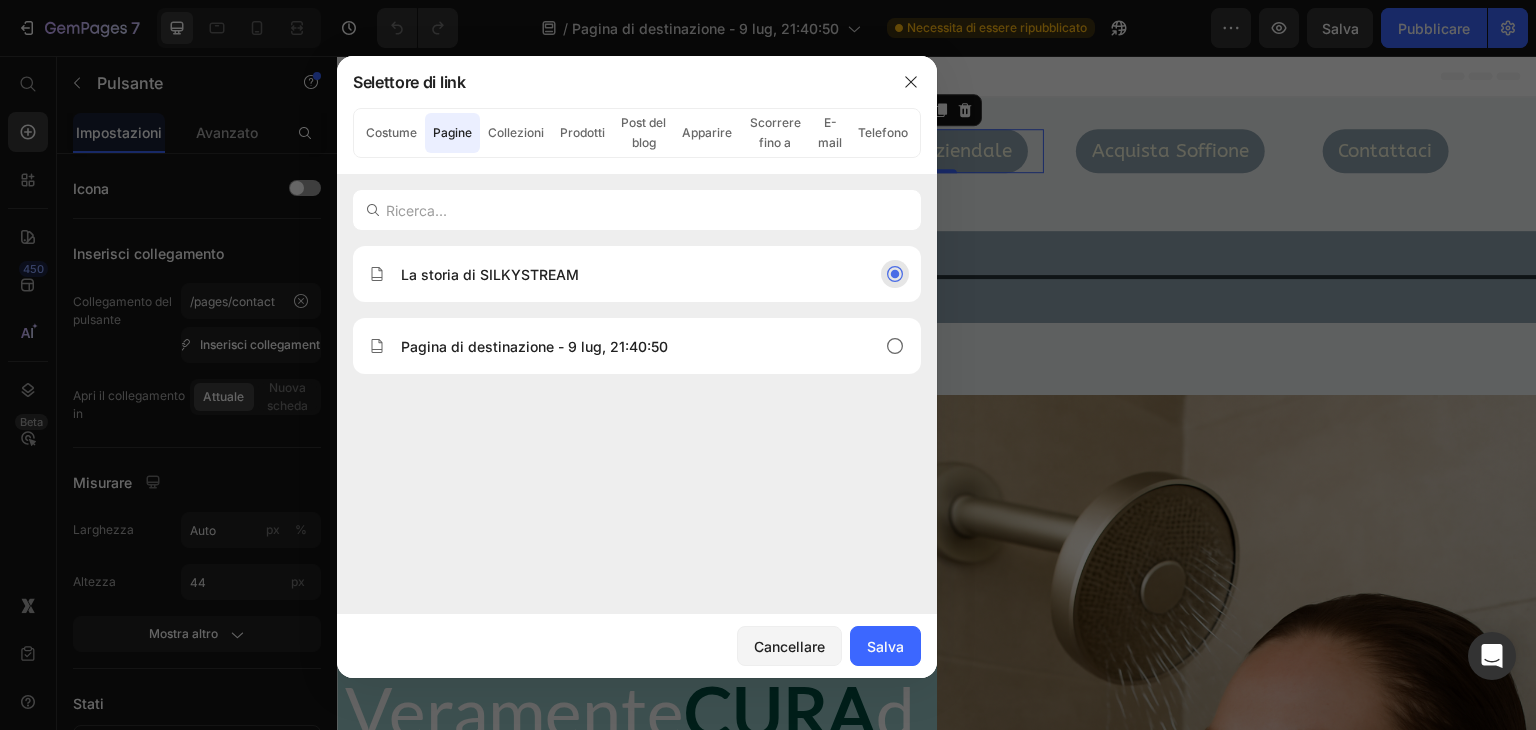 click 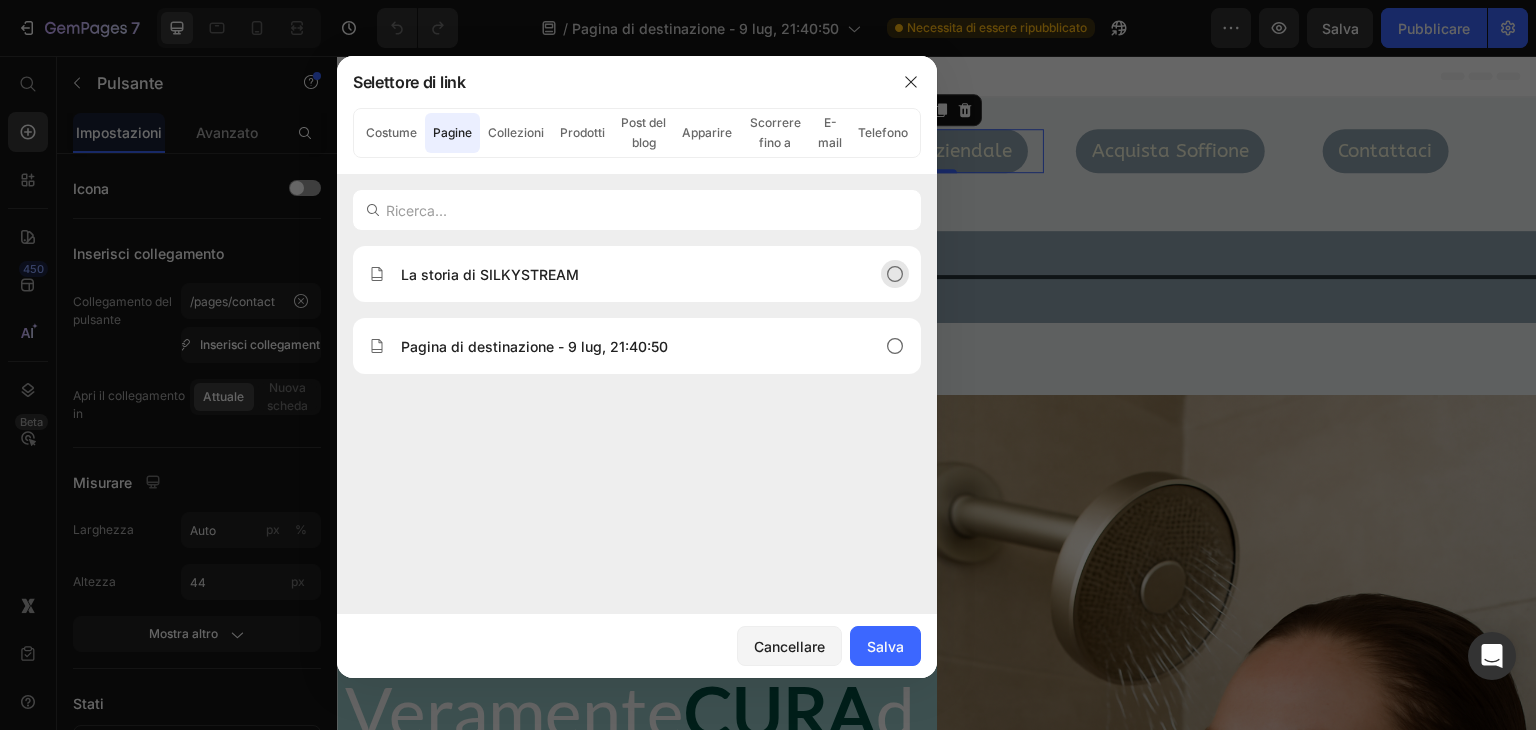 click 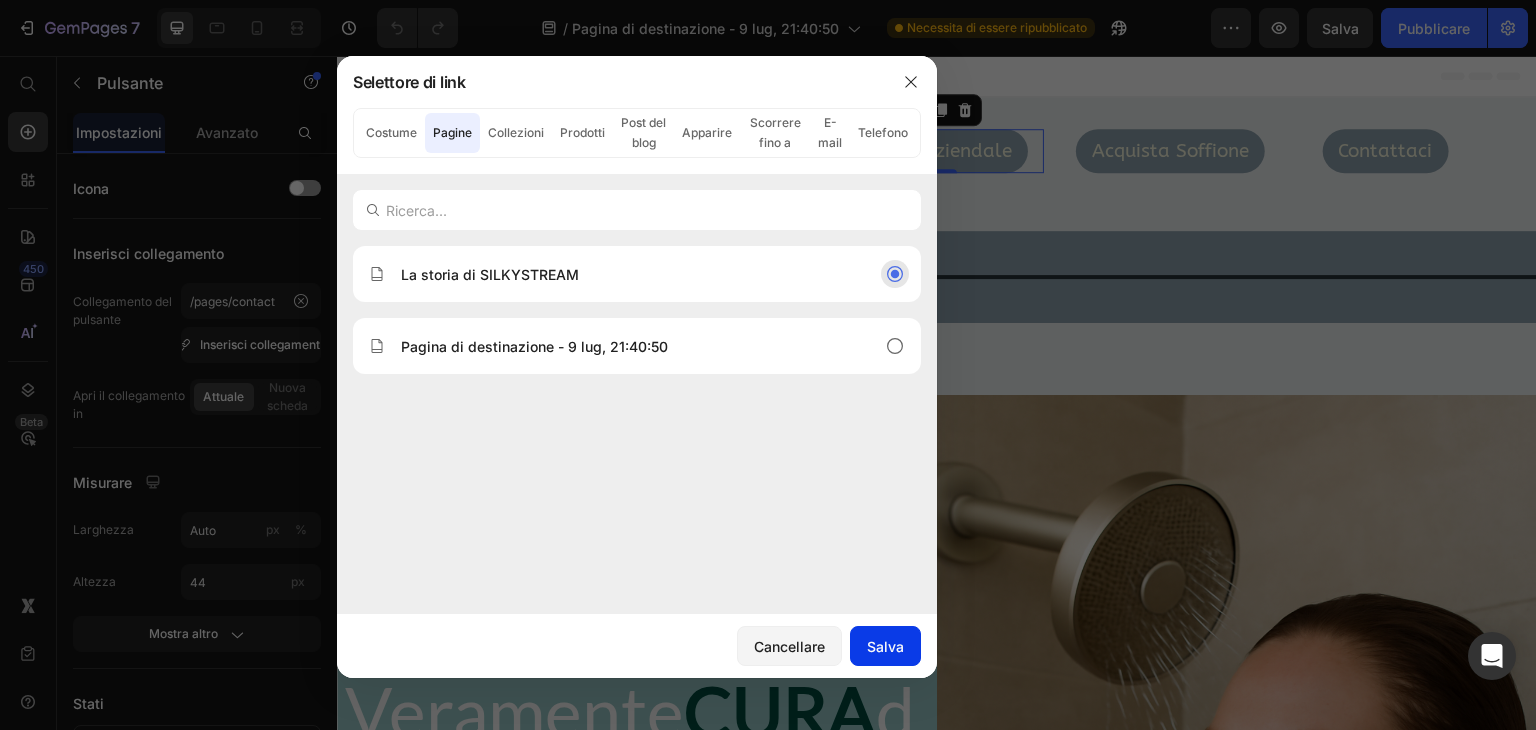 click on "Salva" at bounding box center (885, 646) 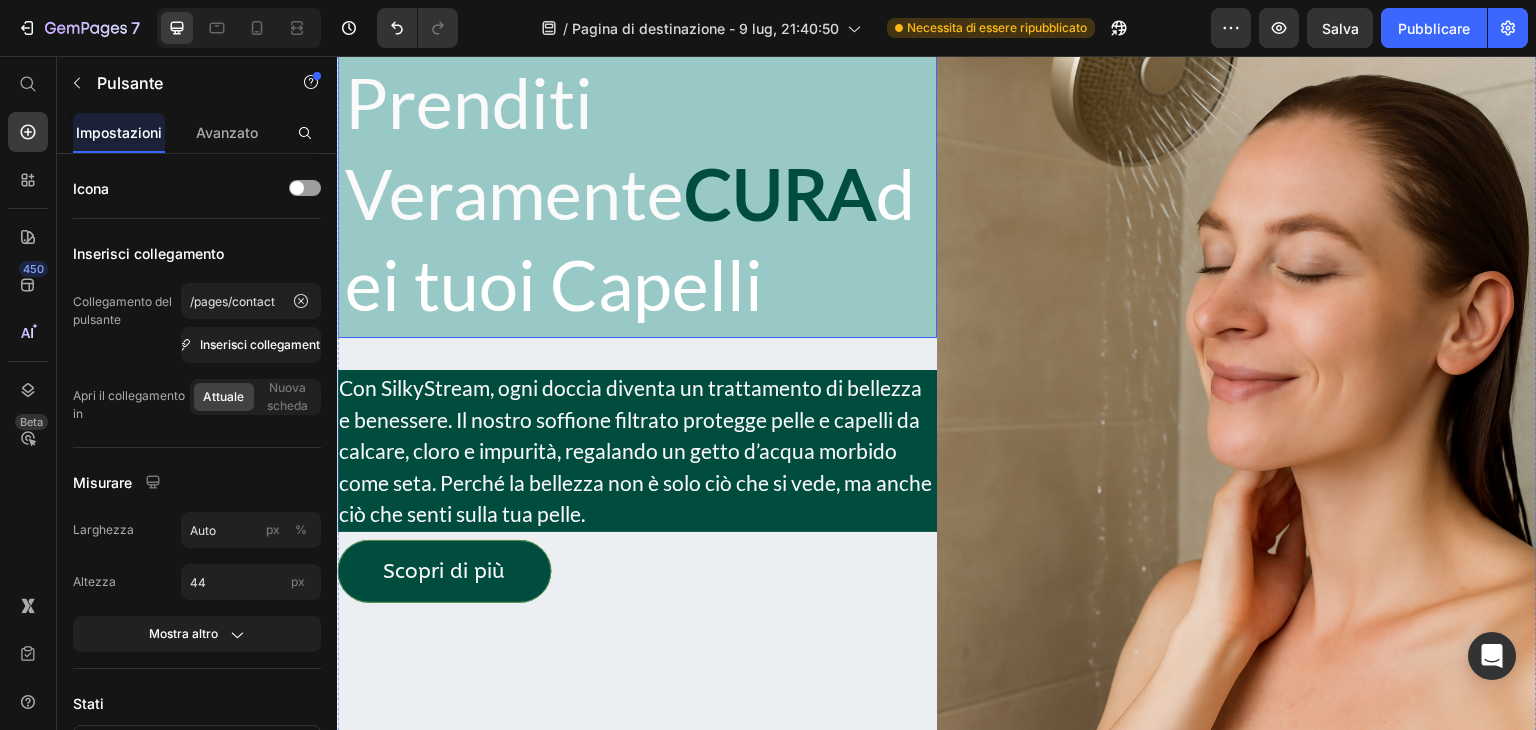 scroll, scrollTop: 800, scrollLeft: 0, axis: vertical 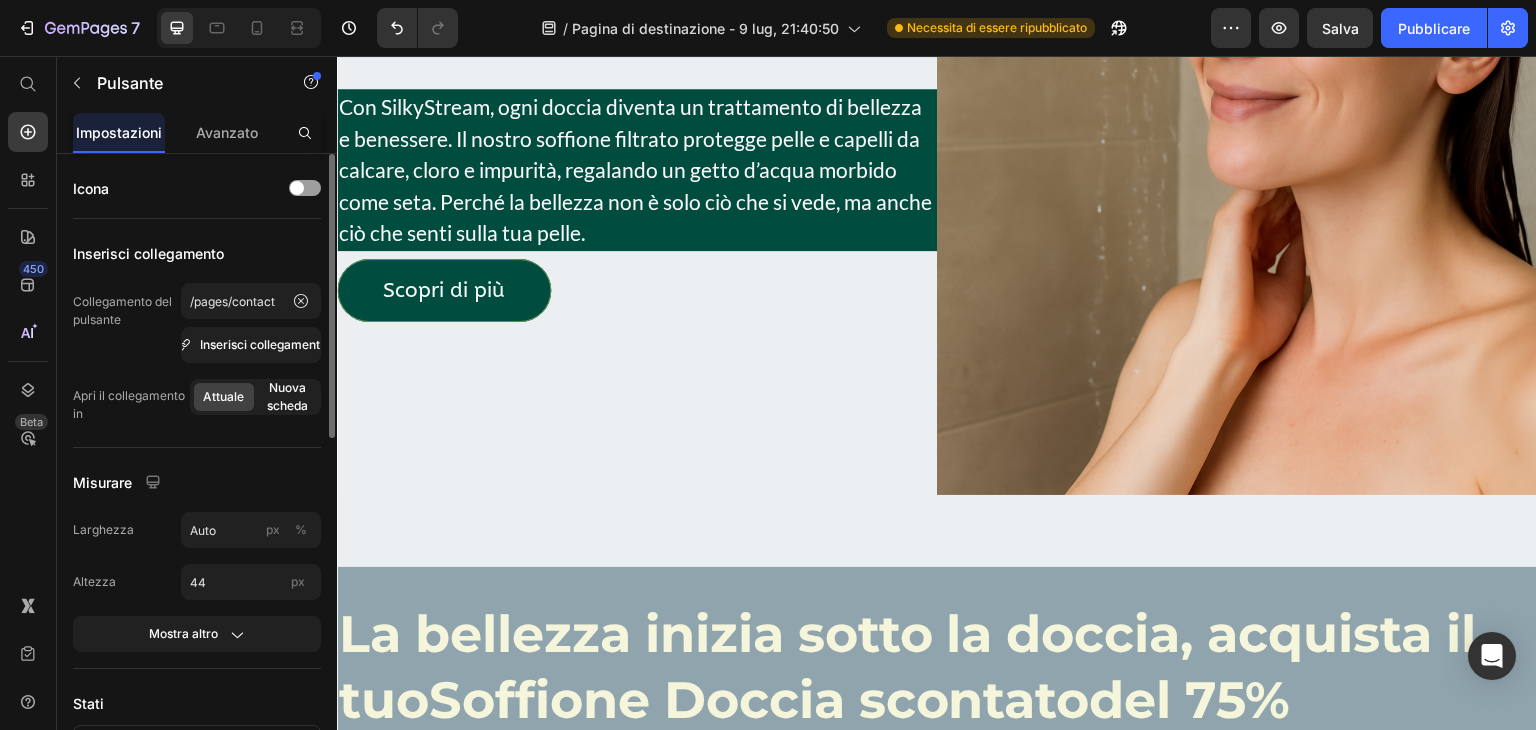 click on "Nuova scheda" 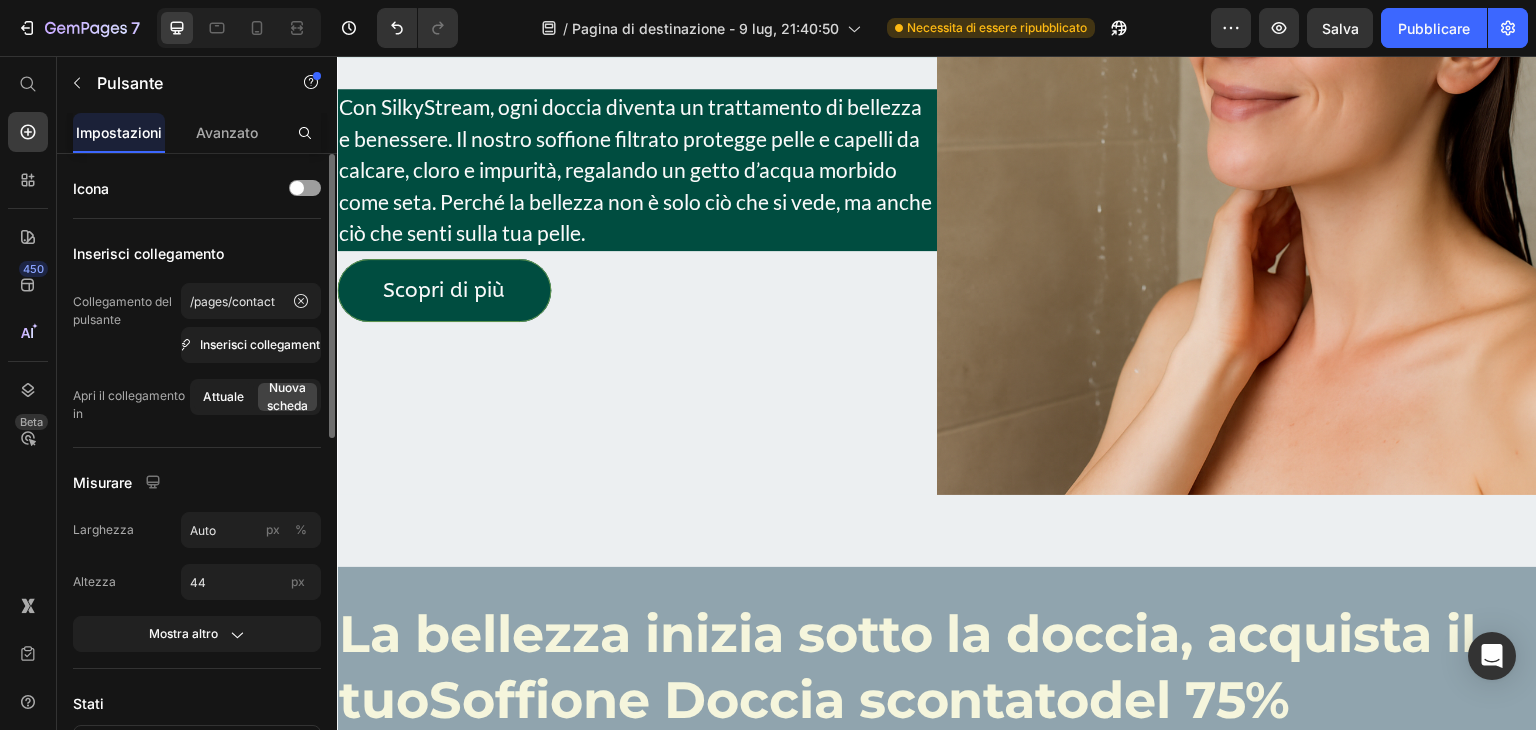 click on "Attuale" 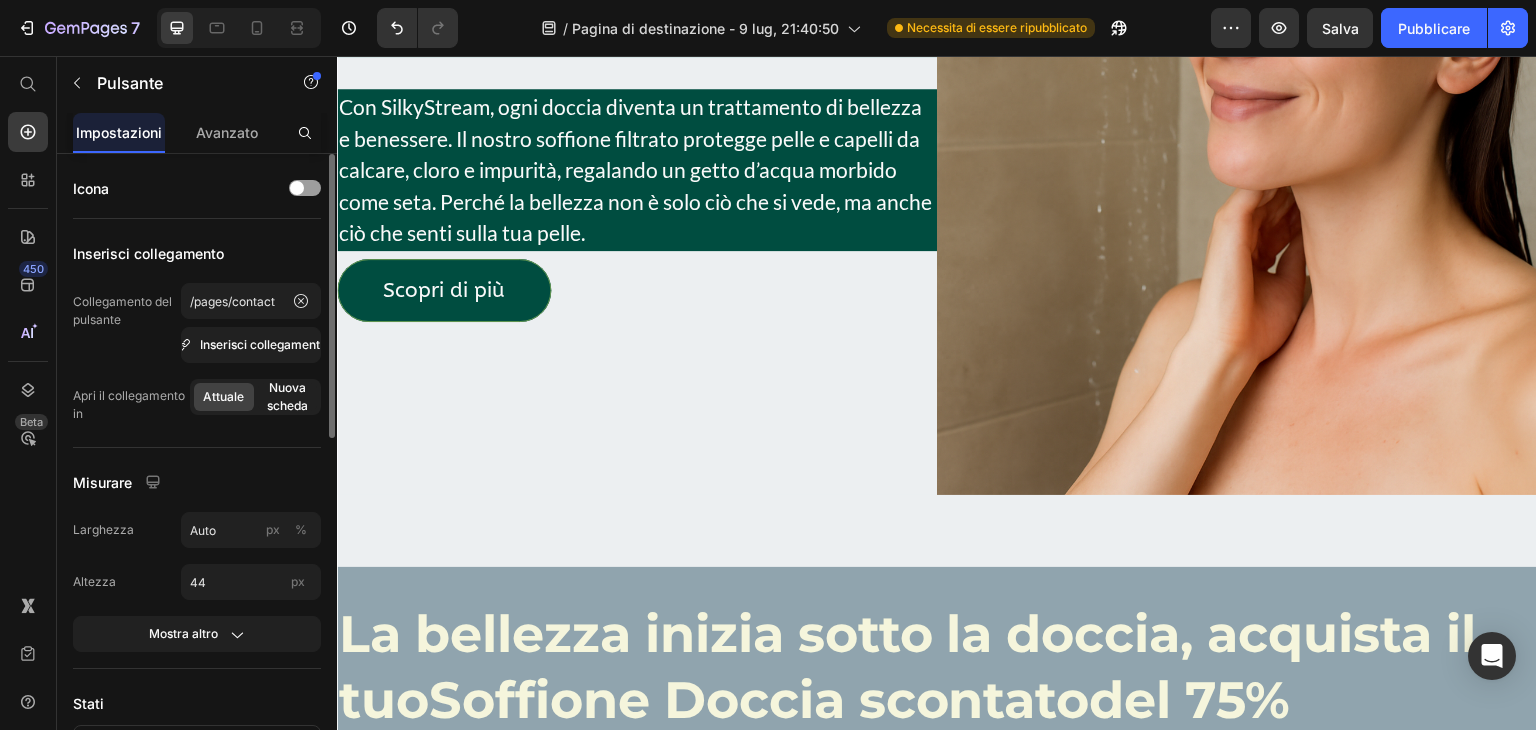 click on "Nuova scheda" at bounding box center (287, 396) 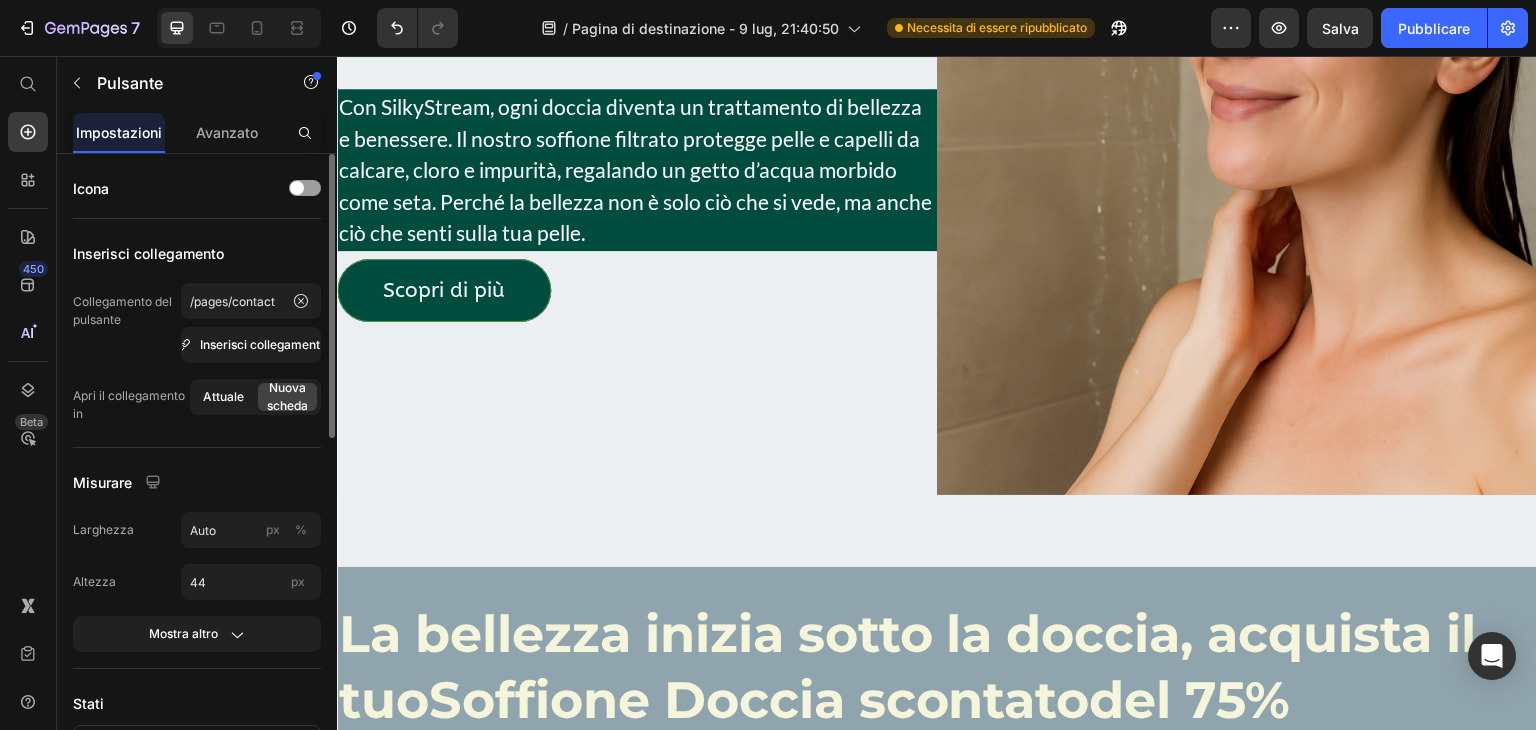 click on "Attuale" 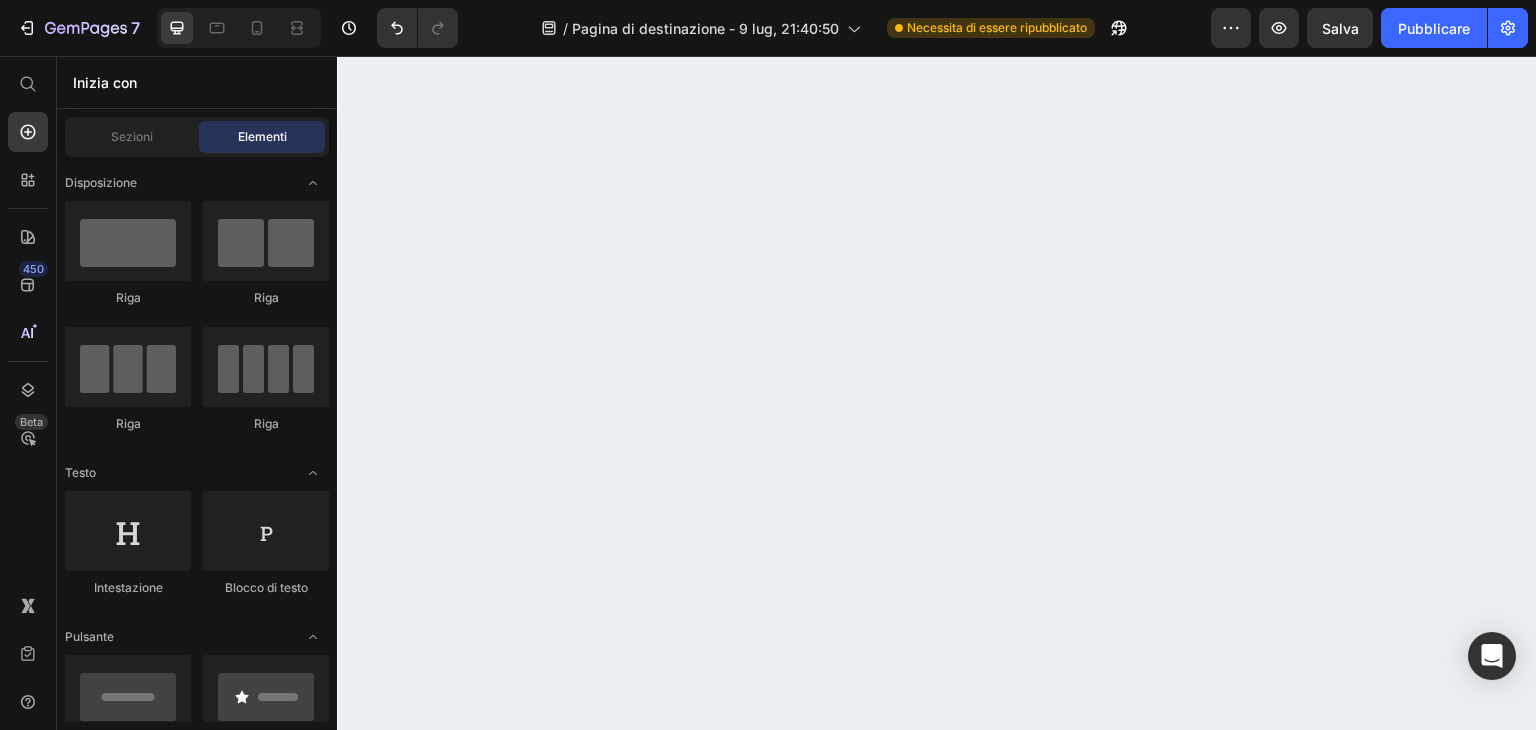 scroll, scrollTop: 0, scrollLeft: 0, axis: both 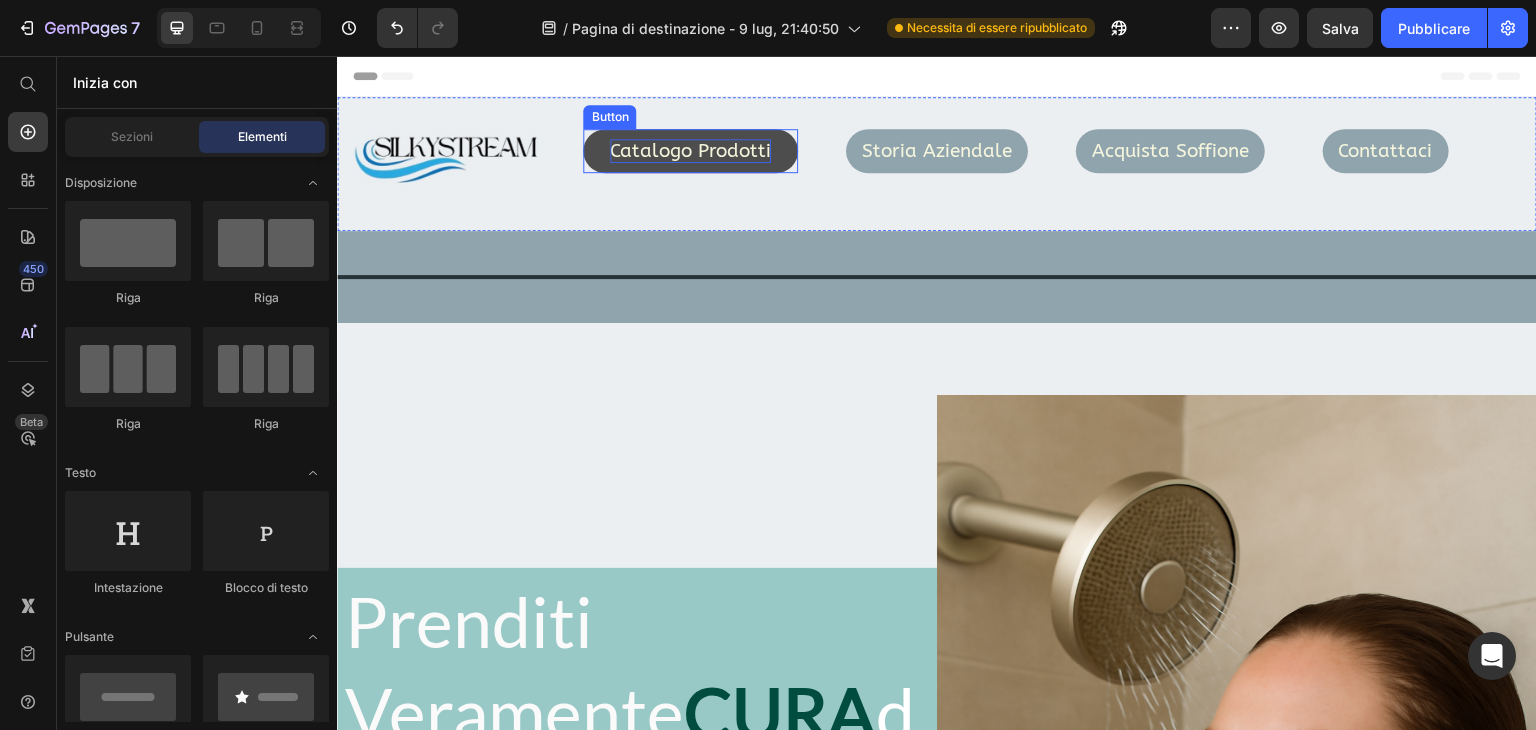 click on "Catalogo Prodotti" at bounding box center [690, 151] 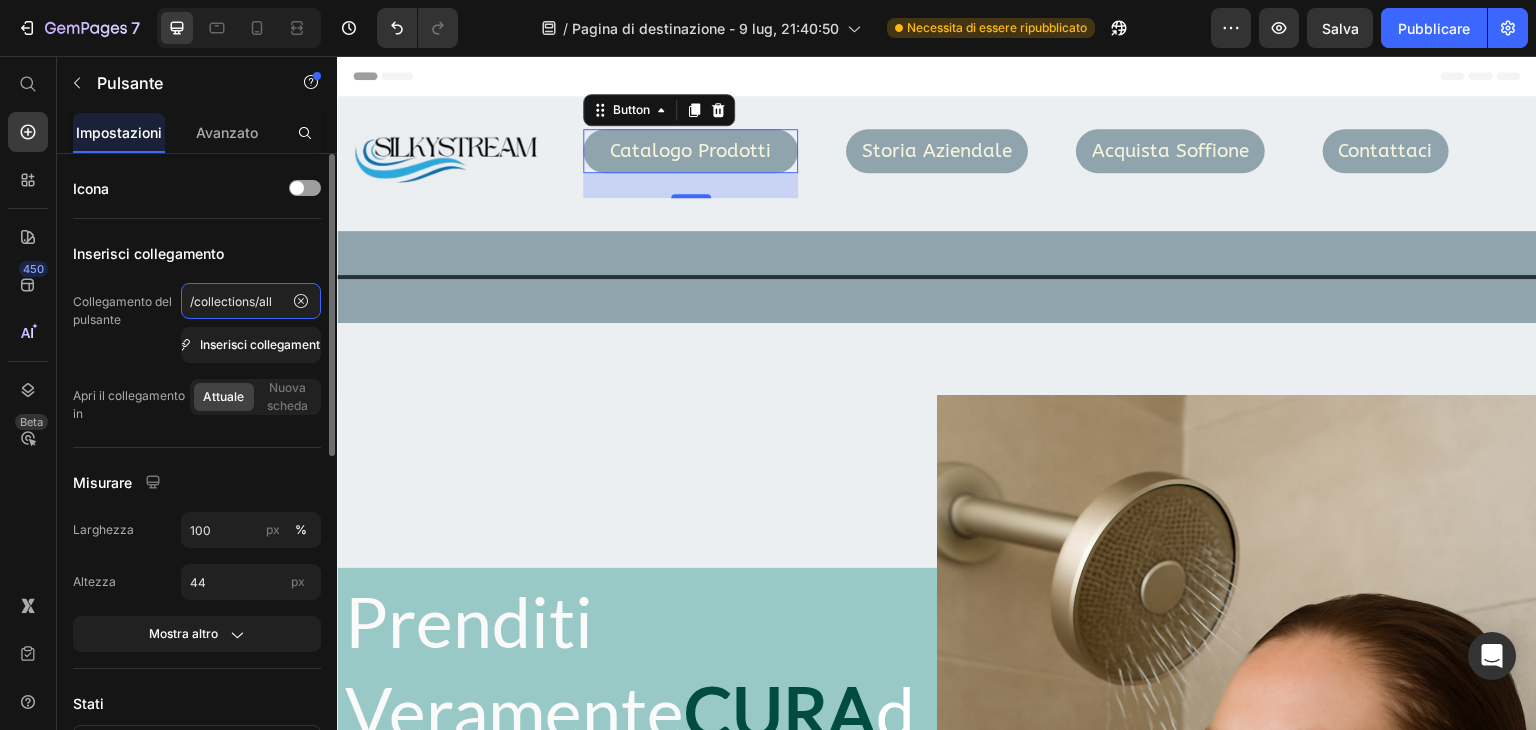 click on "/collections/all" 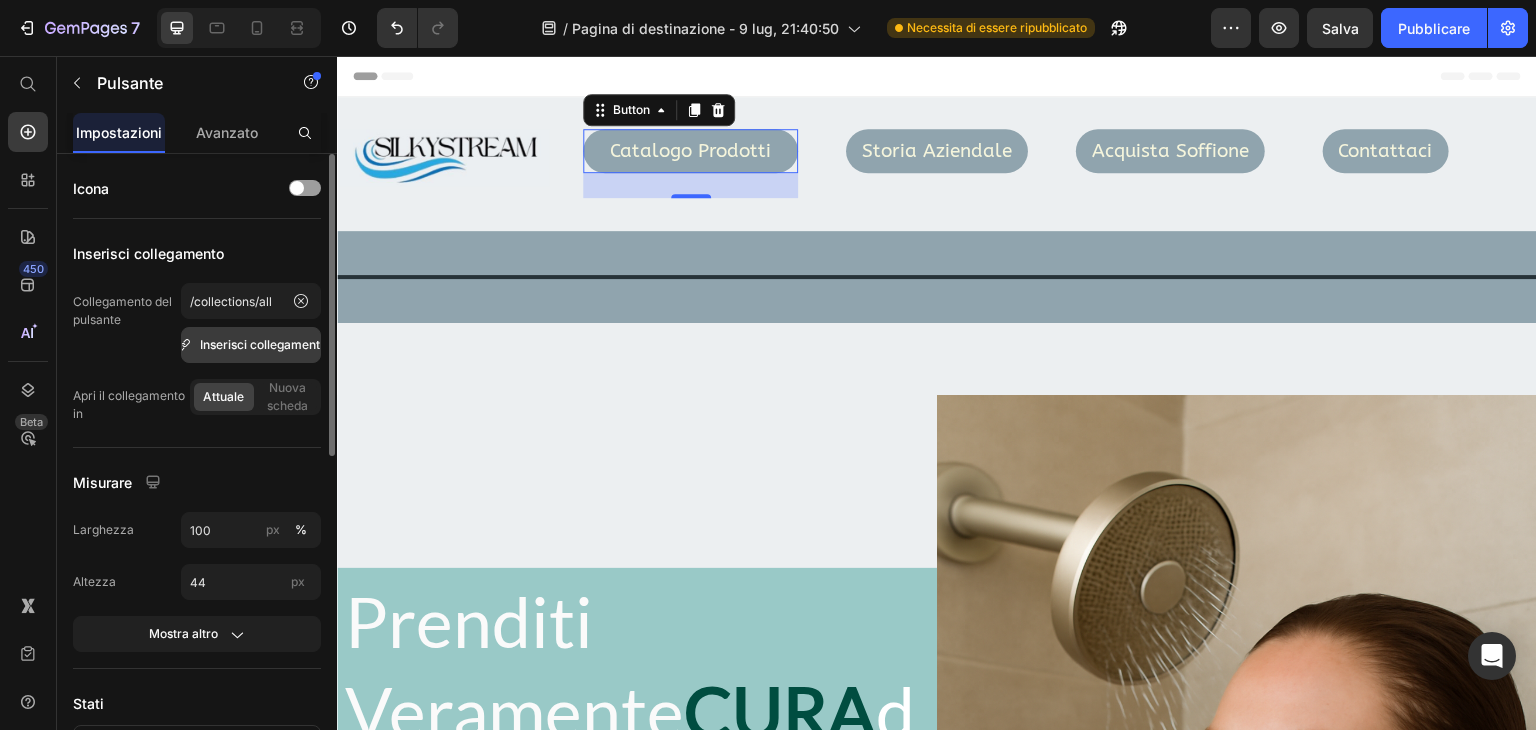 click on "Inserisci collegamento" at bounding box center [263, 344] 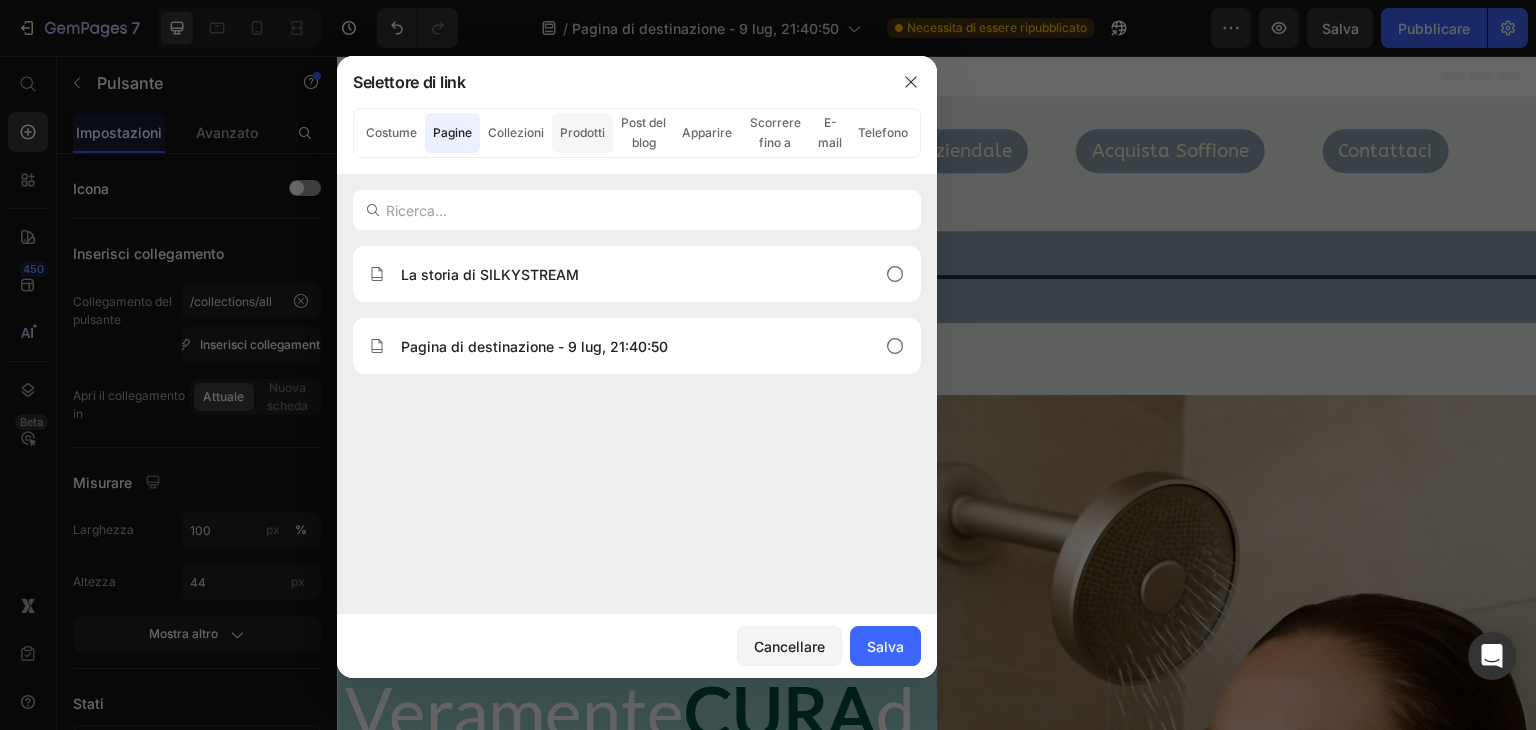 click on "Prodotti" at bounding box center [582, 132] 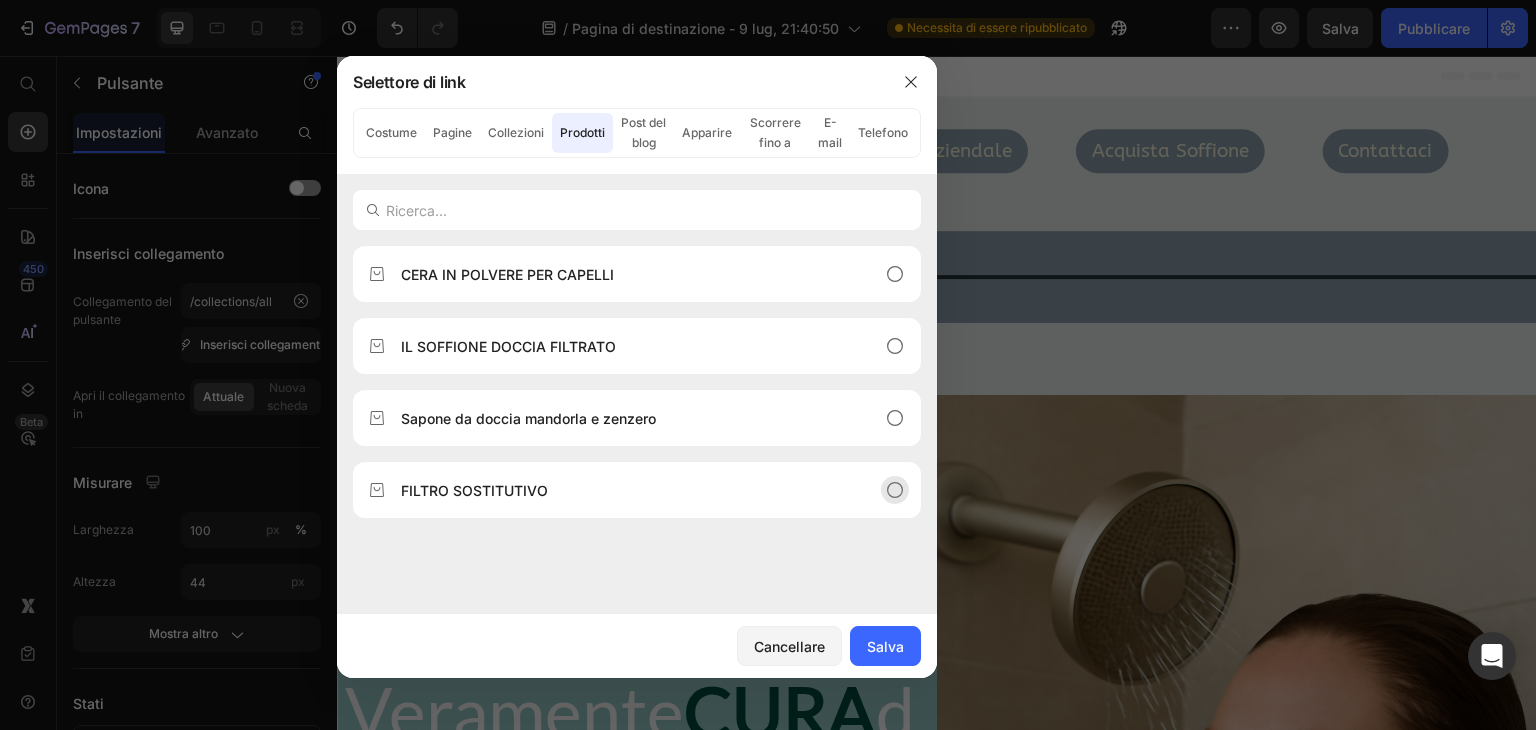 click 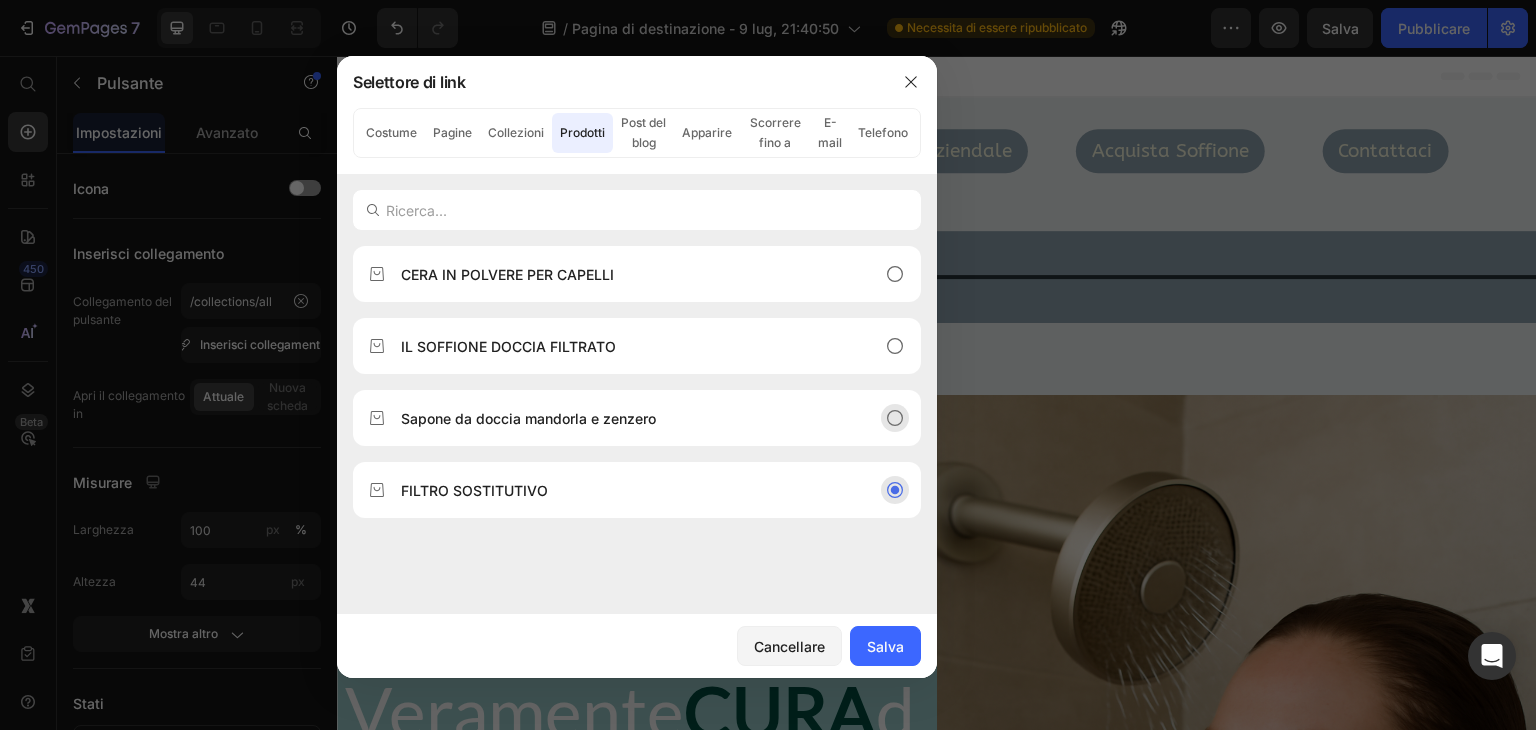 click 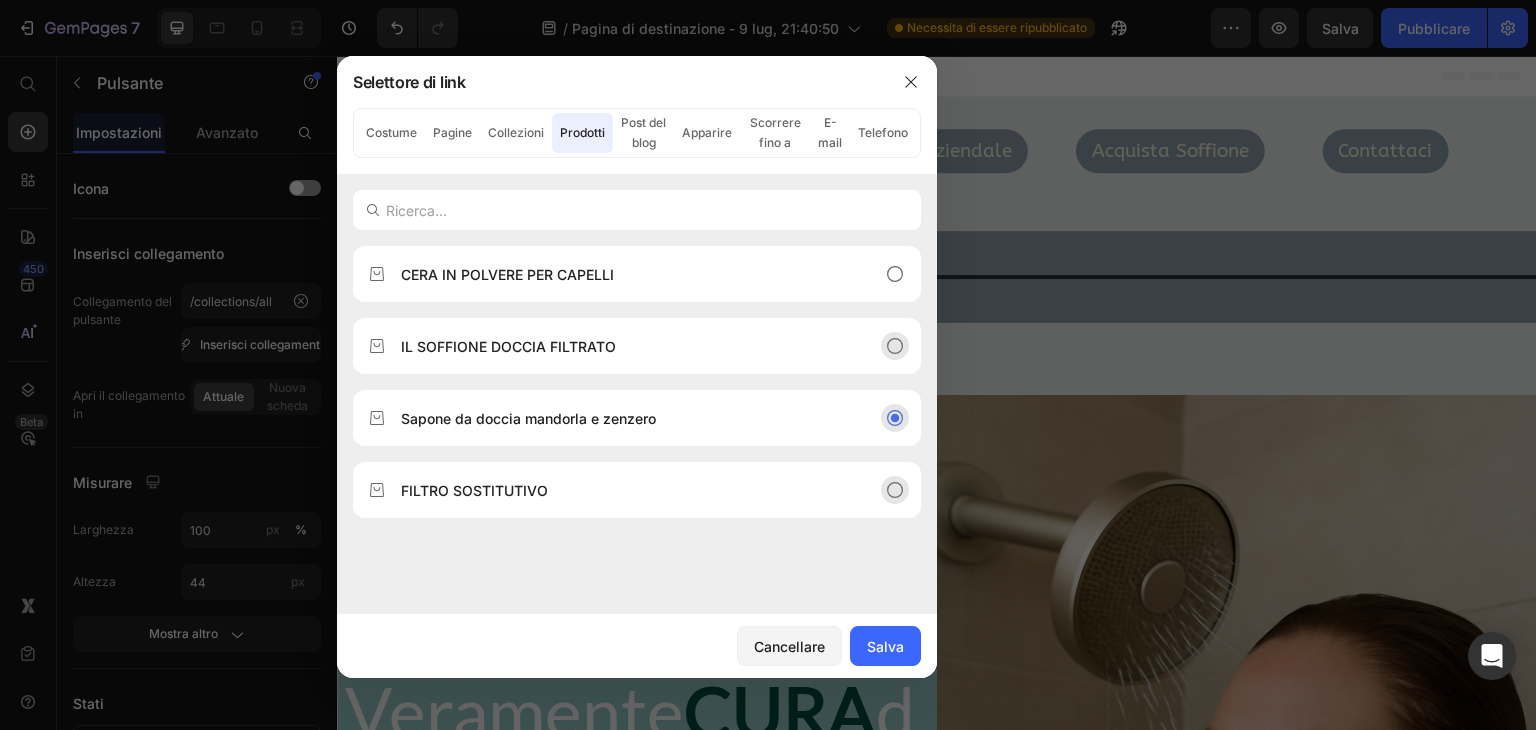 click 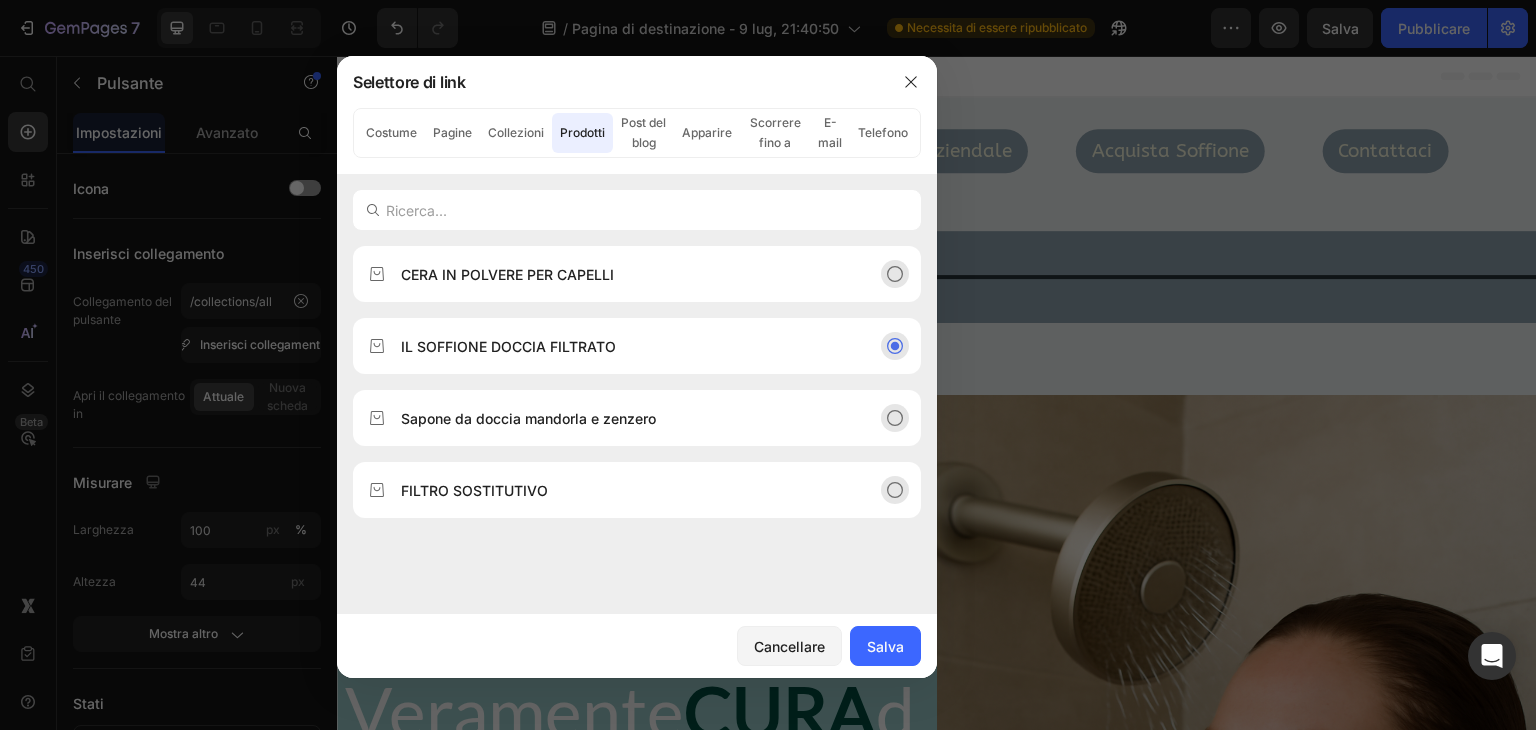click 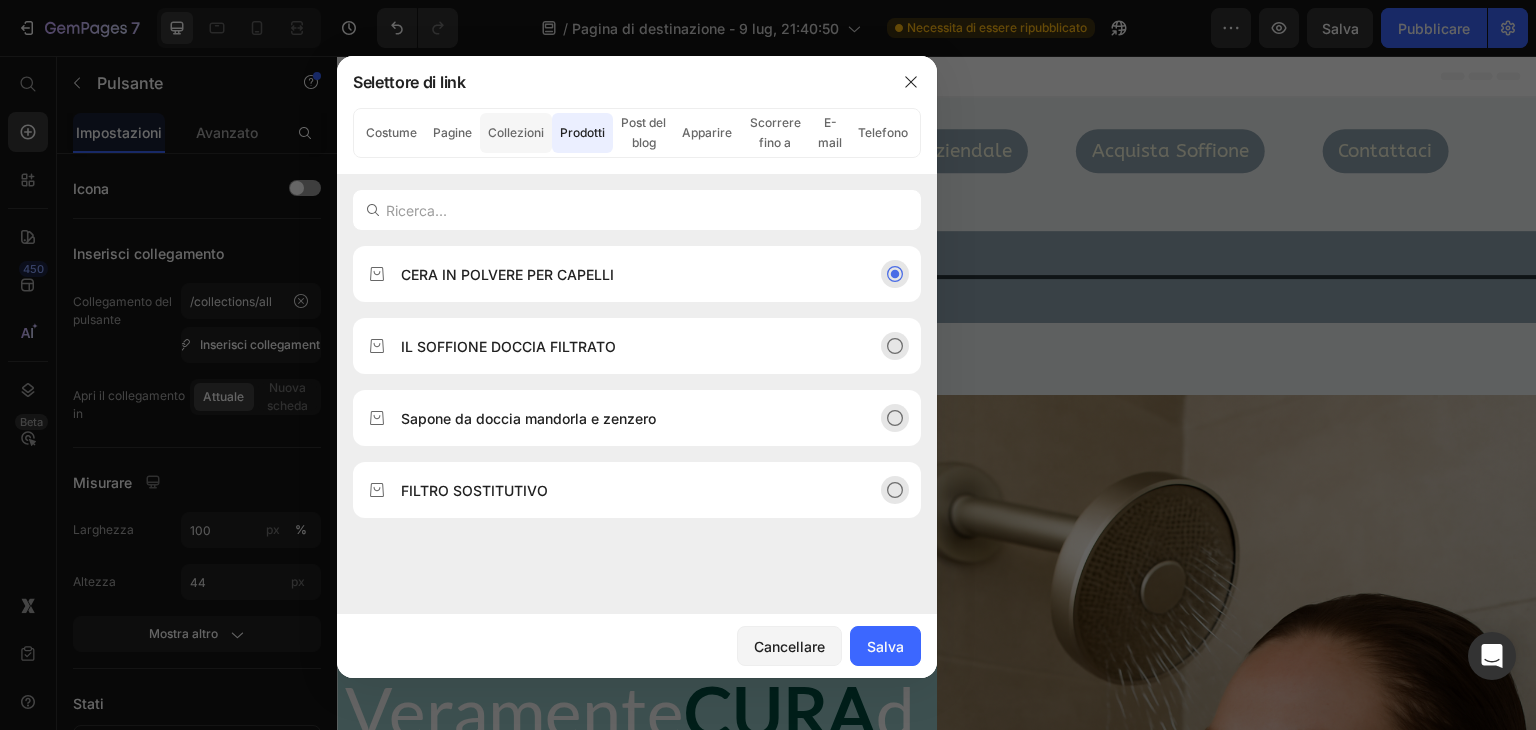click on "Collezioni" at bounding box center (516, 132) 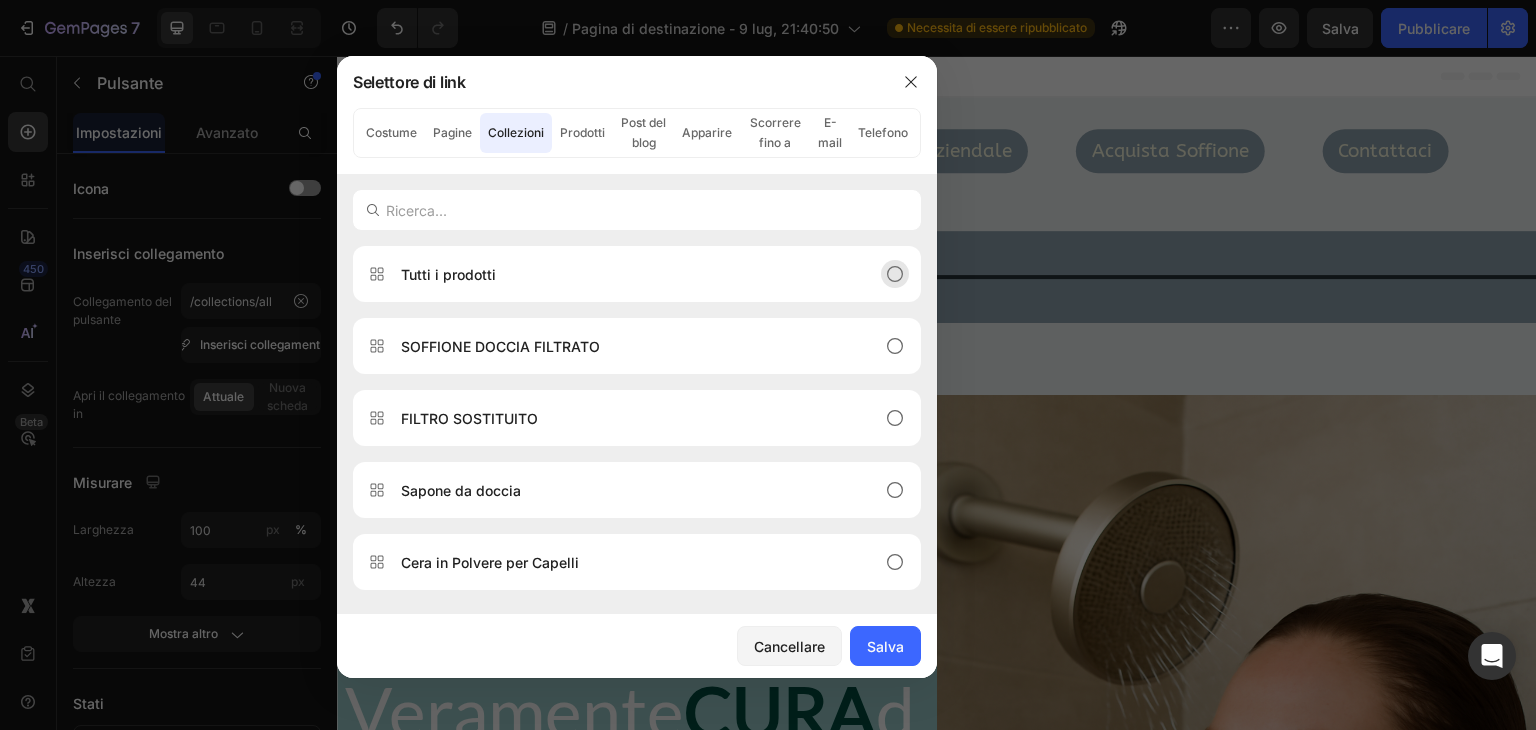 click on "Tutti i prodotti" at bounding box center [621, 274] 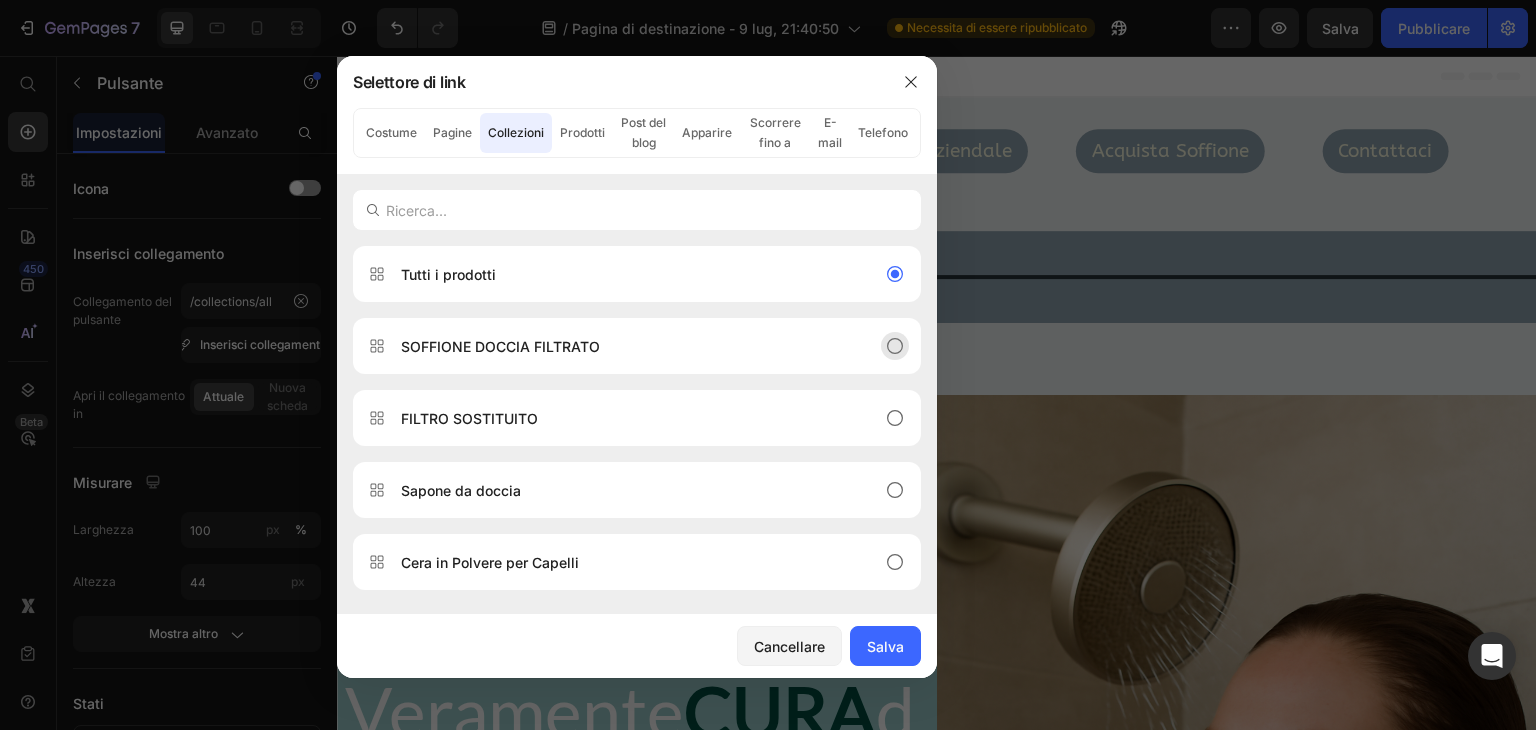 click on "SOFFIONE DOCCIA FILTRATO" 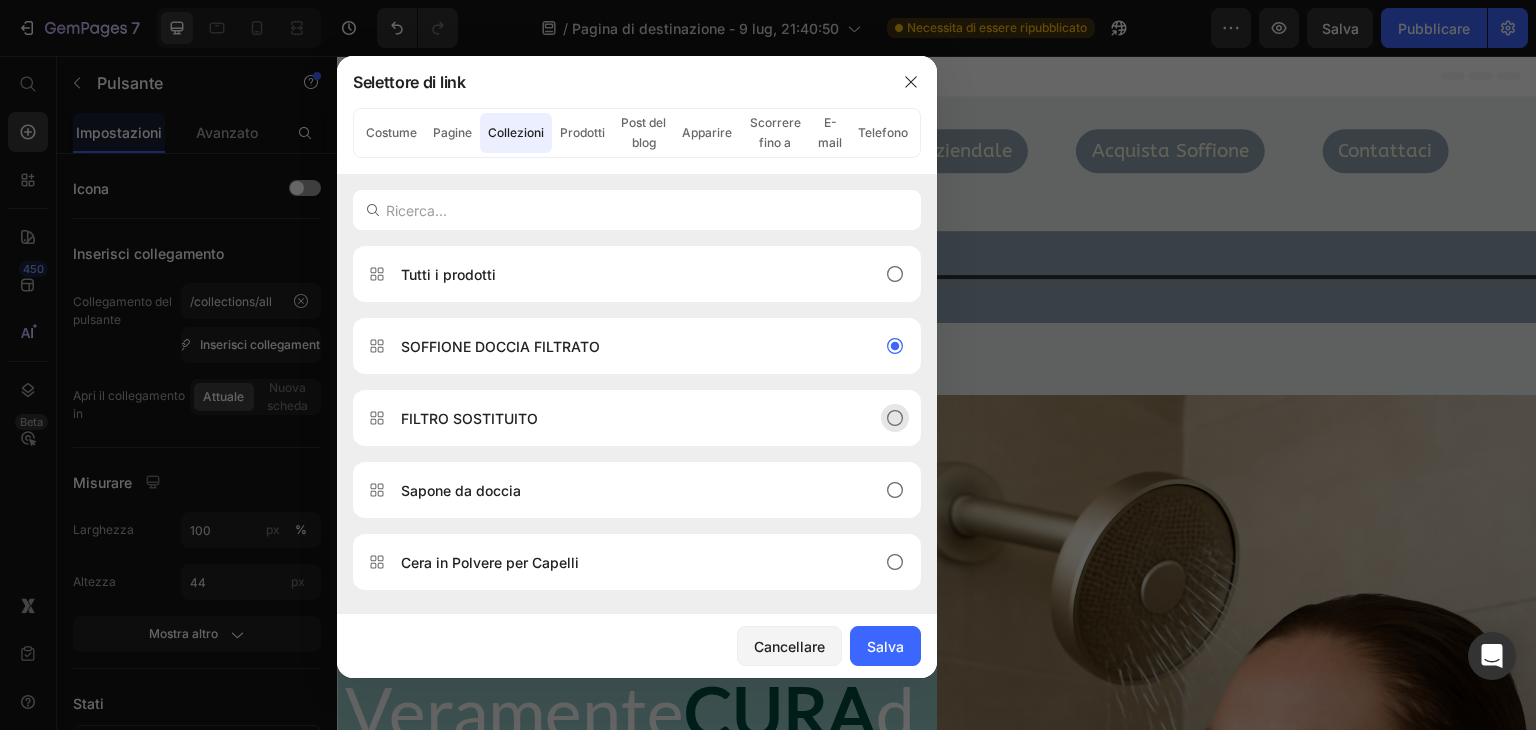 click on "FILTRO SOSTITUITO" at bounding box center (621, 418) 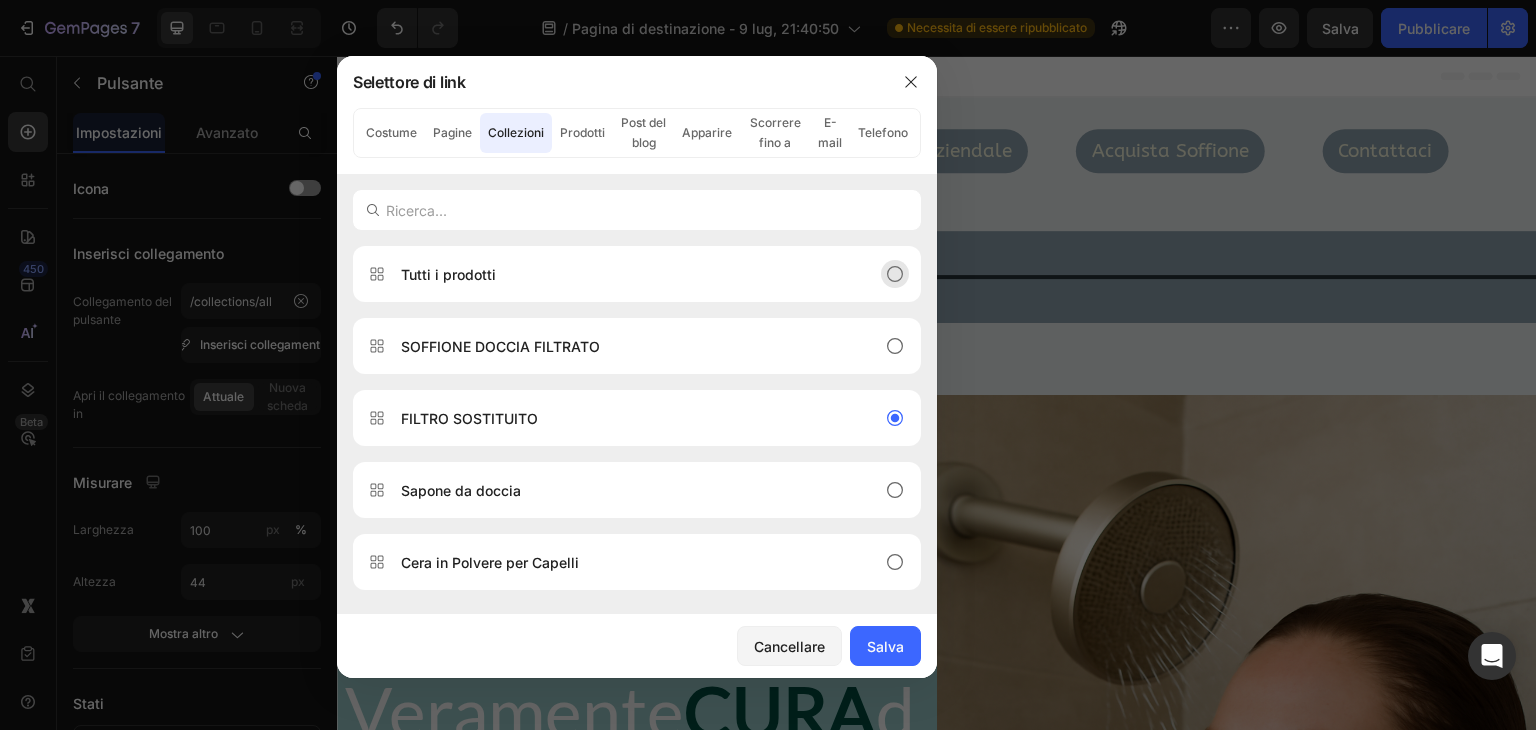 click on "Tutti i prodotti" at bounding box center [637, 274] 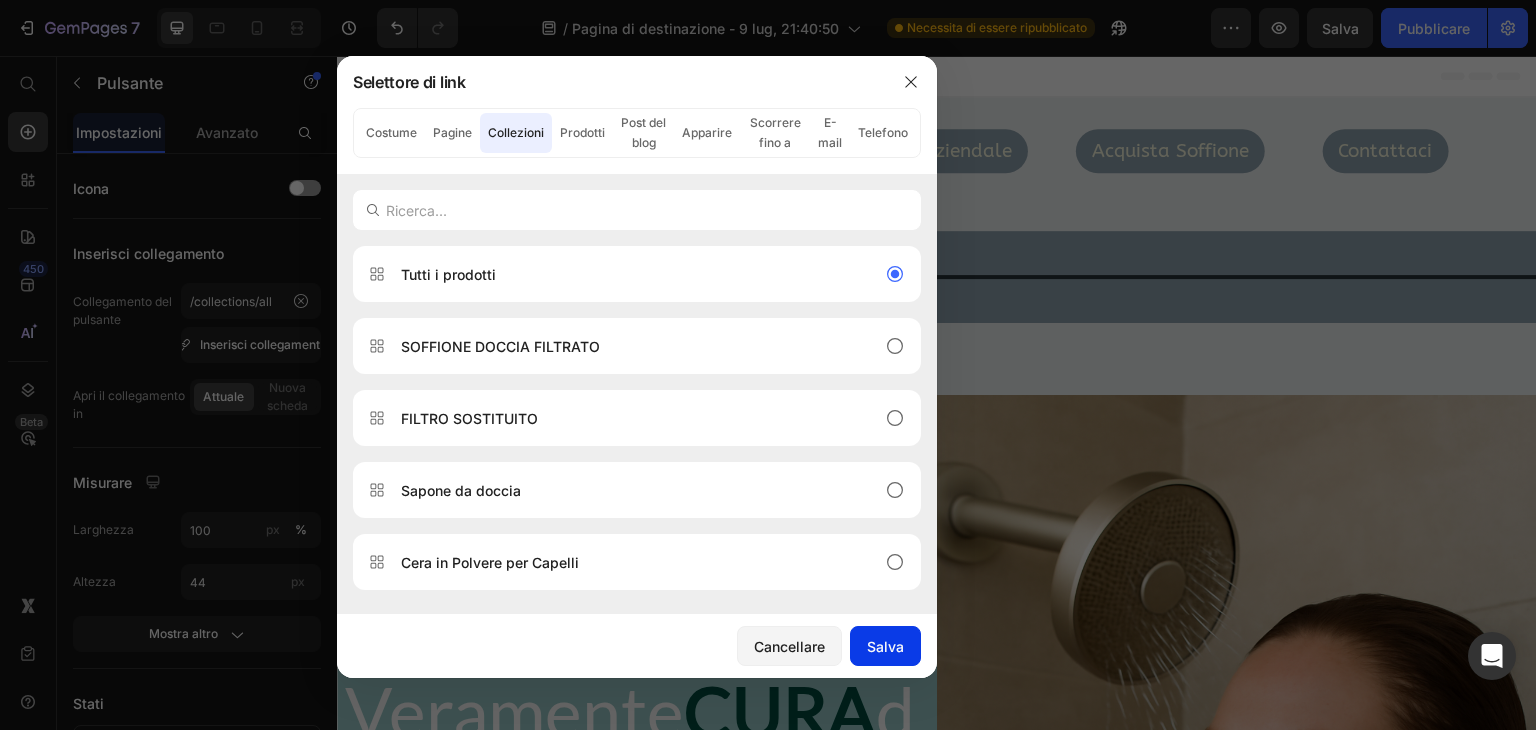 click on "Salva" 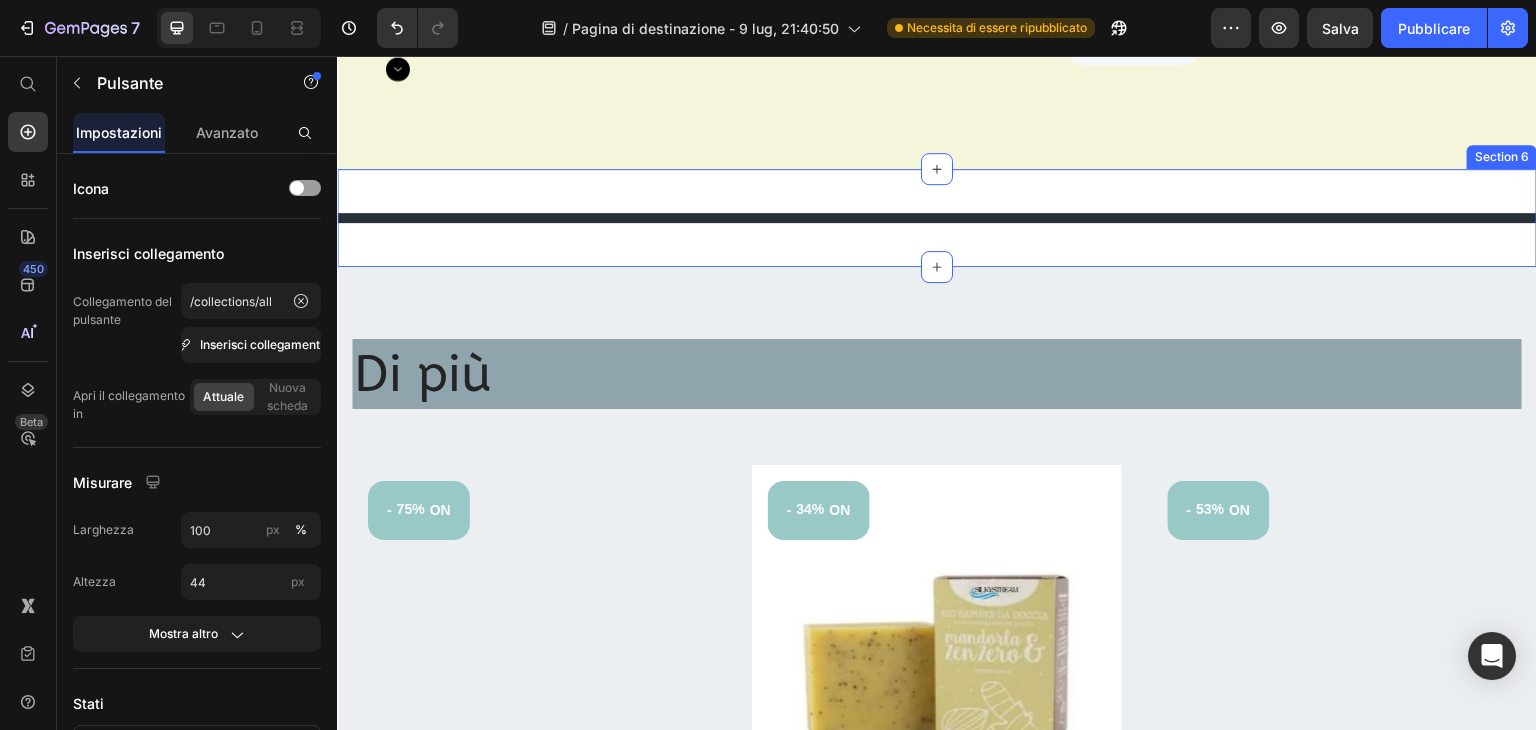 scroll, scrollTop: 2400, scrollLeft: 0, axis: vertical 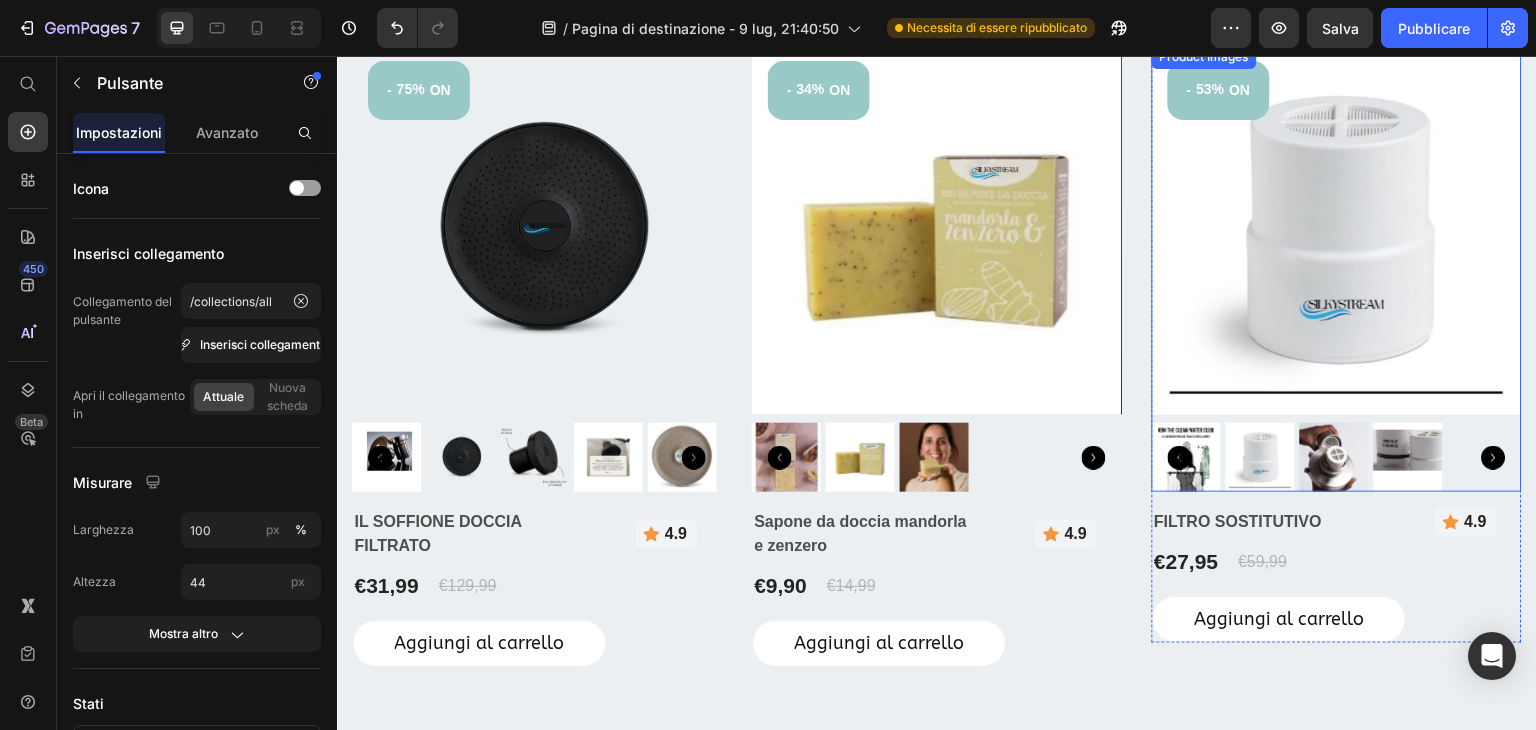 click 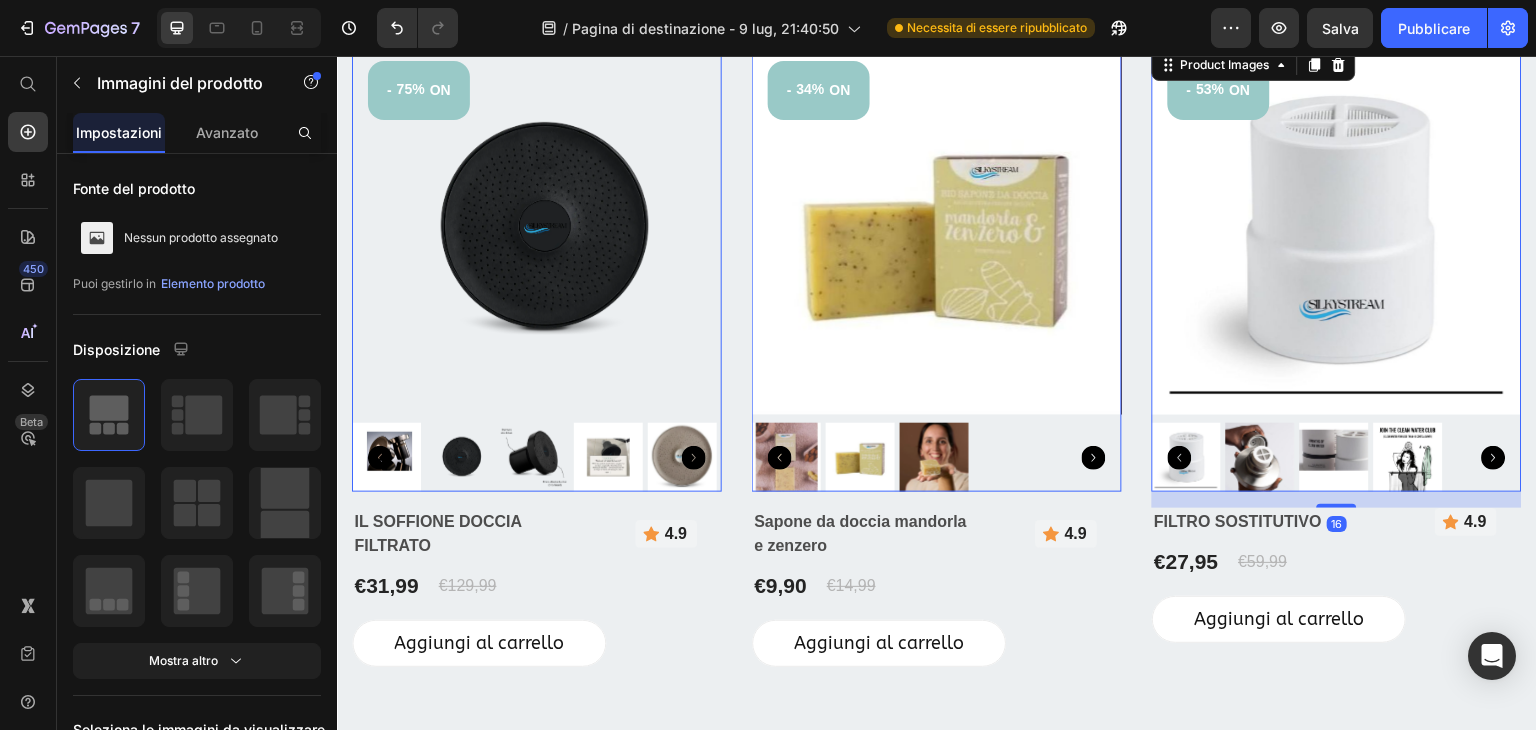 click 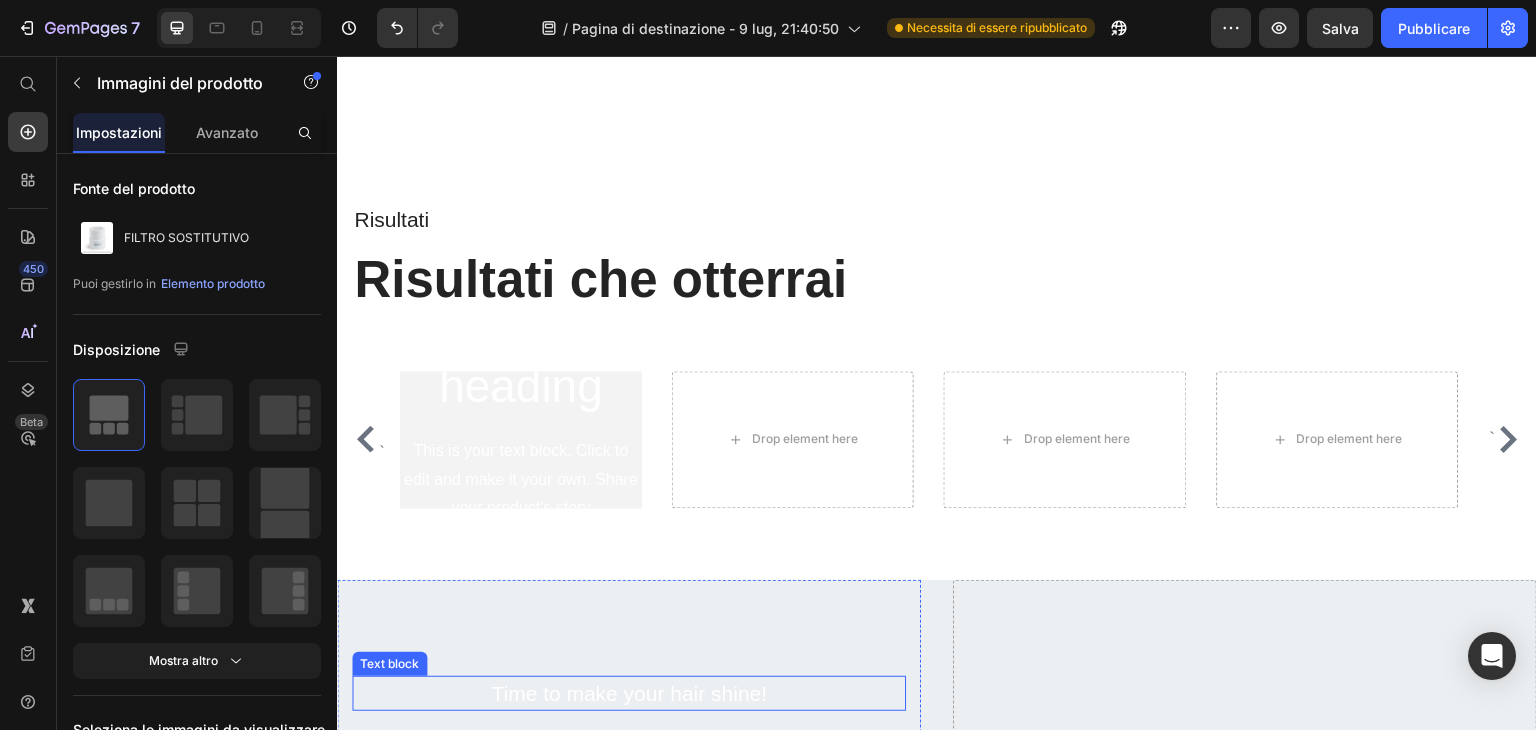 scroll, scrollTop: 3900, scrollLeft: 0, axis: vertical 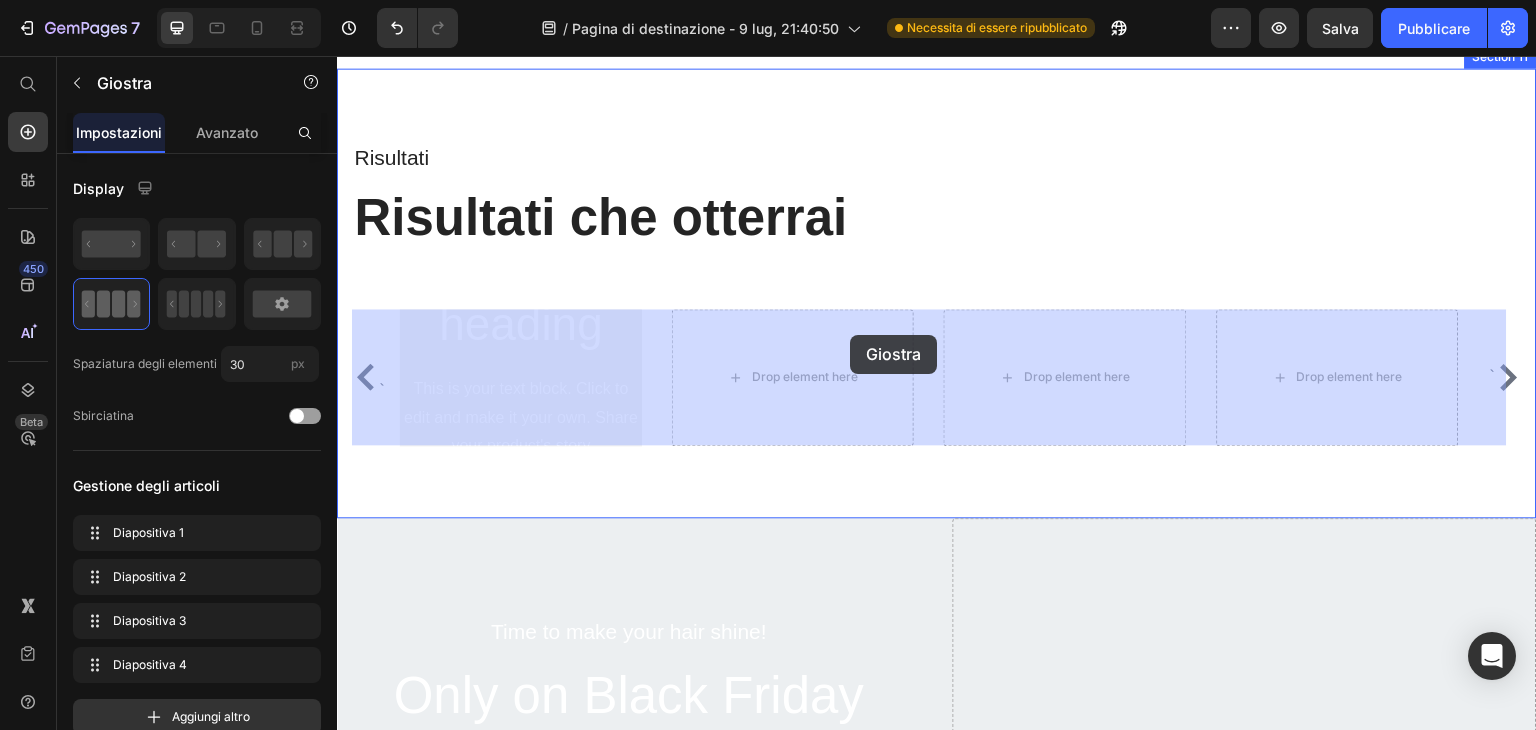 drag, startPoint x: 797, startPoint y: 409, endPoint x: 843, endPoint y: 353, distance: 72.47068 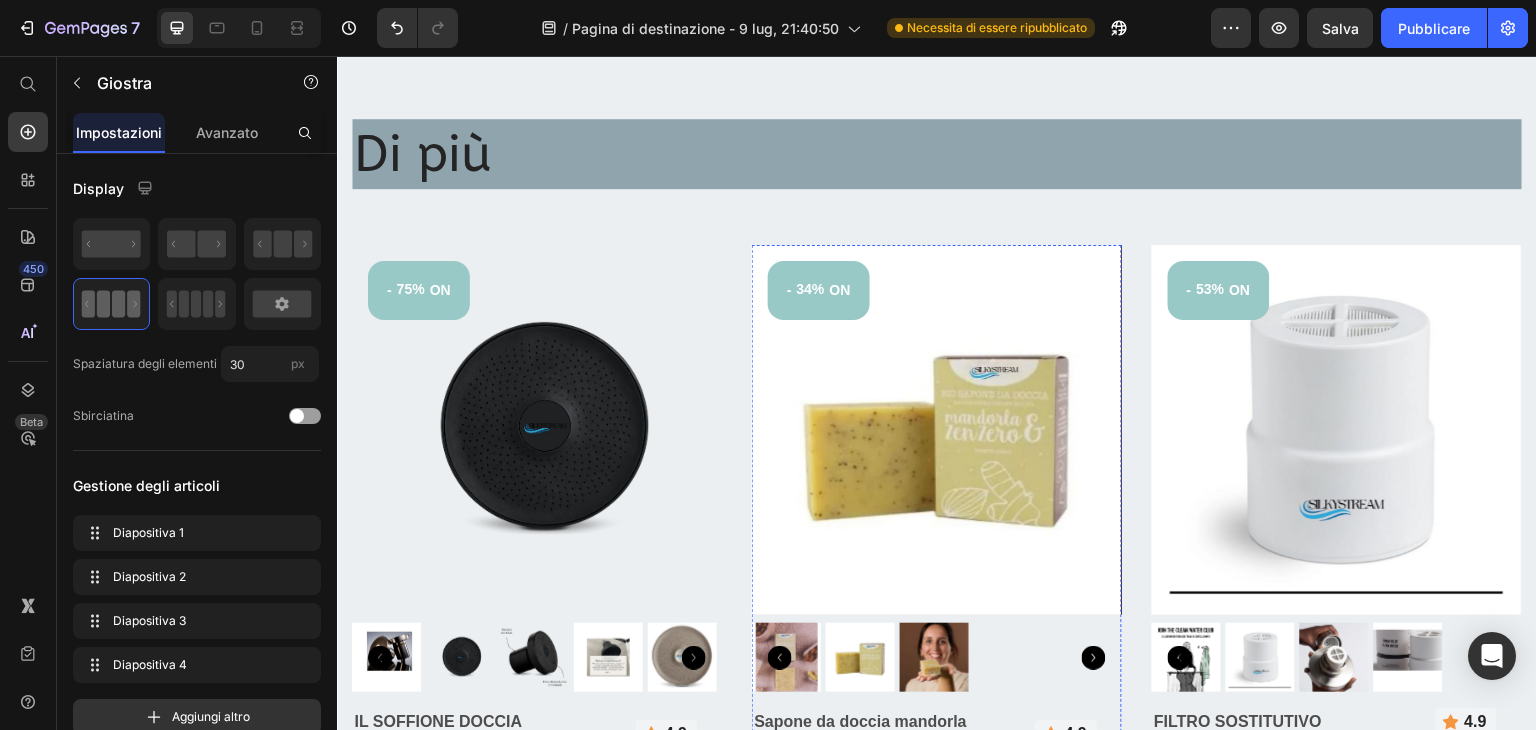 scroll, scrollTop: 2100, scrollLeft: 0, axis: vertical 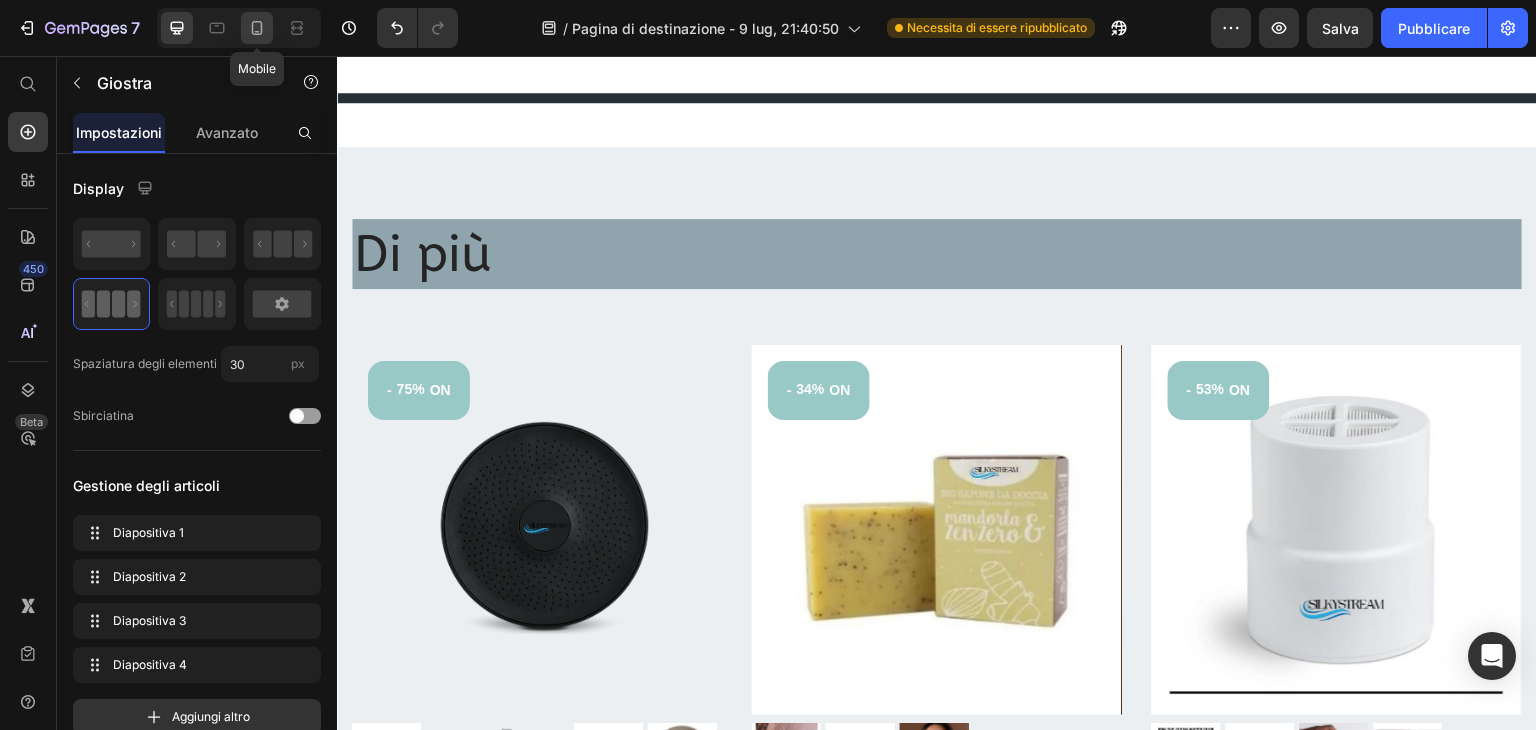 click 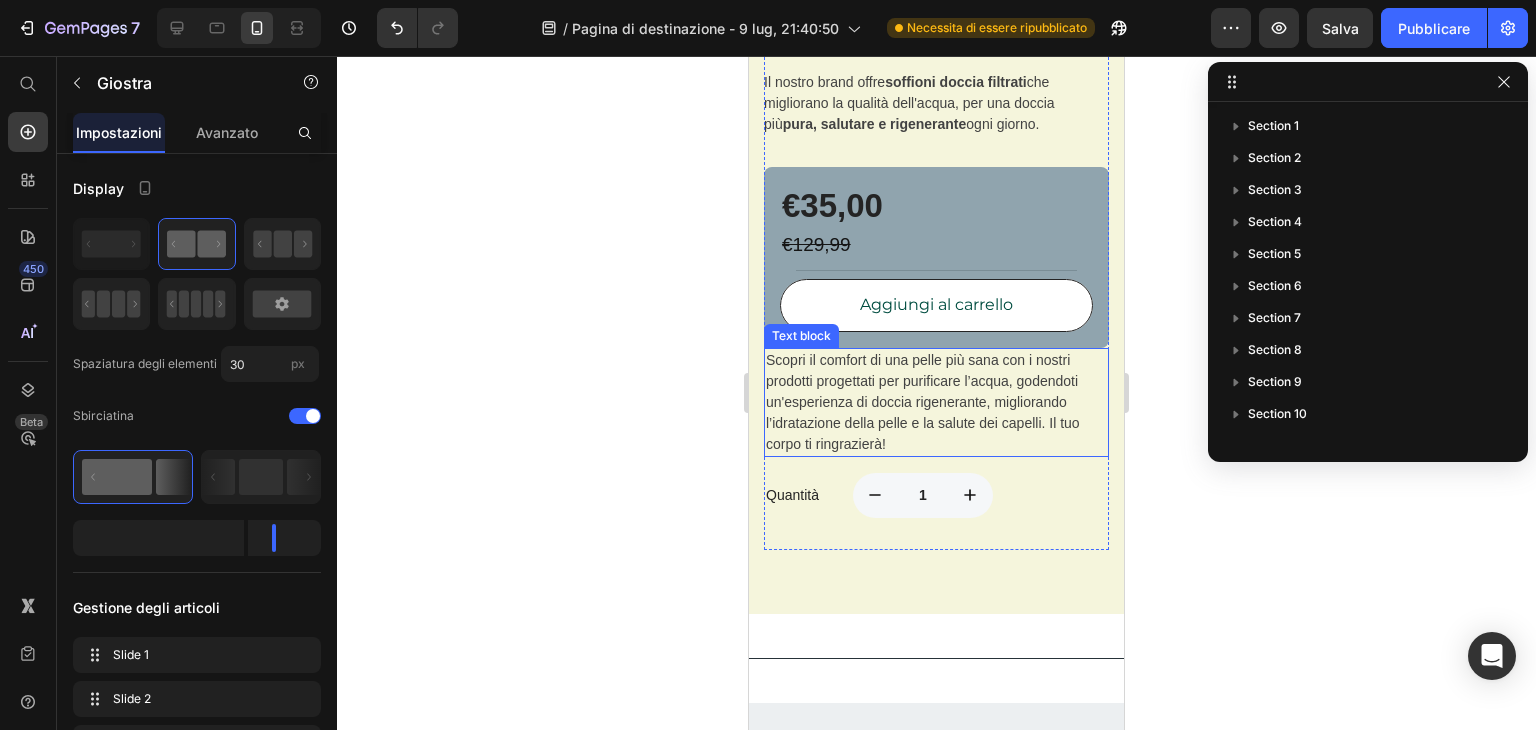 scroll, scrollTop: 2128, scrollLeft: 0, axis: vertical 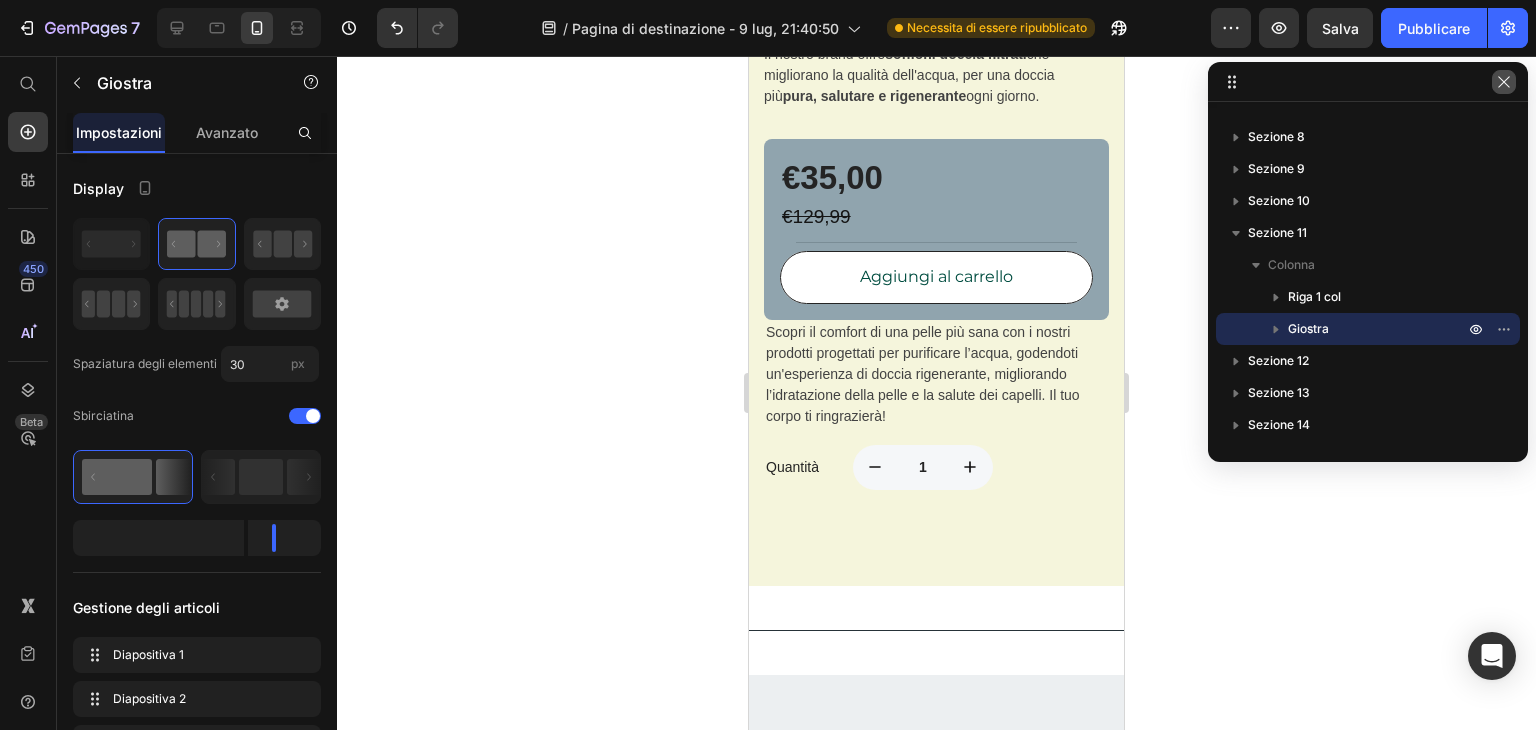 click 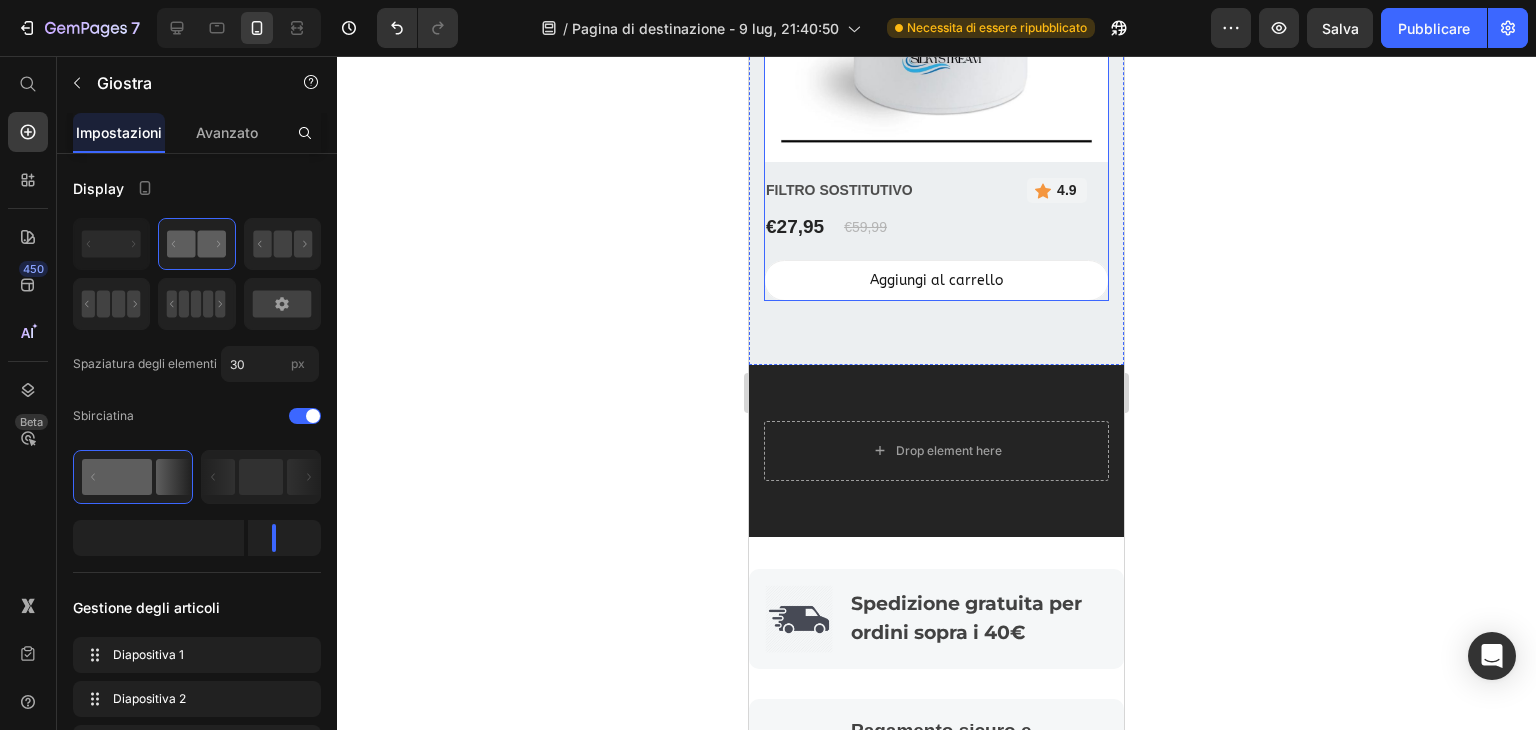 scroll, scrollTop: 5300, scrollLeft: 0, axis: vertical 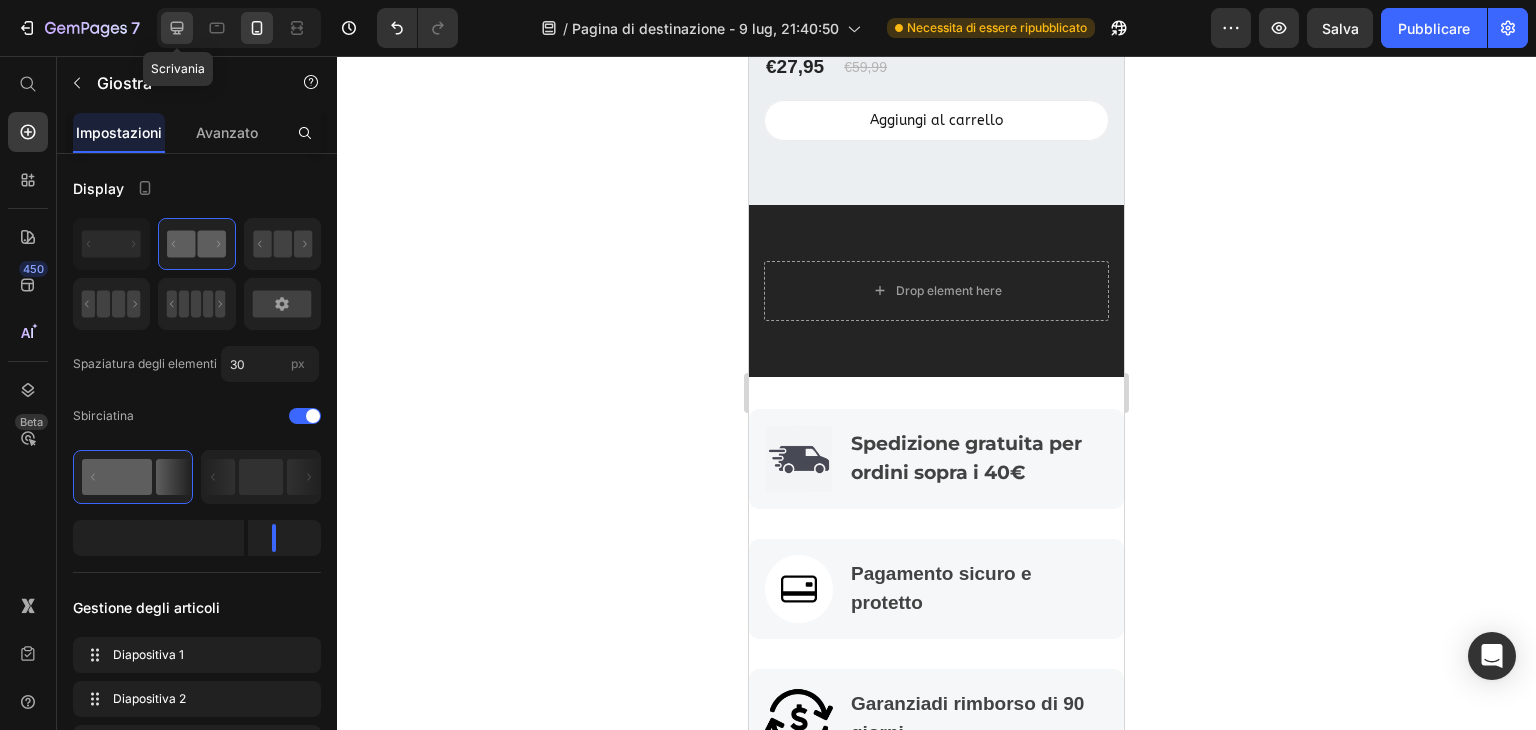 click 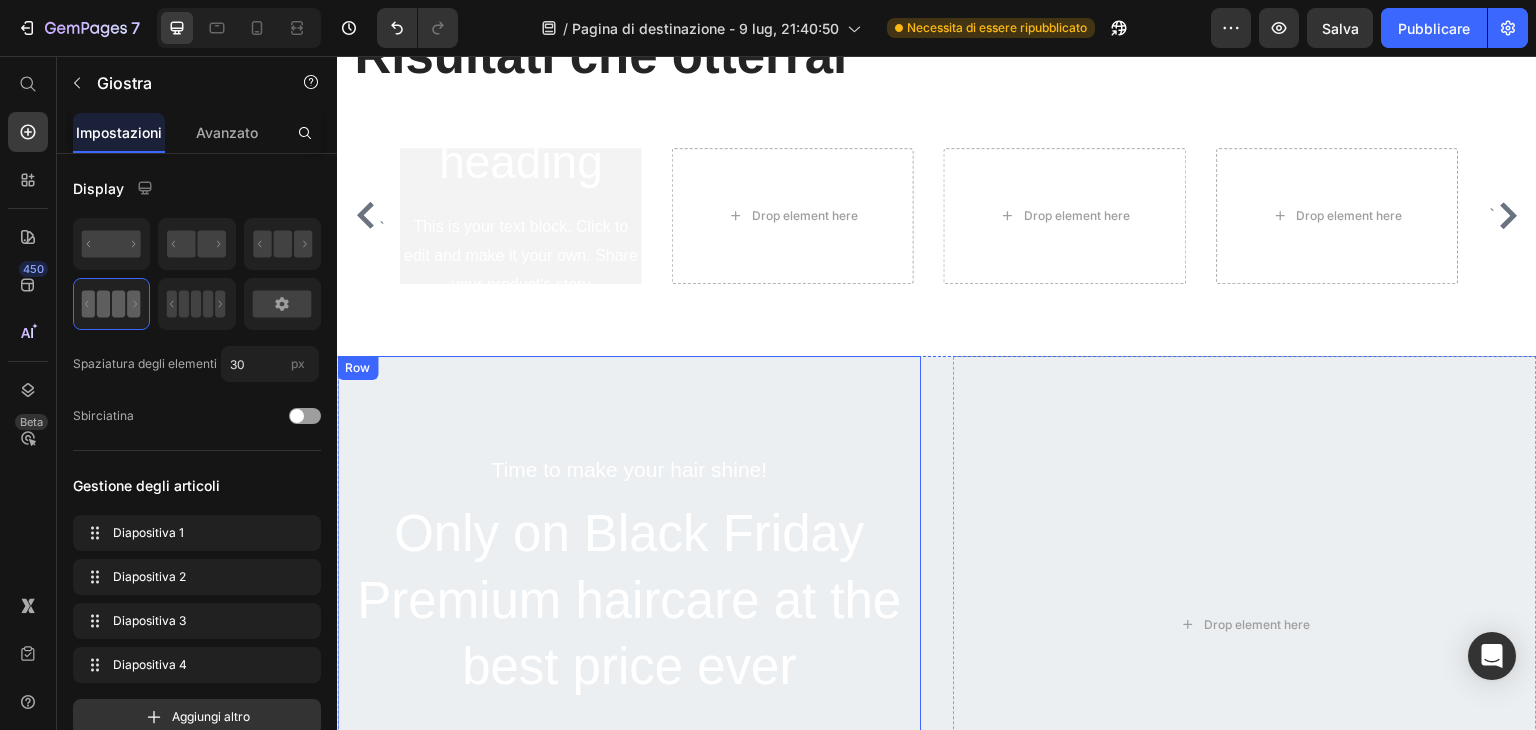 scroll, scrollTop: 5573, scrollLeft: 0, axis: vertical 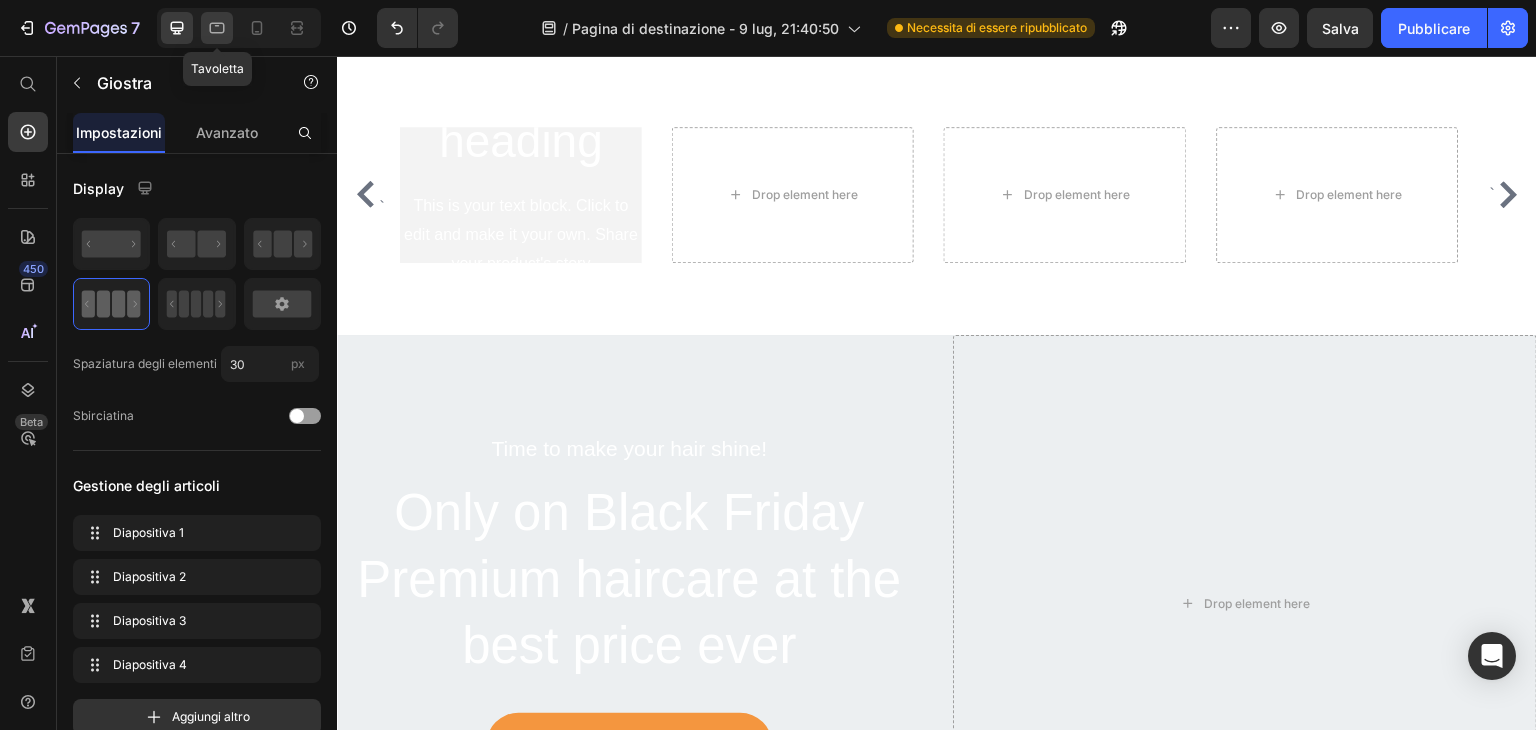 click 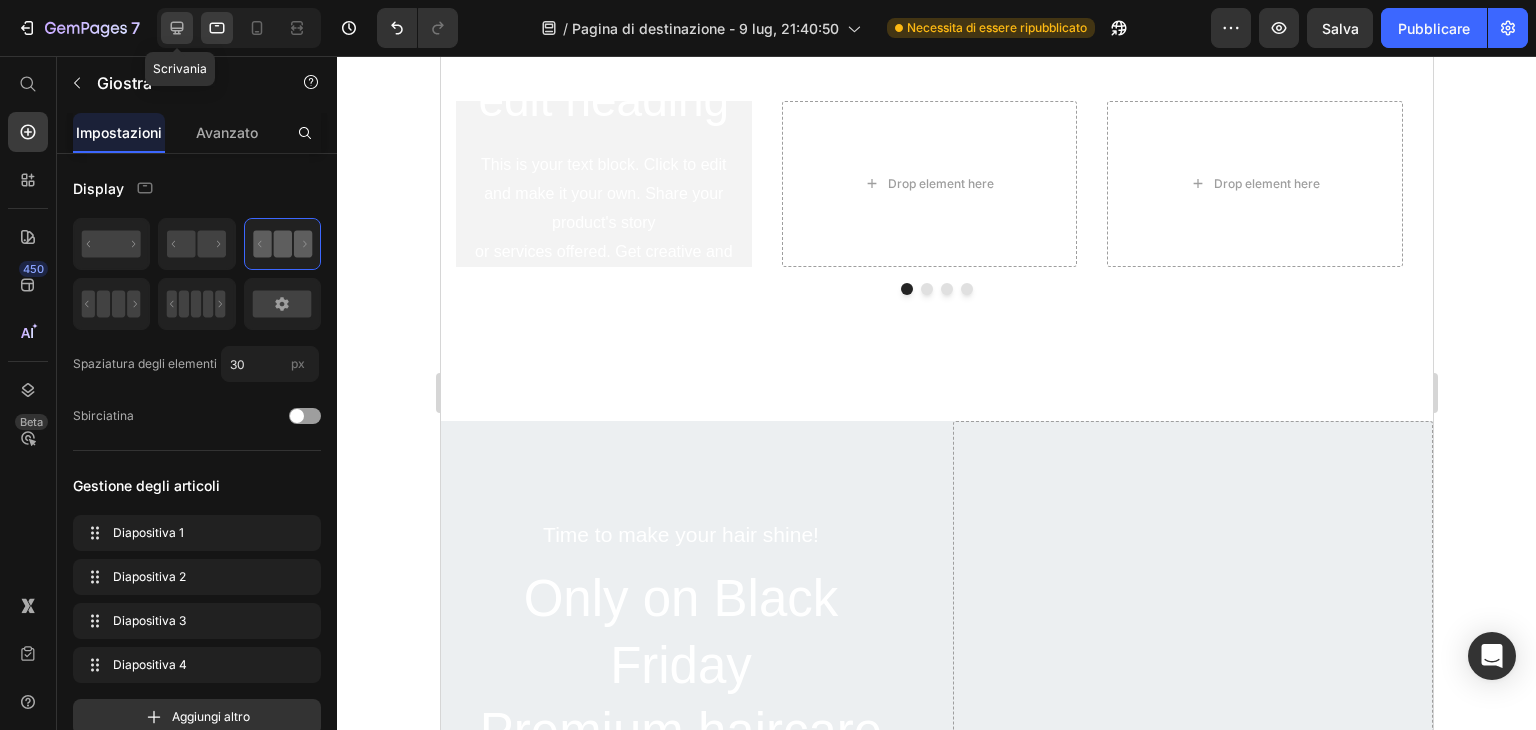 scroll, scrollTop: 5542, scrollLeft: 0, axis: vertical 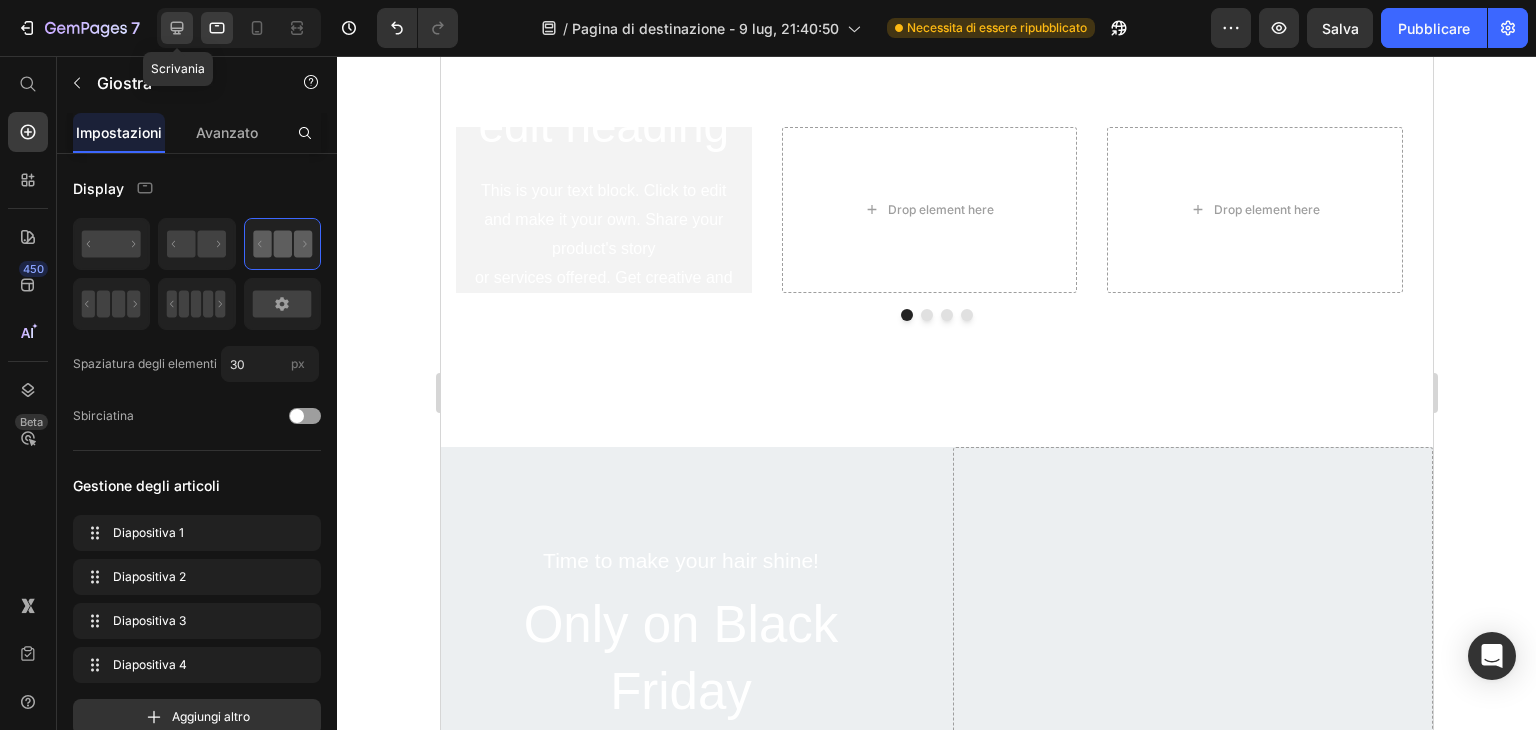 click 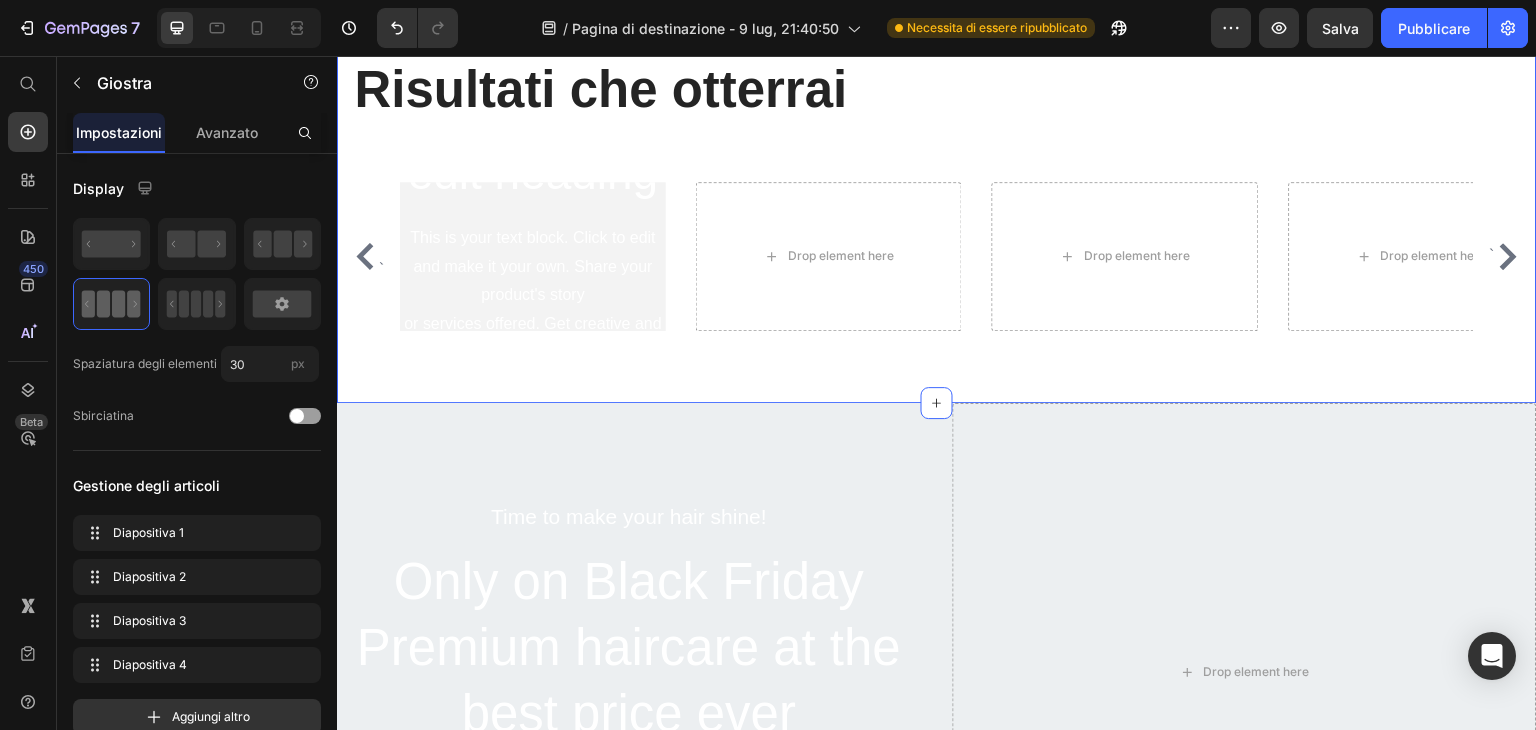 scroll, scrollTop: 5573, scrollLeft: 0, axis: vertical 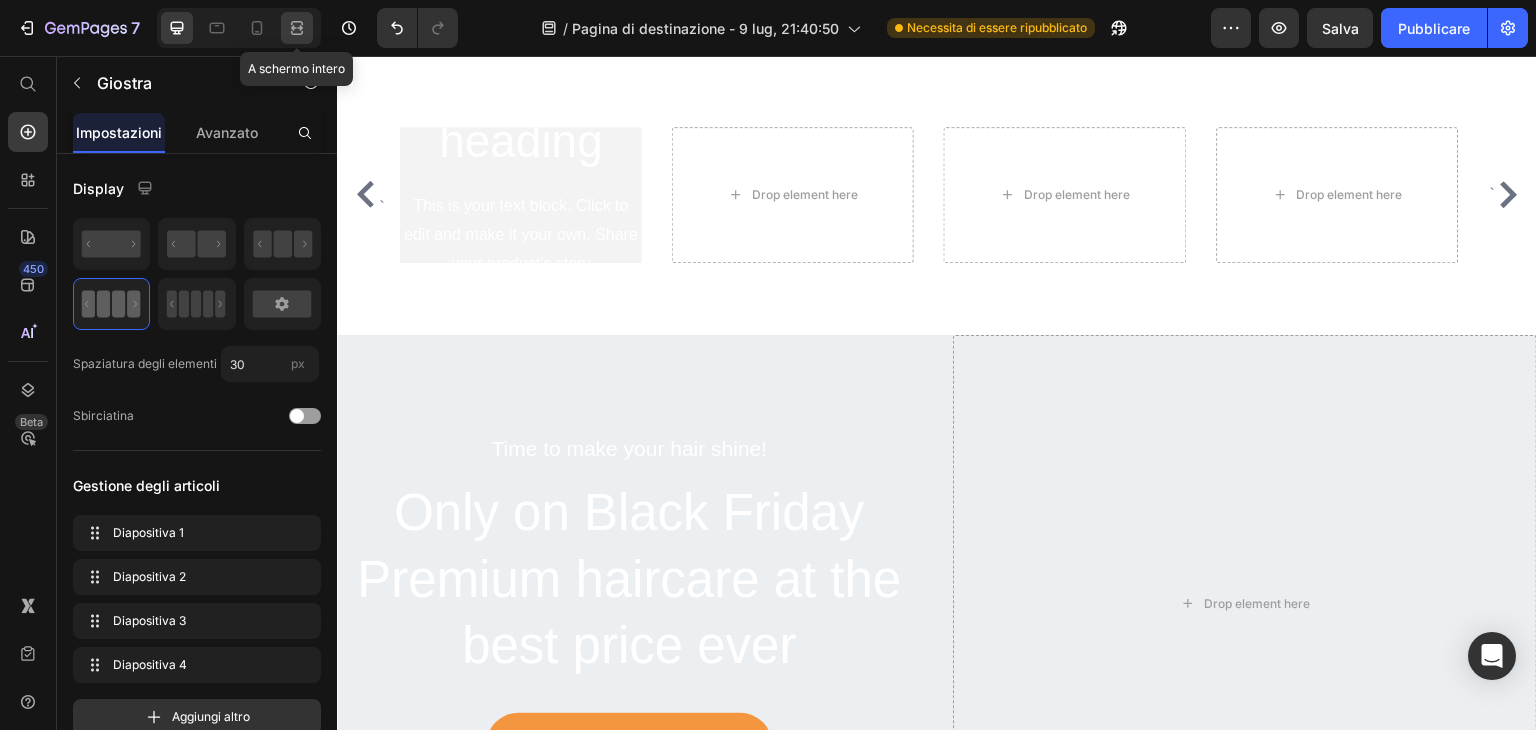 click 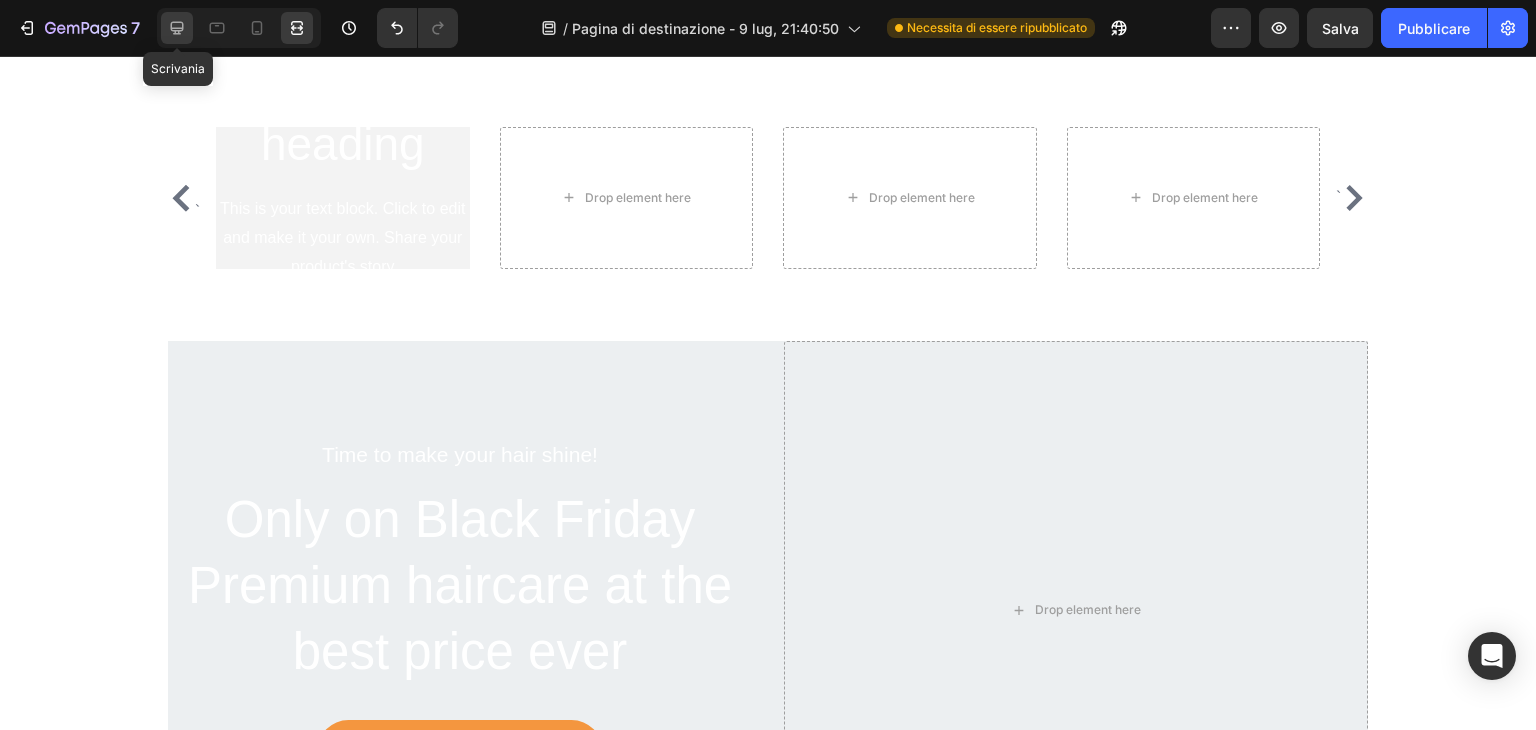 click 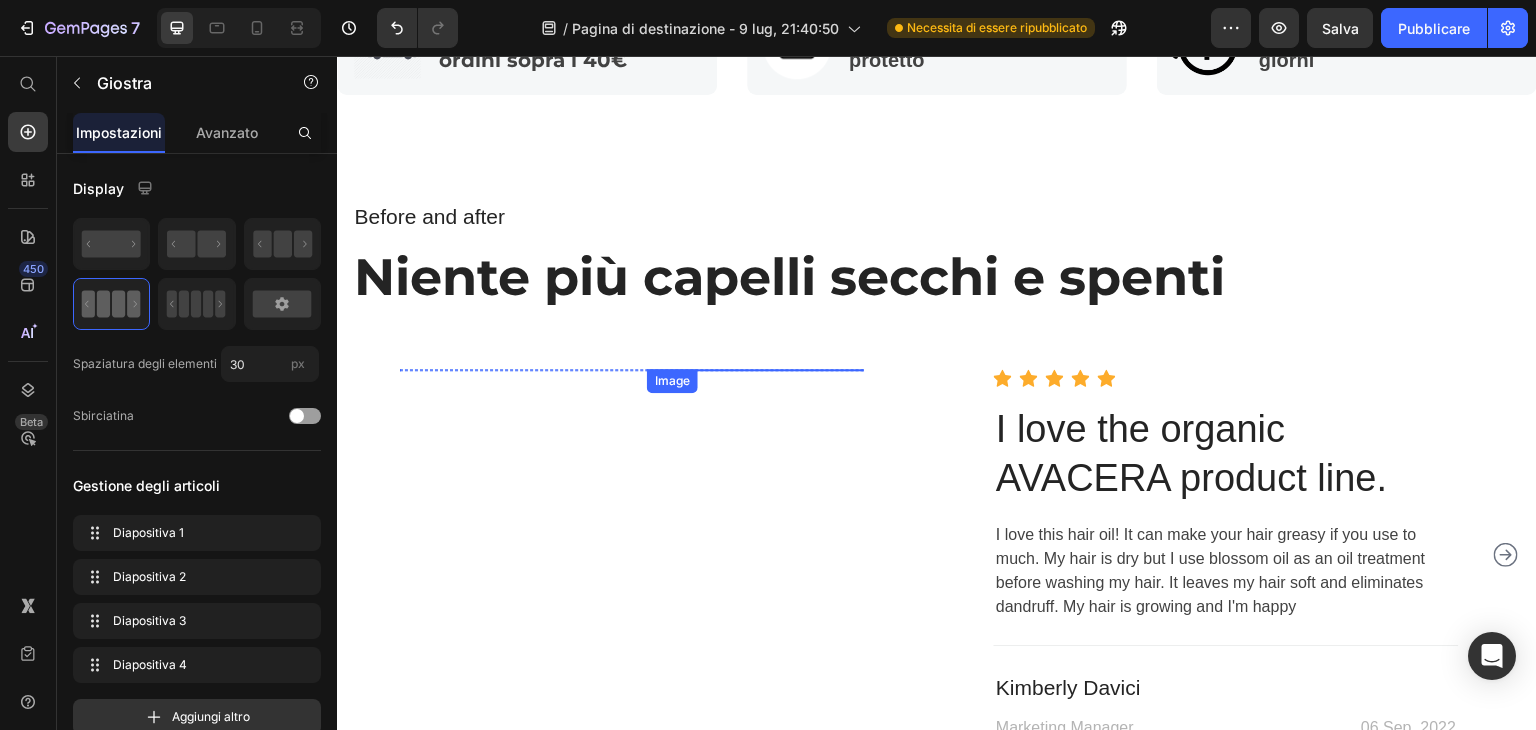 scroll, scrollTop: 4148, scrollLeft: 0, axis: vertical 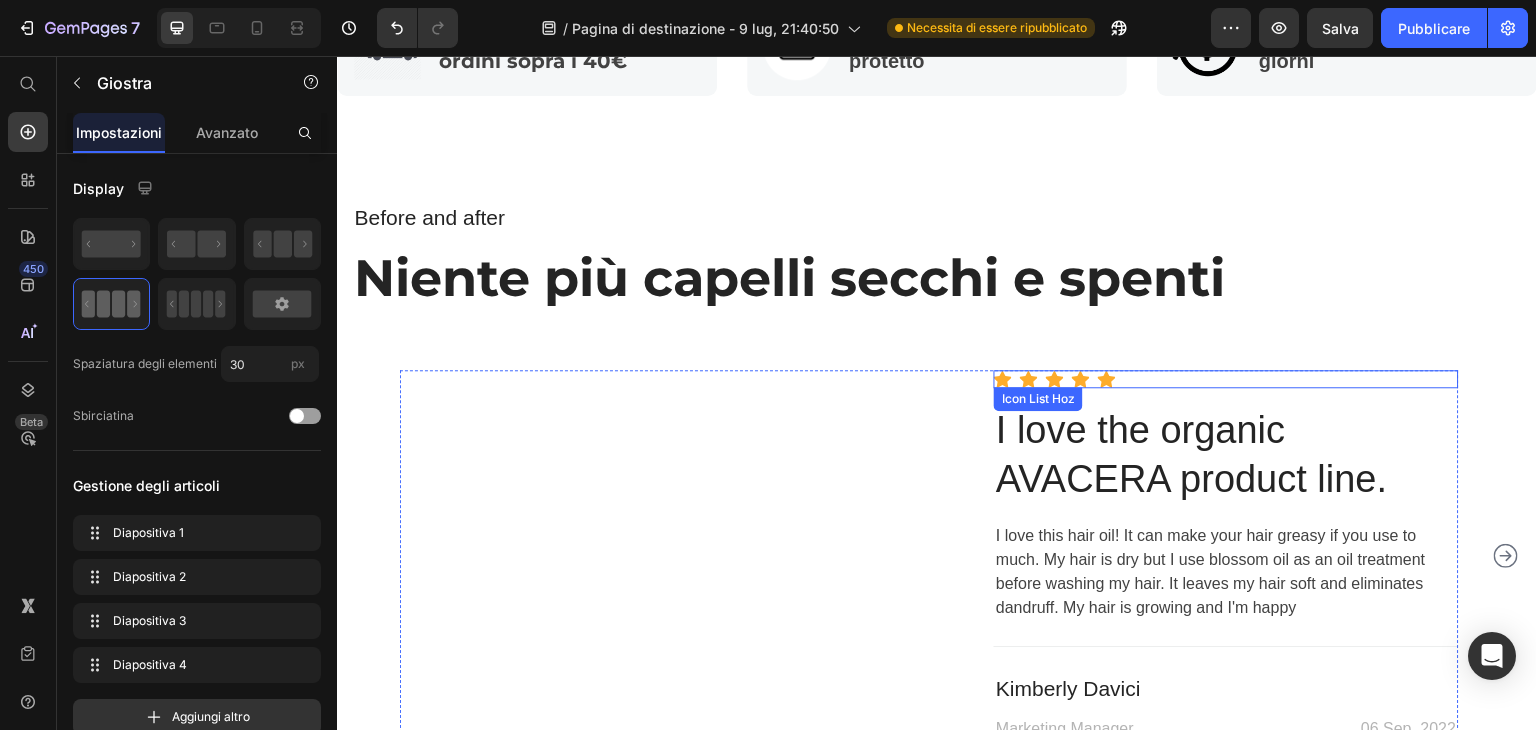 click on "Icon                Icon                Icon                Icon                Icon" at bounding box center [1226, 379] 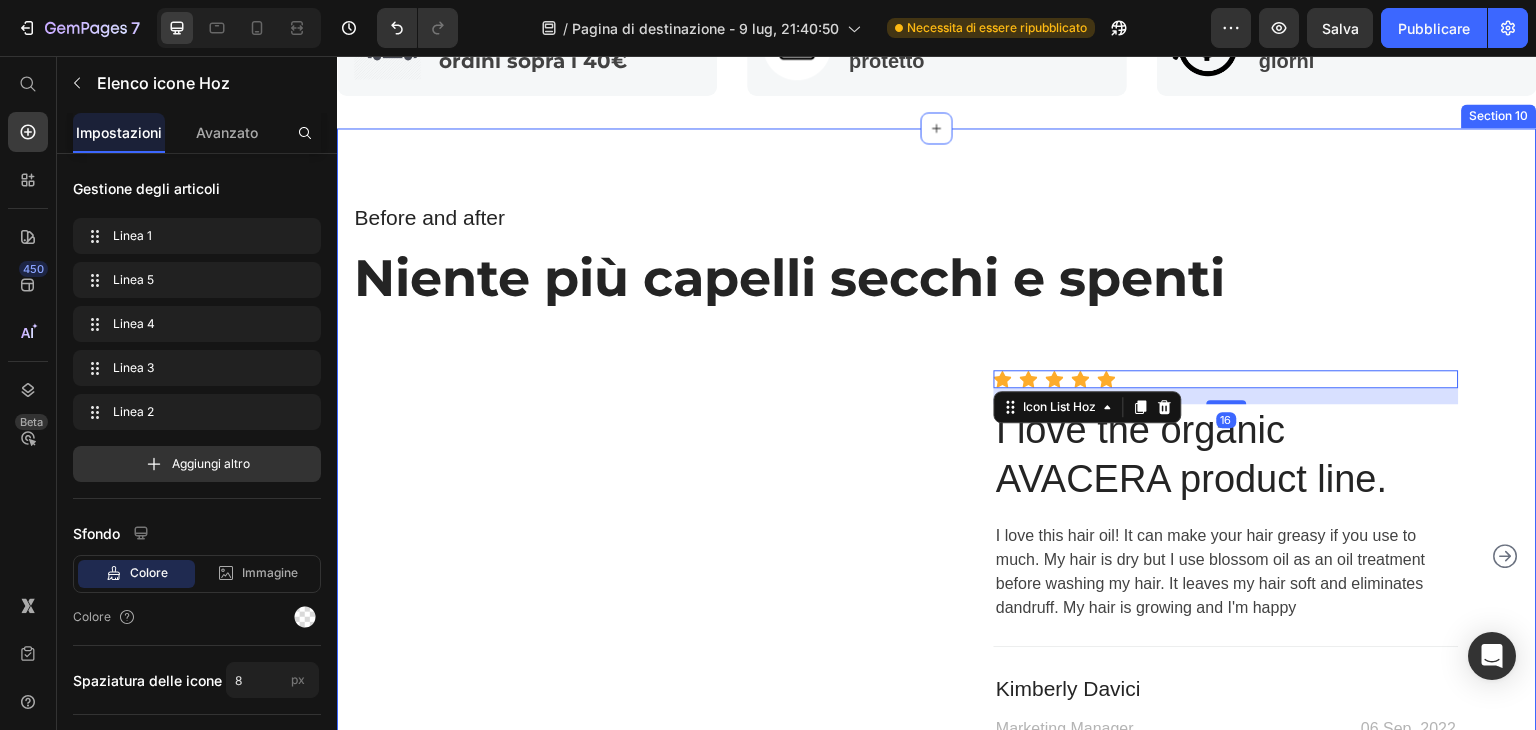 click on "Before and after Text block Niente più capelli secchi e spenti Heading Row
Image Image Row                Icon                Icon                Icon                Icon                Icon Icon List Hoz   16 I love the organic AVACERA product line. Heading I love this hair oil! It can make your hair greasy if you use to much. My hair is dry but I use blossom oil as an oil treatment before washing my hair. It leaves my hair soft and eliminates dandruff. My hair is growing and I'm happy Text block                Title Line Kimberly Davici Text block Marketing Manager Text block 06 Sep, 2022 Text block Row Row Image Image Row                Icon                Icon                Icon                Icon                Icon Icon List Hoz I love the organic AVACERA product line. Heading Text block                Title Line Kimberly Davici Text block Marketing Manager Text block 06 Sep, 2022 Text block Row Row
Carousel" at bounding box center [937, 471] 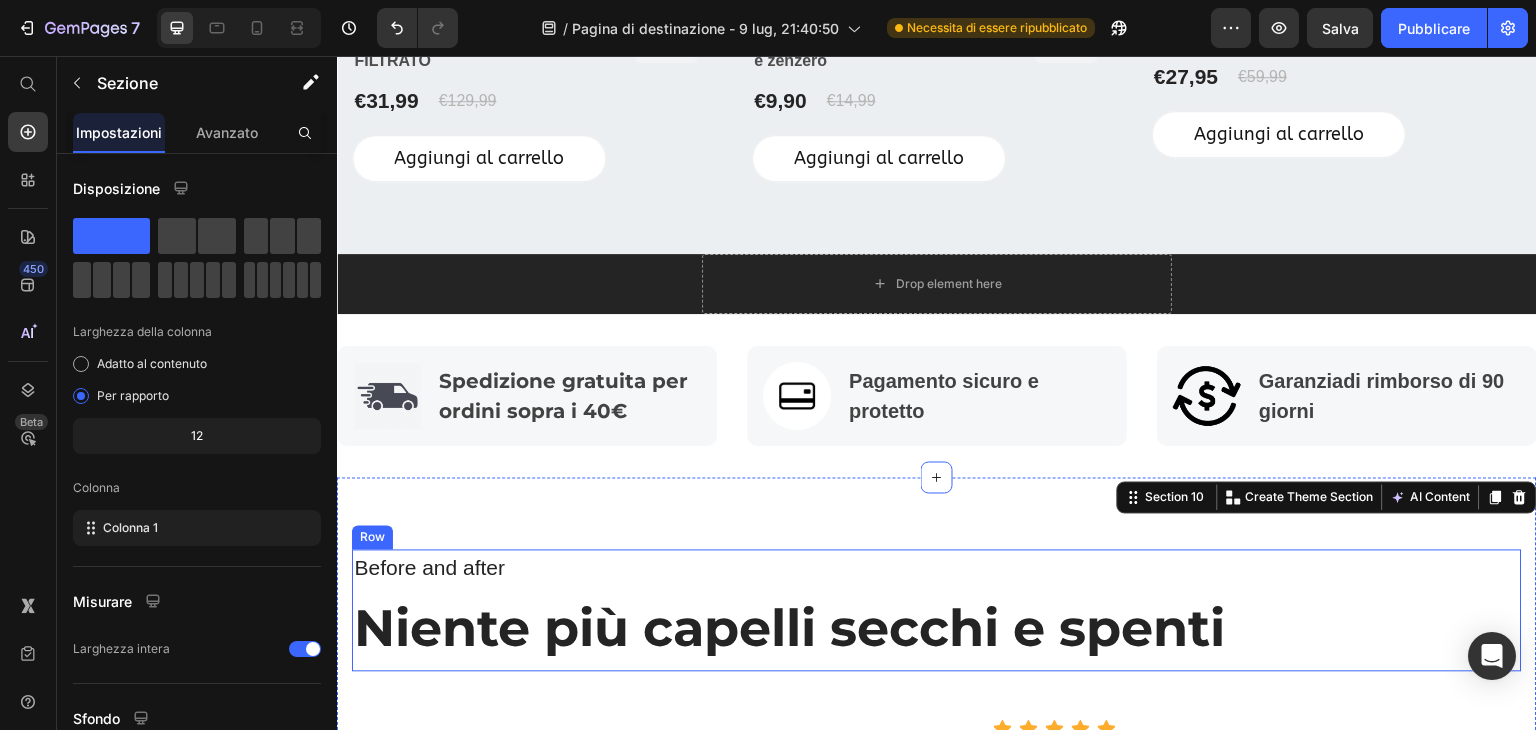 scroll, scrollTop: 3748, scrollLeft: 0, axis: vertical 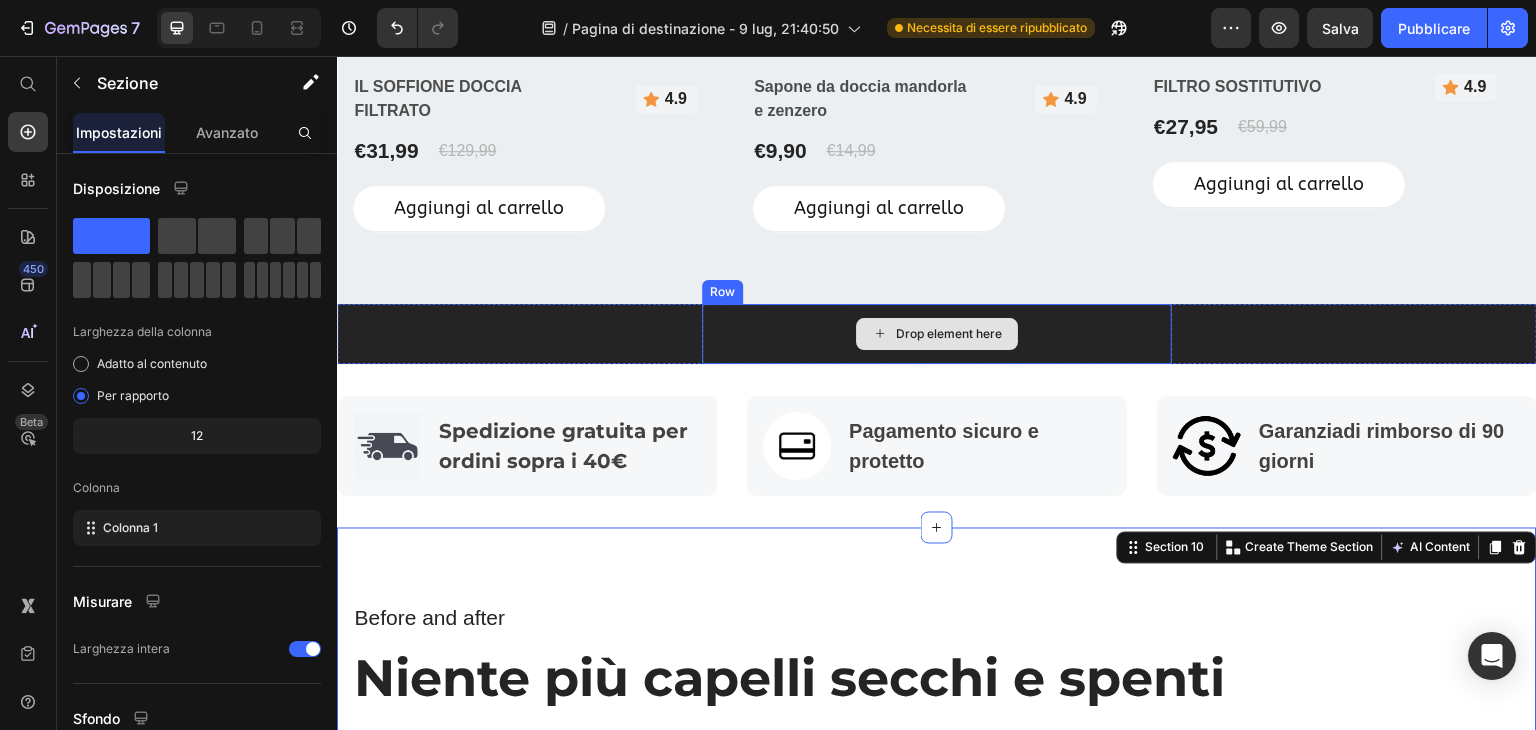 click 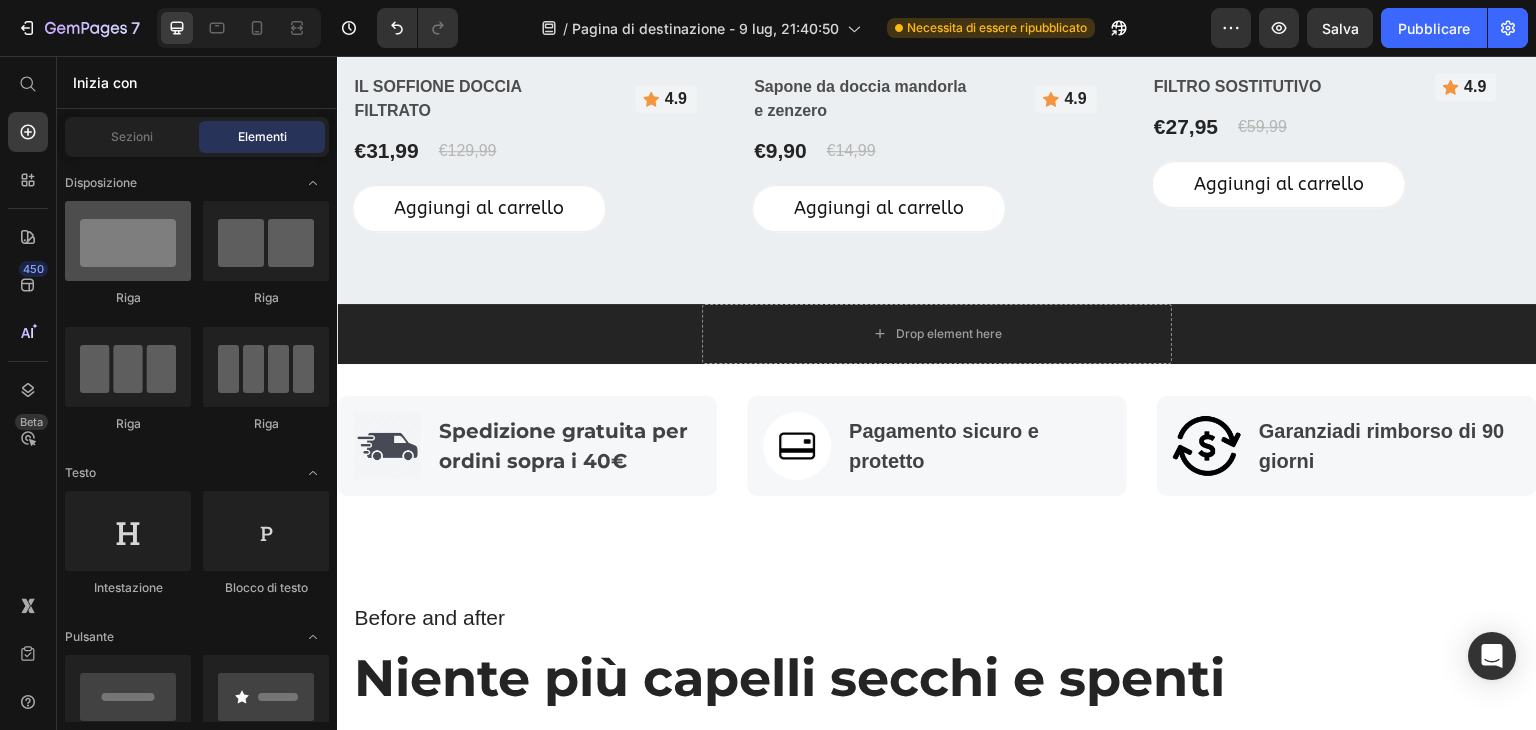 click at bounding box center (128, 241) 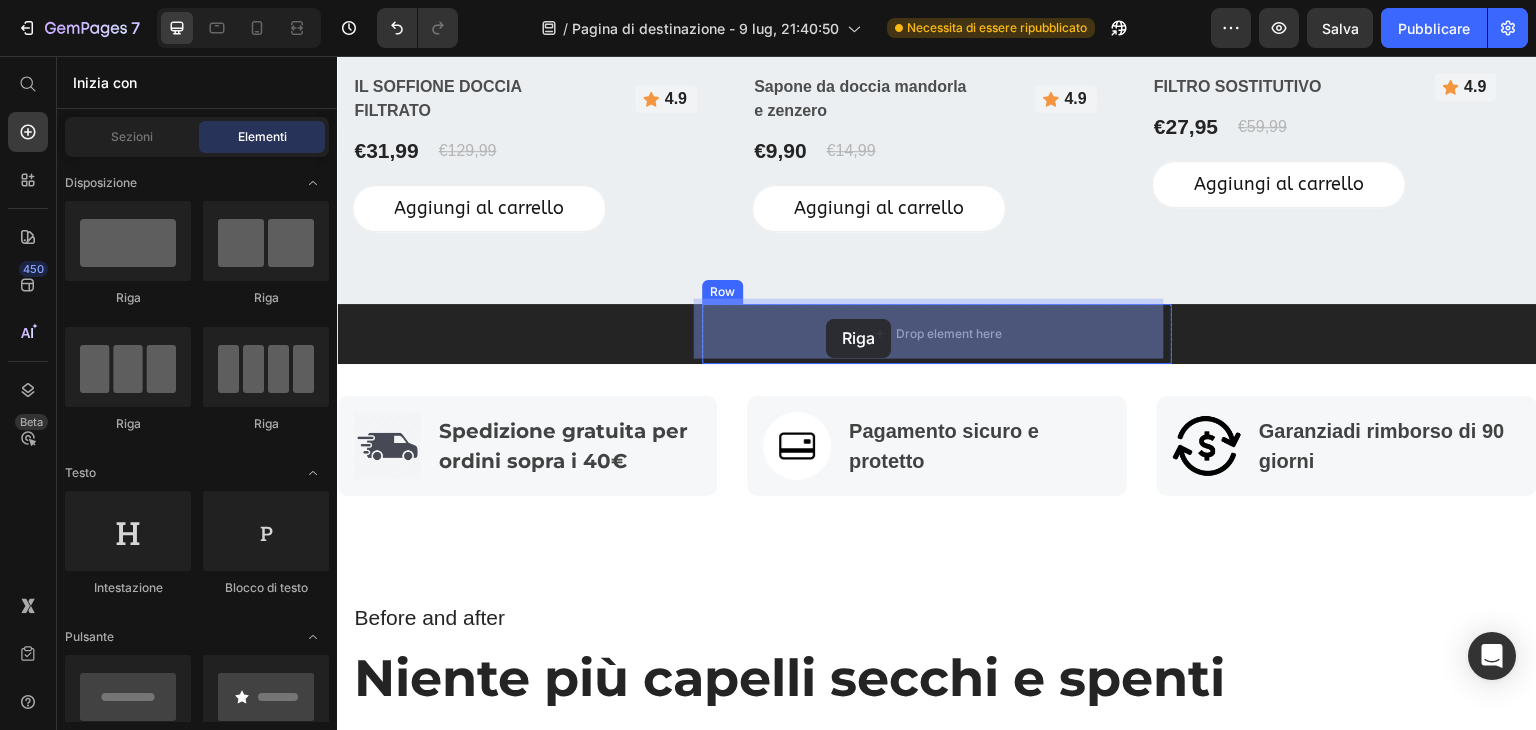 drag, startPoint x: 557, startPoint y: 331, endPoint x: 826, endPoint y: 319, distance: 269.26752 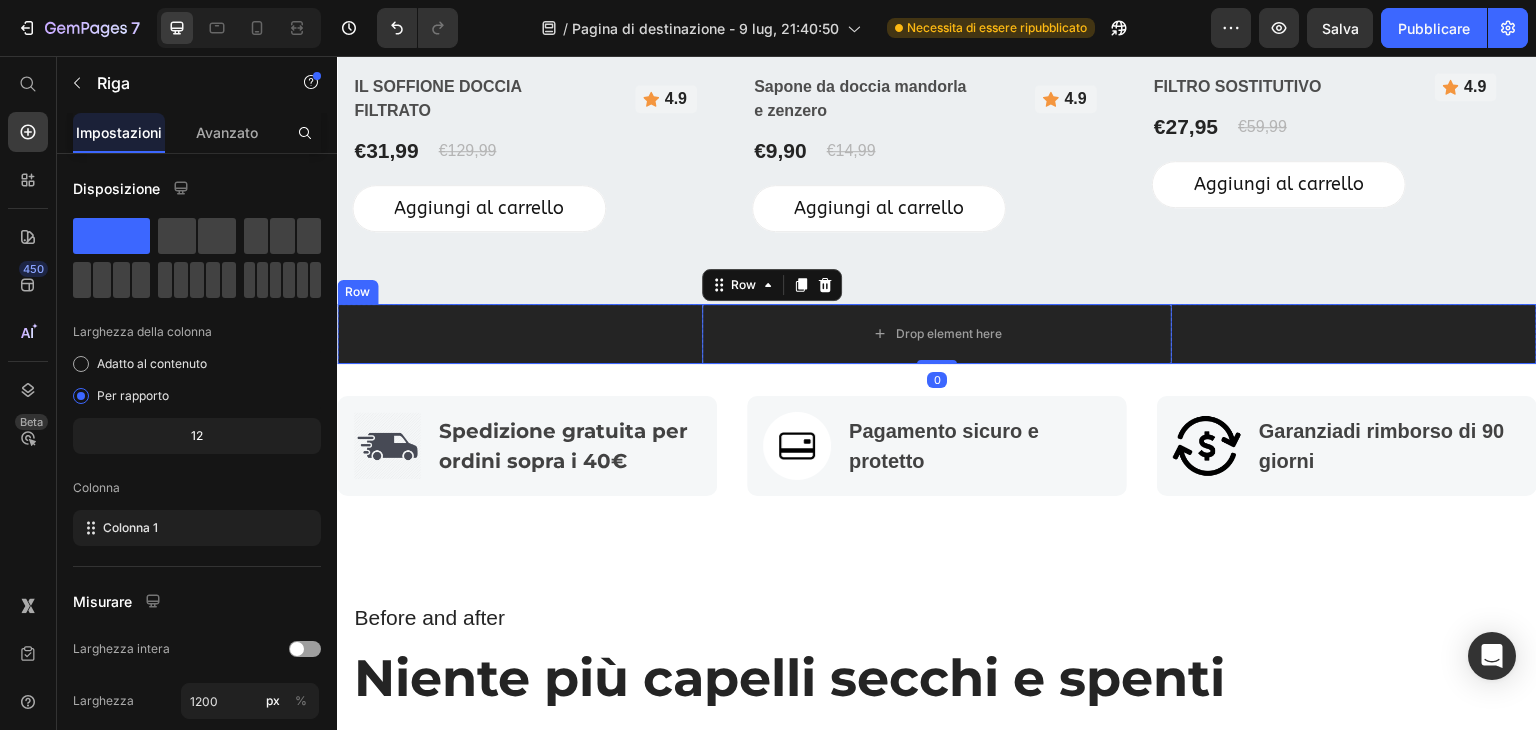 click on "Drop element here Row   0 Row" at bounding box center [937, 334] 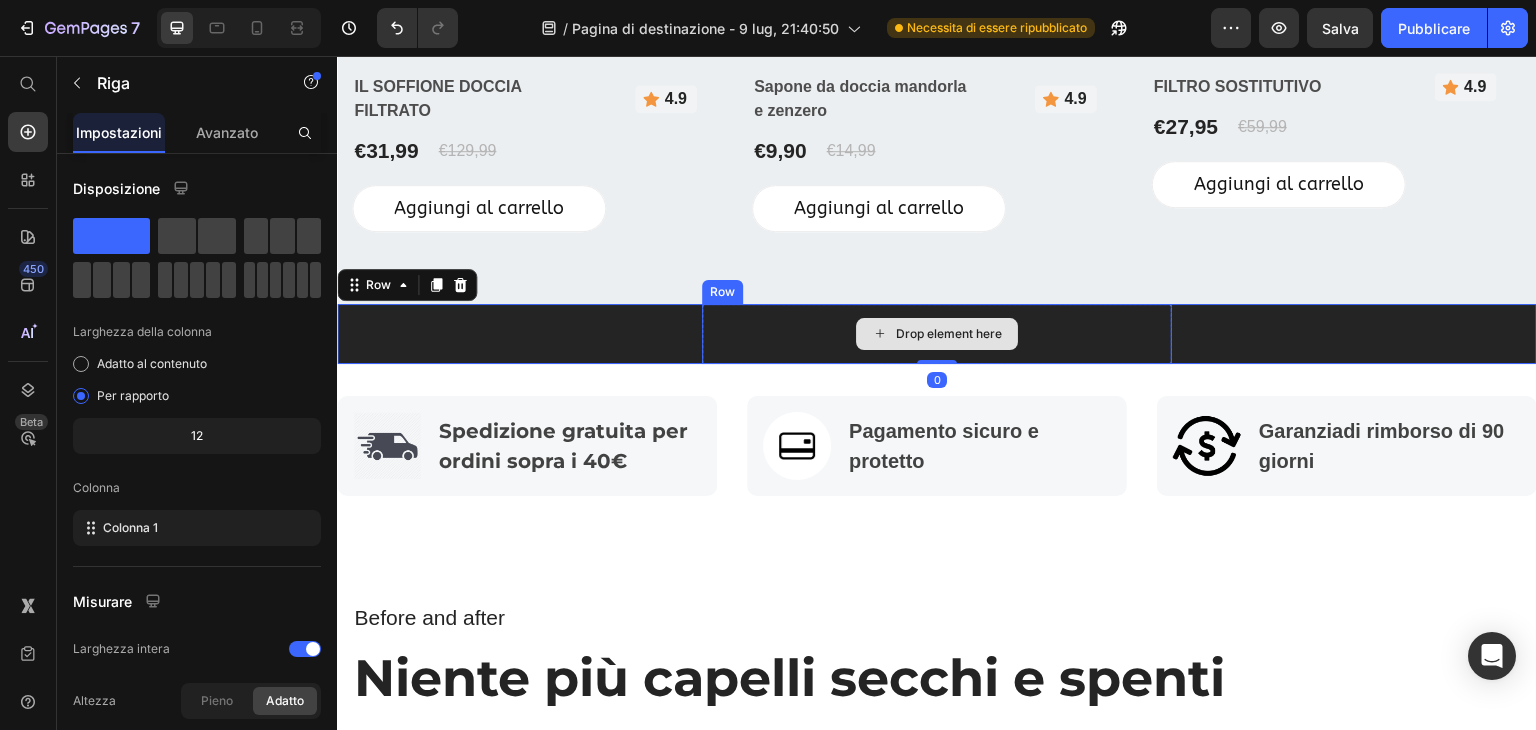 click on "Drop element here" at bounding box center (937, 334) 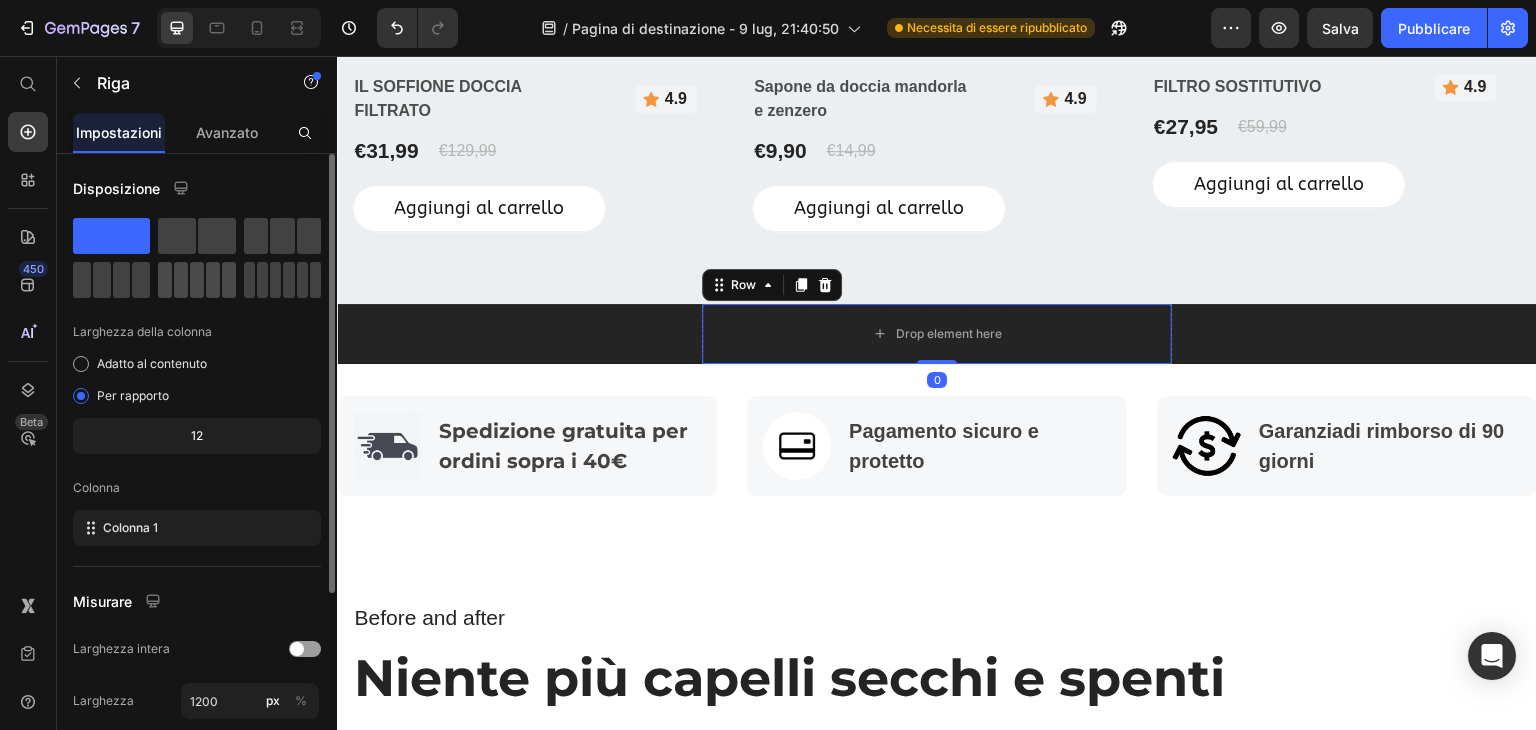 click 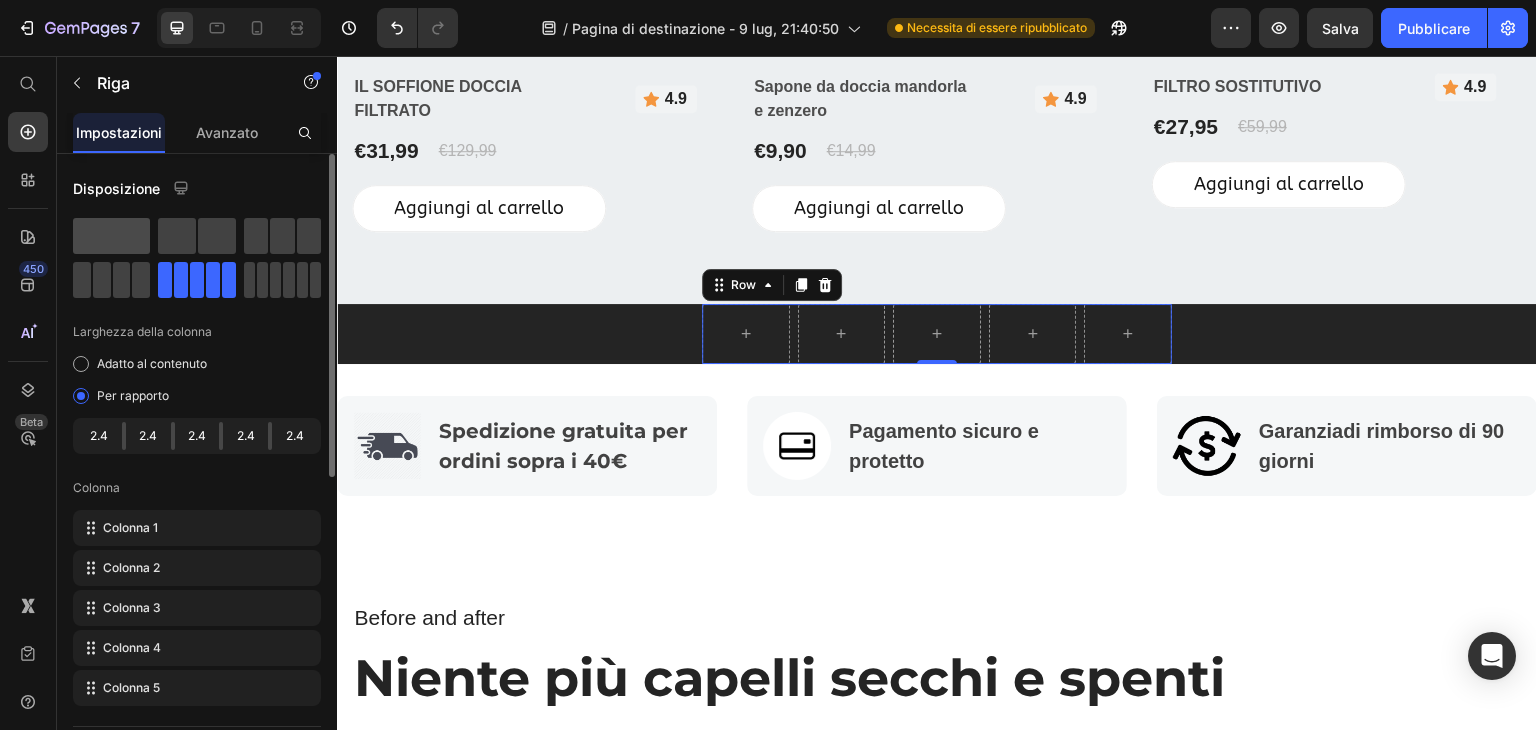 click 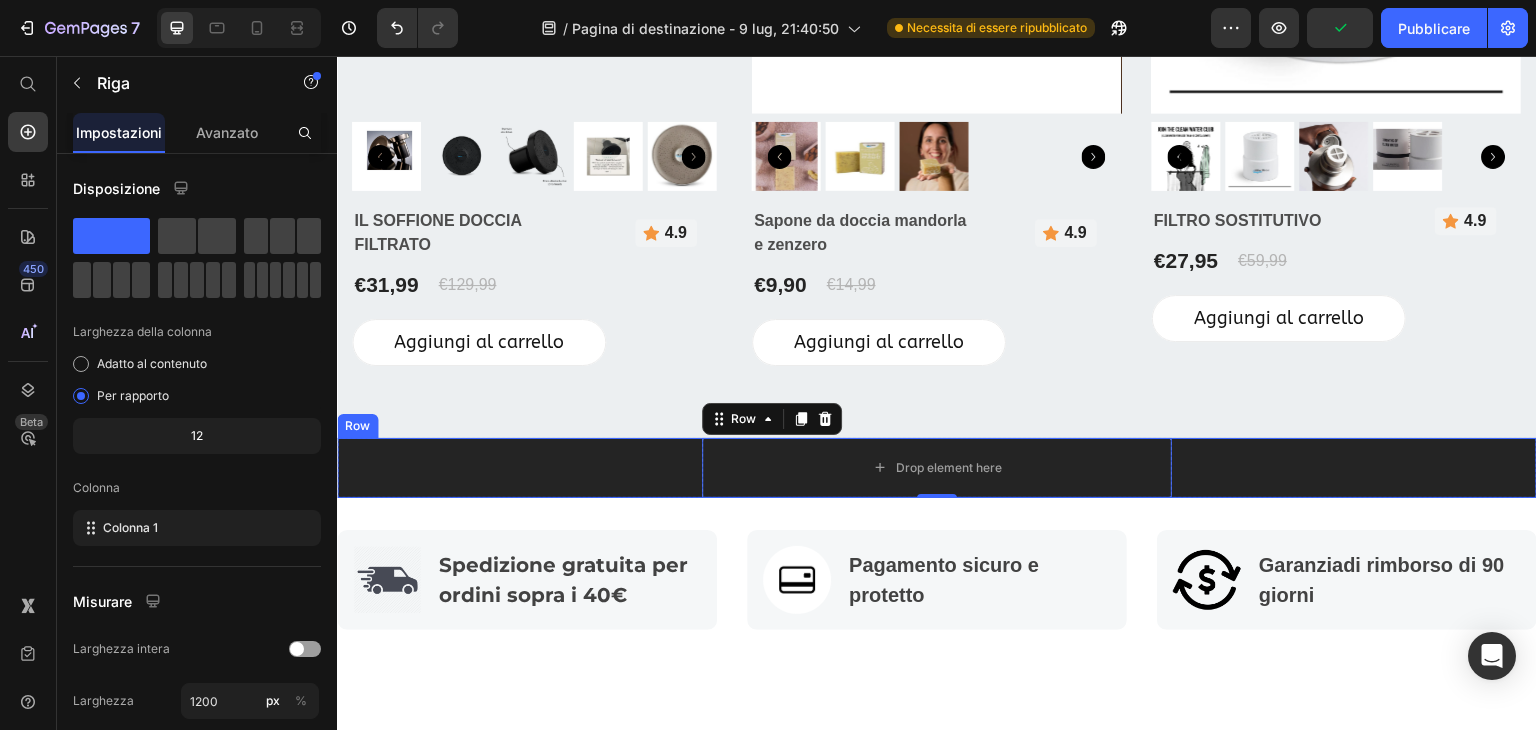 scroll, scrollTop: 3648, scrollLeft: 0, axis: vertical 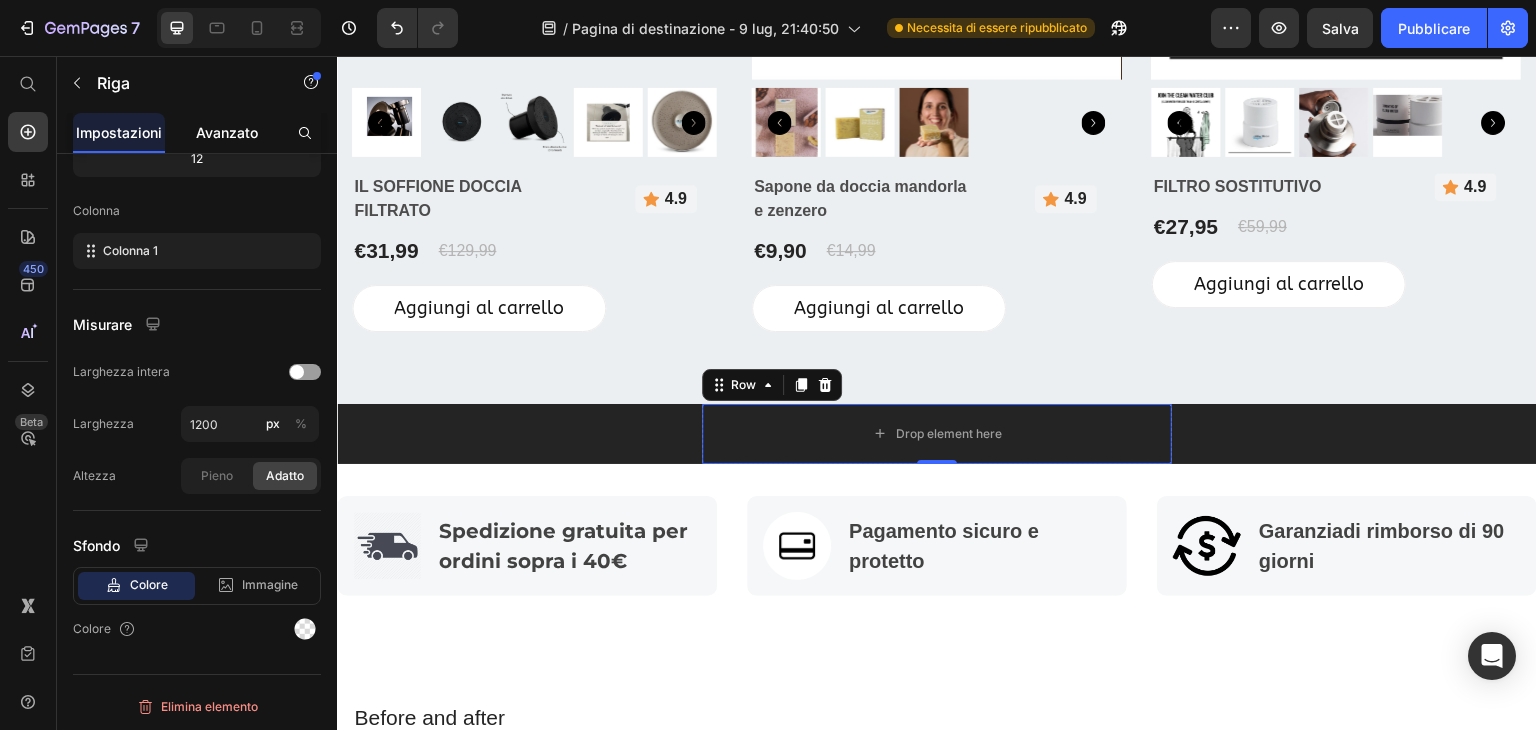 click on "Avanzato" at bounding box center [227, 132] 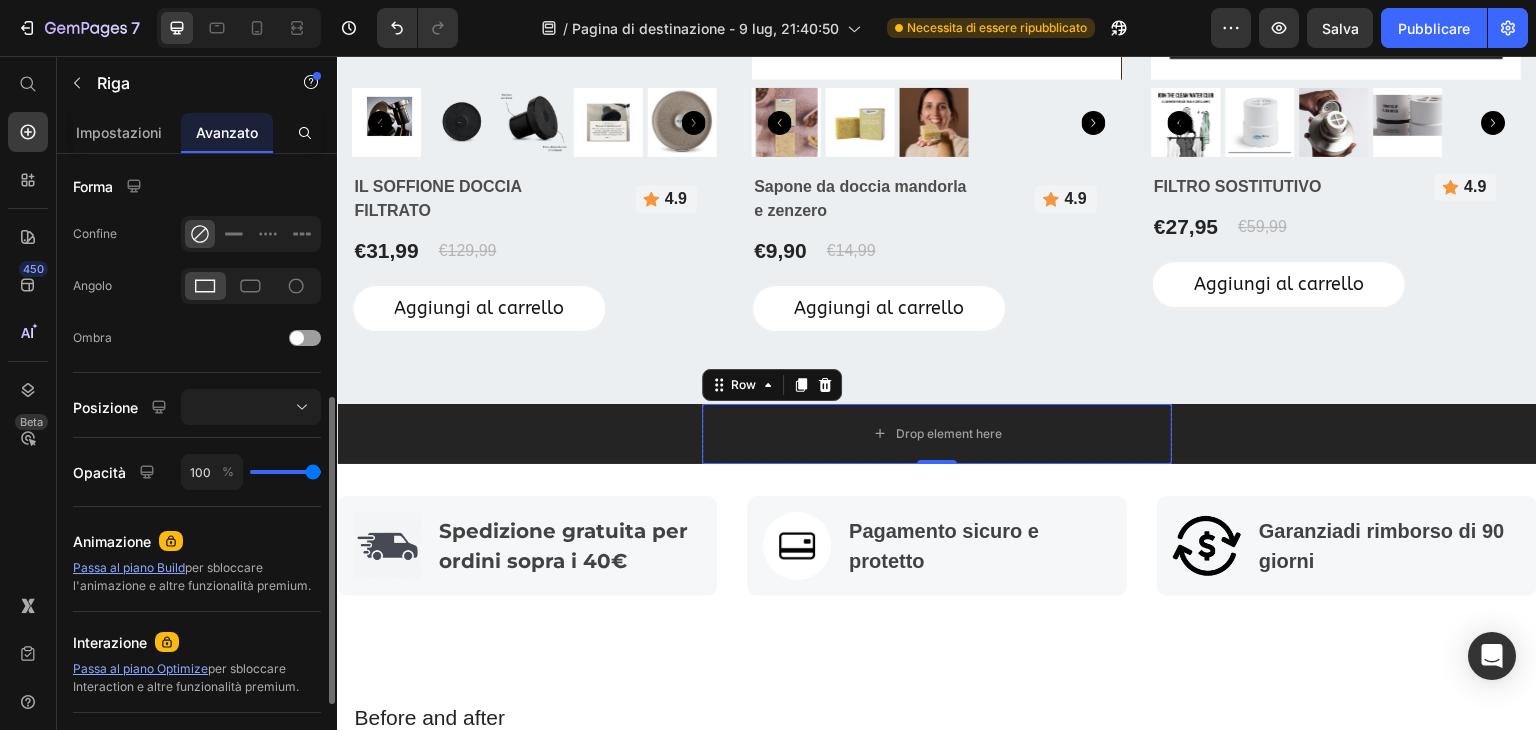 scroll, scrollTop: 670, scrollLeft: 0, axis: vertical 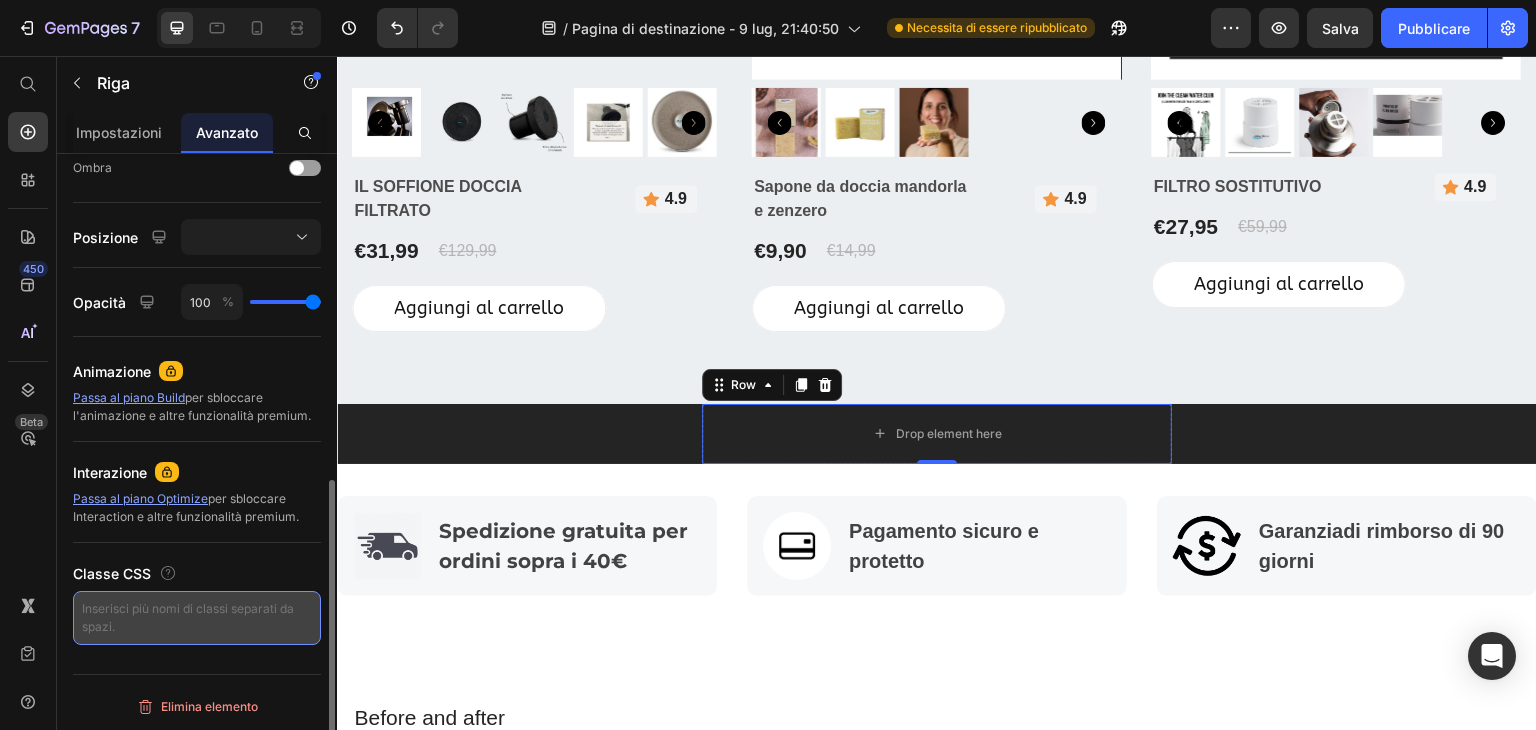 click at bounding box center (197, 618) 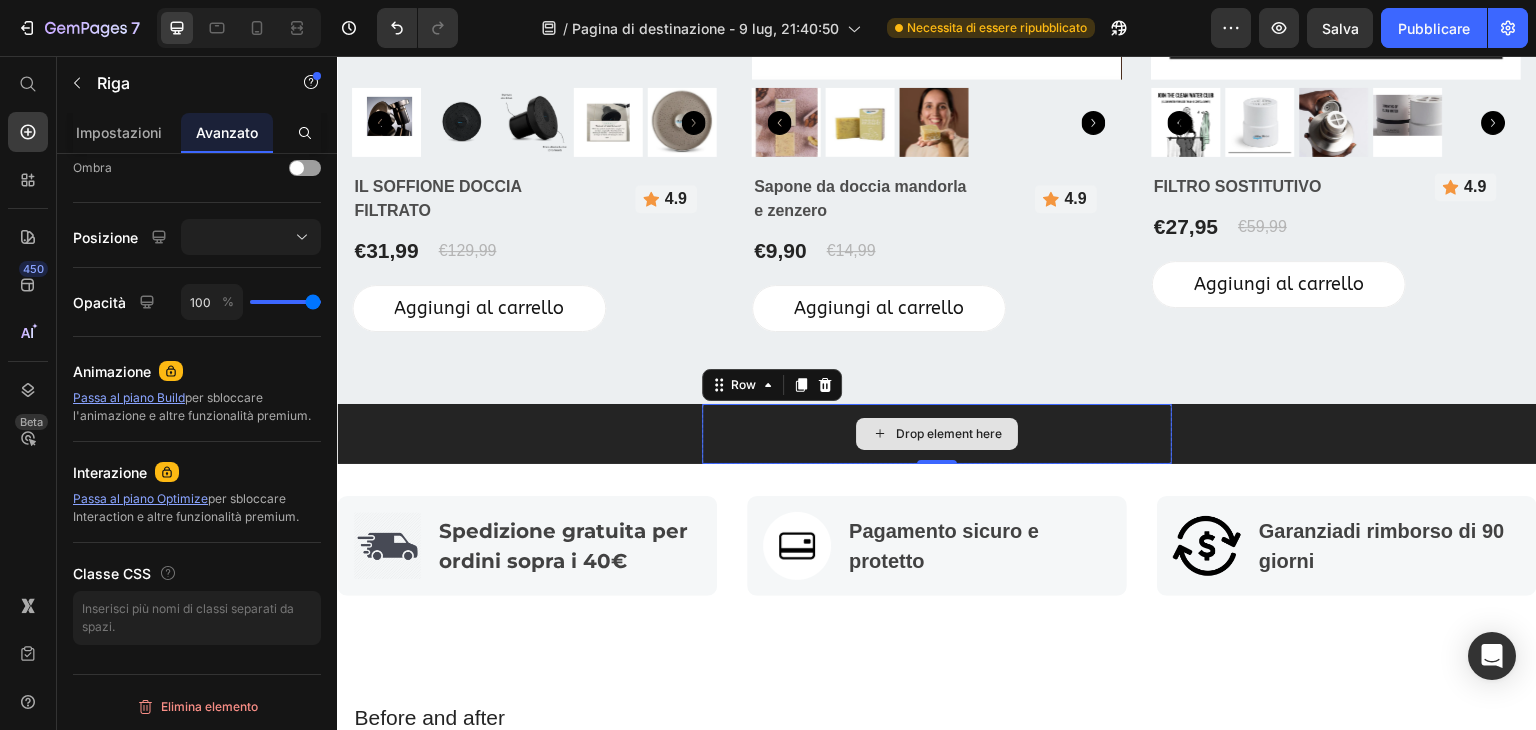 click on "Drop element here" at bounding box center (937, 434) 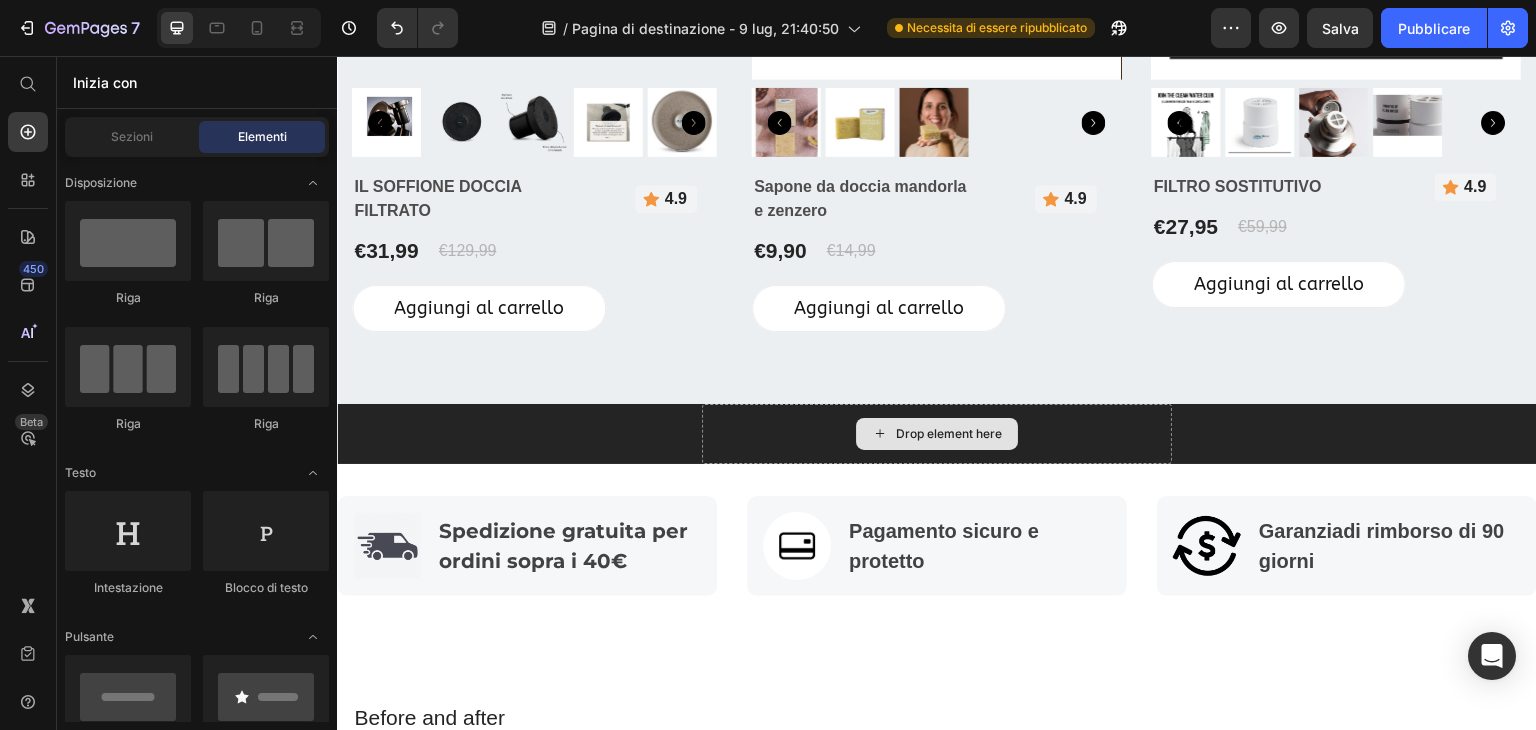 click on "Drop element here" at bounding box center [949, 434] 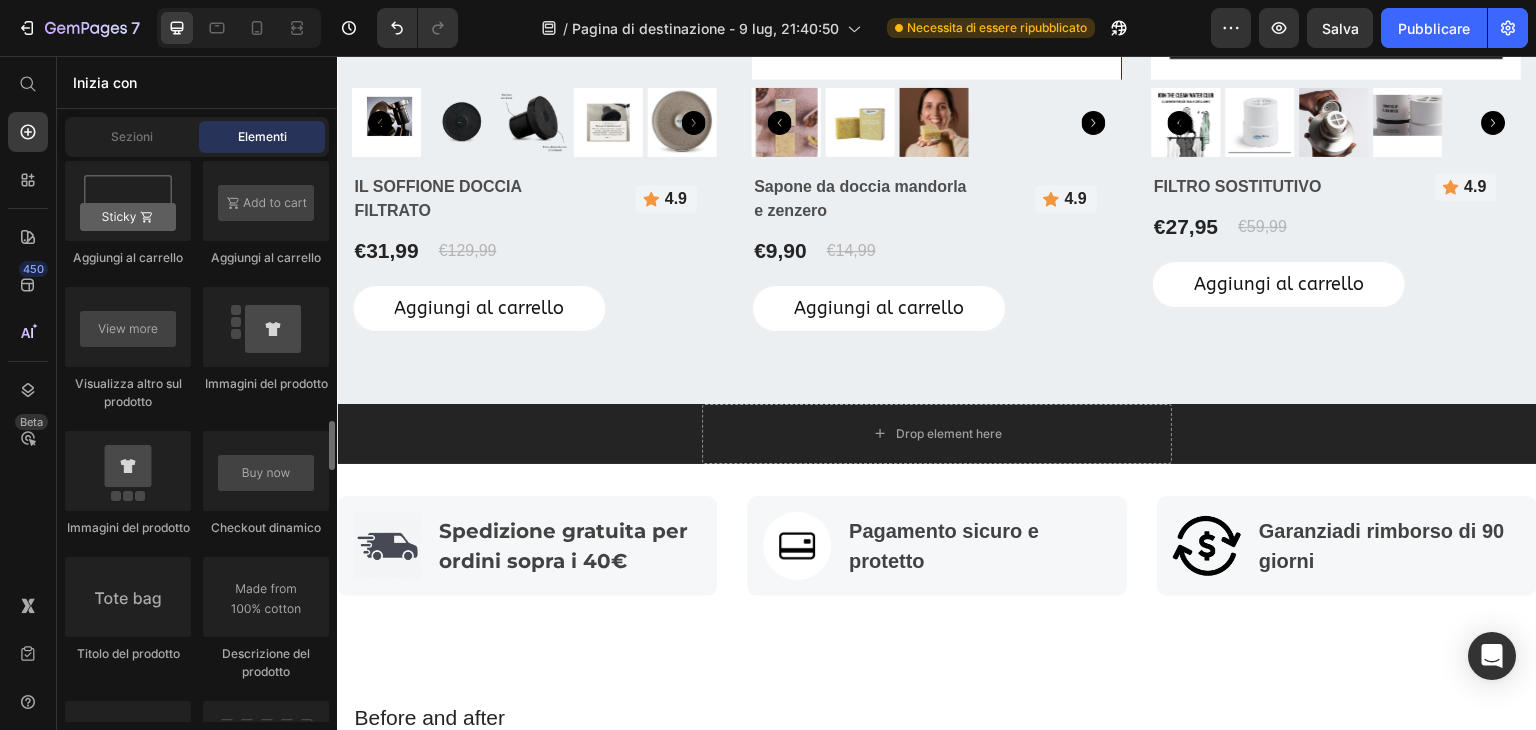 scroll, scrollTop: 2700, scrollLeft: 0, axis: vertical 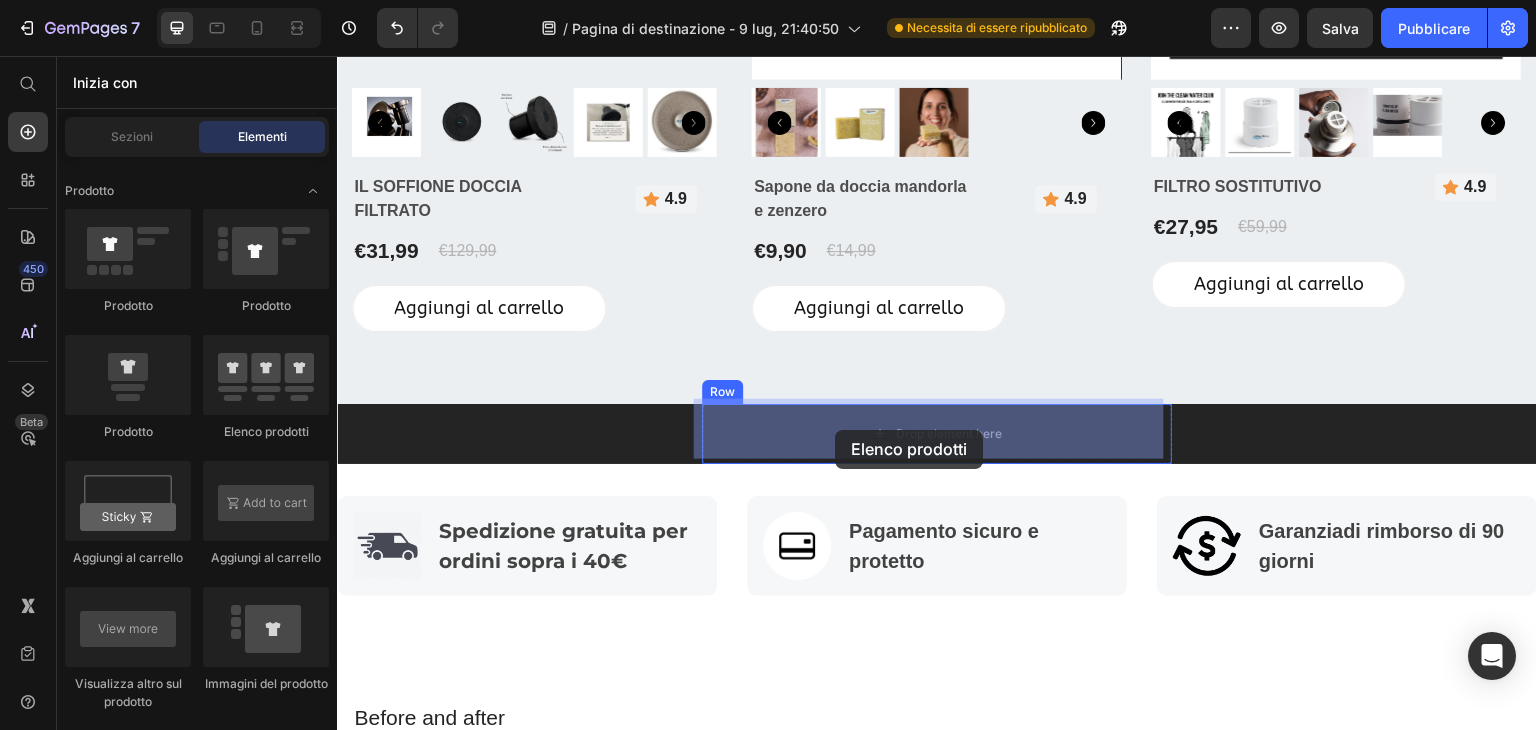 drag, startPoint x: 571, startPoint y: 450, endPoint x: 835, endPoint y: 430, distance: 264.7565 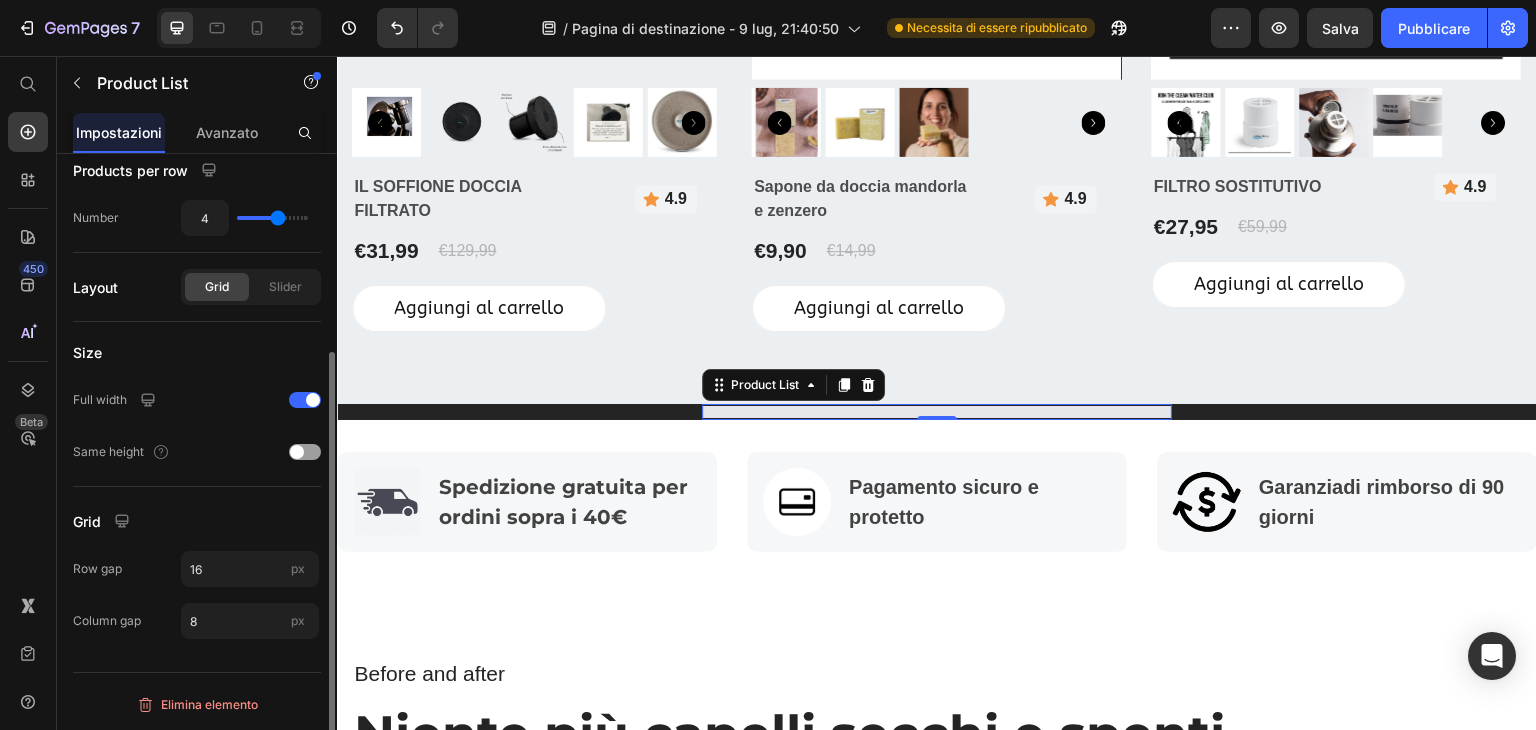 scroll, scrollTop: 0, scrollLeft: 0, axis: both 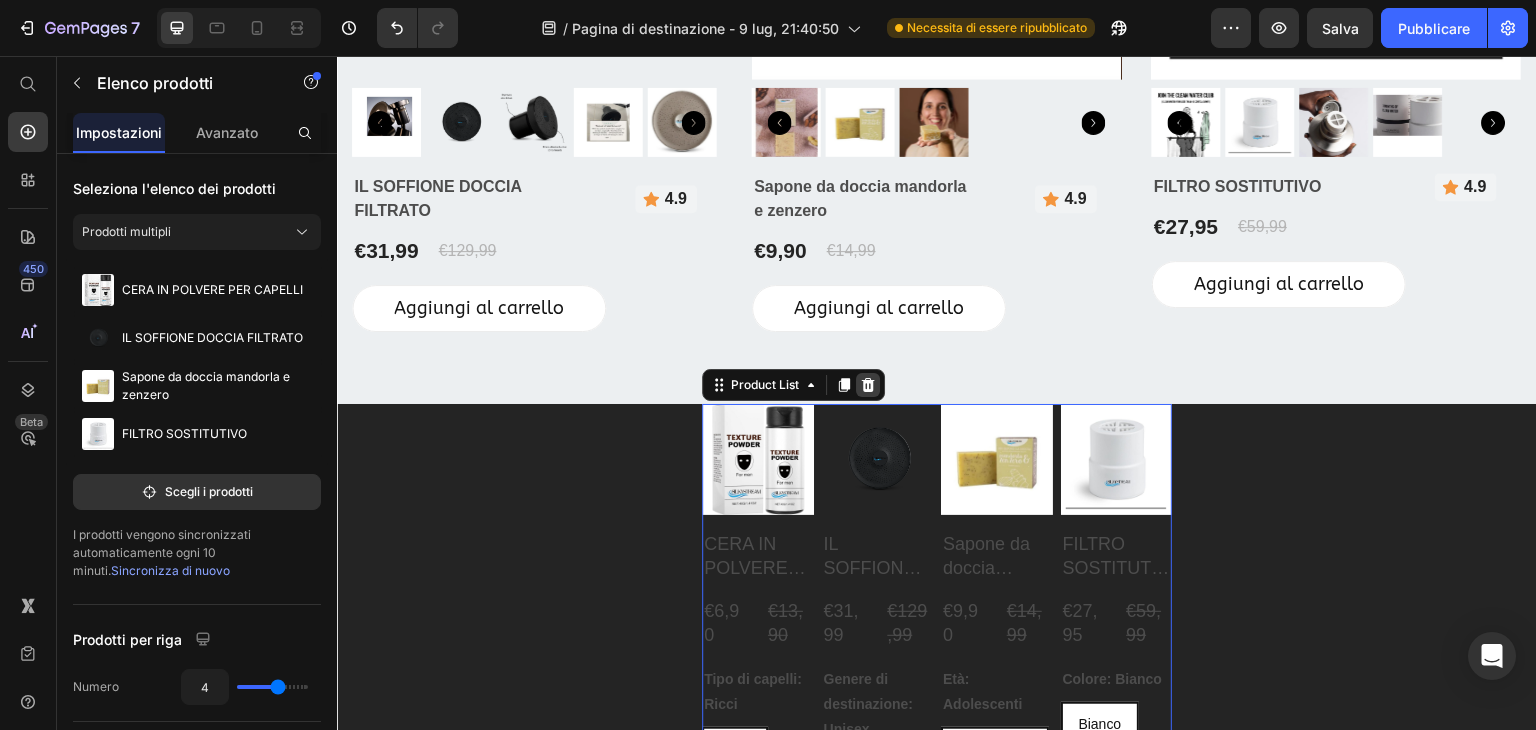 click at bounding box center (868, 385) 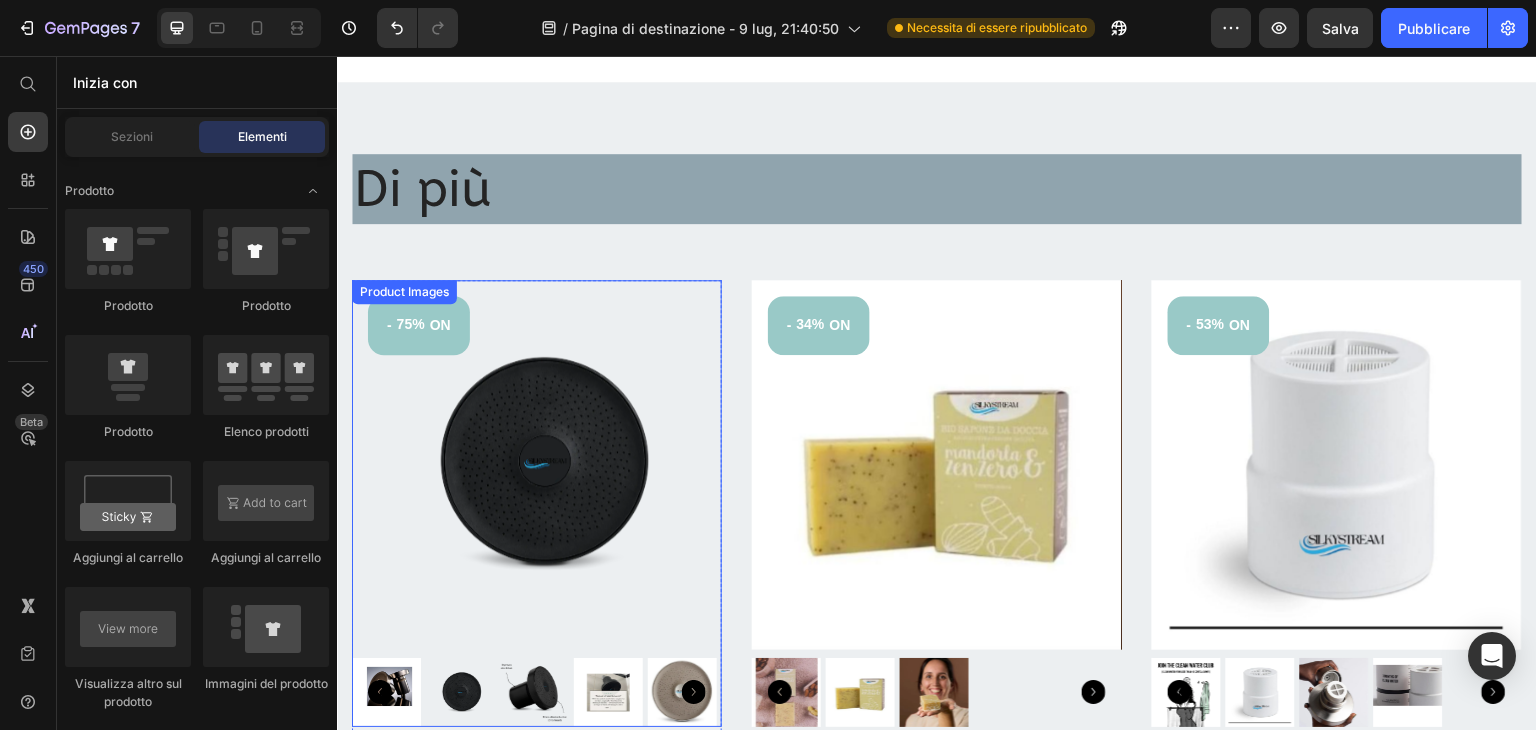 scroll, scrollTop: 3048, scrollLeft: 0, axis: vertical 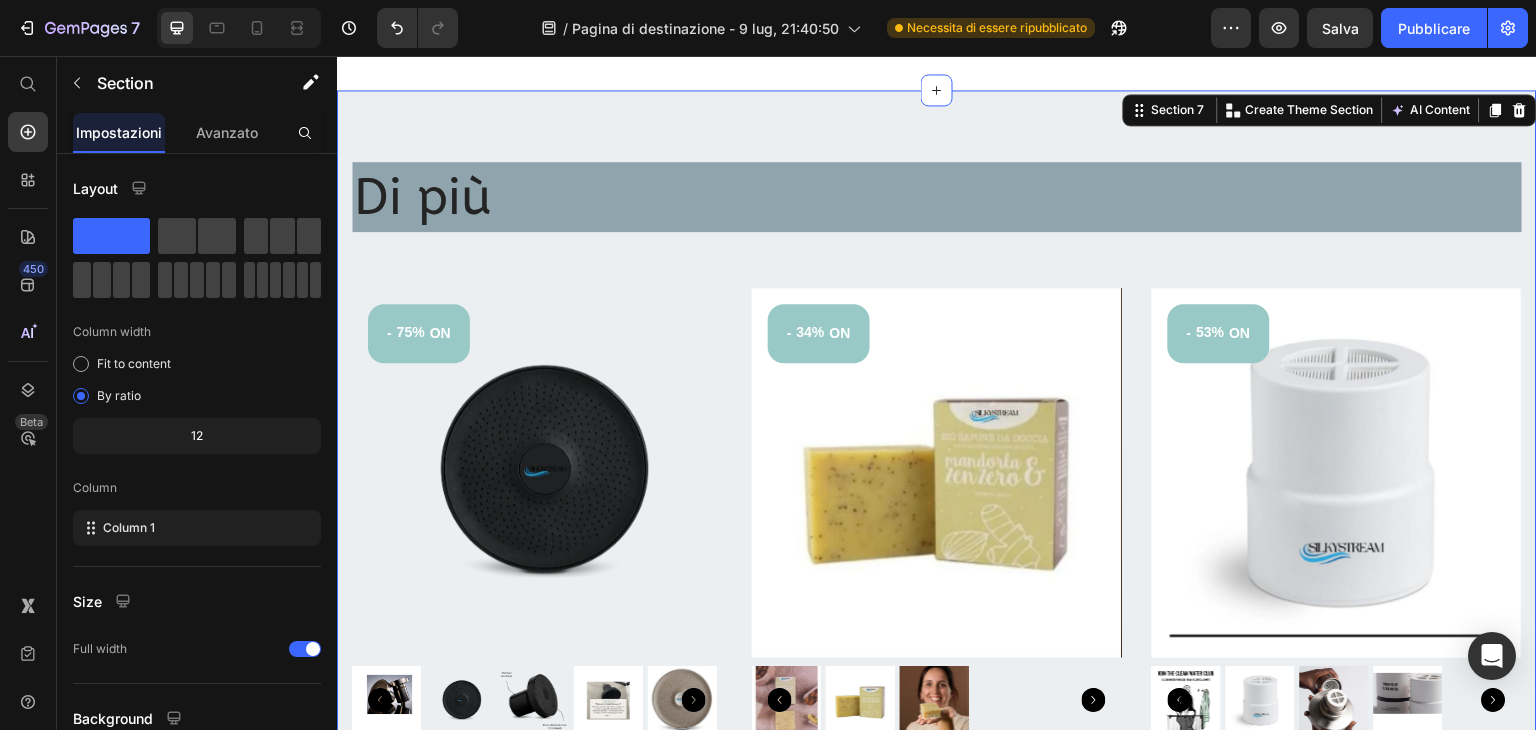 click on "Di più Heading Row - 75% ON (P) Tag
Product Images IL SOFFIONE DOCCIA FILTRATO (P) Title Icon 4.9 Text block Row Row €31,99 (P) Price €129,99 (P) Price Row Aggiungi al carrello (P) Cart Button Row - 34% ON (P) Tag
Product Images Sapone da doccia mandorla e zenzero (P) Title Icon 4.9 Text block Row Row €9,90 (P) Price €14,99 (P) Price Row Aggiungi al carrello (P) Cart Button Row - 53% ON (P) Tag
Product Images FILTRO SOSTITUTIVO (P) Title Icon 4.9 Text block Row Row €27,95 (P) Price €59,99 (P) Price Row Aggiungi al carrello (P) Cart Button Row Product List" at bounding box center [937, 536] 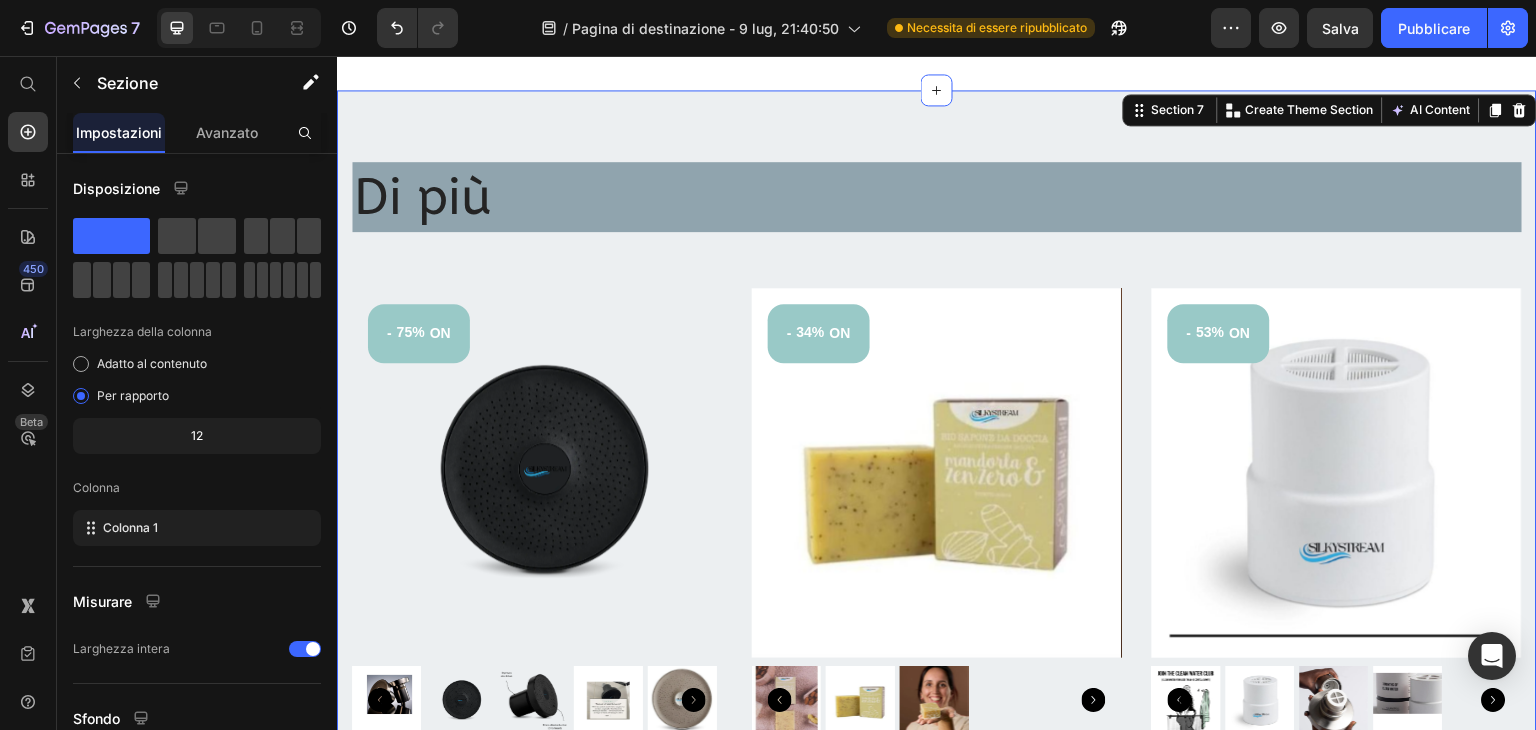 click on "Di più Heading Row - 75% ON (P) Tag
Product Images IL SOFFIONE DOCCIA FILTRATO (P) Title Icon 4.9 Text block Row Row €31,99 (P) Price €129,99 (P) Price Row Aggiungi al carrello (P) Cart Button Row - 34% ON (P) Tag
Product Images Sapone da doccia mandorla e zenzero (P) Title Icon 4.9 Text block Row Row €9,90 (P) Price €14,99 (P) Price Row Aggiungi al carrello (P) Cart Button Row - 53% ON (P) Tag
Product Images FILTRO SOSTITUTIVO (P) Title Icon 4.9 Text block Row Row €27,95 (P) Price €59,99 (P) Price Row Aggiungi al carrello (P) Cart Button Row Product List" at bounding box center [937, 536] 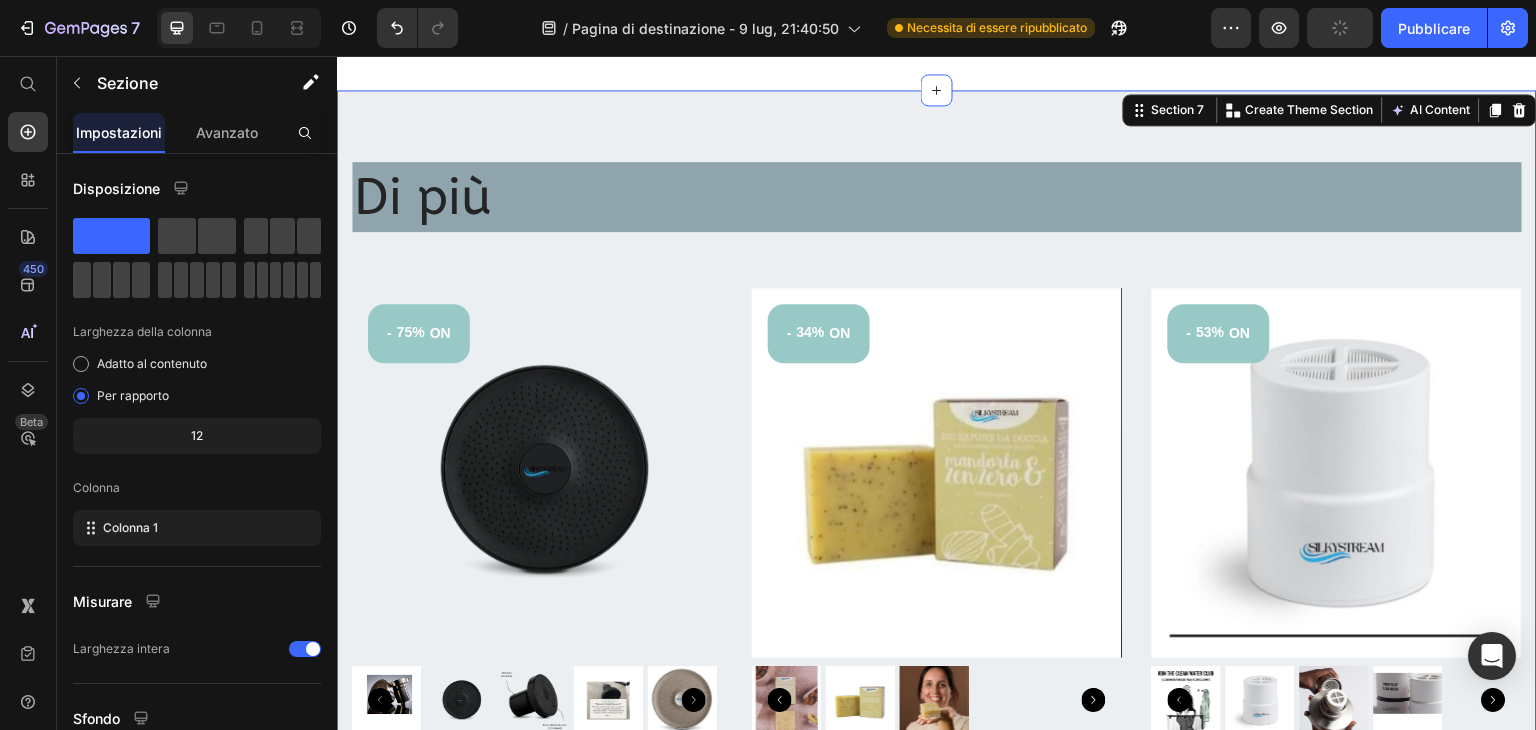click on "Di più Heading Row - 75% ON (P) Tag
Product Images IL SOFFIONE DOCCIA FILTRATO (P) Title Icon 4.9 Text block Row Row €31,99 (P) Price €129,99 (P) Price Row Aggiungi al carrello (P) Cart Button Row - 34% ON (P) Tag
Product Images Sapone da doccia mandorla e zenzero (P) Title Icon 4.9 Text block Row Row €9,90 (P) Price €14,99 (P) Price Row Aggiungi al carrello (P) Cart Button Row - 53% ON (P) Tag
Product Images FILTRO SOSTITUTIVO (P) Title Icon 4.9 Text block Row Row €27,95 (P) Price €59,99 (P) Price Row Aggiungi al carrello (P) Cart Button Row Product List" at bounding box center [937, 536] 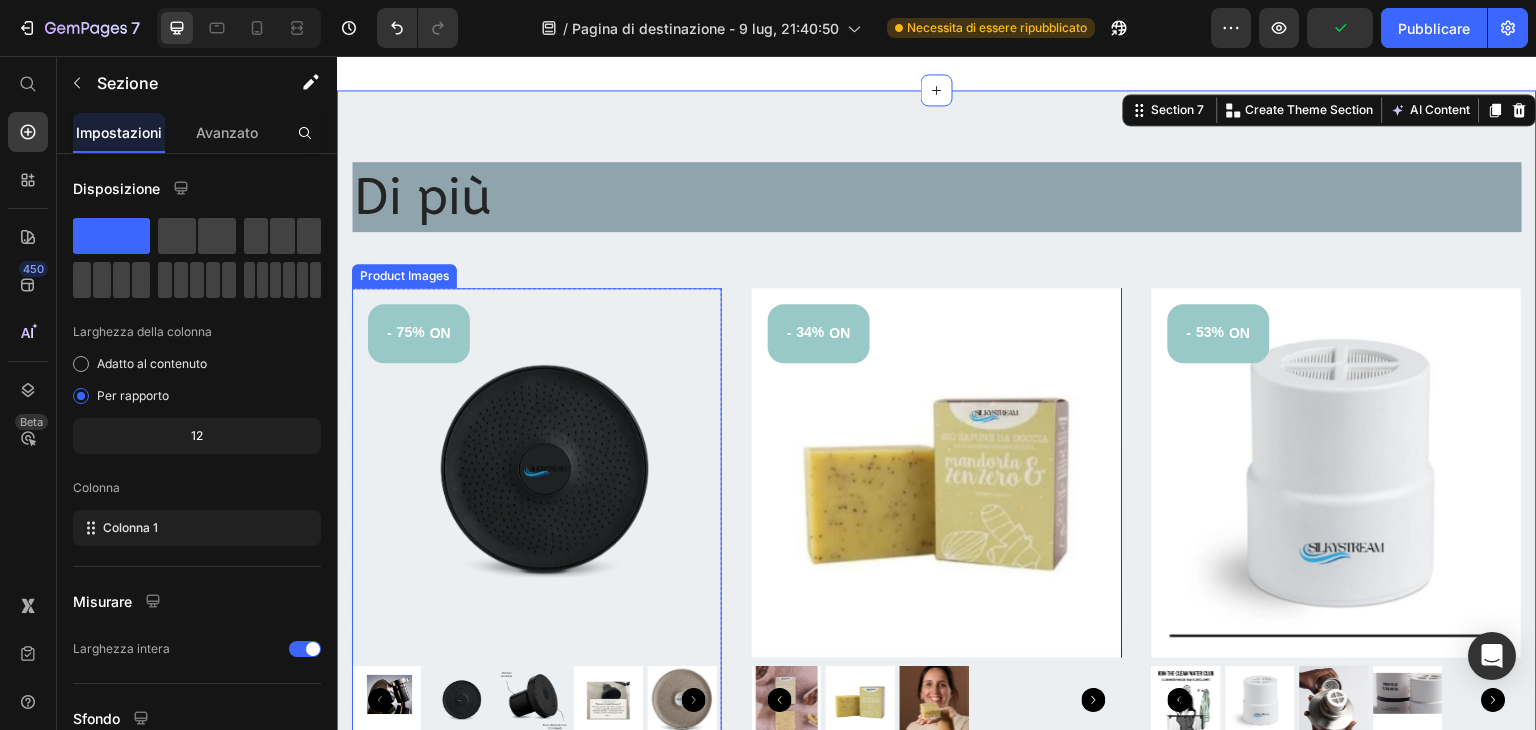 click at bounding box center [537, 473] 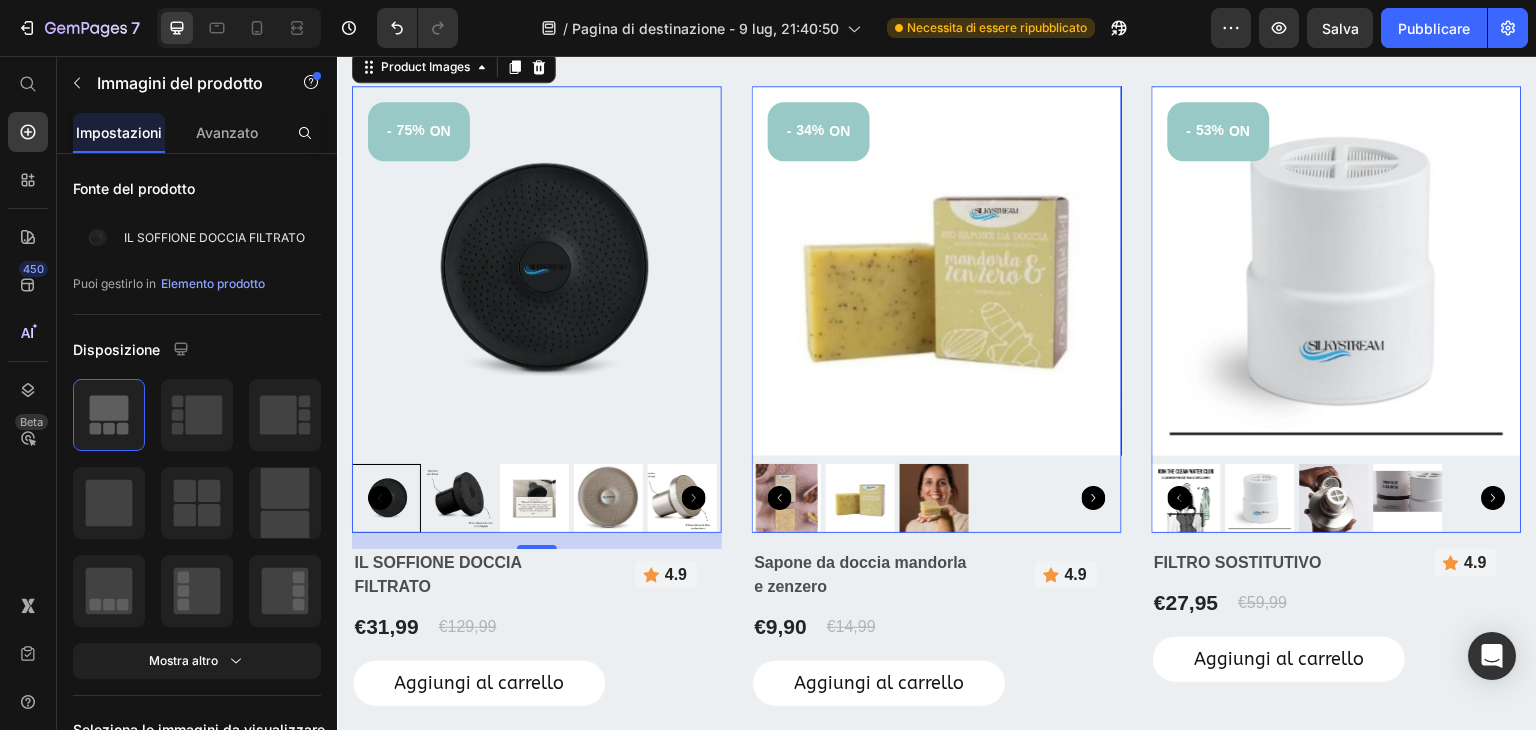 scroll, scrollTop: 3048, scrollLeft: 0, axis: vertical 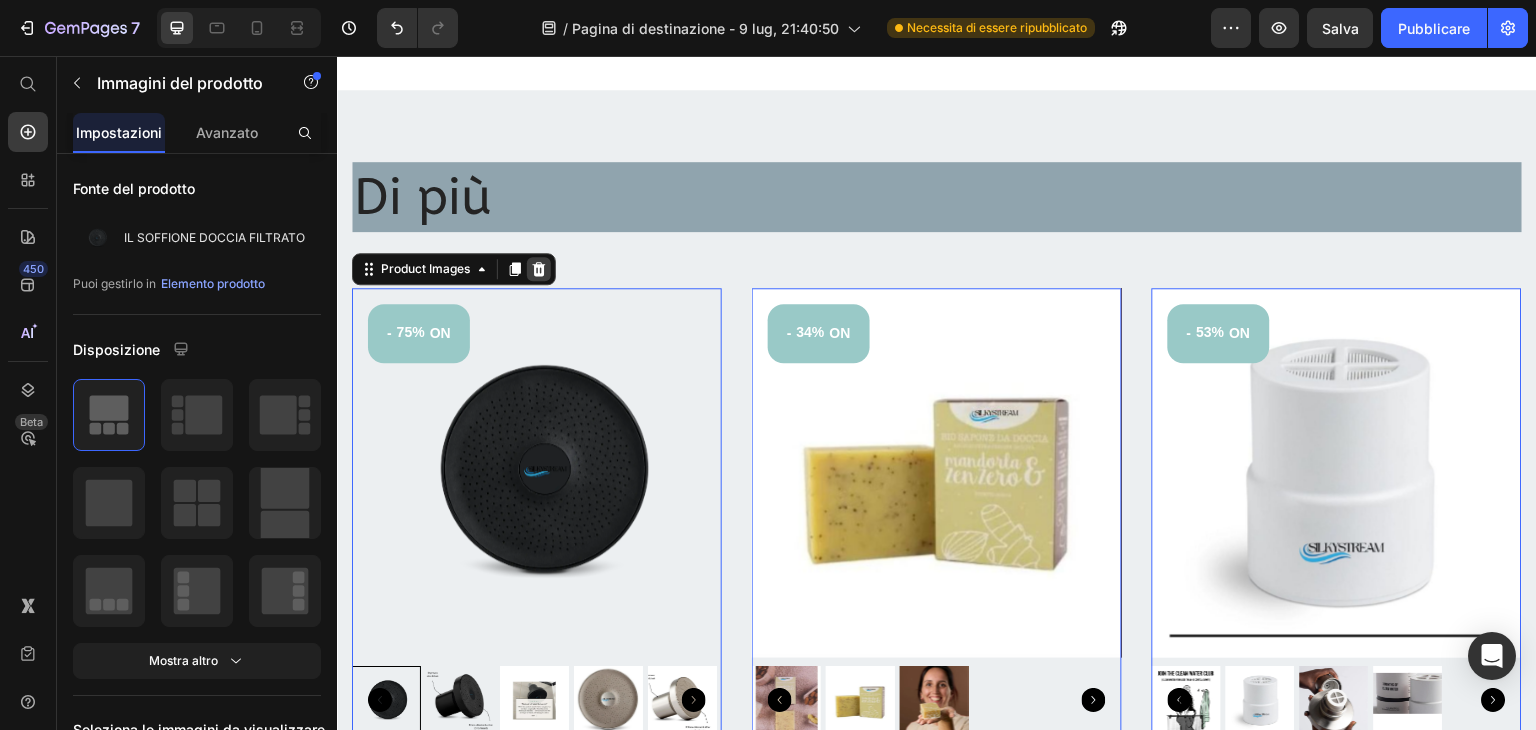 click 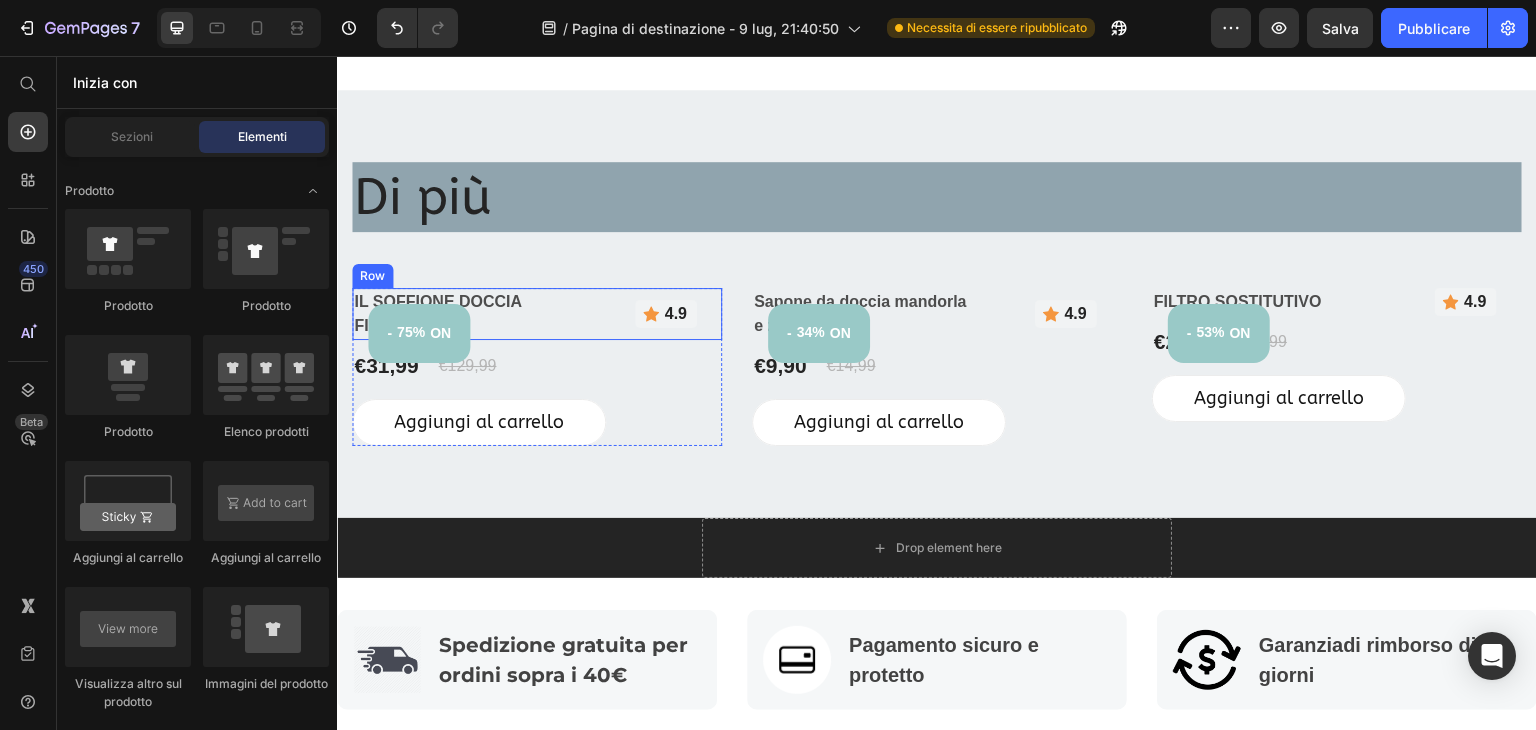 click on "Icon 4.9 Text block Row" at bounding box center (665, 314) 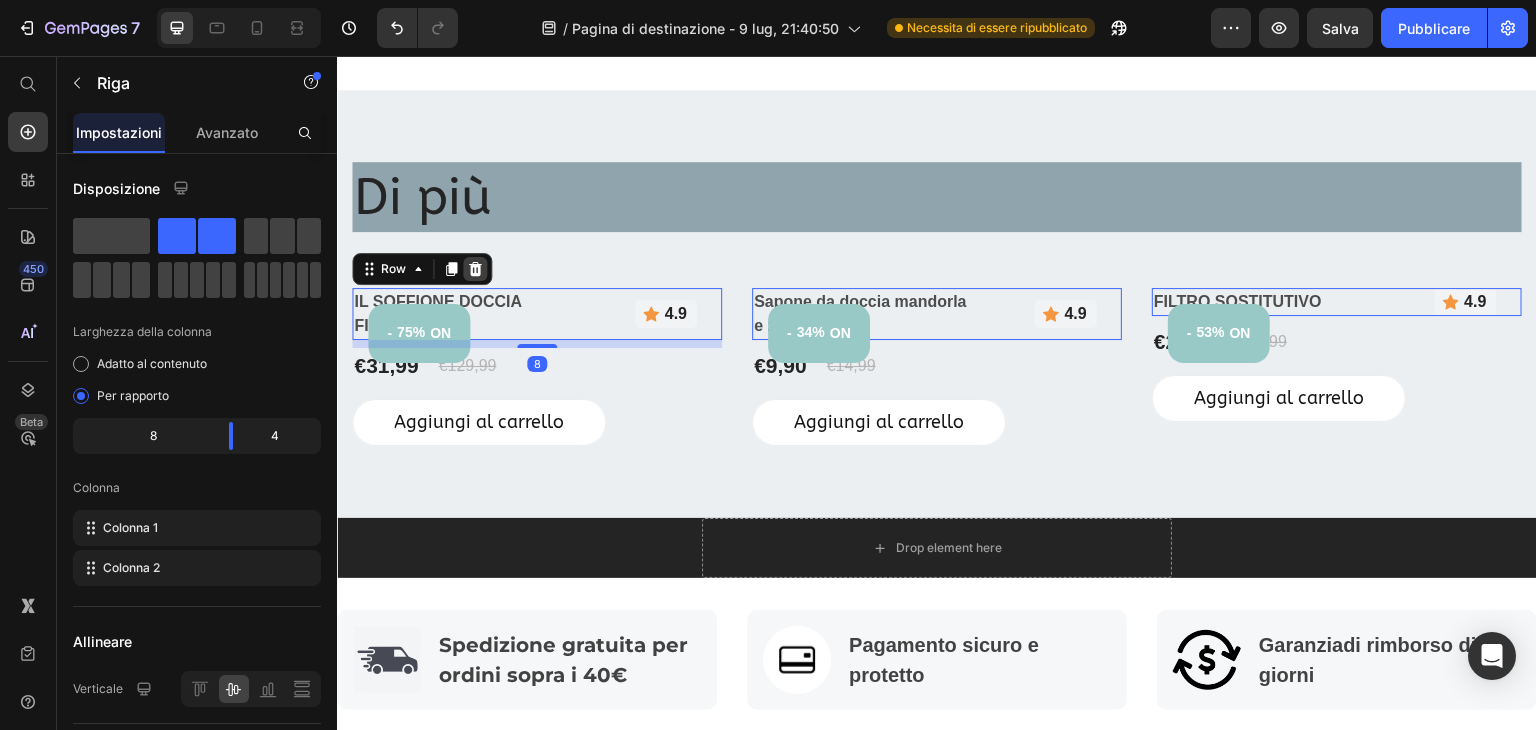 click 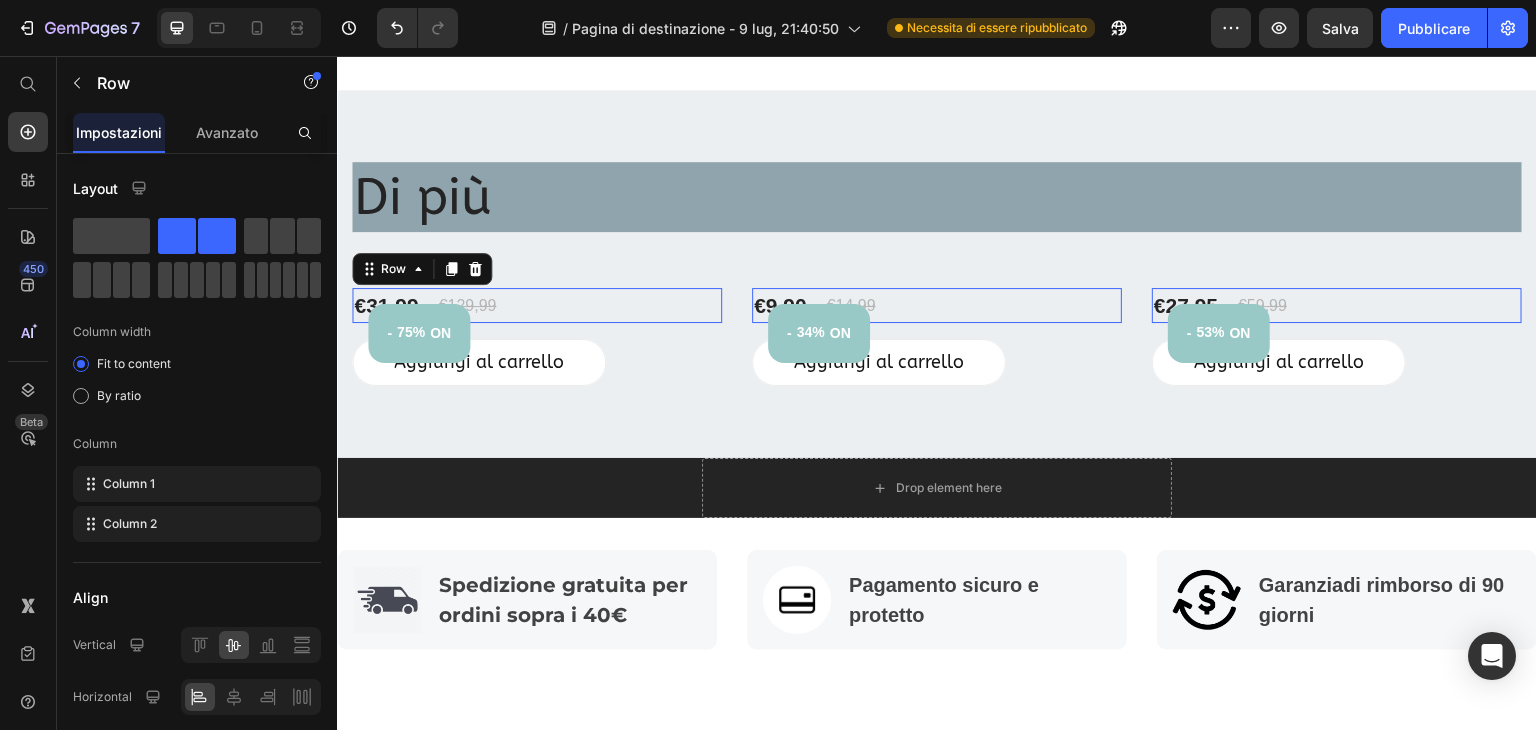 click on "€31,99 (P) Price €129,99 (P) Price Row   0" at bounding box center (537, 306) 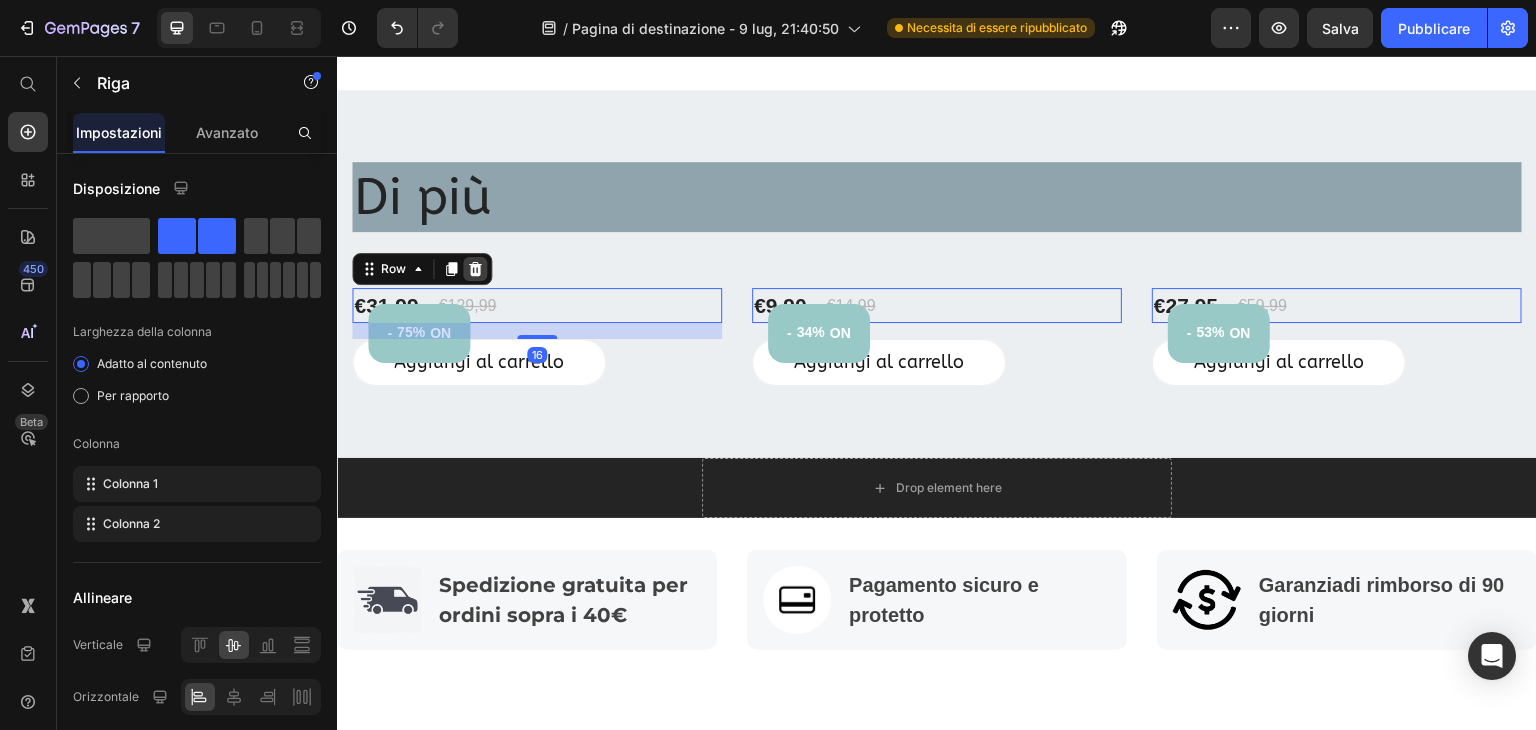 click 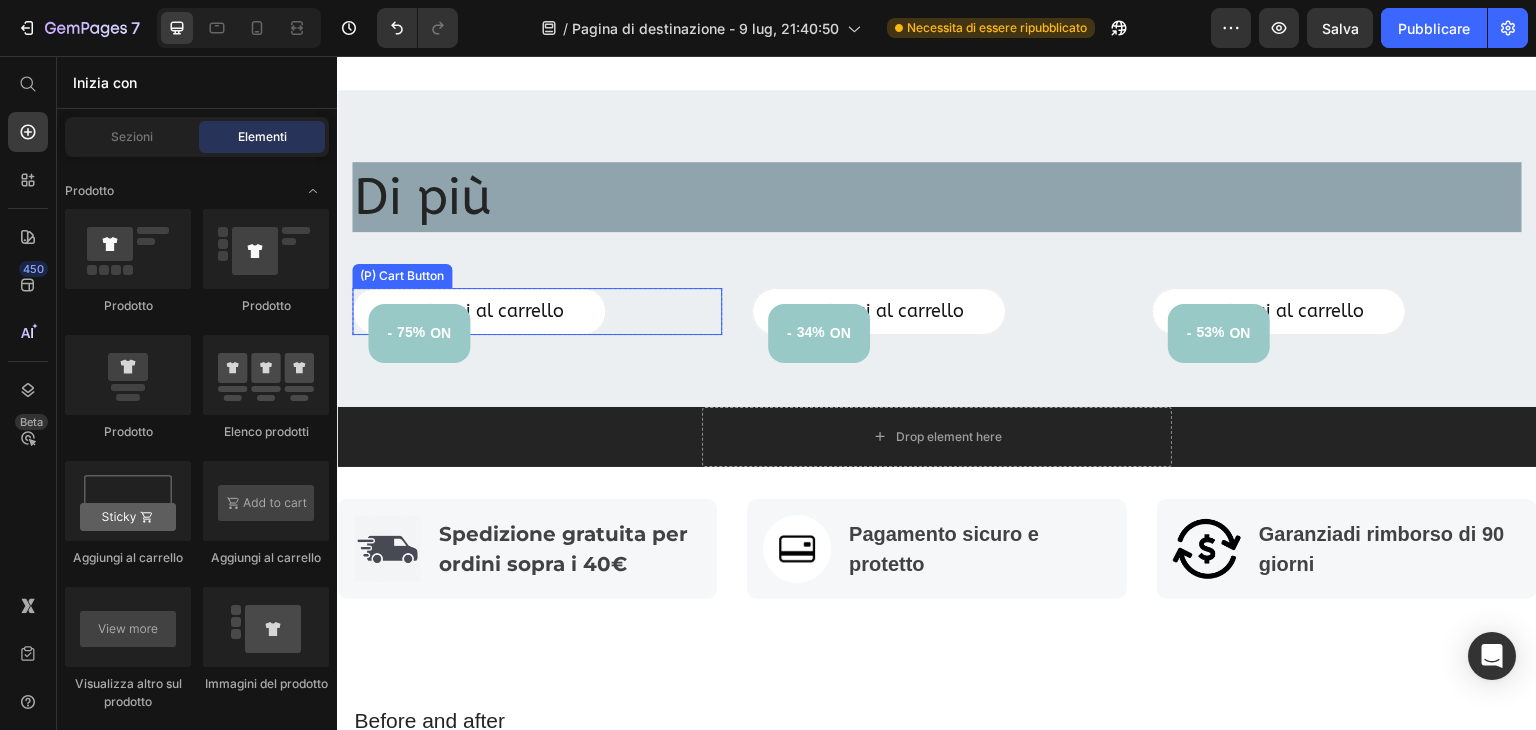 click on "Aggiungi al carrello (P) Cart Button" at bounding box center [537, 311] 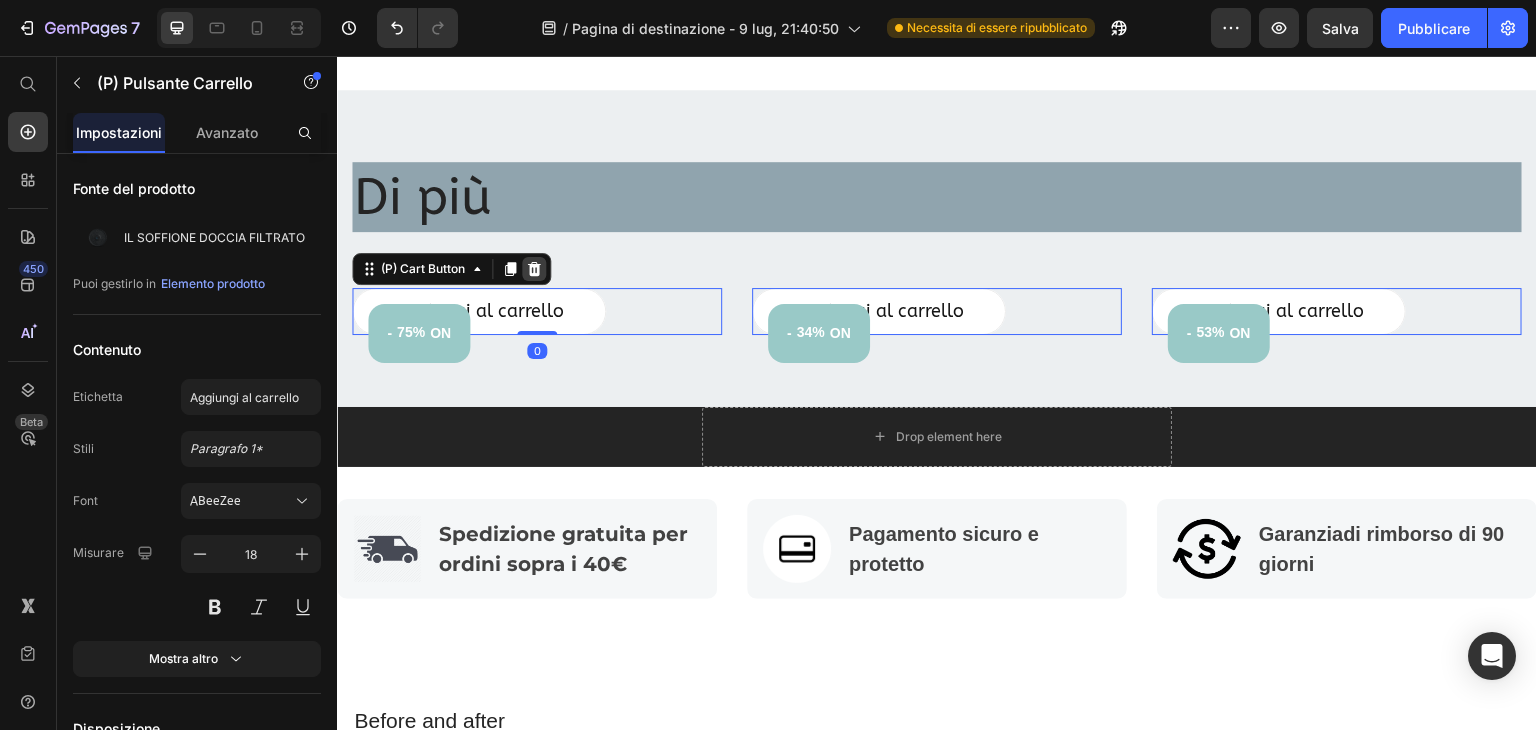 click 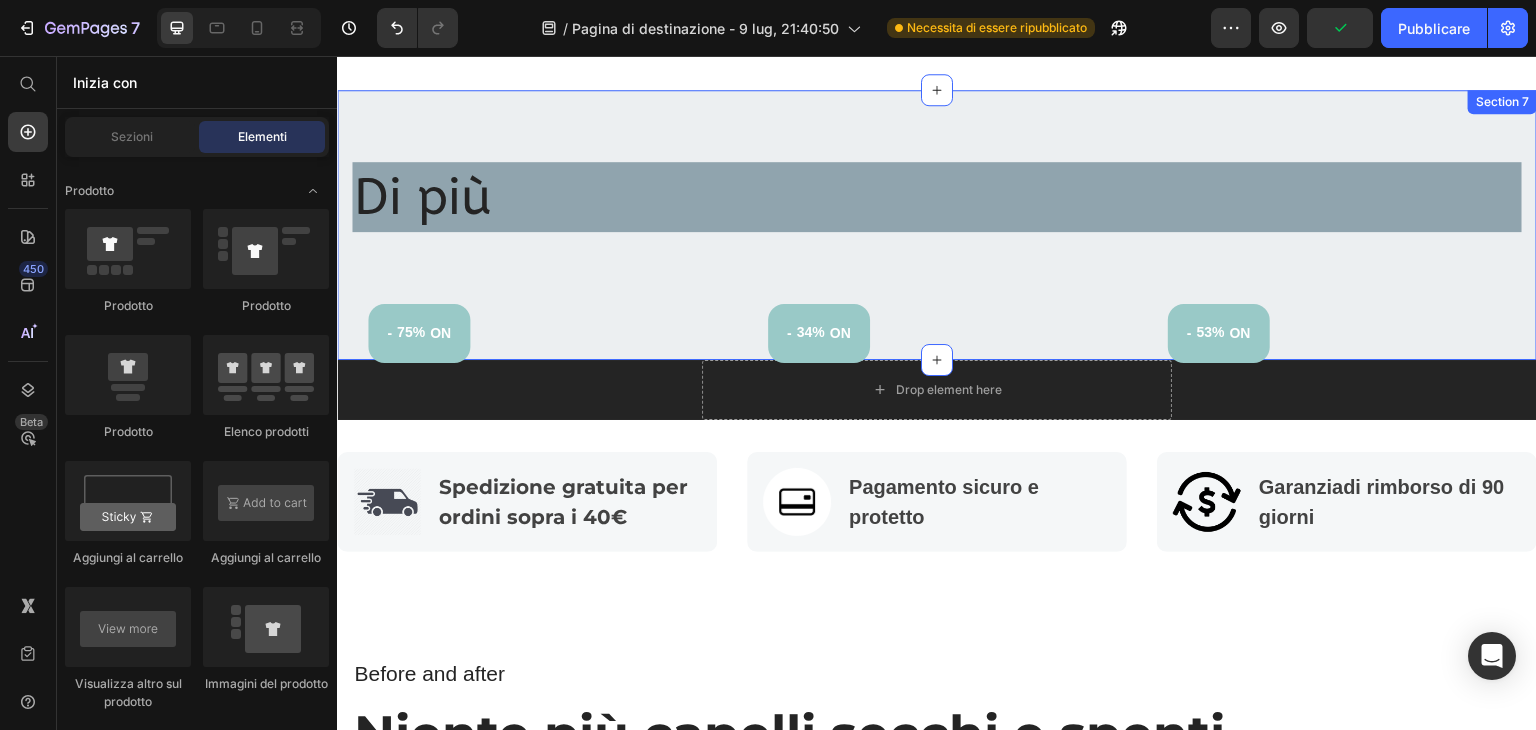 click on "Di più Heading Row - 75% ON (P) Tag Row - 34% ON (P) Tag Row - 53% ON (P) Tag Row Product List" at bounding box center (937, 225) 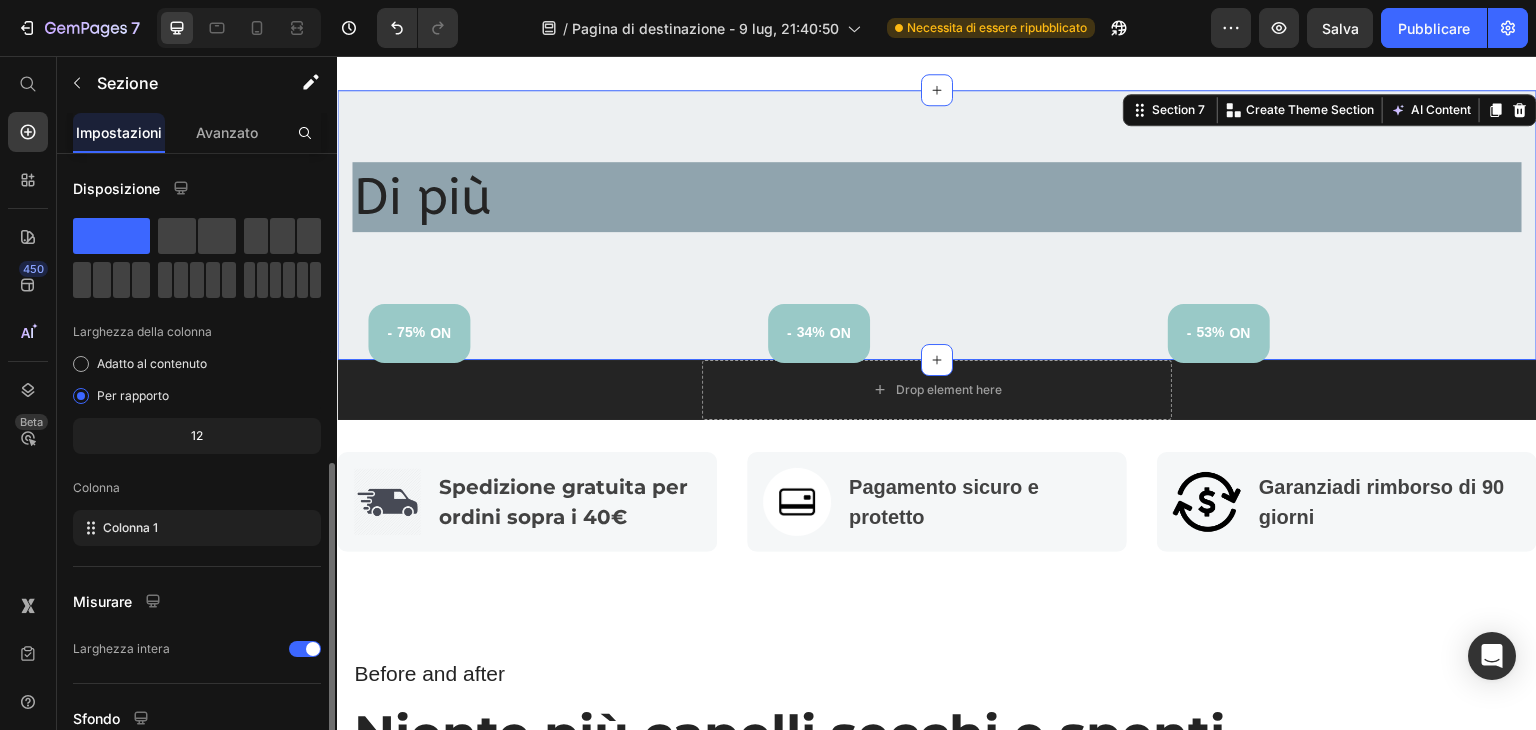scroll, scrollTop: 173, scrollLeft: 0, axis: vertical 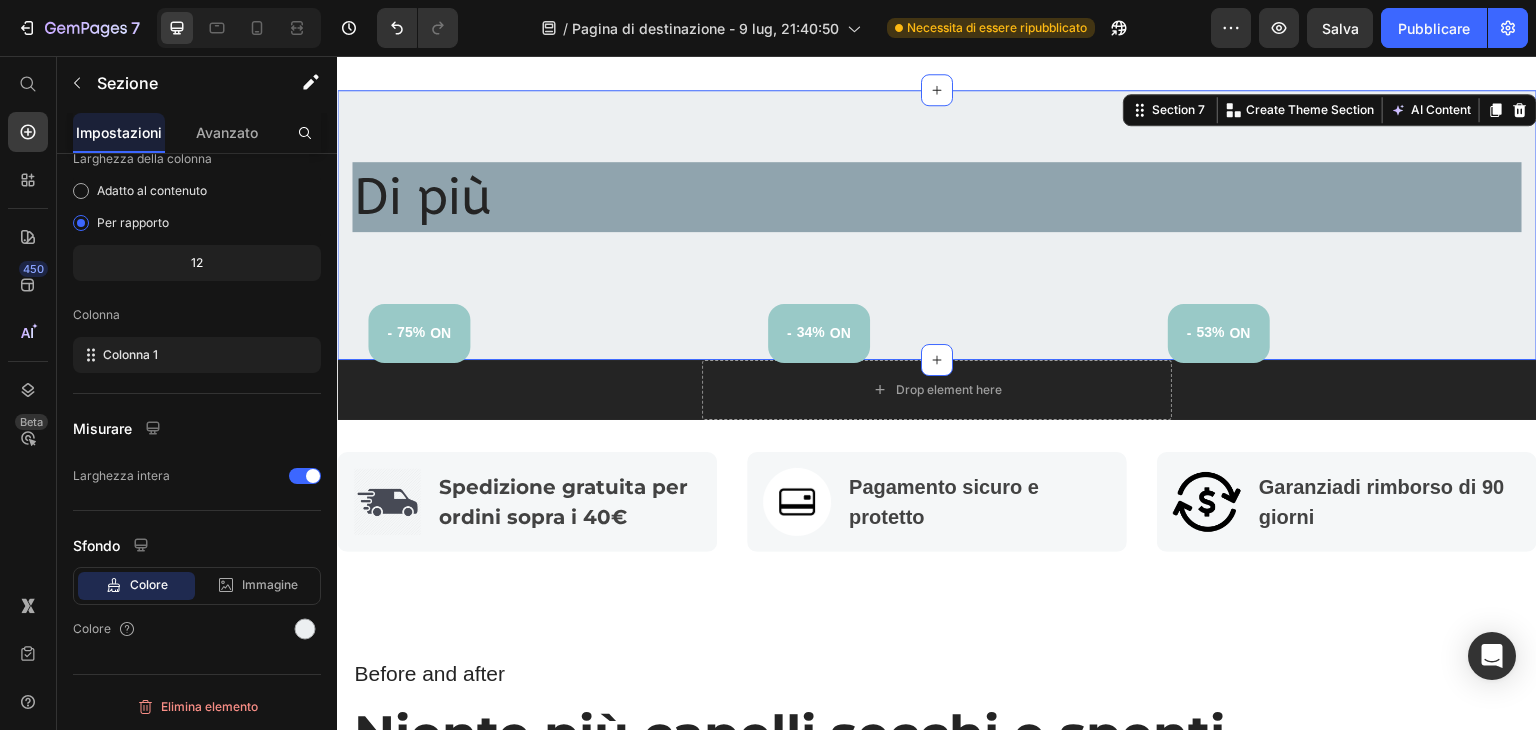 click on "Di più Heading Row - 75% ON (P) Tag Row - 34% ON (P) Tag Row - 53% ON (P) Tag Row Product List" at bounding box center [937, 225] 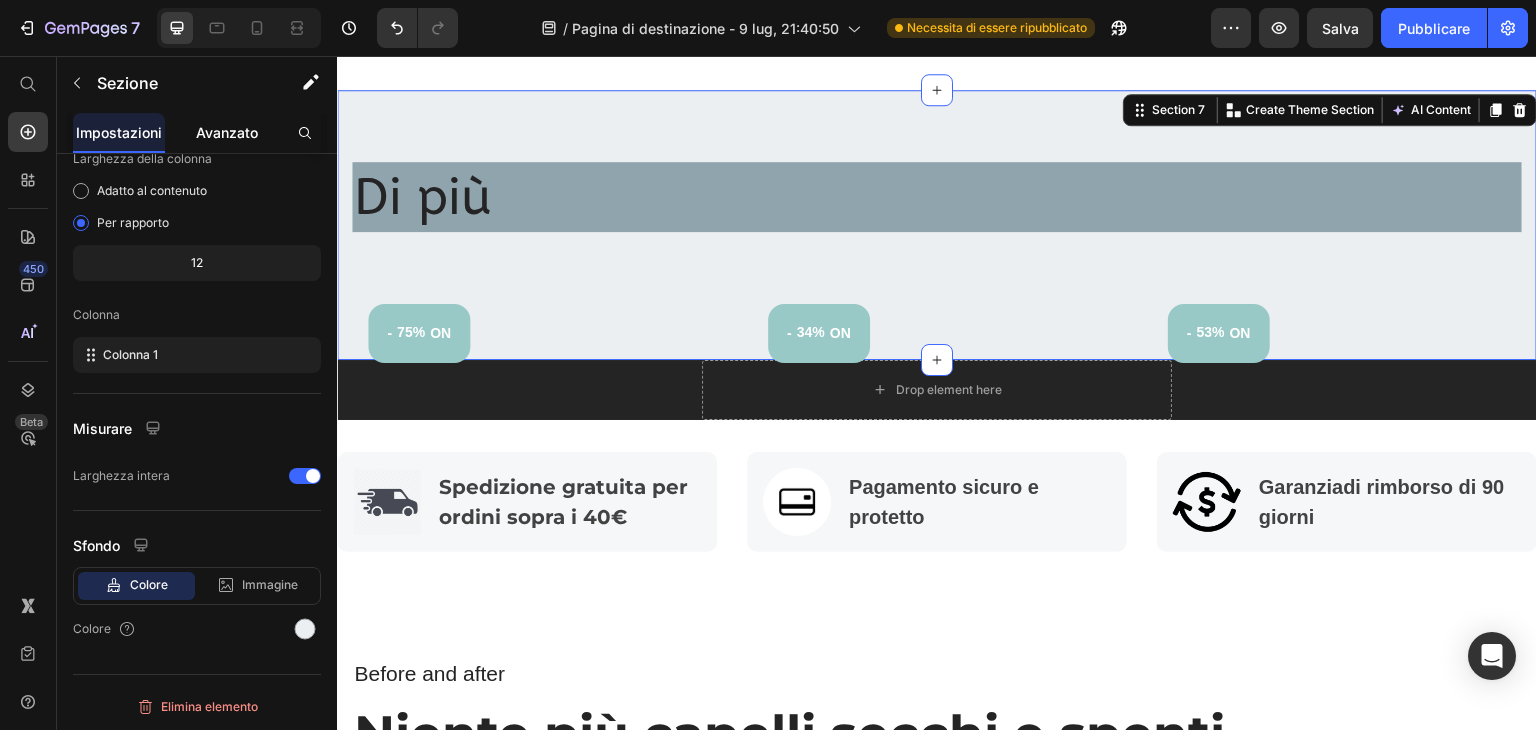 click on "Avanzato" at bounding box center [227, 132] 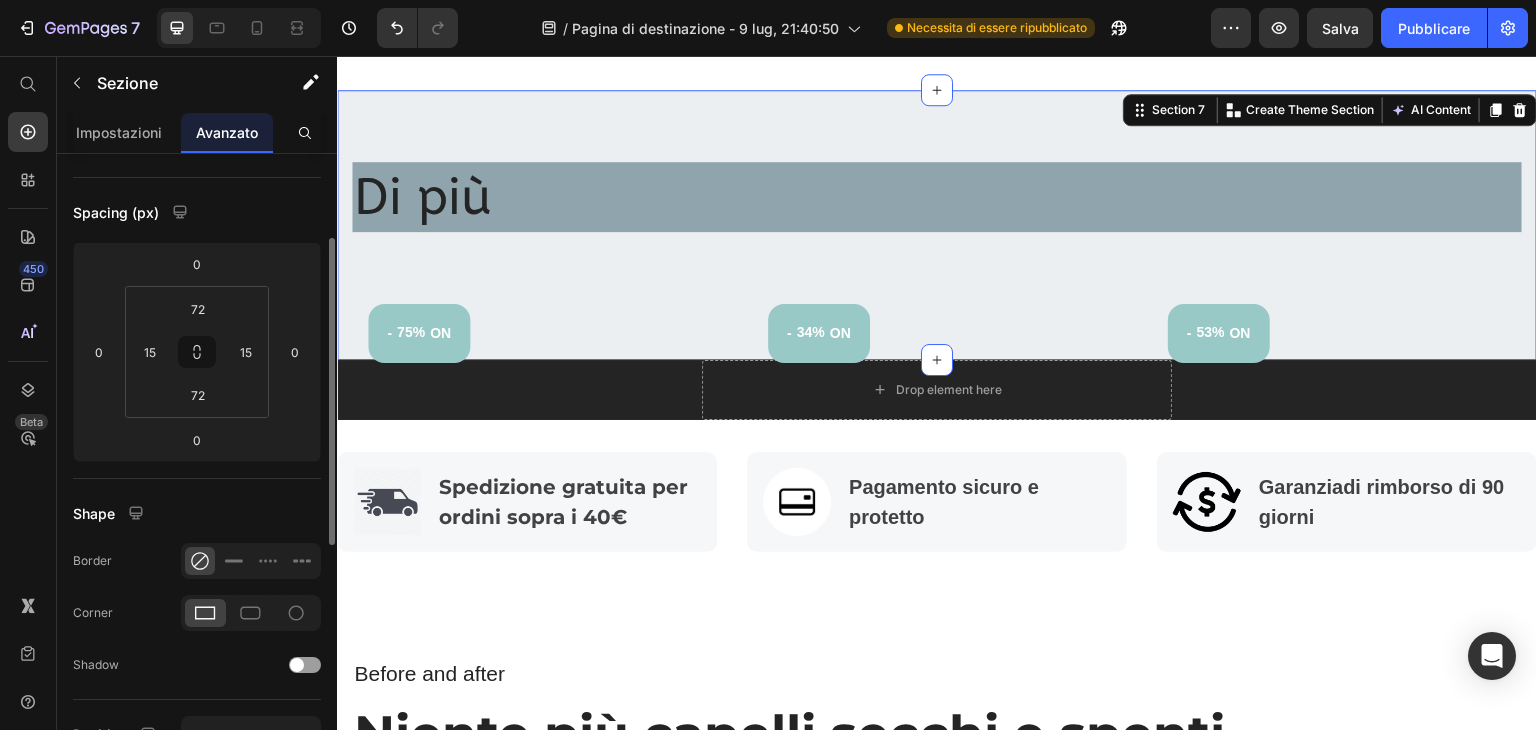 scroll, scrollTop: 0, scrollLeft: 0, axis: both 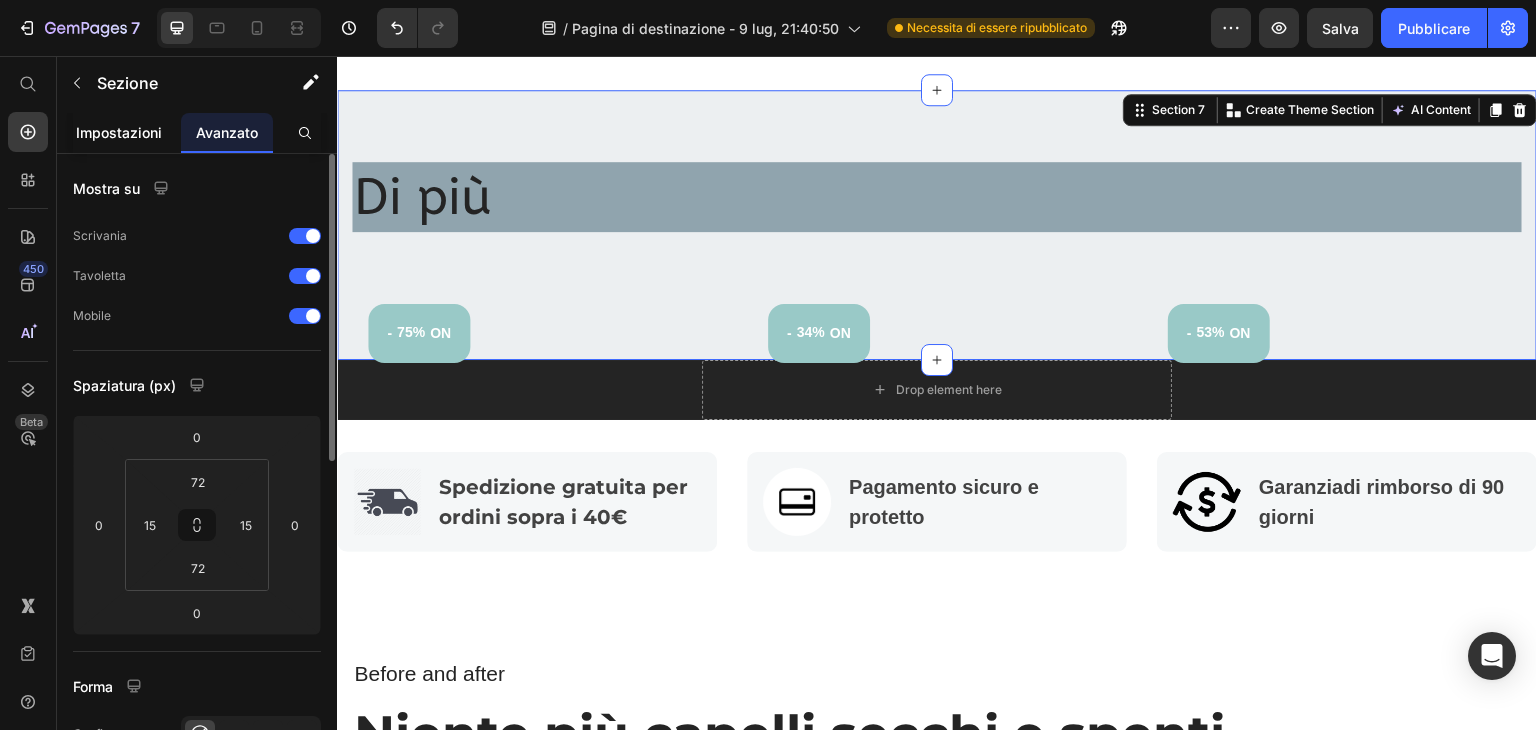 click on "Impostazioni" at bounding box center (119, 132) 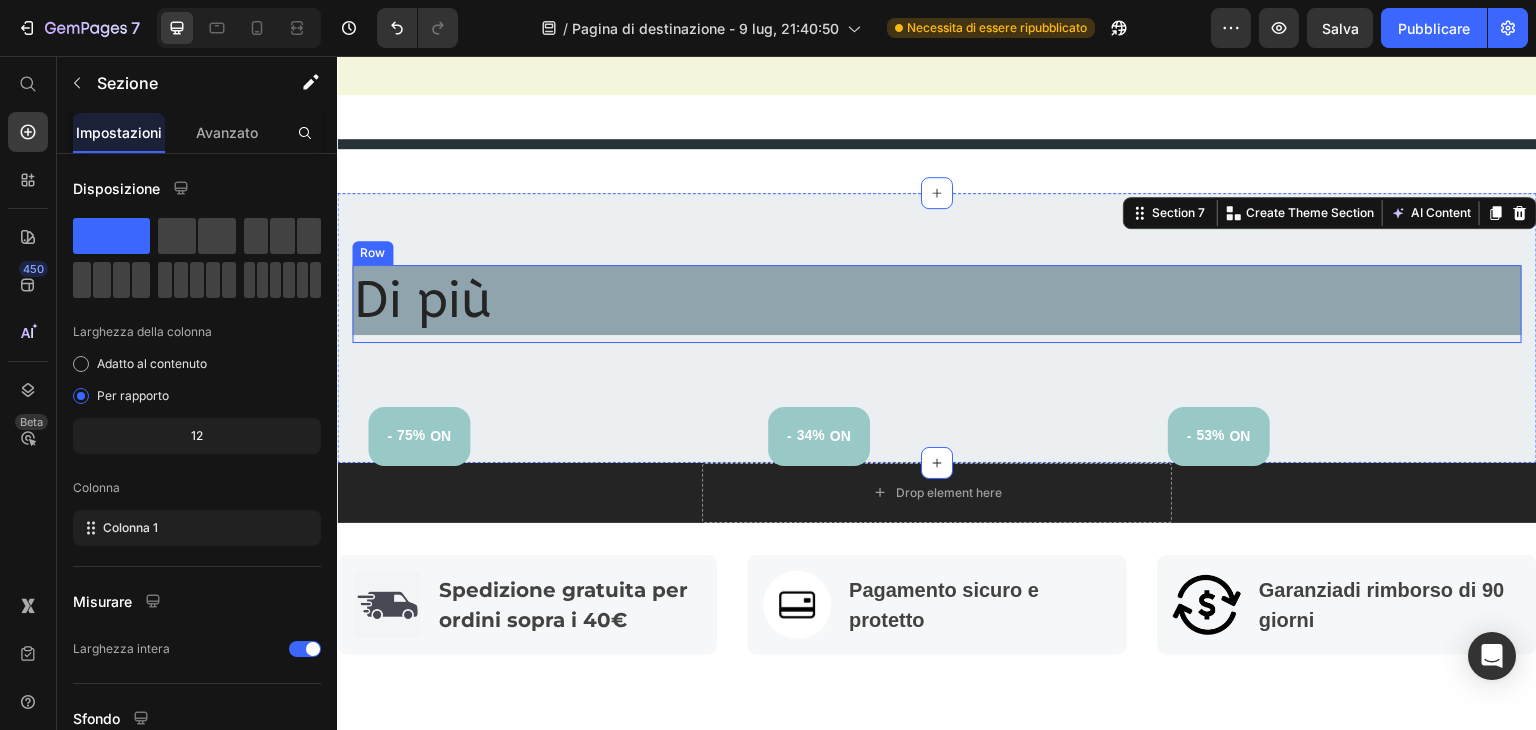 scroll, scrollTop: 2548, scrollLeft: 0, axis: vertical 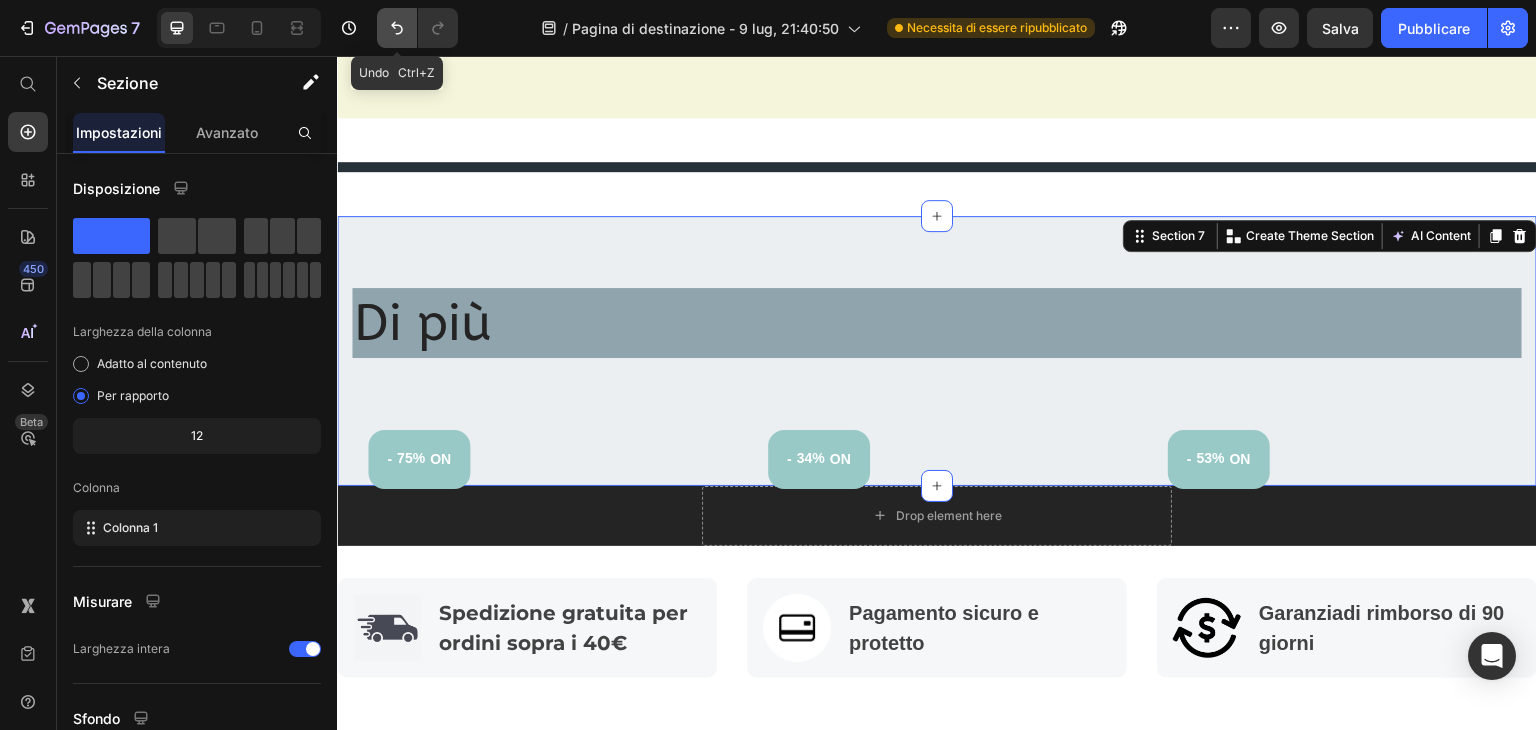 click 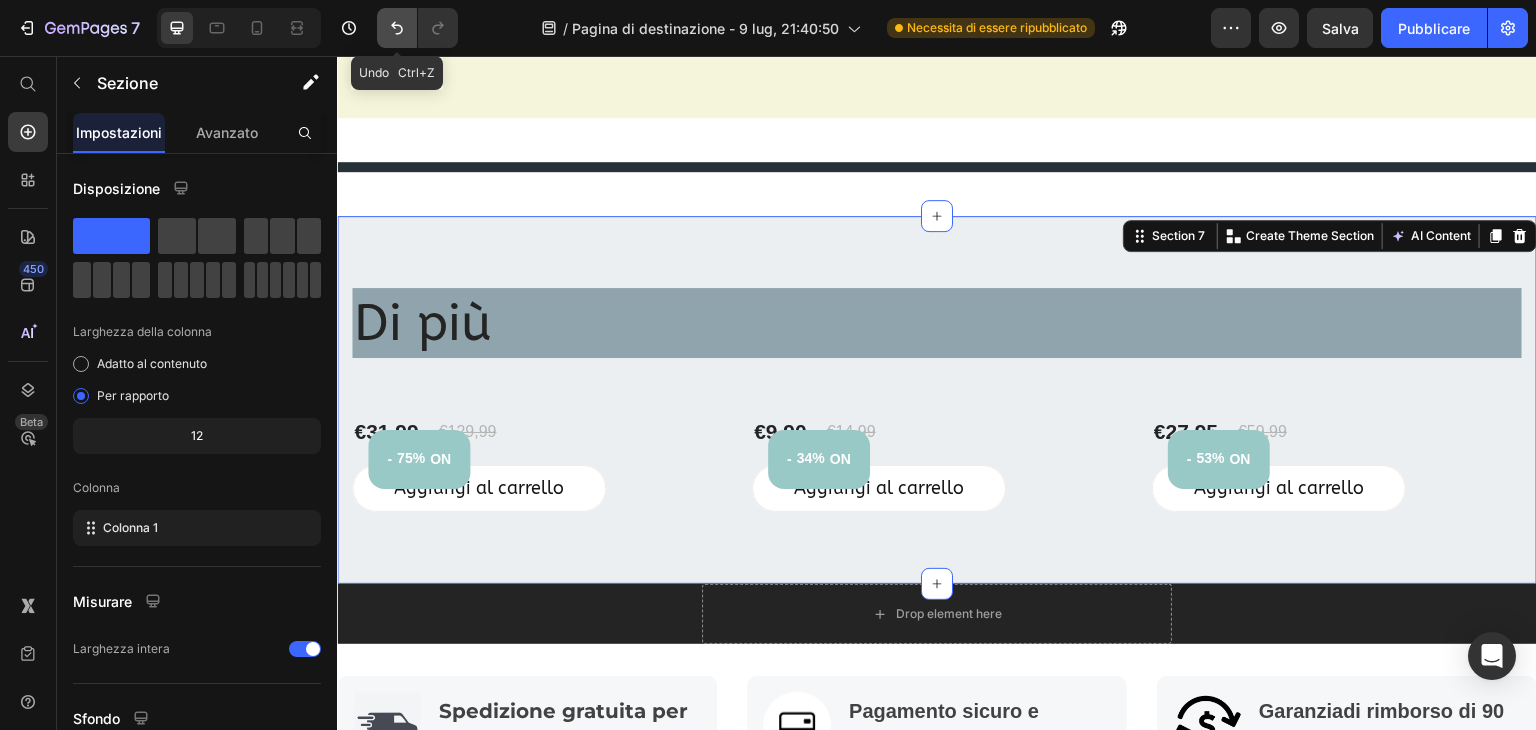click 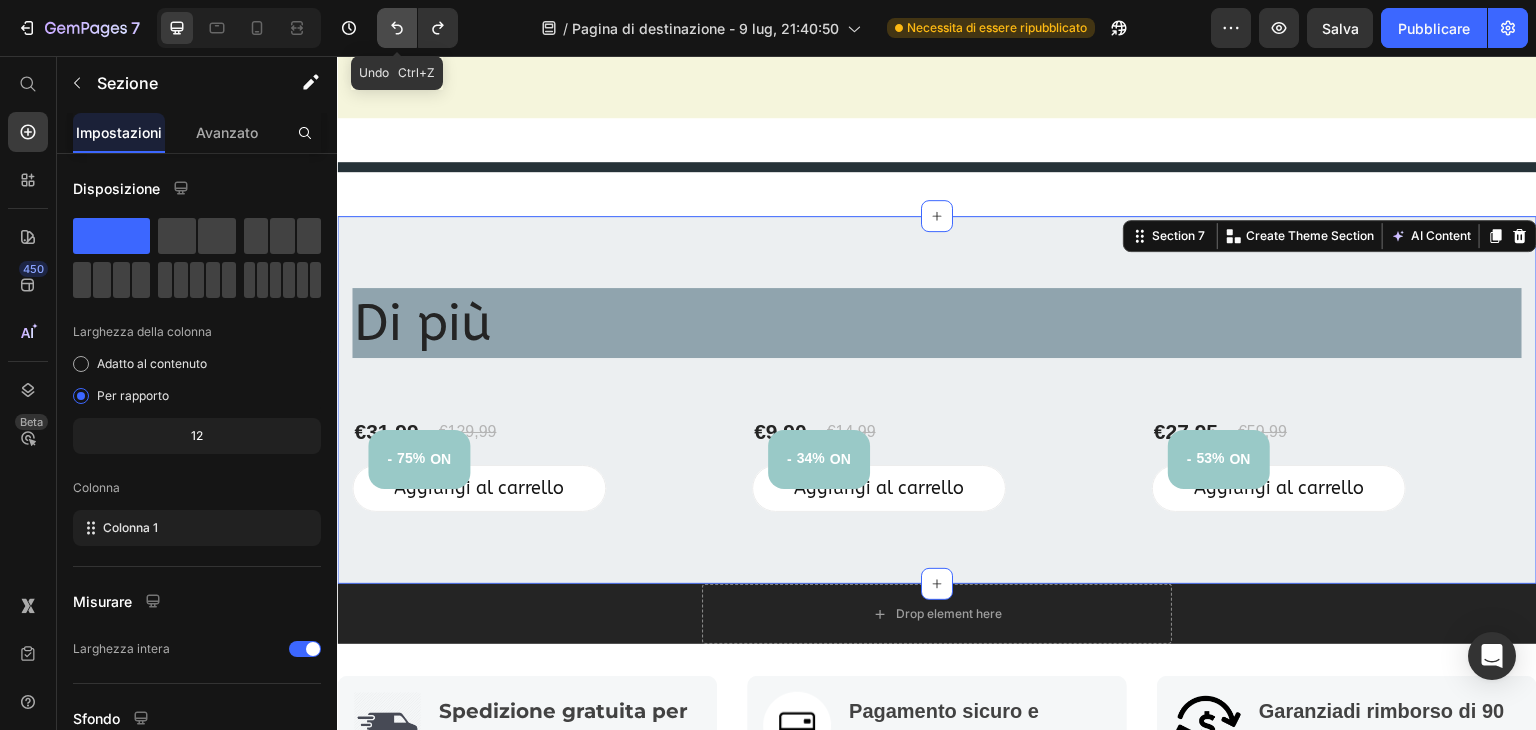 click 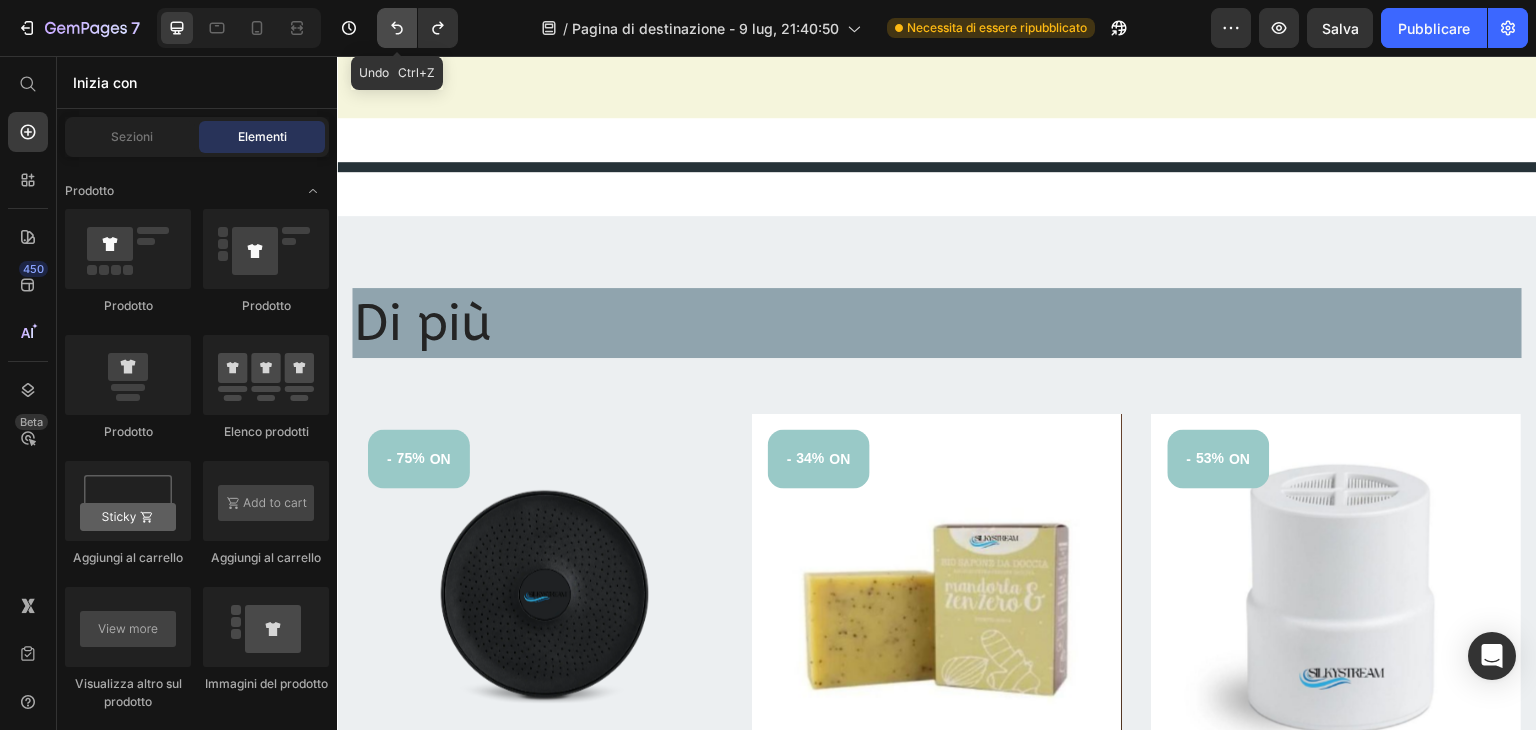 click 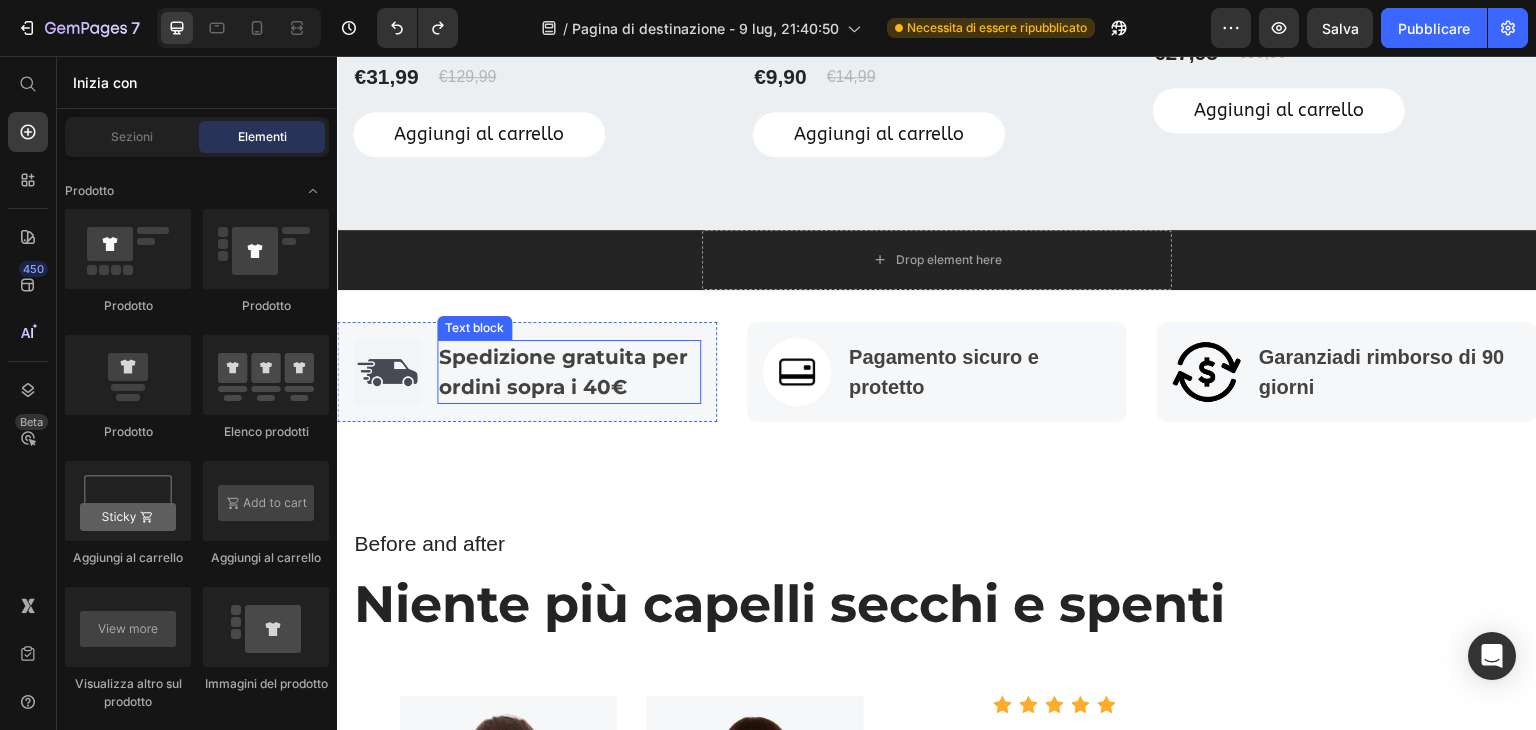 scroll, scrollTop: 2948, scrollLeft: 0, axis: vertical 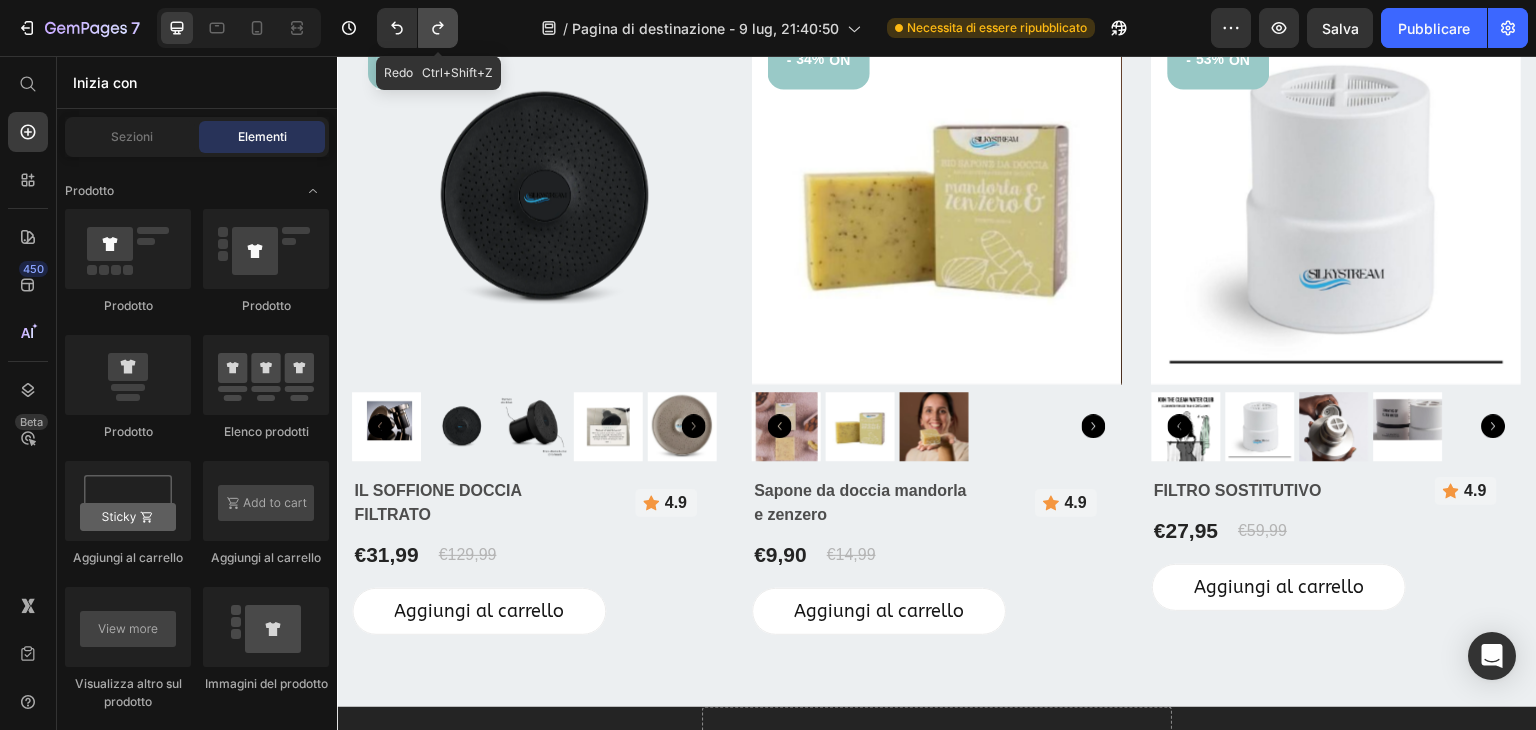 click 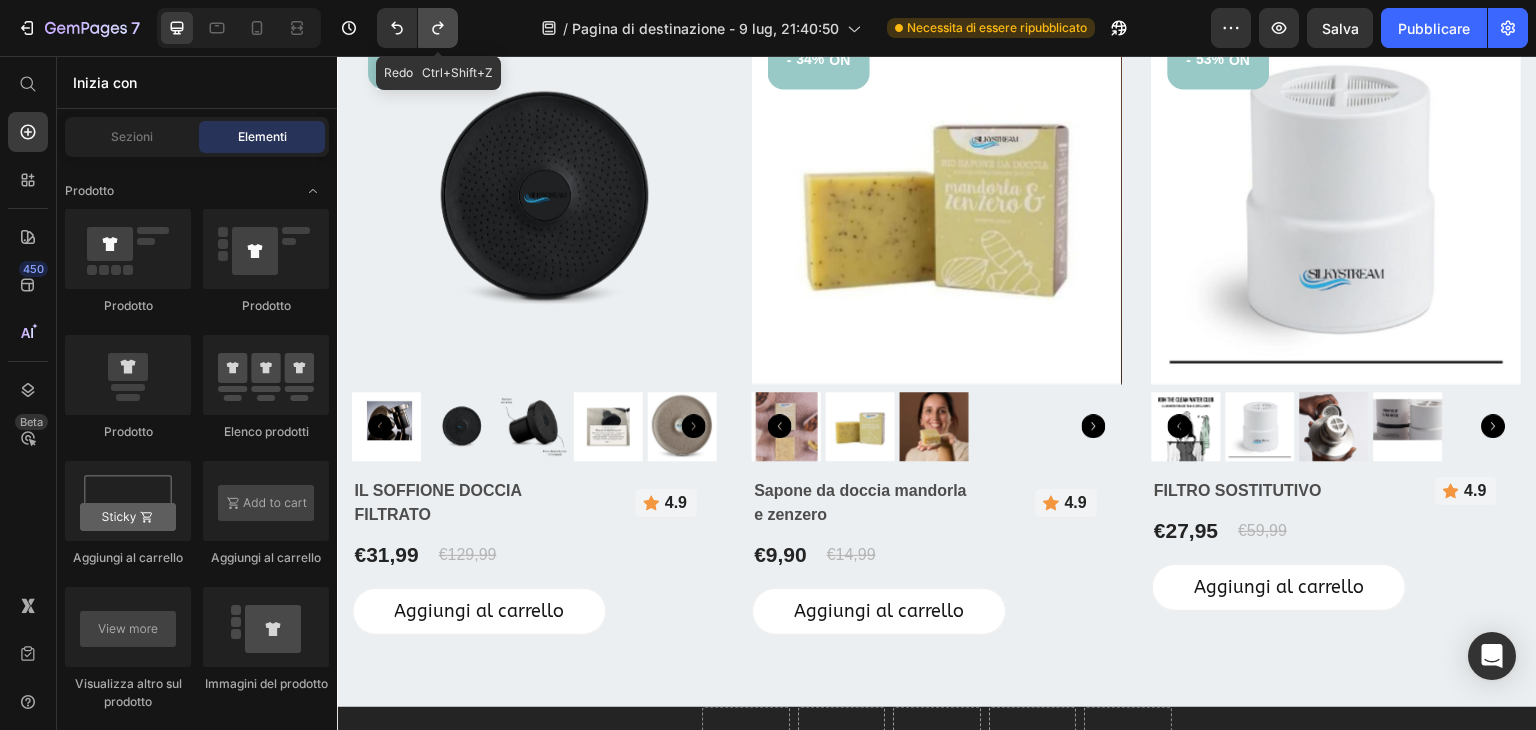 click 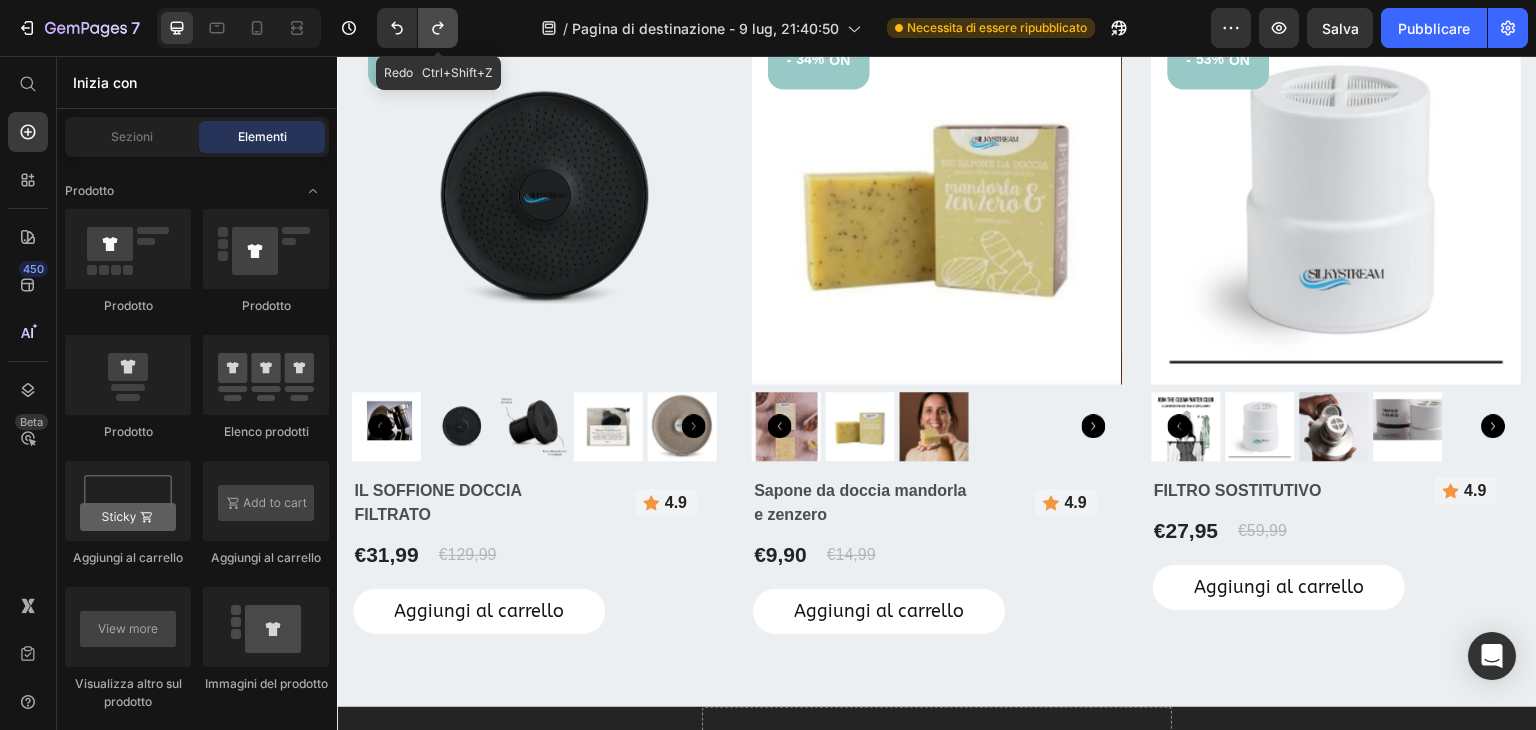 click 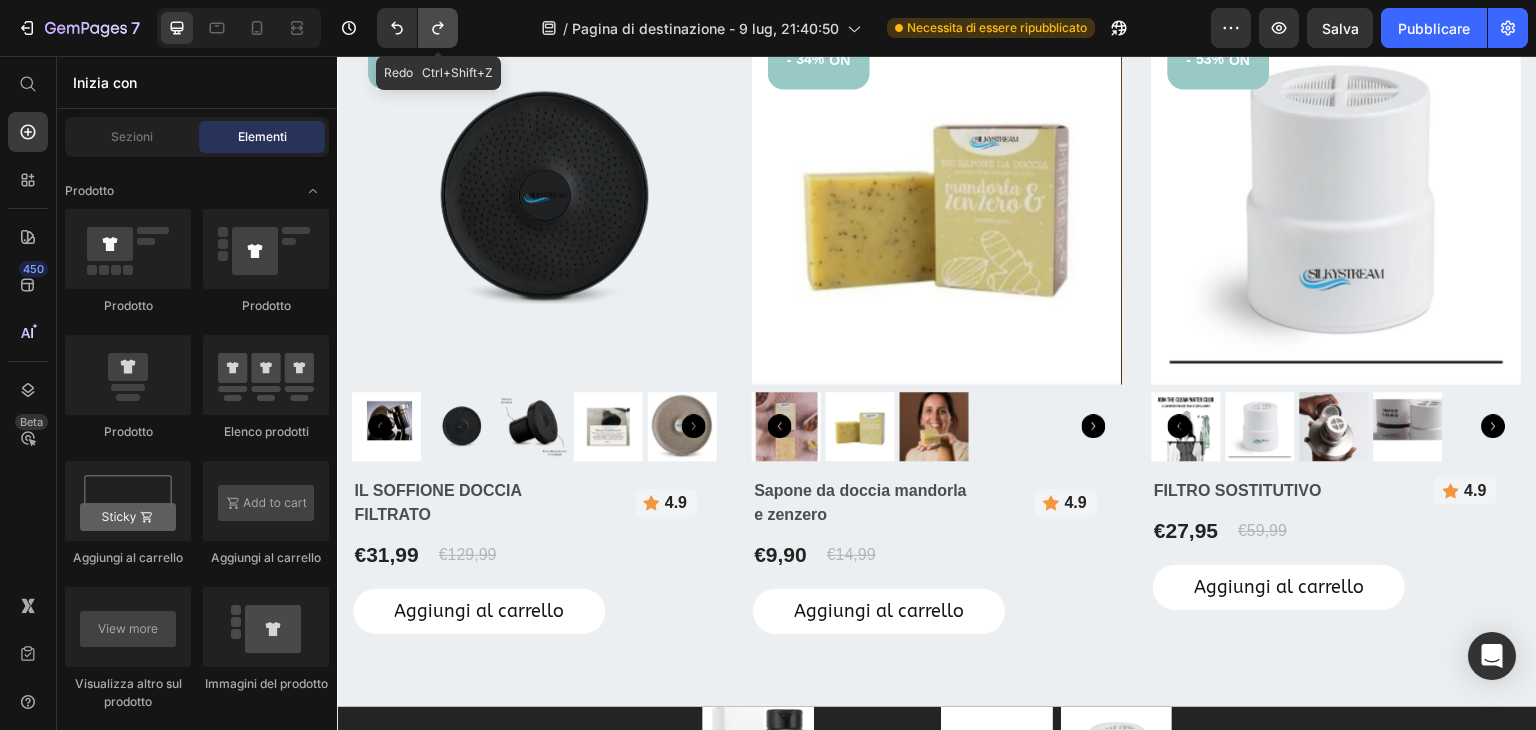 click 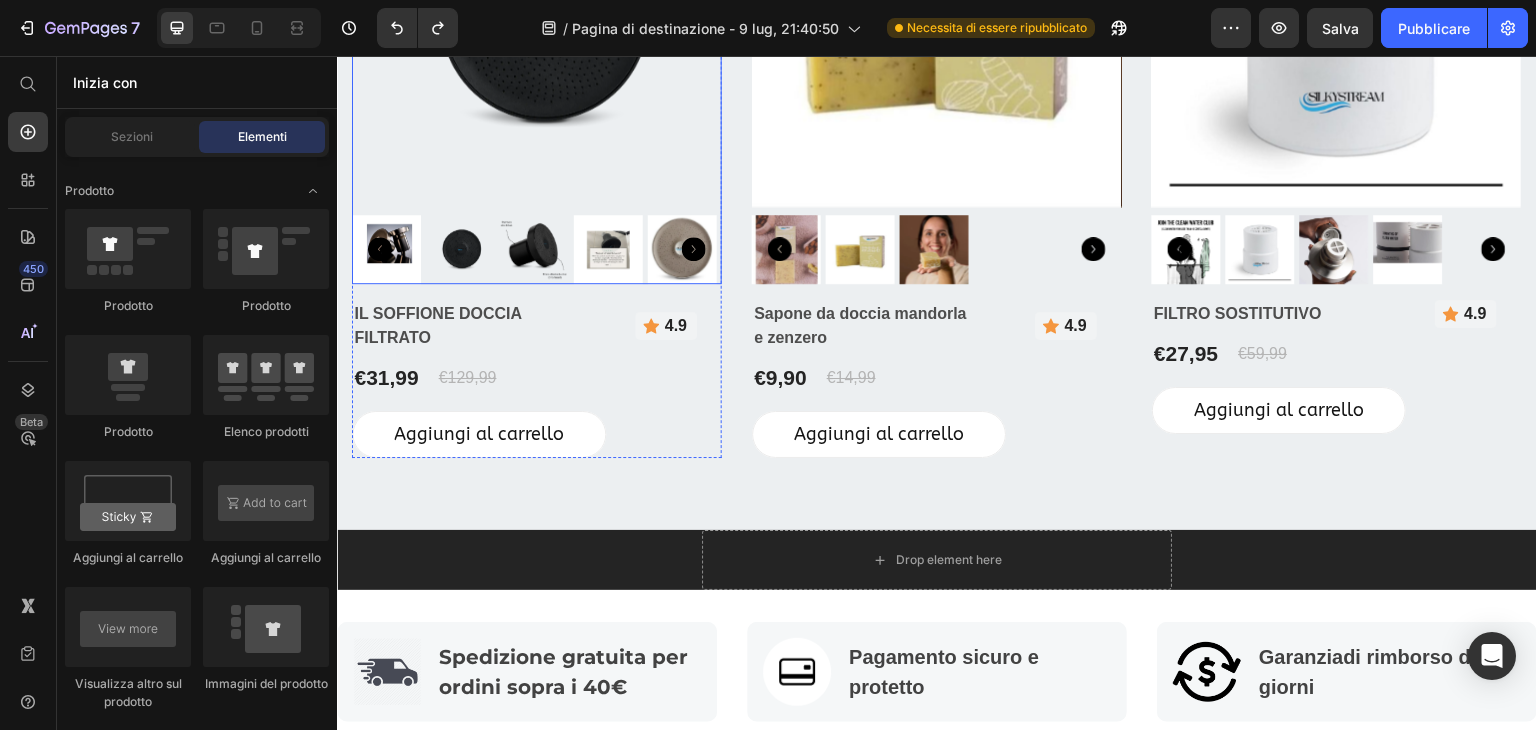 scroll, scrollTop: 3148, scrollLeft: 0, axis: vertical 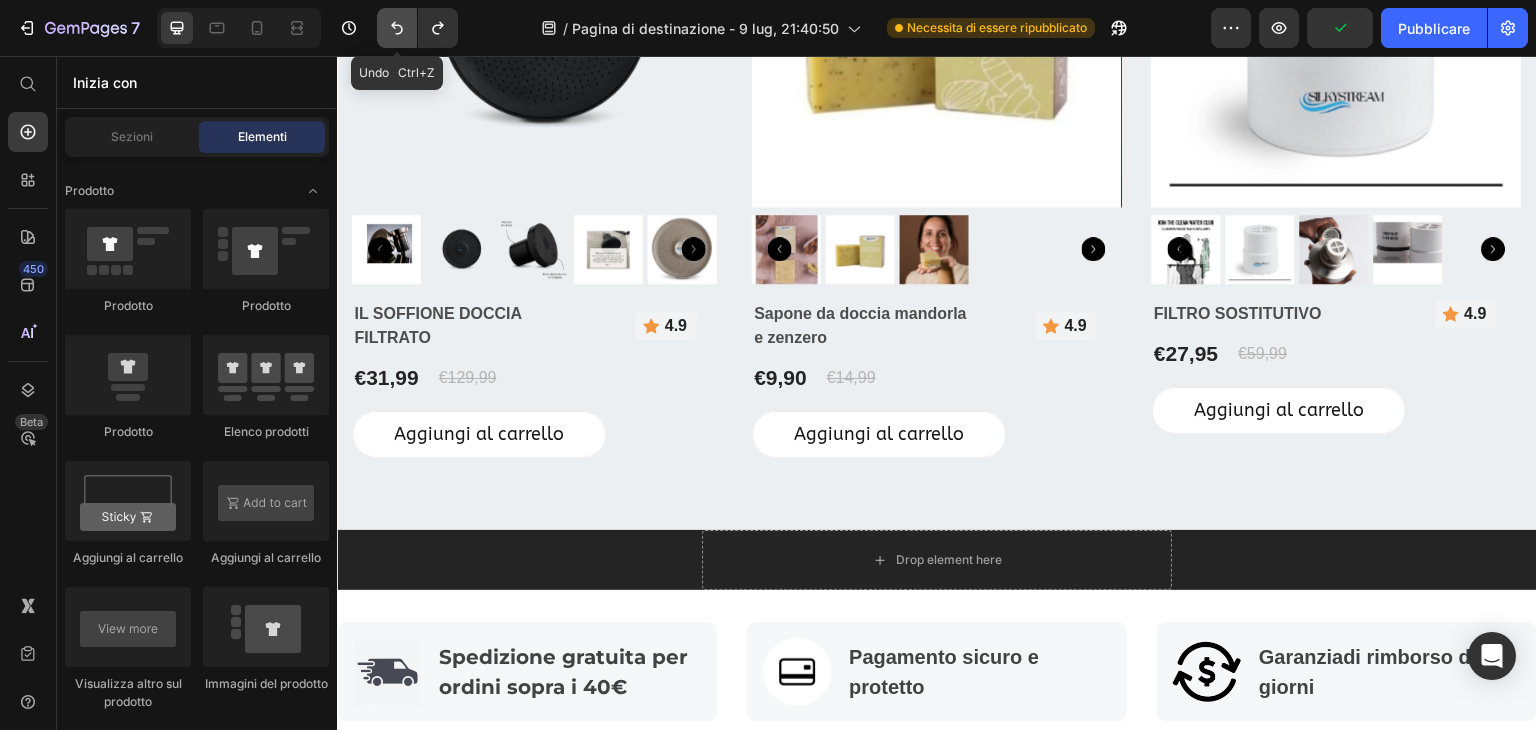 click 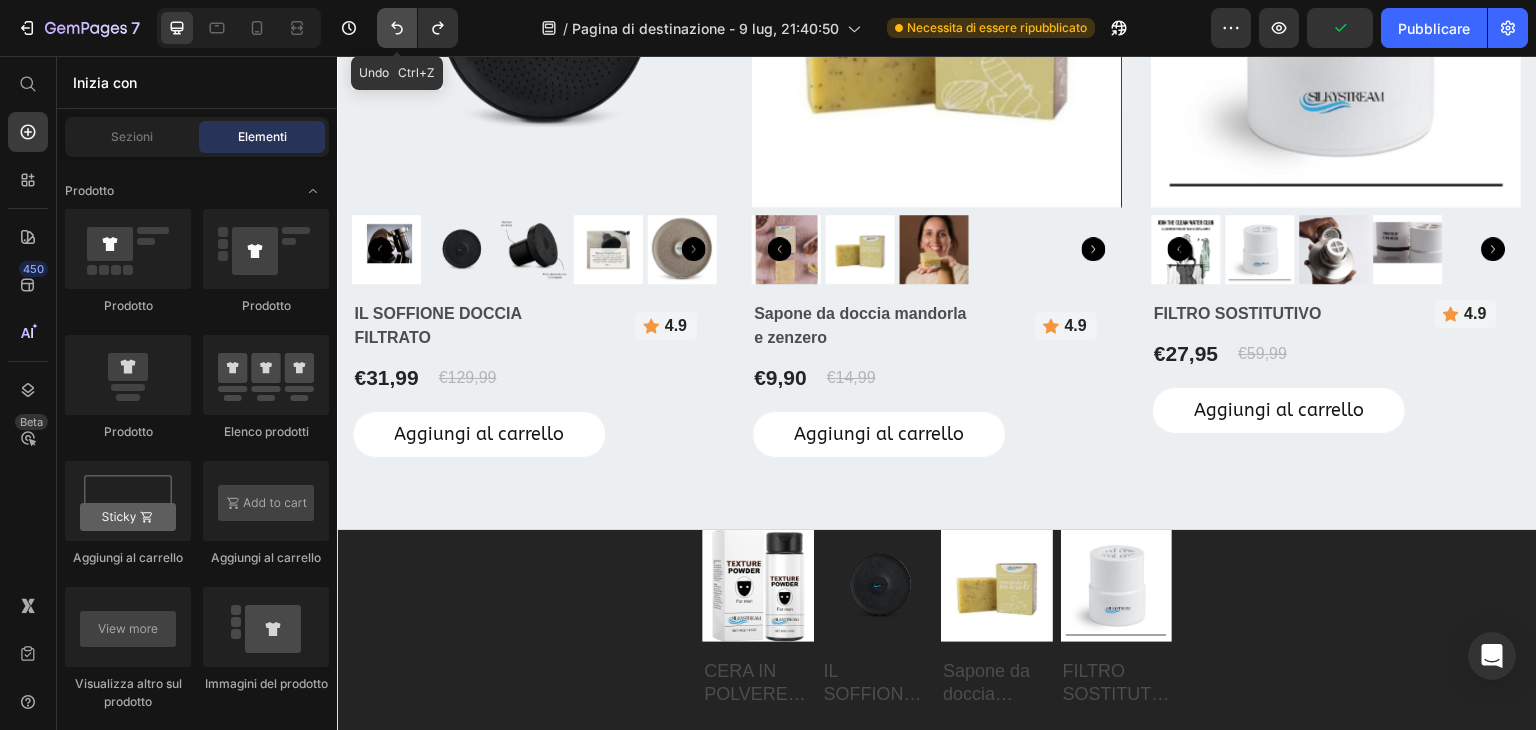 click 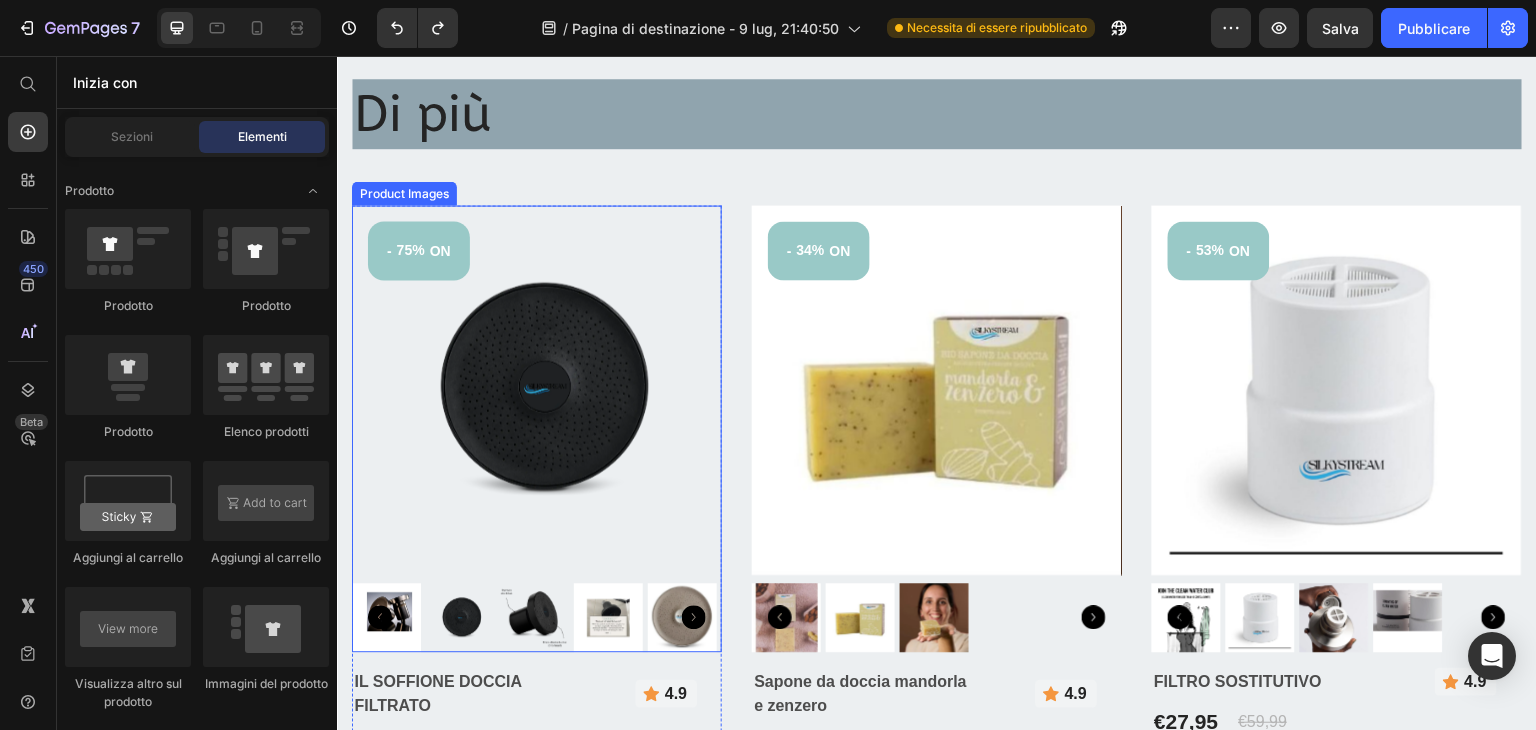 scroll, scrollTop: 2648, scrollLeft: 0, axis: vertical 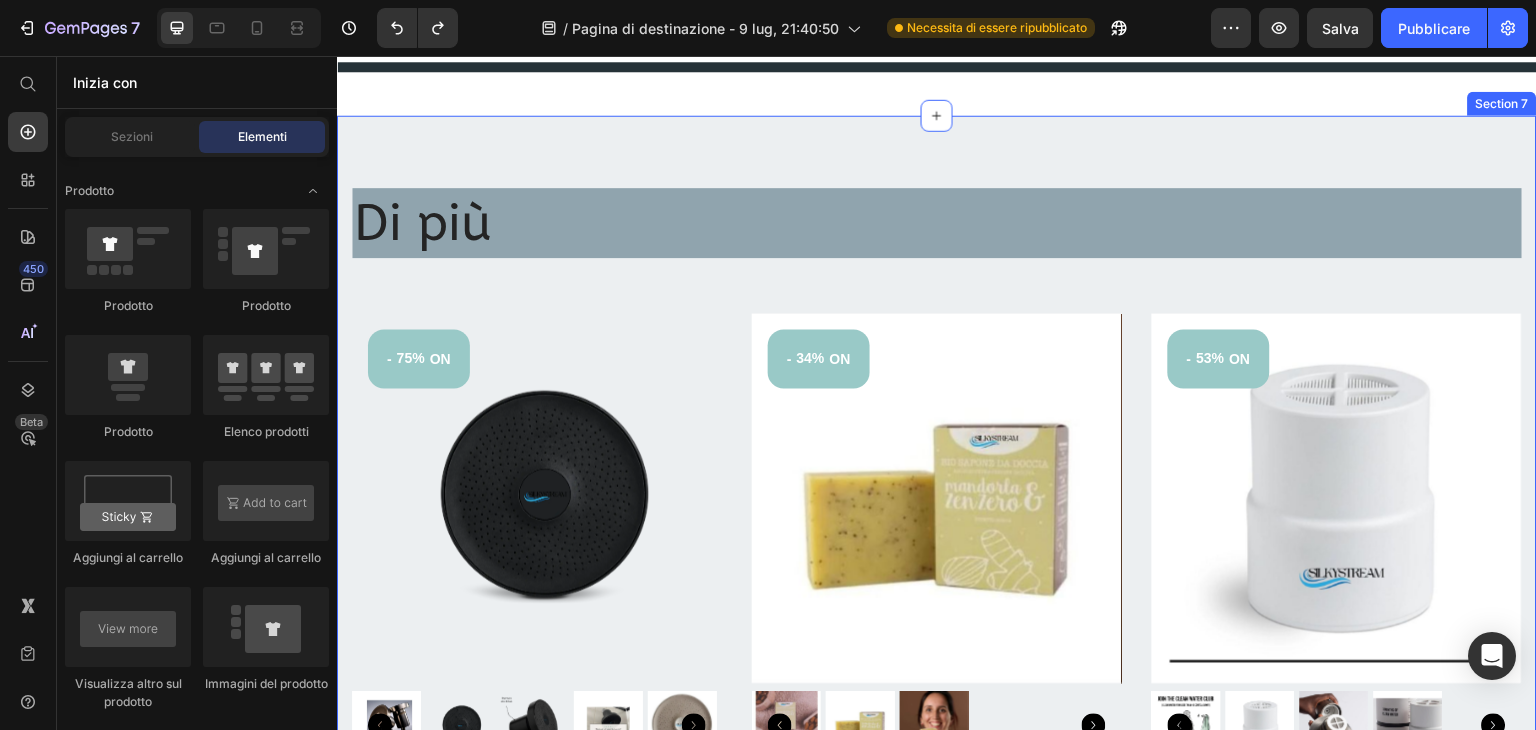 click on "Di più Heading Row - 75% ON (P) Tag
Product Images IL SOFFIONE DOCCIA FILTRATO (P) Title Icon 4.9 Text block Row Row €31,99 (P) Price €129,99 (P) Price Row Aggiungi al carrello (P) Cart Button Row - 34% ON (P) Tag
Product Images Sapone da doccia mandorla e zenzero (P) Title Icon 4.9 Text block Row Row €9,90 (P) Price €14,99 (P) Price Row Aggiungi al carrello (P) Cart Button Row - 53% ON (P) Tag
Product Images FILTRO SOSTITUTIVO (P) Title Icon 4.9 Text block Row Row €27,95 (P) Price €59,99 (P) Price Row Aggiungi al carrello (P) Cart Button Row Product List Section 7" at bounding box center (937, 562) 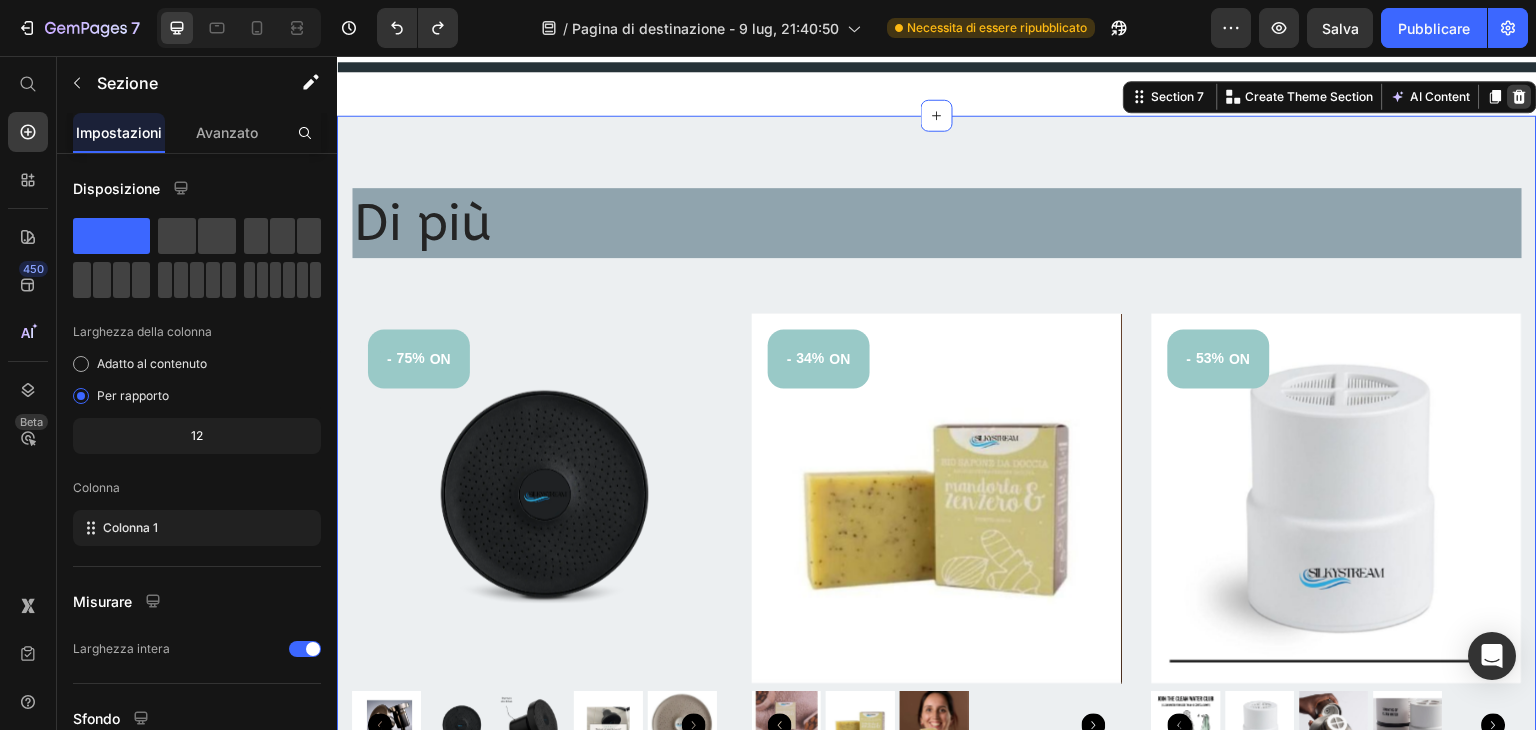 click 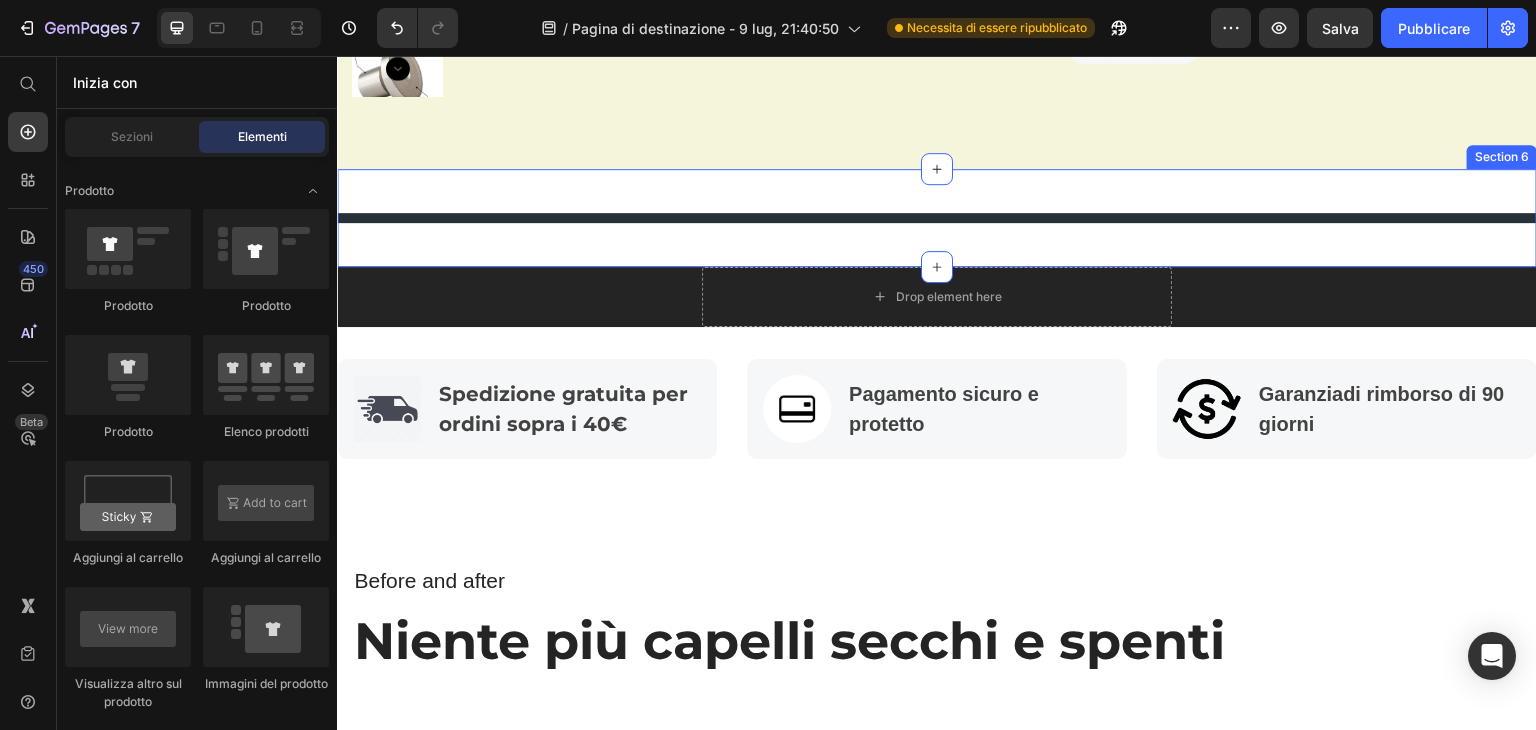 scroll, scrollTop: 2448, scrollLeft: 0, axis: vertical 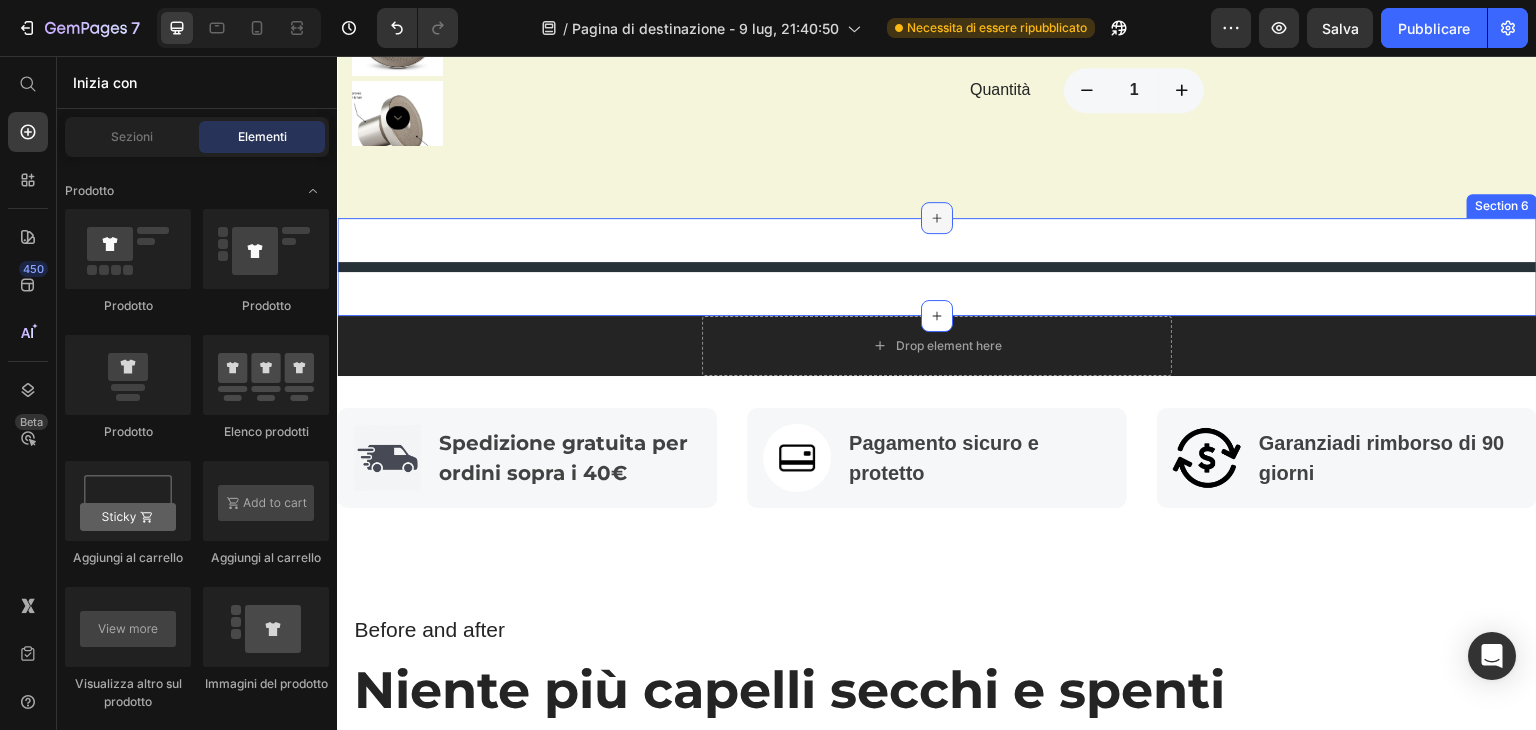 click 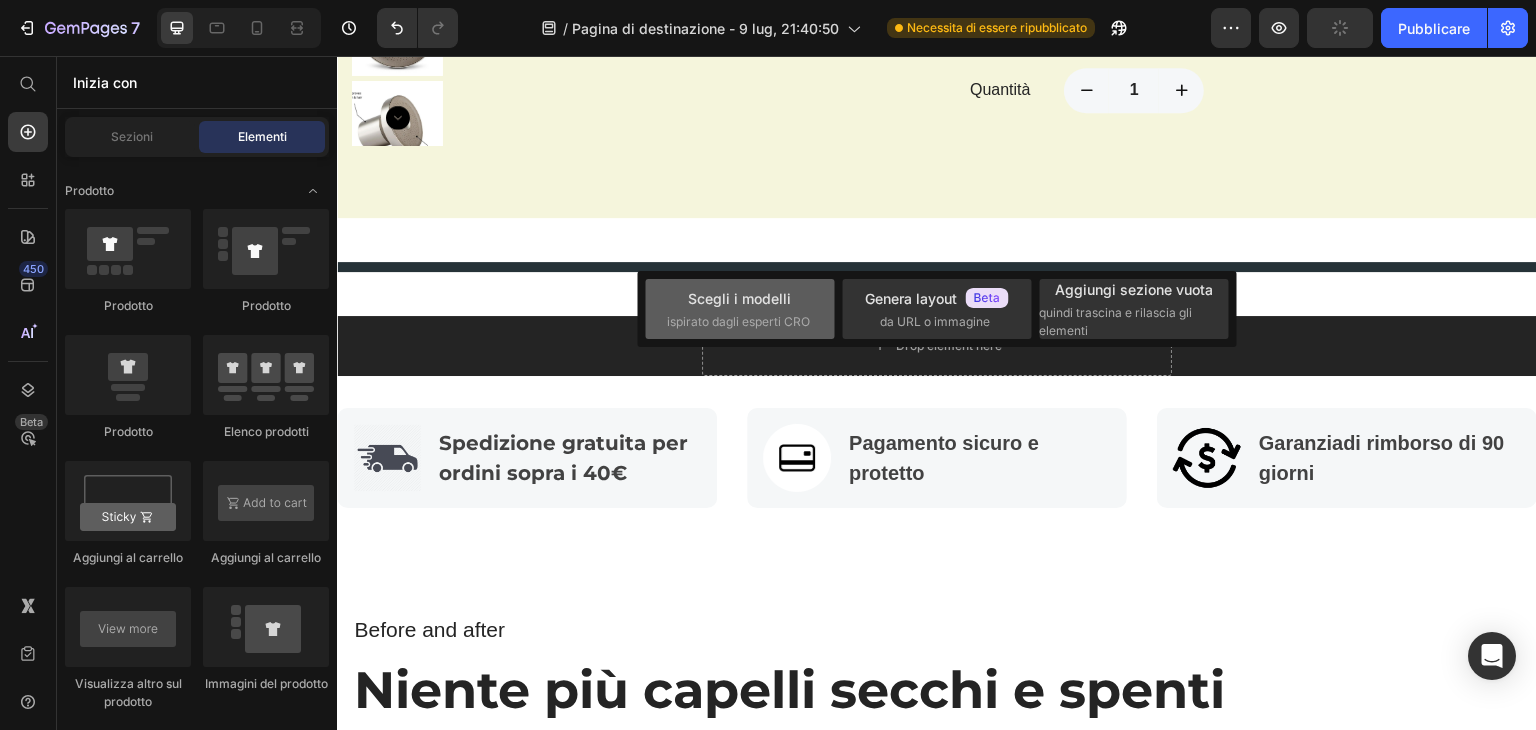 click on "Scegli i modelli" at bounding box center (739, 298) 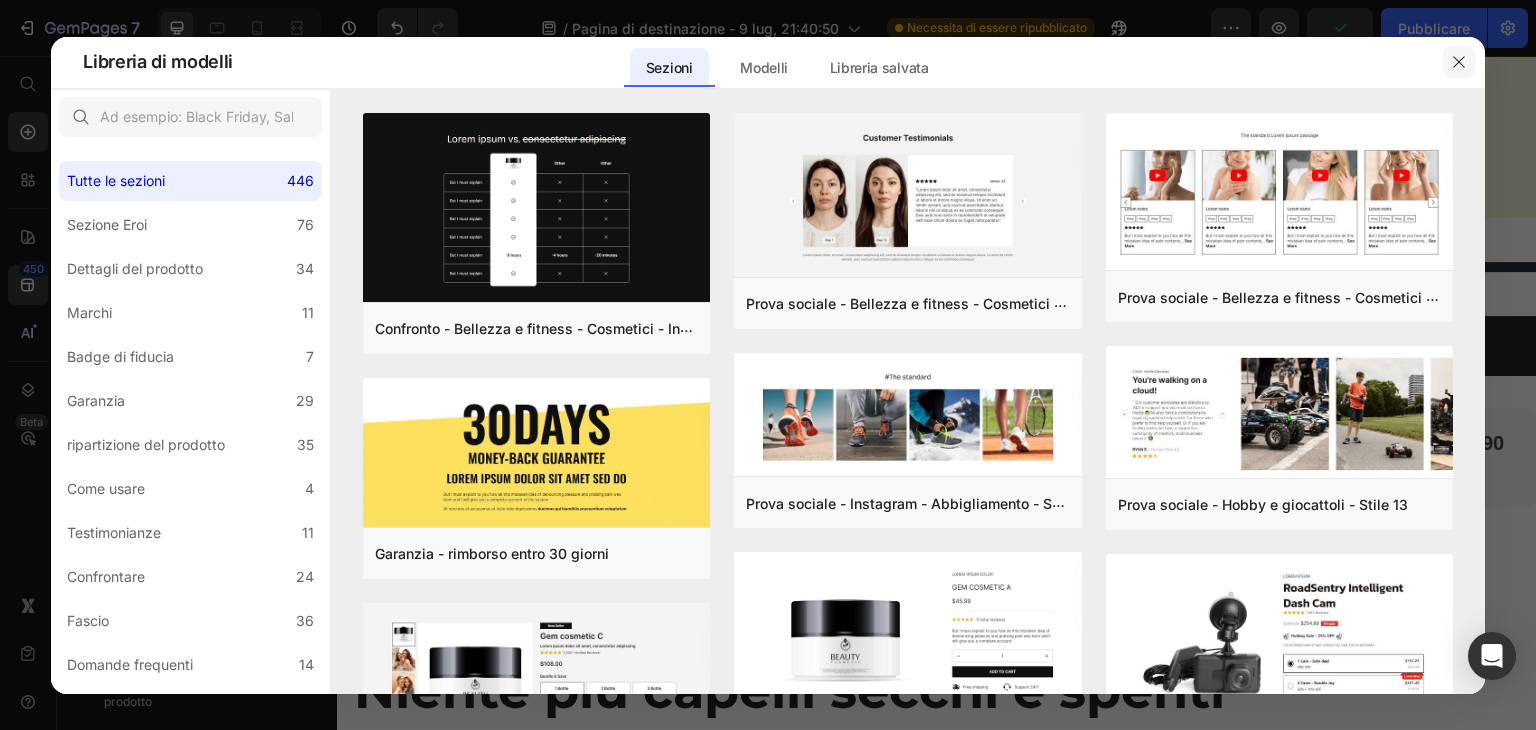 click at bounding box center (1459, 62) 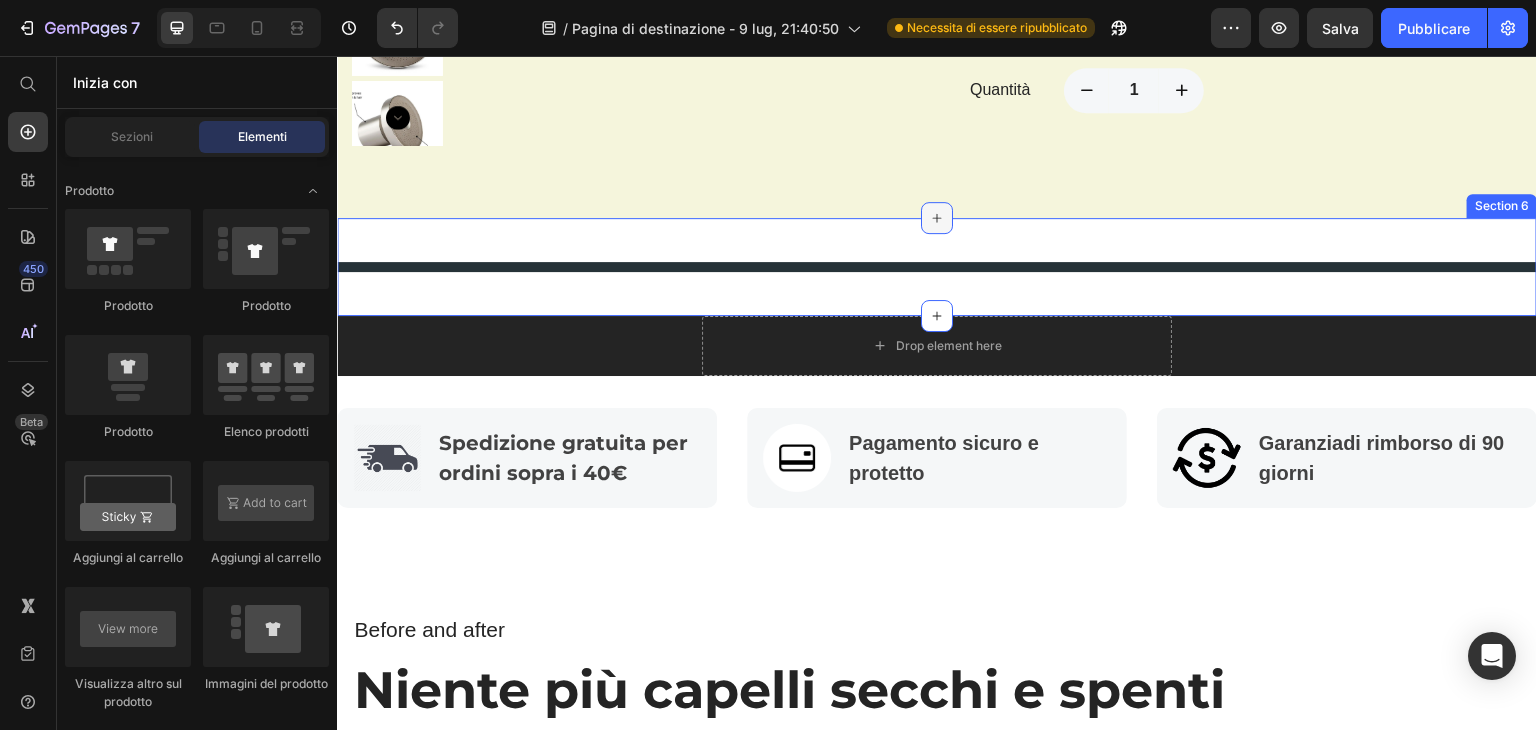 click at bounding box center [937, 218] 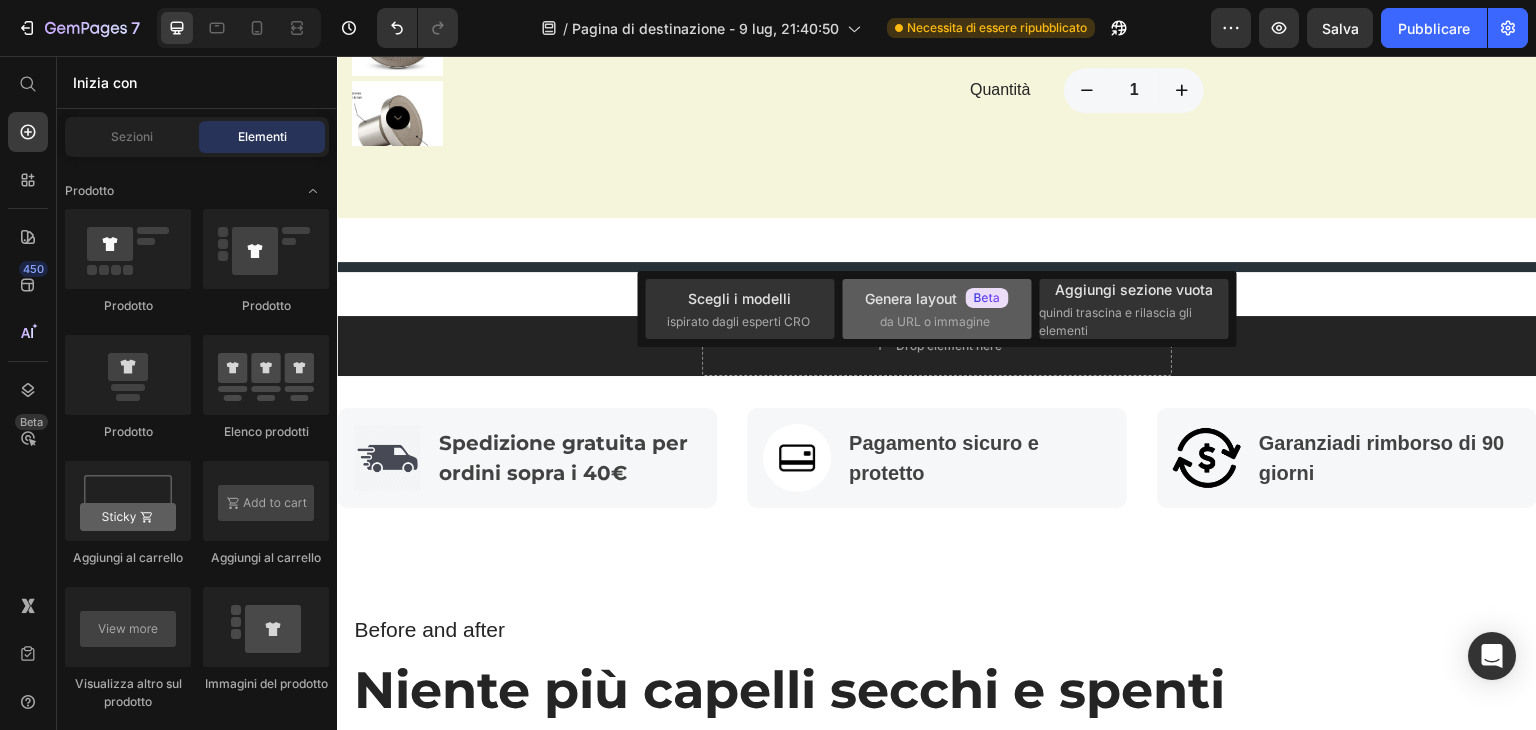 click on "Genera layout da URL o immagine" at bounding box center (936, 309) 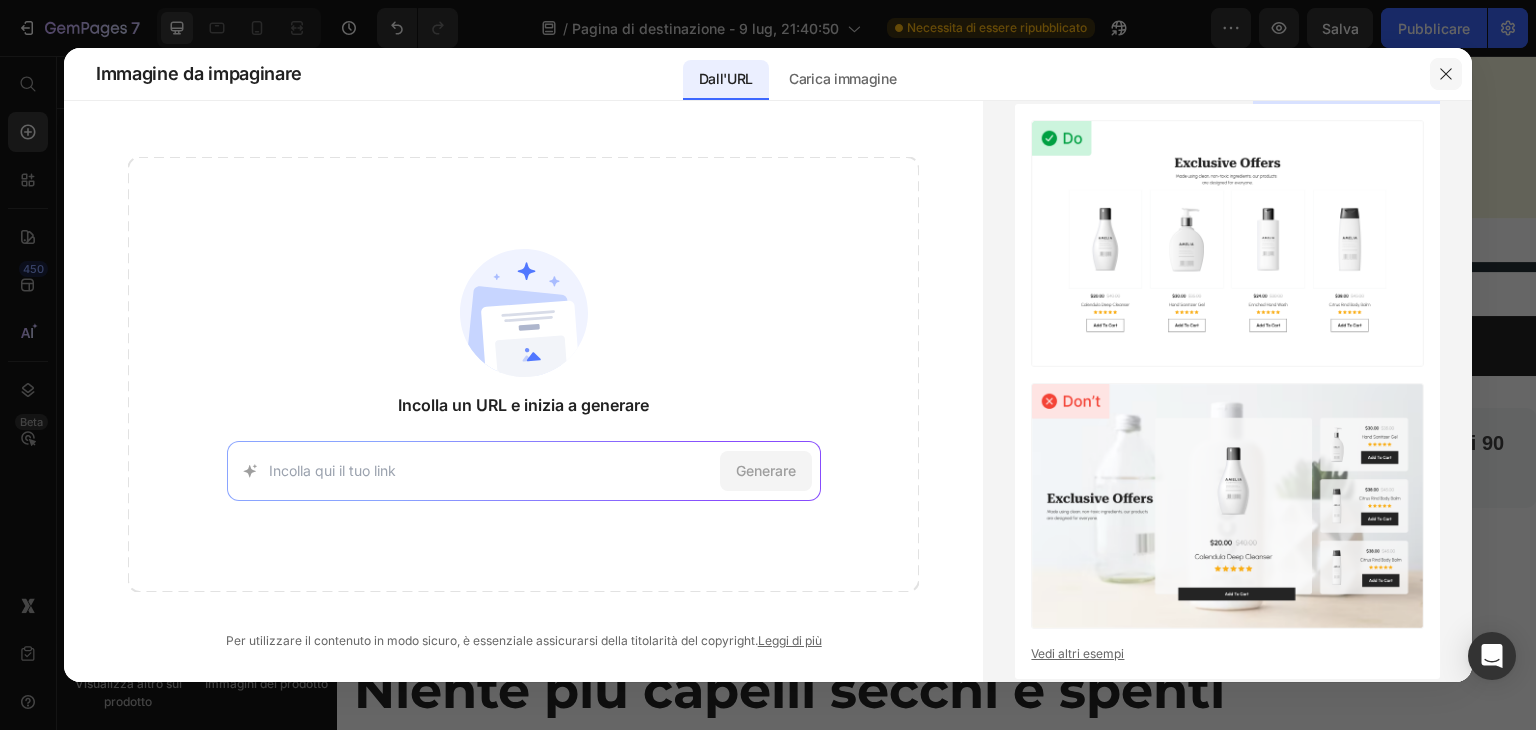 click 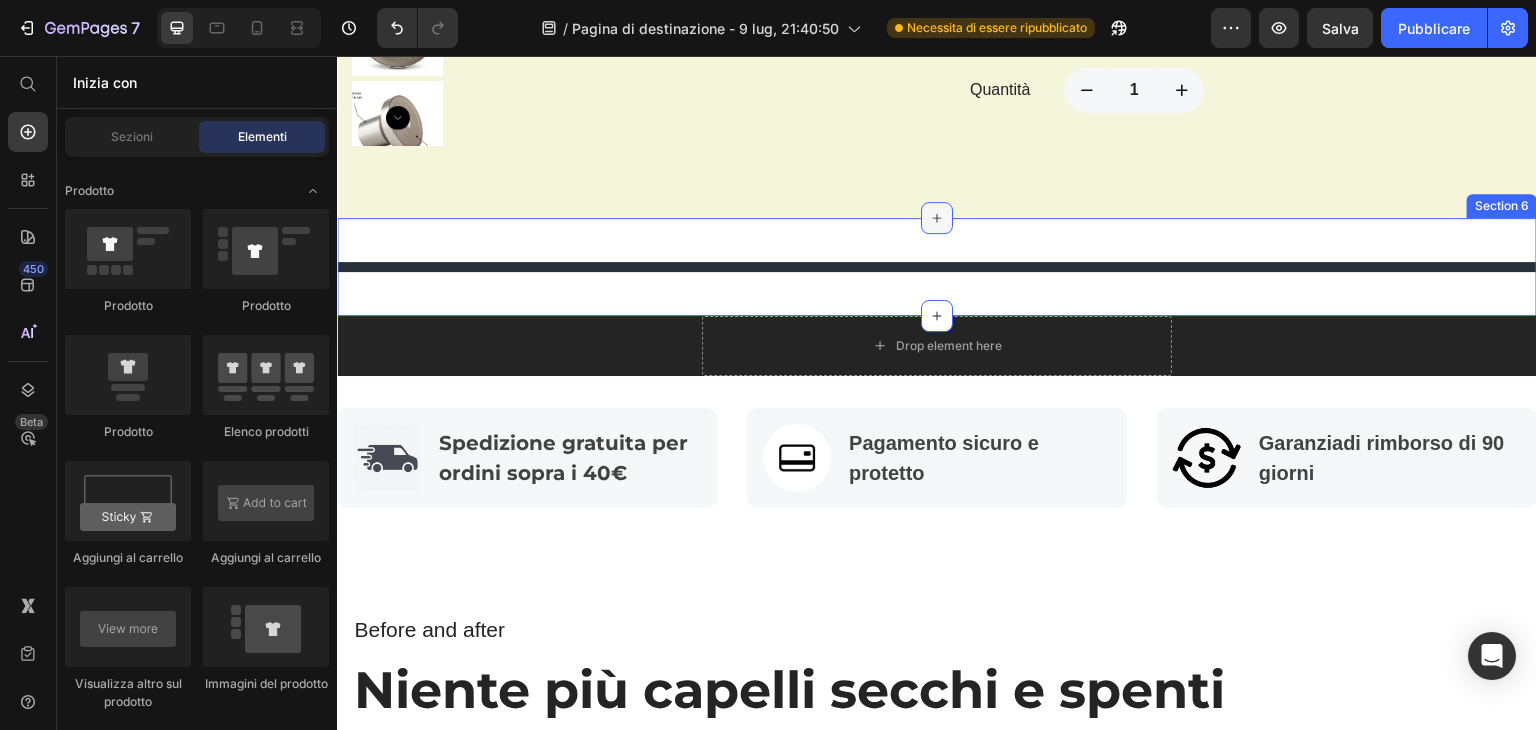 click 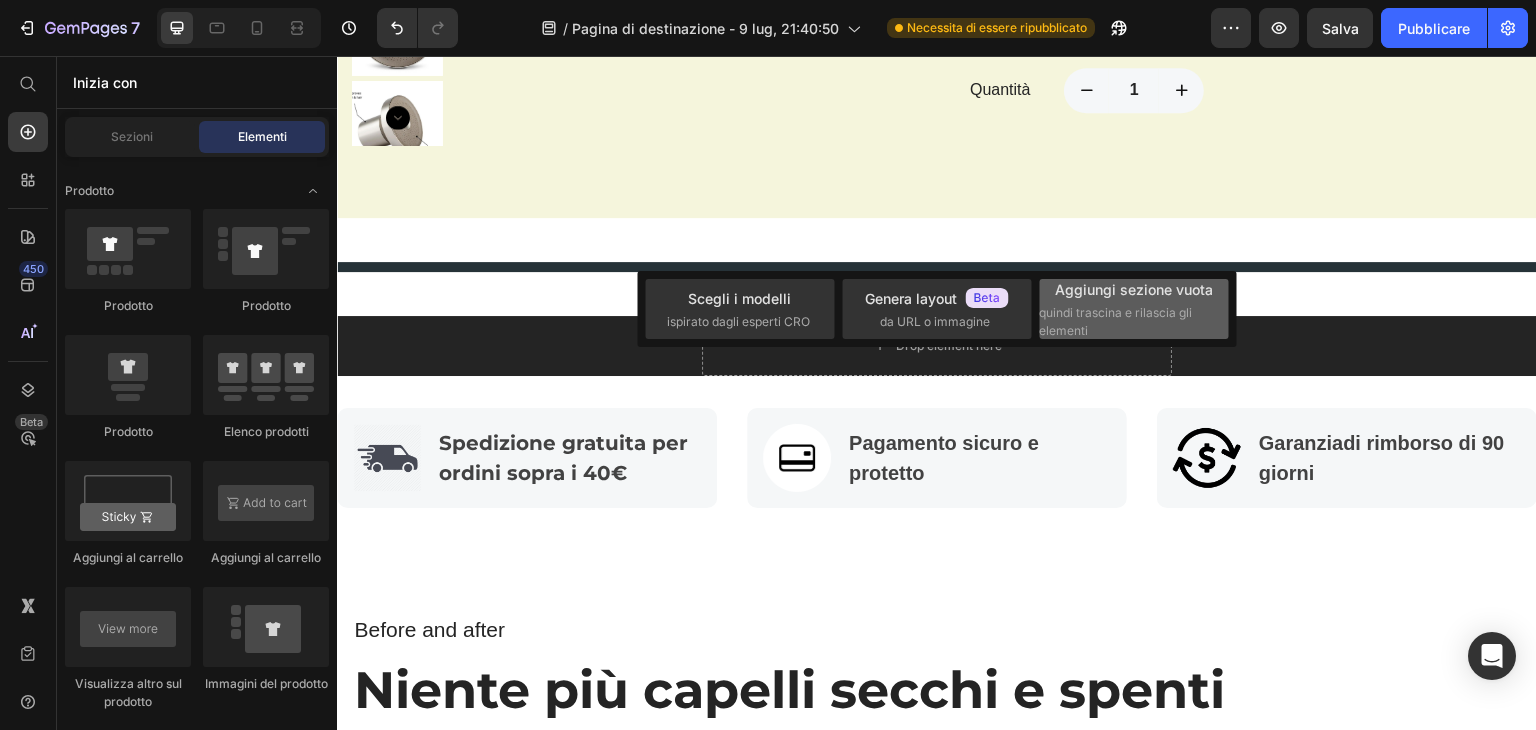 click on "quindi trascina e rilascia gli elementi" at bounding box center (1115, 321) 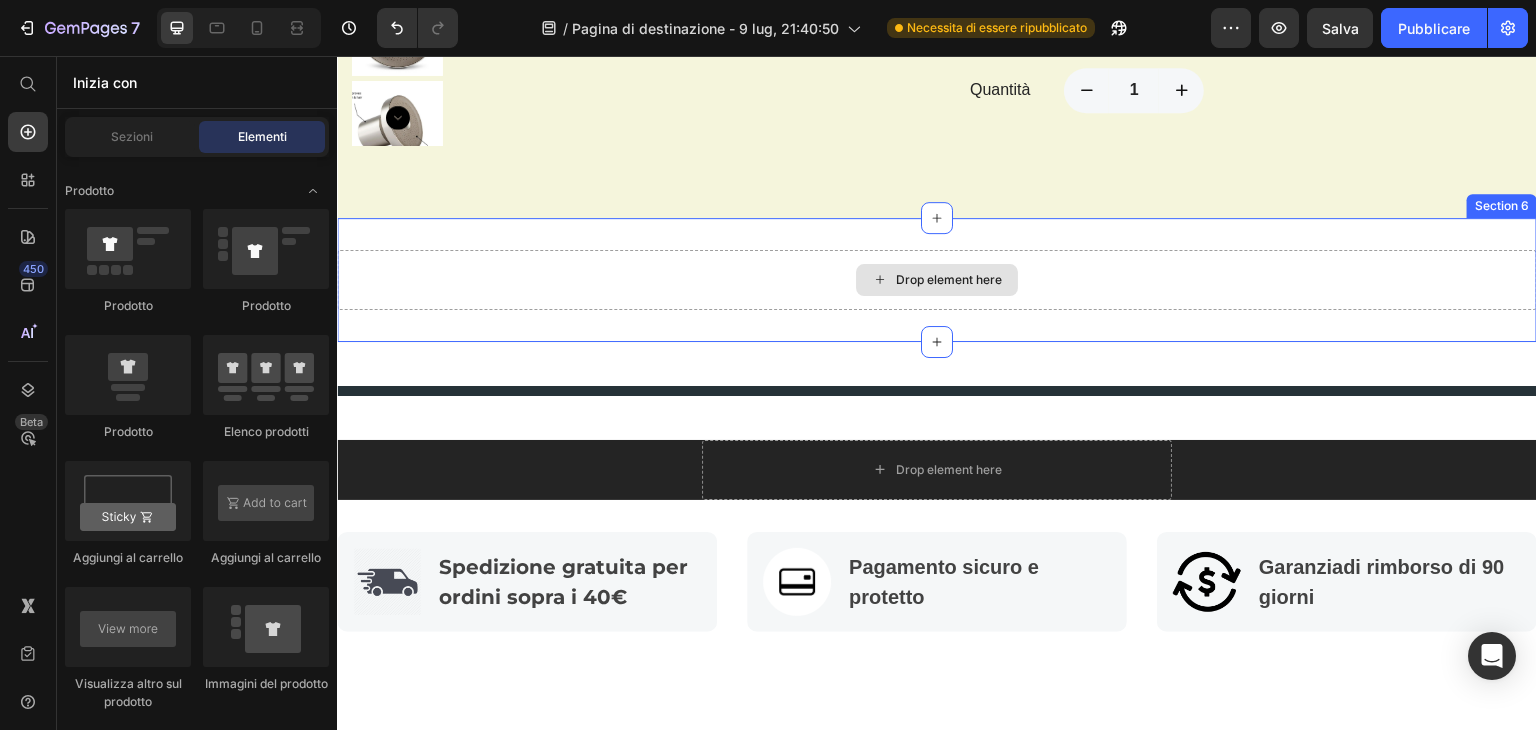 click on "Drop element here" at bounding box center [949, 280] 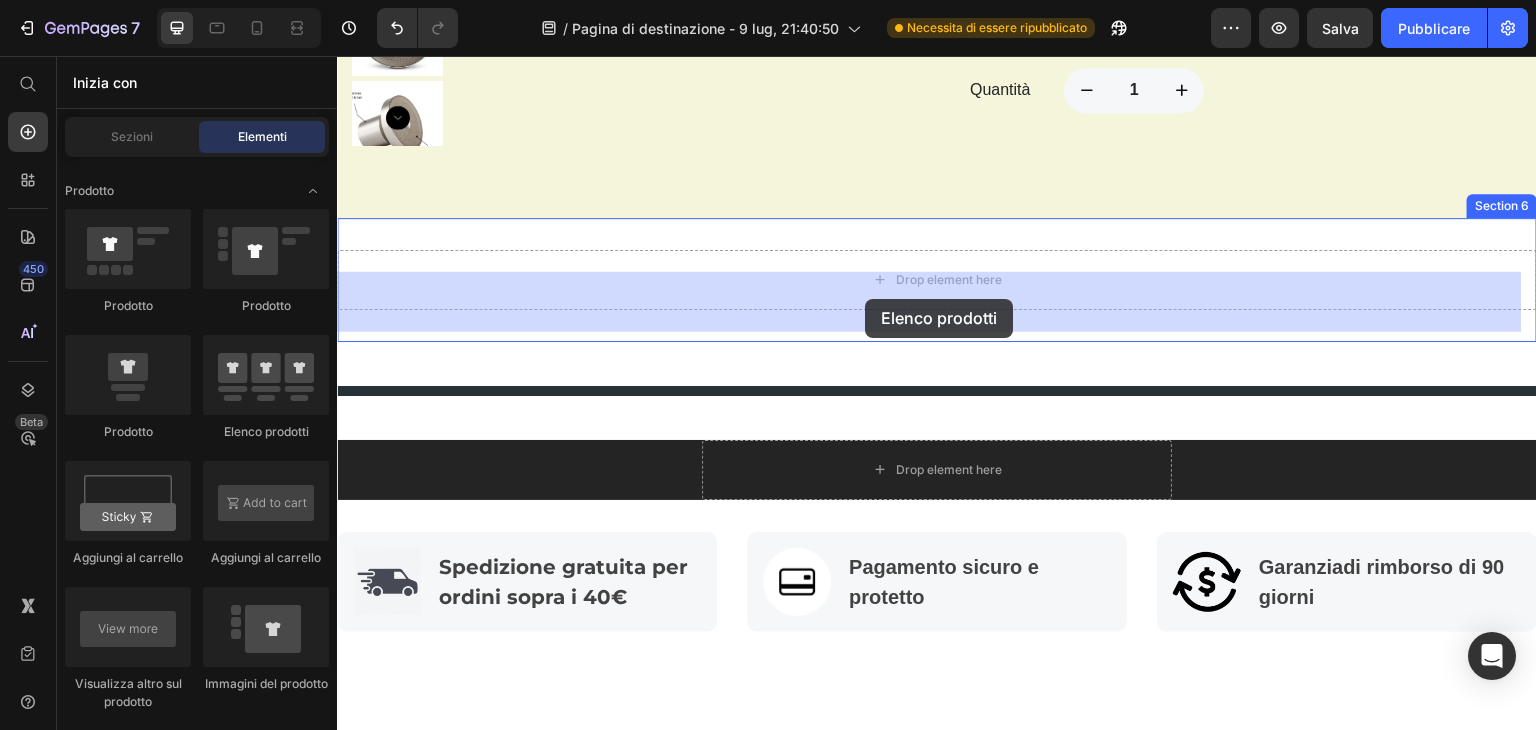 drag, startPoint x: 578, startPoint y: 427, endPoint x: 865, endPoint y: 299, distance: 314.2499 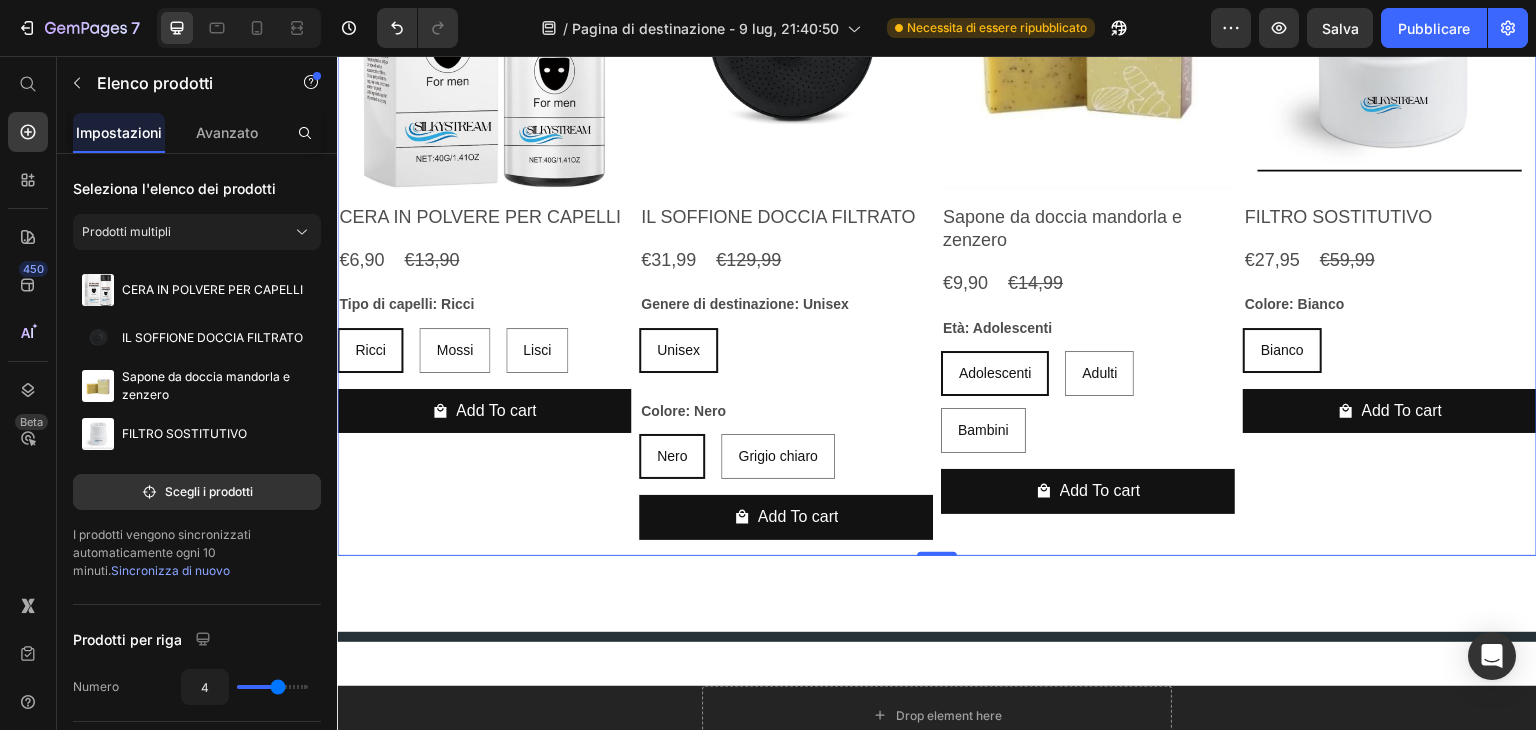 scroll, scrollTop: 2848, scrollLeft: 0, axis: vertical 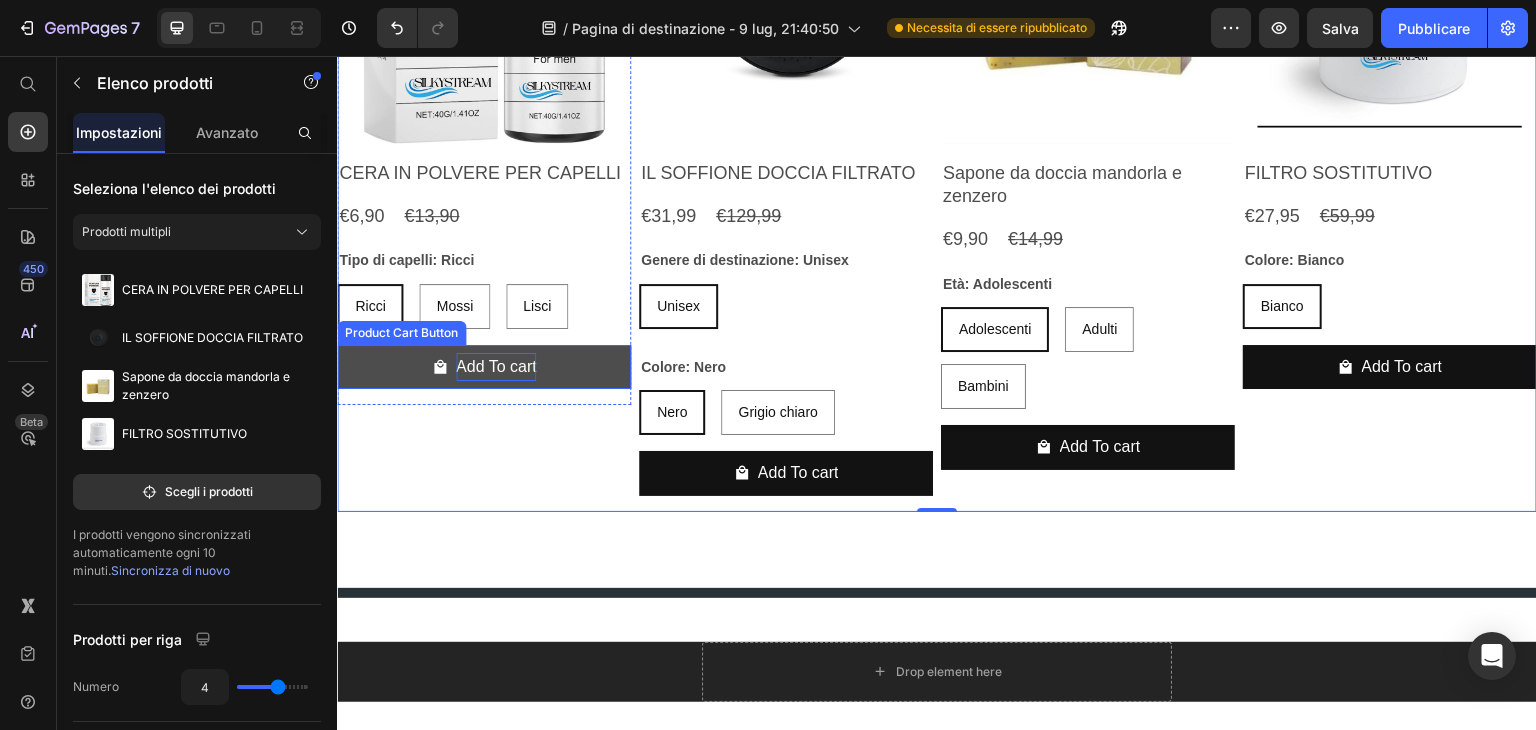 click on "Add To cart" at bounding box center (496, 367) 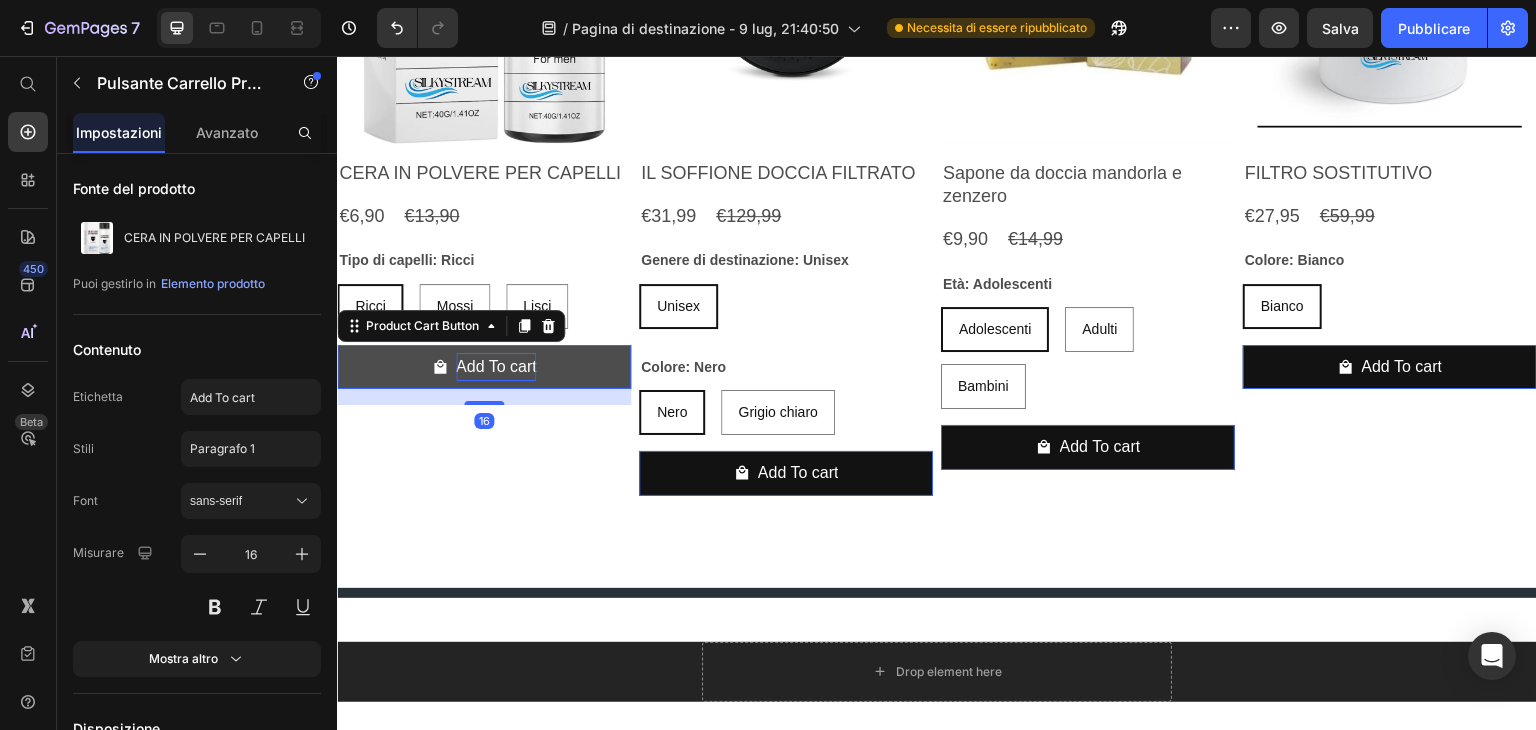 click on "Add To cart" at bounding box center [496, 367] 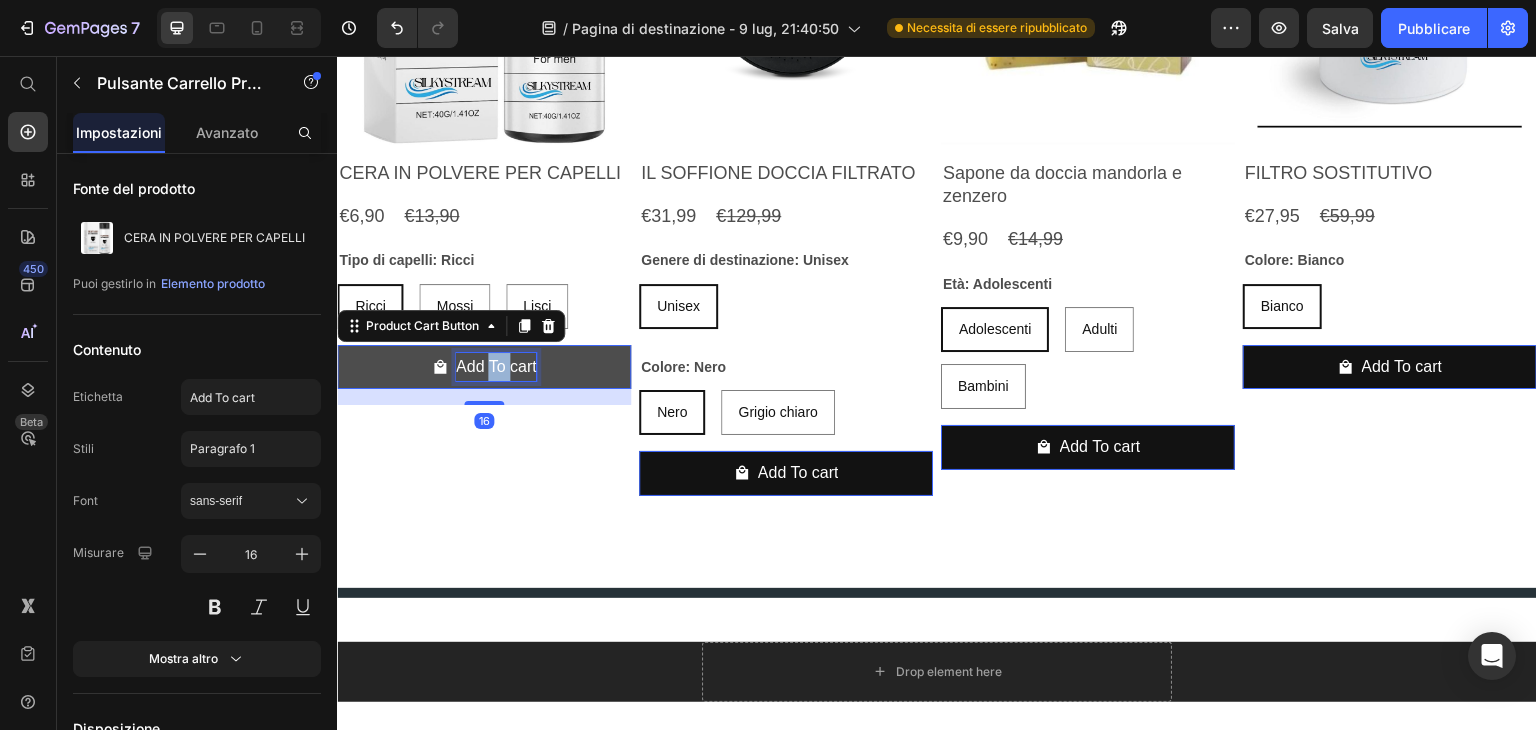 click on "Add To cart" at bounding box center [496, 367] 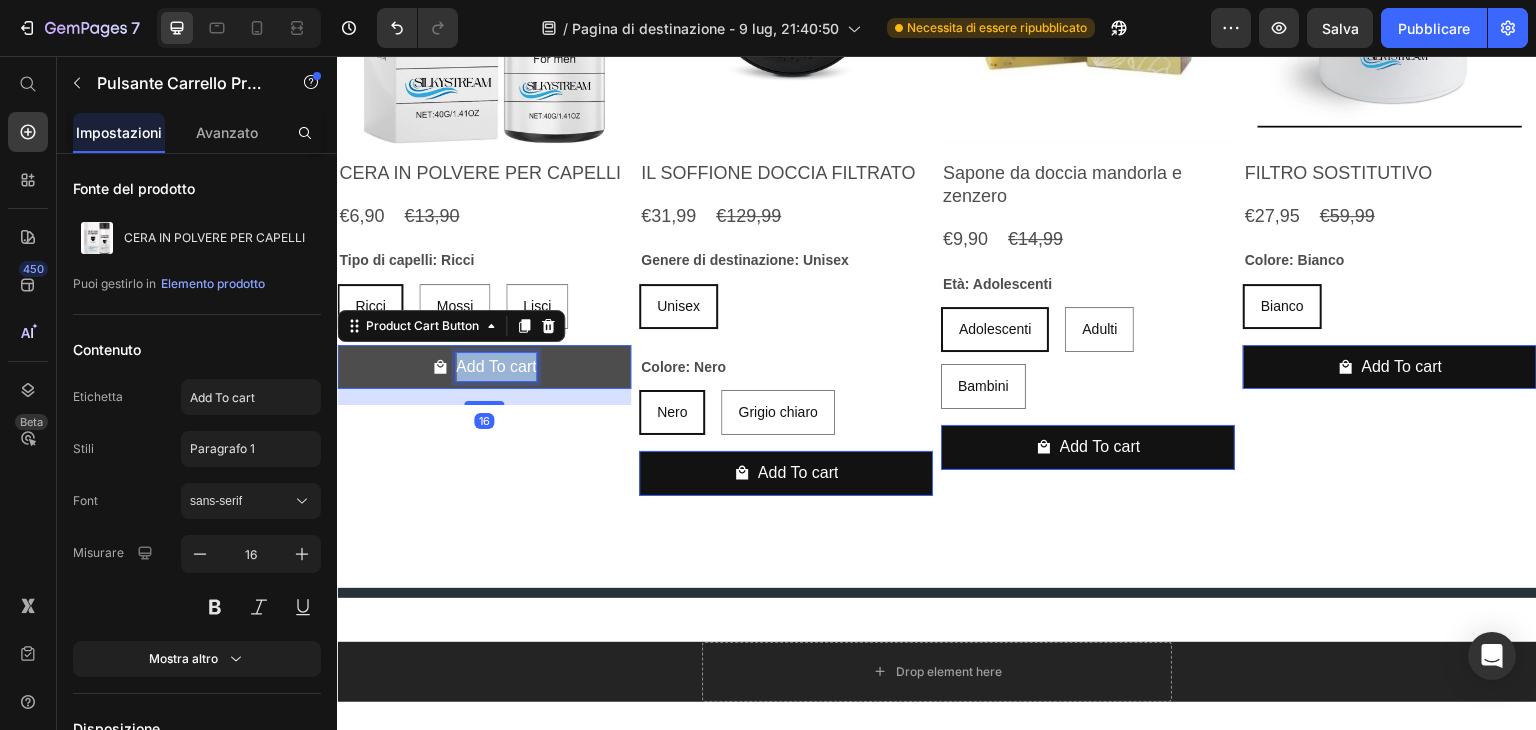 click on "Add To cart" at bounding box center (496, 367) 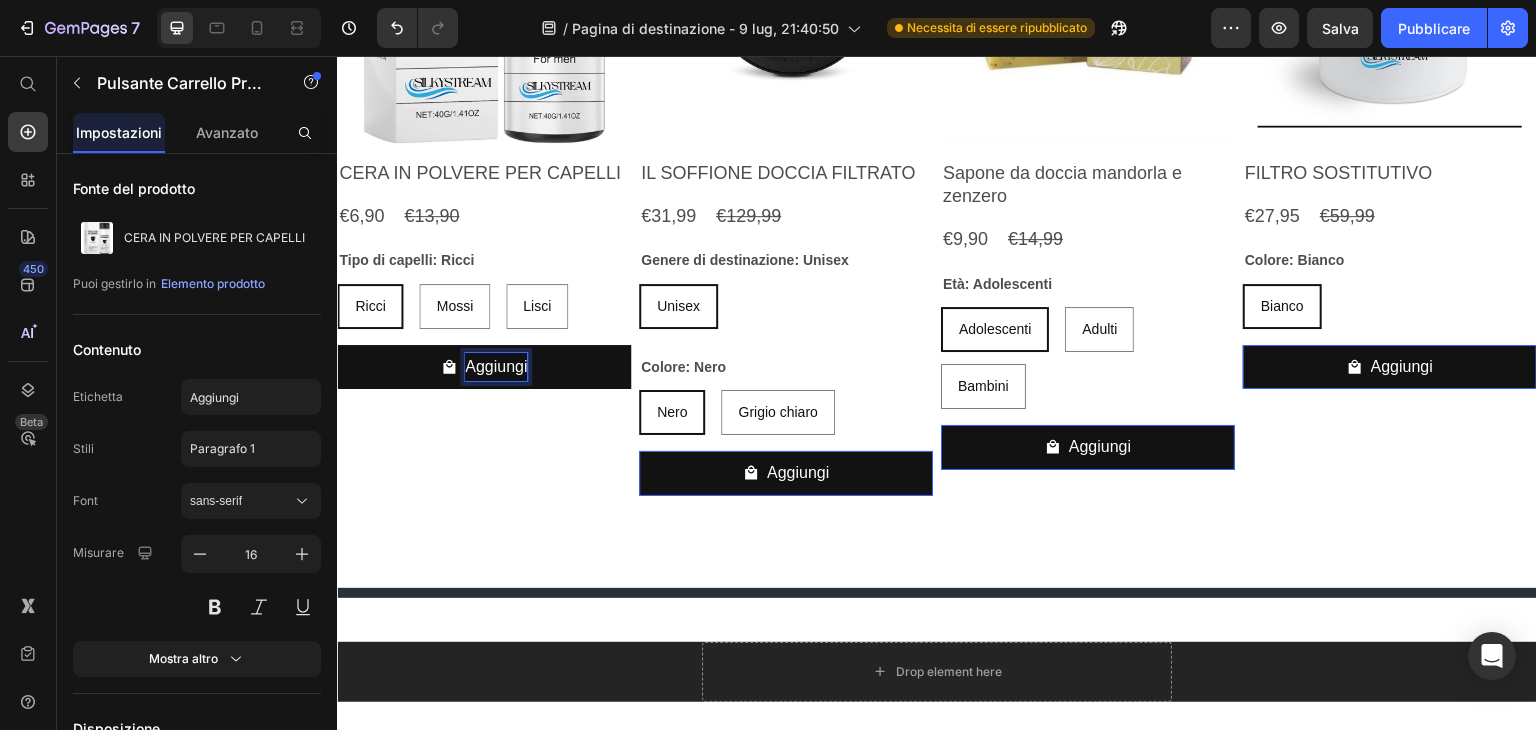 click on "Aggiungi" at bounding box center [484, 367] 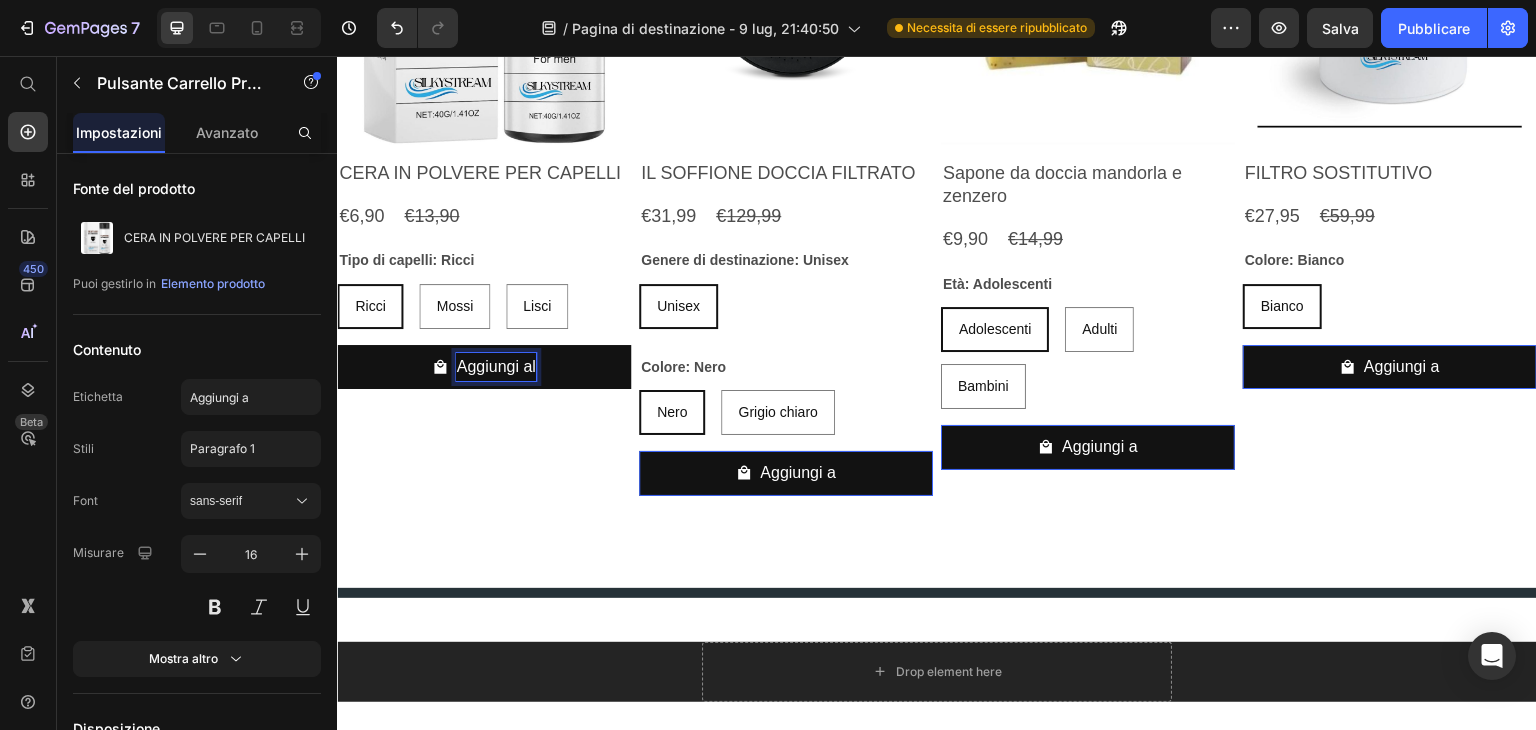 click on "Aggiungi al" at bounding box center (484, 367) 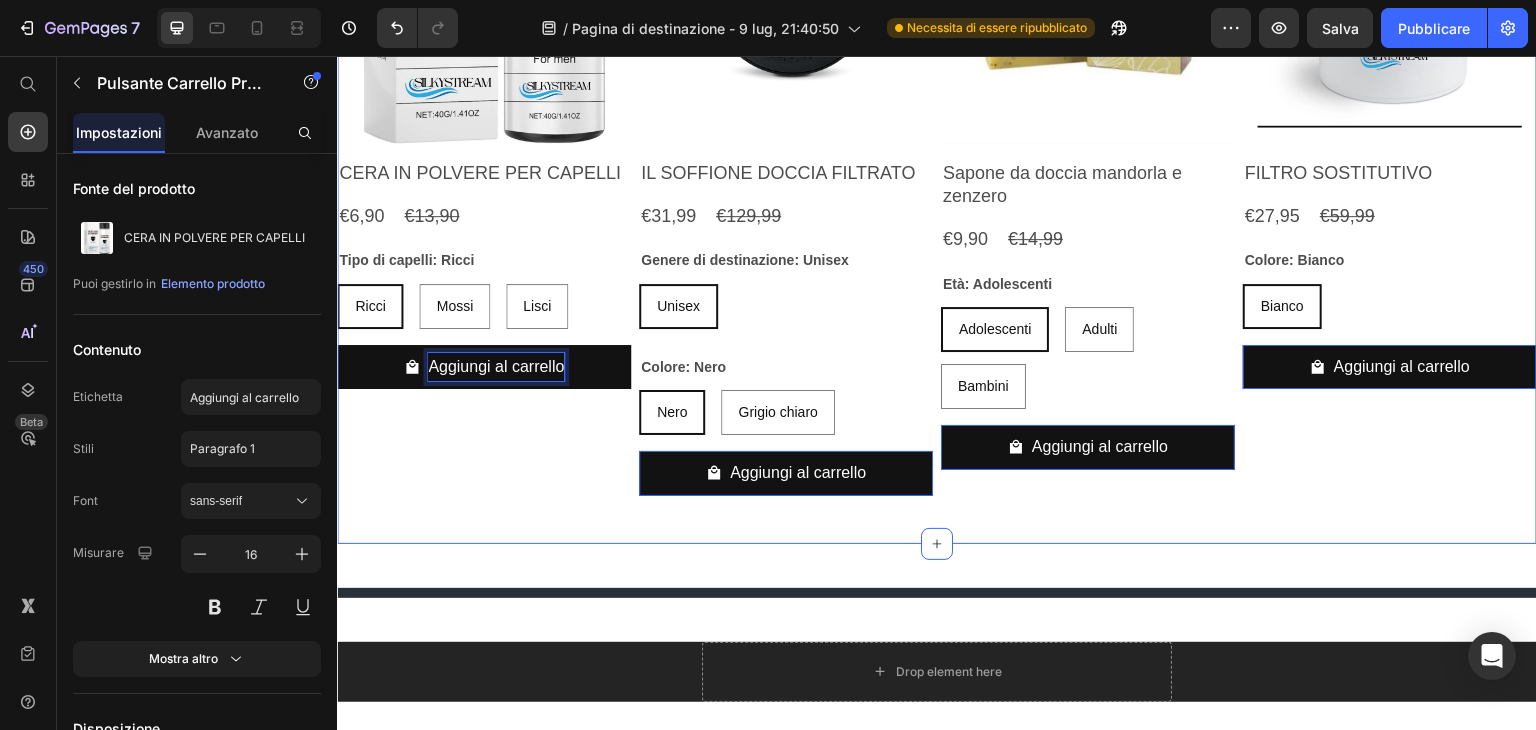 click on "Product Images CERA IN POLVERE PER CAPELLI Product Title €6,90 Product Price €13,90 Product Price Row Tipo di capelli: Ricci Ricci Ricci Ricci Mossi Mossi Mossi Lisci Lisci Lisci Product Variants & Swatches Aggiungi al carrello Product Cart Button   16 Row Product Images IL SOFFIONE DOCCIA FILTRATO Product Title €31,99 Product Price €129,99 Product Price Row Genere di destinazione: Unisex Unisex Unisex Unisex Colore: Nero Nero Nero Nero Grigio chiaro Grigio chiaro Grigio chiaro Product Variants & Swatches Aggiungi al carrello Product Cart Button   0 Row Product Images Sapone da doccia mandorla e zenzero Product Title €9,90 Product Price €14,99 Product Price Row Età: Adolescenti Adolescenti Adolescenti Adolescenti Adulti Adulti Adulti Bambini Bambini Bambini Product Variants & Swatches Aggiungi al carrello Product Cart Button   0 Row Product Images FILTRO SOSTITUTIVO Product Title €27,95 Product Price €59,99 Product Price Row Colore: Bianco Bianco Bianco Bianco Product Variants & Swatches   0" at bounding box center [937, 181] 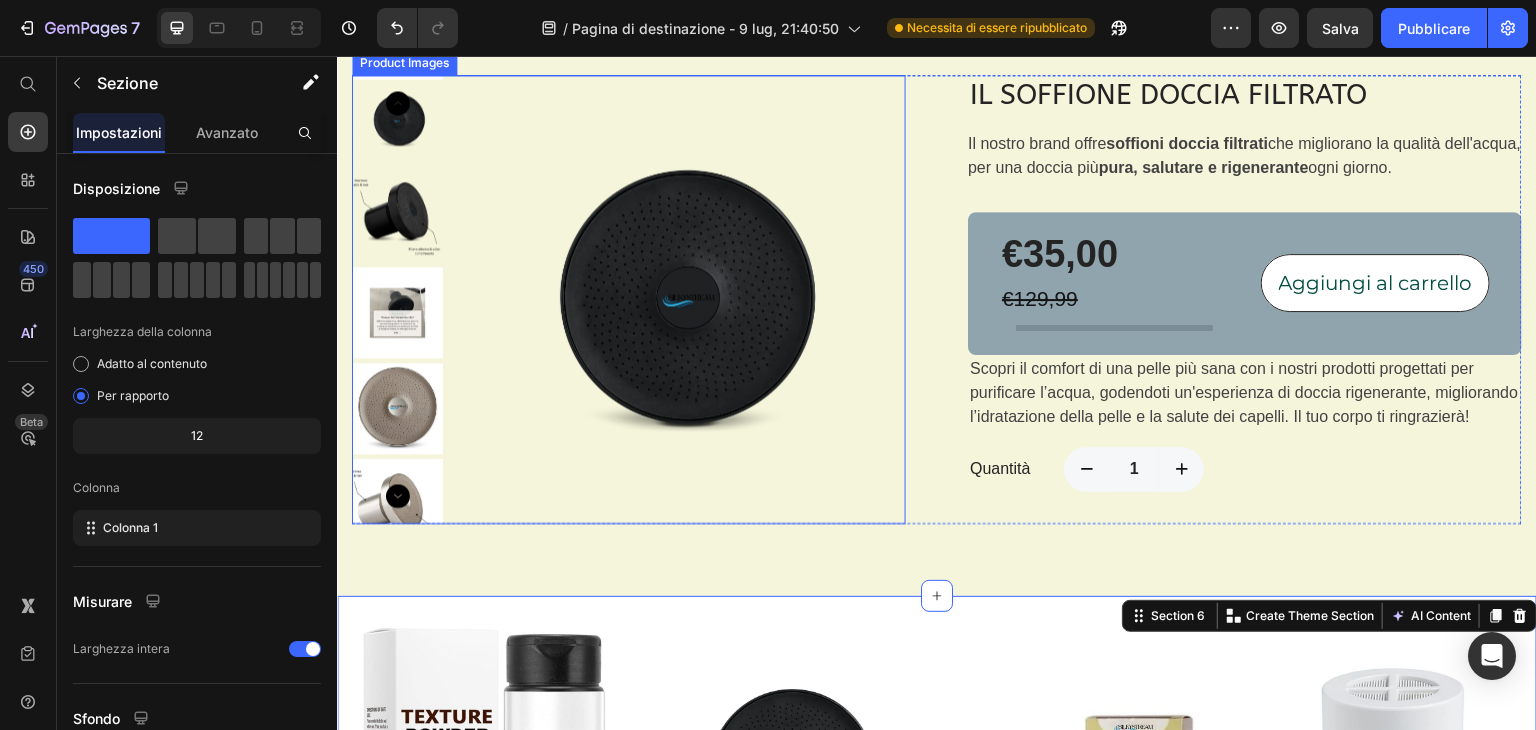 scroll, scrollTop: 1948, scrollLeft: 0, axis: vertical 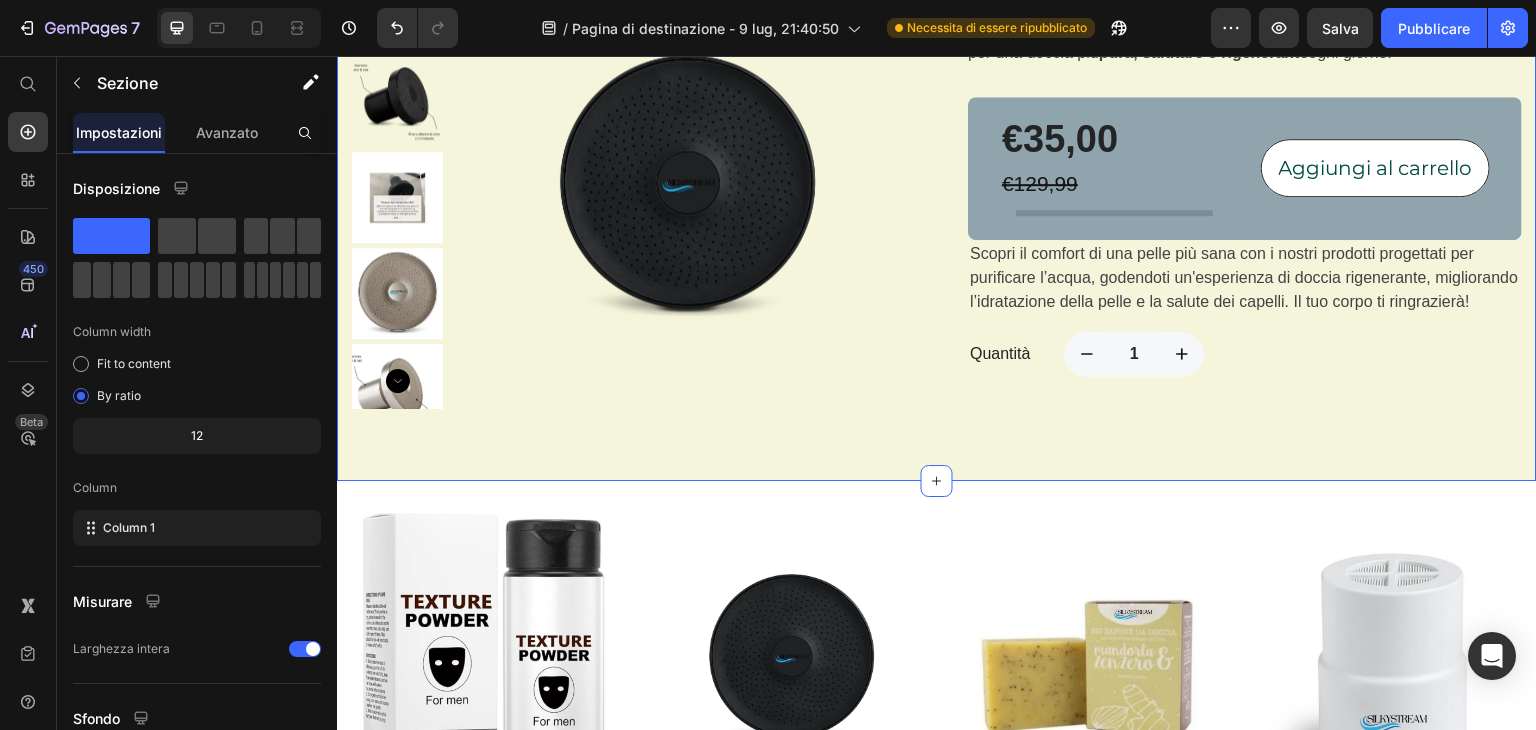 click on "Product Images IL SOFFIONE DOCCIA FILTRATO (P) Title Il nostro brand offre  soffioni doccia filtrati  che migliorano la qualità dell'acqua, per una doccia più  pura, salutare e rigenerante  ogni giorno. (P) Description €35,00 (P) Price €129,99 (P) Price                Title Line Aggiungi al carrello (P) Cart Button Row Scopri il comfort di una pelle più sana con i nostri prodotti progettati per purificare l’acqua, godendoti un'esperienza di doccia rigenerante, migliorando l’idratazione della pelle e la salute dei capelli. Il tuo corpo ti ringrazierà! Text block Quantità Text block 1 Product Quantity Row Product Section 5   You can create reusable sections Create Theme Section AI Content Write with GemAI What would you like to describe here? Tone and Voice Persuasive Product Show more Generate" at bounding box center (937, 184) 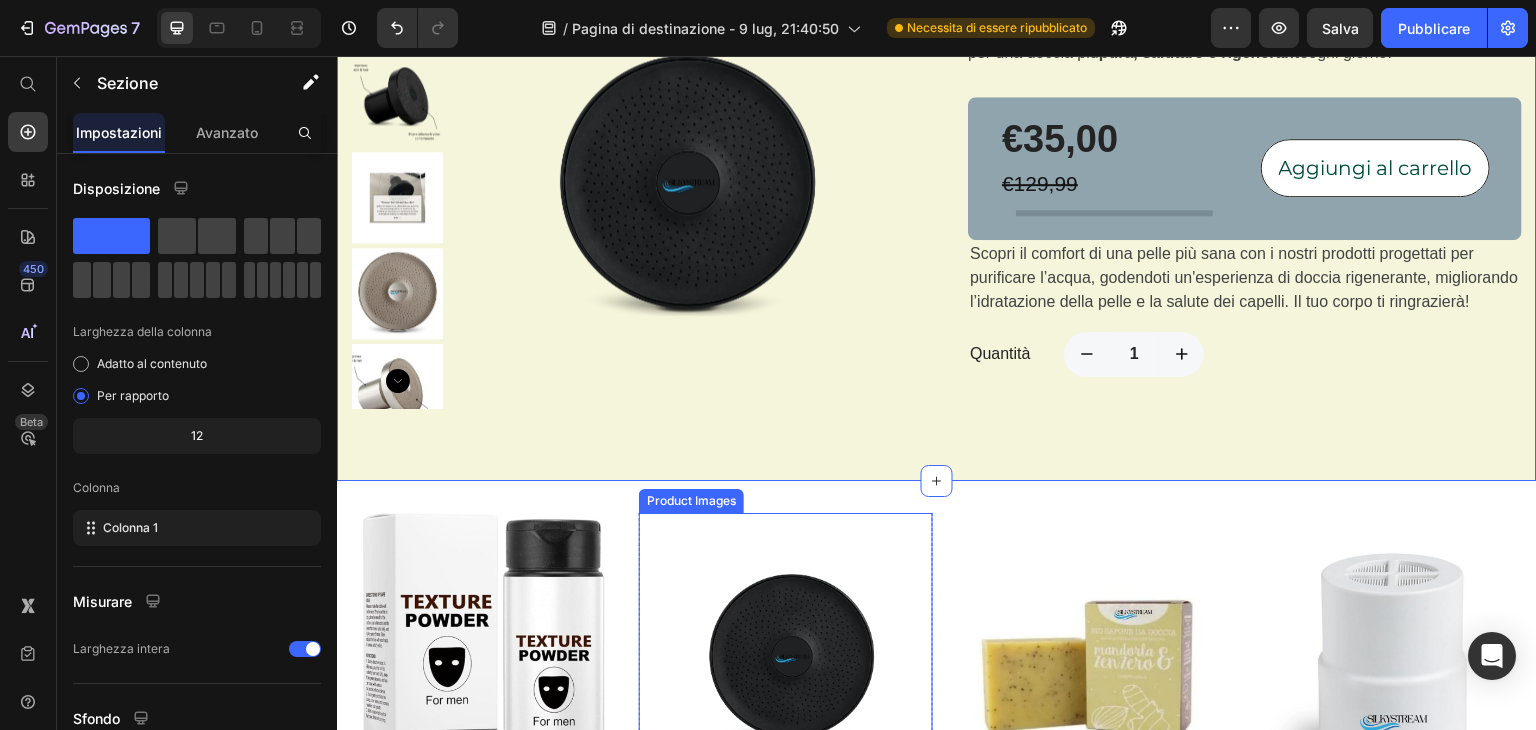 scroll, scrollTop: 2148, scrollLeft: 0, axis: vertical 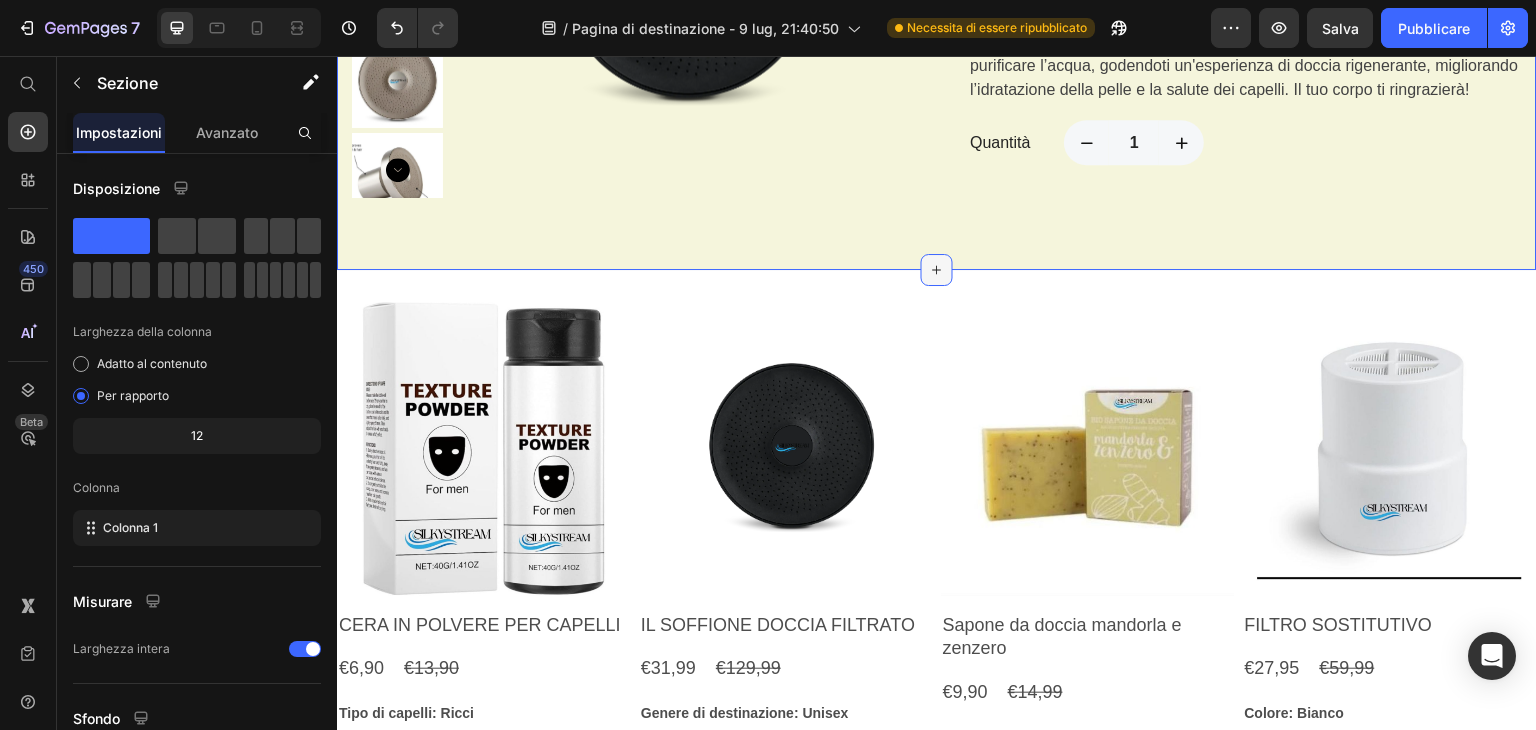 click 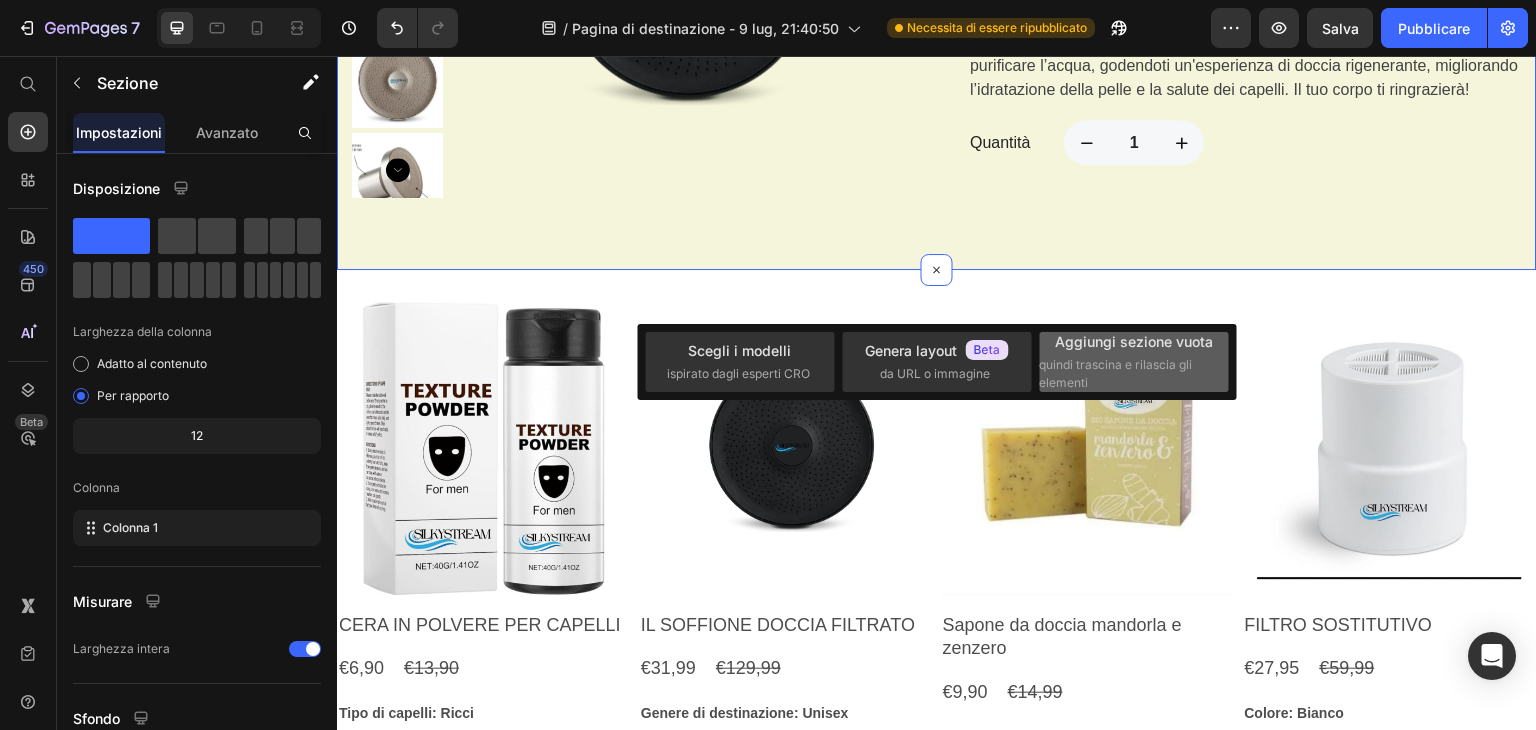click on "Aggiungi sezione vuota" at bounding box center [1134, 341] 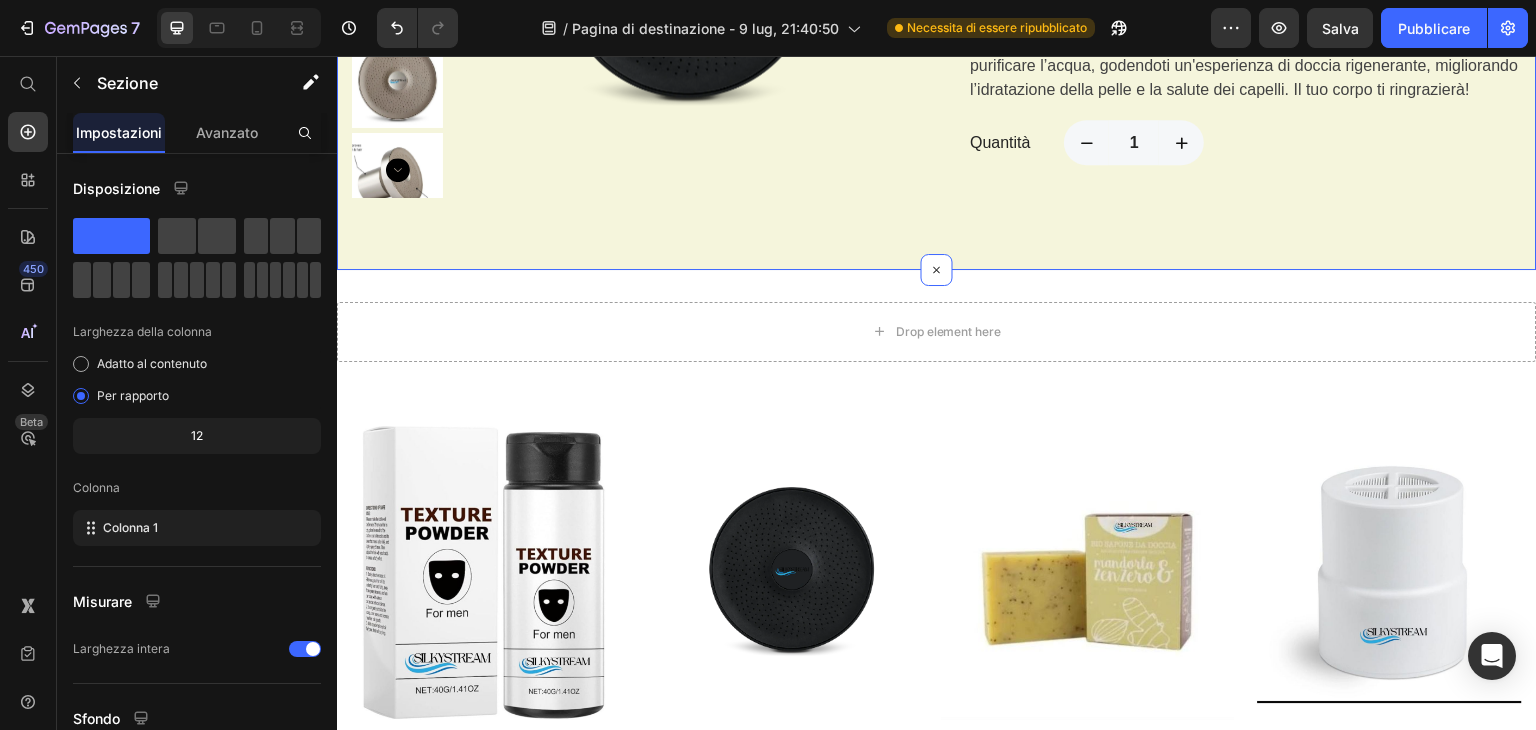 click on "Product Images IL SOFFIONE DOCCIA FILTRATO (P) Title Il nostro brand offre  soffioni doccia filtrati  che migliorano la qualità dell'acqua, per una doccia più  pura, salutare e rigenerante  ogni giorno. (P) Description €35,00 (P) Price €129,99 (P) Price                Title Line Aggiungi al carrello (P) Cart Button Row Scopri il comfort di una pelle più sana con i nostri prodotti progettati per purificare l’acqua, godendoti un'esperienza di doccia rigenerante, migliorando l’idratazione della pelle e la salute dei capelli. Il tuo corpo ti ringrazierà! Text block Quantità Text block 1 Product Quantity Row Product Section 5   You can create reusable sections Create Theme Section AI Content Write with GemAI What would you like to describe here? Tone and Voice Persuasive Product CERA IN POLVERE PER CAPELLI Show more Generate" at bounding box center (937, -27) 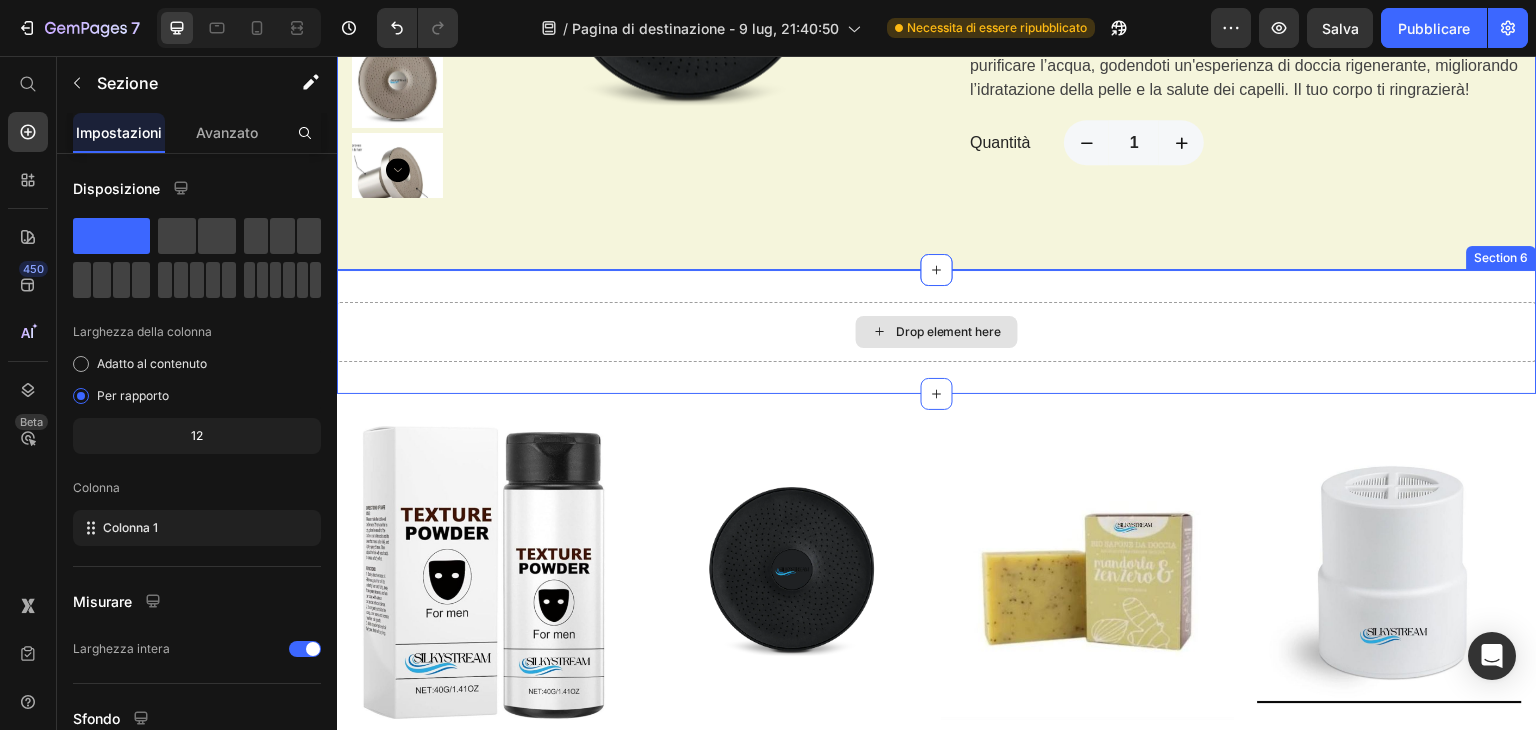 drag, startPoint x: 457, startPoint y: 291, endPoint x: 896, endPoint y: 357, distance: 443.93356 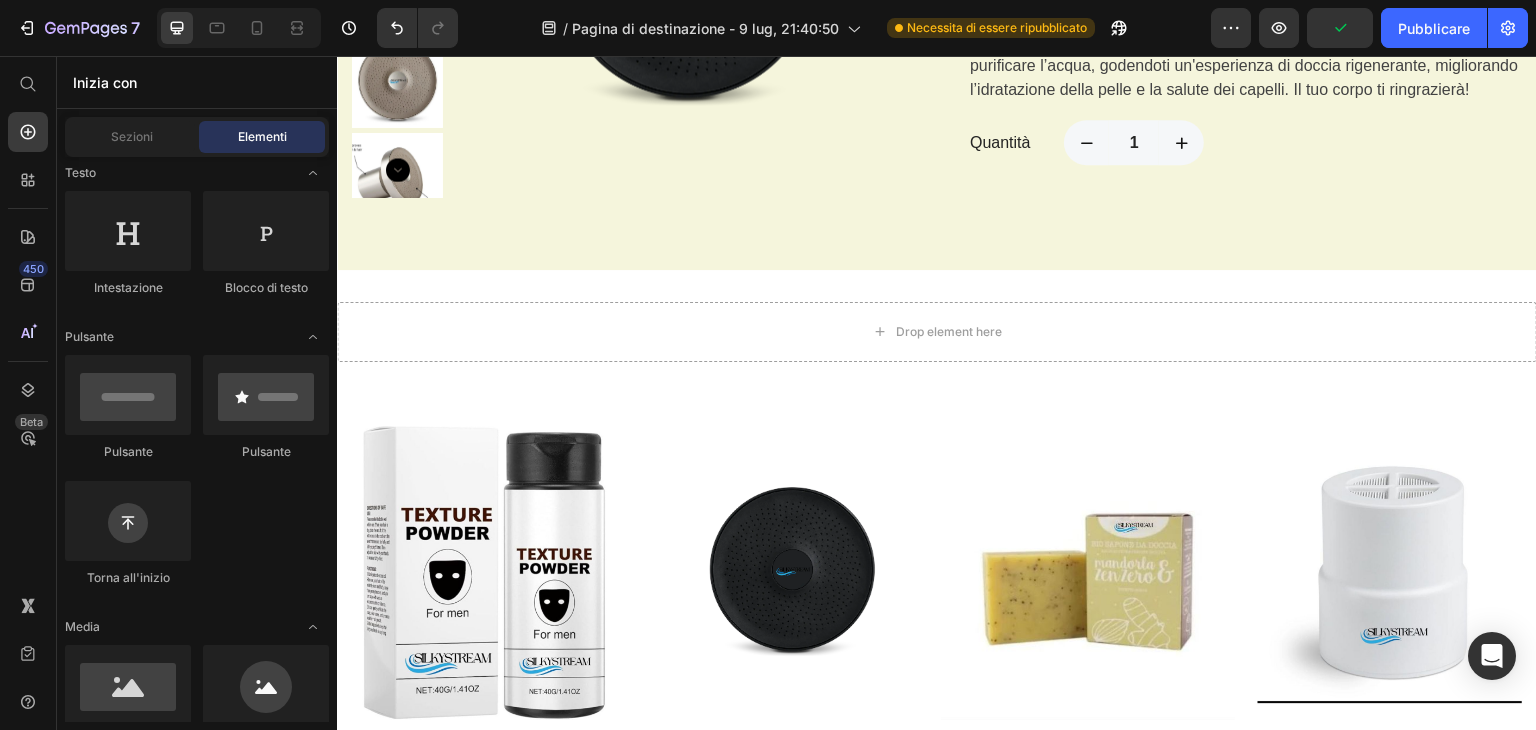scroll, scrollTop: 0, scrollLeft: 0, axis: both 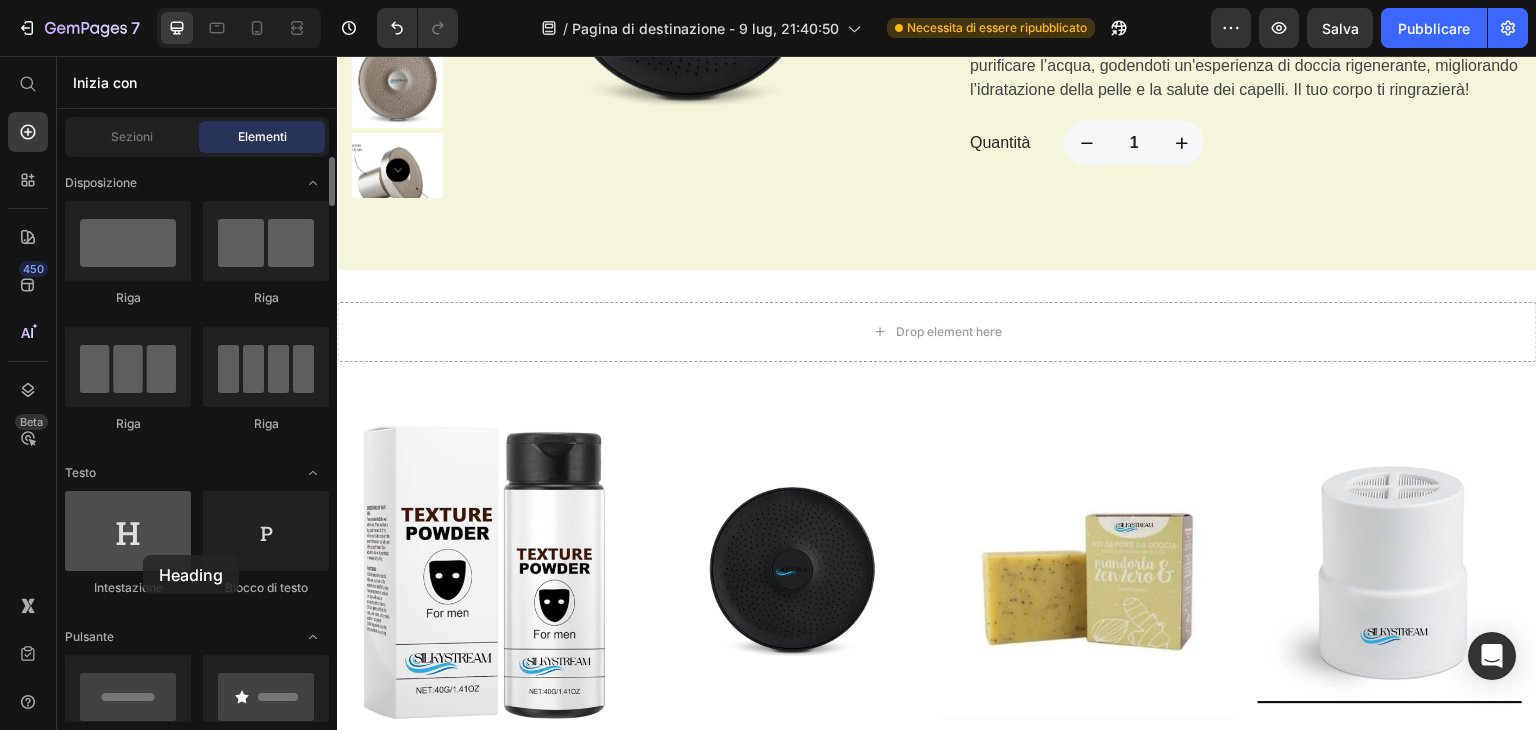 click at bounding box center (128, 531) 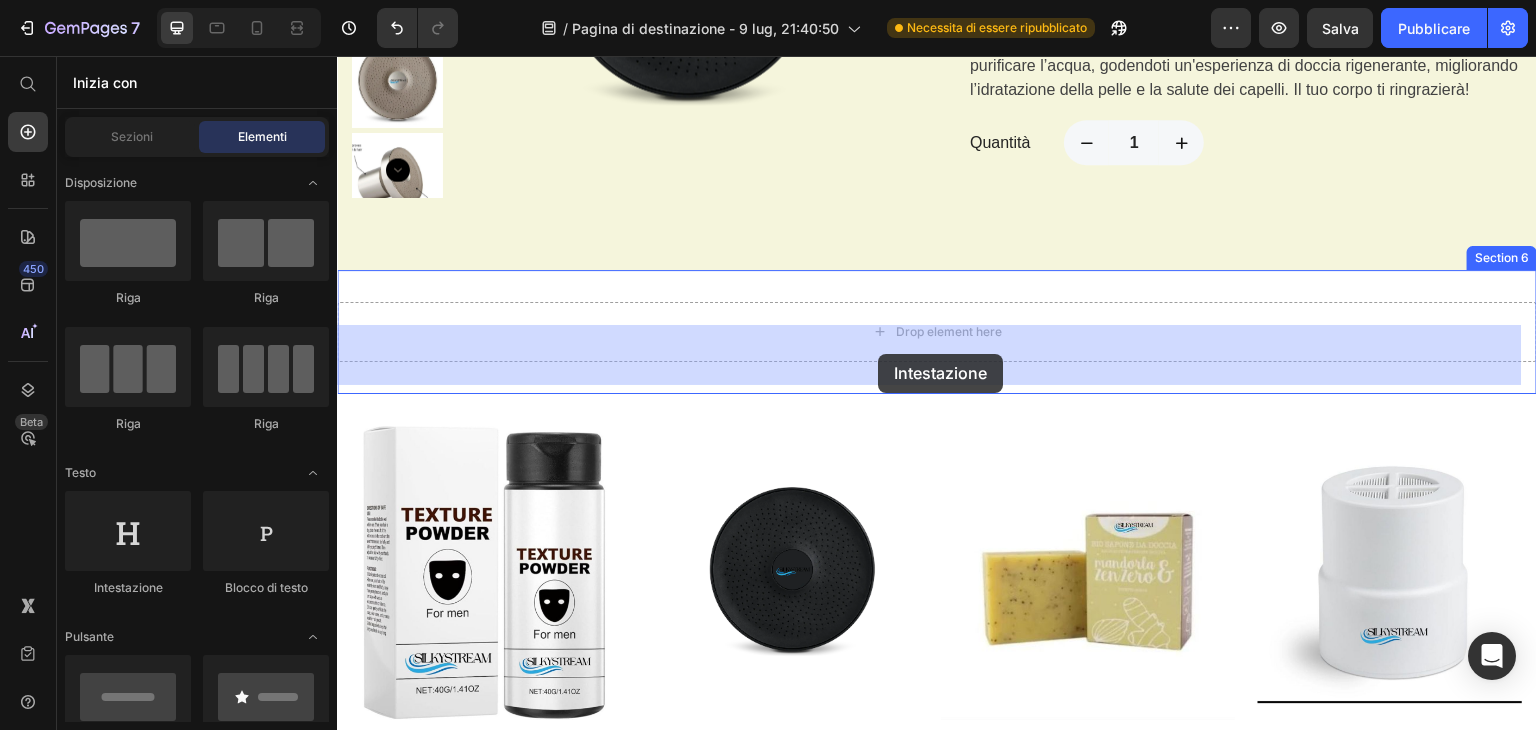drag, startPoint x: 490, startPoint y: 611, endPoint x: 878, endPoint y: 354, distance: 465.39554 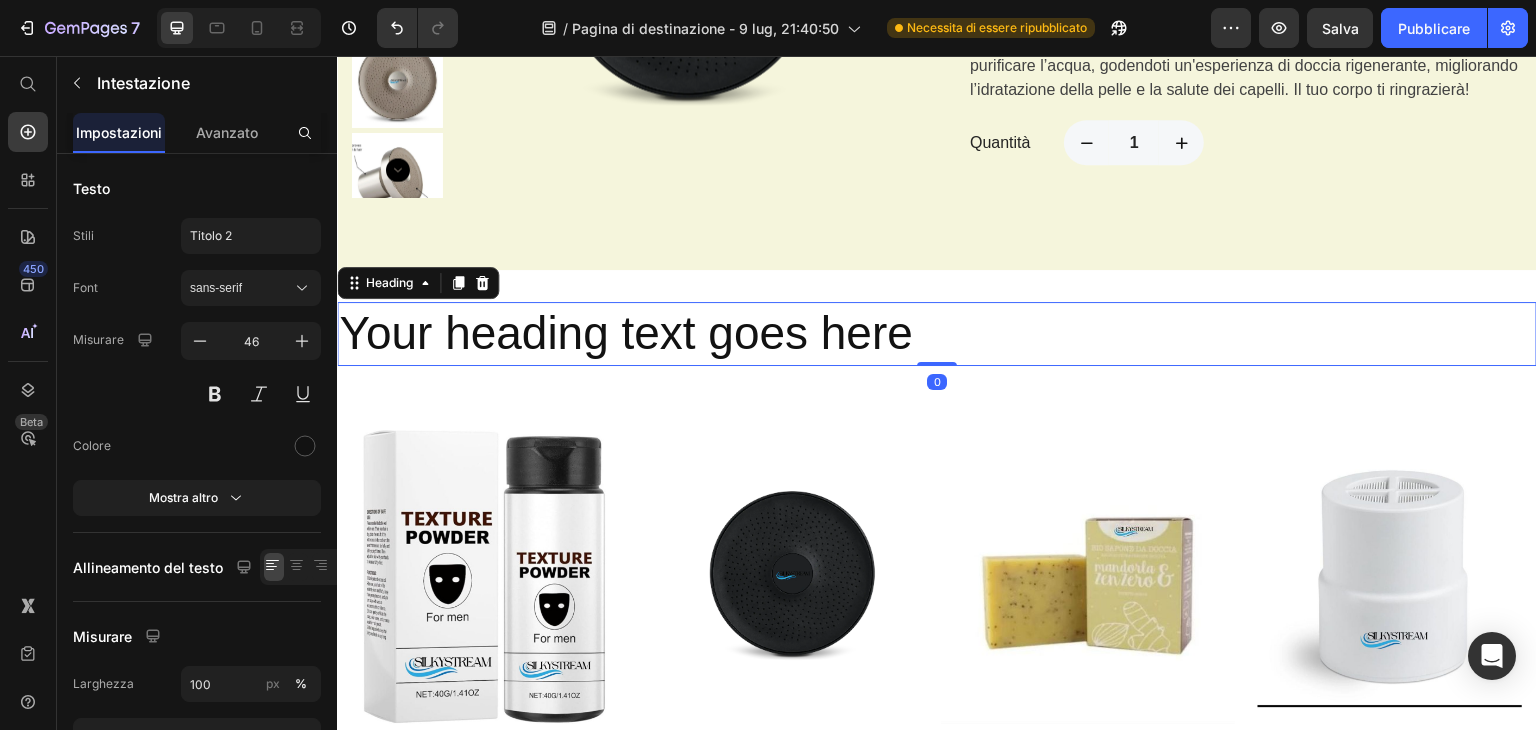 click on "Your heading text goes here" at bounding box center [937, 334] 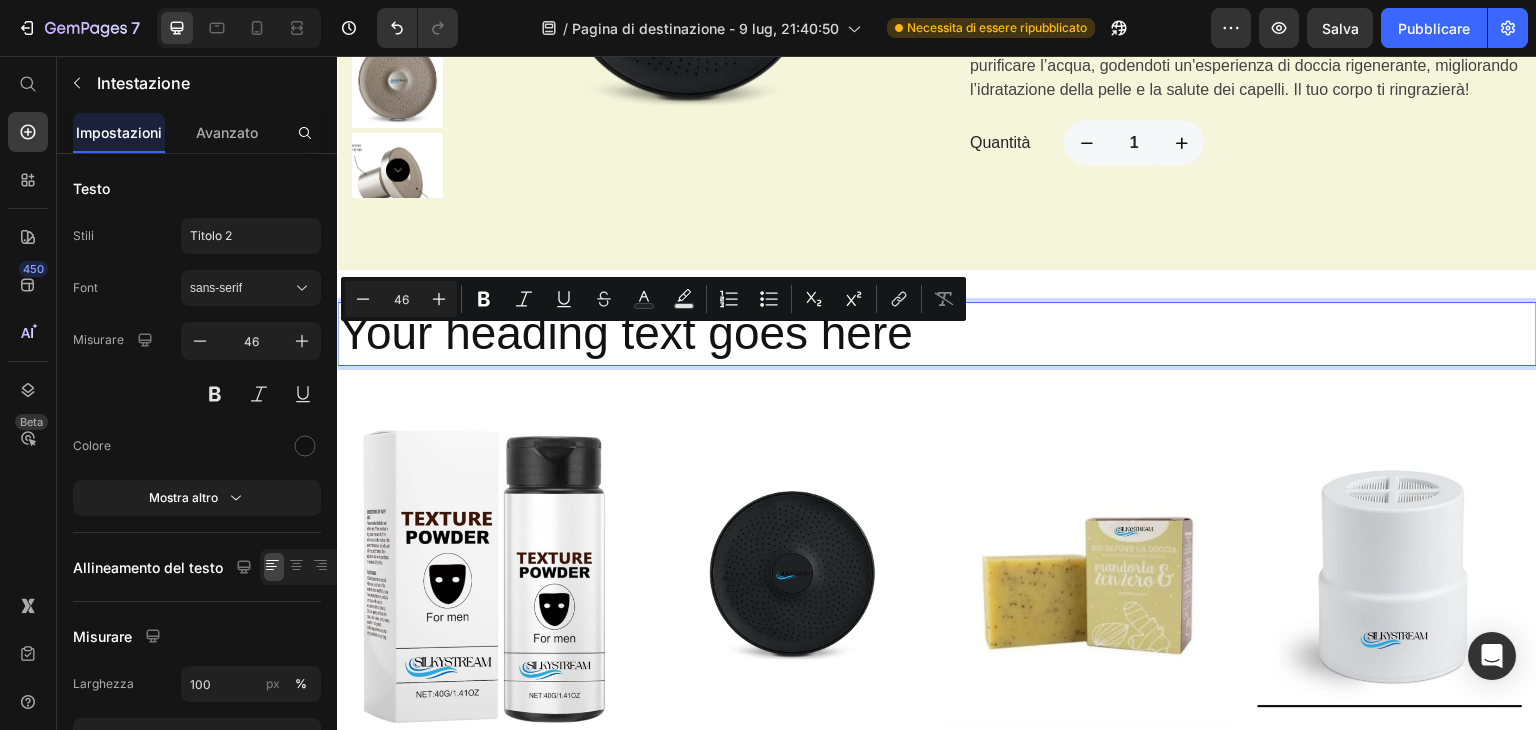 click on "Your heading text goes here" at bounding box center (937, 334) 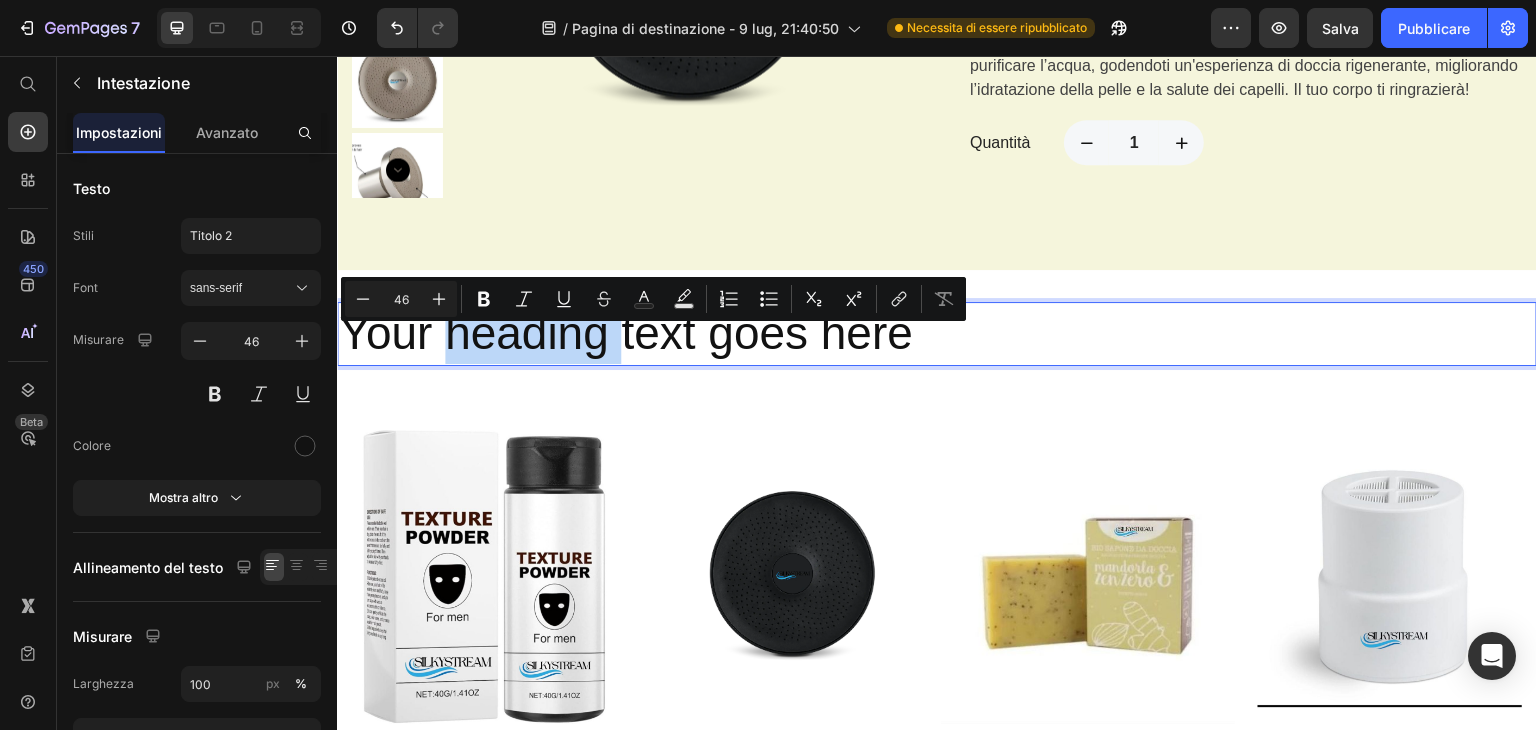 click on "Your heading text goes here" at bounding box center (937, 334) 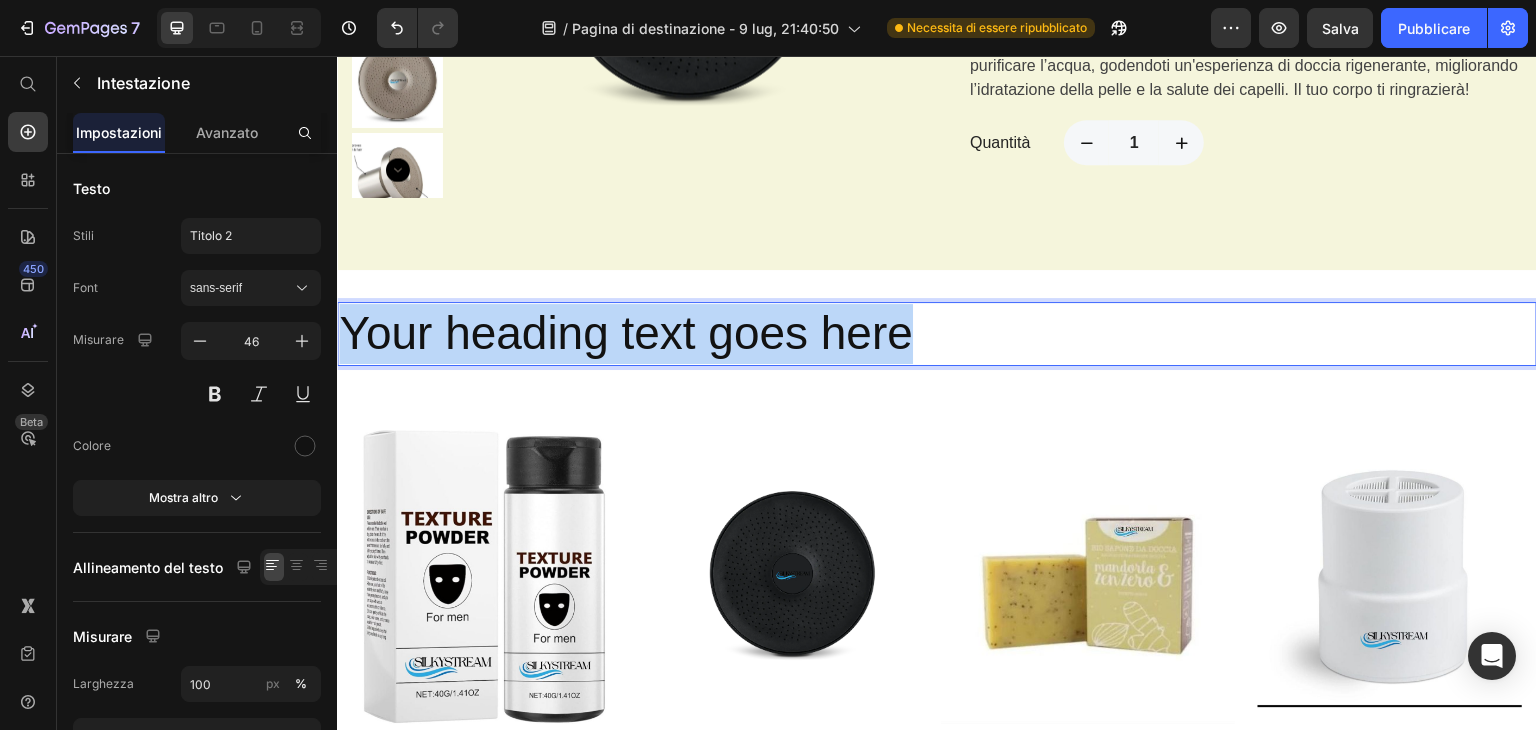 click on "Your heading text goes here" at bounding box center (937, 334) 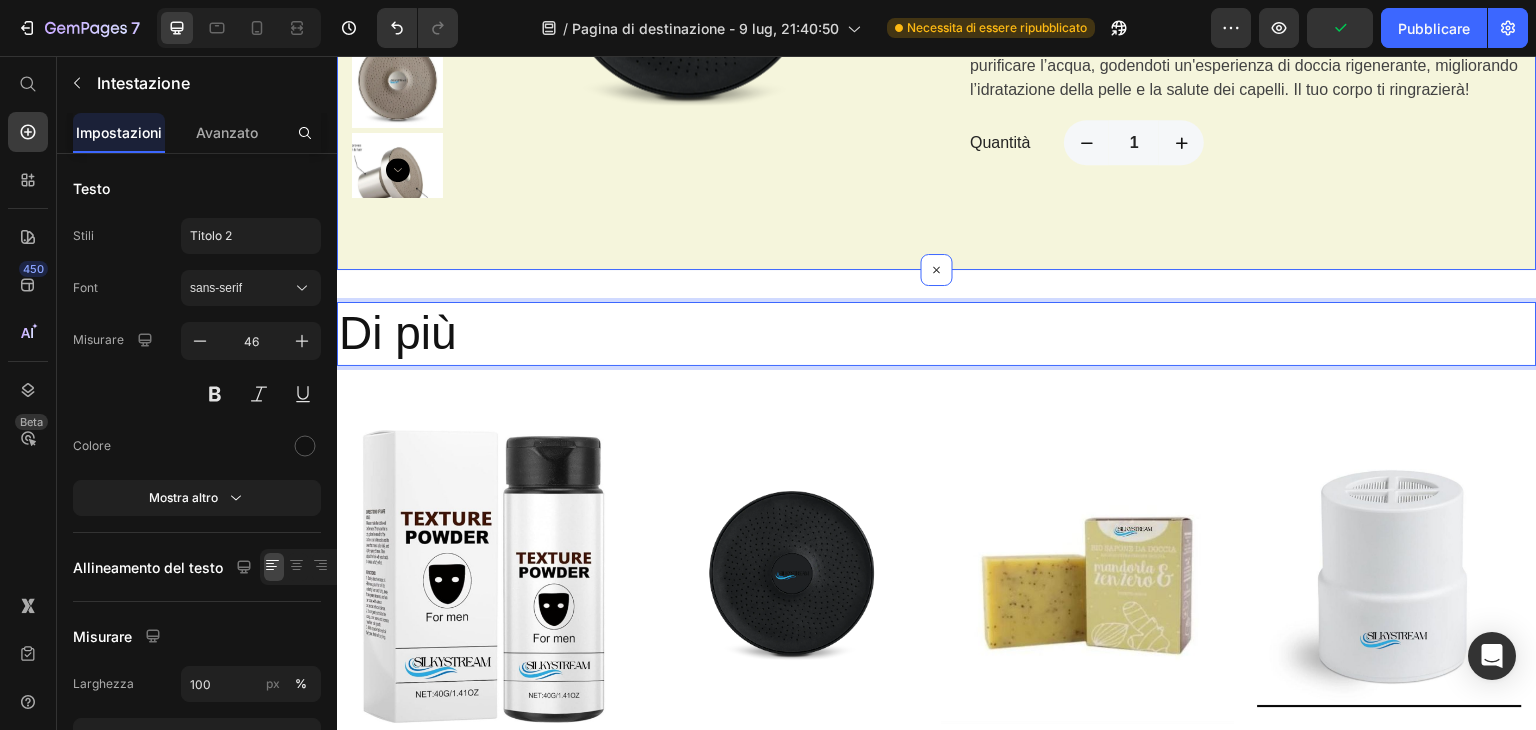 click on "Product Images IL SOFFIONE DOCCIA FILTRATO (P) Title Il nostro brand offre  soffioni doccia filtrati  che migliorano la qualità dell'acqua, per una doccia più  pura, salutare e rigenerante  ogni giorno. (P) Description €35,00 (P) Price €129,99 (P) Price                Title Line Aggiungi al carrello (P) Cart Button Row Scopri il comfort di una pelle più sana con i nostri prodotti progettati per purificare l’acqua, godendoti un'esperienza di doccia rigenerante, migliorando l’idratazione della pelle e la salute dei capelli. Il tuo corpo ti ringrazierà! Text block Quantità Text block 1 Product Quantity Row Product Section 5" at bounding box center (937, -27) 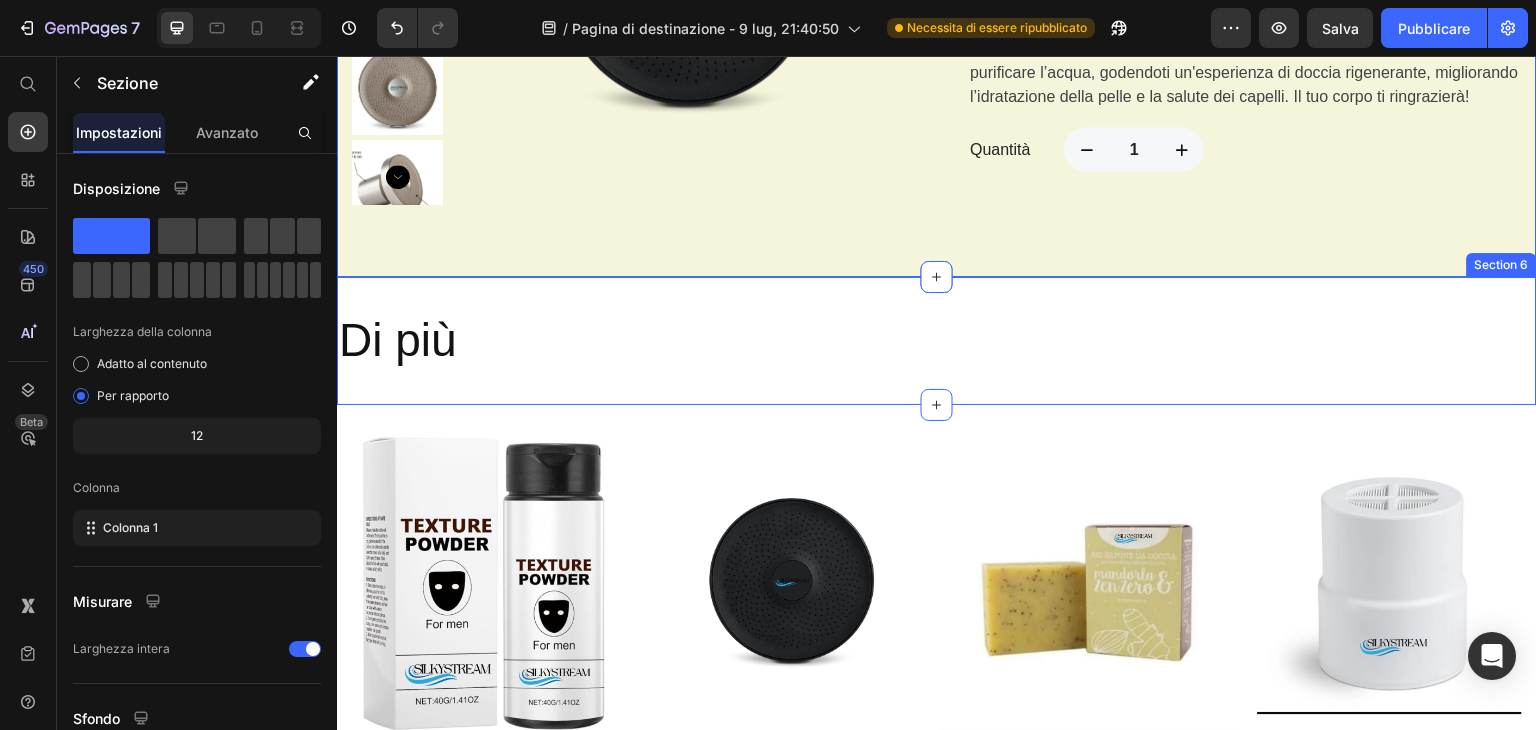 scroll, scrollTop: 2148, scrollLeft: 0, axis: vertical 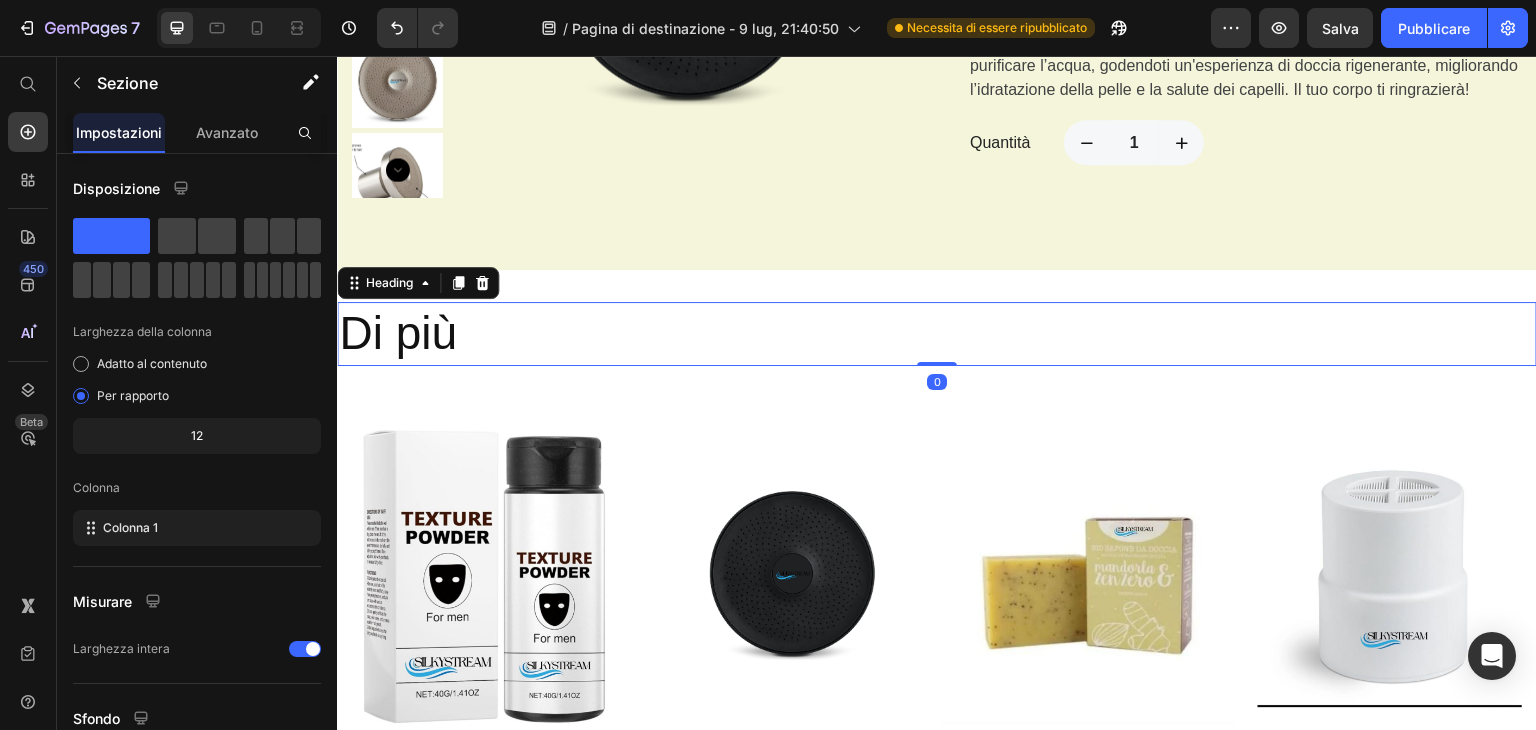 click on "Di più" at bounding box center (937, 334) 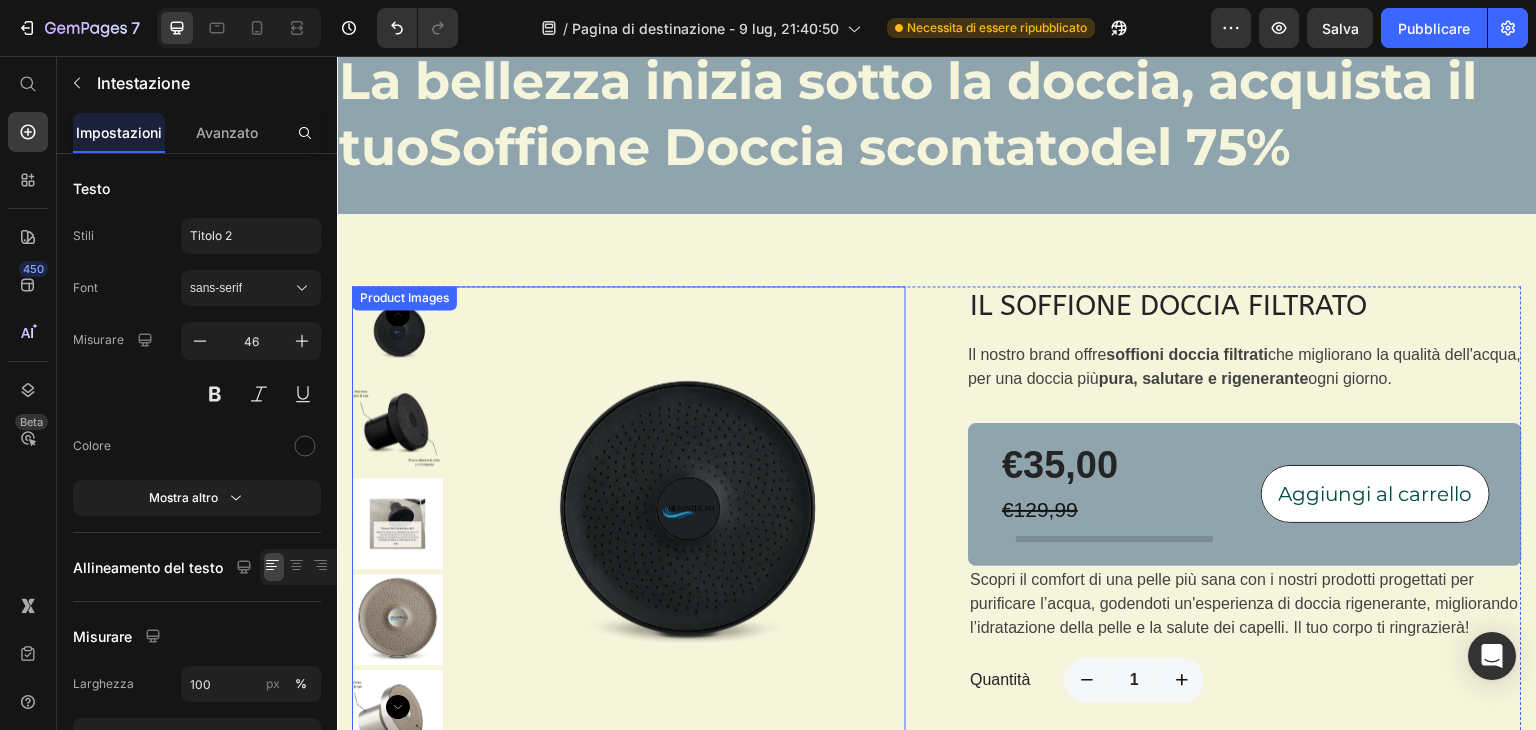 scroll, scrollTop: 1748, scrollLeft: 0, axis: vertical 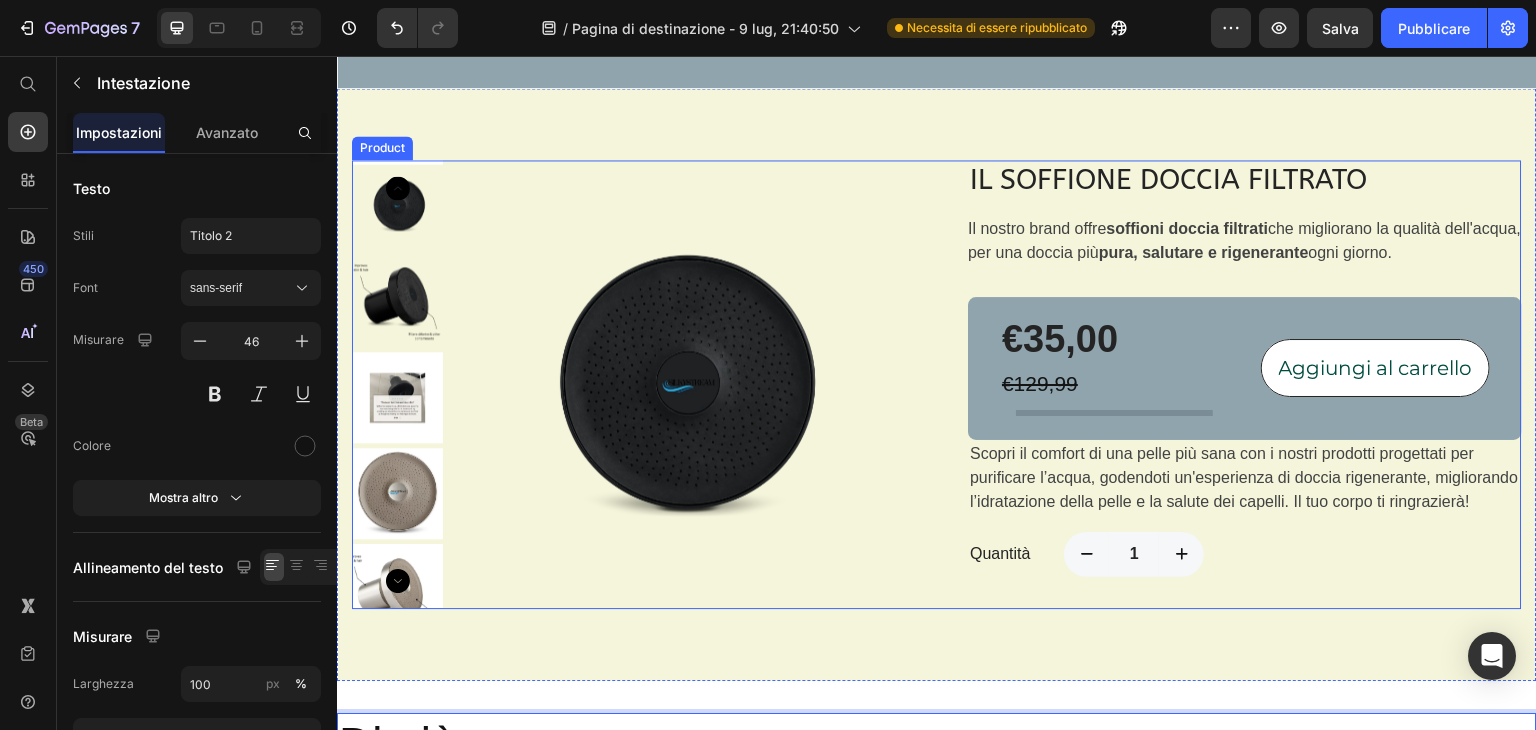 click on "Product Images IL SOFFIONE DOCCIA FILTRATO (P) Title Il nostro brand offre  soffioni doccia filtrati  che migliorano la qualità dell'acqua, per una doccia più  pura, salutare e rigenerante  ogni giorno. (P) Description €35,00 (P) Price €129,99 (P) Price                Title Line Aggiungi al carrello (P) Cart Button Row Scopri il comfort di una pelle più sana con i nostri prodotti progettati per purificare l’acqua, godendoti un'esperienza di doccia rigenerante, migliorando l’idratazione della pelle e la salute dei capelli. Il tuo corpo ti ringrazierà! Text block Quantità Text block 1 Product Quantity Row Product" at bounding box center (937, 384) 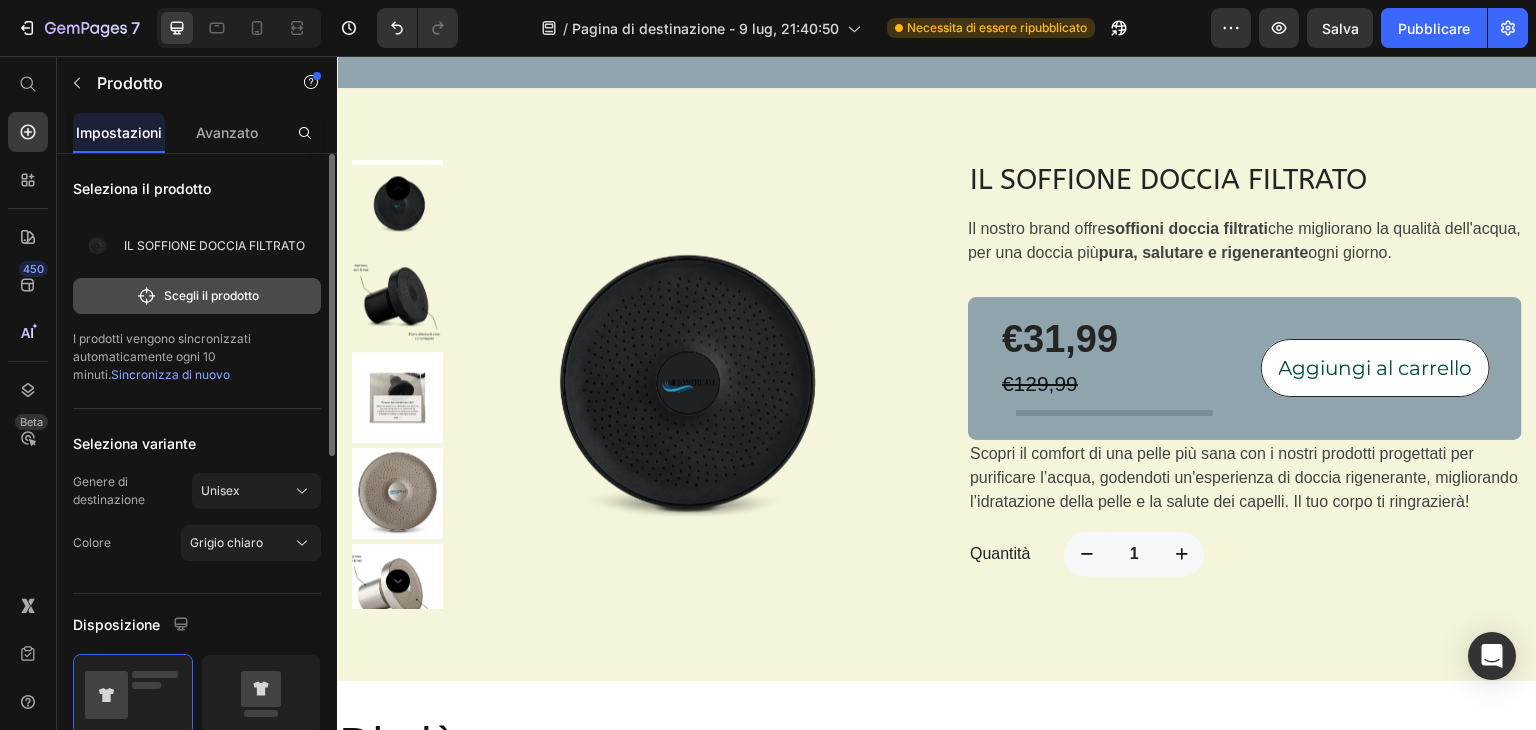 click on "Scegli il prodotto" at bounding box center (211, 295) 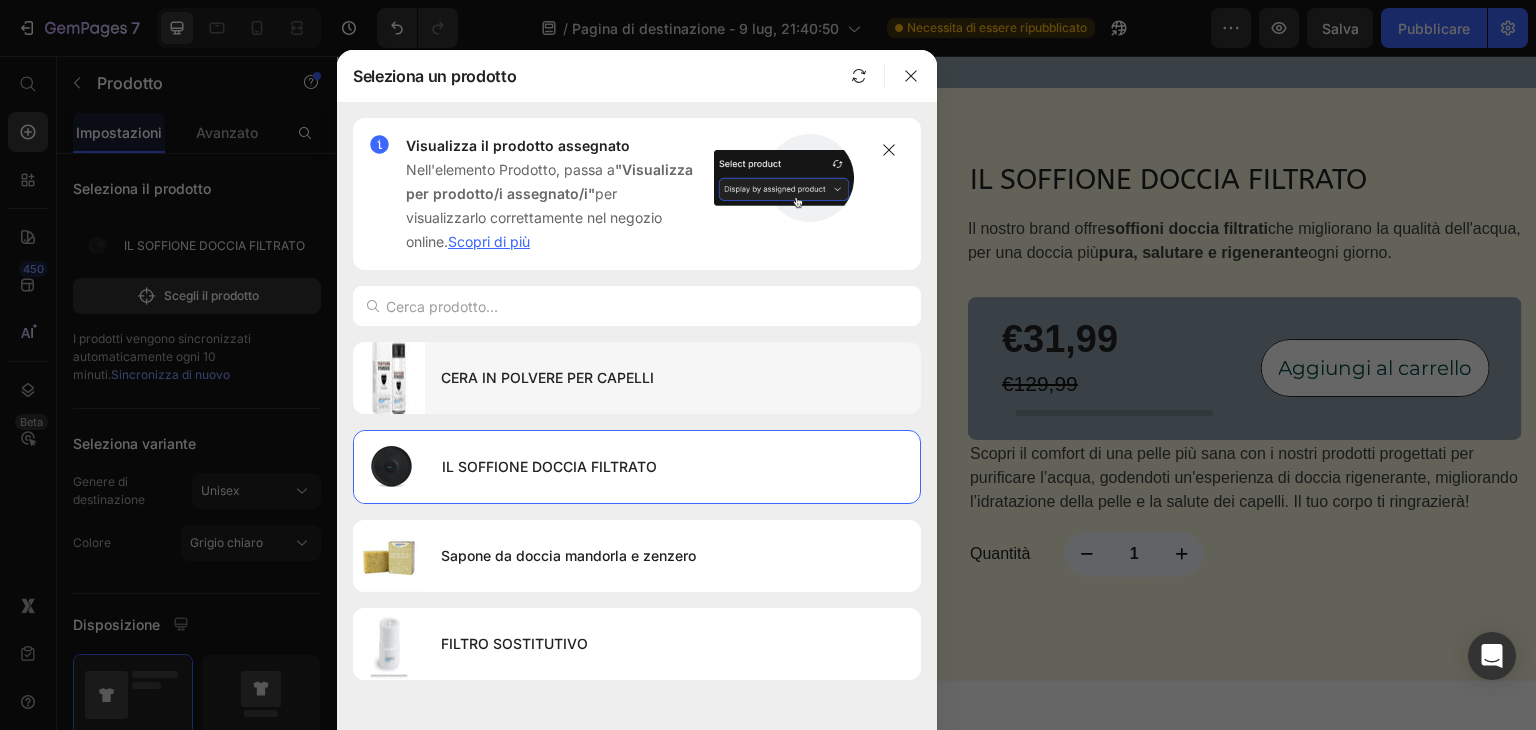 click on "CERA IN POLVERE PER CAPELLI" at bounding box center (673, 378) 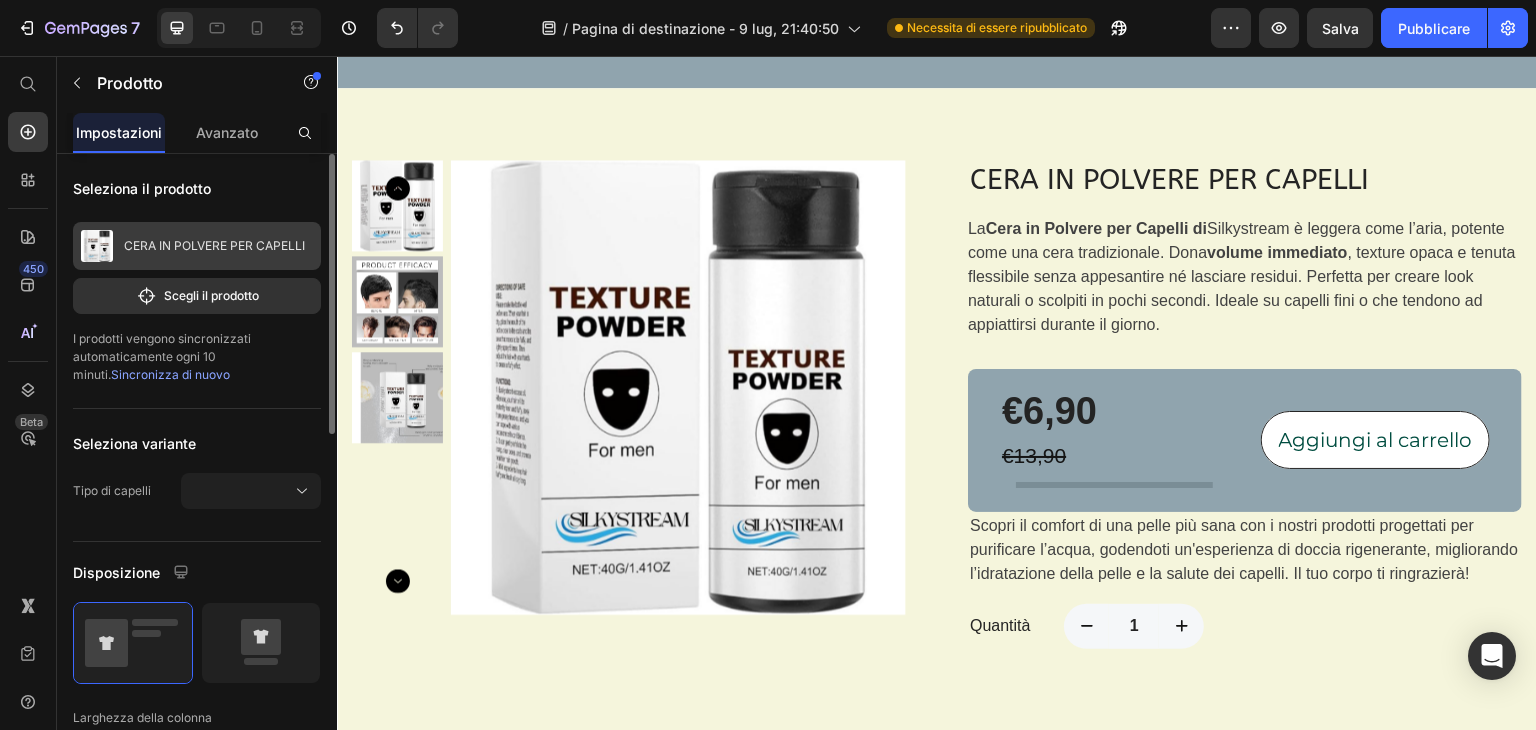 click on "CERA IN POLVERE PER CAPELLI" at bounding box center [214, 245] 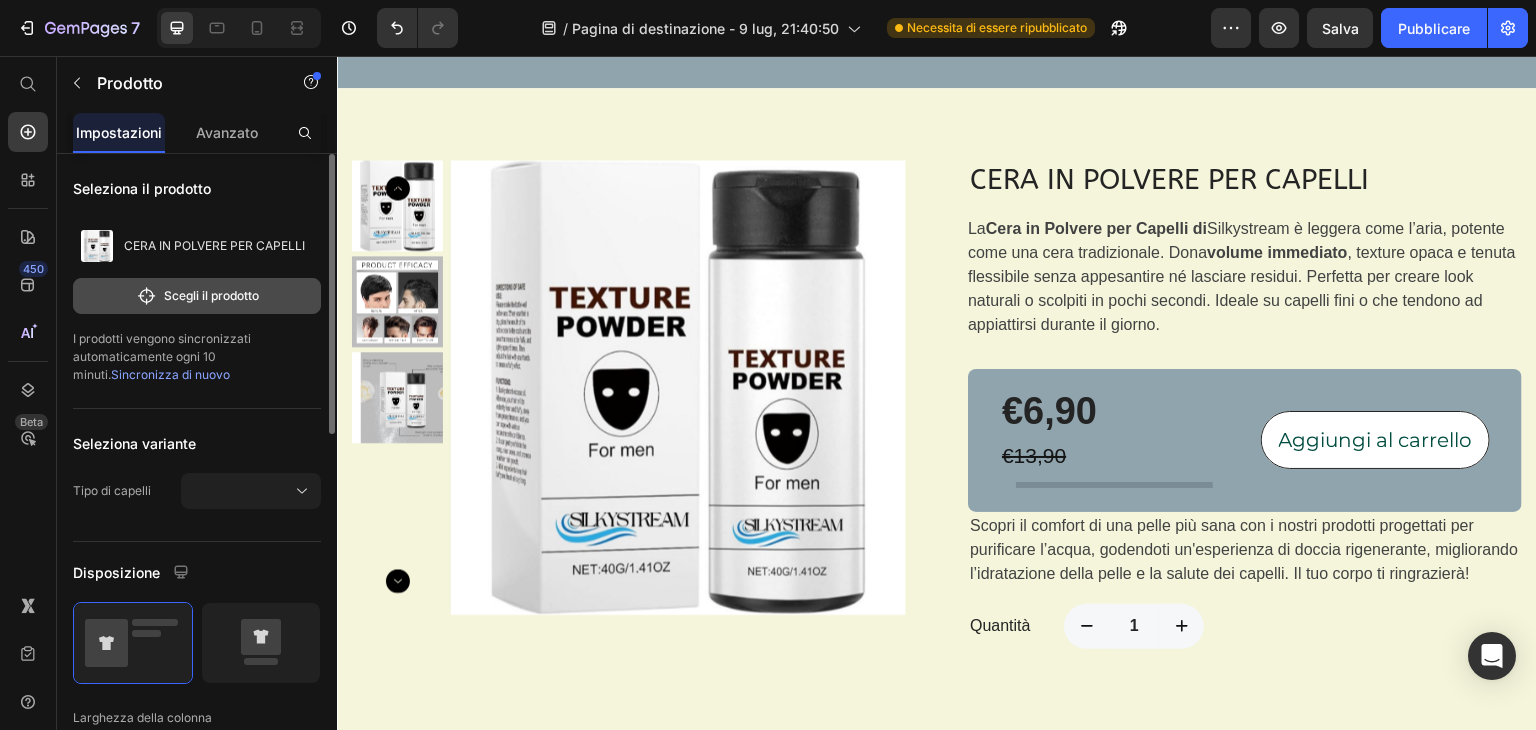 click on "Scegli il prodotto" at bounding box center [211, 295] 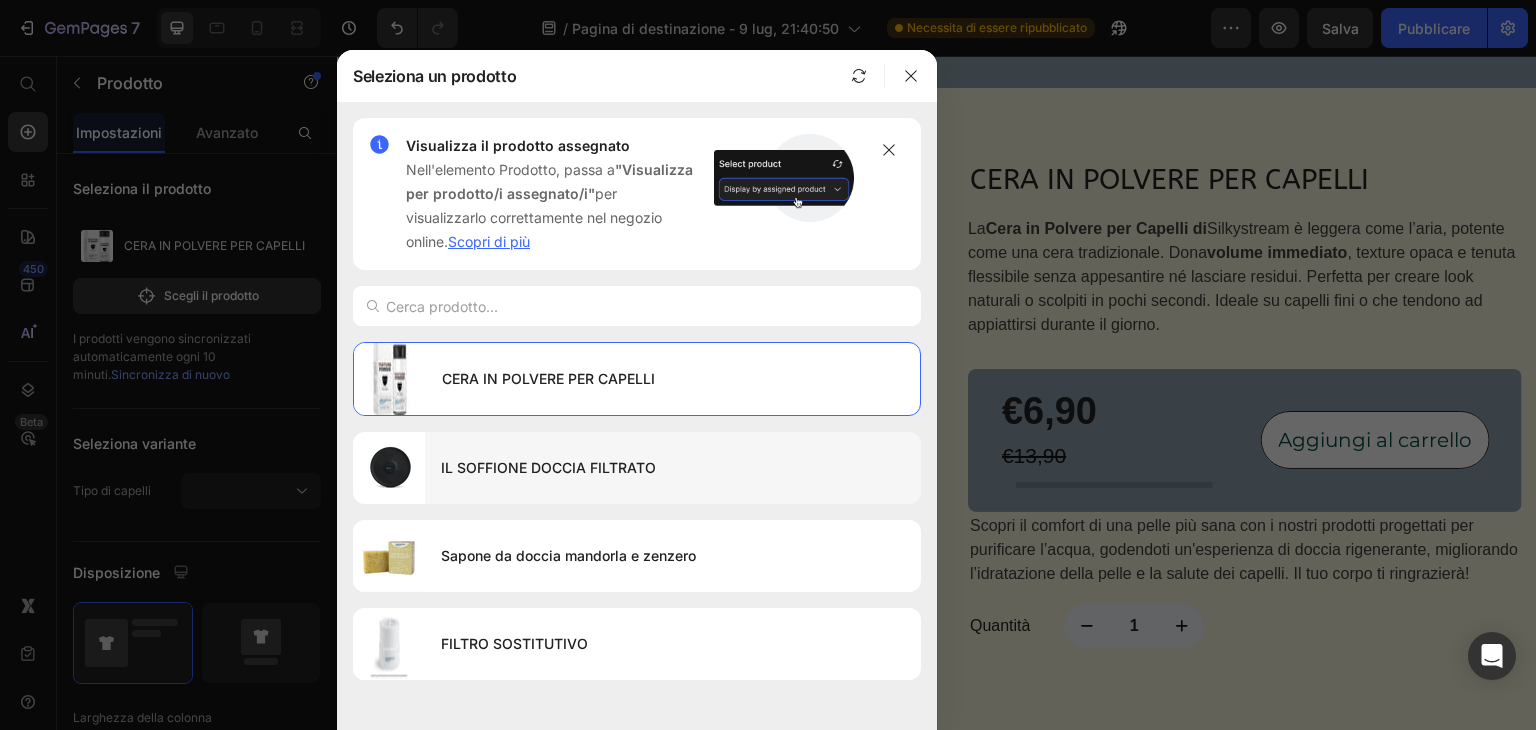 click on "IL SOFFIONE DOCCIA FILTRATO" at bounding box center [673, 468] 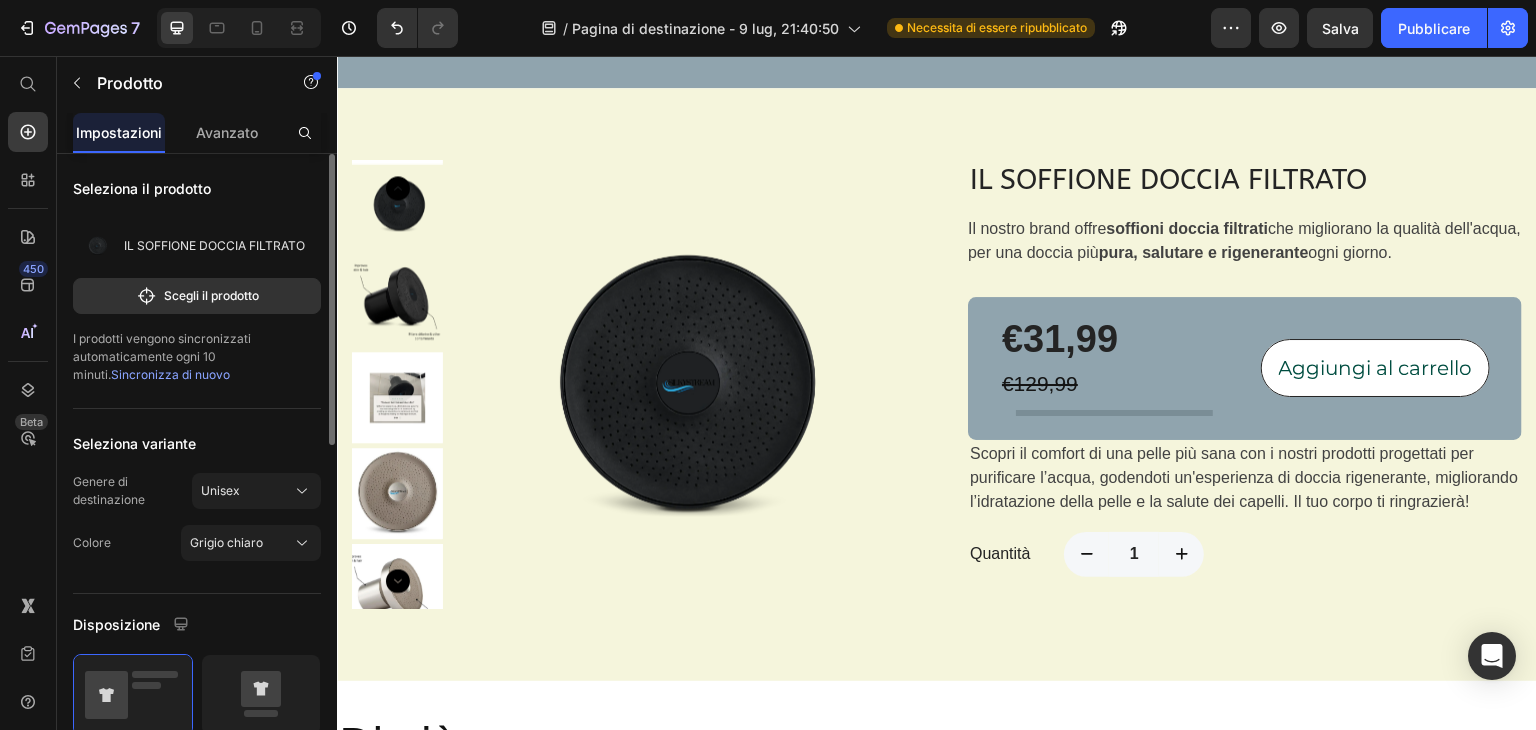 click on "Sincronizza di nuovo" at bounding box center (170, 374) 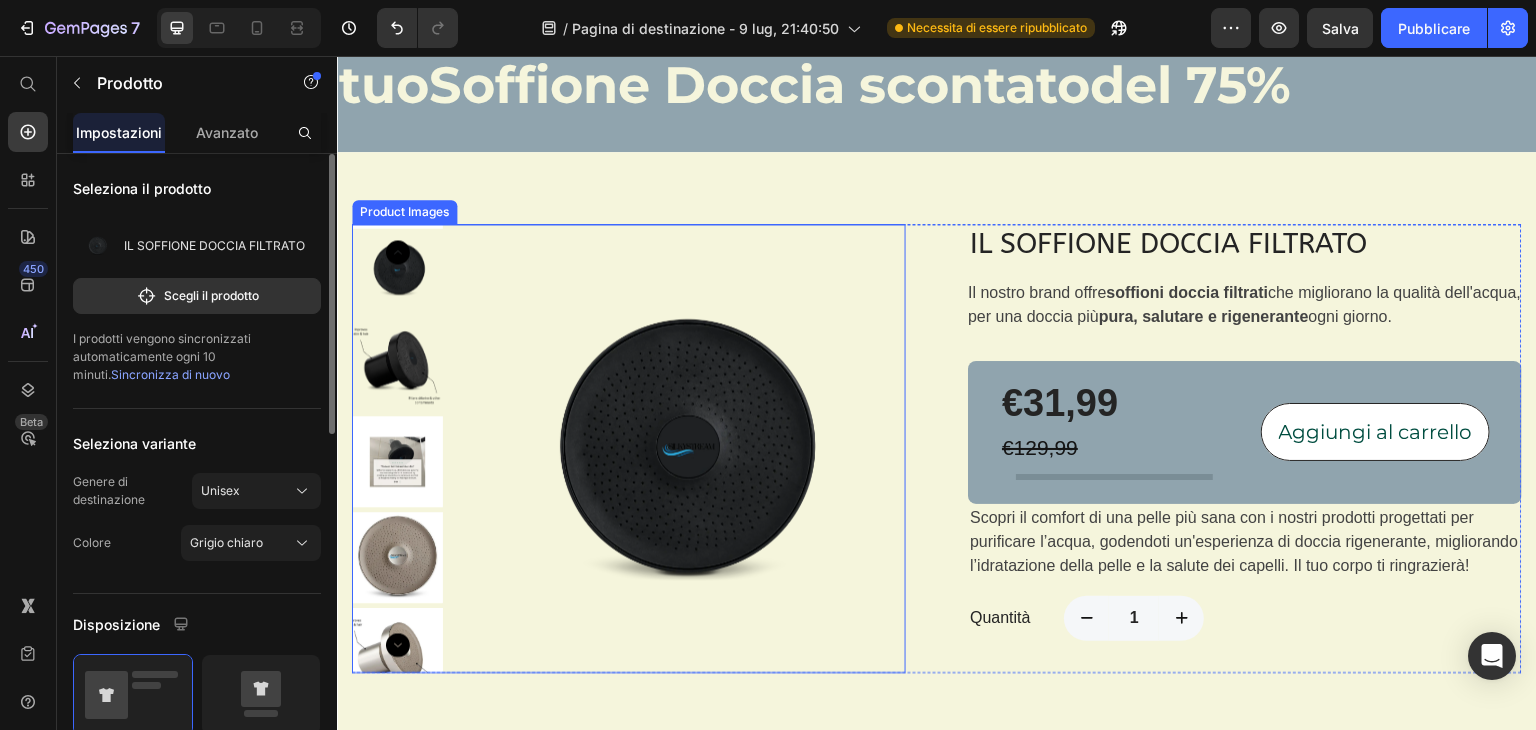 scroll, scrollTop: 1648, scrollLeft: 0, axis: vertical 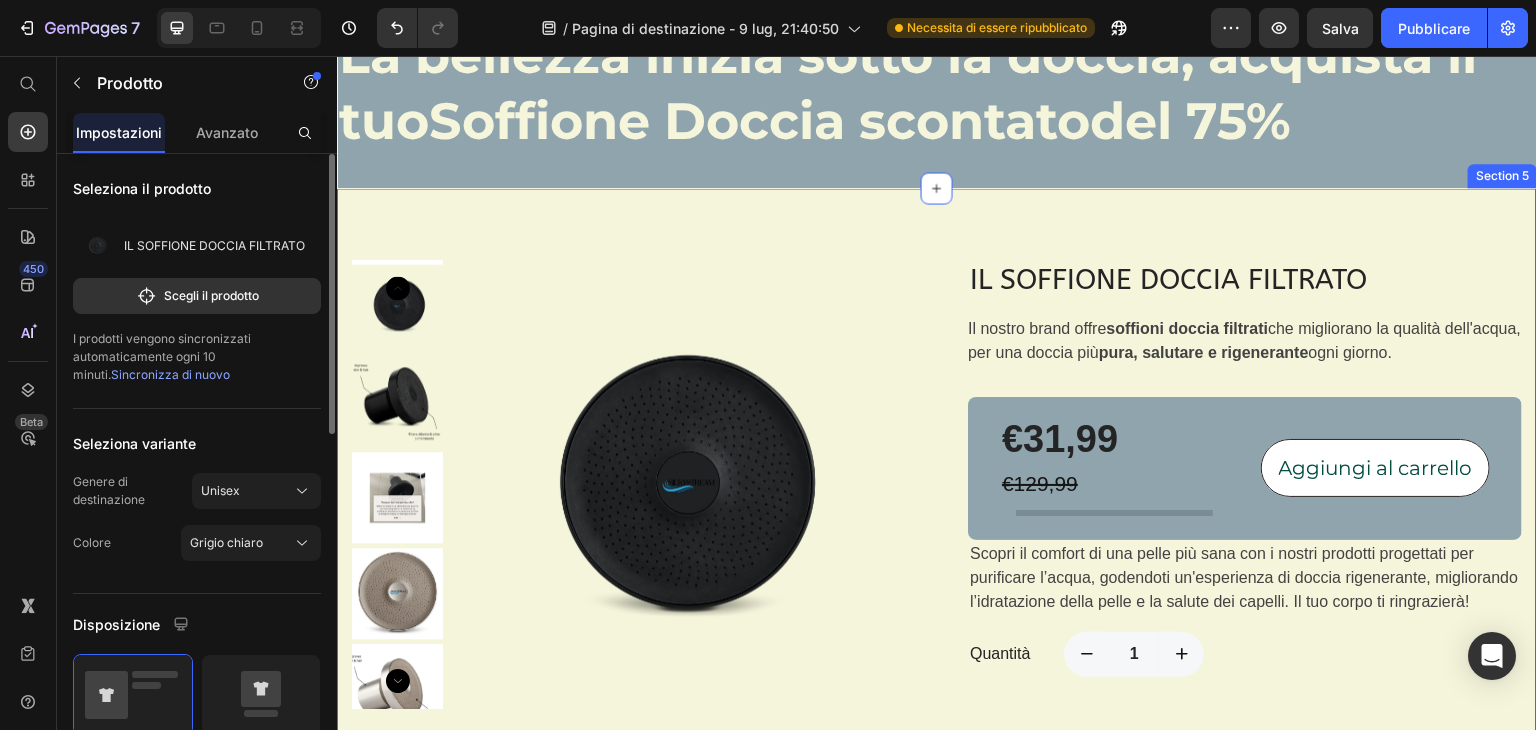 click on "Product Images IL SOFFIONE DOCCIA FILTRATO (P) Title Il nostro brand offre  soffioni doccia filtrati  che migliorano la qualità dell'acqua, per una doccia più  pura, salutare e rigenerante  ogni giorno. (P) Description €31,99 (P) Price €129,99 (P) Price                Title Line Aggiungi al carrello (P) Cart Button Row Scopri il comfort di una pelle più sana con i nostri prodotti progettati per purificare l’acqua, godendoti un'esperienza di doccia rigenerante, migliorando l’idratazione della pelle e la salute dei capelli. Il tuo corpo ti ringrazierà! Text block Quantità Text block 1 Product Quantity Row Product Section 5" at bounding box center (937, 484) 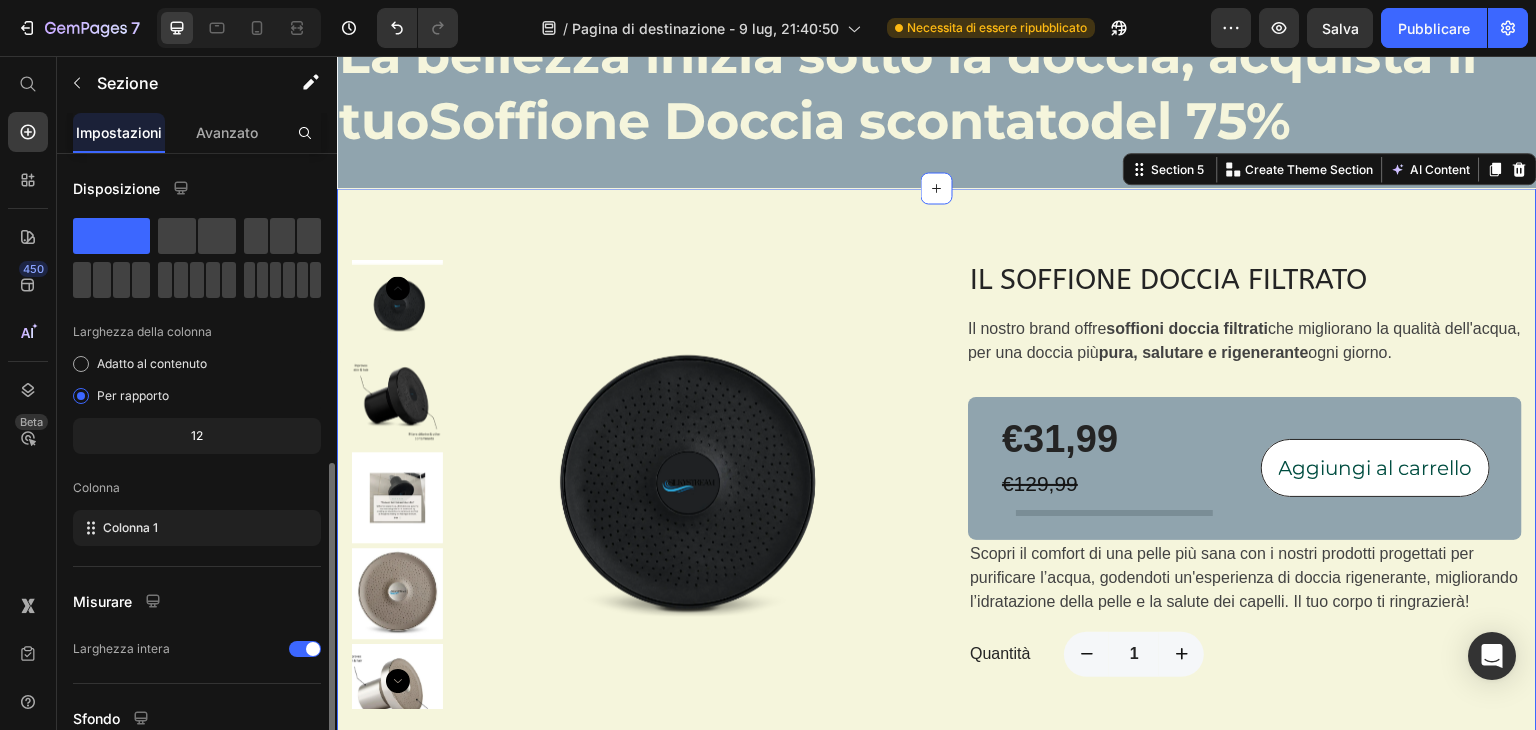 scroll, scrollTop: 173, scrollLeft: 0, axis: vertical 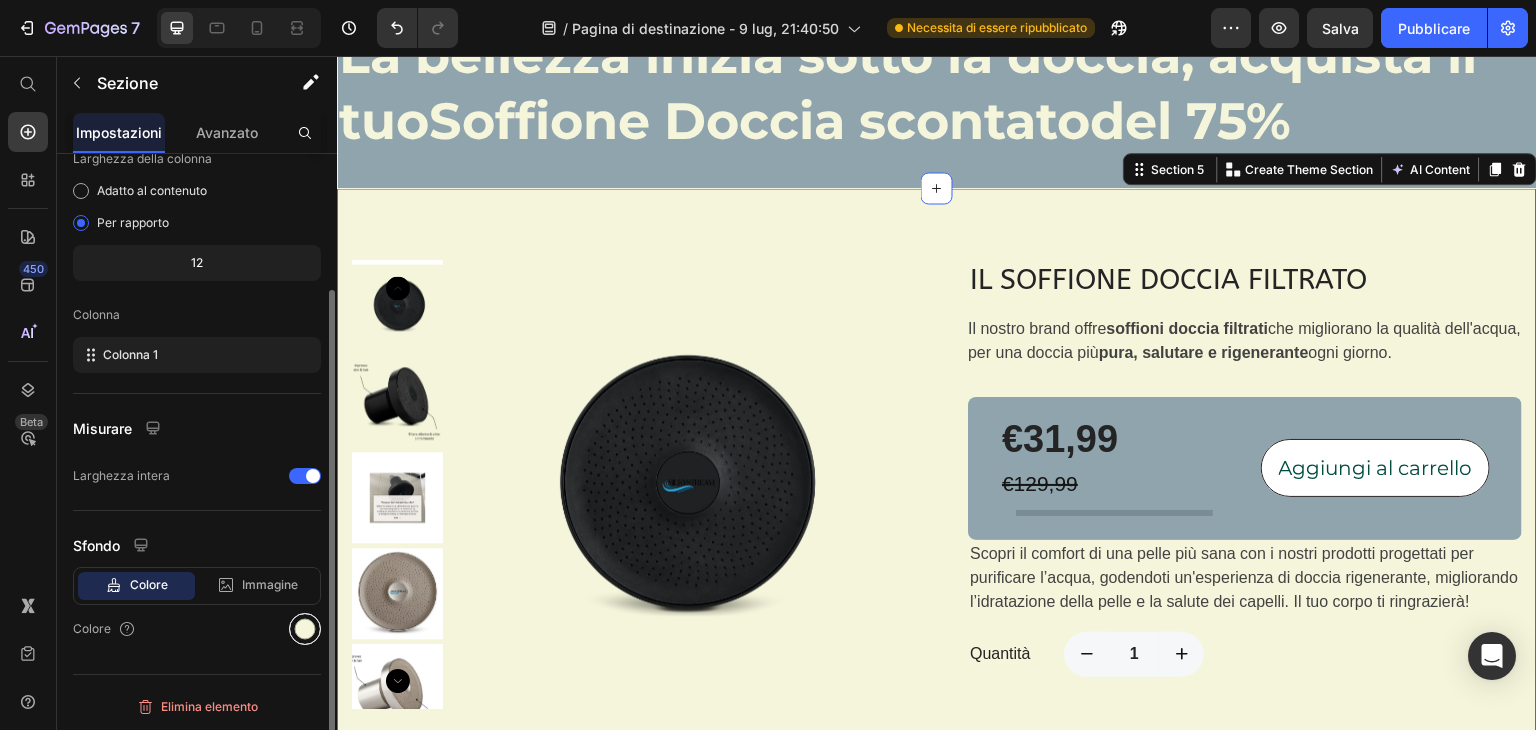 click at bounding box center [305, 629] 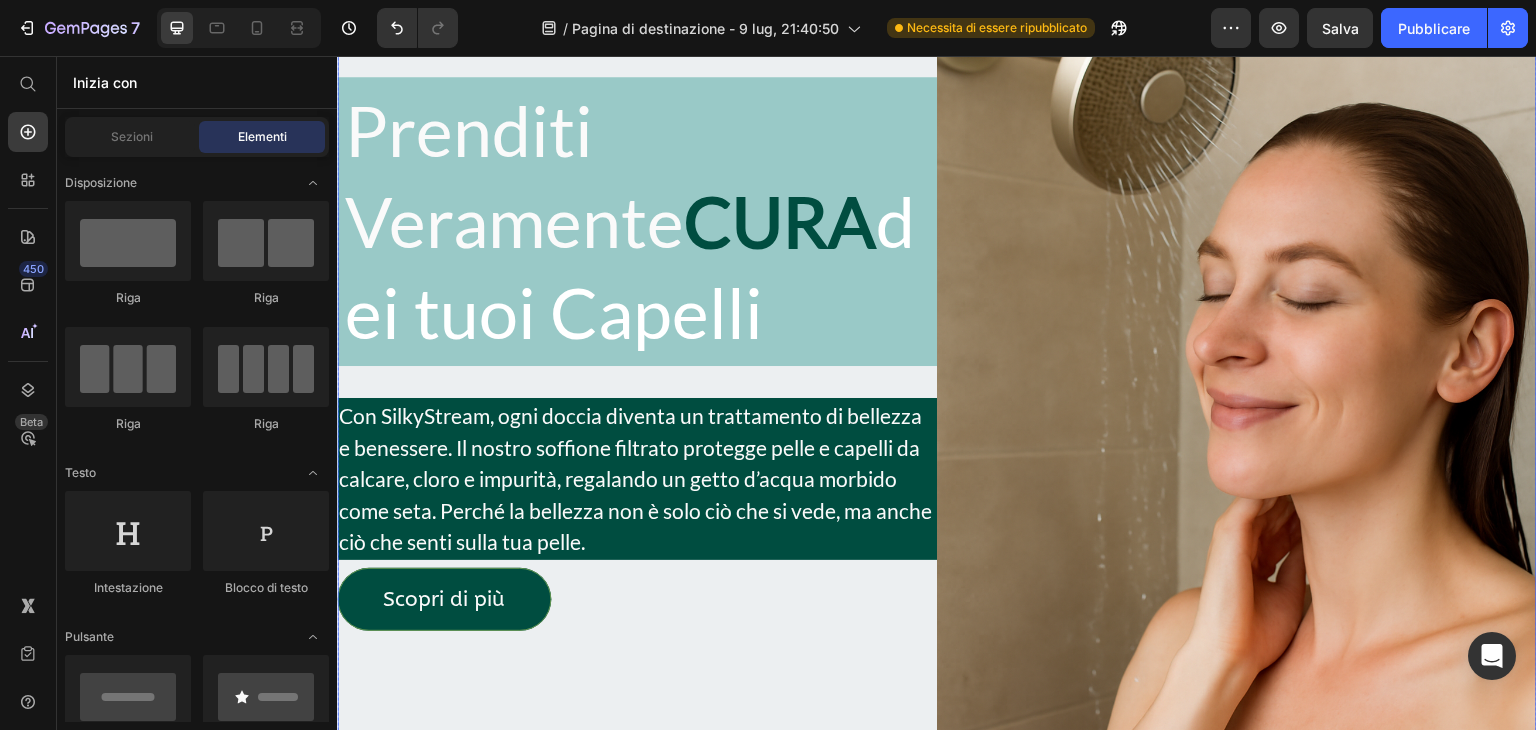 scroll, scrollTop: 380, scrollLeft: 0, axis: vertical 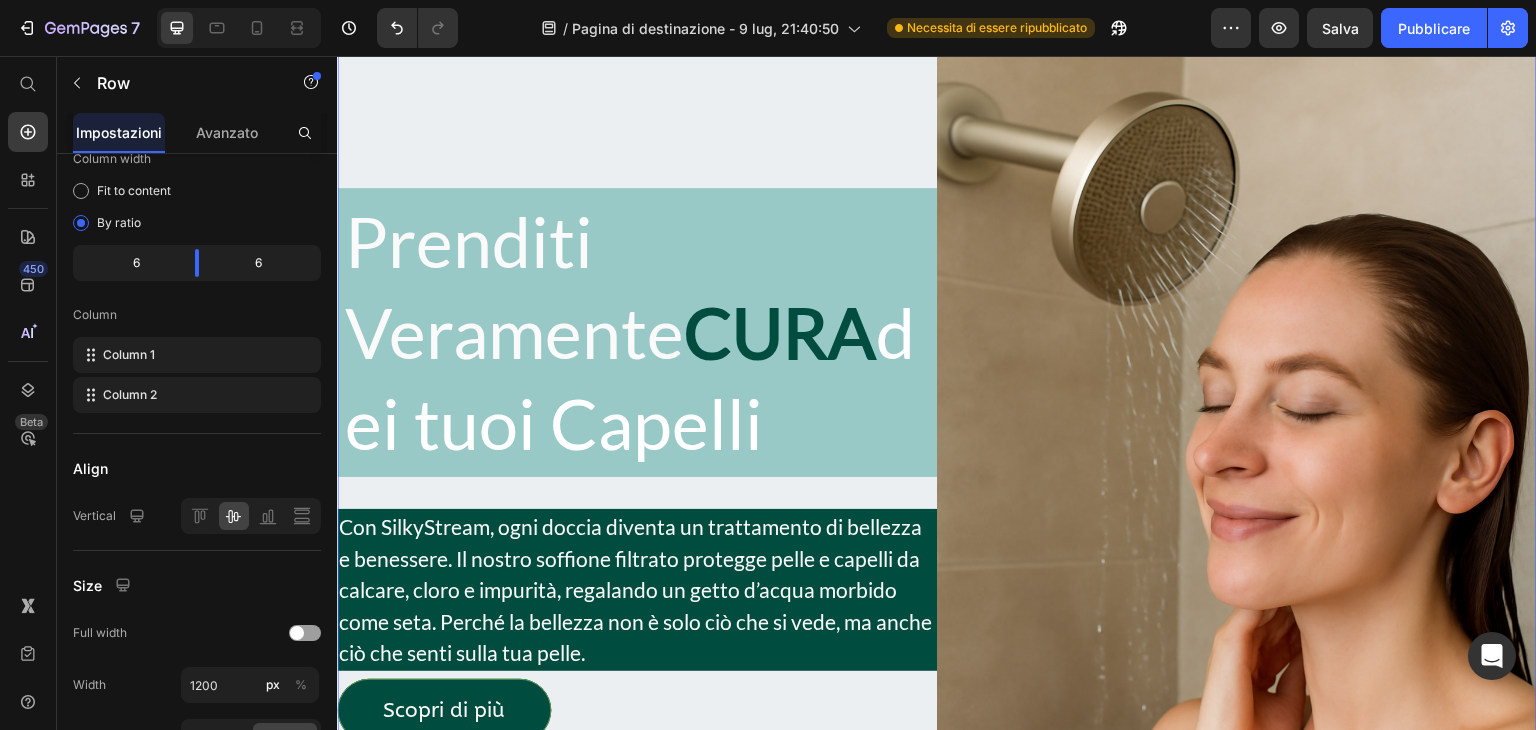 click on "Prenditi Veramente  CURA  dei tuoi Capelli Heading Con SilkyStream, ogni doccia diventa un trattamento di bellezza e benessere. Il nostro soffione filtrato protegge pelle e capelli da calcare, cloro e impurità, regalando un getto d’acqua morbido come seta. Perché la bellezza non è solo ciò che si vede, ma anche ciò che senti sulla tua pelle. Text block Scopri di più Button" at bounding box center (637, 465) 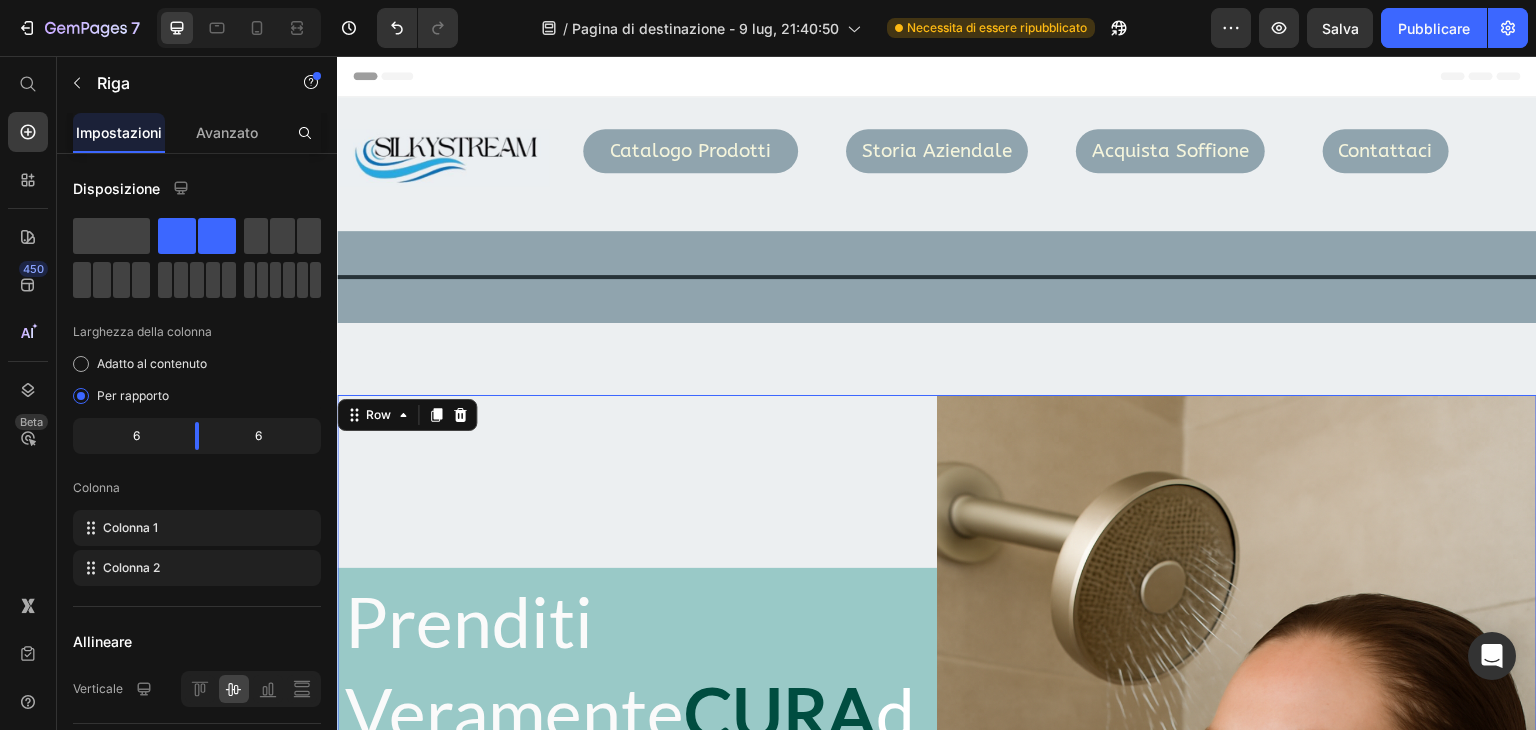 scroll, scrollTop: 700, scrollLeft: 0, axis: vertical 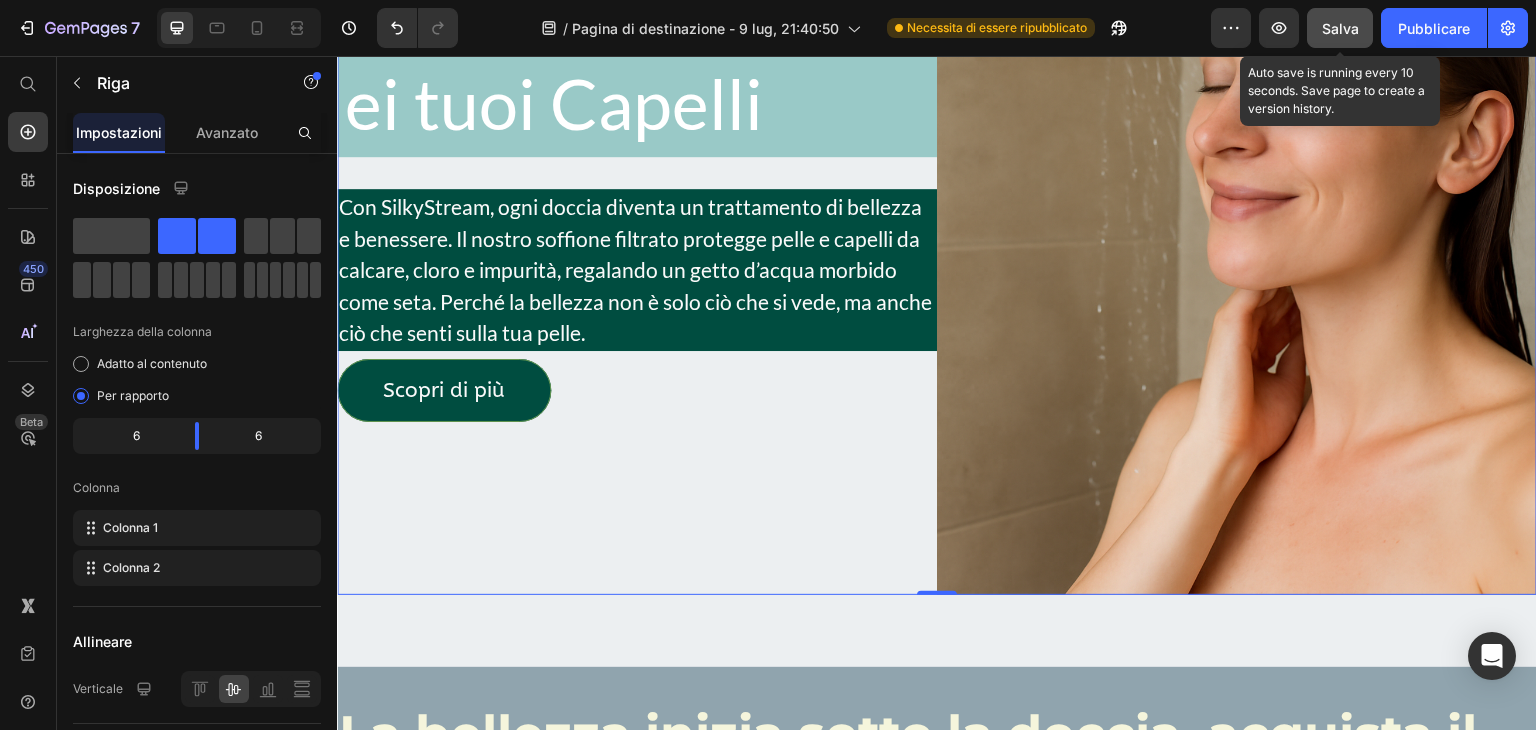 click on "Salva" at bounding box center [1340, 28] 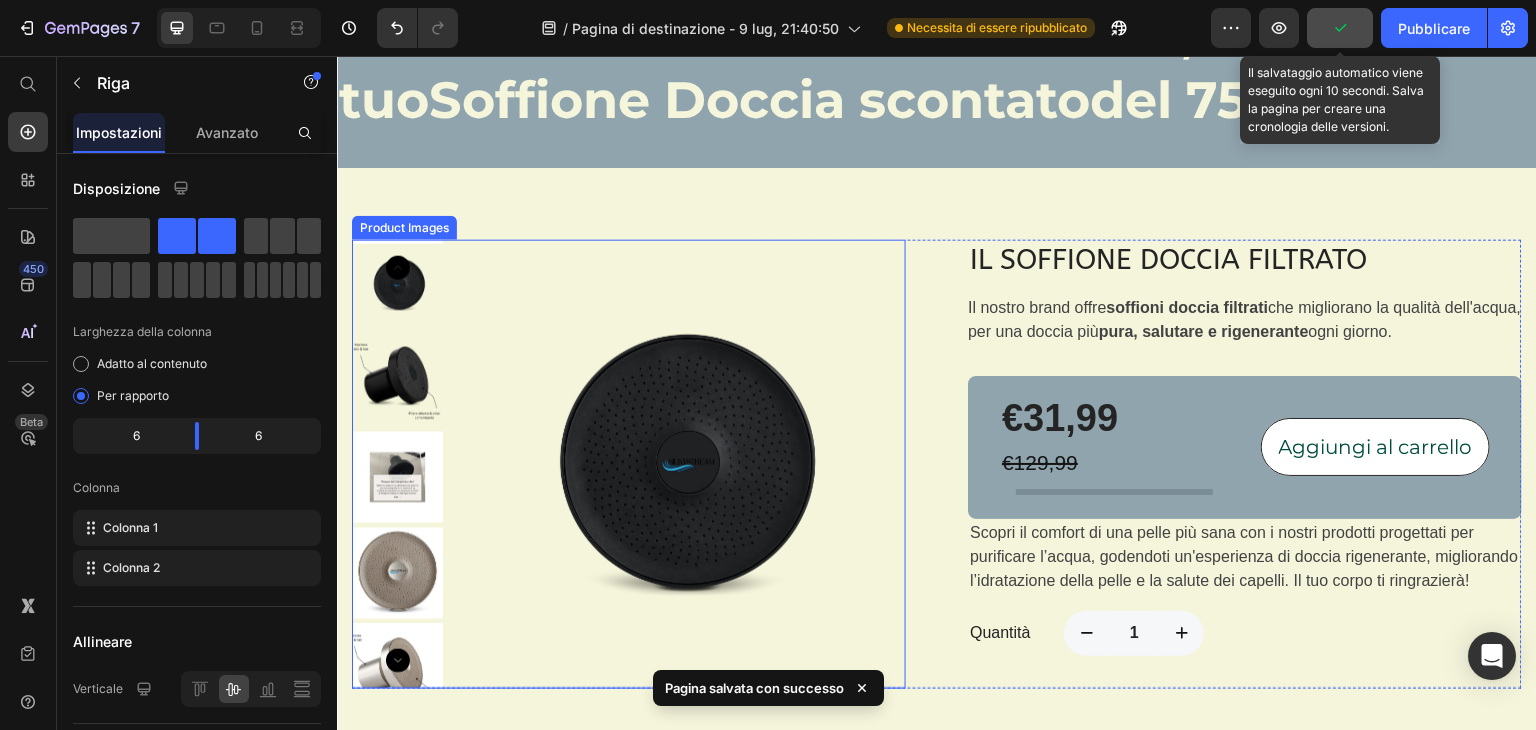 scroll, scrollTop: 1600, scrollLeft: 0, axis: vertical 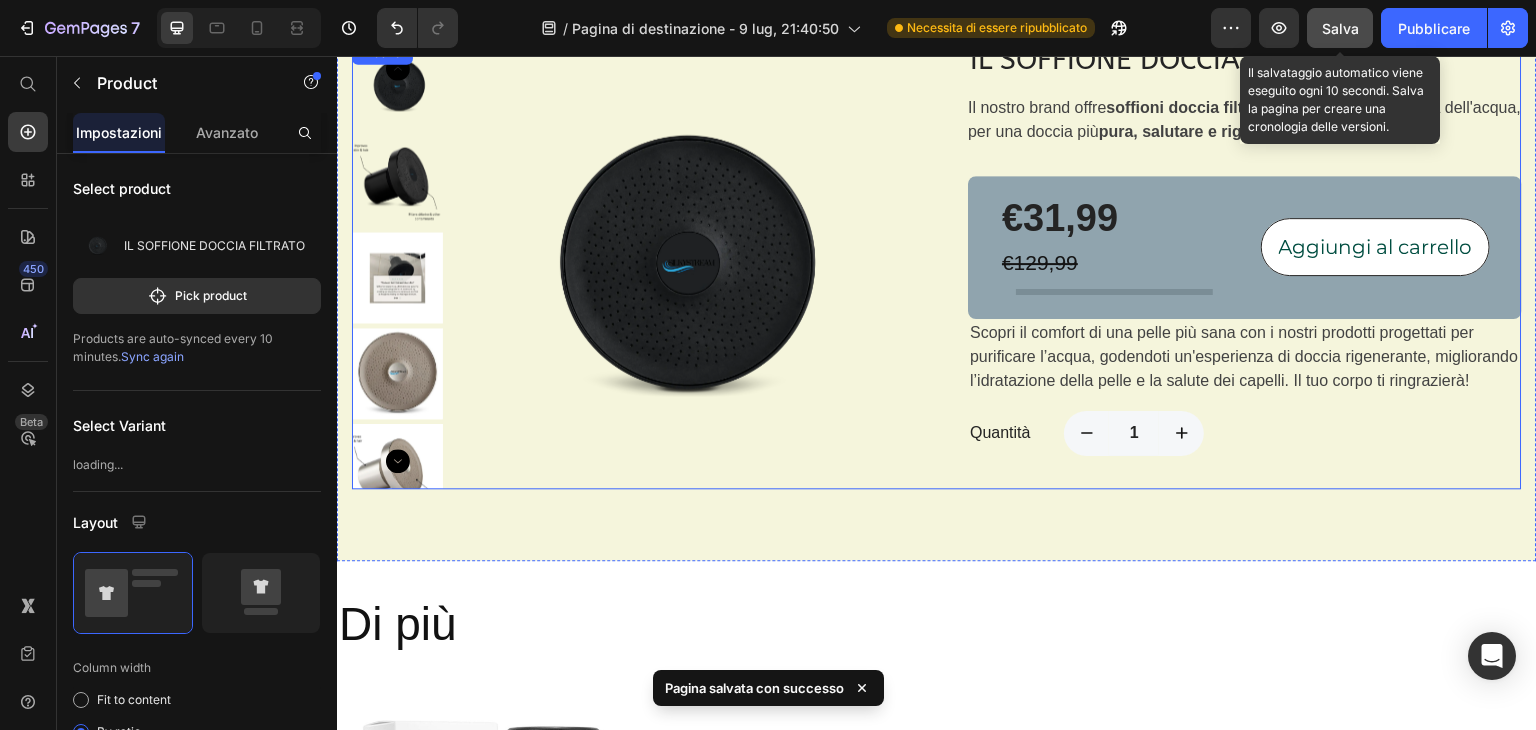 click on "Product Images IL SOFFIONE DOCCIA FILTRATO (P) Title Il nostro brand offre  soffioni doccia filtrati  che migliorano la qualità dell'acqua, per una doccia più  pura, salutare e rigenerante  ogni giorno. (P) Description €31,99 (P) Price €129,99 (P) Price                Title Line Aggiungi al carrello (P) Cart Button Row Scopri il comfort di una pelle più sana con i nostri prodotti progettati per purificare l’acqua, godendoti un'esperienza di doccia rigenerante, migliorando l’idratazione della pelle e la salute dei capelli. Il tuo corpo ti ringrazierà! Text block Quantità Text block 1 Product Quantity Row Product" at bounding box center [937, 264] 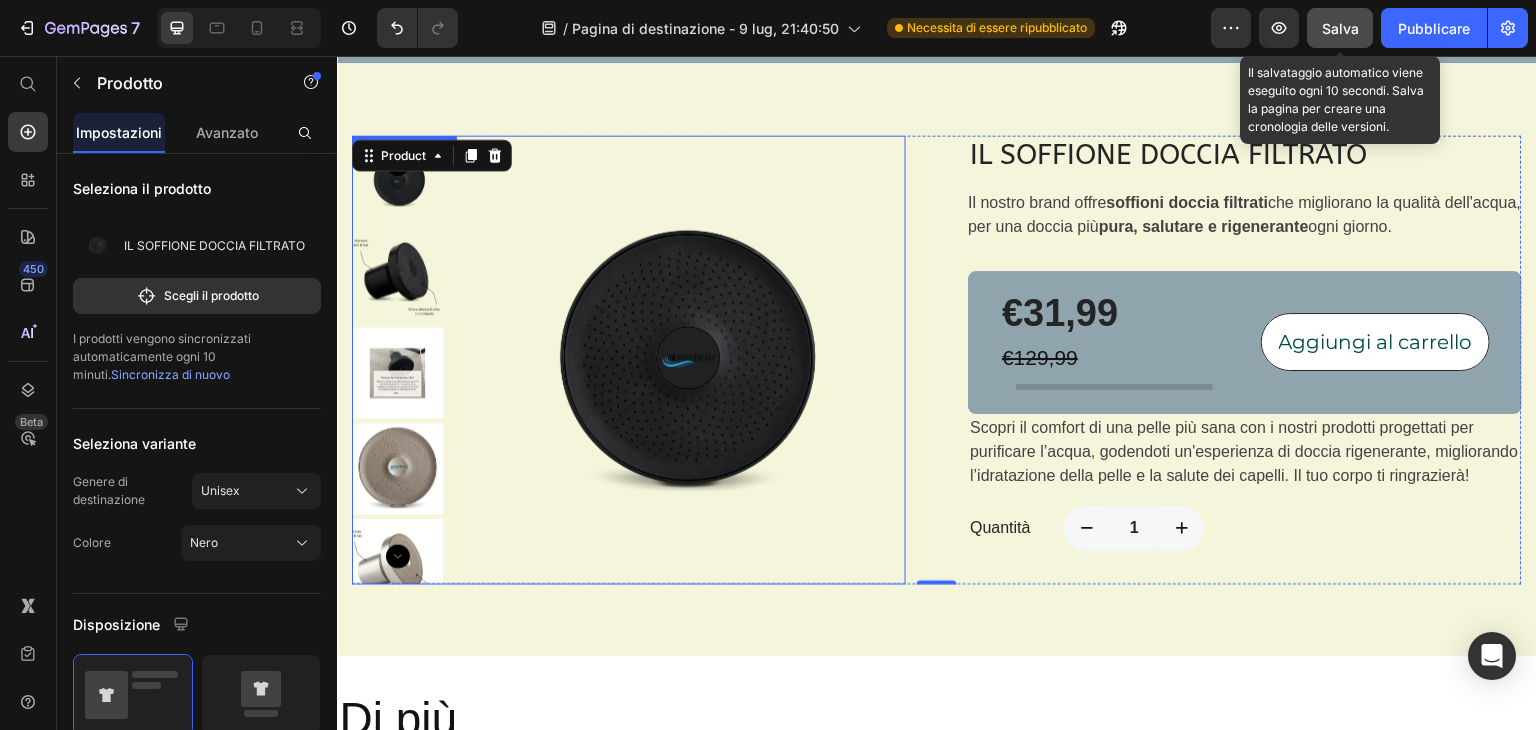 scroll, scrollTop: 1400, scrollLeft: 0, axis: vertical 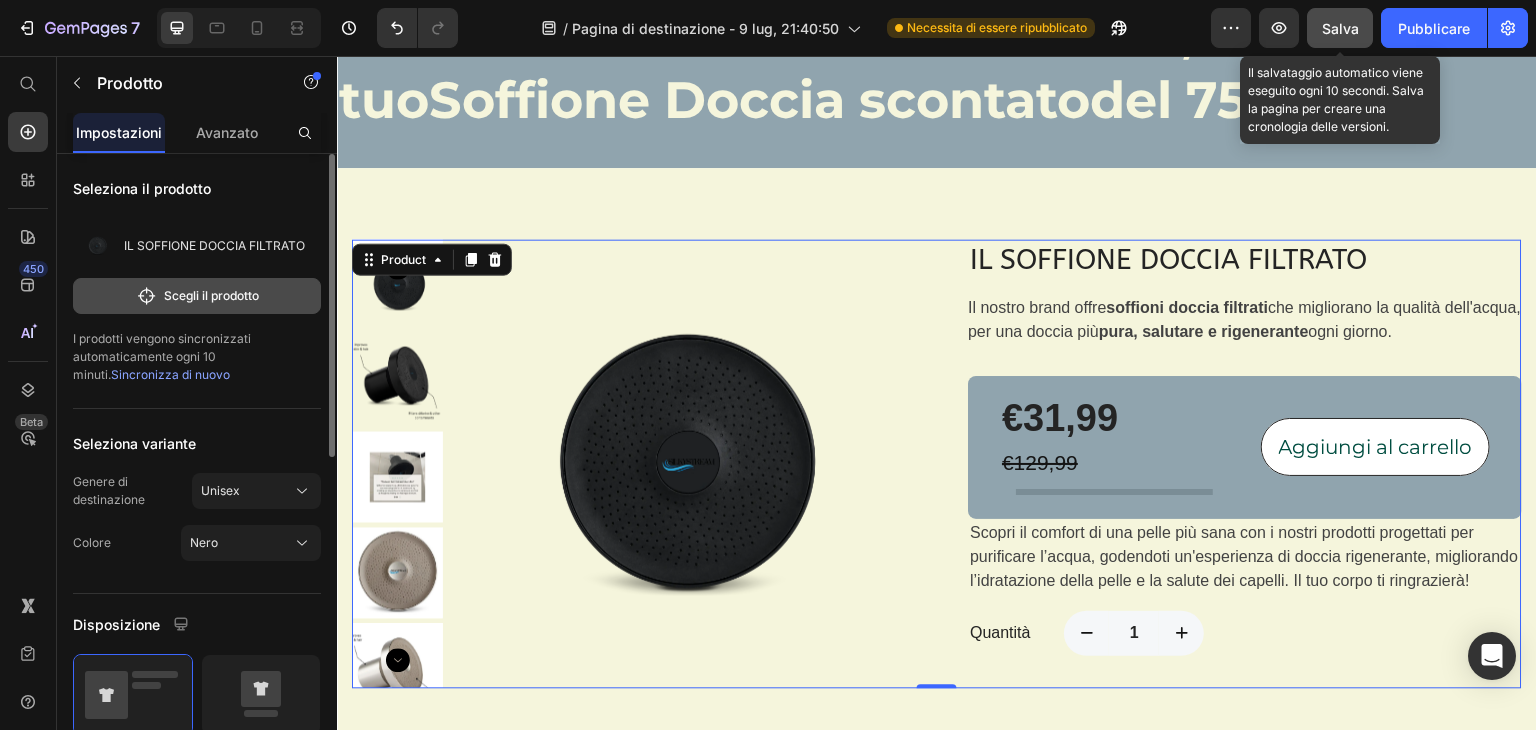 drag, startPoint x: 184, startPoint y: 291, endPoint x: 196, endPoint y: 288, distance: 12.369317 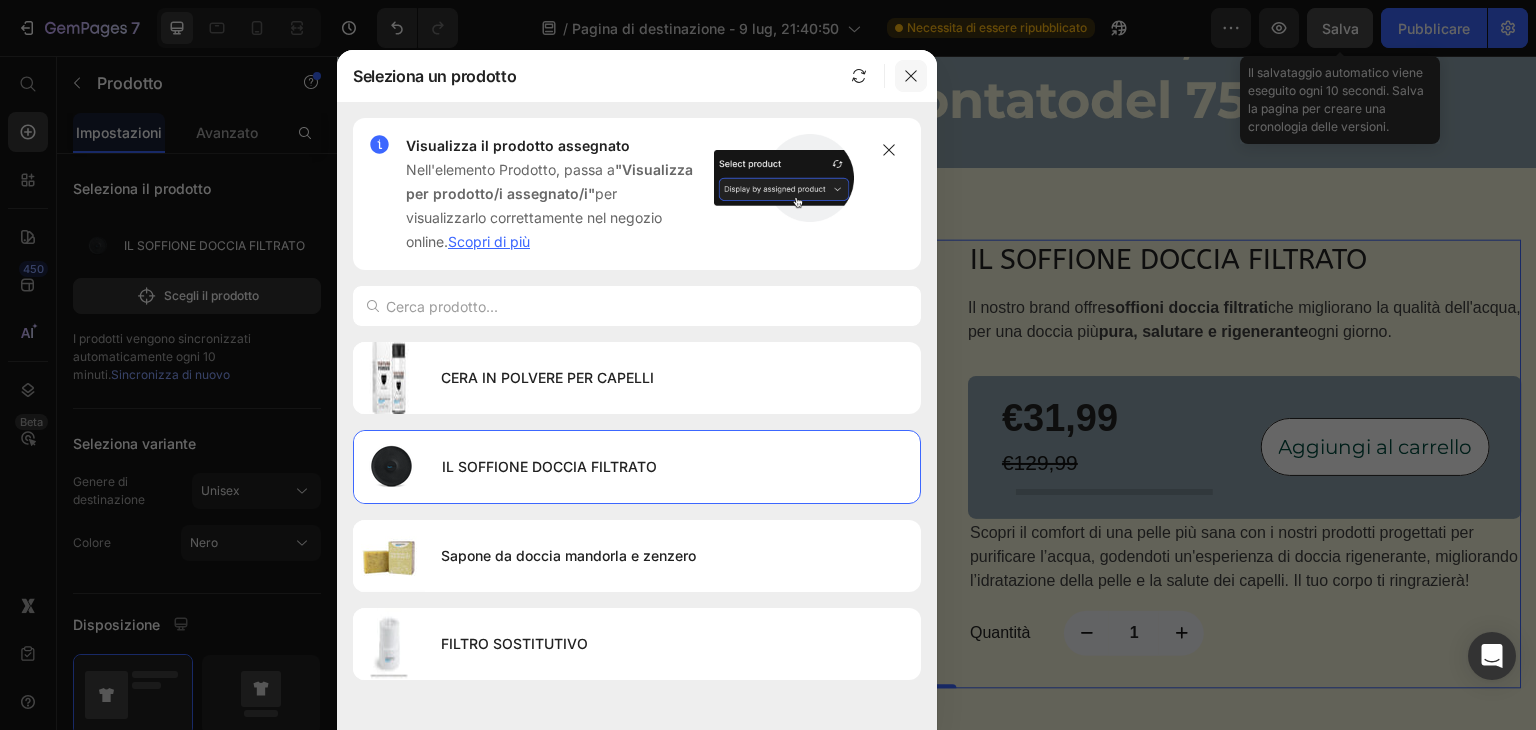 click 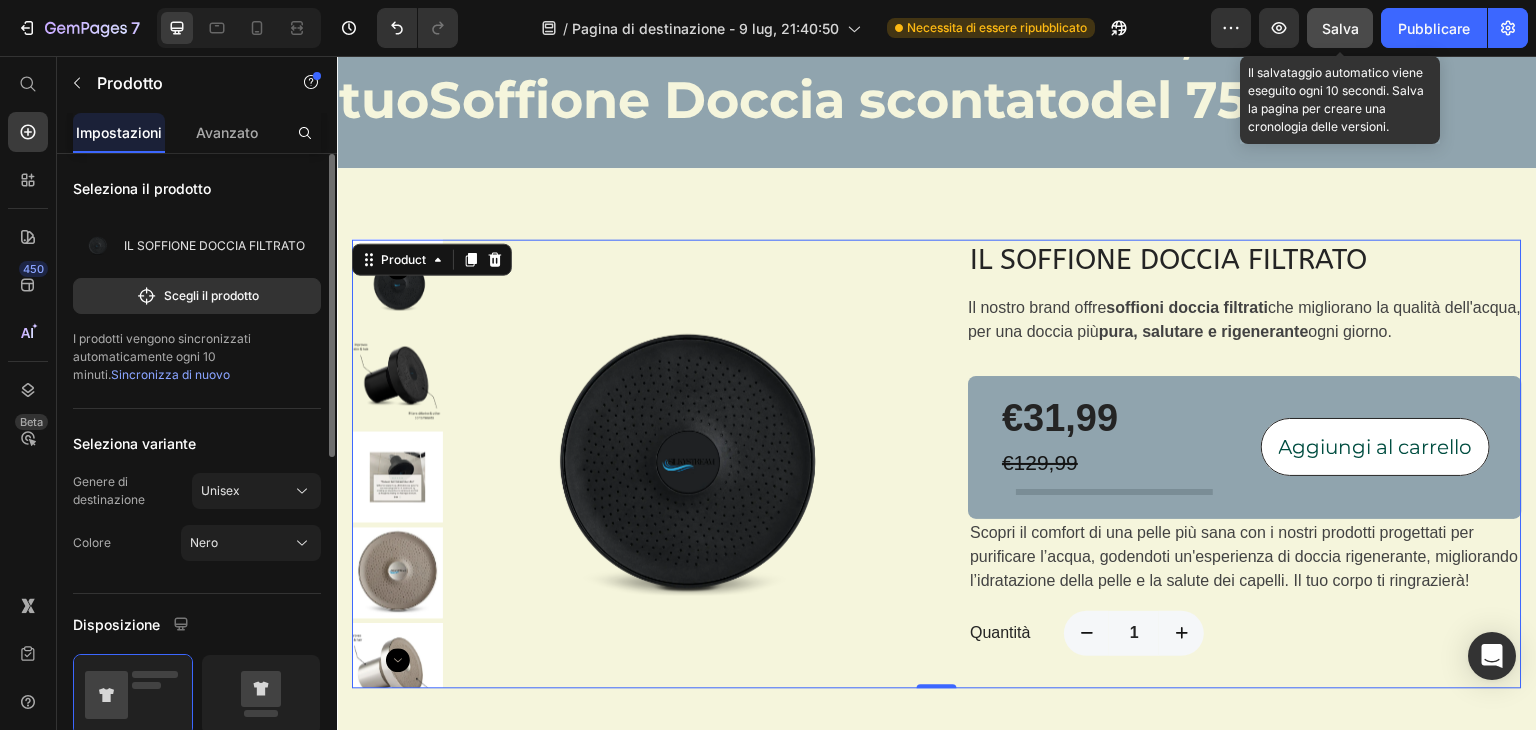 click on "Sincronizza di nuovo" at bounding box center [170, 374] 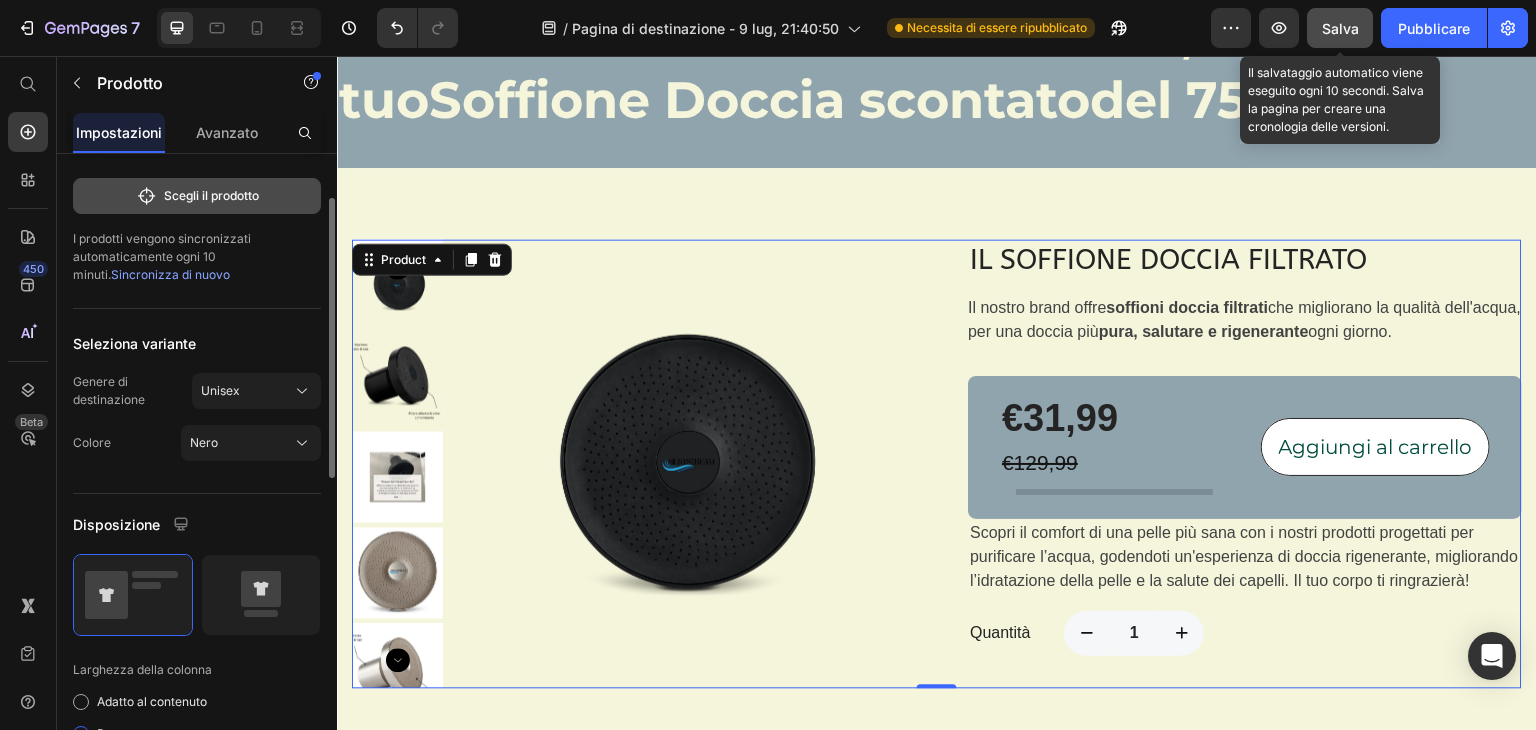 scroll, scrollTop: 200, scrollLeft: 0, axis: vertical 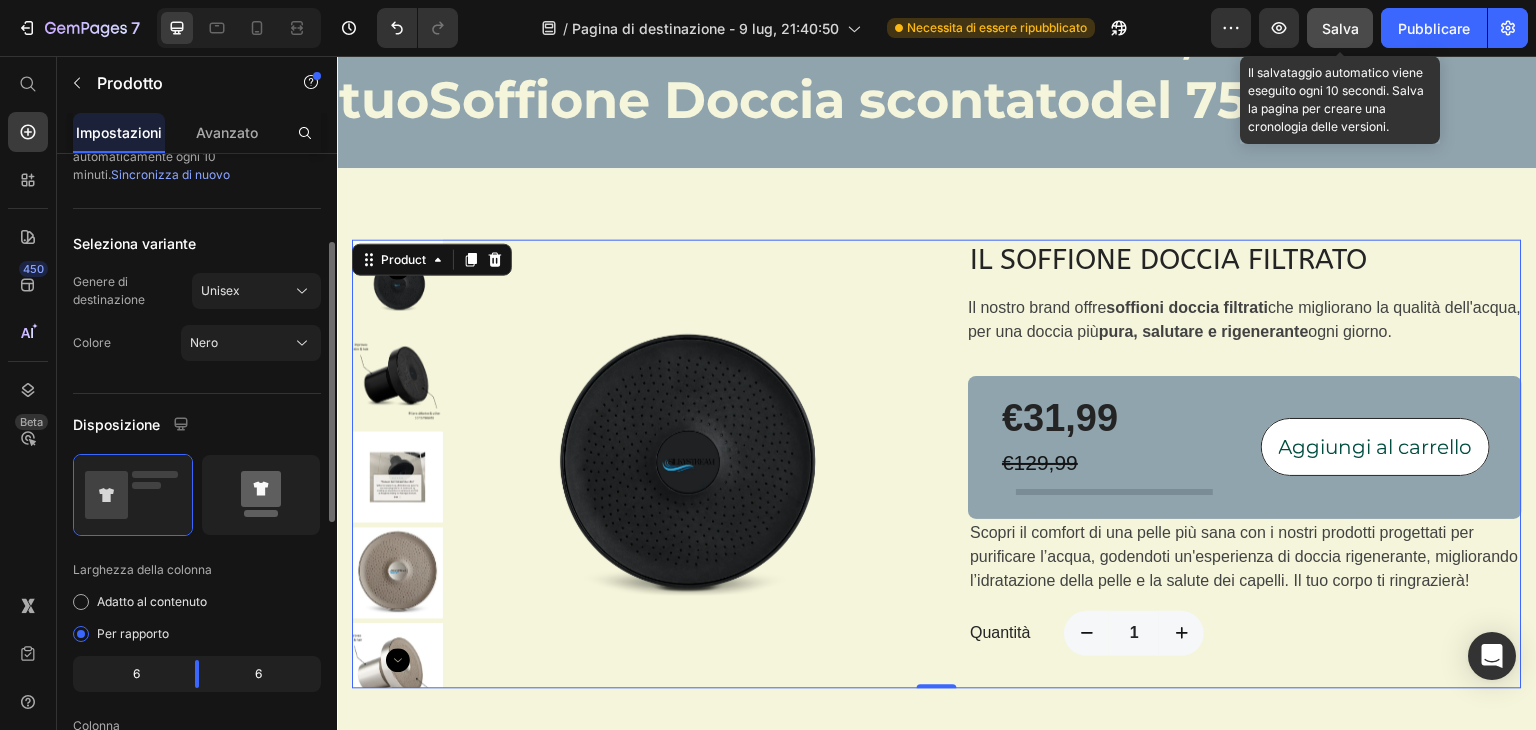 click 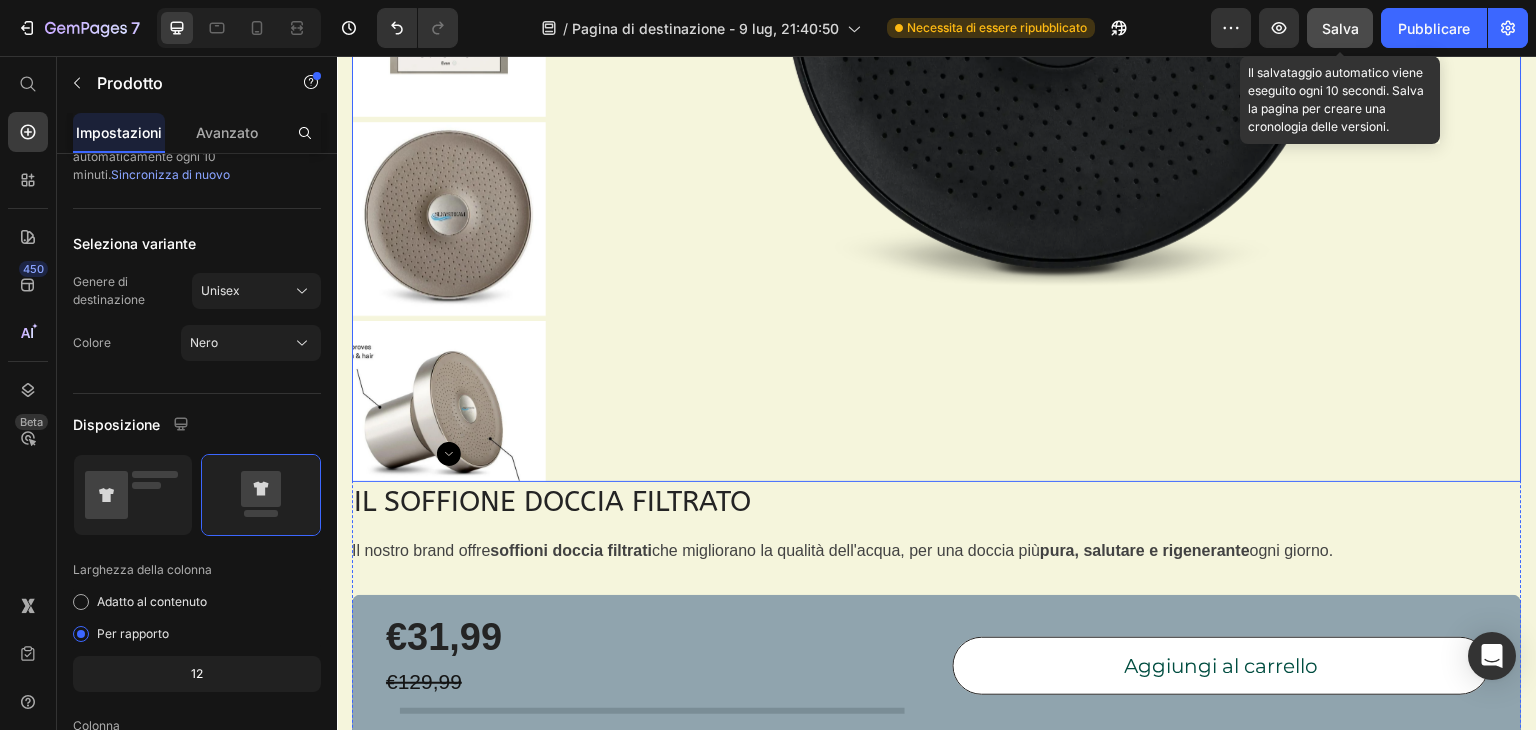scroll, scrollTop: 2100, scrollLeft: 0, axis: vertical 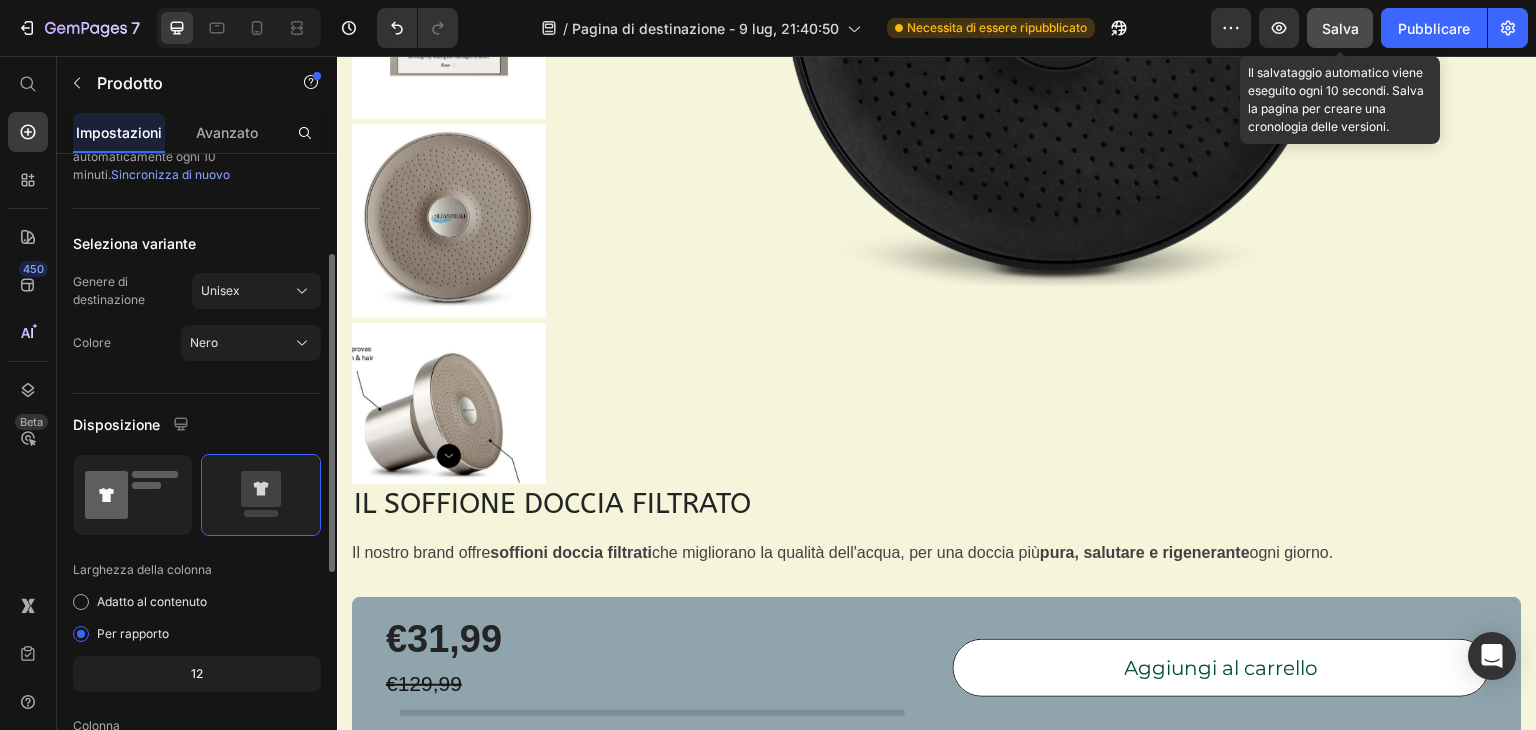 click 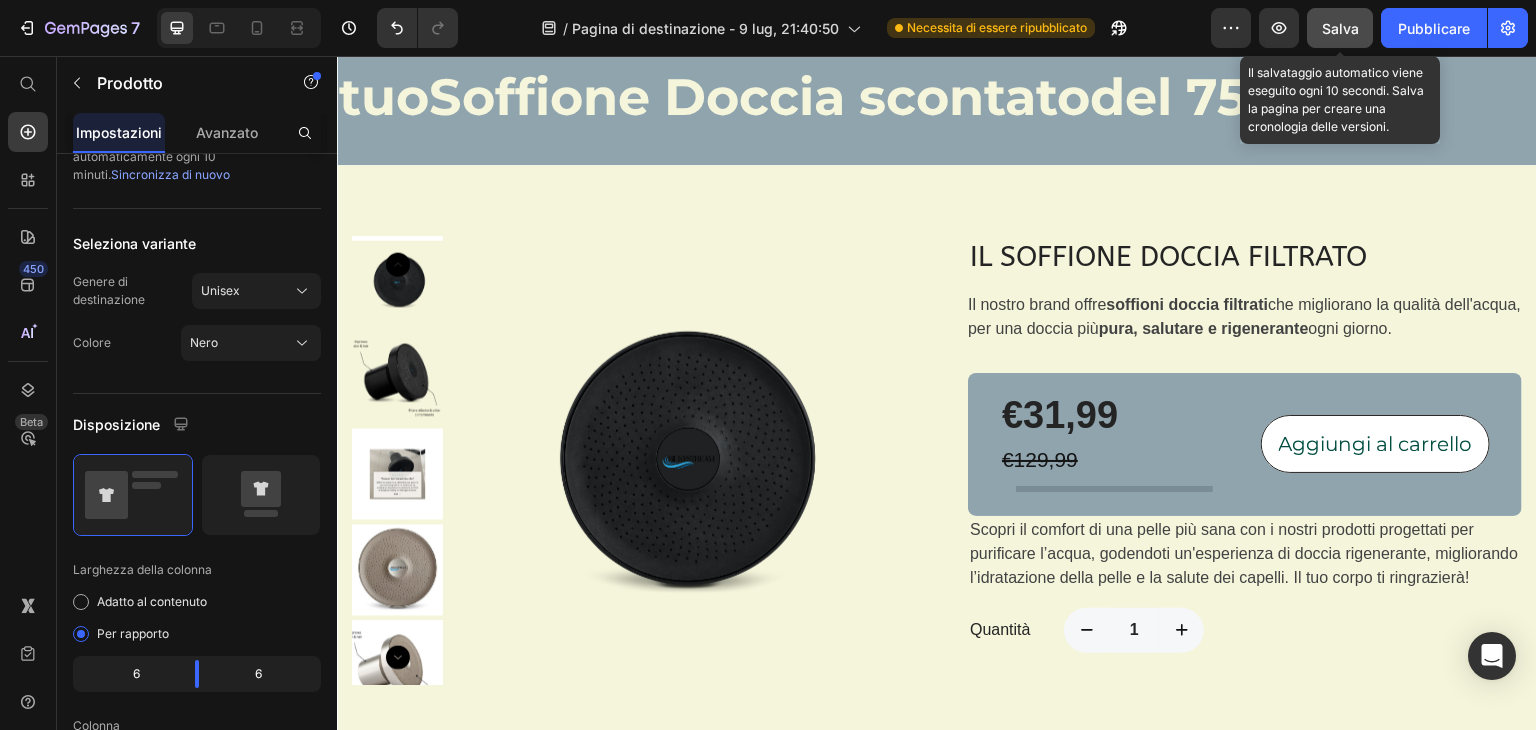 scroll, scrollTop: 1400, scrollLeft: 0, axis: vertical 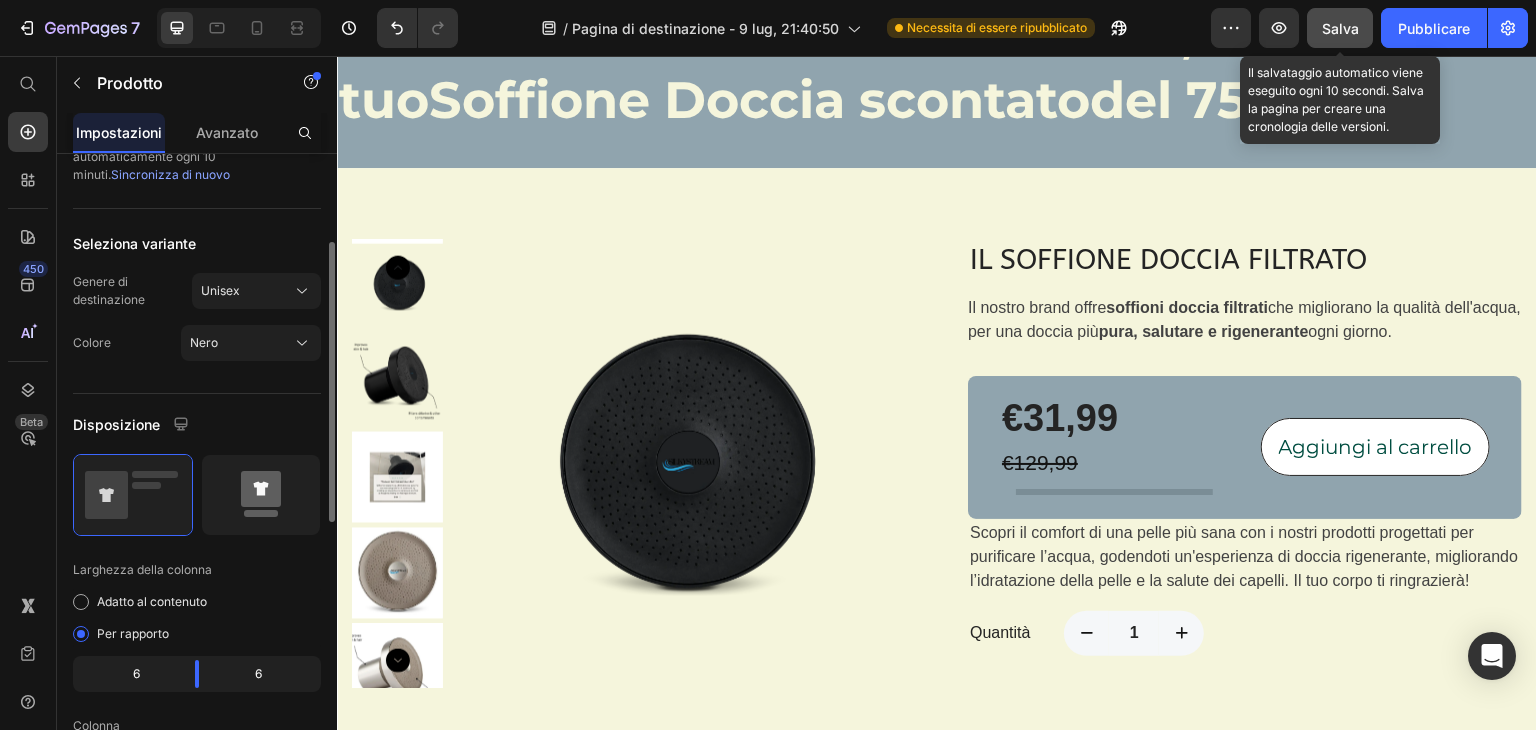 click 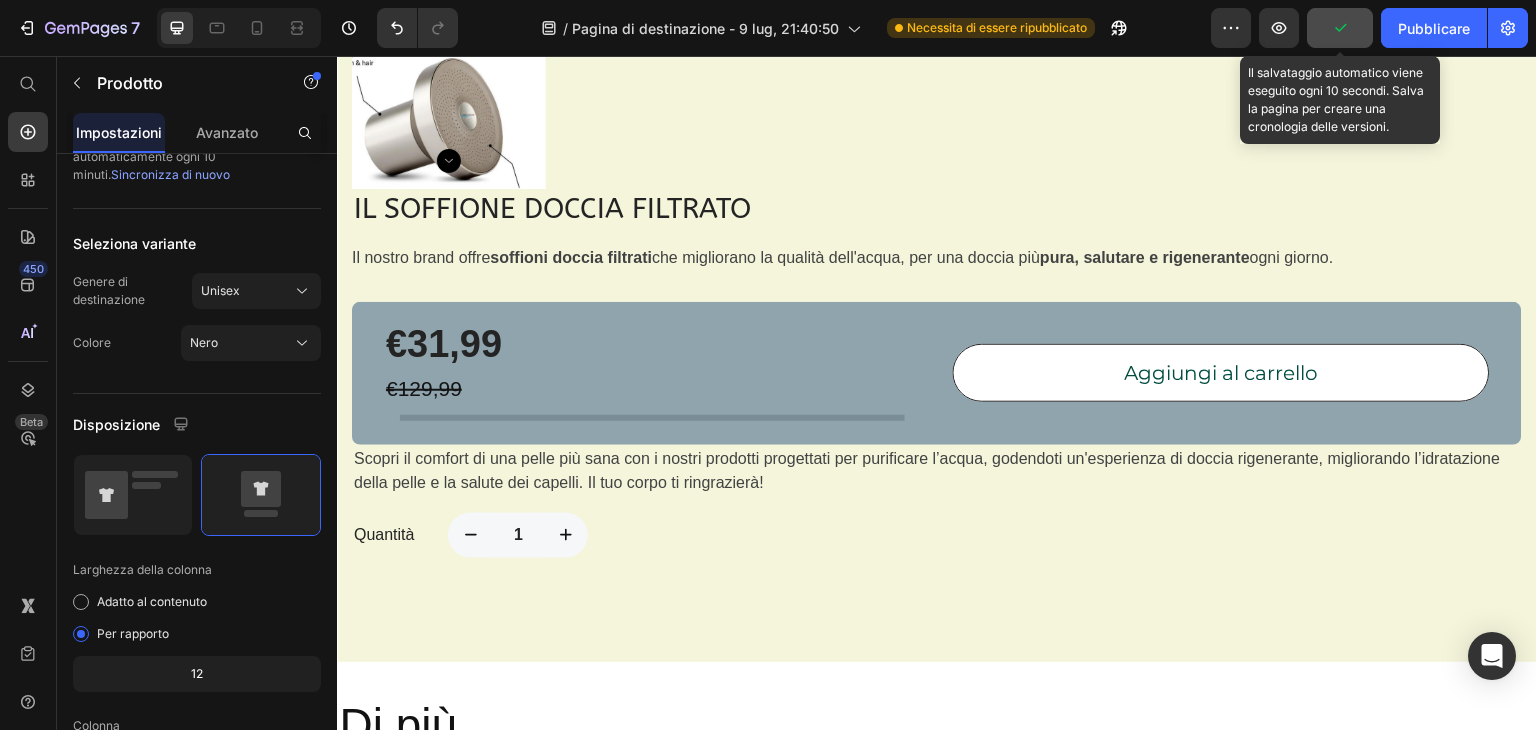 scroll, scrollTop: 2300, scrollLeft: 0, axis: vertical 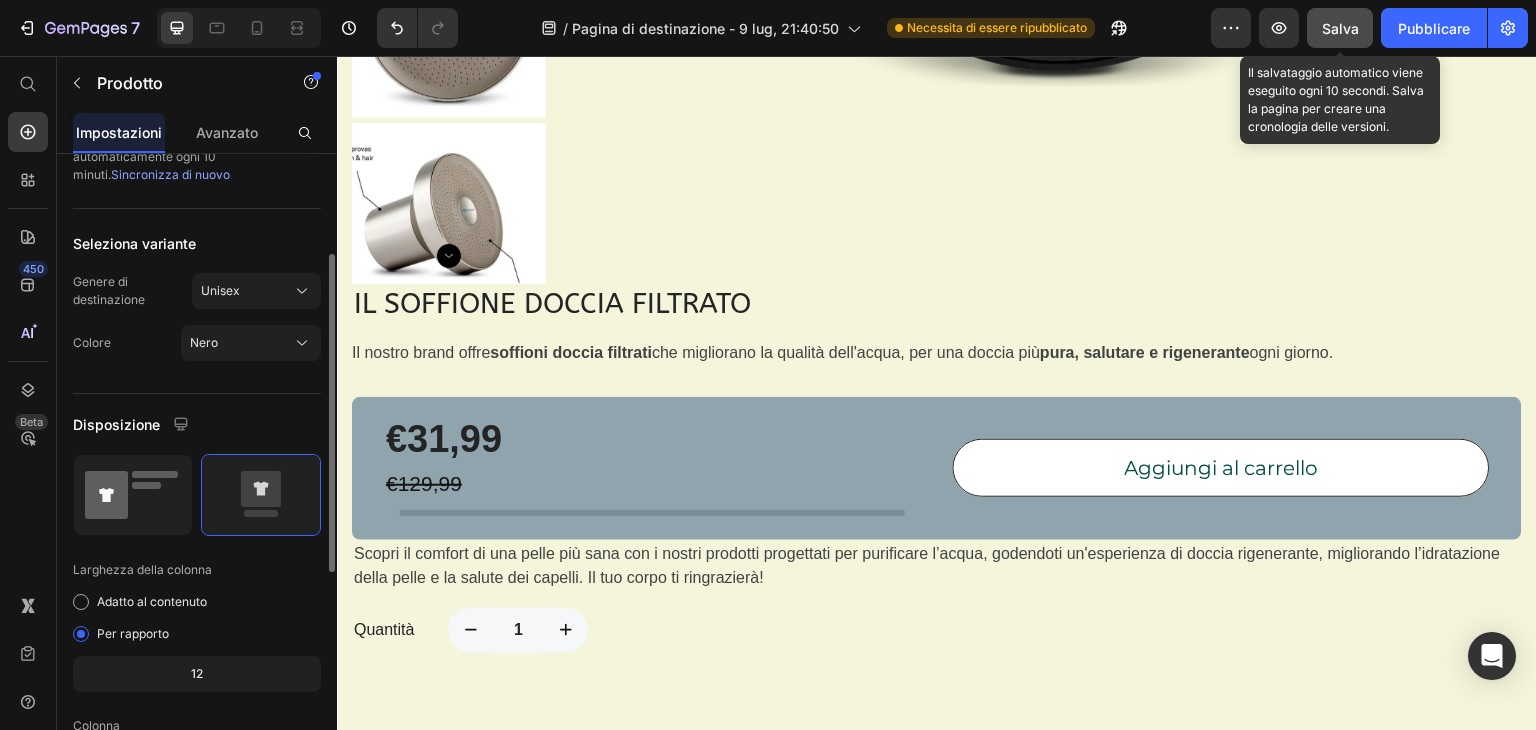 click 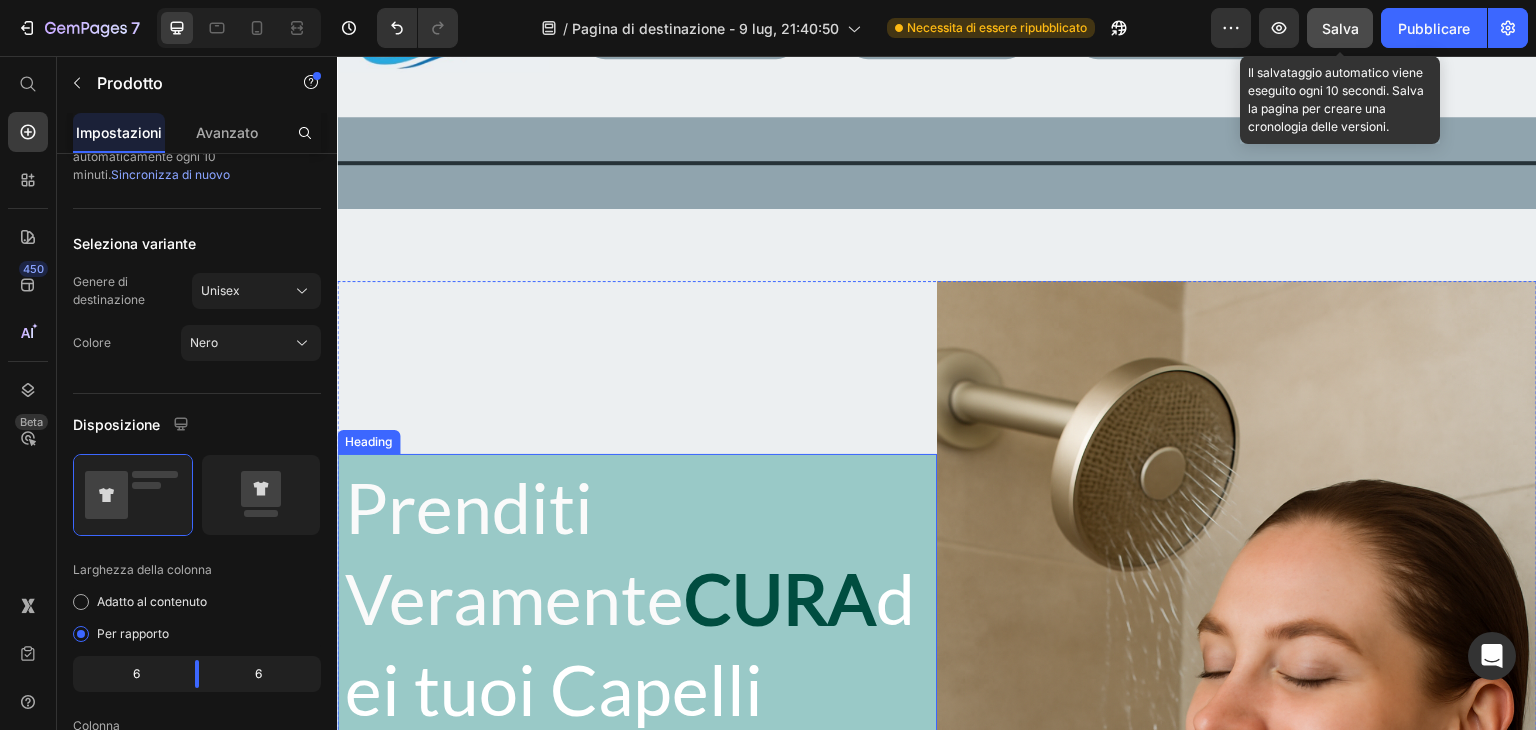 scroll, scrollTop: 0, scrollLeft: 0, axis: both 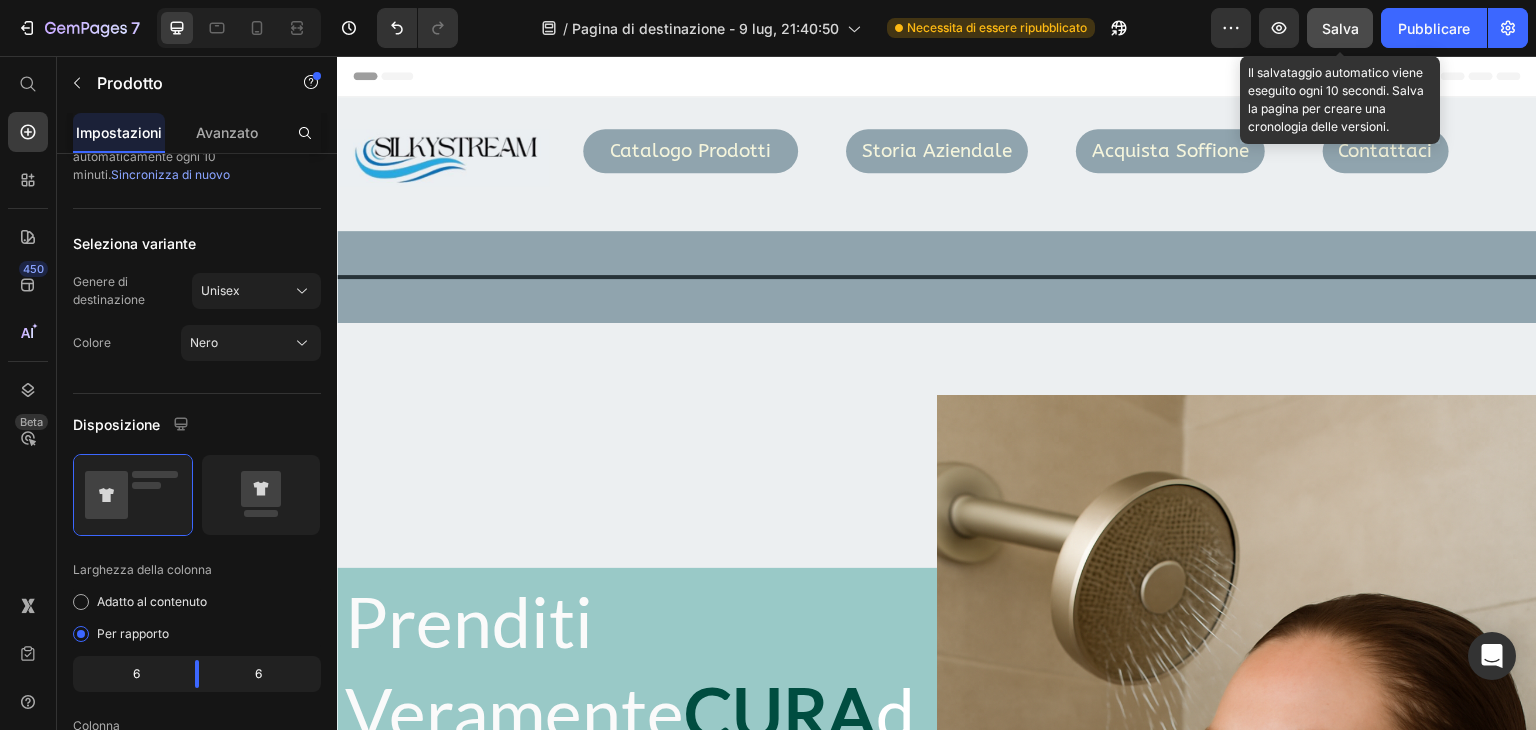 click on "Salva" at bounding box center (1340, 28) 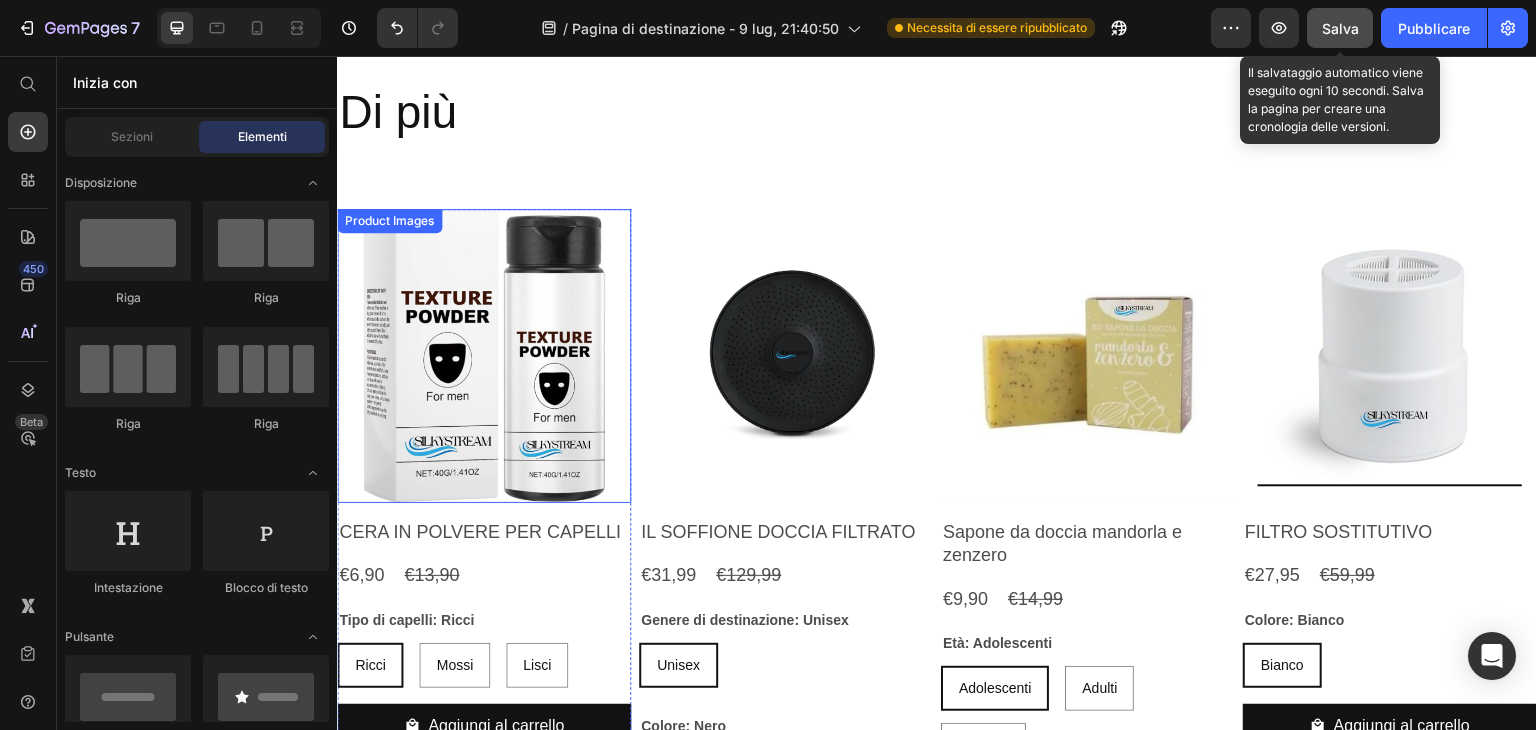 scroll, scrollTop: 2300, scrollLeft: 0, axis: vertical 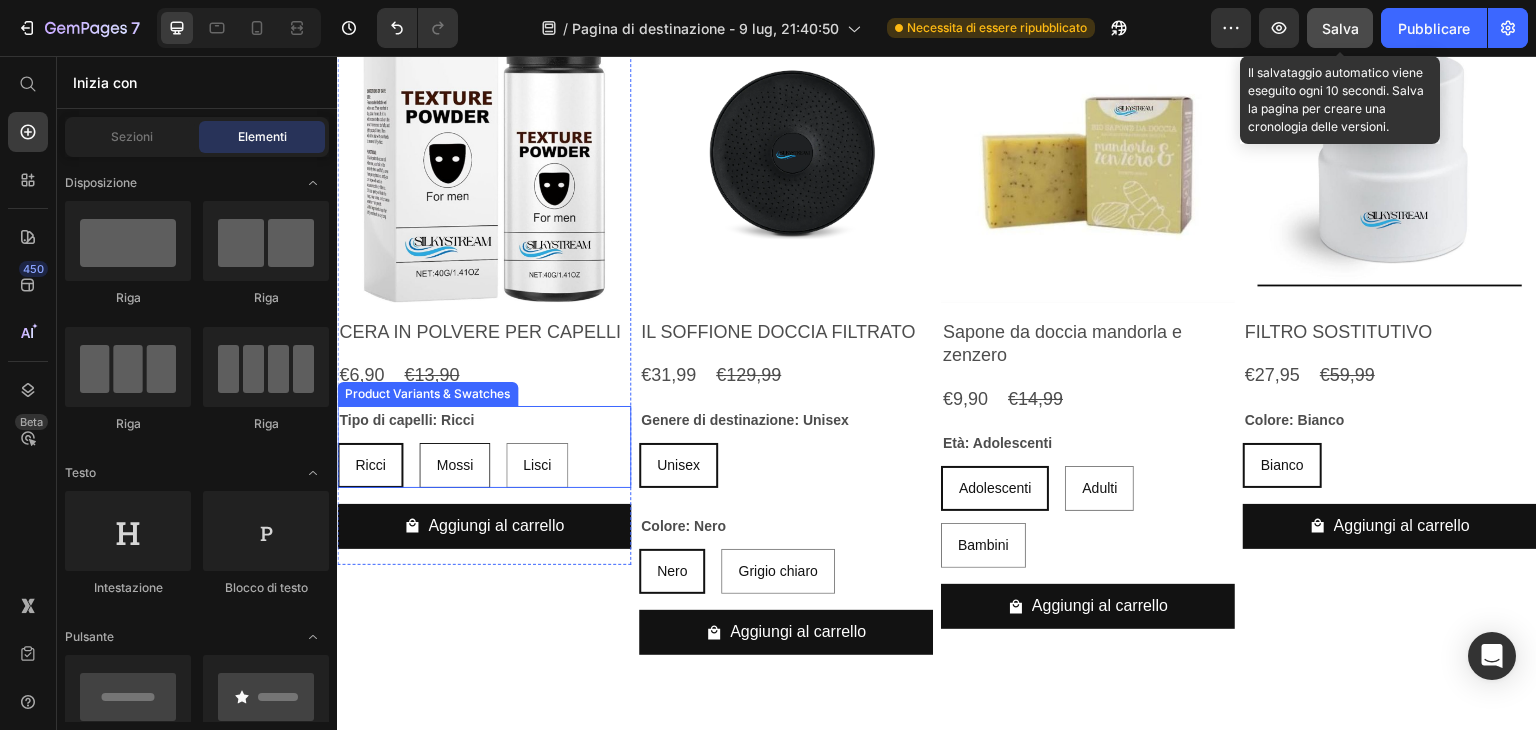click on "Mossi" at bounding box center (454, 465) 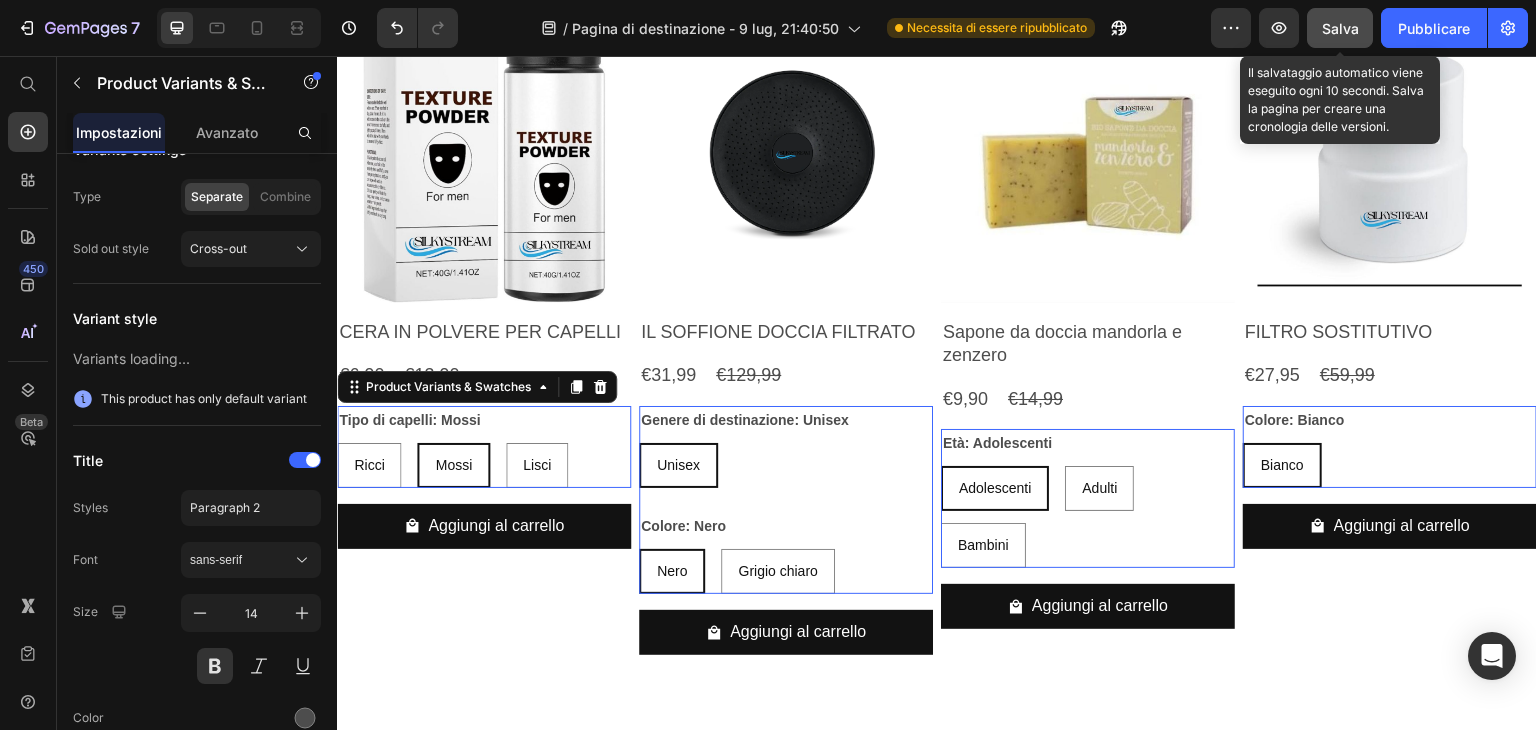 scroll, scrollTop: 0, scrollLeft: 0, axis: both 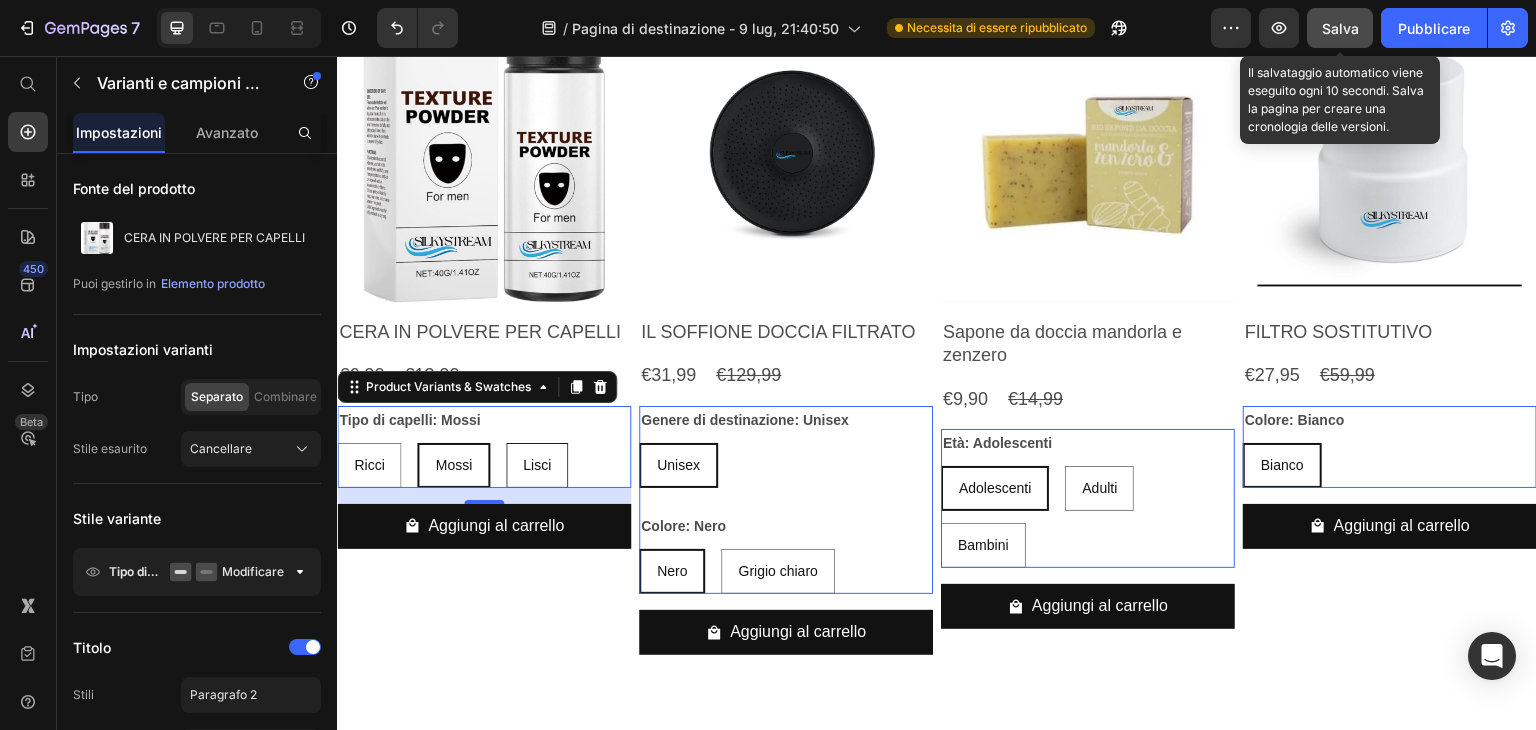click on "Lisci" at bounding box center [537, 465] 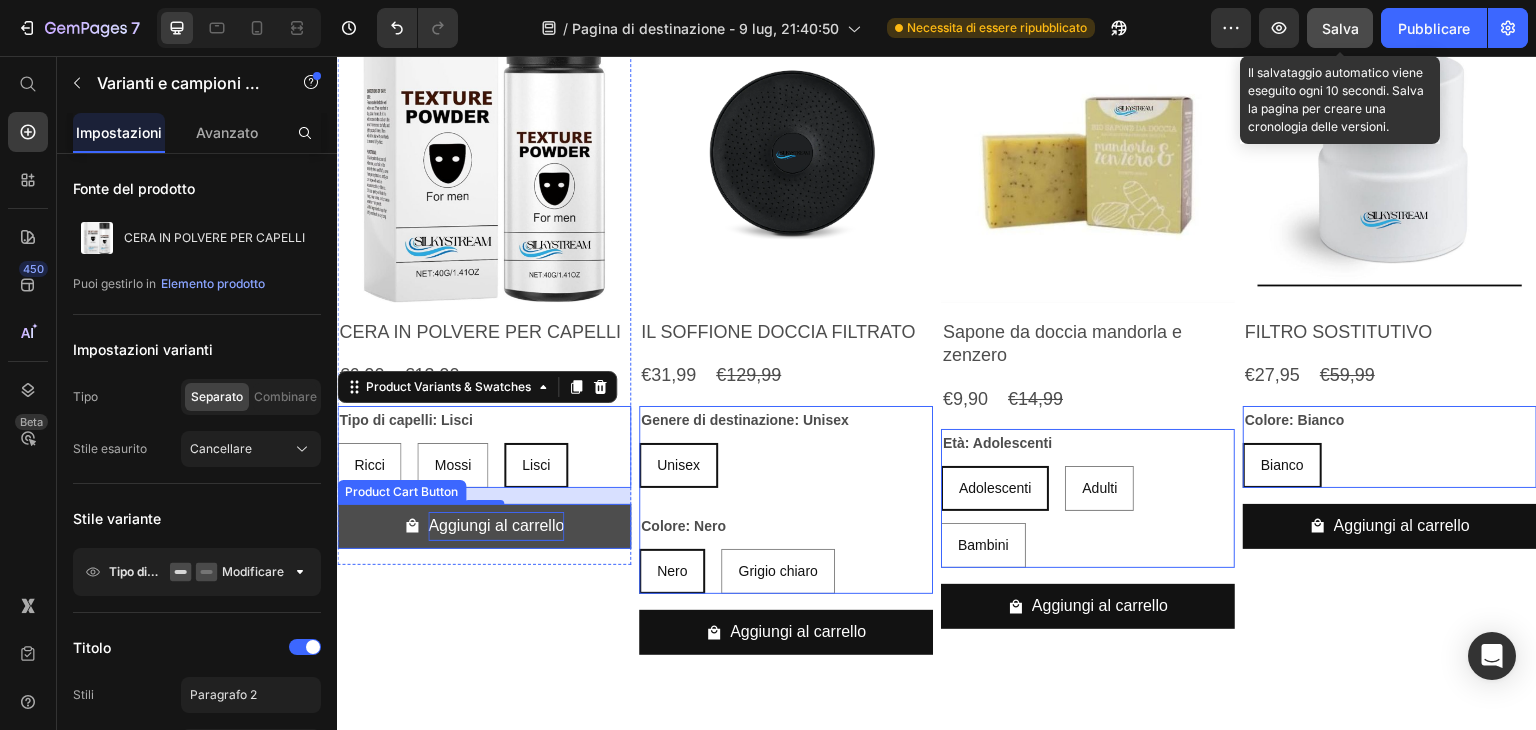 click on "Aggiungi al carrello" at bounding box center [484, 526] 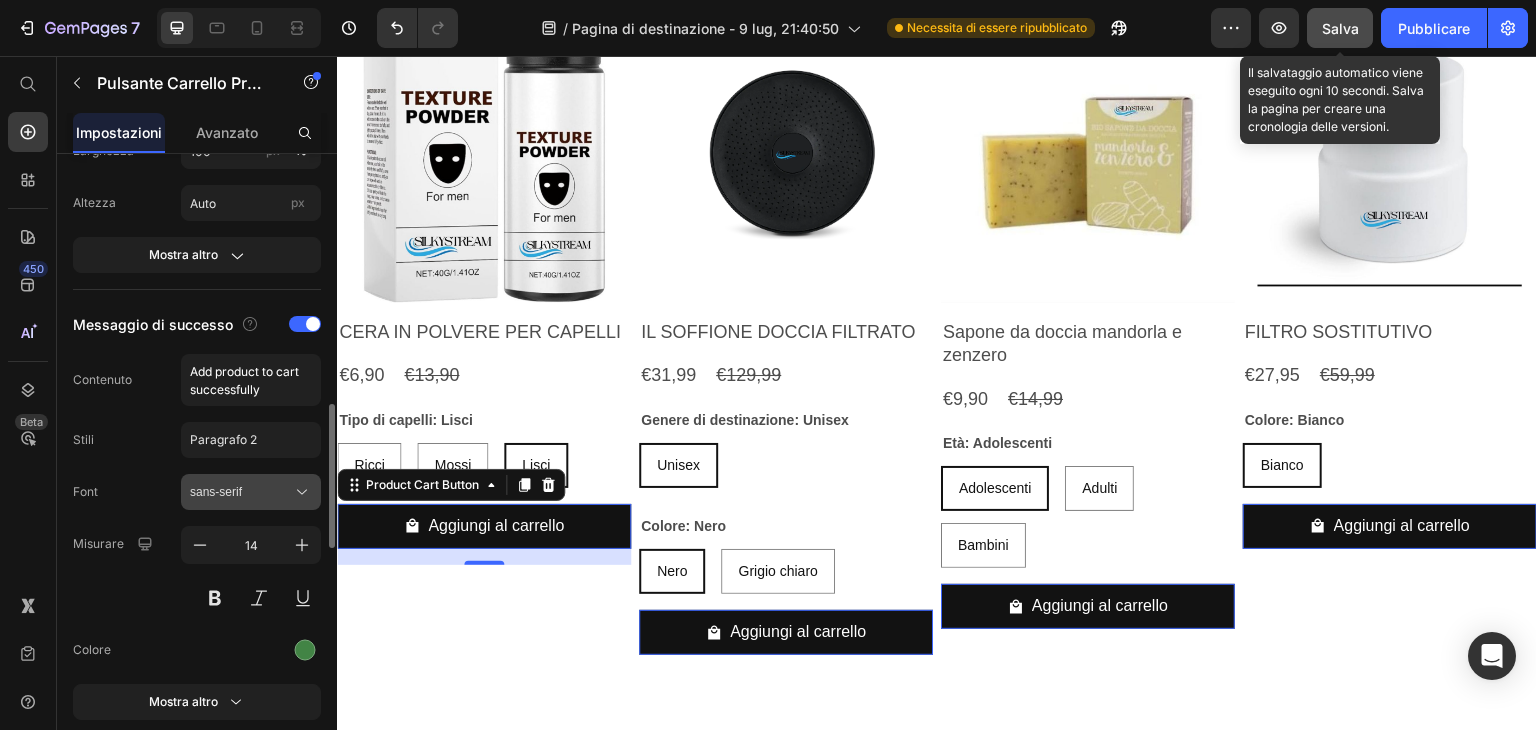 scroll, scrollTop: 1300, scrollLeft: 0, axis: vertical 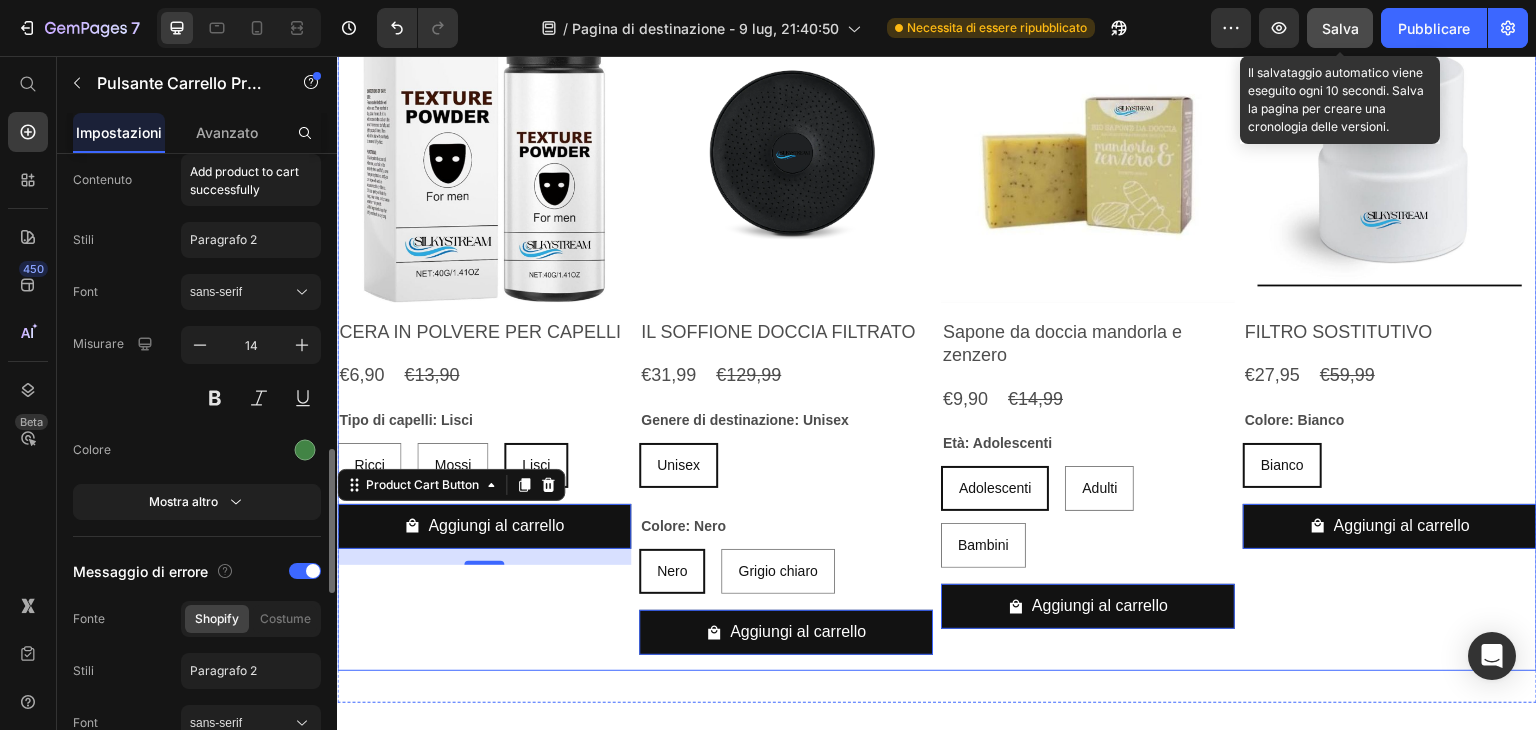 drag, startPoint x: 524, startPoint y: 643, endPoint x: 550, endPoint y: 571, distance: 76.55064 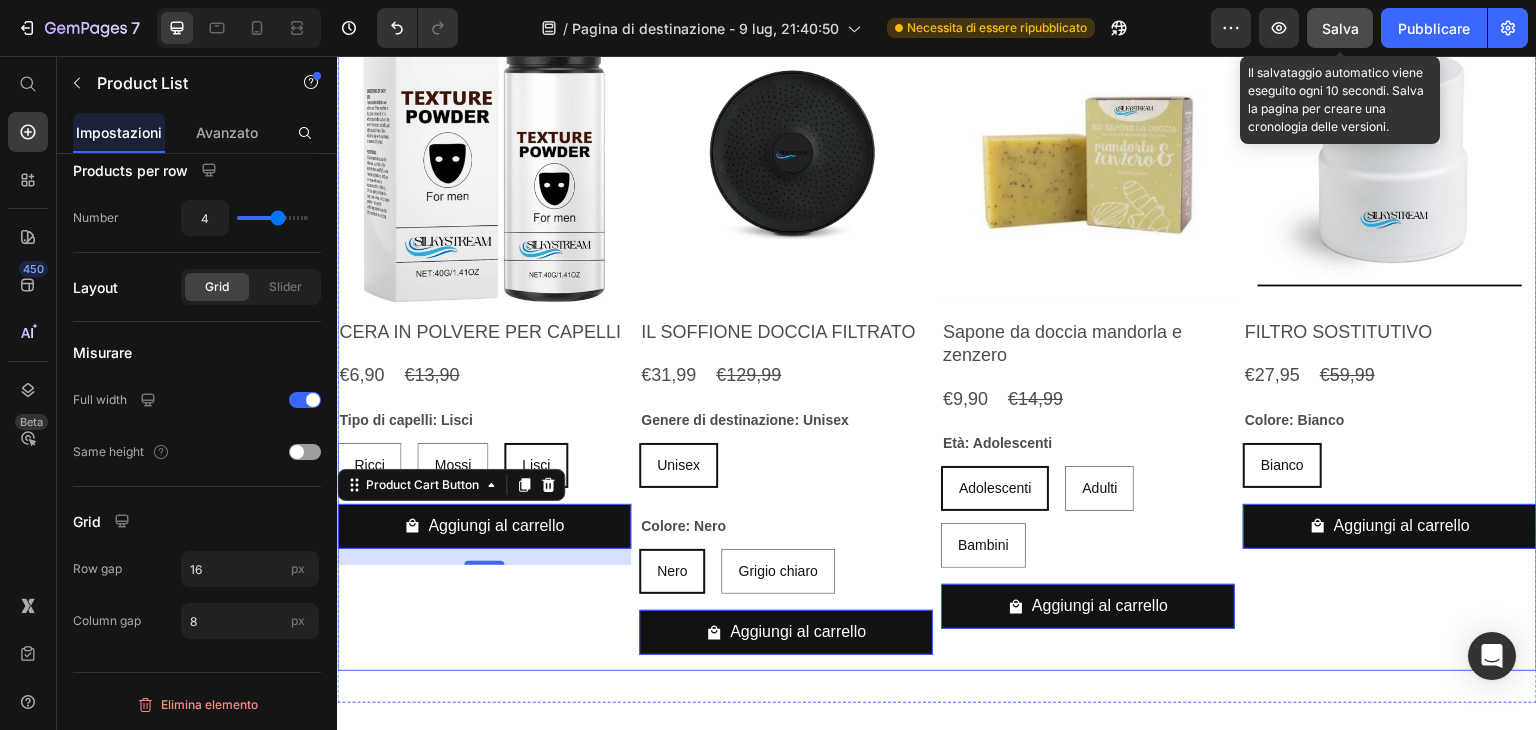 scroll, scrollTop: 0, scrollLeft: 0, axis: both 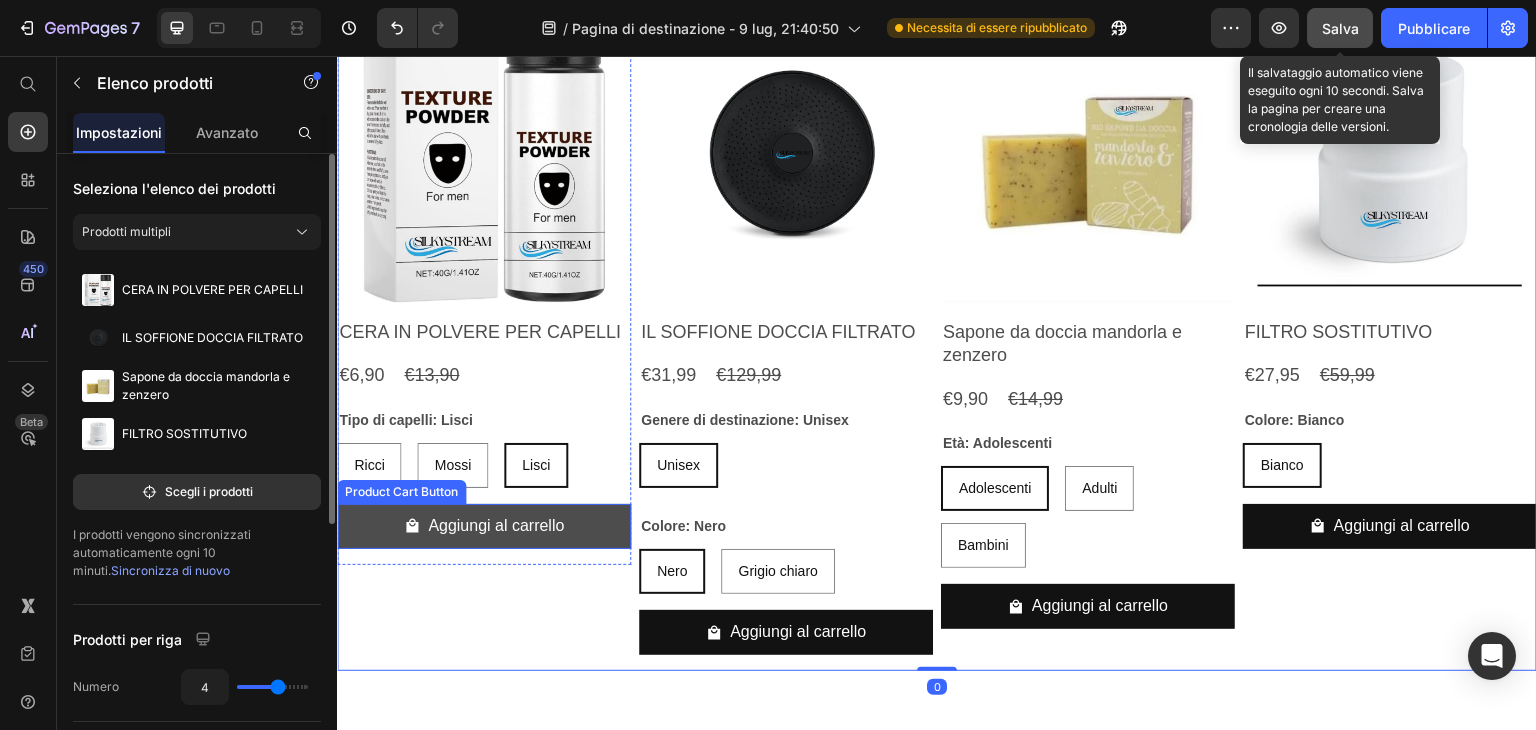 click on "Aggiungi al carrello" at bounding box center (484, 526) 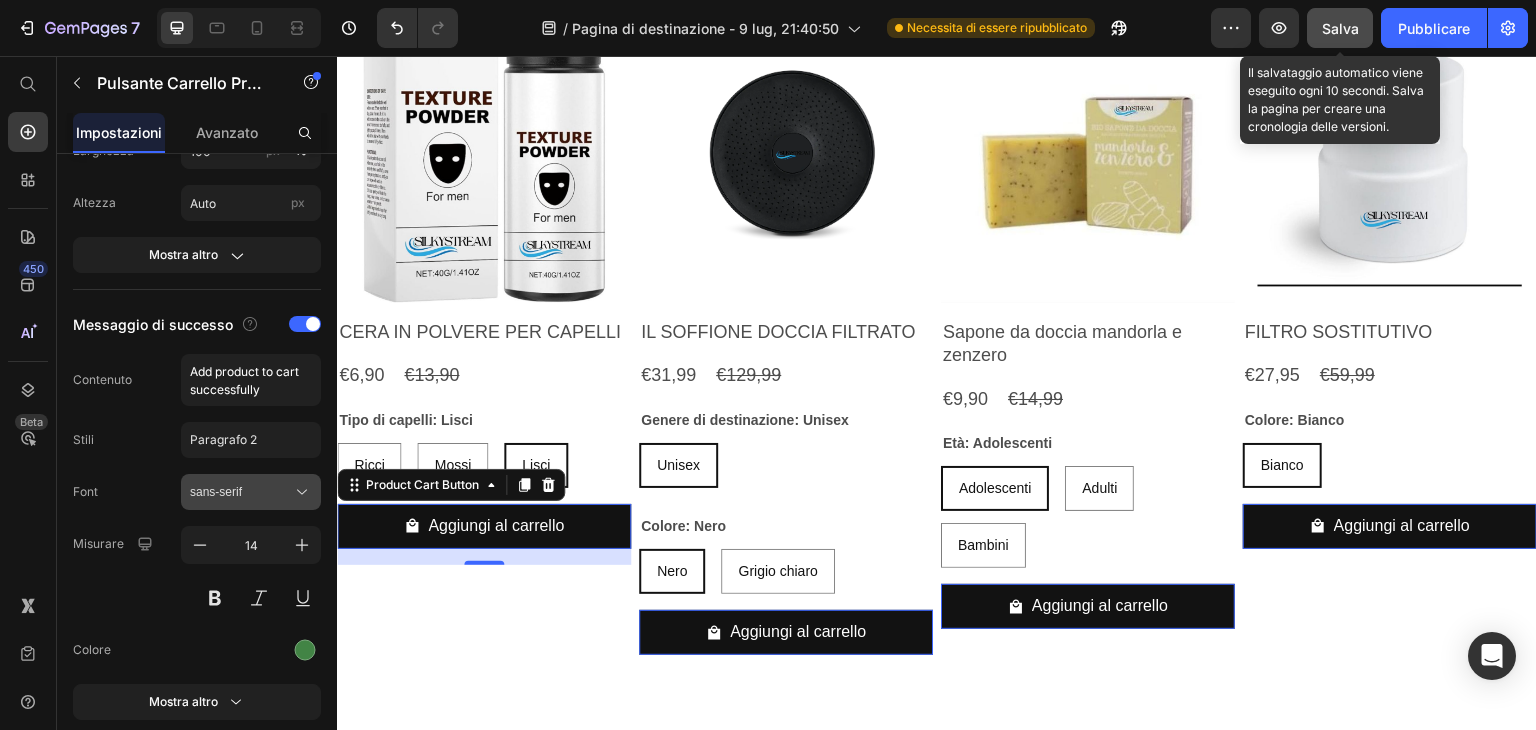 scroll, scrollTop: 1400, scrollLeft: 0, axis: vertical 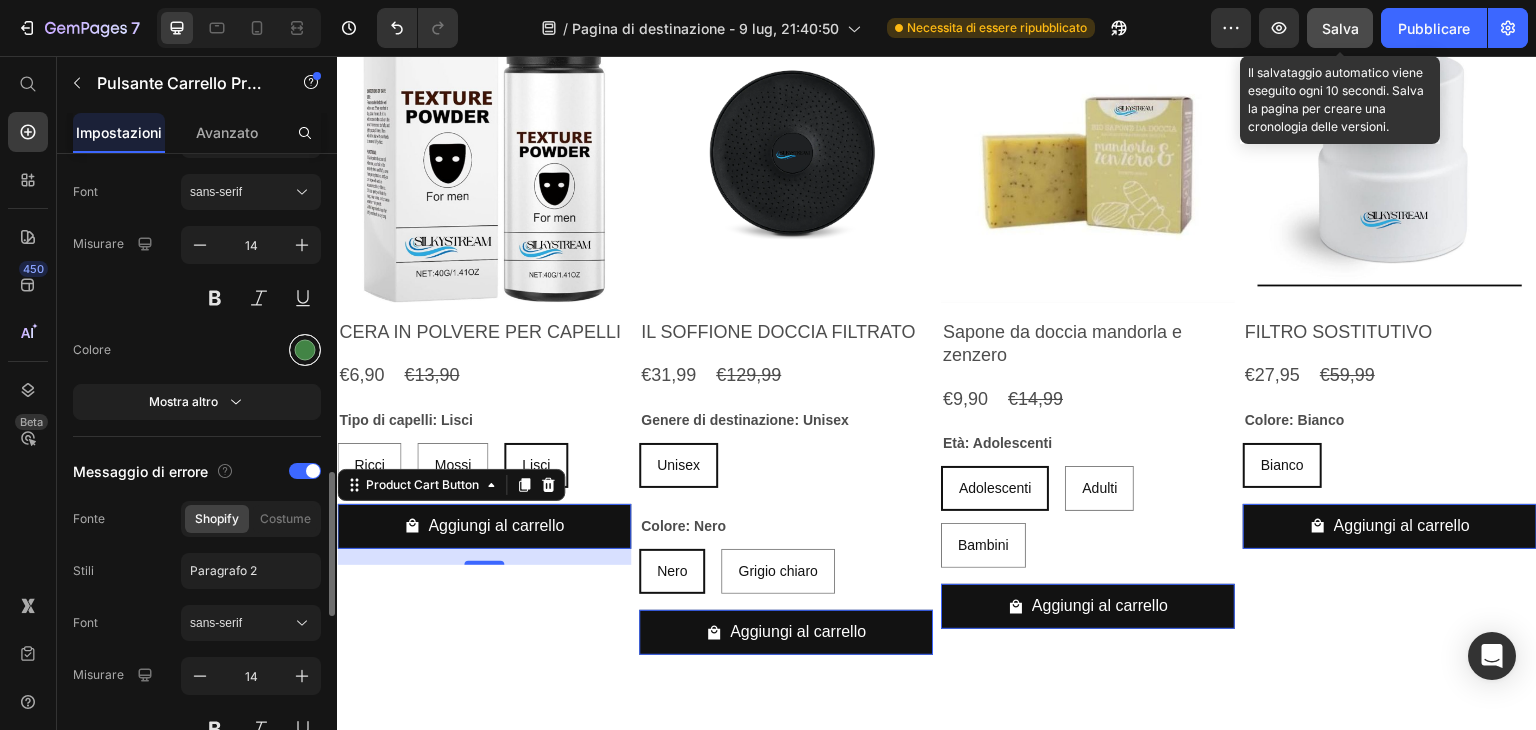click at bounding box center [305, 350] 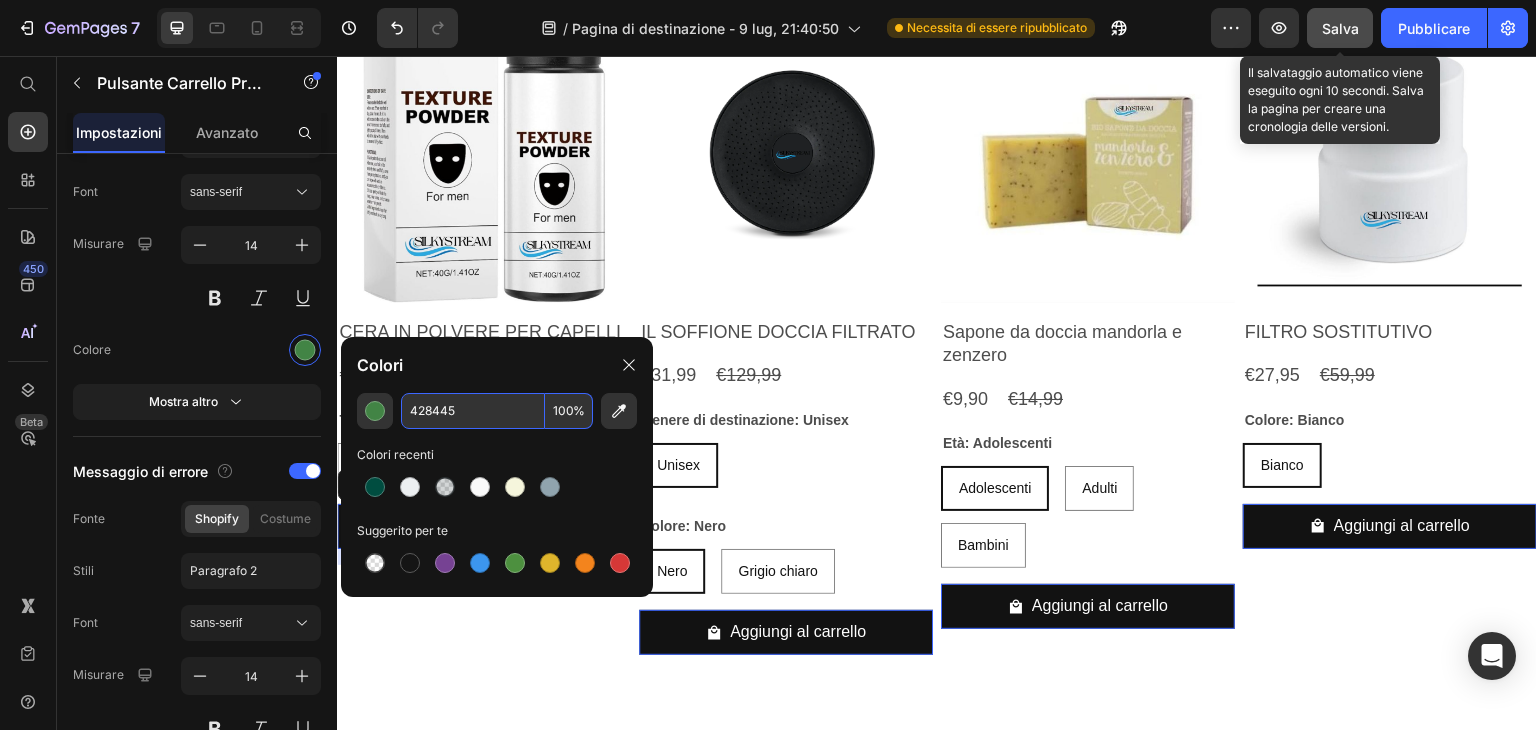 paste on "004D40" 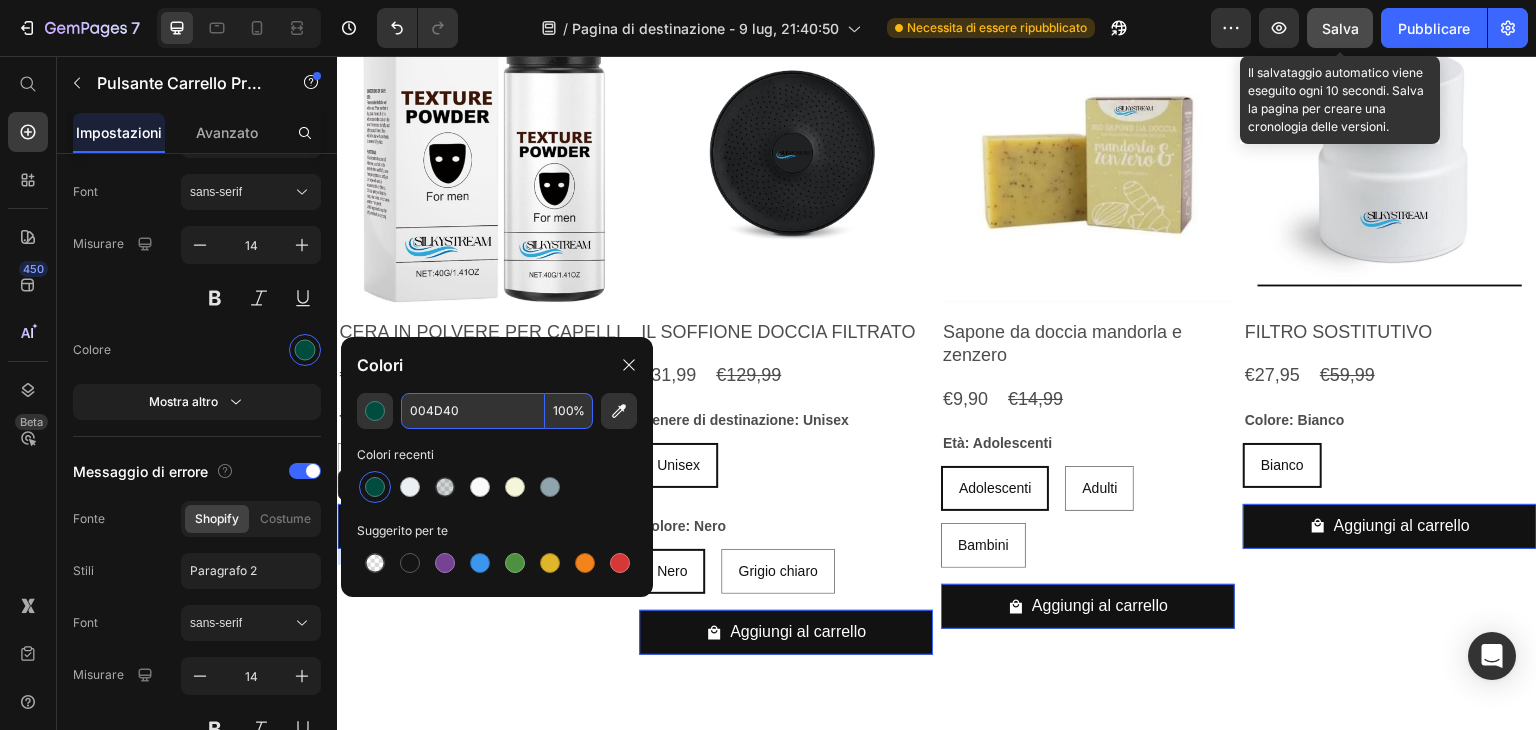 type on "004D40" 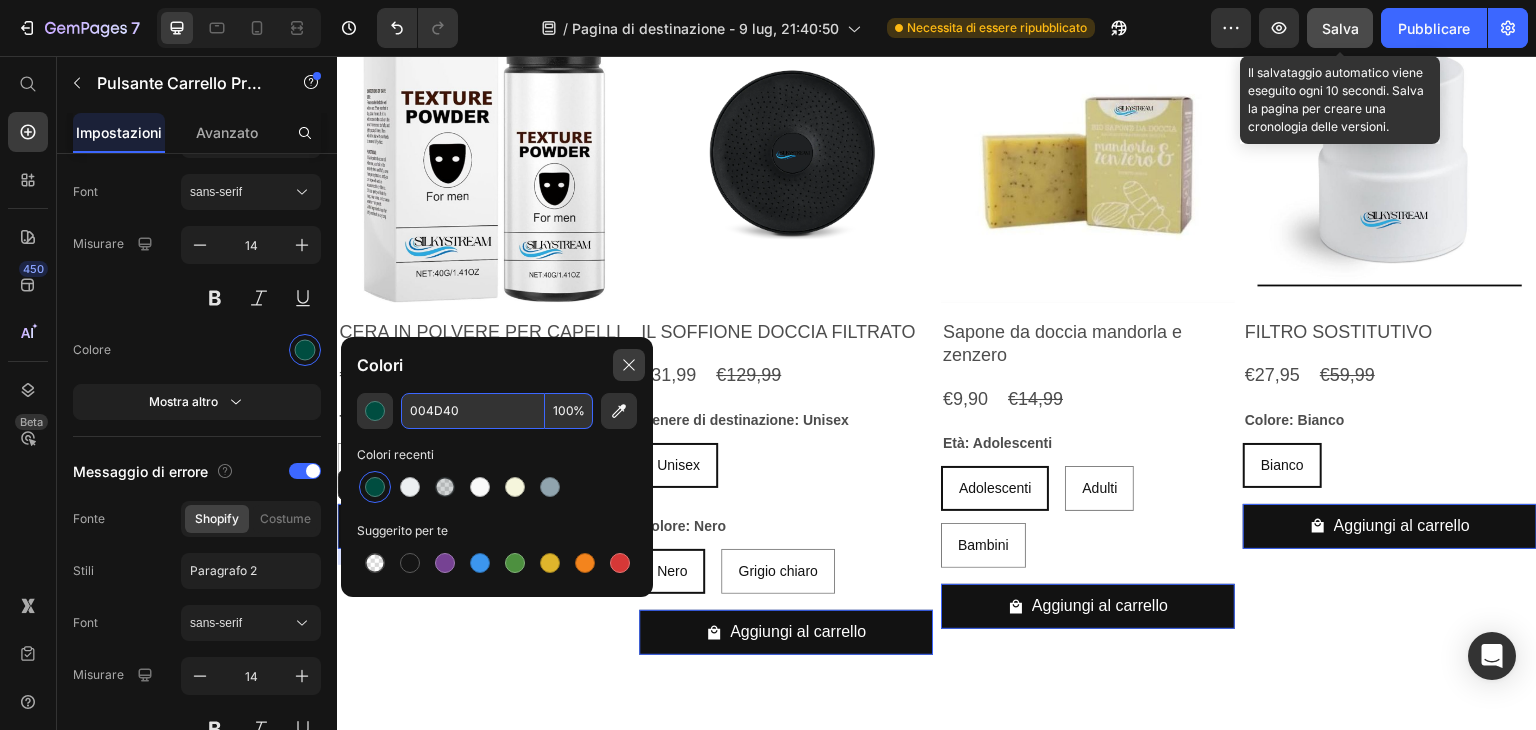 click at bounding box center (629, 365) 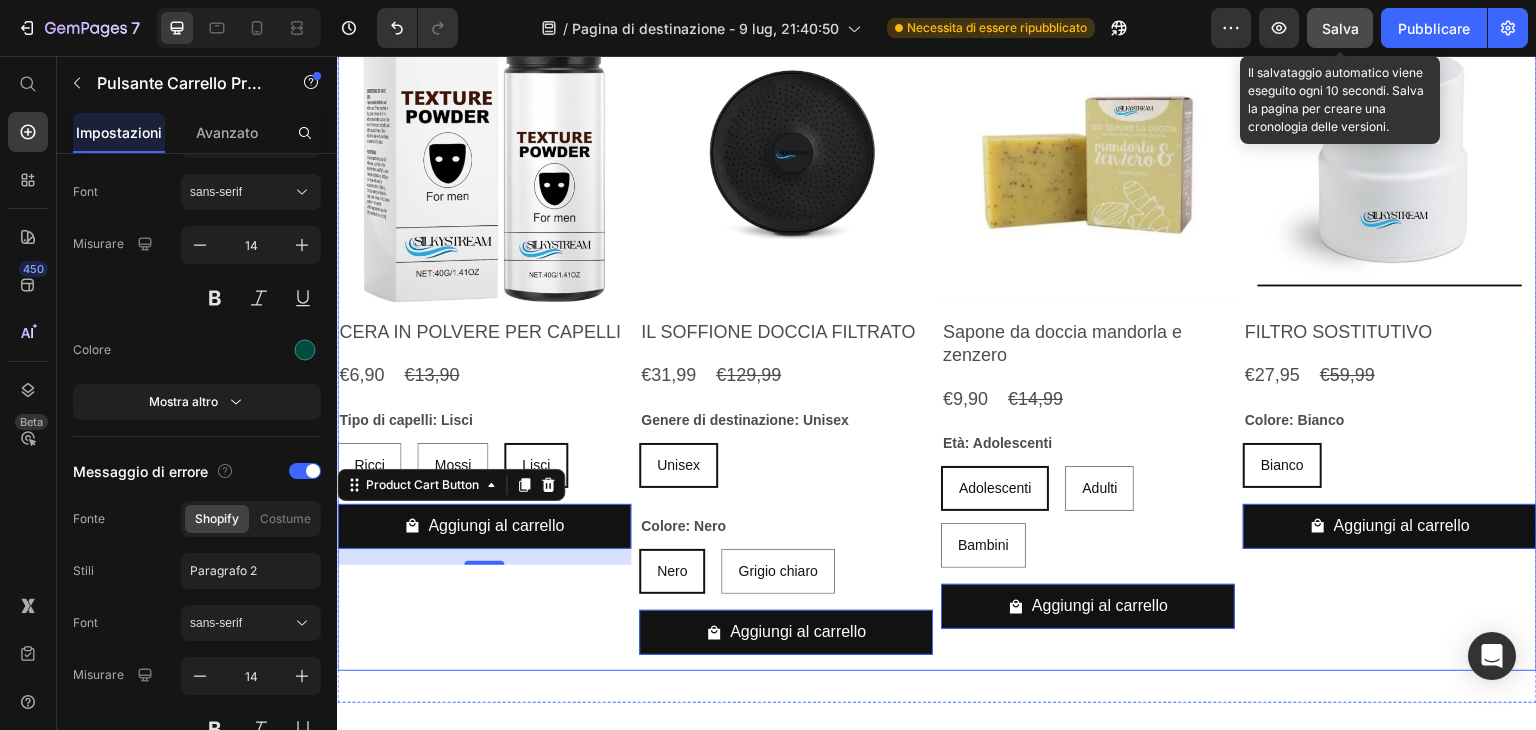 click on "Product Images CERA IN POLVERE PER CAPELLI Product Title €6,90 Product Price €13,90 Product Price Row Tipo di capelli: Lisci Ricci Ricci Ricci Mossi Mossi Mossi Lisci Lisci Lisci Product Variants & Swatches Aggiungi al carrello Product Cart Button   16 Row" at bounding box center [484, 340] 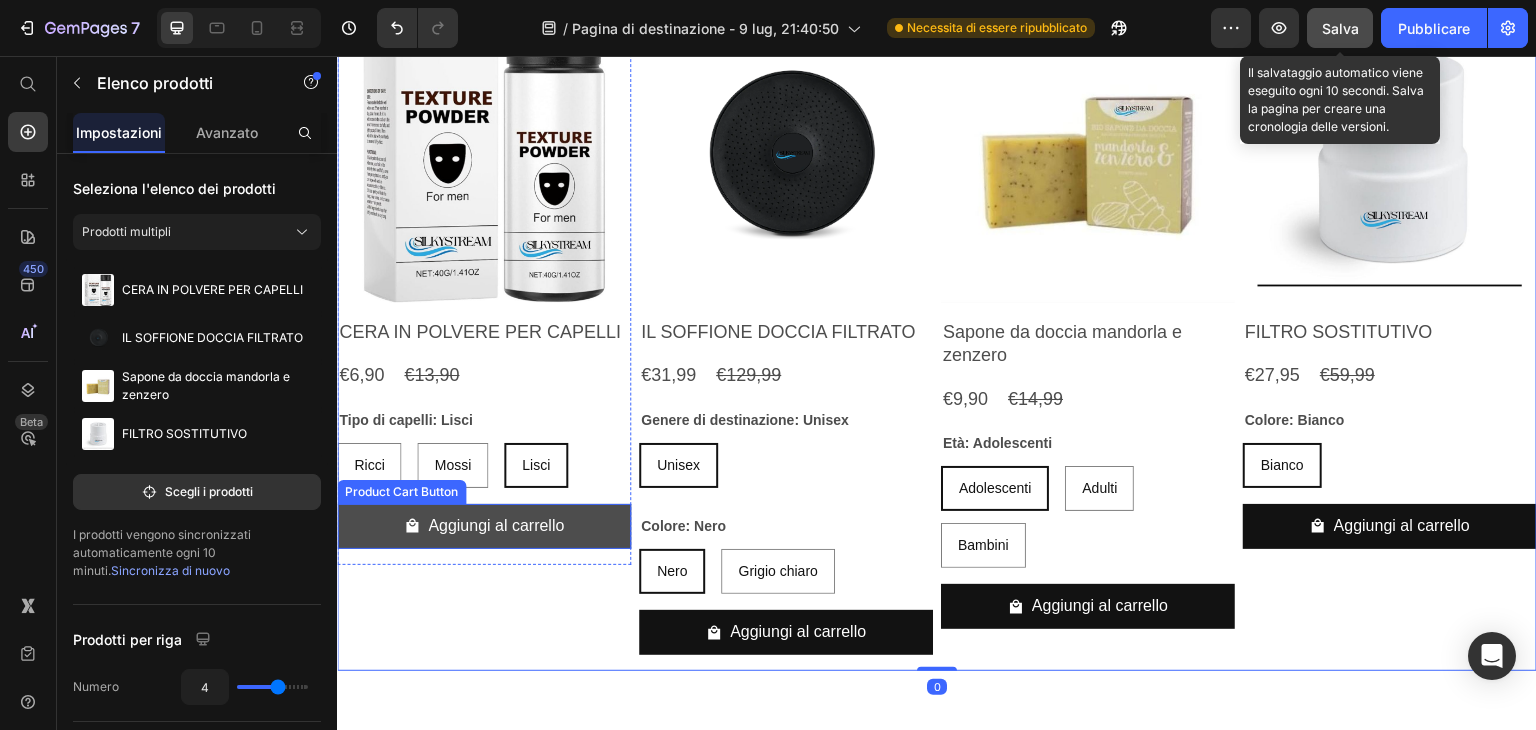 scroll, scrollTop: 2400, scrollLeft: 0, axis: vertical 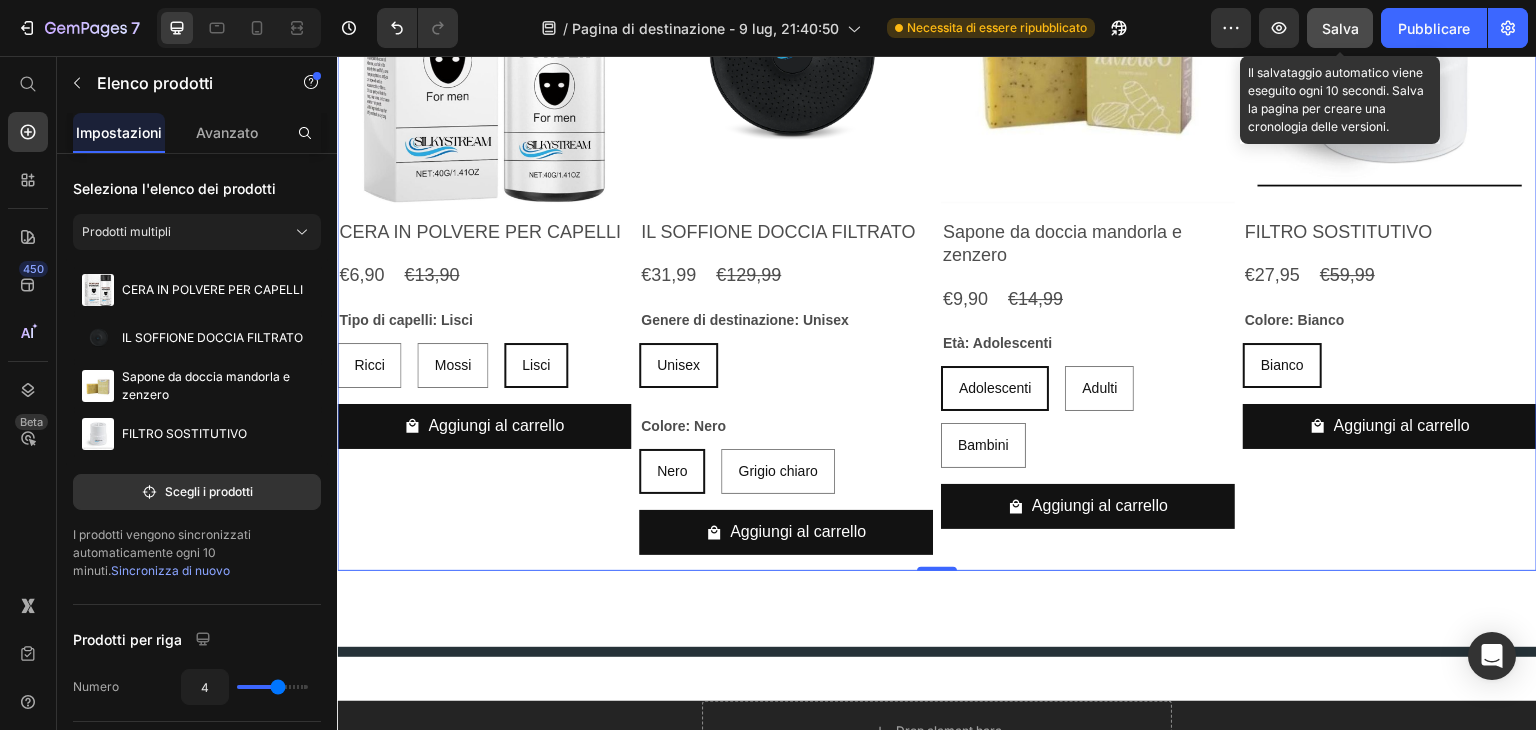 click on "Product Images CERA IN POLVERE PER CAPELLI Product Title €6,90 Product Price €13,90 Product Price Row Tipo di capelli: Lisci Ricci Ricci Ricci Mossi Mossi Mossi Lisci Lisci Lisci Product Variants & Swatches Aggiungi al carrello Product Cart Button Row" at bounding box center (484, 240) 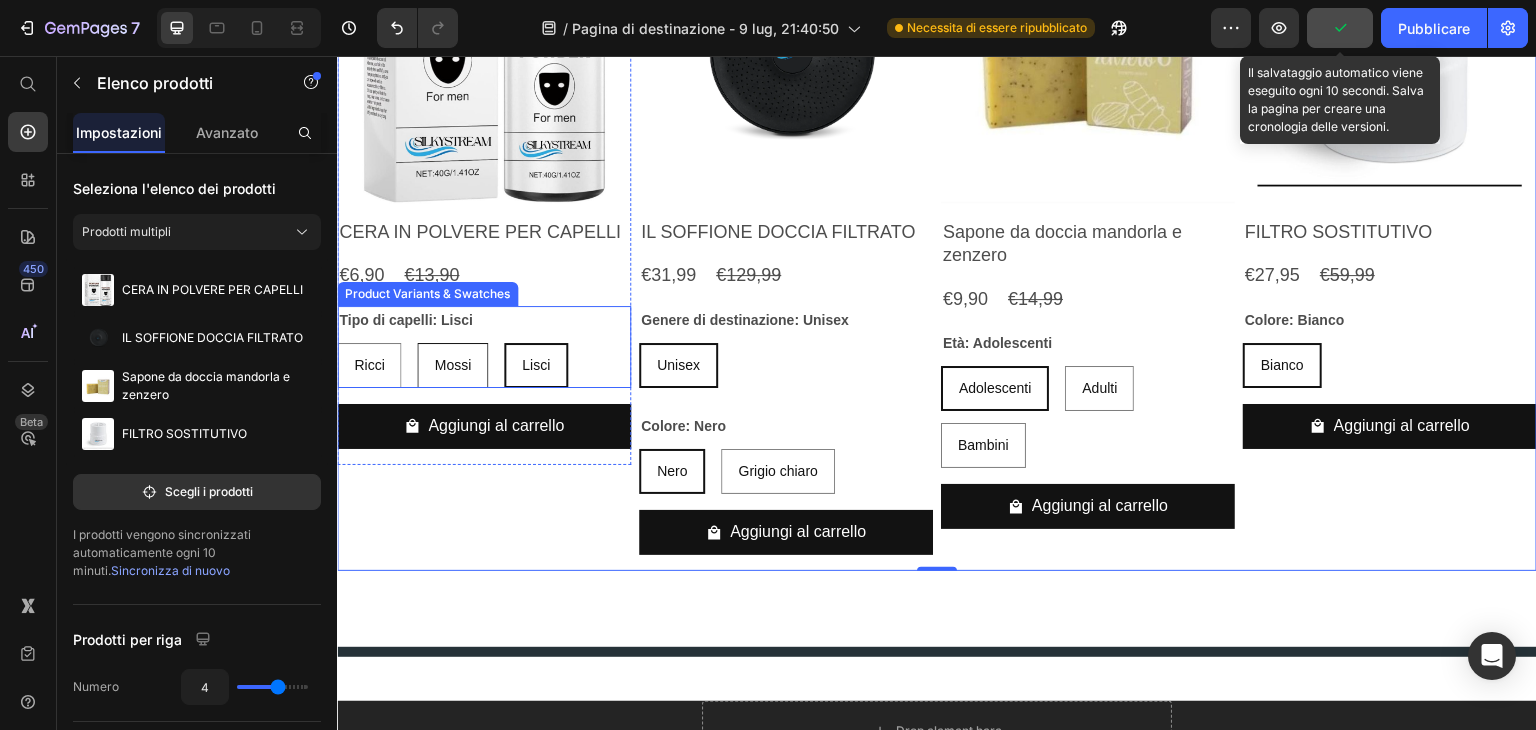 click on "Mossi" at bounding box center [452, 365] 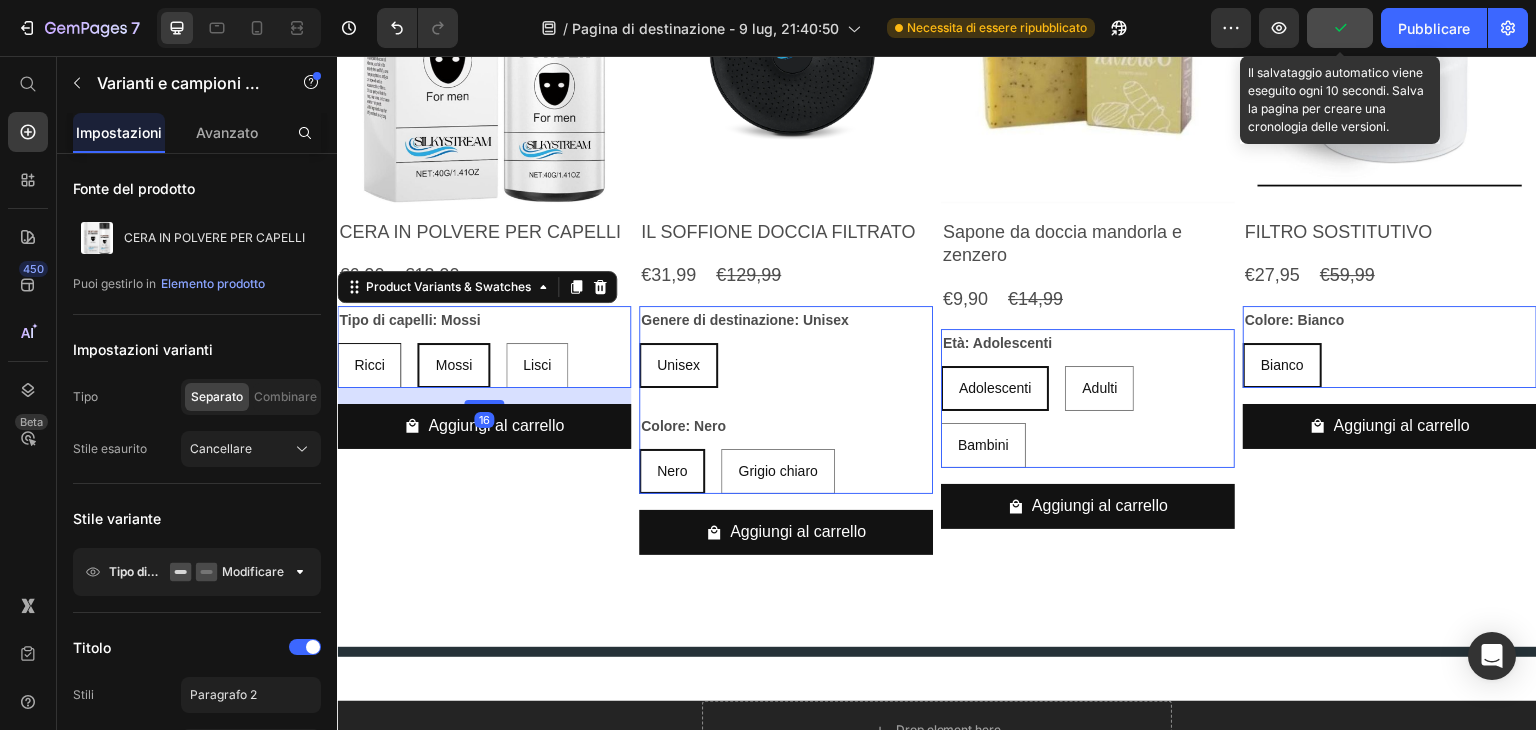 click on "Ricci" at bounding box center [369, 365] 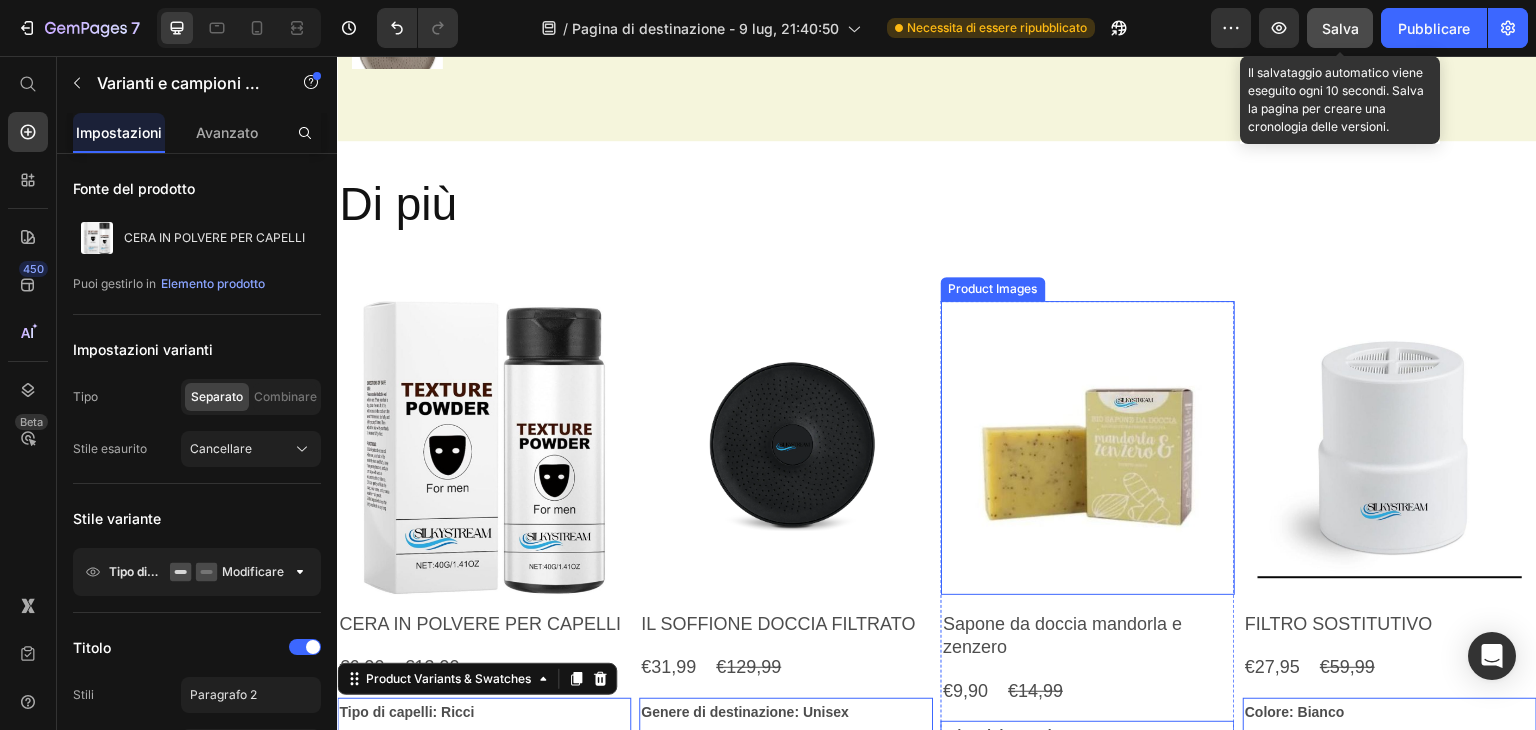 scroll, scrollTop: 2000, scrollLeft: 0, axis: vertical 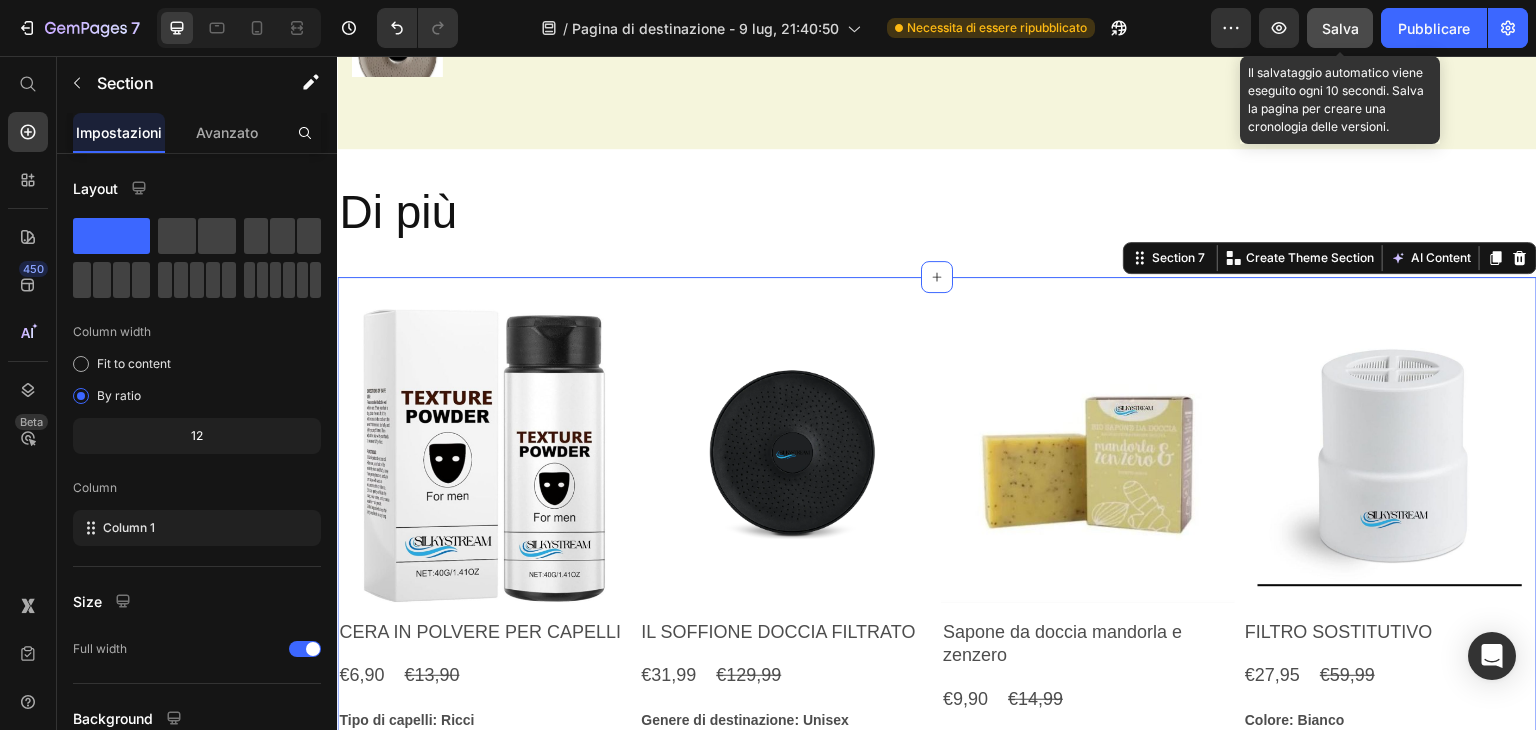 click on "Product Images CERA IN POLVERE PER CAPELLI Product Title €6,90 Product Price €13,90 Product Price Row Tipo di capelli: Ricci Ricci Ricci Ricci Mossi Mossi Mossi Lisci Lisci Lisci Product Variants & Swatches Aggiungi al carrello Product Cart Button Row Product Images IL SOFFIONE DOCCIA FILTRATO Product Title €31,99 Product Price €129,99 Product Price Row Genere di destinazione: Unisex Unisex Unisex Unisex Colore: Nero Nero Nero Nero Grigio chiaro Grigio chiaro Grigio chiaro Product Variants & Swatches Aggiungi al carrello Product Cart Button Row Product Images Sapone da doccia mandorla e zenzero Product Title €9,90 Product Price €14,99 Product Price Row Età: Adolescenti Adolescenti Adolescenti Adolescenti Adulti Adulti Adulti Bambini Bambini Bambini Product Variants & Swatches Aggiungi al carrello Product Cart Button Row Product Images FILTRO SOSTITUTIVO Product Title €27,95 Product Price €59,99 Product Price Row Colore: Bianco Bianco Bianco Bianco Product Variants & Swatches Row Product List" at bounding box center (937, 640) 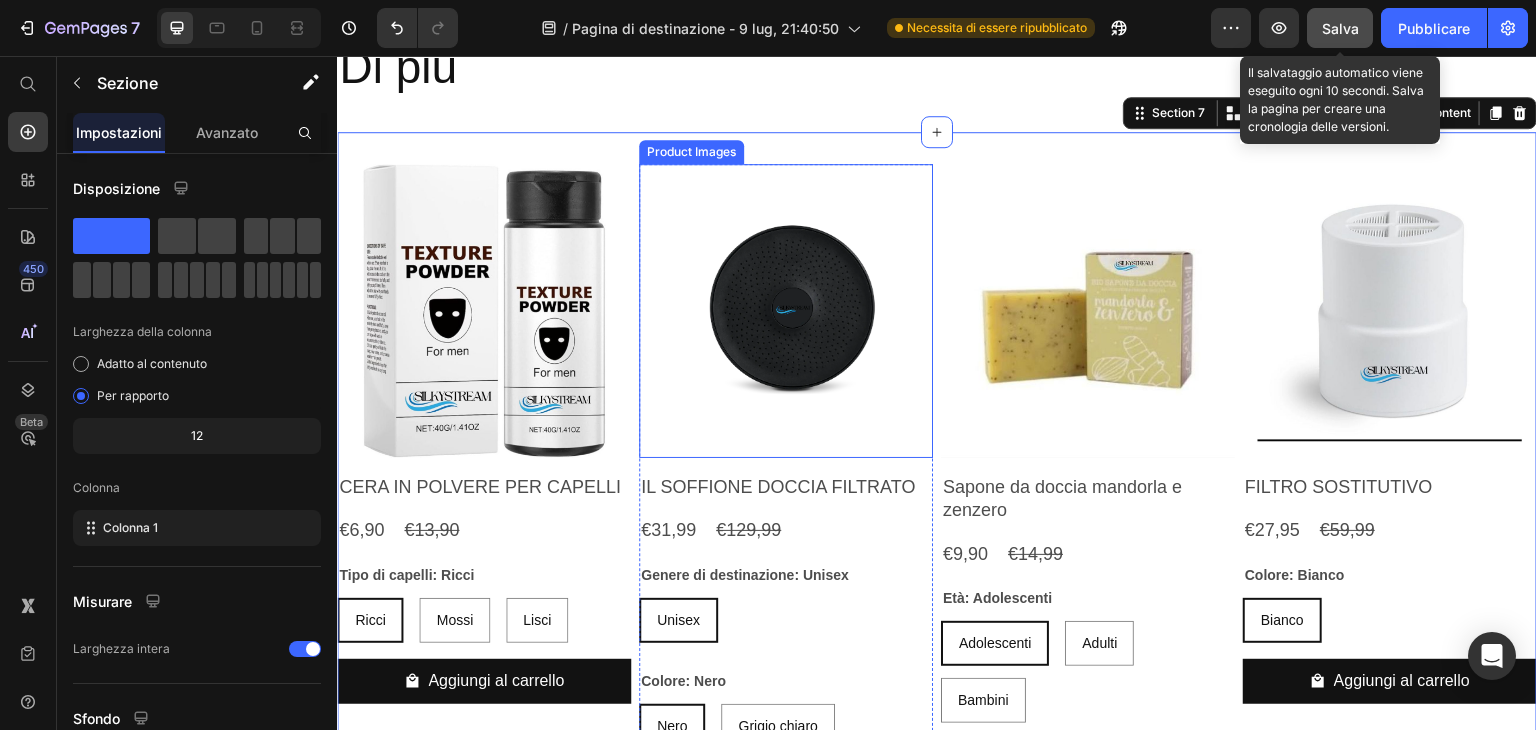 scroll, scrollTop: 2300, scrollLeft: 0, axis: vertical 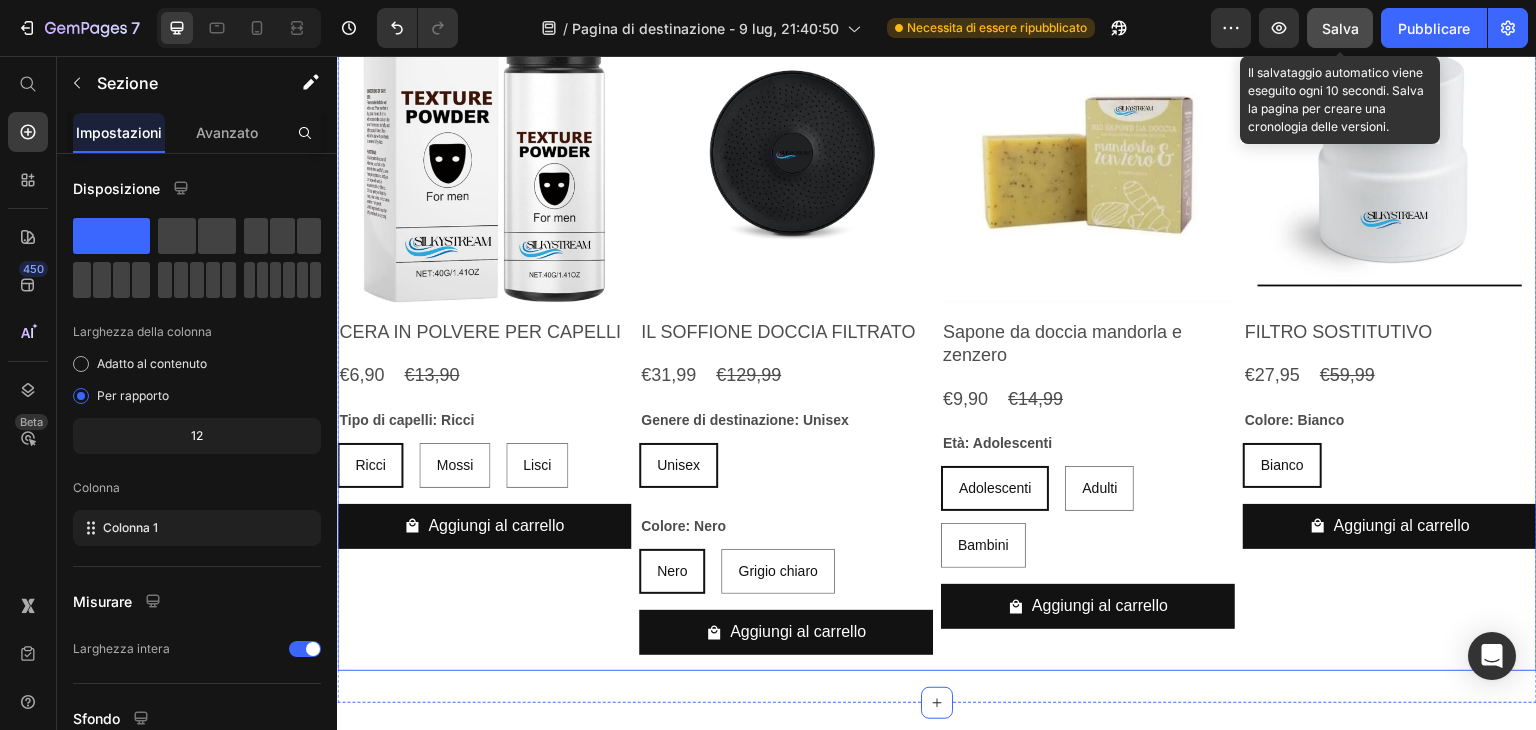 click on "Product Images CERA IN POLVERE PER CAPELLI Product Title €6,90 Product Price €13,90 Product Price Row Tipo di capelli: Ricci Ricci Ricci Ricci Mossi Mossi Mossi Lisci Lisci Lisci Product Variants & Swatches Aggiungi al carrello Product Cart Button Row" at bounding box center (484, 340) 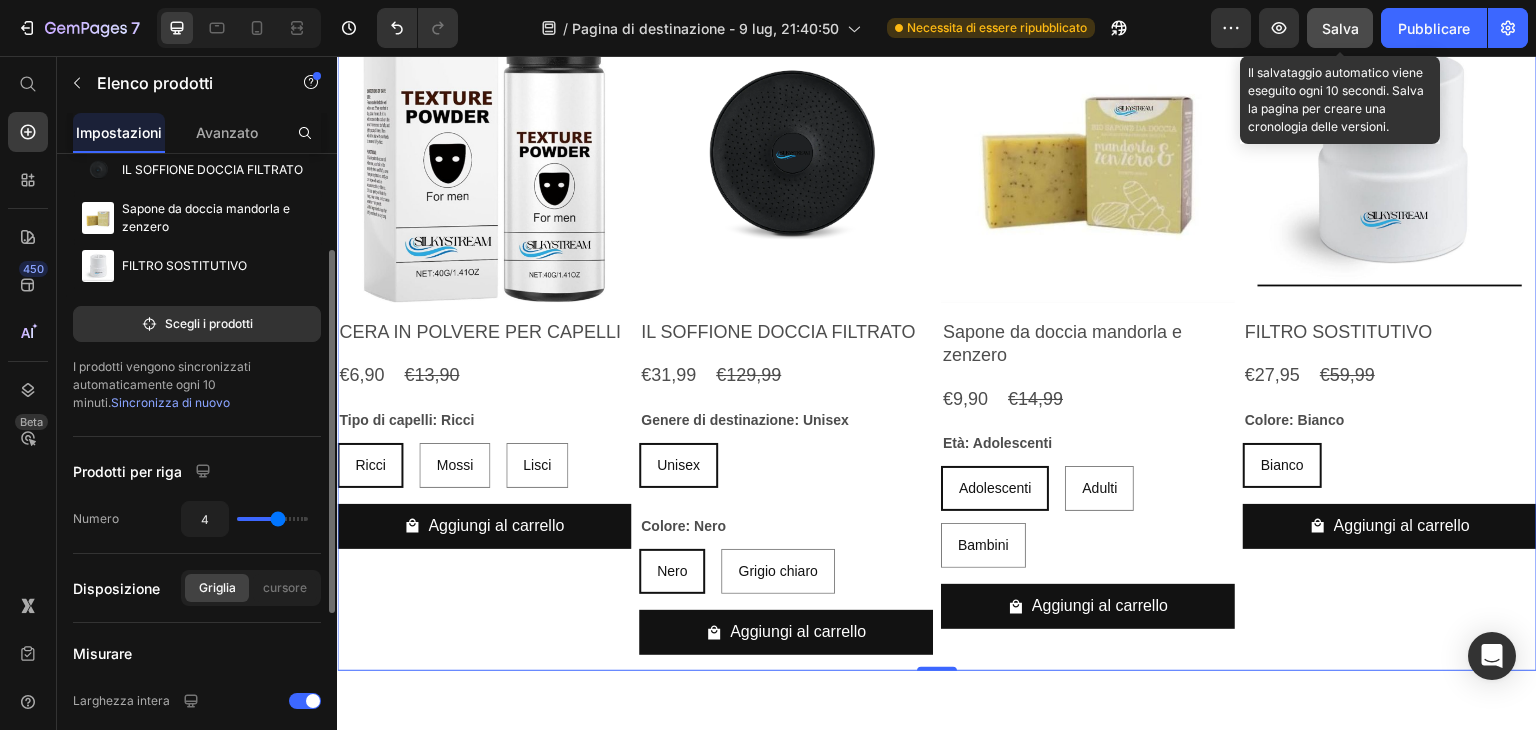 scroll, scrollTop: 0, scrollLeft: 0, axis: both 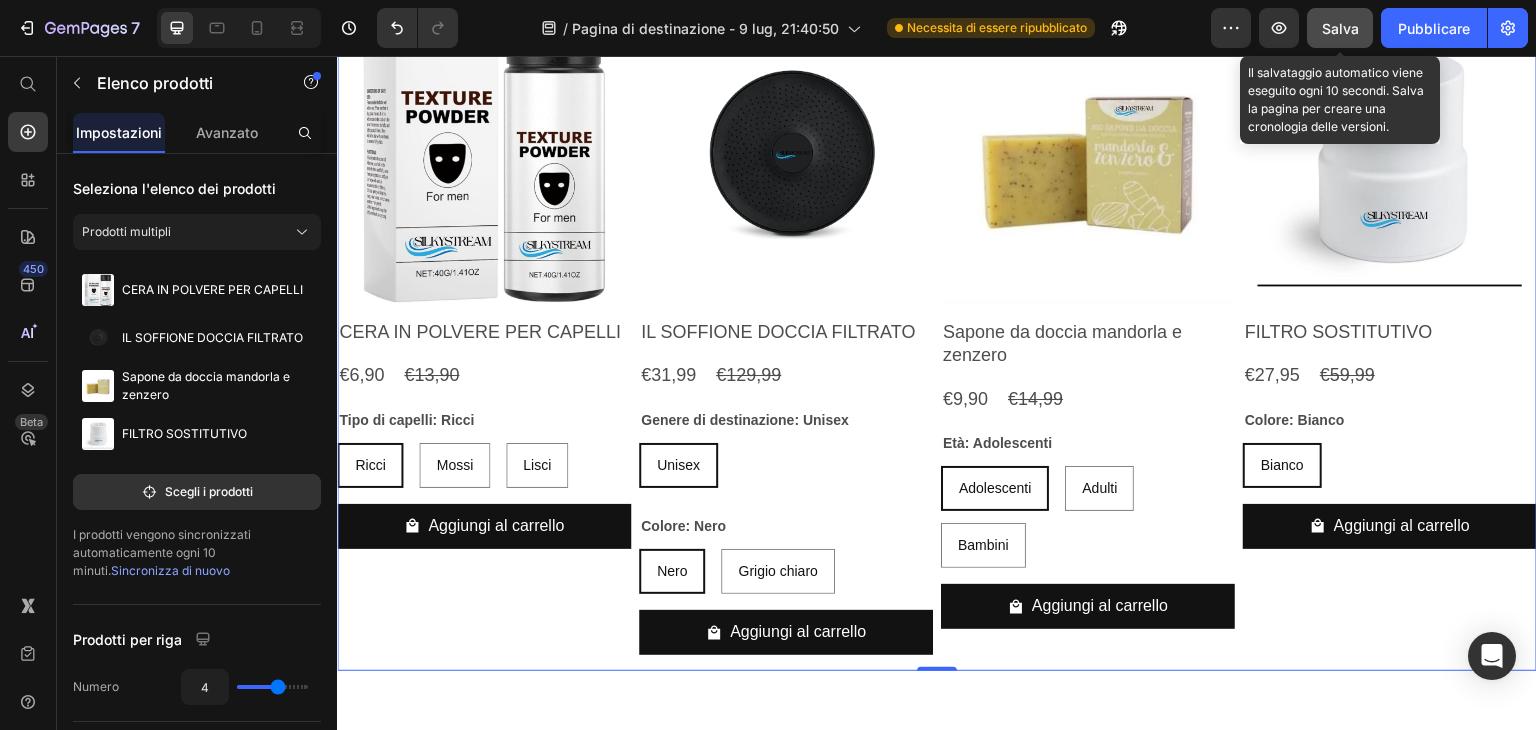 click on "Product Images CERA IN POLVERE PER CAPELLI Product Title €6,90 Product Price €13,90 Product Price Row Tipo di capelli: Ricci Ricci Ricci Ricci Mossi Mossi Mossi Lisci Lisci Lisci Product Variants & Swatches Aggiungi al carrello Product Cart Button Row" at bounding box center (484, 340) 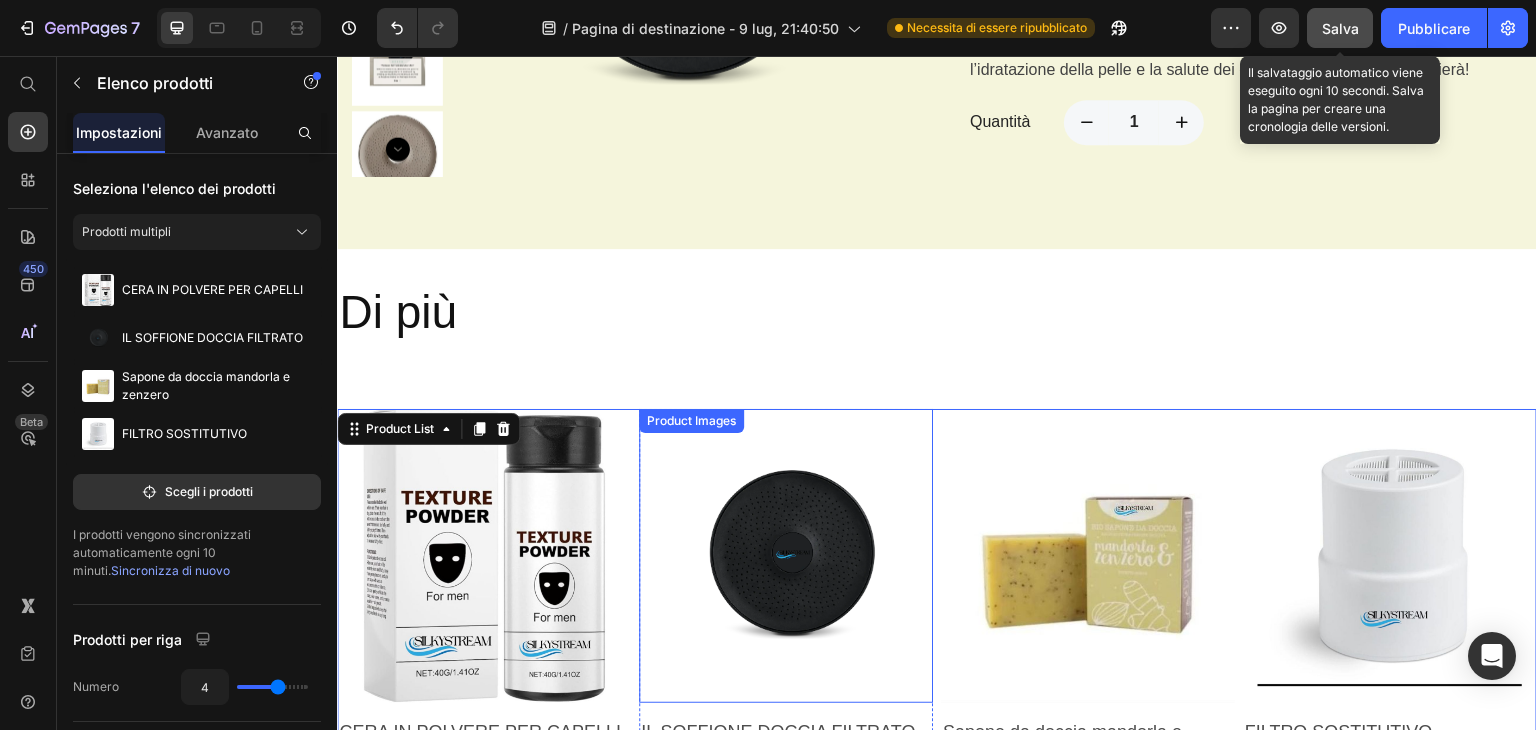 scroll, scrollTop: 1900, scrollLeft: 0, axis: vertical 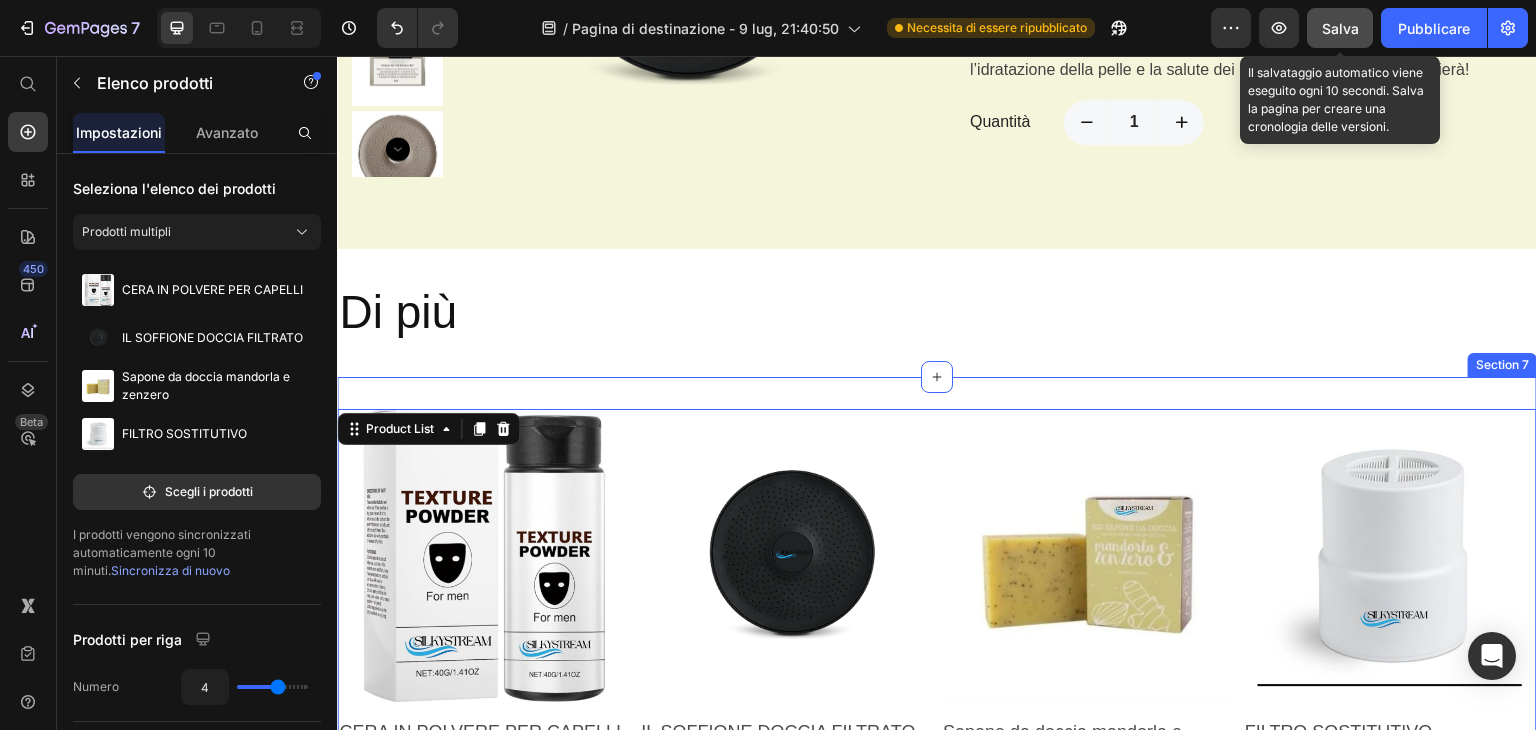 click on "Product Images CERA IN POLVERE PER CAPELLI Product Title €6,90 Product Price €13,90 Product Price Row Tipo di capelli: Ricci Ricci Ricci Ricci Mossi Mossi Mossi Lisci Lisci Lisci Product Variants & Swatches Aggiungi al carrello Product Cart Button Row Product Images IL SOFFIONE DOCCIA FILTRATO Product Title €31,99 Product Price €129,99 Product Price Row Genere di destinazione: Unisex Unisex Unisex Unisex Colore: Nero Nero Nero Nero Grigio chiaro Grigio chiaro Grigio chiaro Product Variants & Swatches Aggiungi al carrello Product Cart Button Row Product Images Sapone da doccia mandorla e zenzero Product Title €9,90 Product Price €14,99 Product Price Row Età: Adolescenti Adolescenti Adolescenti Adolescenti Adulti Adulti Adulti Bambini Bambini Bambini Product Variants & Swatches Aggiungi al carrello Product Cart Button Row Product Images FILTRO SOSTITUTIVO Product Title €27,95 Product Price €59,99 Product Price Row Colore: Bianco Bianco Bianco Bianco Product Variants & Swatches Row Product List" at bounding box center [937, 740] 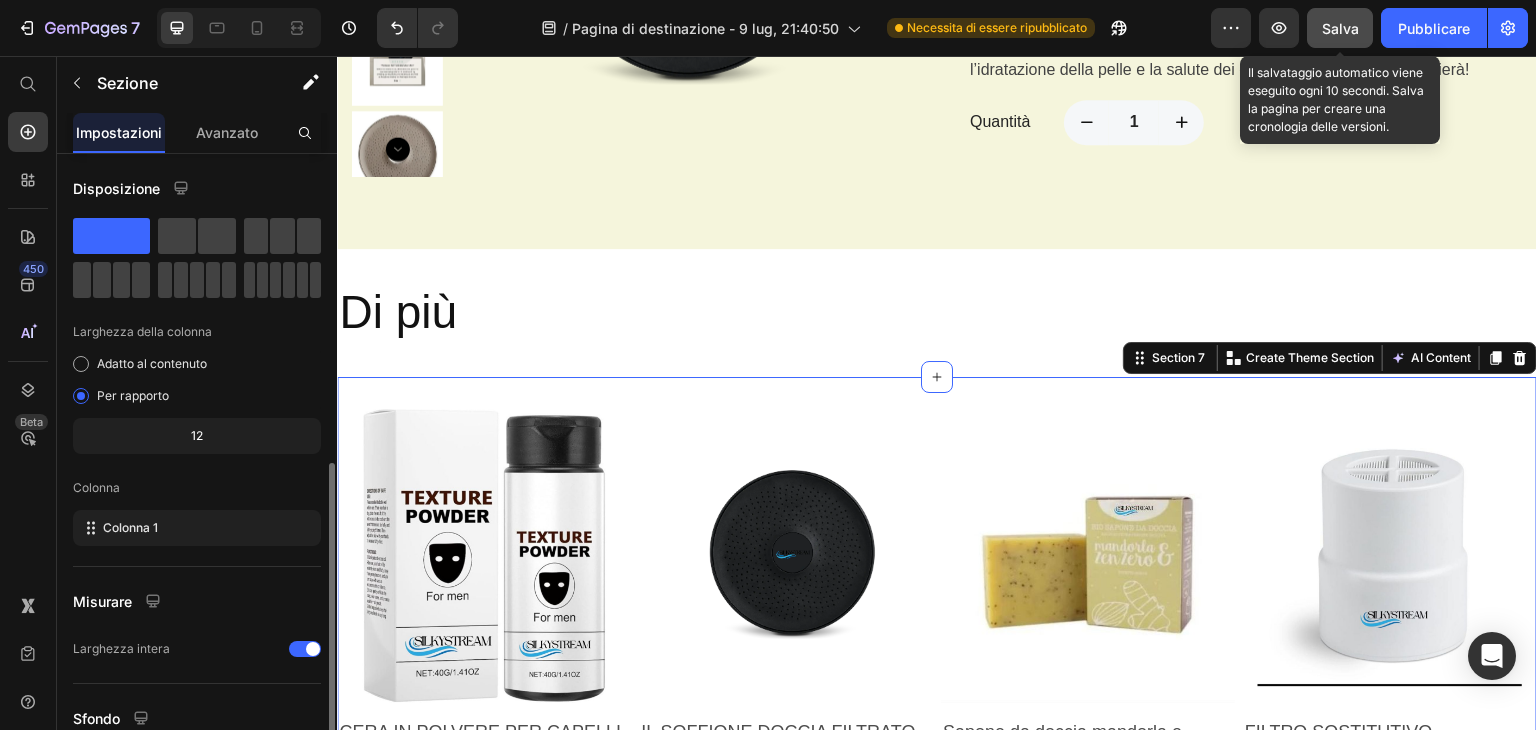 scroll, scrollTop: 173, scrollLeft: 0, axis: vertical 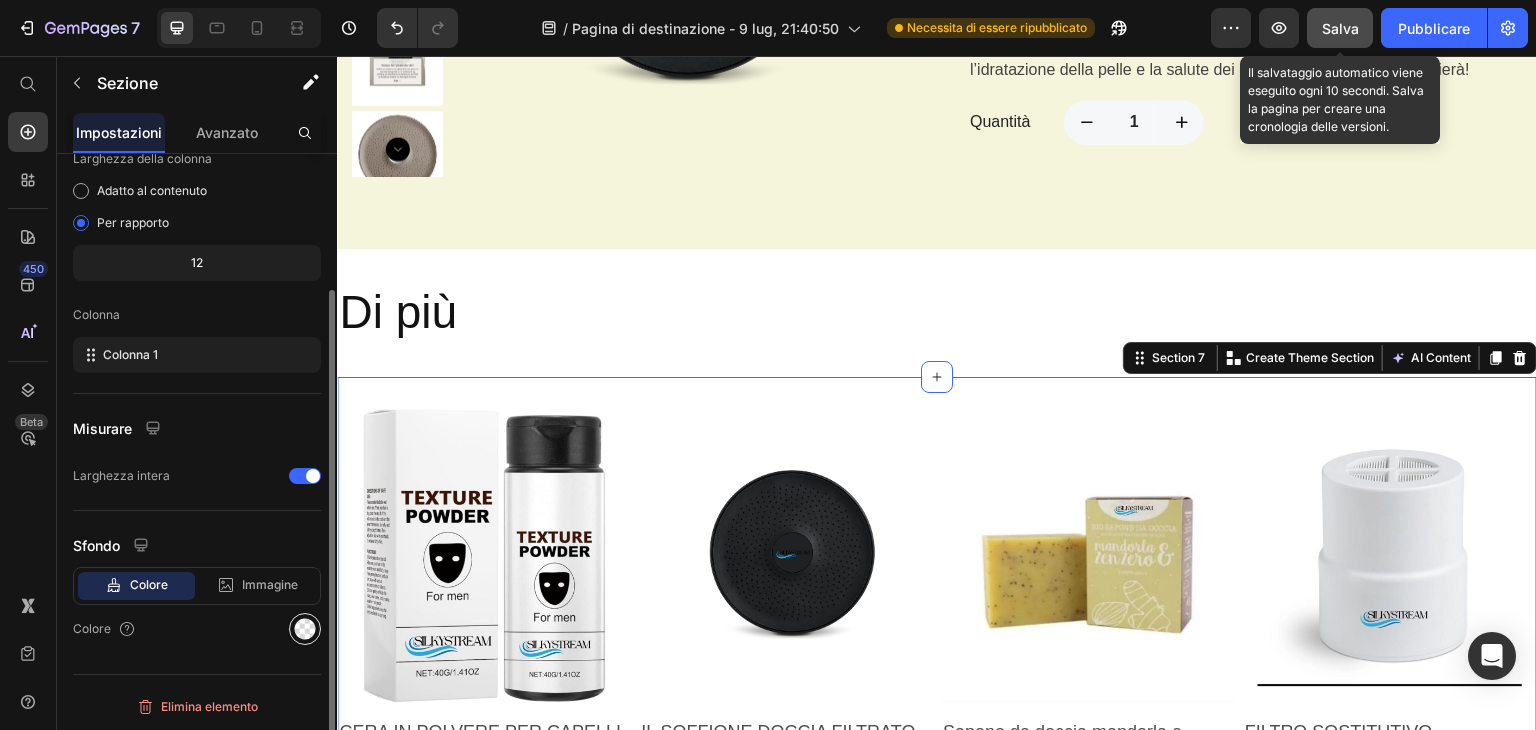 click at bounding box center (305, 629) 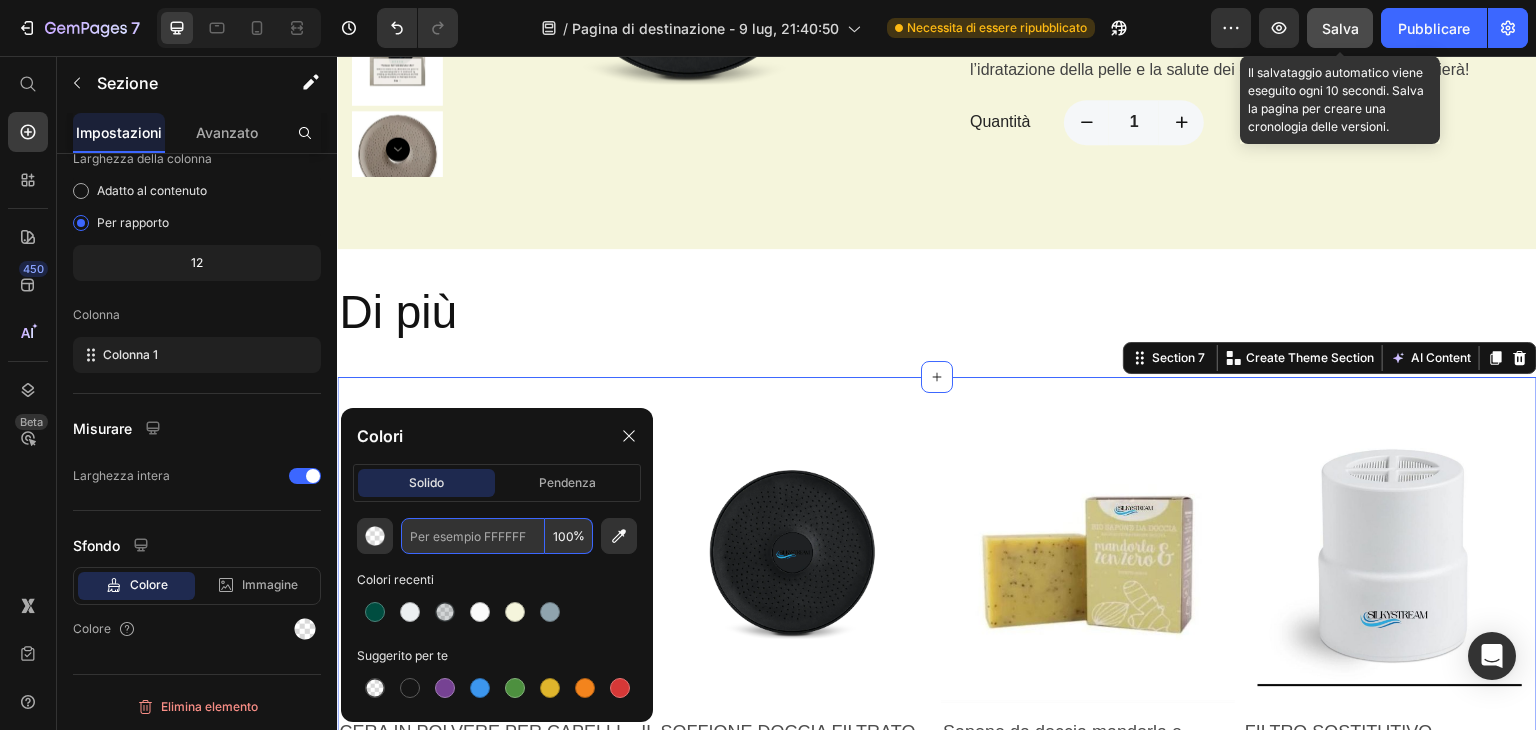 click at bounding box center (473, 536) 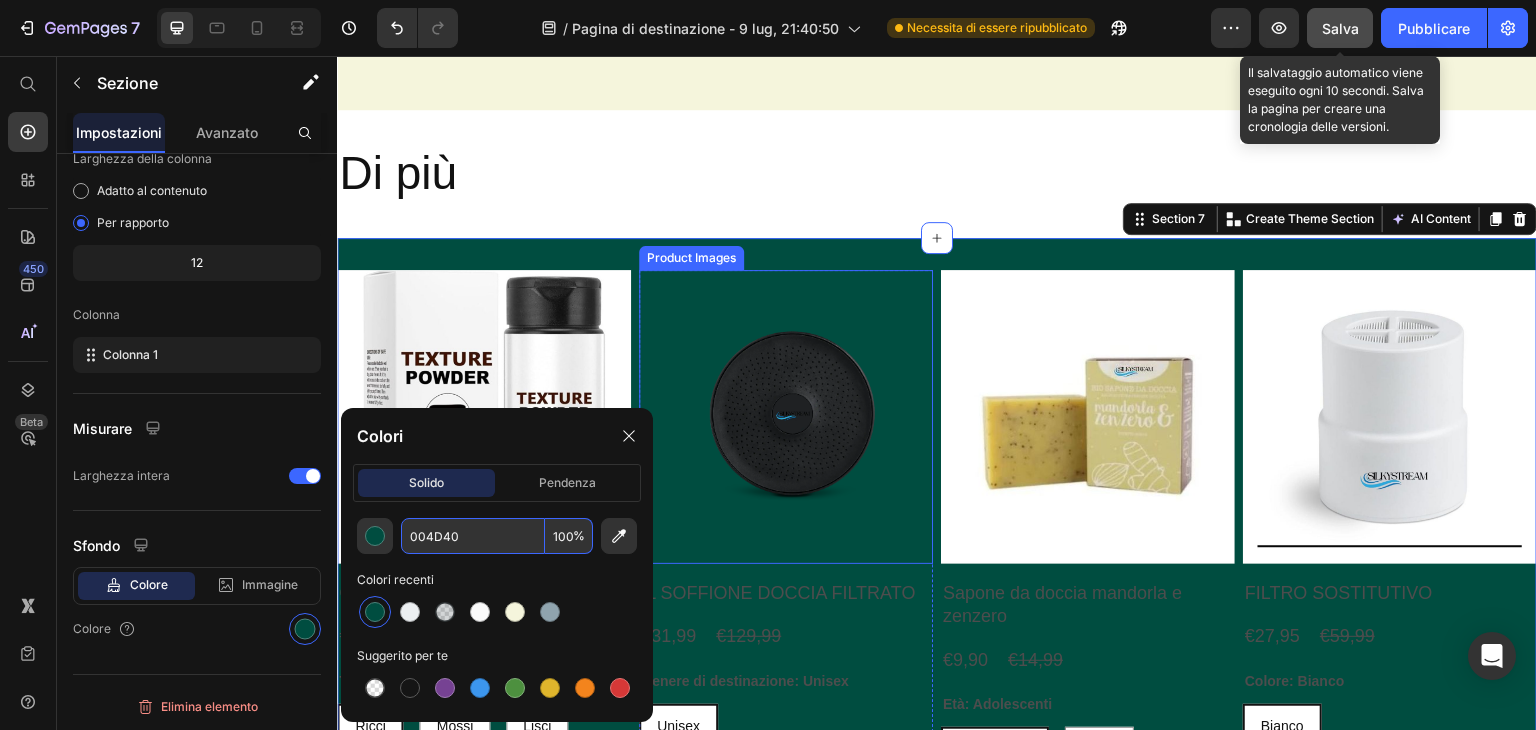 scroll, scrollTop: 2300, scrollLeft: 0, axis: vertical 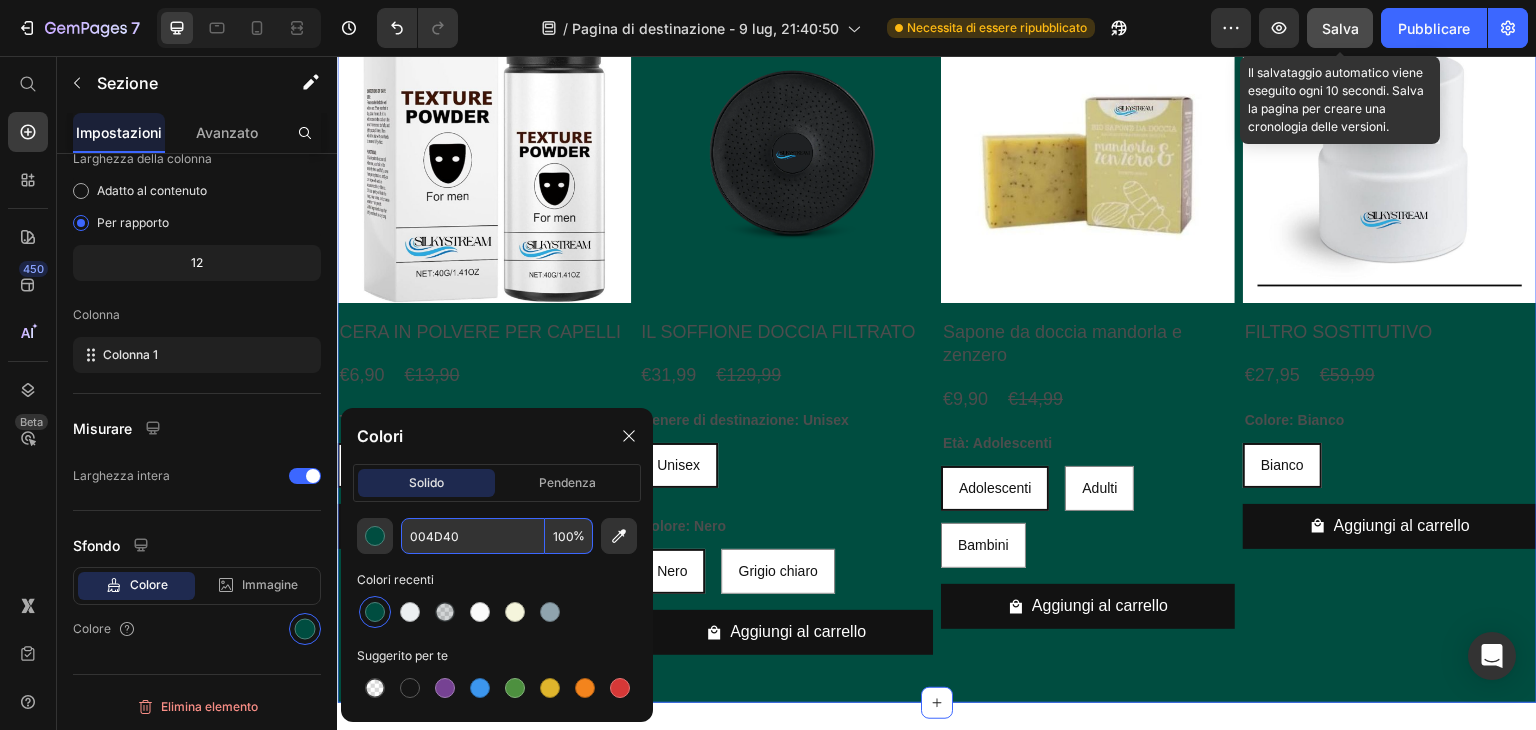 paste on "ECEFF1" 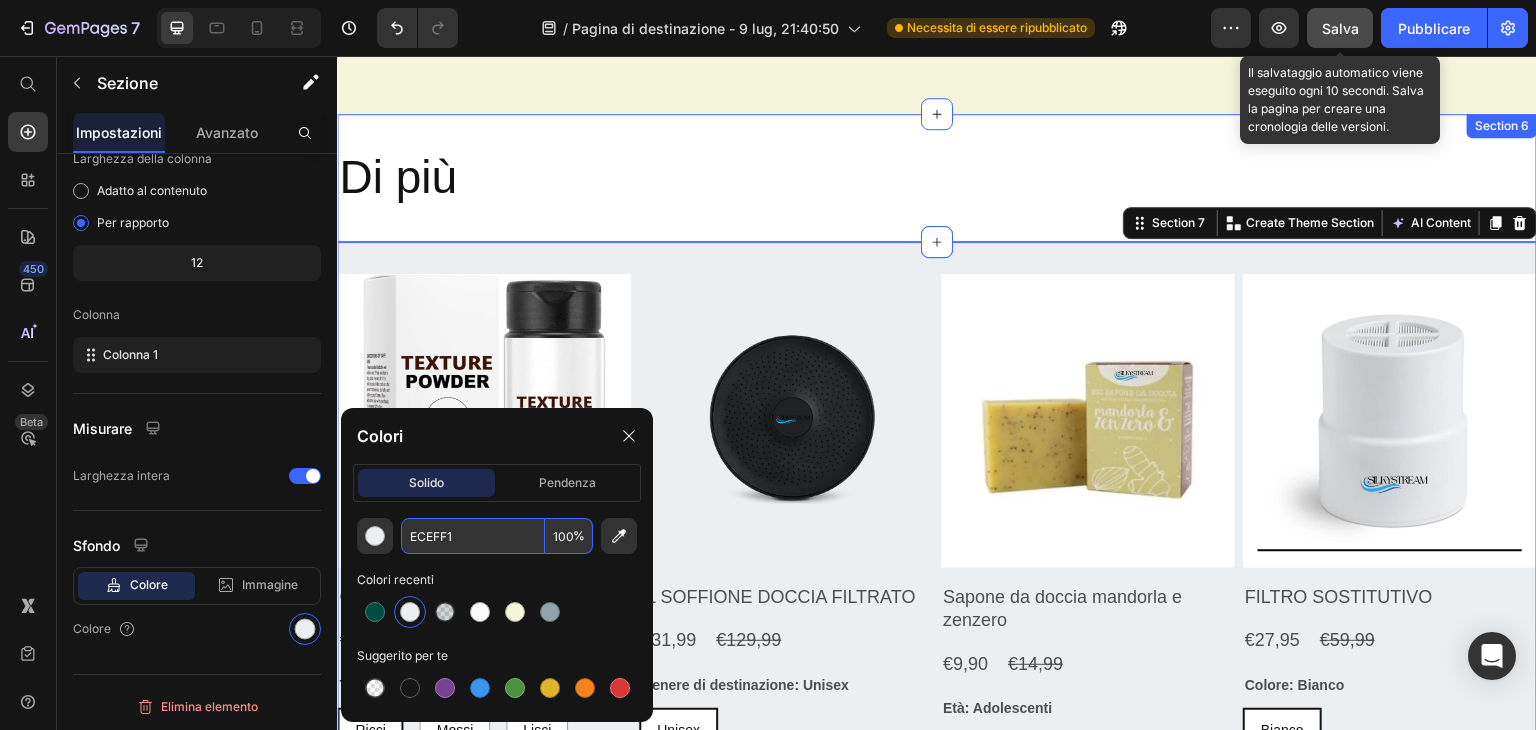scroll, scrollTop: 2000, scrollLeft: 0, axis: vertical 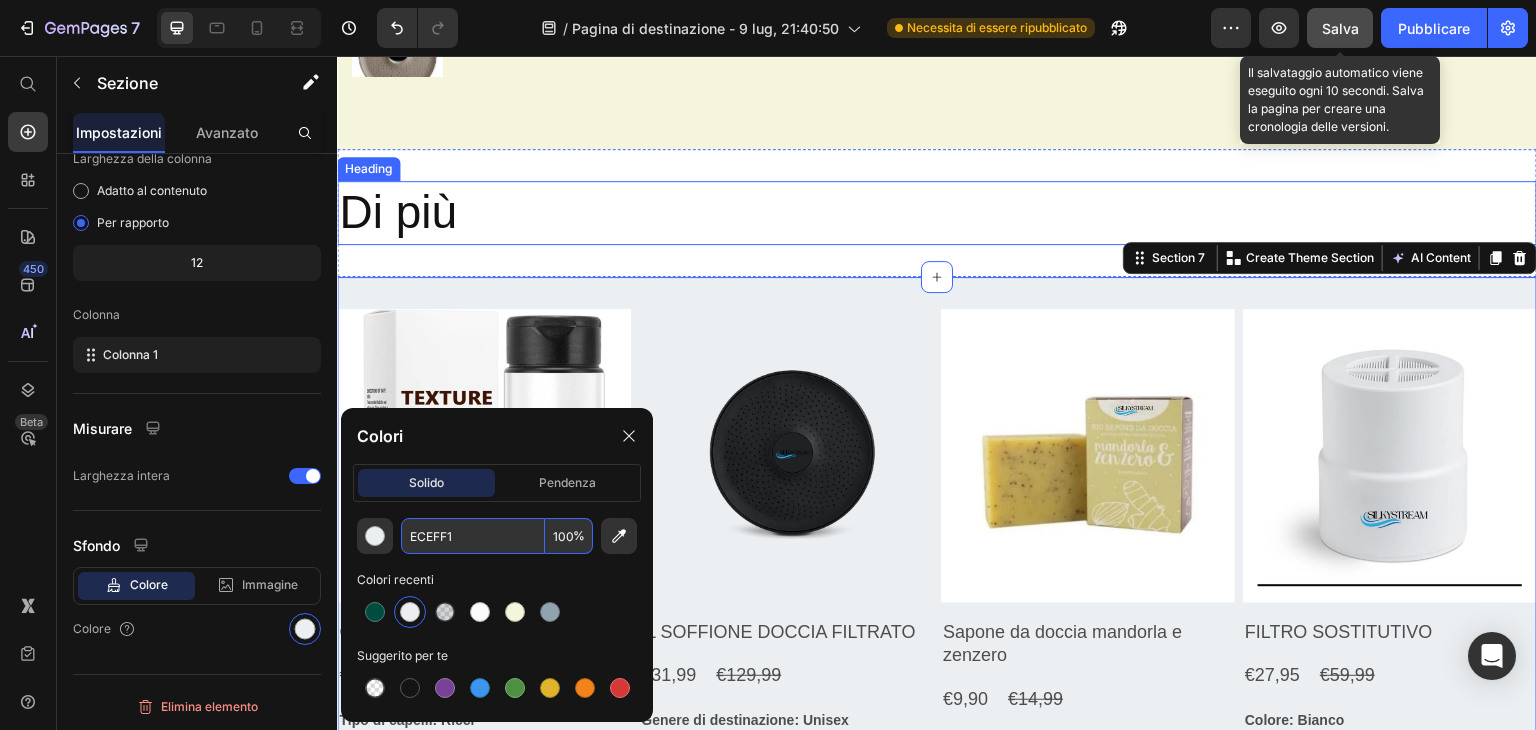 click on "Di più" at bounding box center (937, 213) 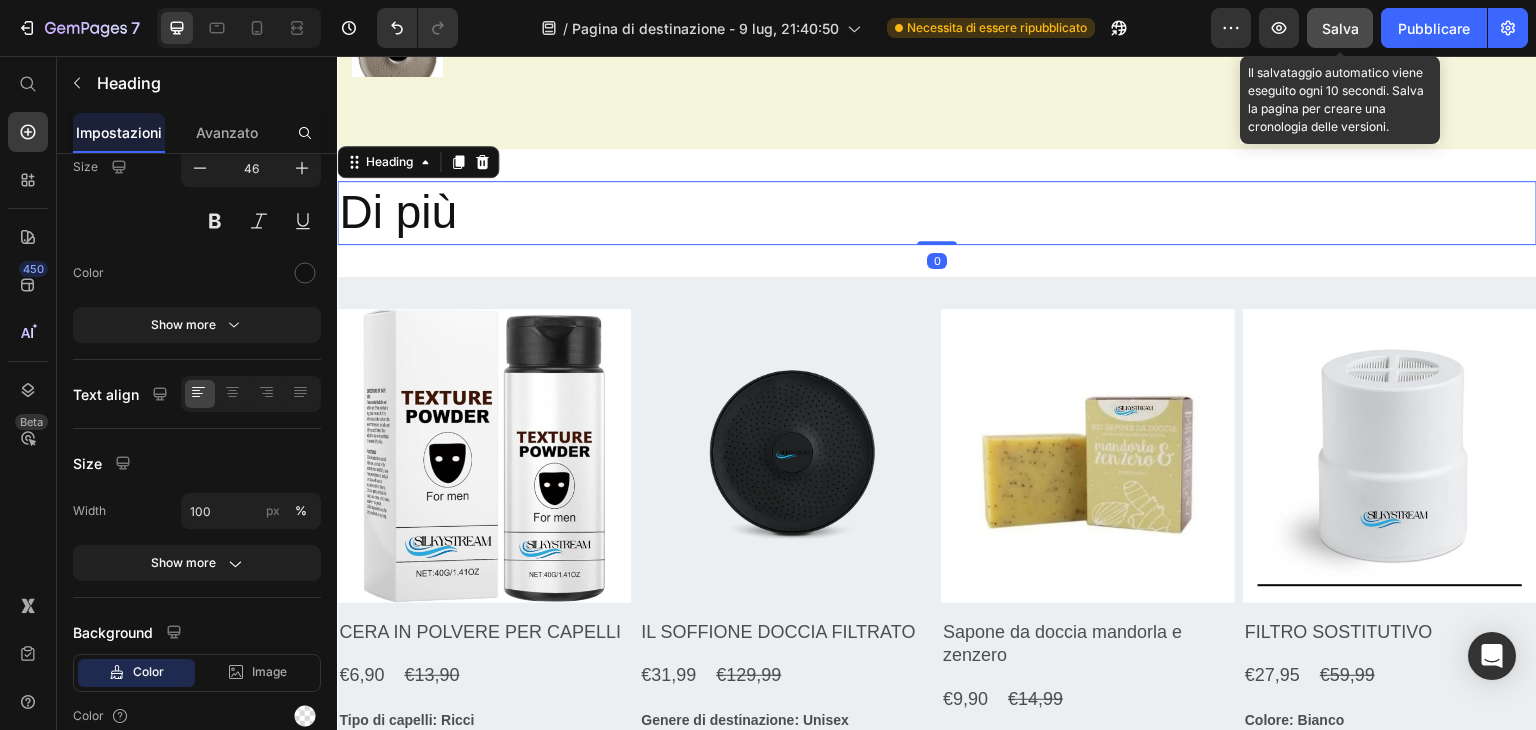 scroll, scrollTop: 0, scrollLeft: 0, axis: both 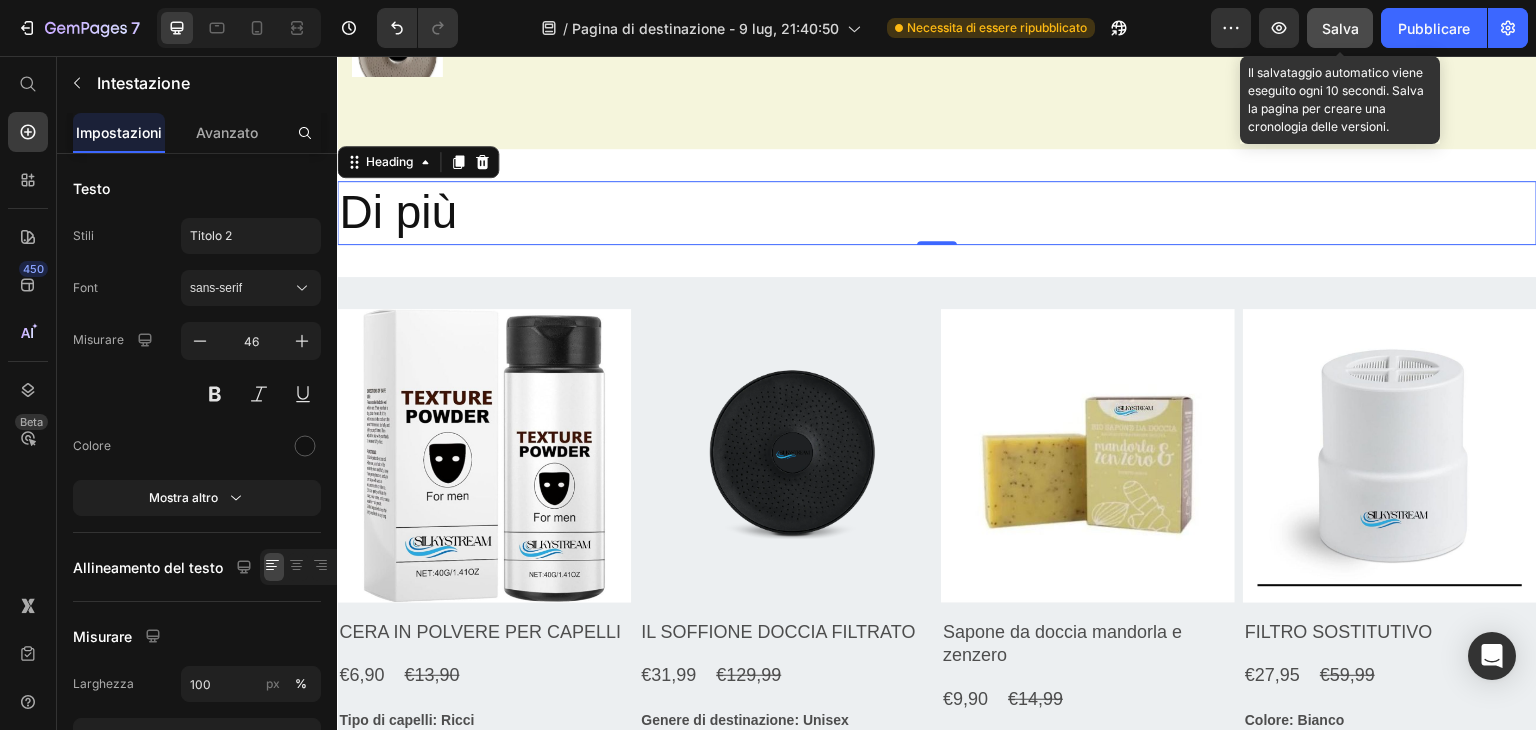 click on "Di più" at bounding box center (937, 213) 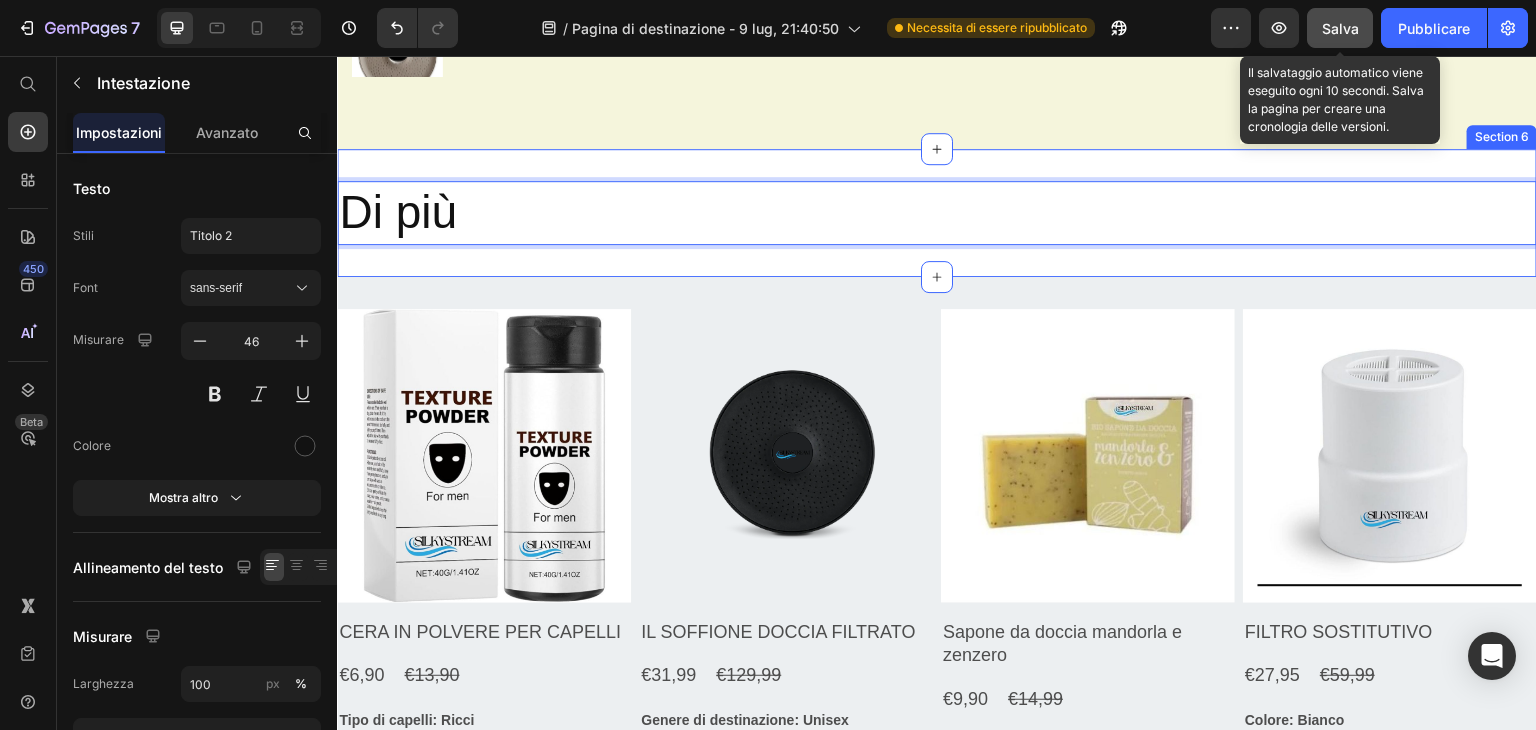 click on "Di più Heading   0 Section 6" at bounding box center (937, 213) 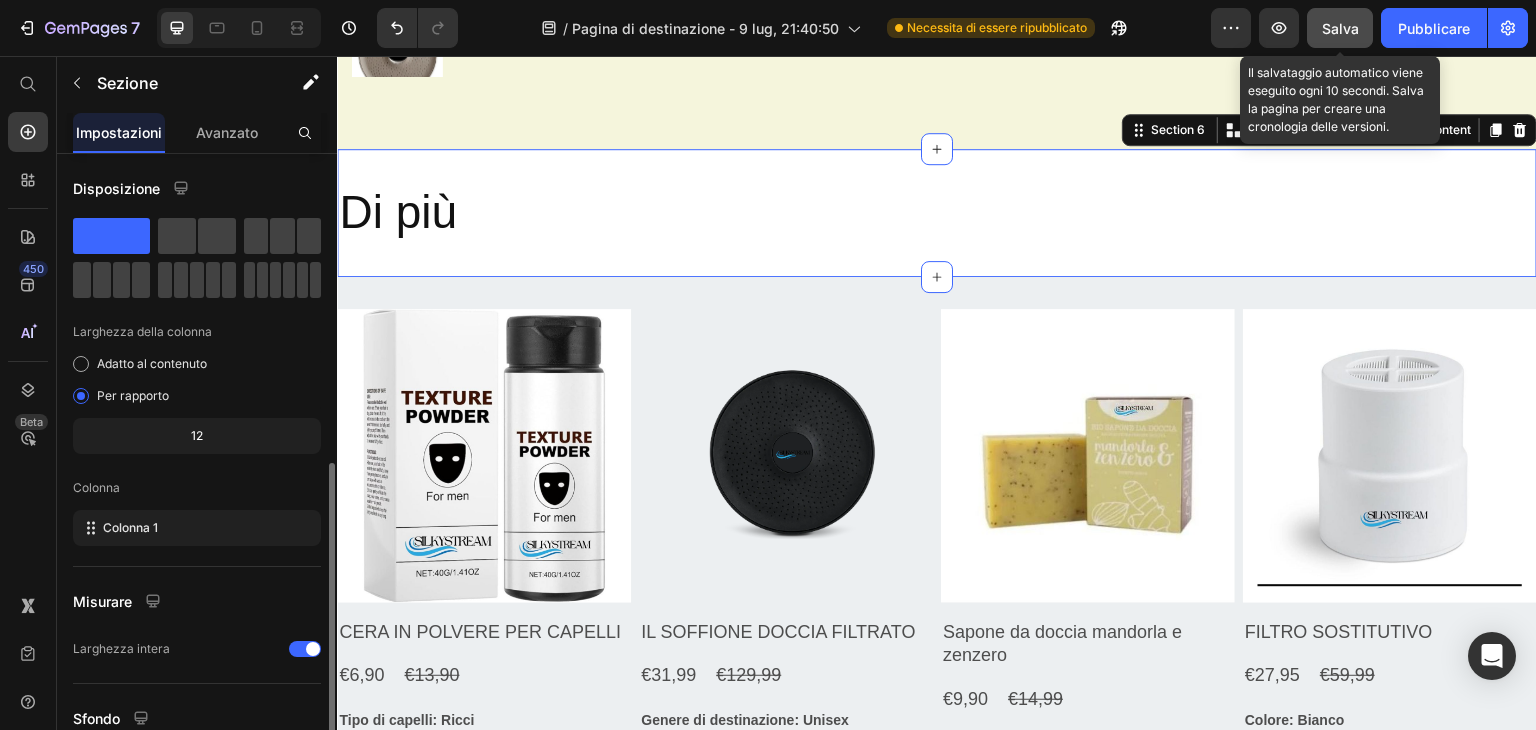 scroll, scrollTop: 173, scrollLeft: 0, axis: vertical 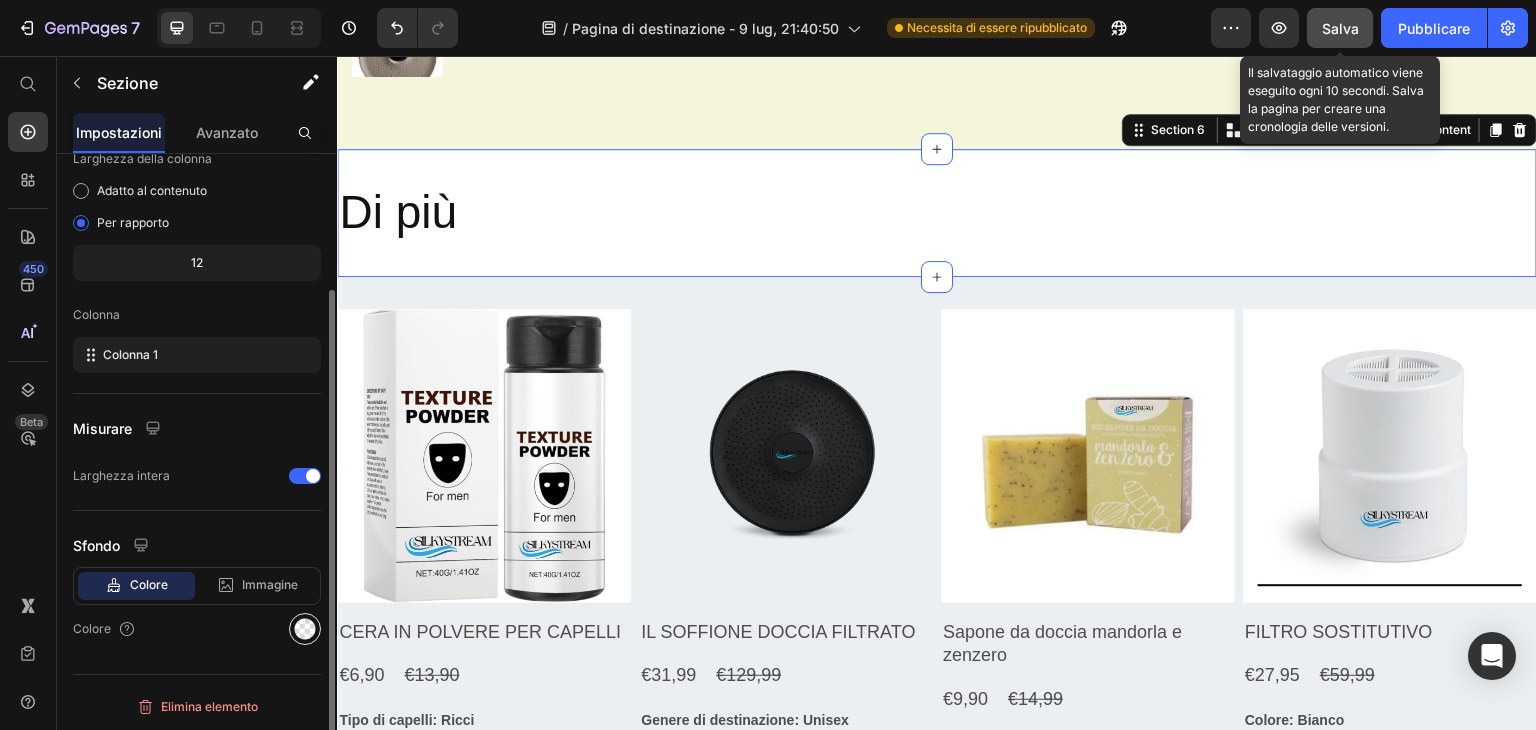 click at bounding box center [305, 629] 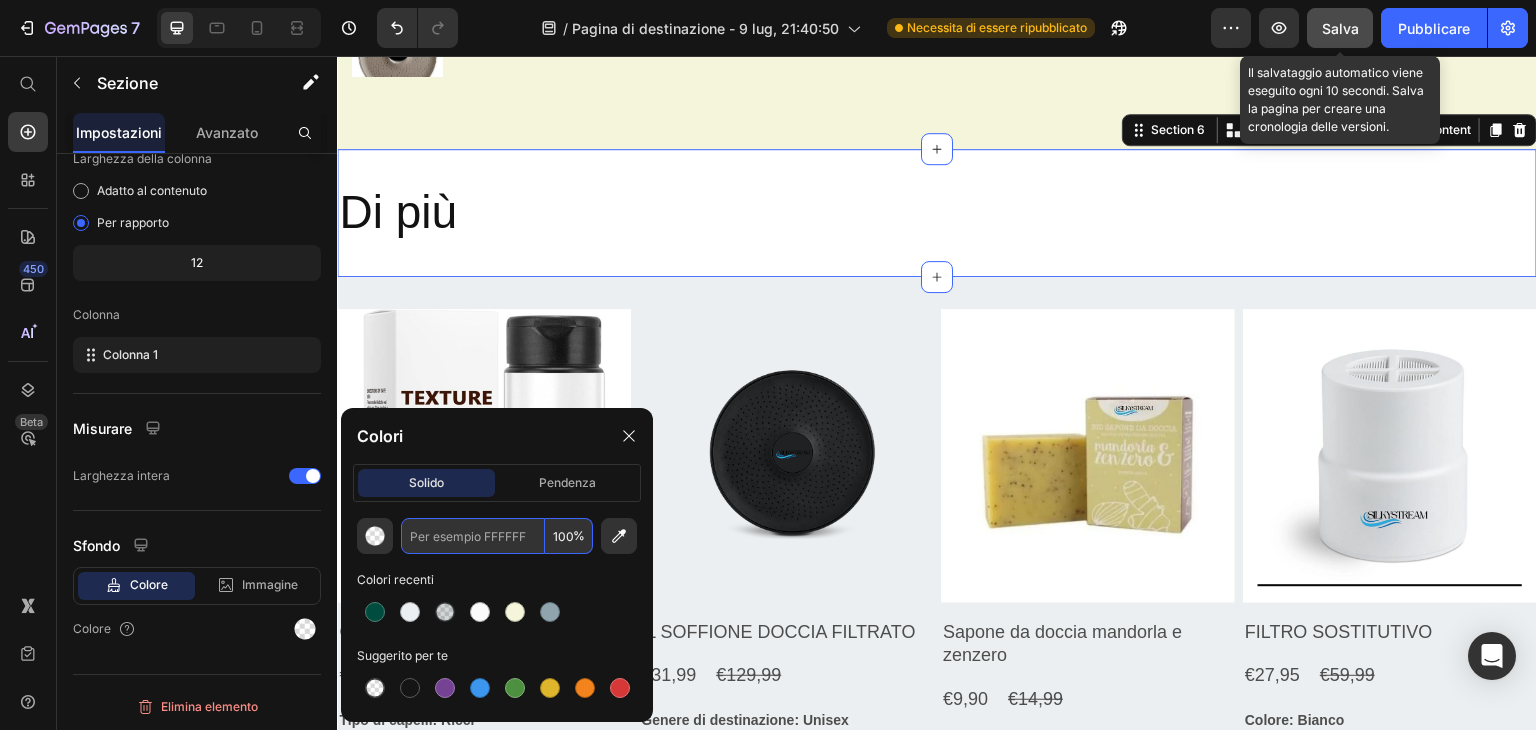 paste on "263238" 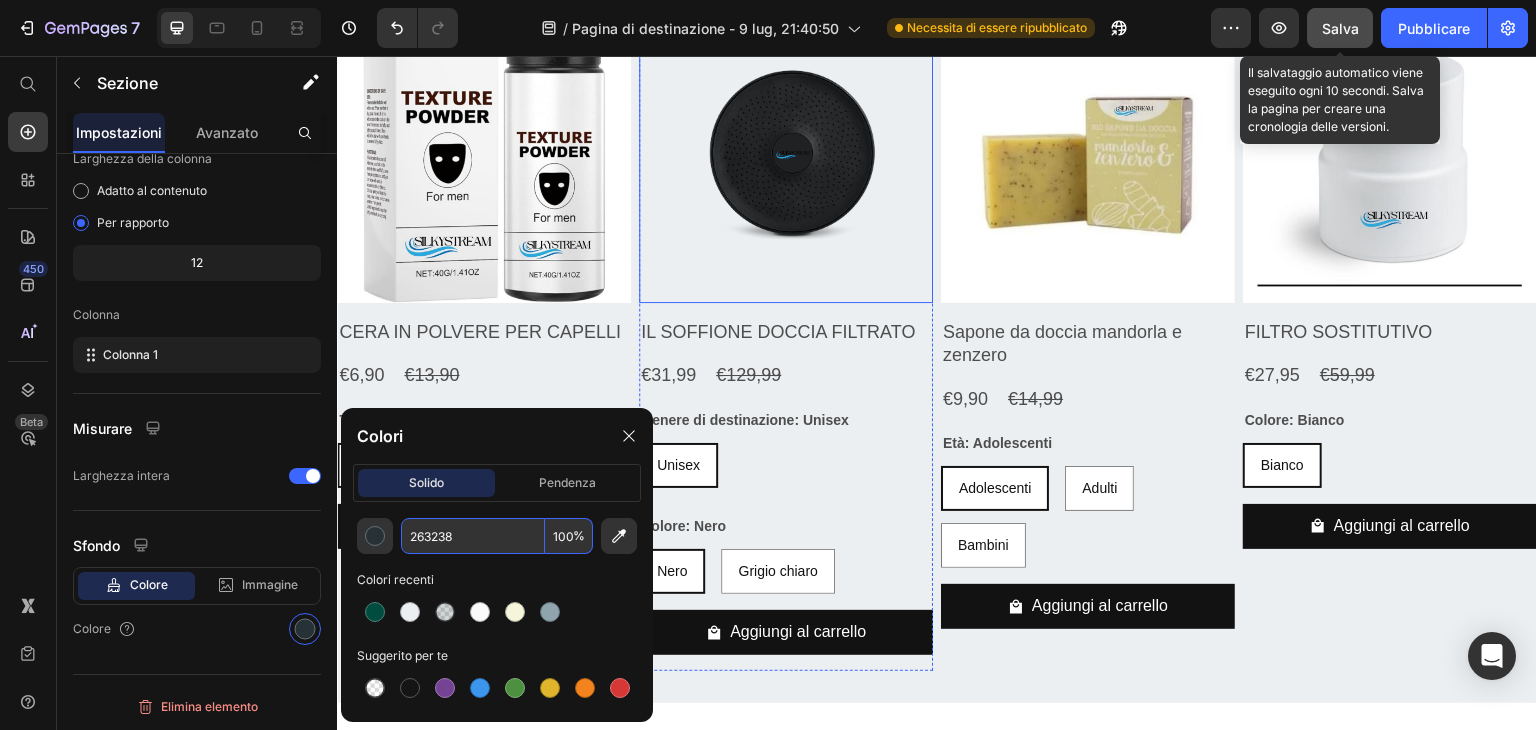 scroll, scrollTop: 1900, scrollLeft: 0, axis: vertical 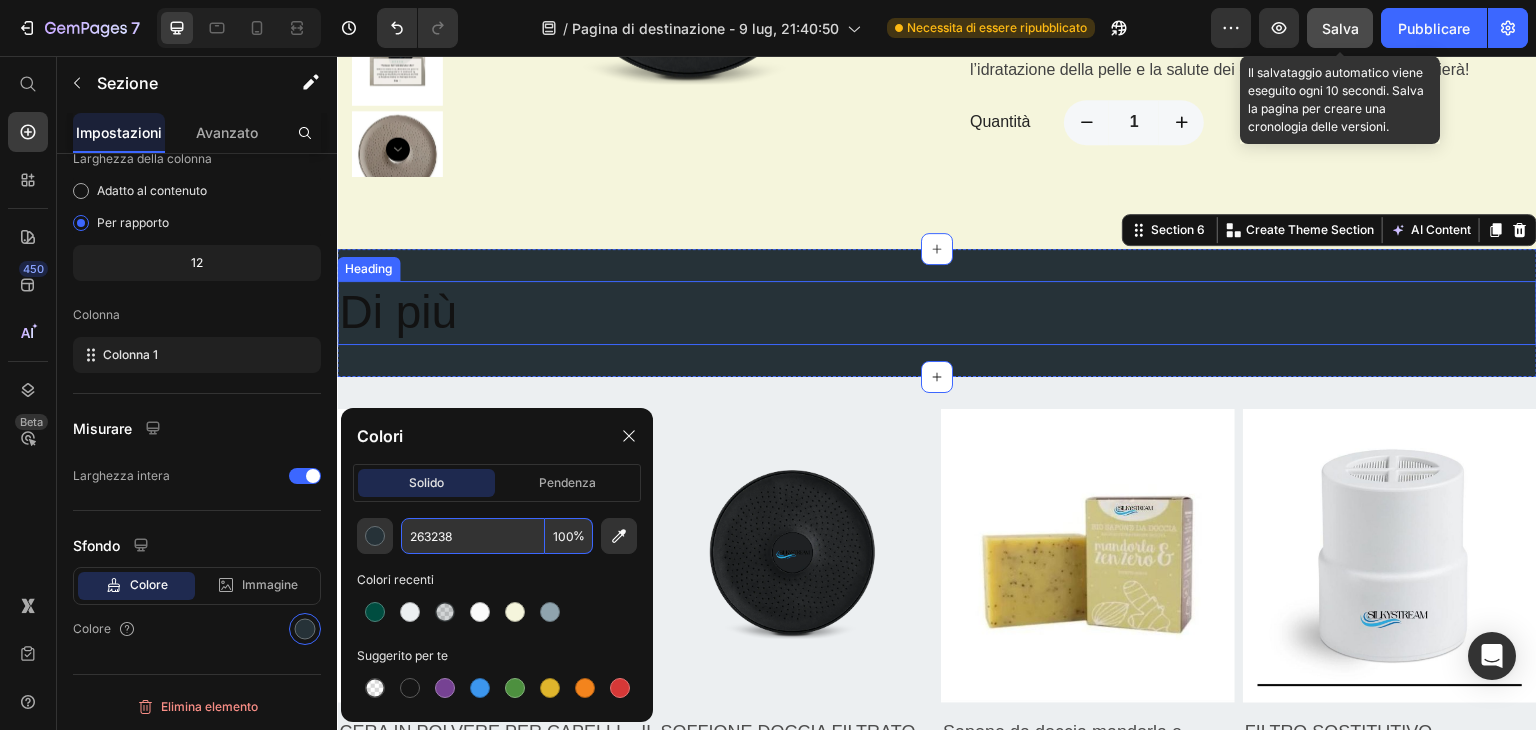 click on "Di più" at bounding box center [937, 313] 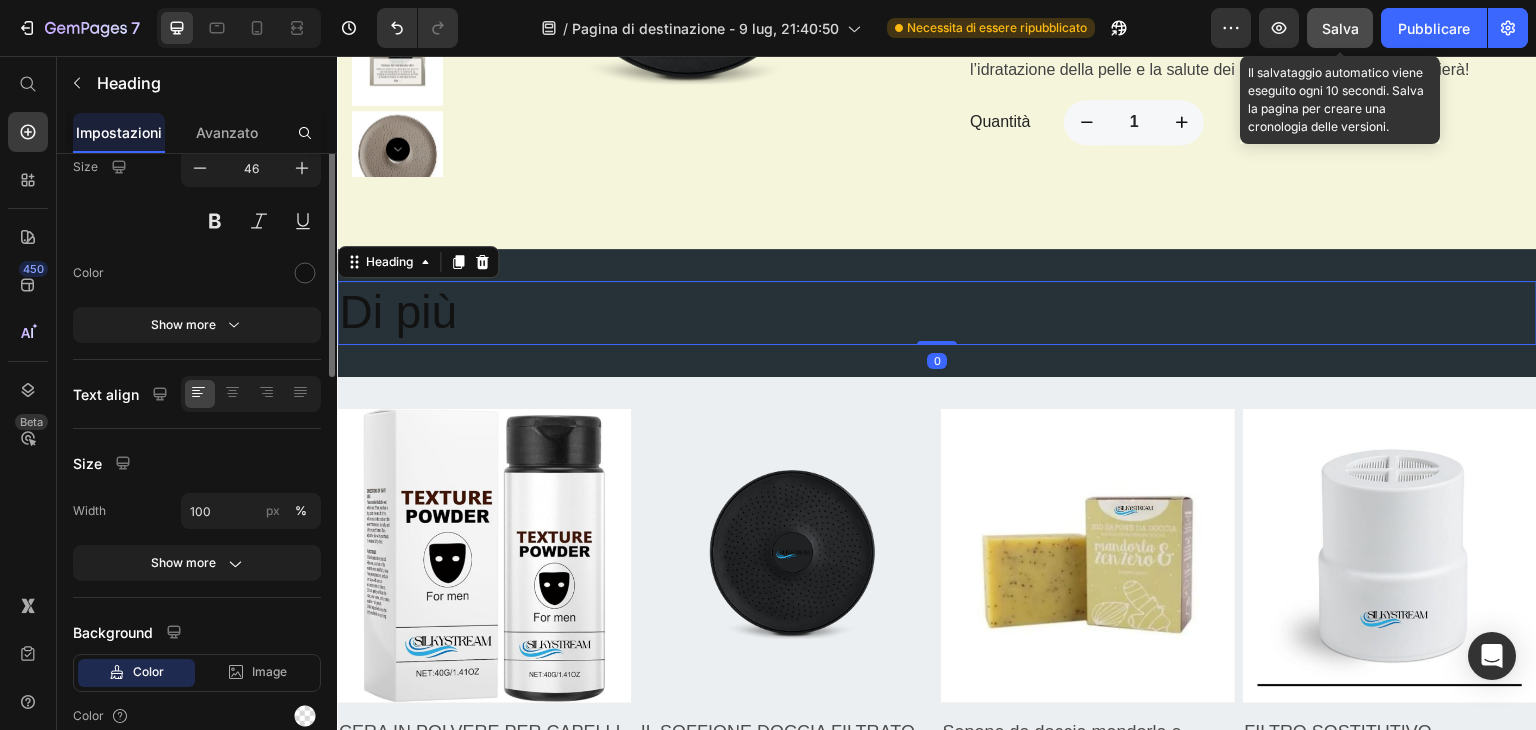 scroll, scrollTop: 0, scrollLeft: 0, axis: both 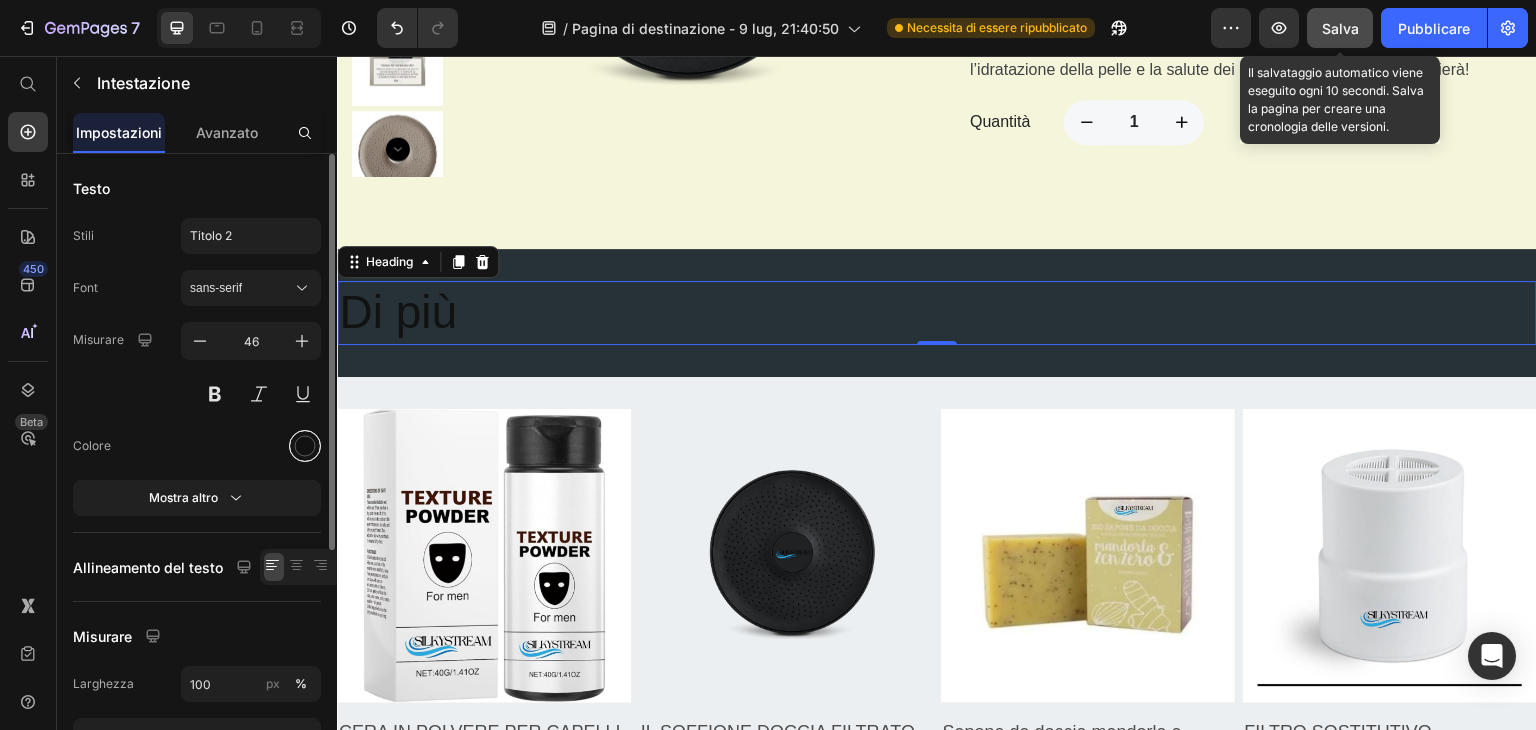 click at bounding box center (305, 446) 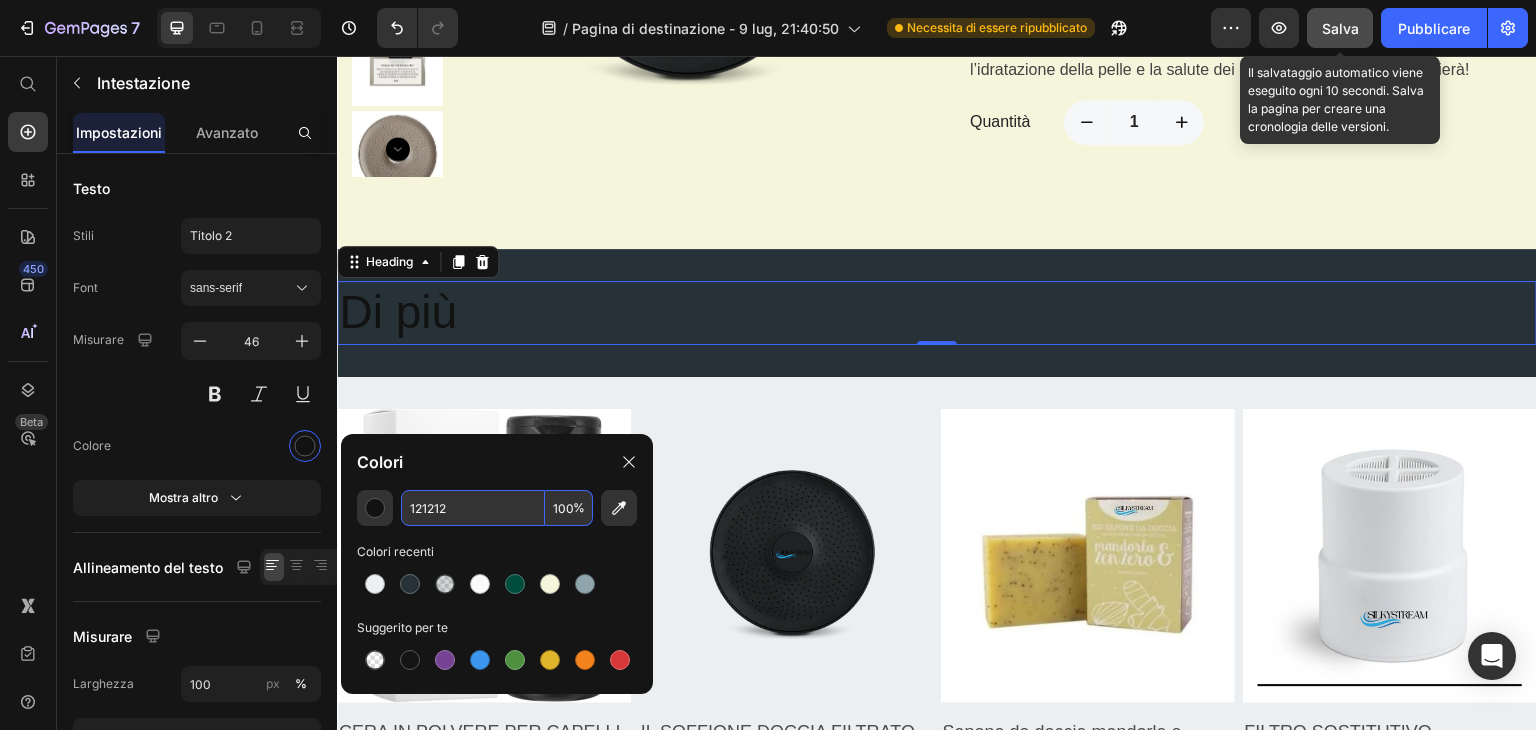 click on "121212" at bounding box center (473, 508) 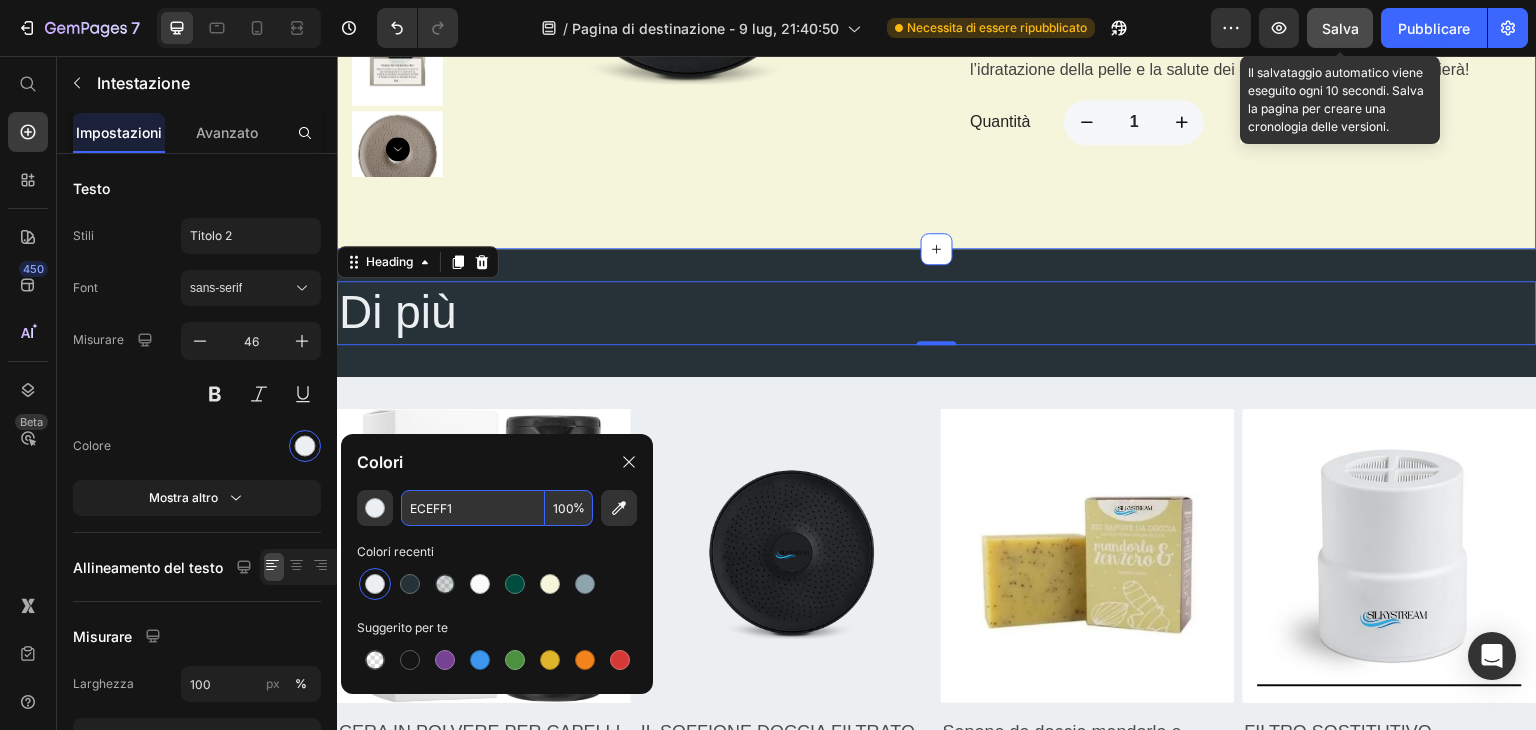click on "Product Images IL SOFFIONE DOCCIA FILTRATO (P) Title Il nostro brand offre  soffioni doccia filtrati  che migliorano la qualità dell'acqua, per una doccia più  pura, salutare e rigenerante  ogni giorno. (P) Description €31,99 (P) Price €129,99 (P) Price                Title Line Aggiungi al carrello (P) Cart Button Row Scopri il comfort di una pelle più sana con i nostri prodotti progettati per purificare l’acqua, godendoti un'esperienza di doccia rigenerante, migliorando l’idratazione della pelle e la salute dei capelli. Il tuo corpo ti ringrazierà! Text block Quantità Text block 1 Product Quantity Row Product Section 5" at bounding box center (937, -48) 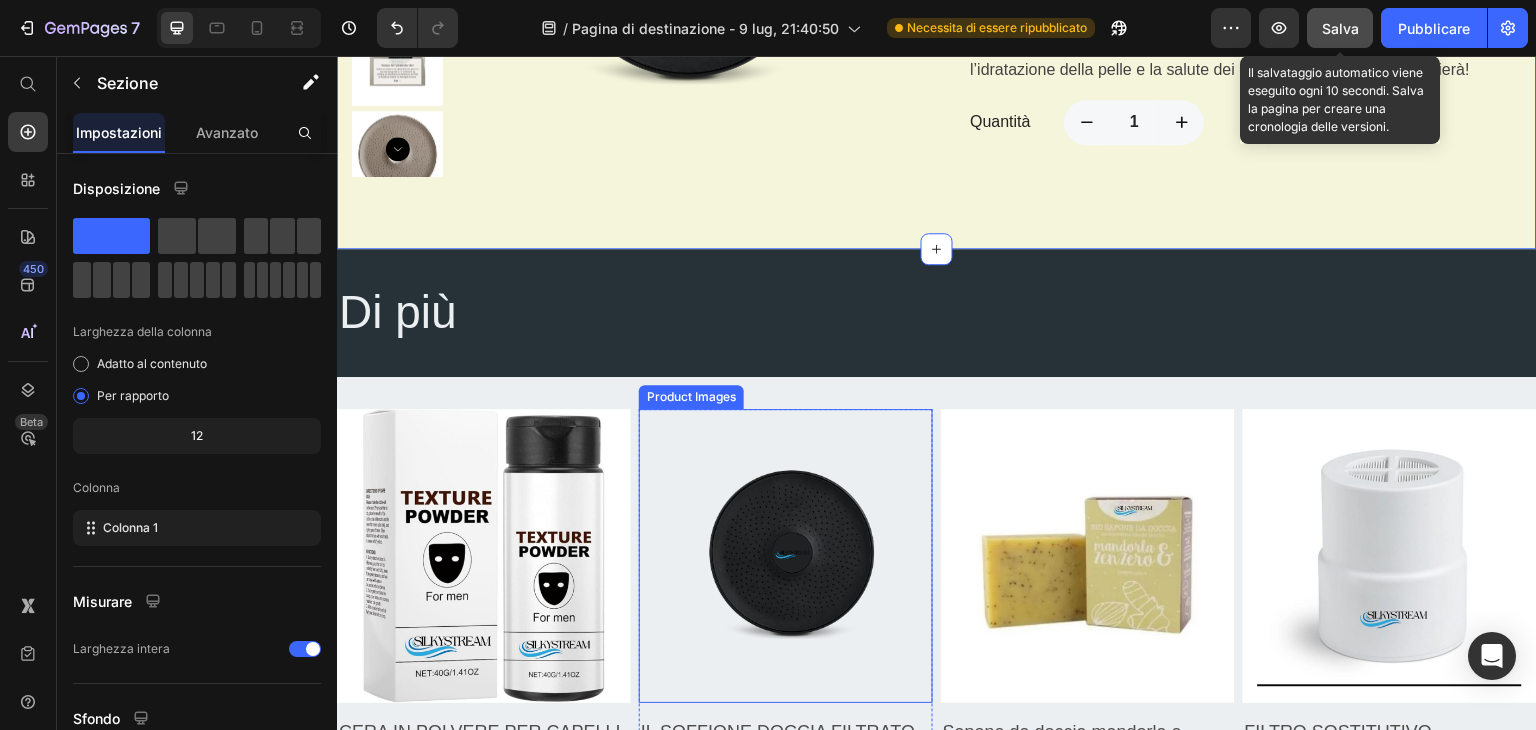 scroll, scrollTop: 2000, scrollLeft: 0, axis: vertical 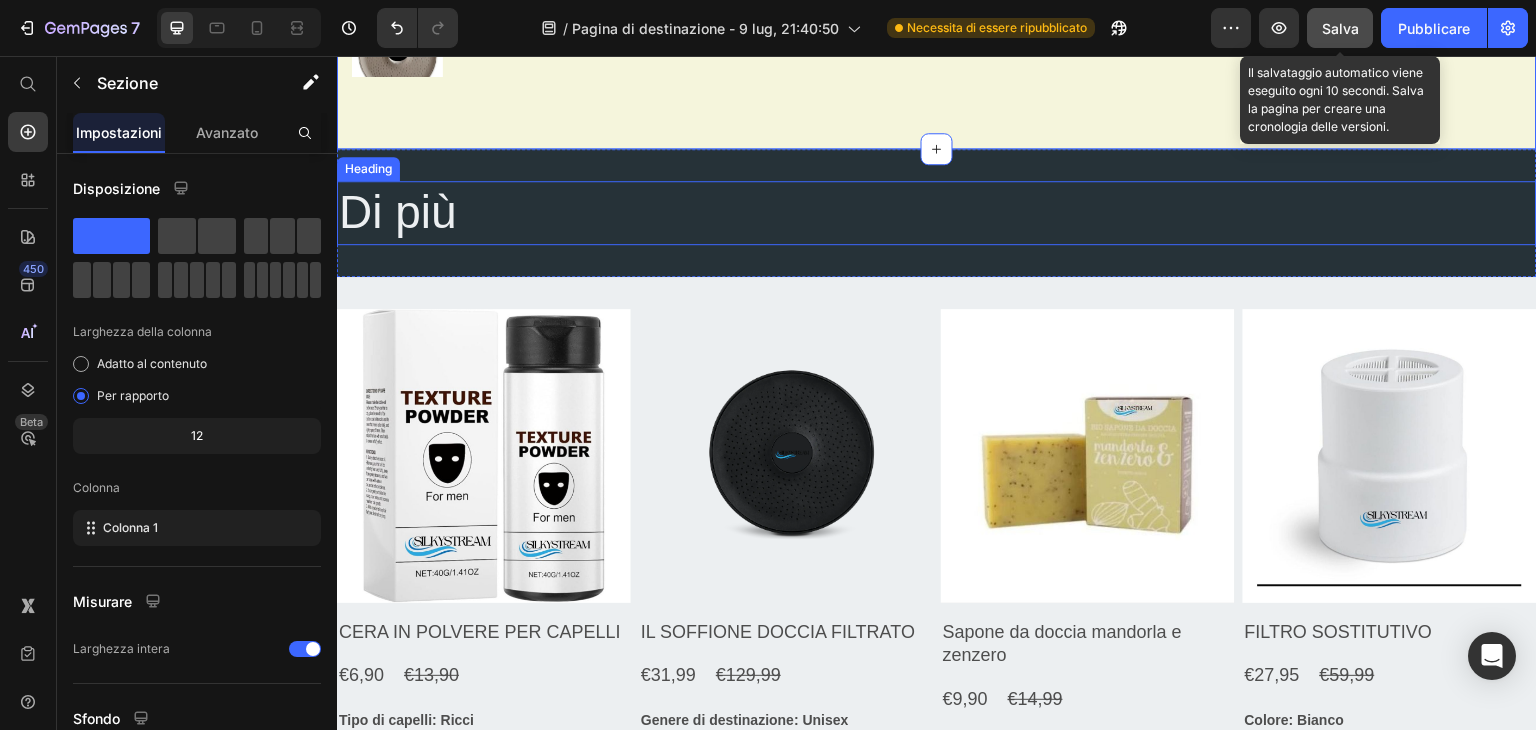 click on "Di più" at bounding box center (937, 213) 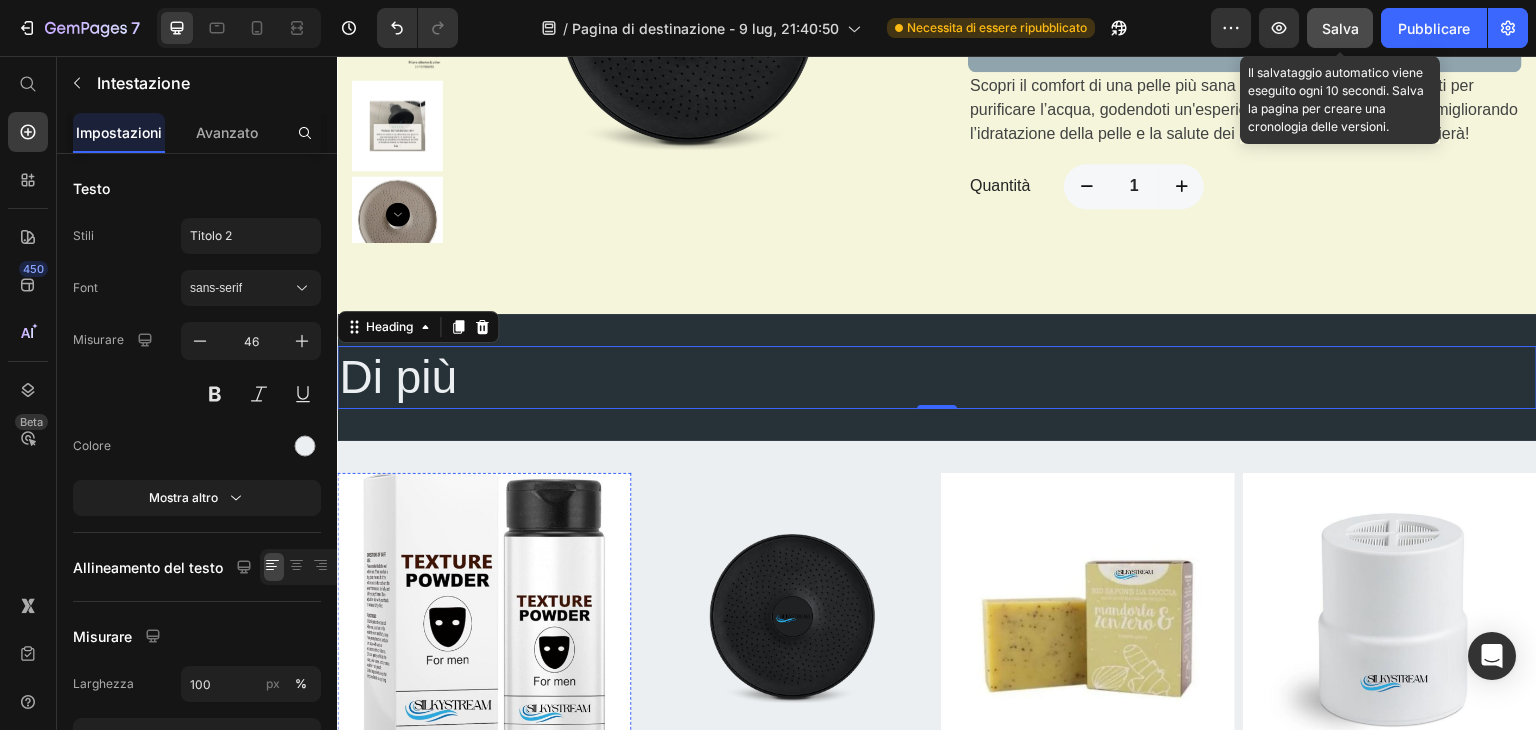 scroll, scrollTop: 1500, scrollLeft: 0, axis: vertical 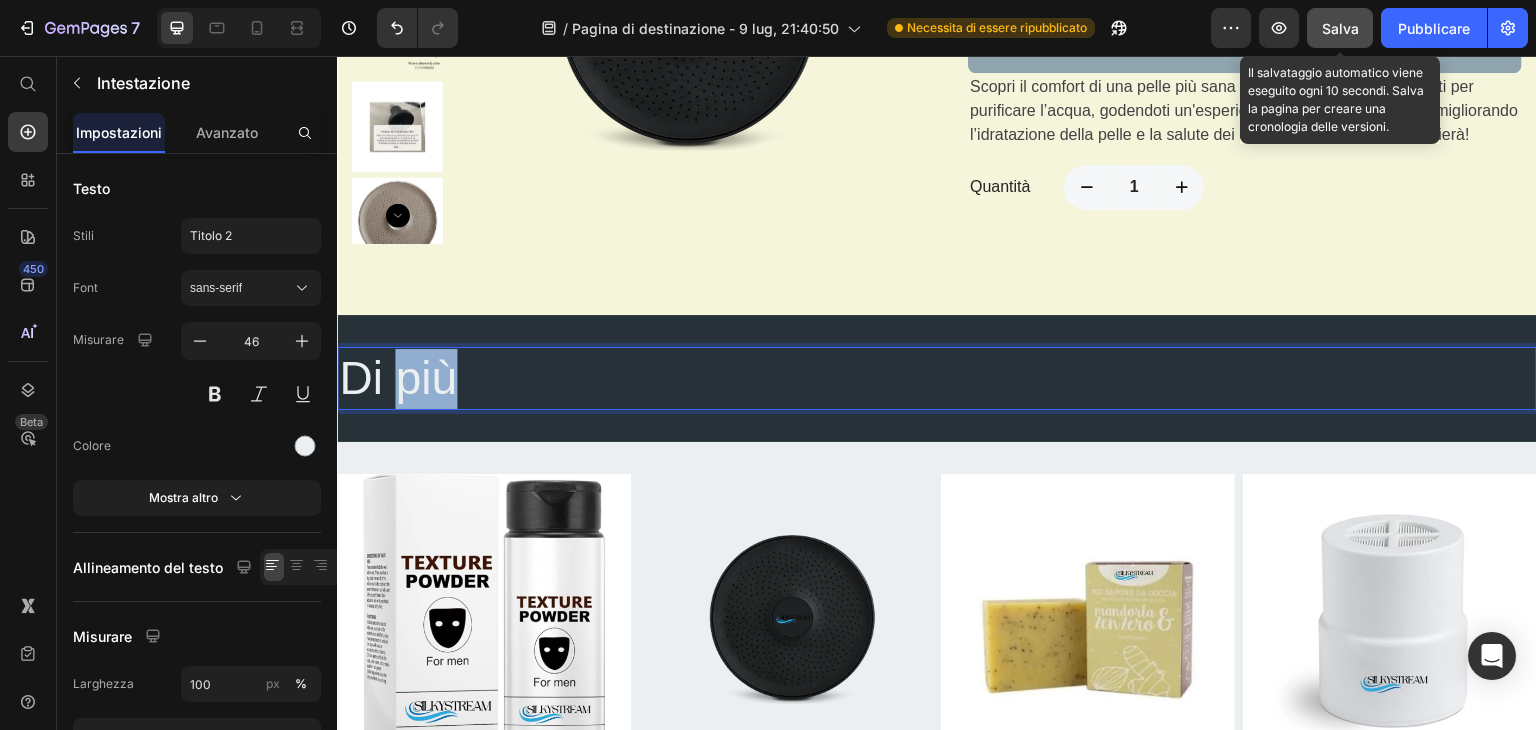 click on "Di più" at bounding box center (937, 379) 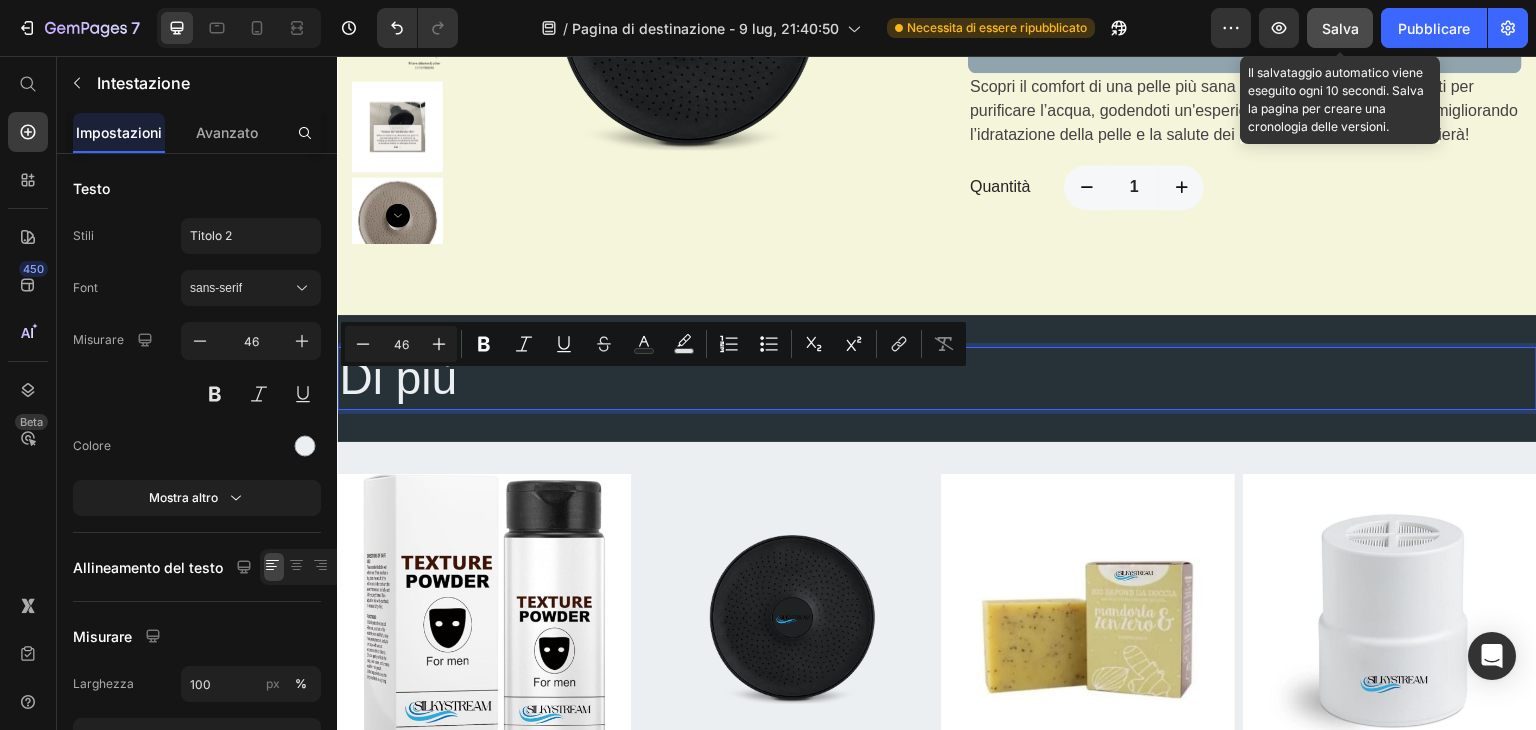 click on "Di più" at bounding box center (937, 379) 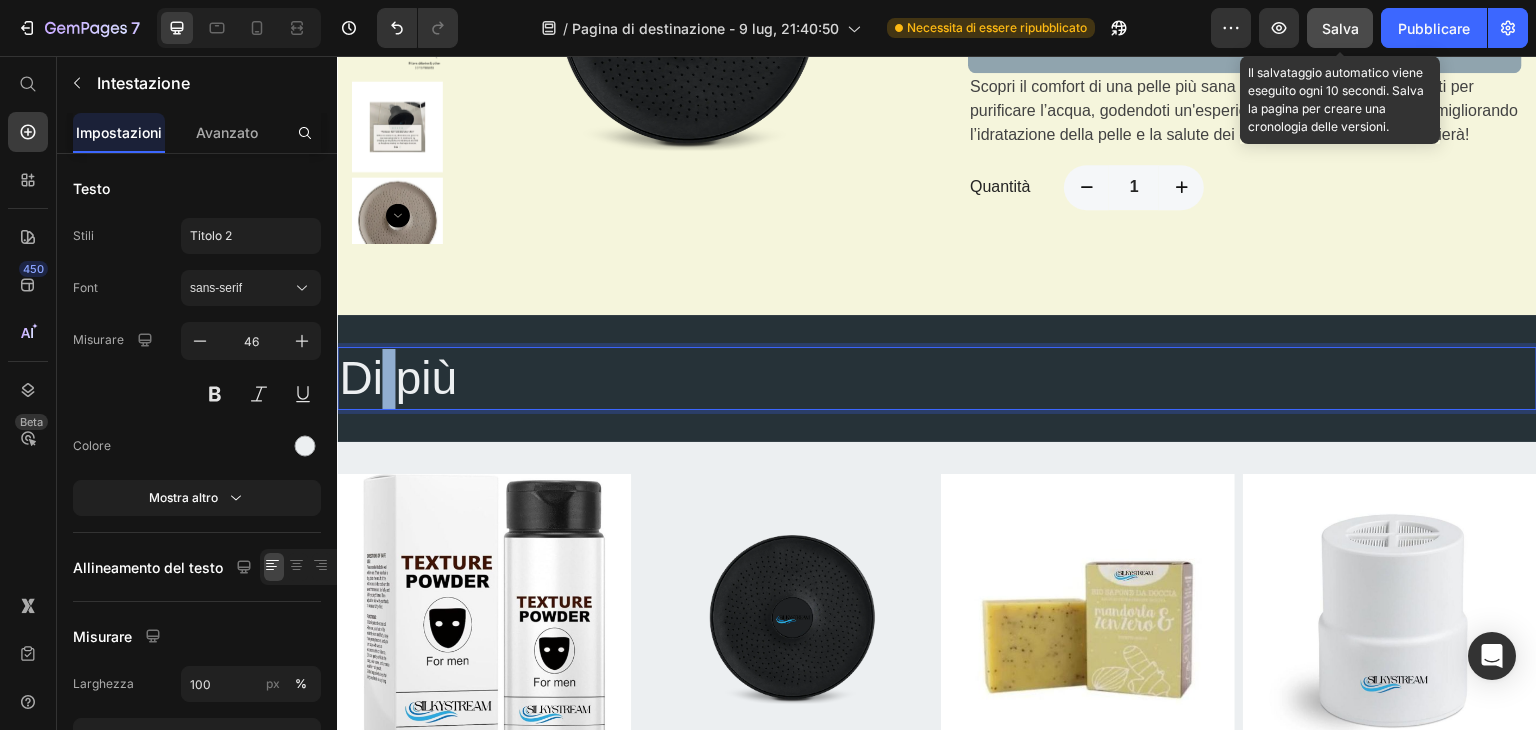 click on "Di più" at bounding box center (937, 379) 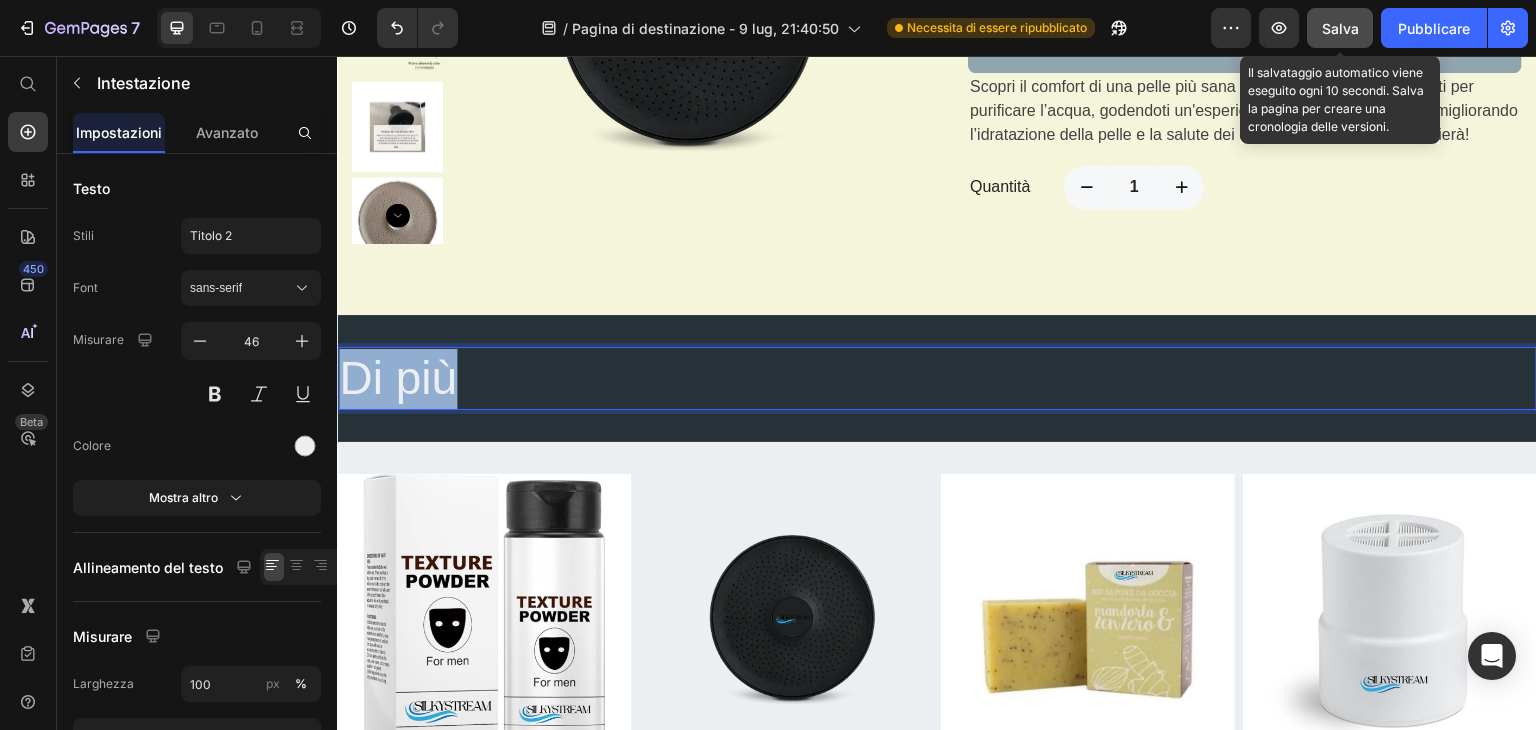 click on "Di più" at bounding box center [937, 379] 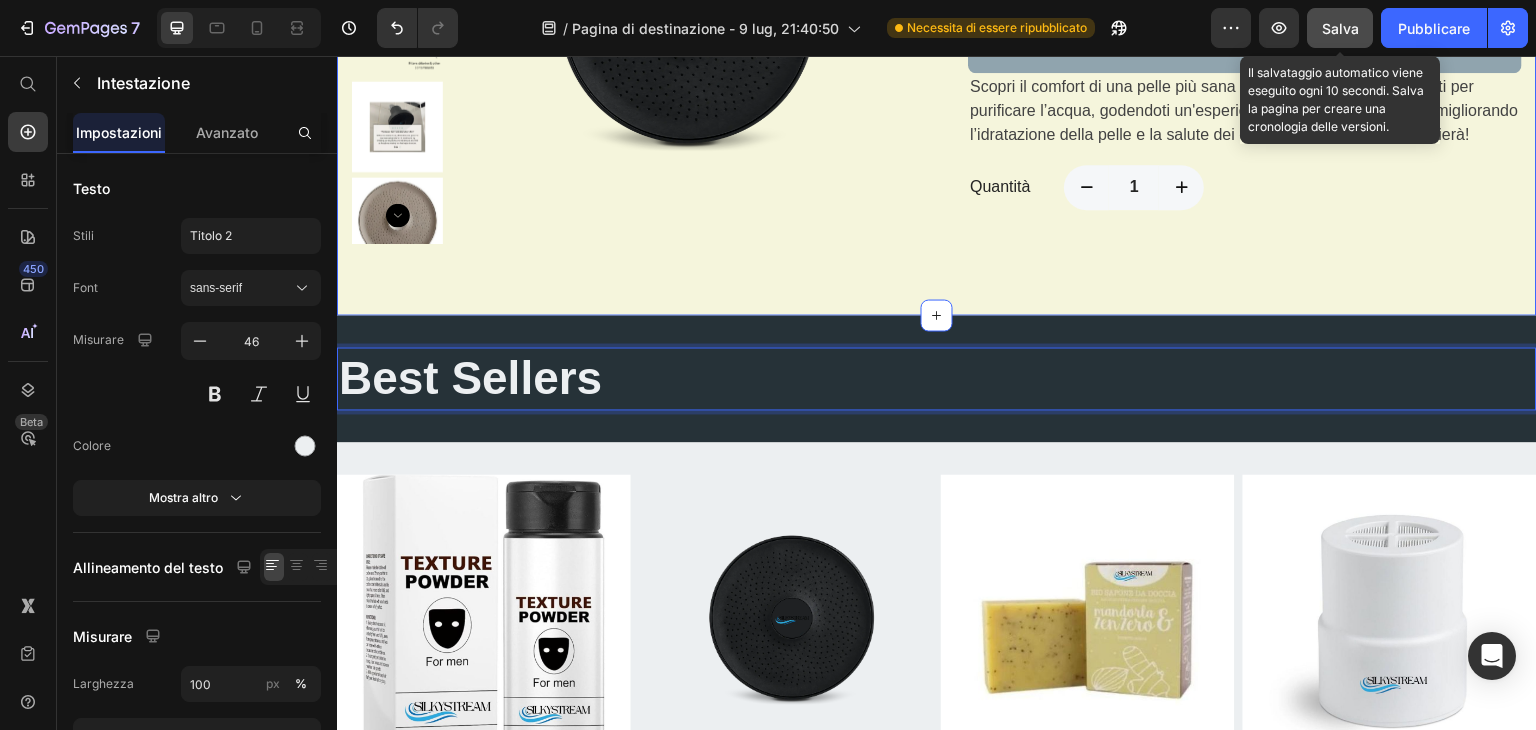 click on "Product Images IL SOFFIONE DOCCIA FILTRATO (P) Title Il nostro brand offre  soffioni doccia filtrati  che migliorano la qualità dell'acqua, per una doccia più  pura, salutare e rigenerante  ogni giorno. (P) Description €31,99 (P) Price €129,99 (P) Price                Title Line Aggiungi al carrello (P) Cart Button Row Scopri il comfort di una pelle più sana con i nostri prodotti progettati per purificare l’acqua, godendoti un'esperienza di doccia rigenerante, migliorando l’idratazione della pelle e la salute dei capelli. Il tuo corpo ti ringrazierà! Text block Quantità Text block 1 Product Quantity Row Product Section 5" at bounding box center [937, 18] 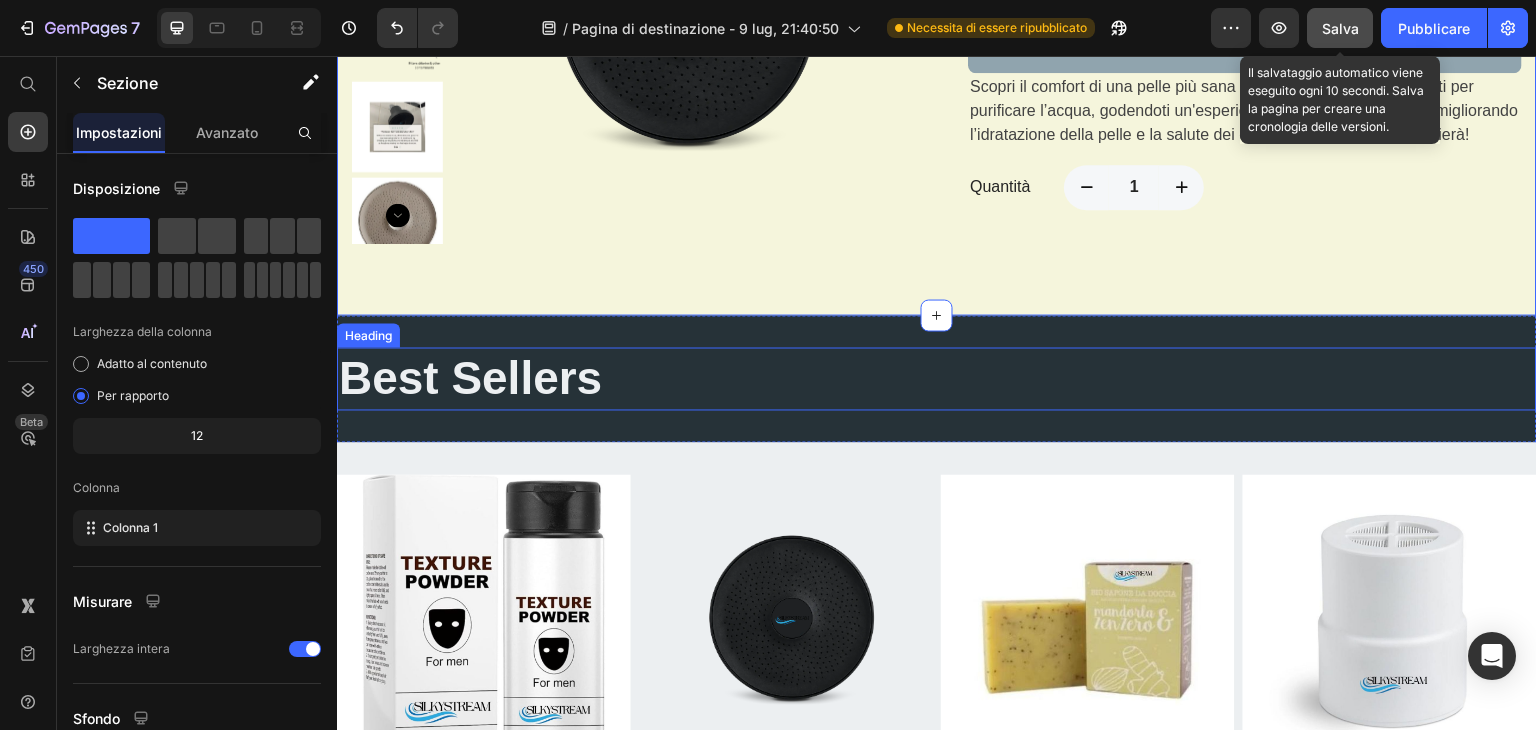 click on "Best Sellers" at bounding box center (470, 378) 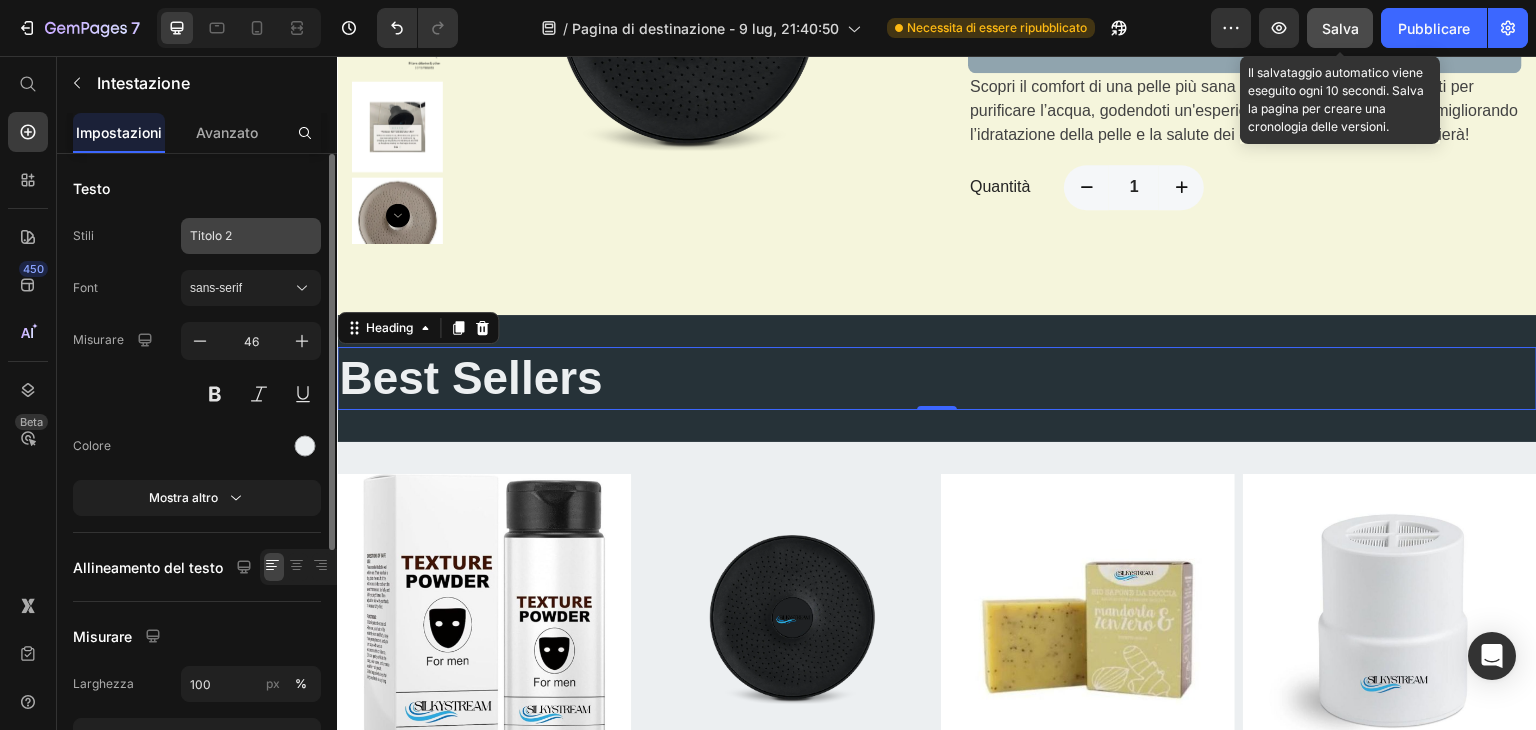 click on "Titolo 2" at bounding box center [239, 236] 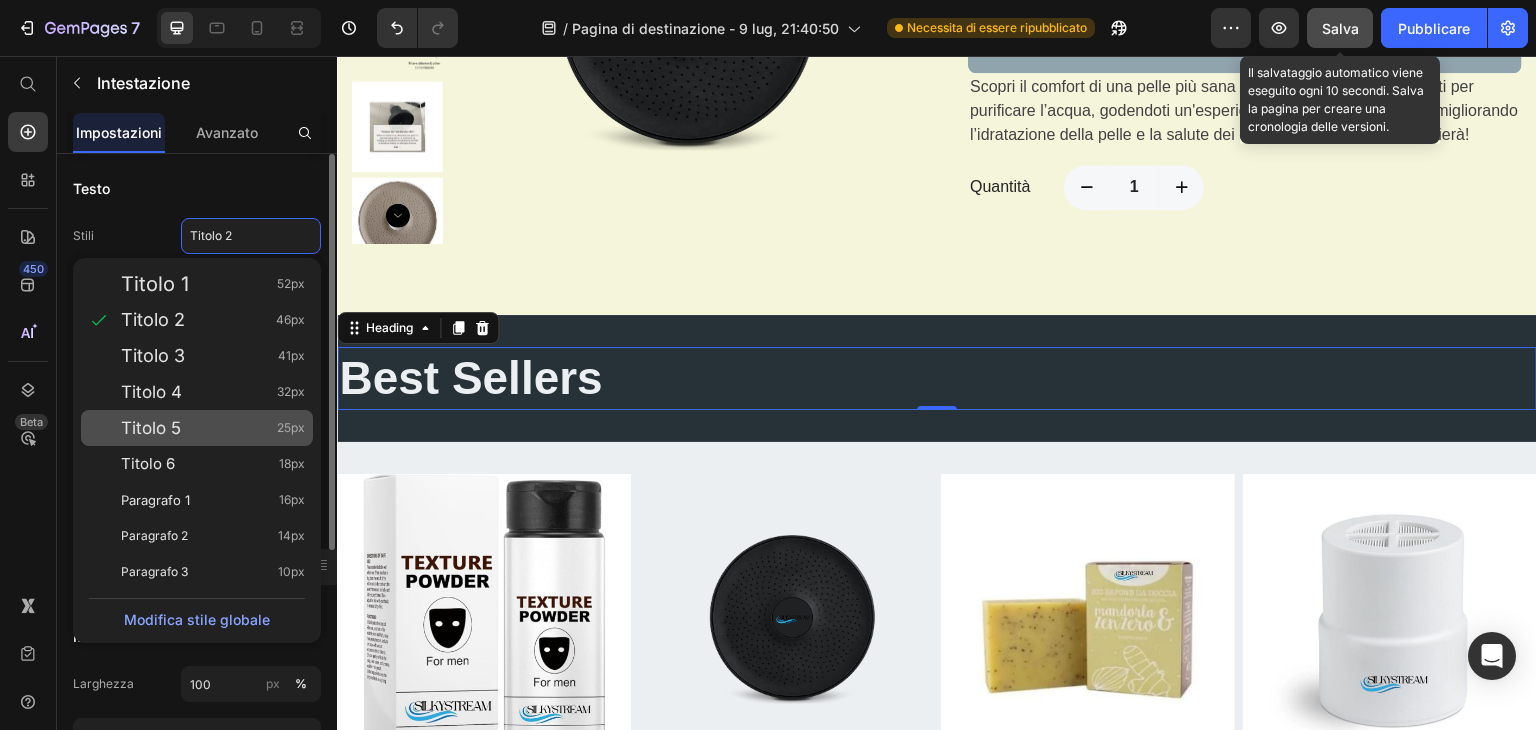 click on "Titolo 5 25px" at bounding box center [213, 428] 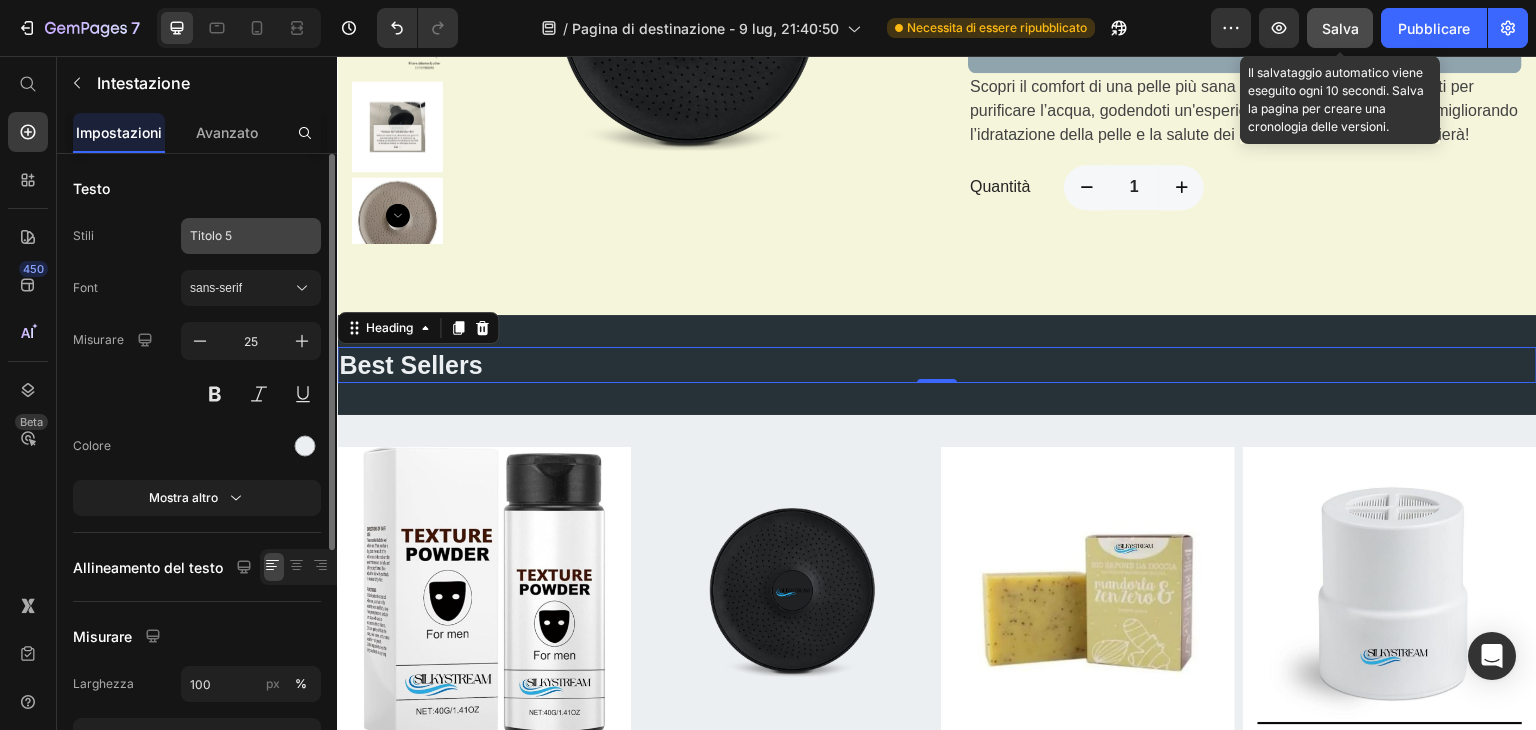 click on "Titolo 5" at bounding box center [211, 235] 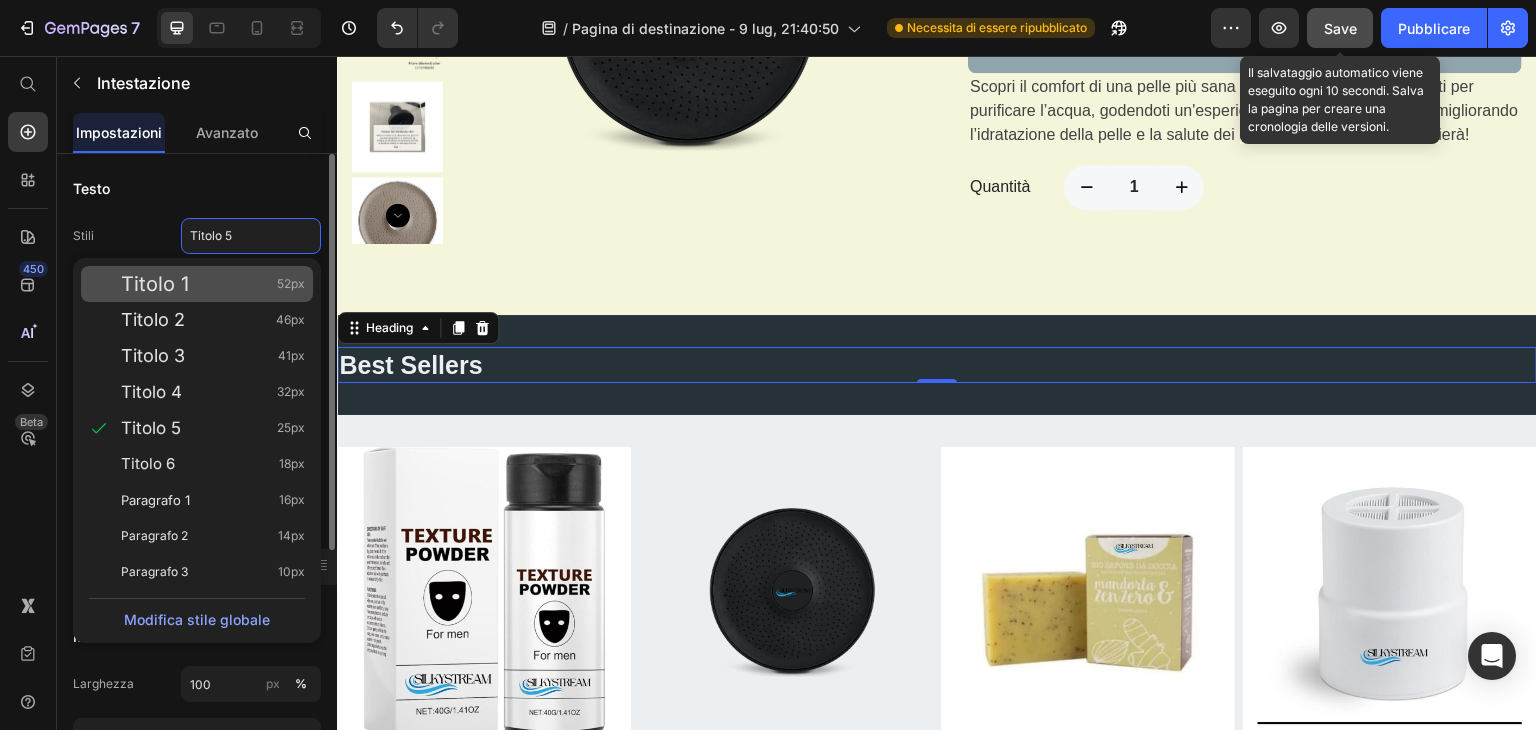 click on "Titolo 1 52px" at bounding box center [213, 284] 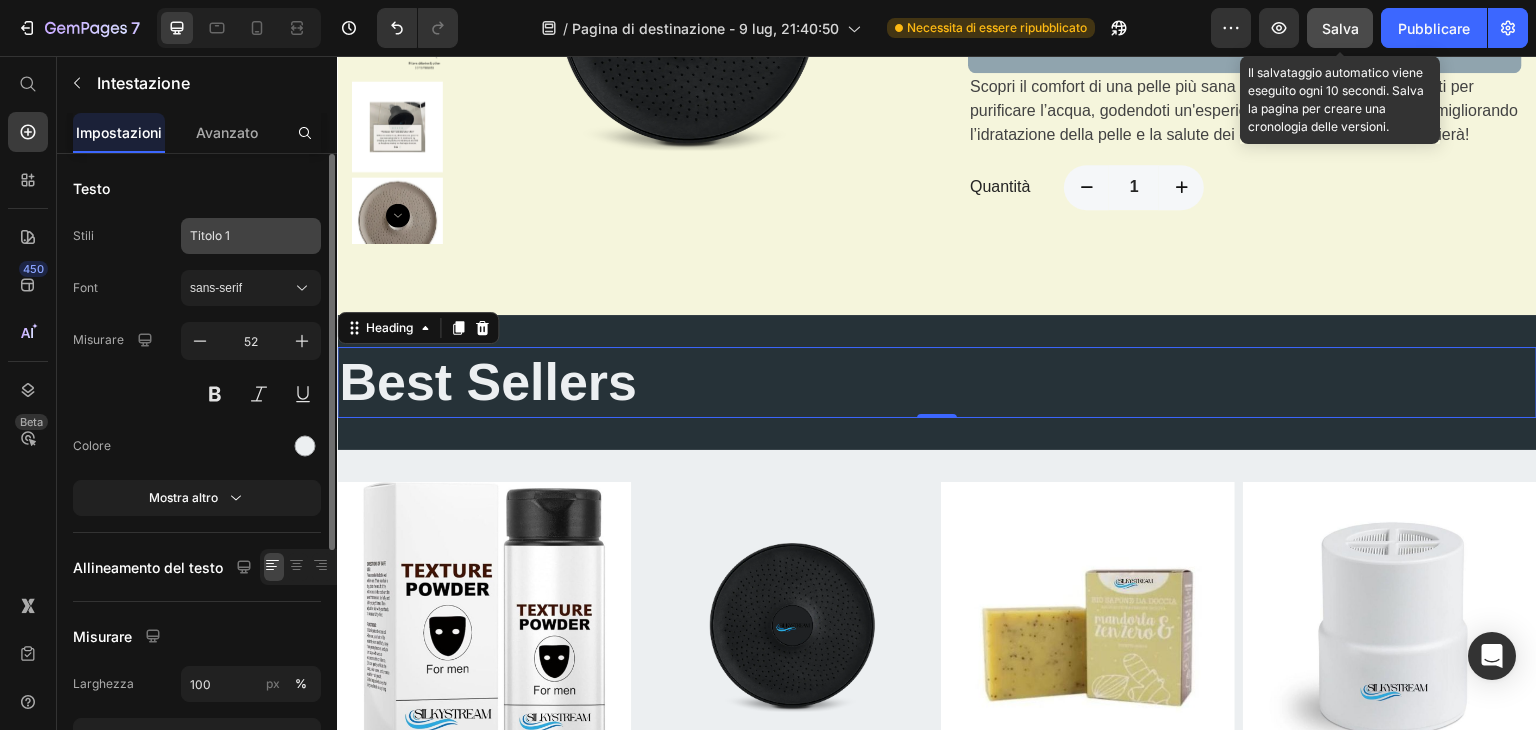 click on "Titolo 1" at bounding box center [210, 235] 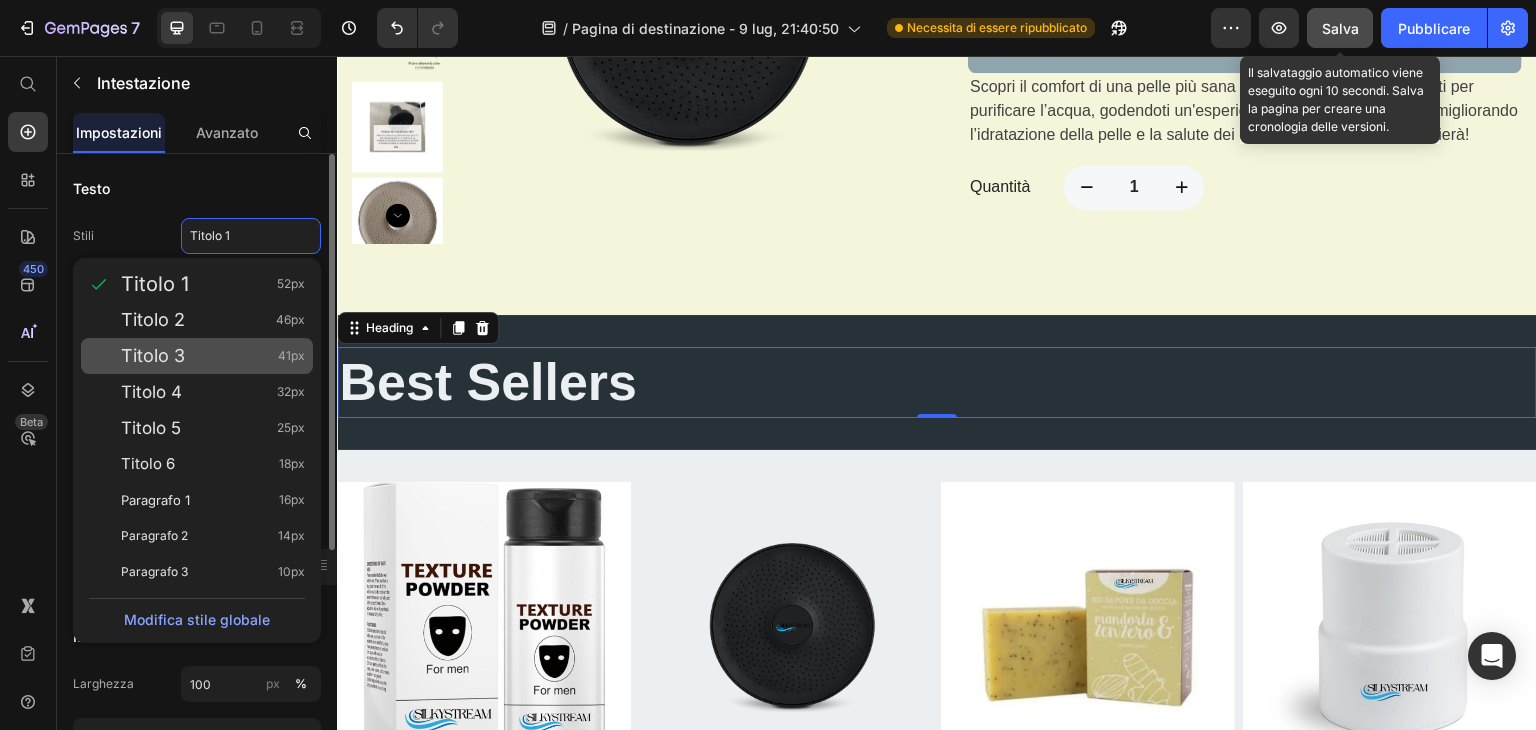 click on "Titolo 3 41px" at bounding box center (213, 356) 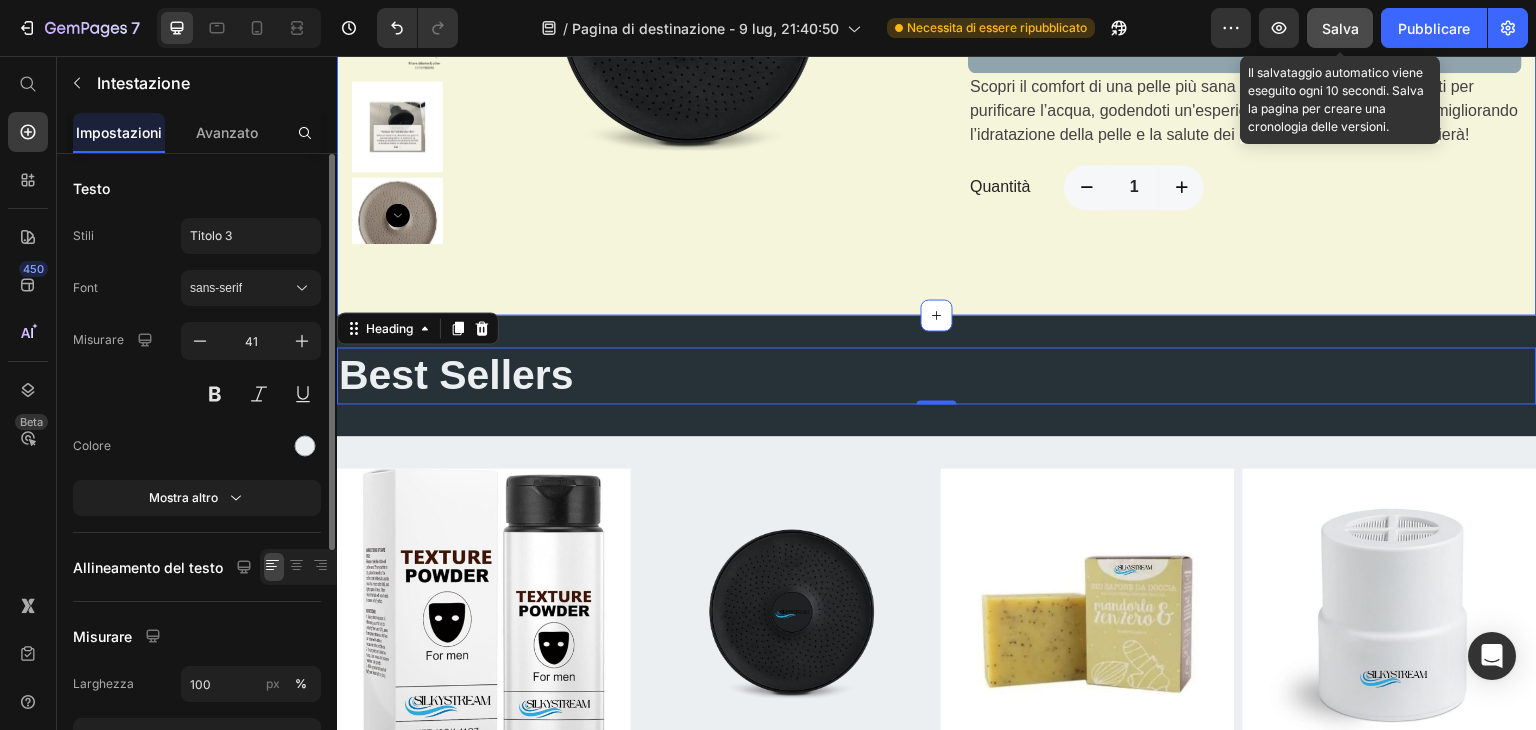 click on "Product Images IL SOFFIONE DOCCIA FILTRATO (P) Title Il nostro brand offre  soffioni doccia filtrati  che migliorano la qualità dell'acqua, per una doccia più  pura, salutare e rigenerante  ogni giorno. (P) Description €31,99 (P) Price €129,99 (P) Price                Title Line Aggiungi al carrello (P) Cart Button Row Scopri il comfort di una pelle più sana con i nostri prodotti progettati per purificare l’acqua, godendoti un'esperienza di doccia rigenerante, migliorando l’idratazione della pelle e la salute dei capelli. Il tuo corpo ti ringrazierà! Text block Quantità Text block 1 Product Quantity Row Product Section 5" at bounding box center (937, 18) 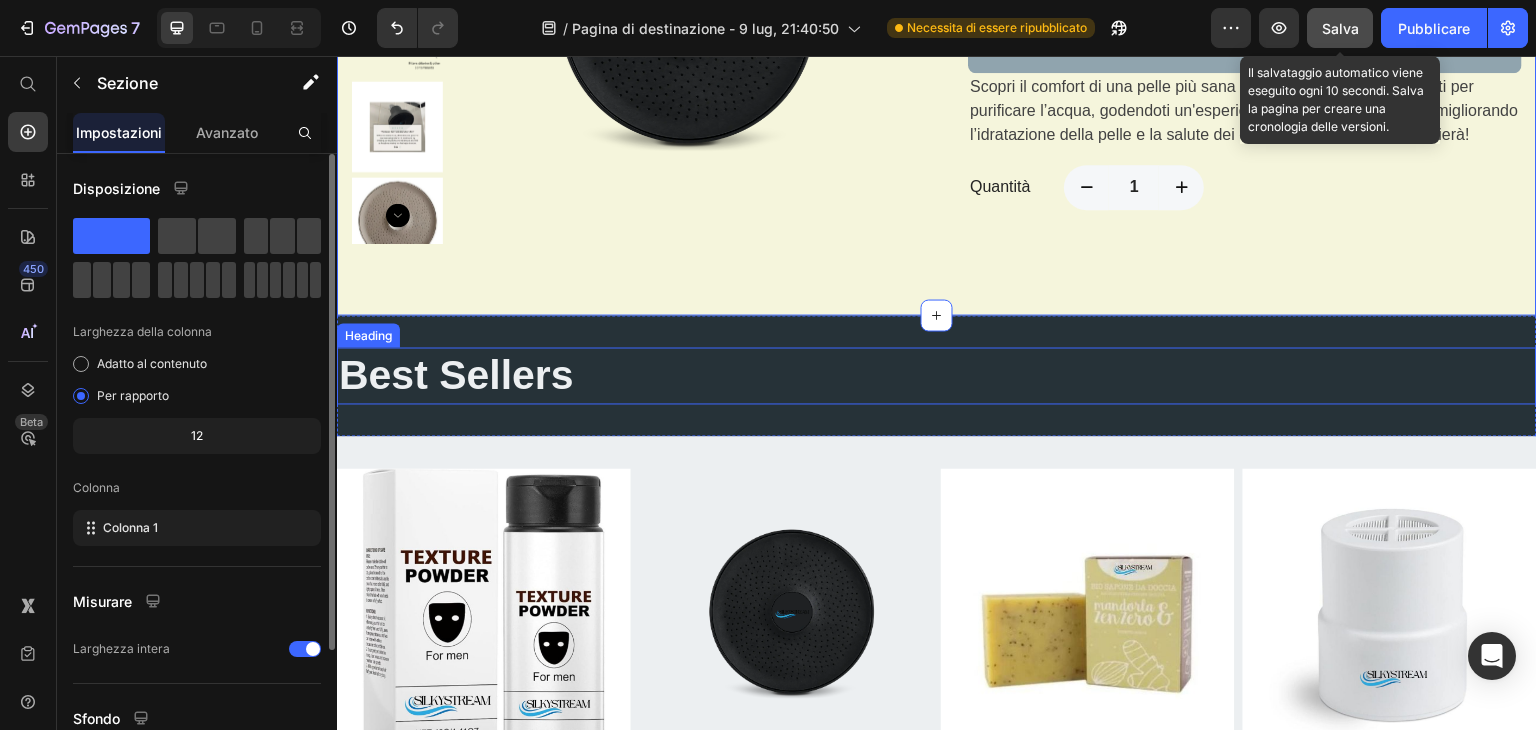 click on "⁠⁠⁠⁠⁠⁠⁠ Best Sellers" at bounding box center (937, 375) 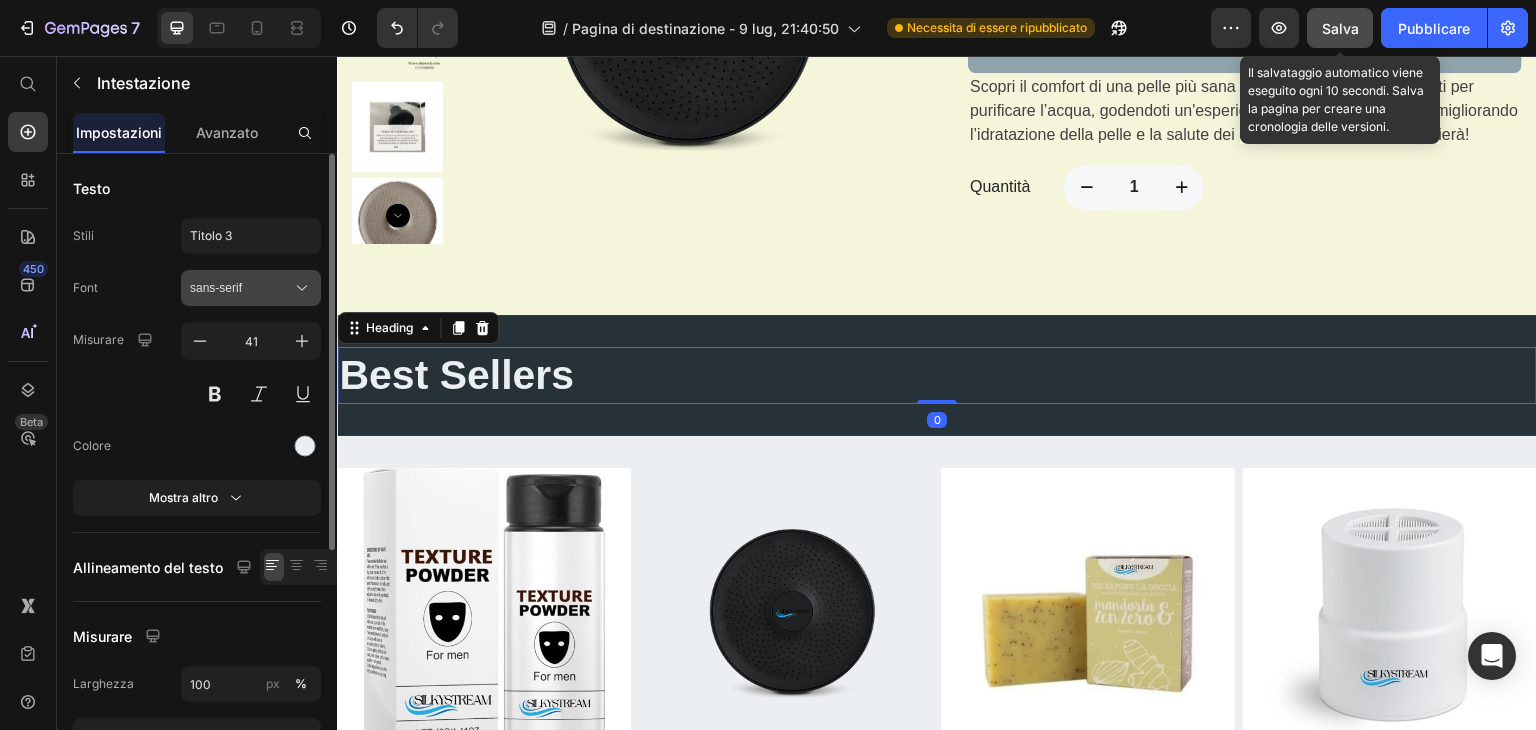 click on "sans-serif" at bounding box center [251, 288] 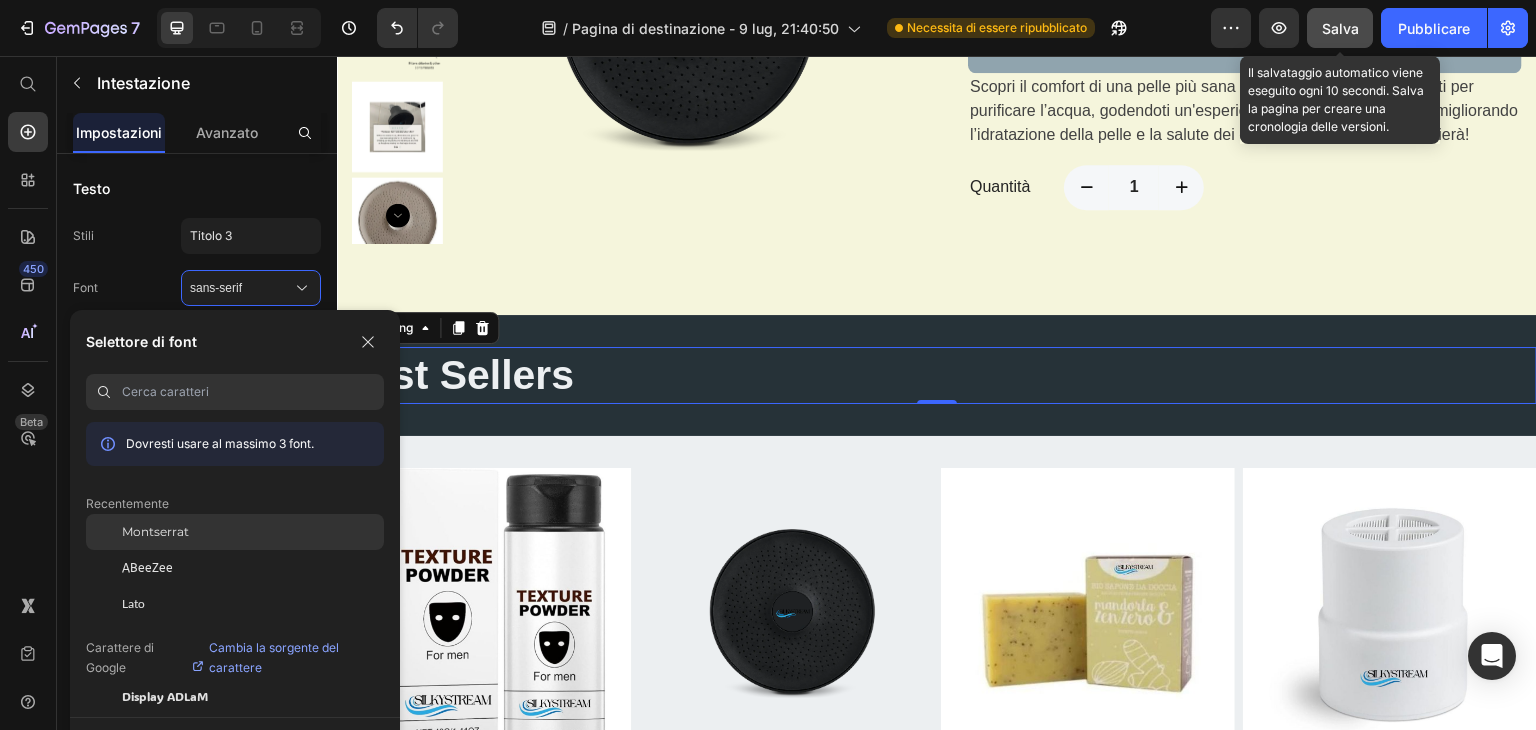 click on "Montserrat" 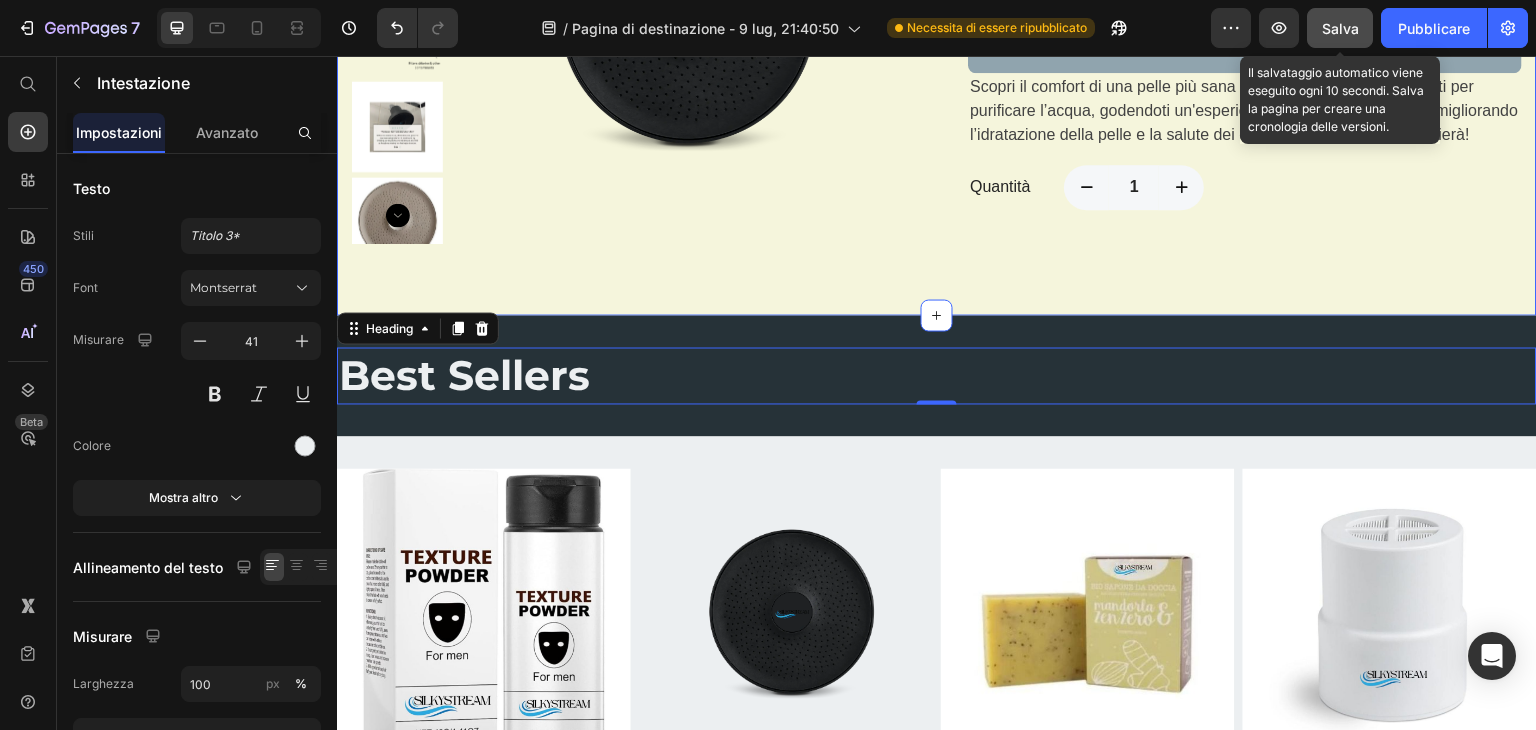 click on "Product Images IL SOFFIONE DOCCIA FILTRATO (P) Title Il nostro brand offre  soffioni doccia filtrati  che migliorano la qualità dell'acqua, per una doccia più  pura, salutare e rigenerante  ogni giorno. (P) Description €31,99 (P) Price €129,99 (P) Price                Title Line Aggiungi al carrello (P) Cart Button Row Scopri il comfort di una pelle più sana con i nostri prodotti progettati per purificare l’acqua, godendoti un'esperienza di doccia rigenerante, migliorando l’idratazione della pelle e la salute dei capelli. Il tuo corpo ti ringrazierà! Text block Quantità Text block 1 Product Quantity Row Product Section 5" at bounding box center (937, 18) 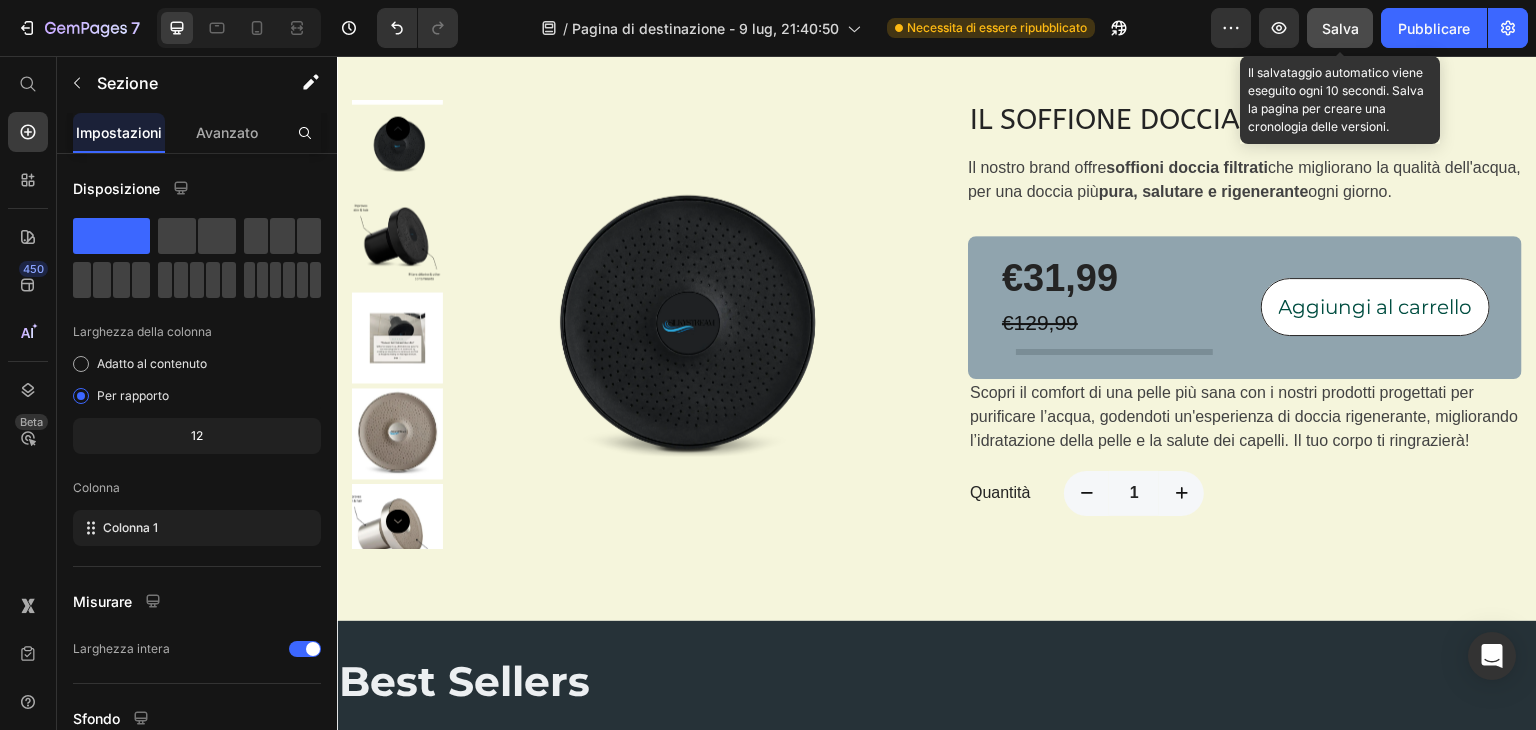 scroll, scrollTop: 1534, scrollLeft: 0, axis: vertical 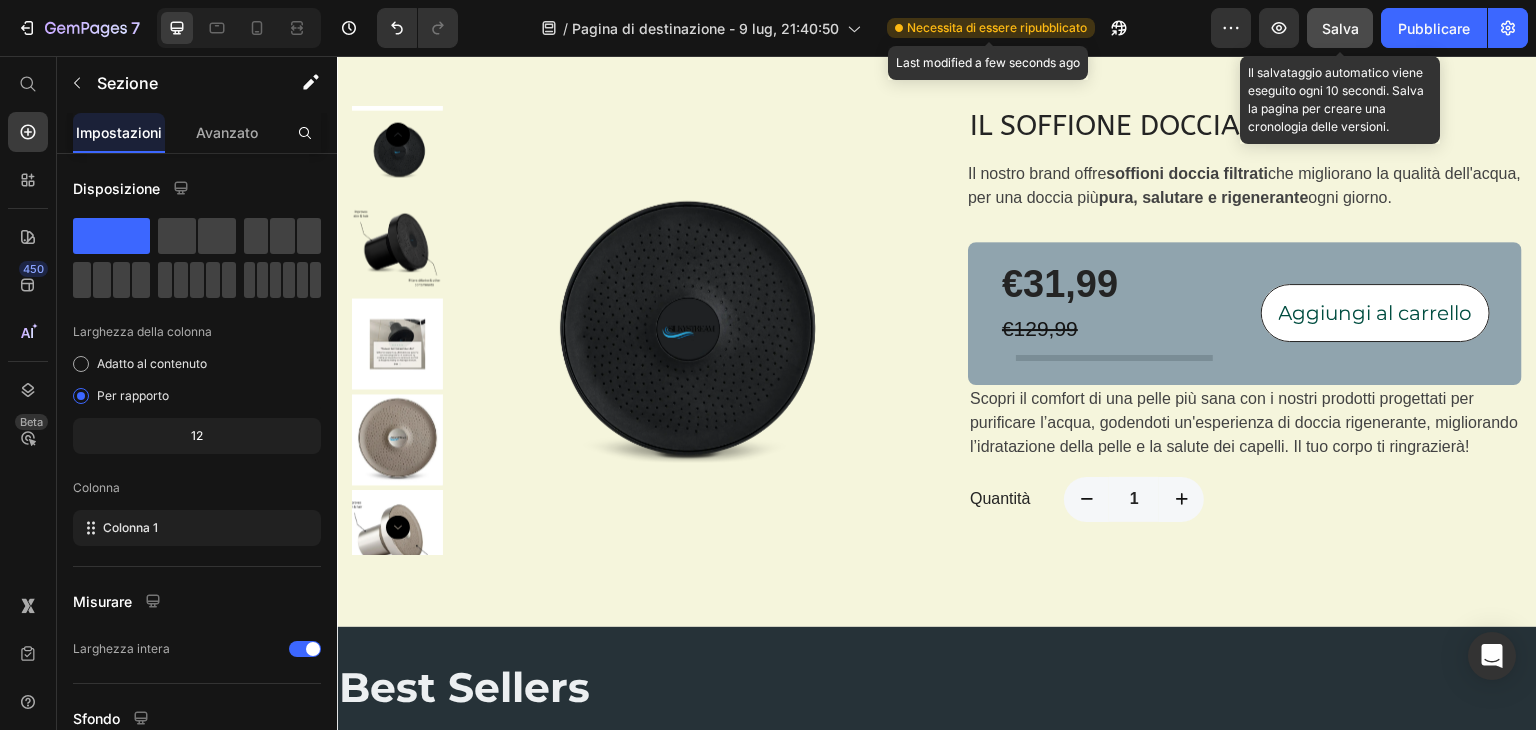 click on "Necessita di essere ripubblicato" at bounding box center (997, 27) 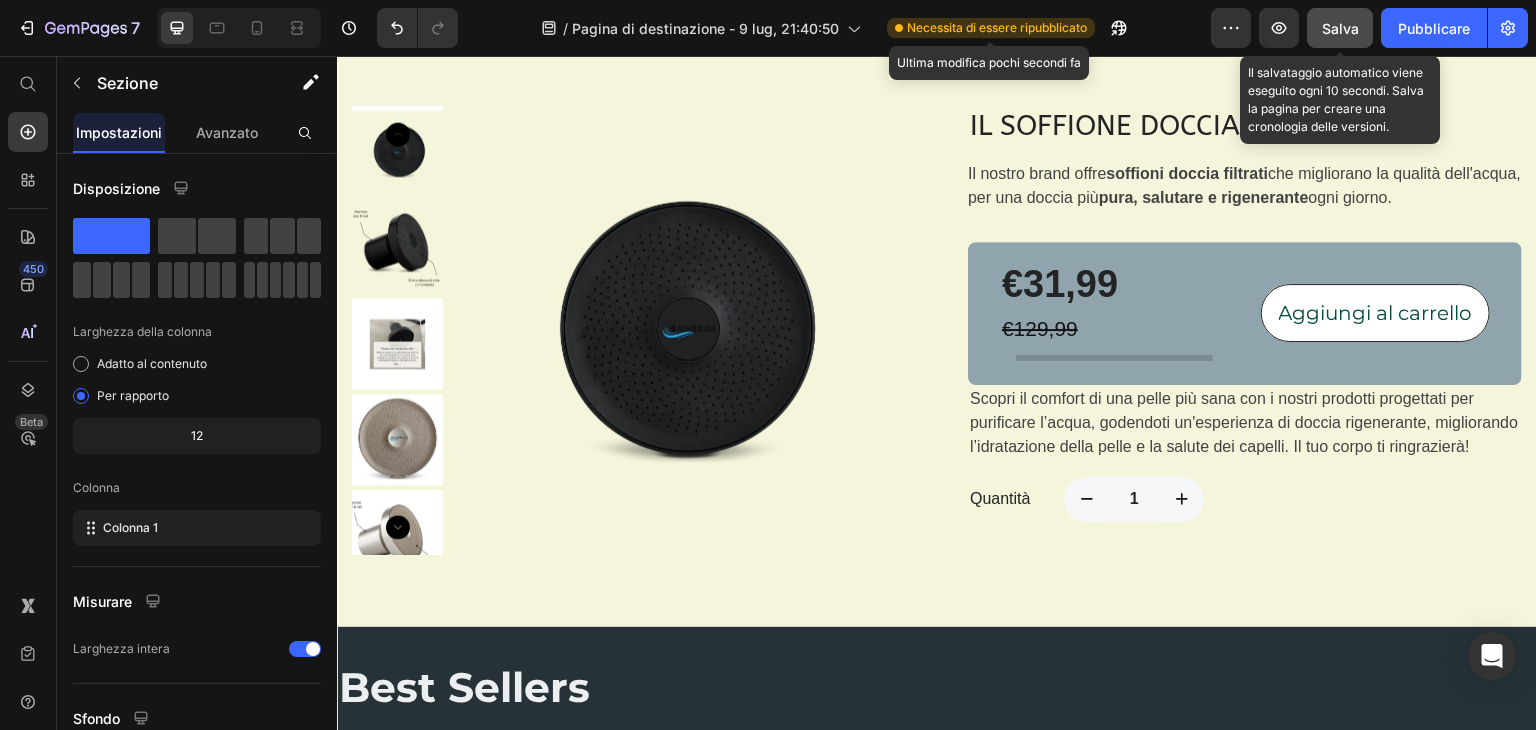 click on "Necessita di essere ripubblicato" at bounding box center [997, 27] 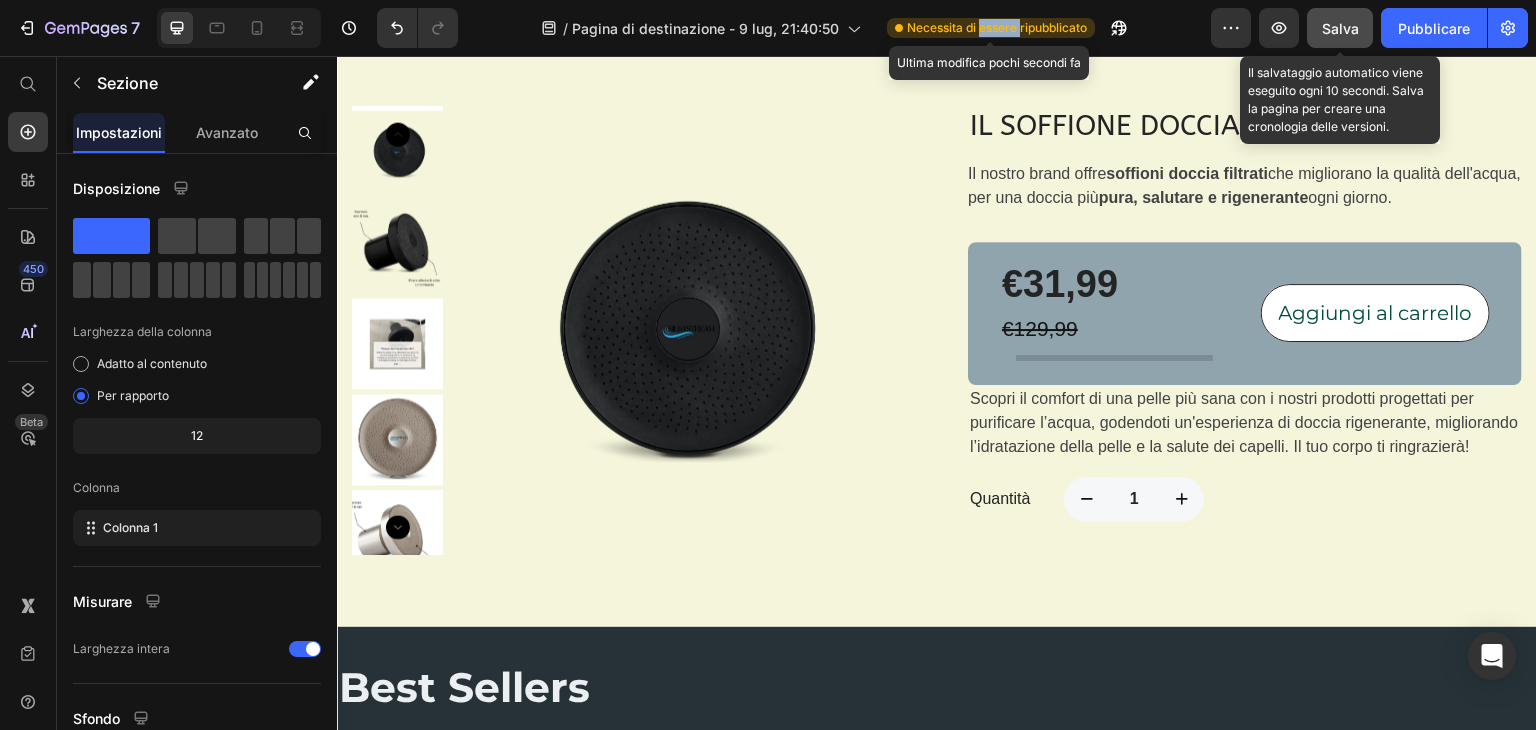 click on "Necessita di essere ripubblicato" at bounding box center [997, 27] 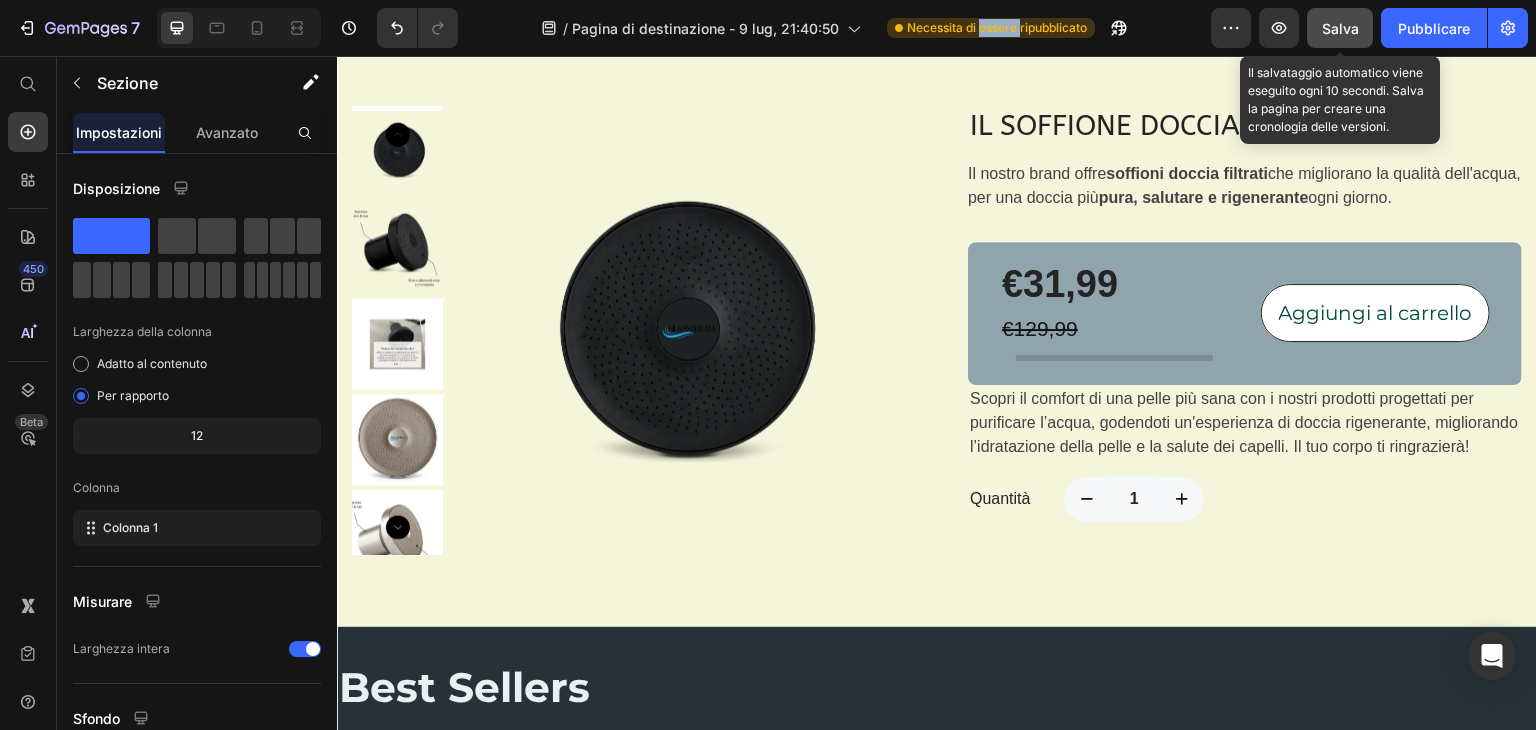 click on "Salva" 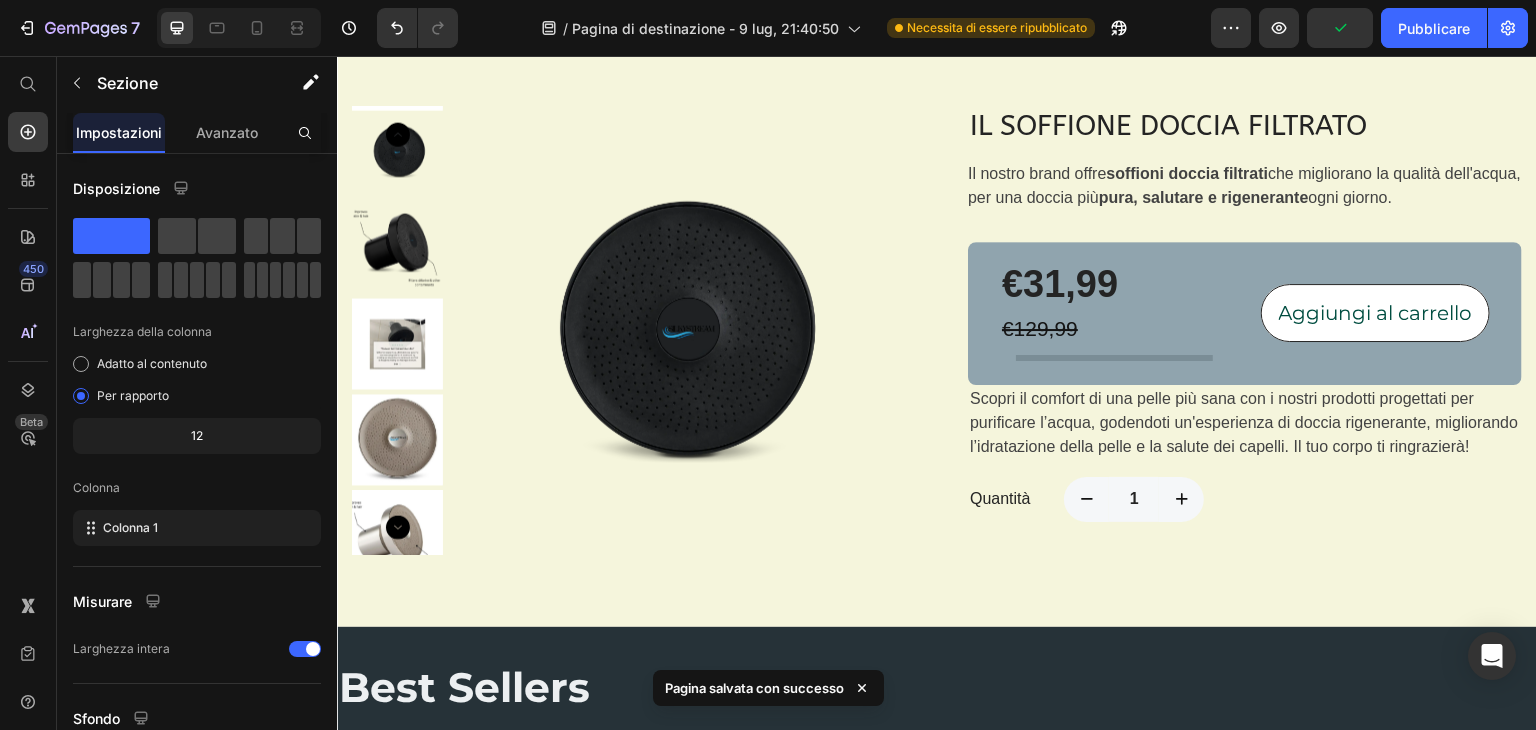 click on "/ Pagina di destinazione - 9 lug, 21:40:50 Necessita di essere ripubblicato" 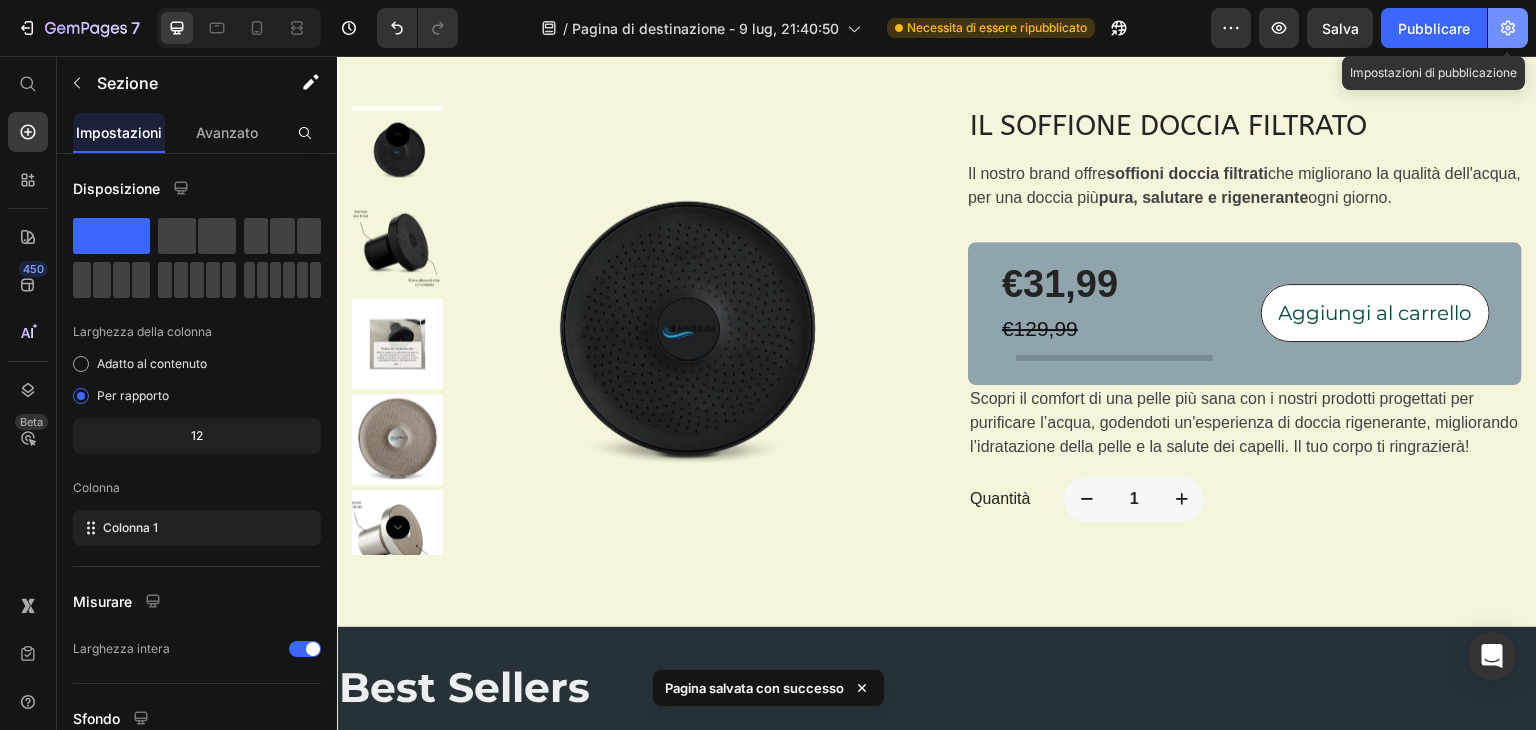 click 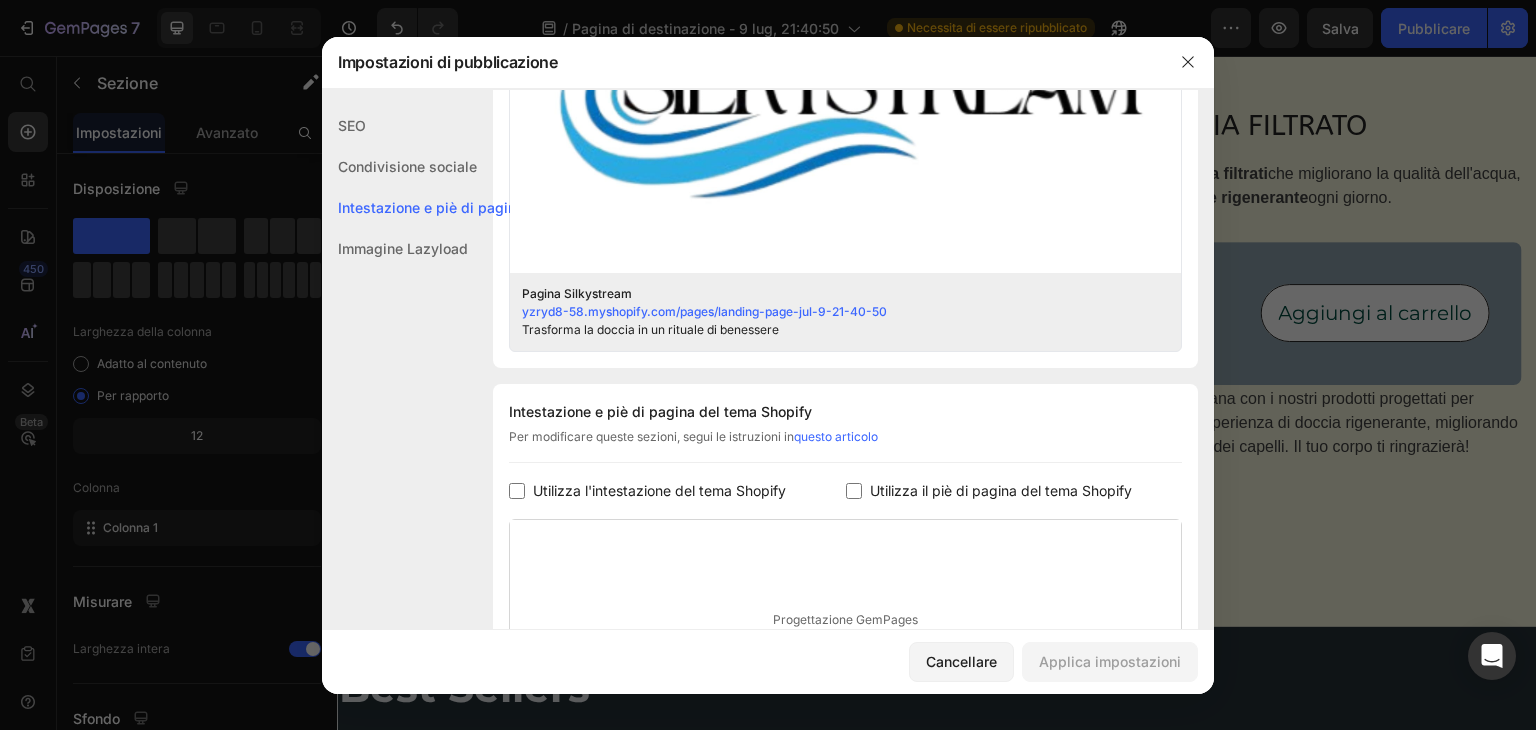 scroll, scrollTop: 955, scrollLeft: 0, axis: vertical 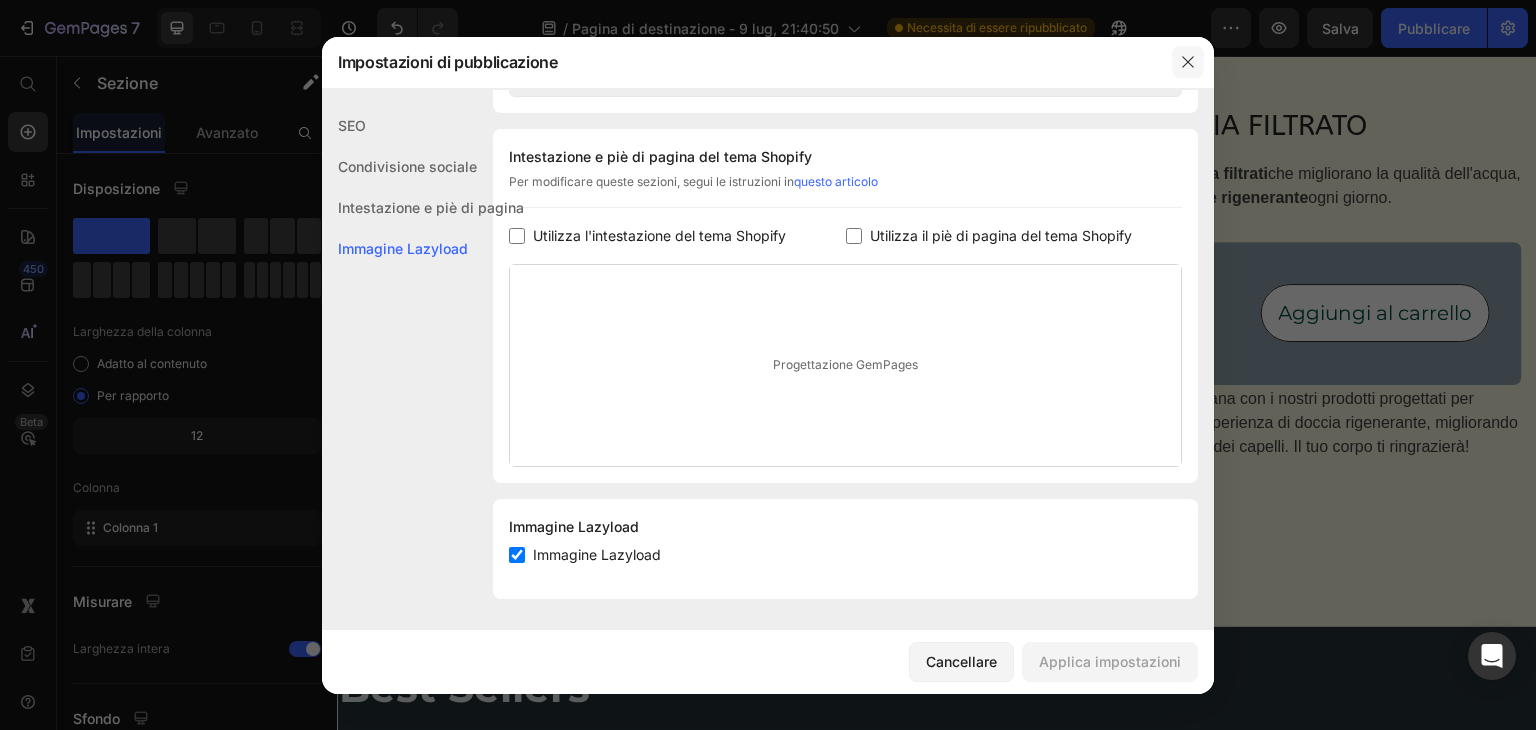 click 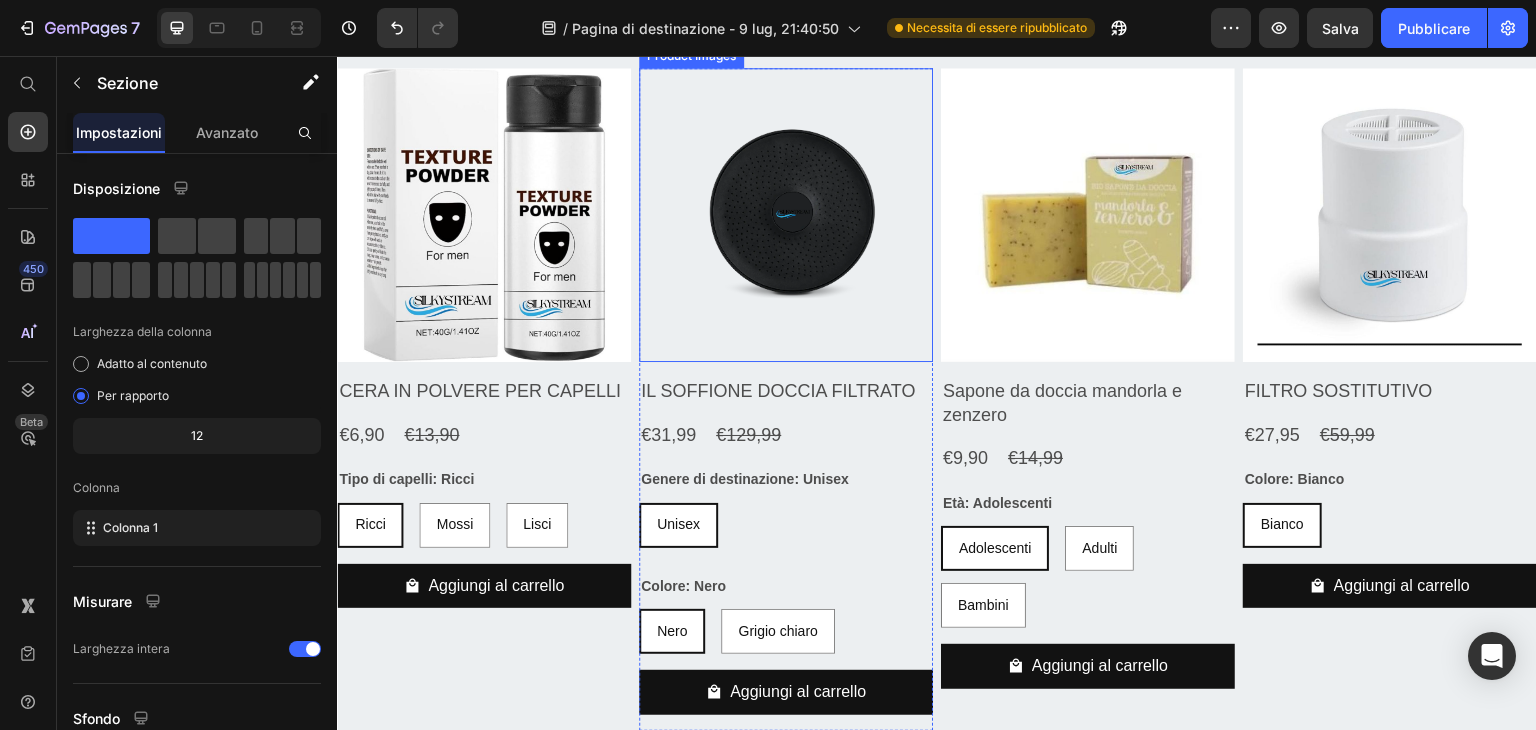 scroll, scrollTop: 2334, scrollLeft: 0, axis: vertical 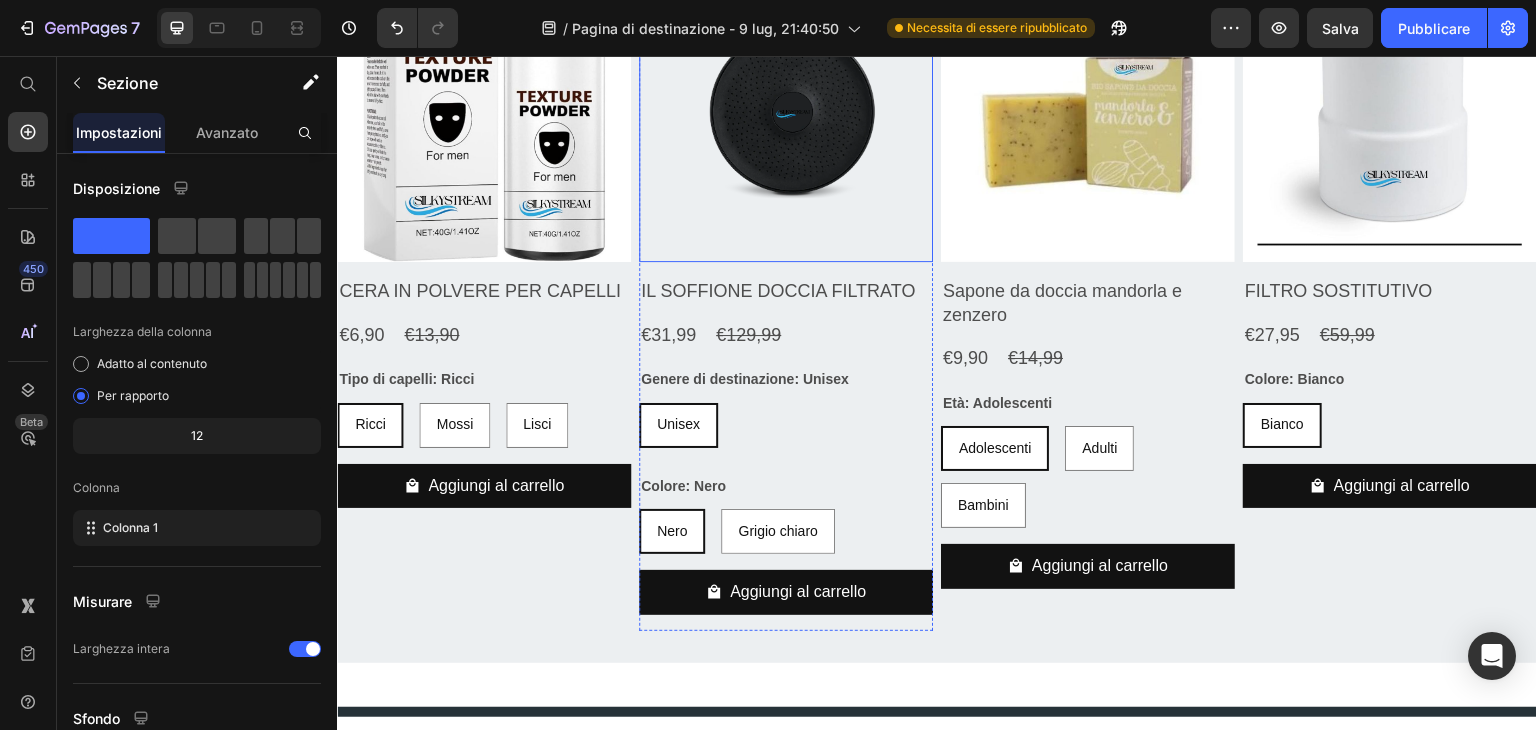 click at bounding box center (786, 115) 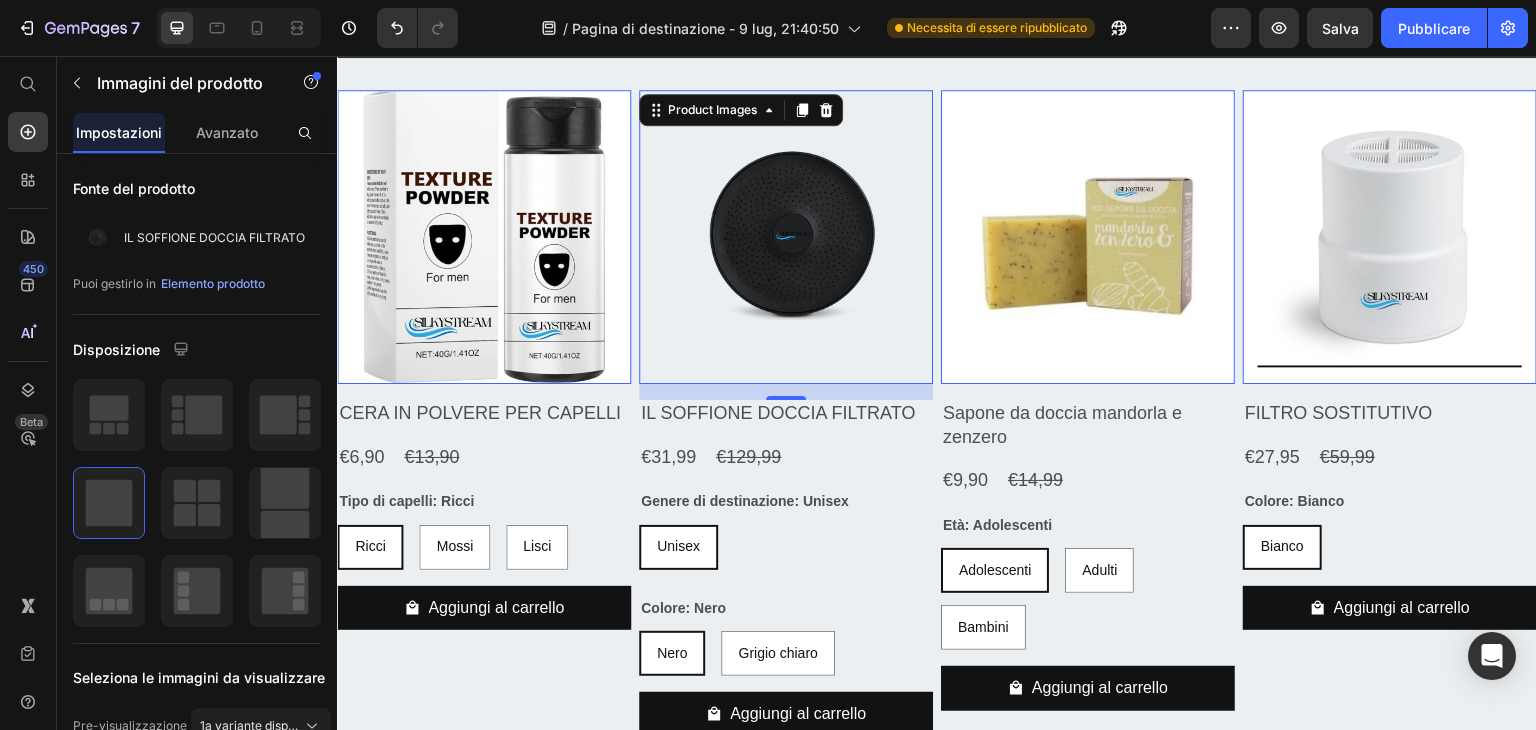 scroll, scrollTop: 2334, scrollLeft: 0, axis: vertical 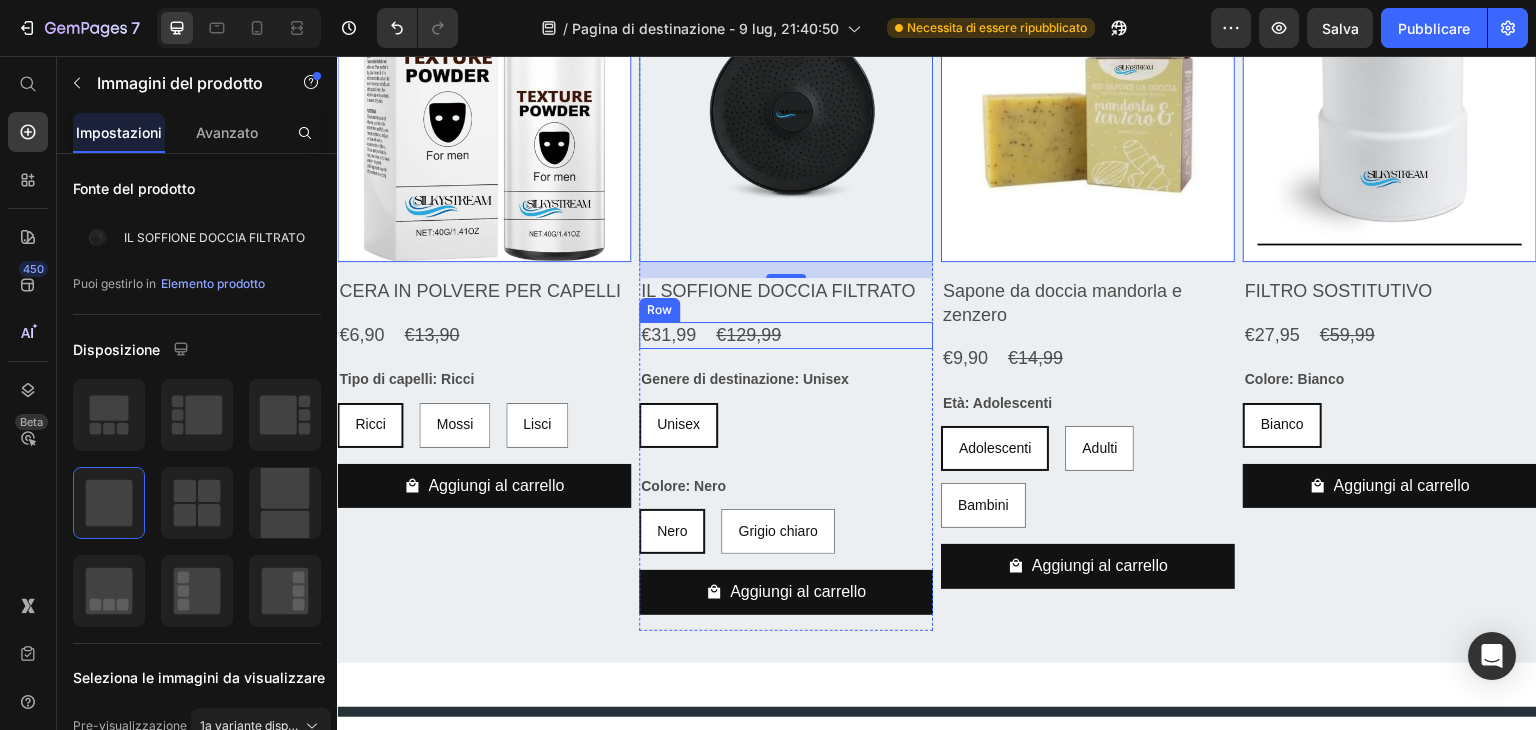 click on "€31,99 Product Price €129,99 Product Price Row" at bounding box center [484, 335] 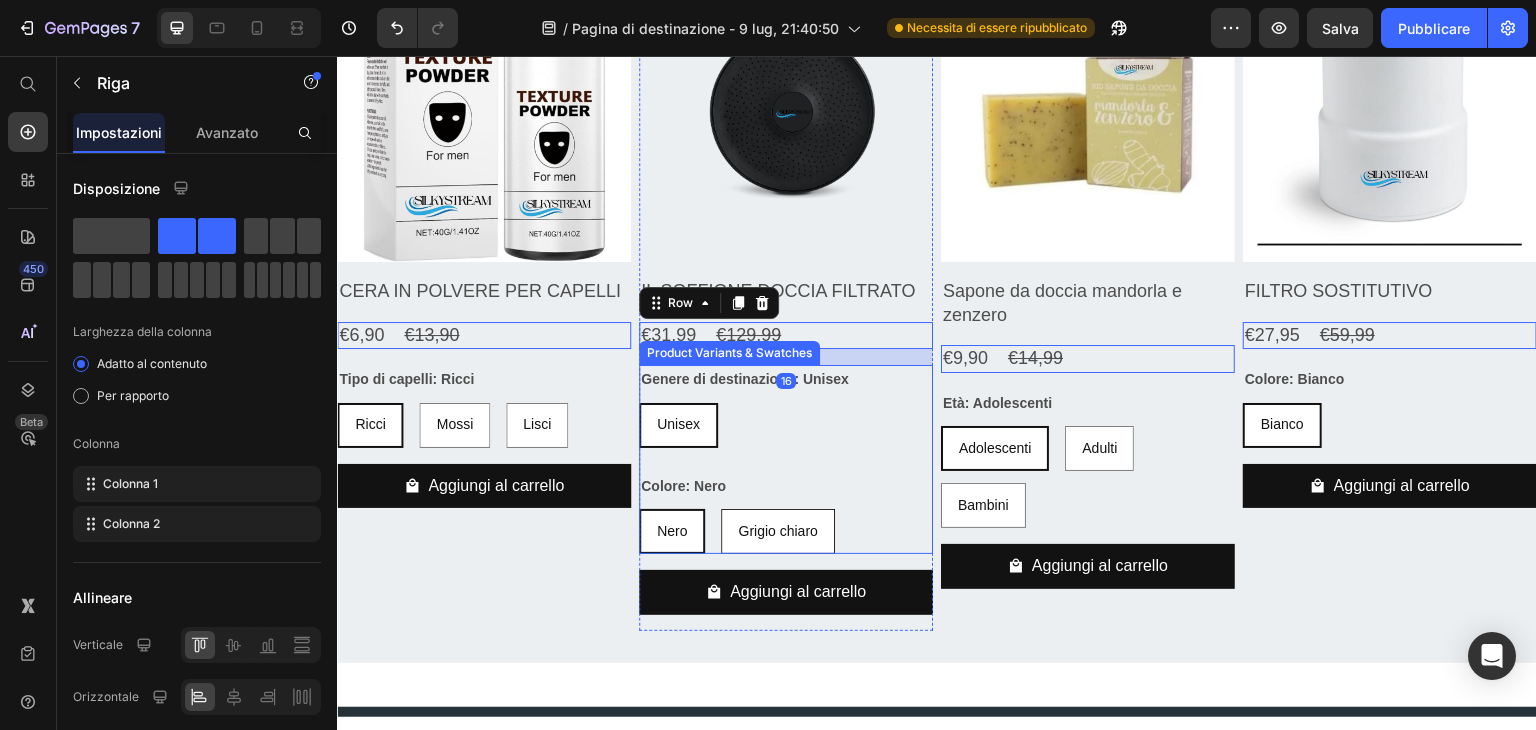 click on "Grigio chiaro" at bounding box center [777, 531] 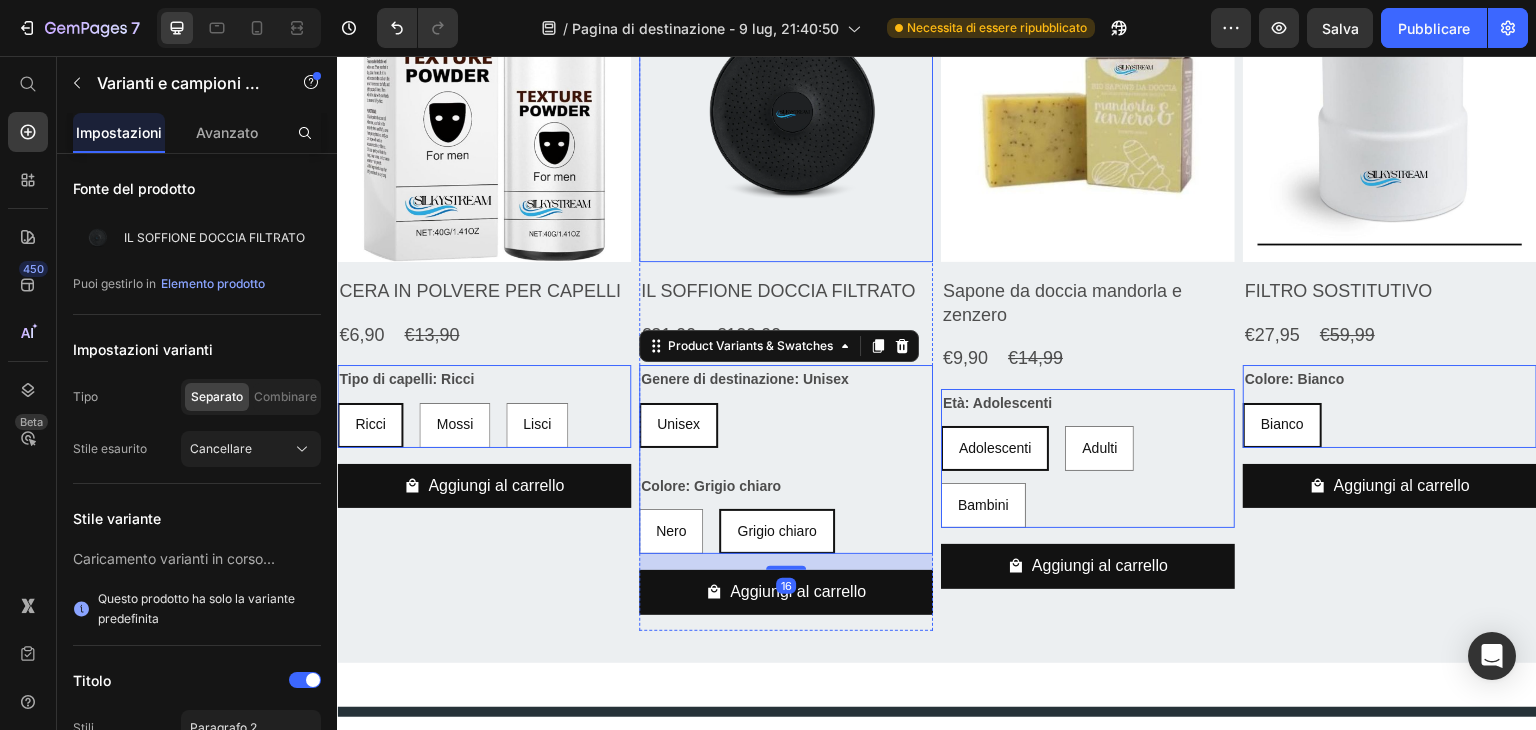 click at bounding box center [786, 115] 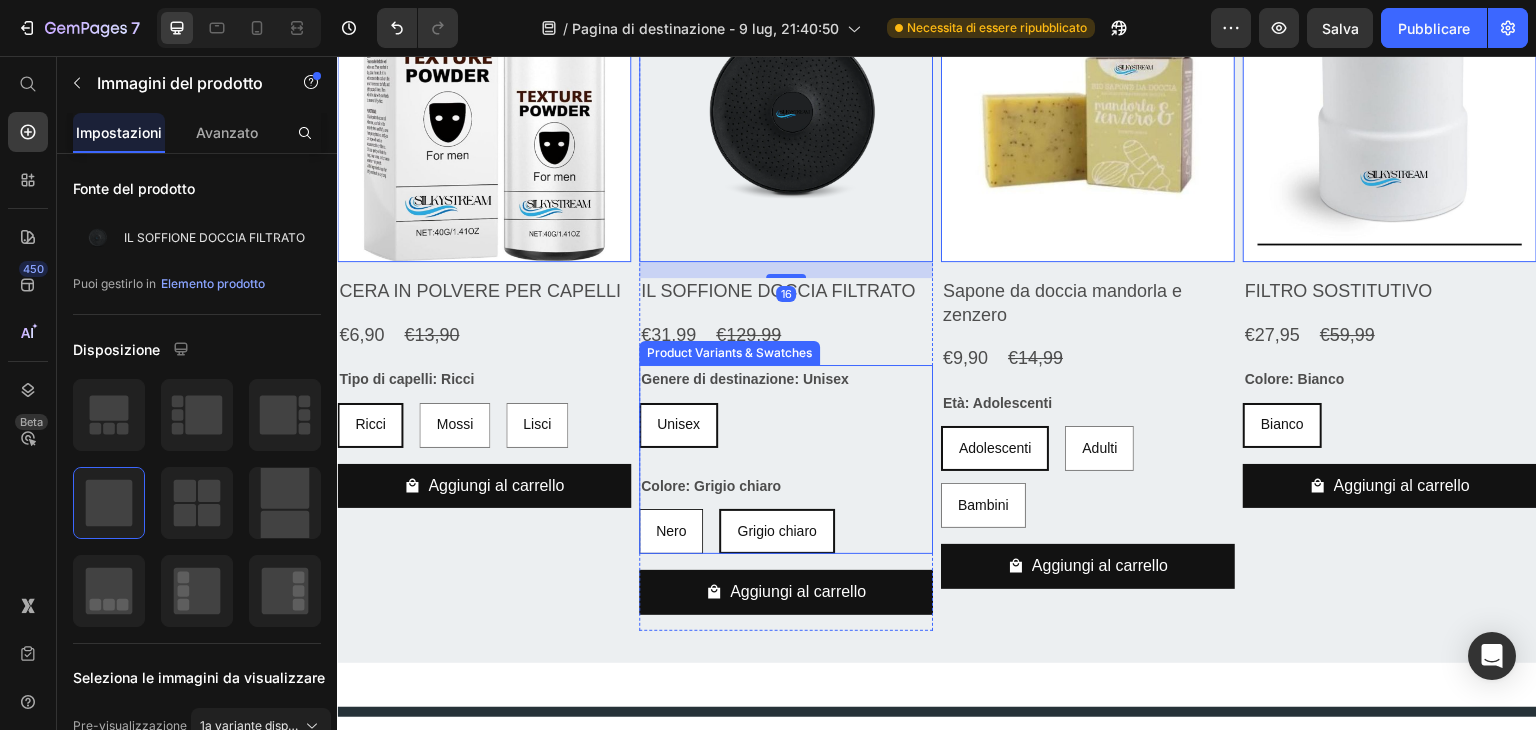 click on "Nero" at bounding box center [671, 531] 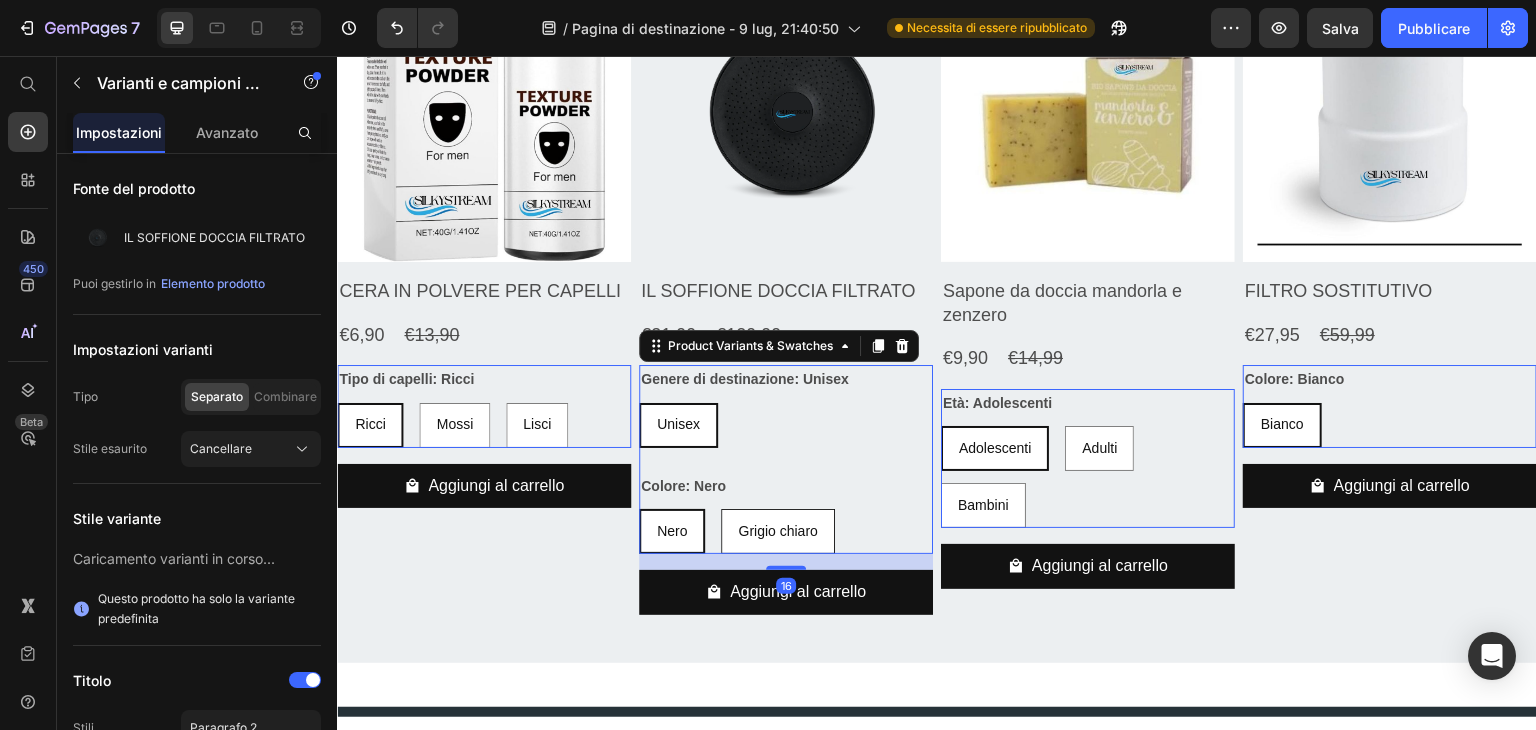 click on "Grigio chiaro" at bounding box center (777, 531) 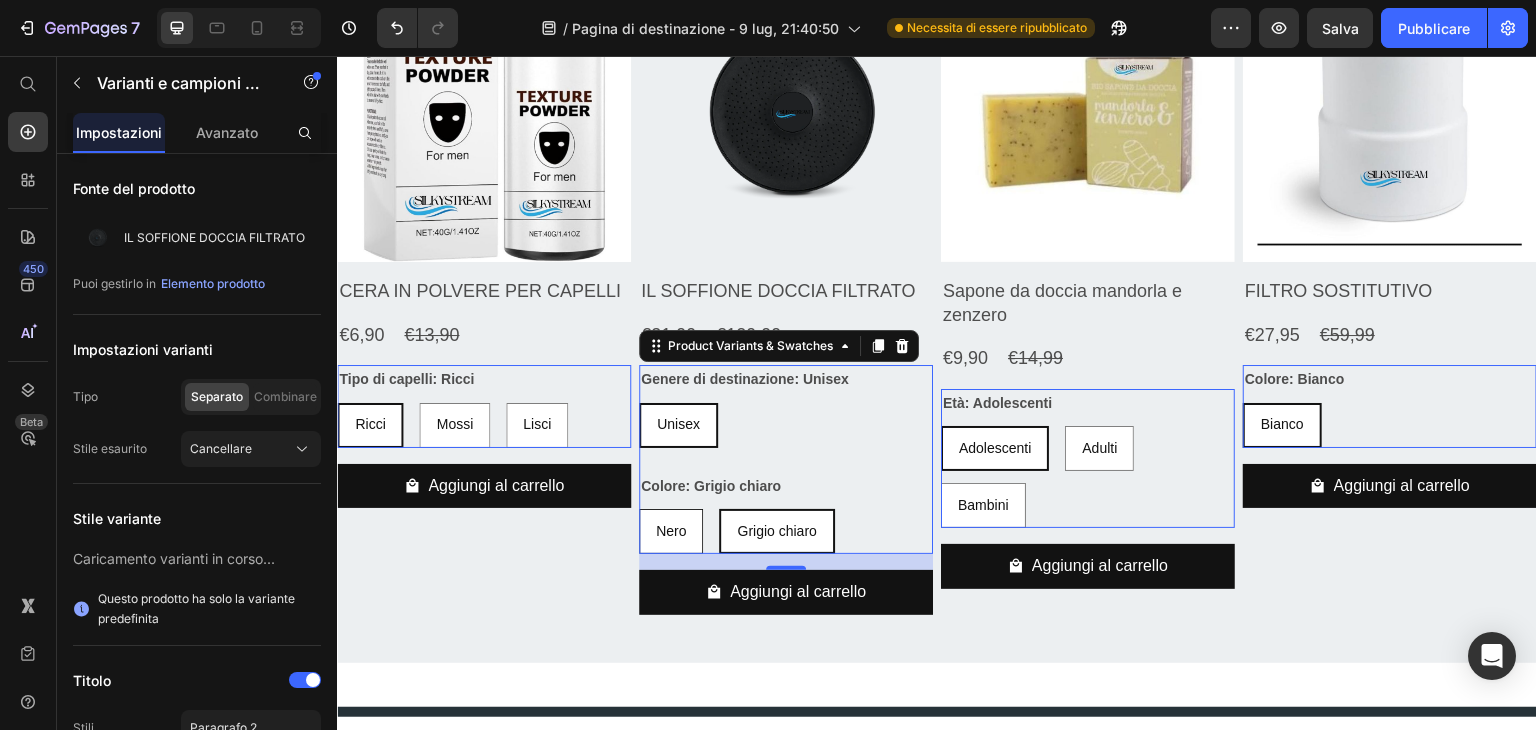 click on "Nero" at bounding box center [671, 531] 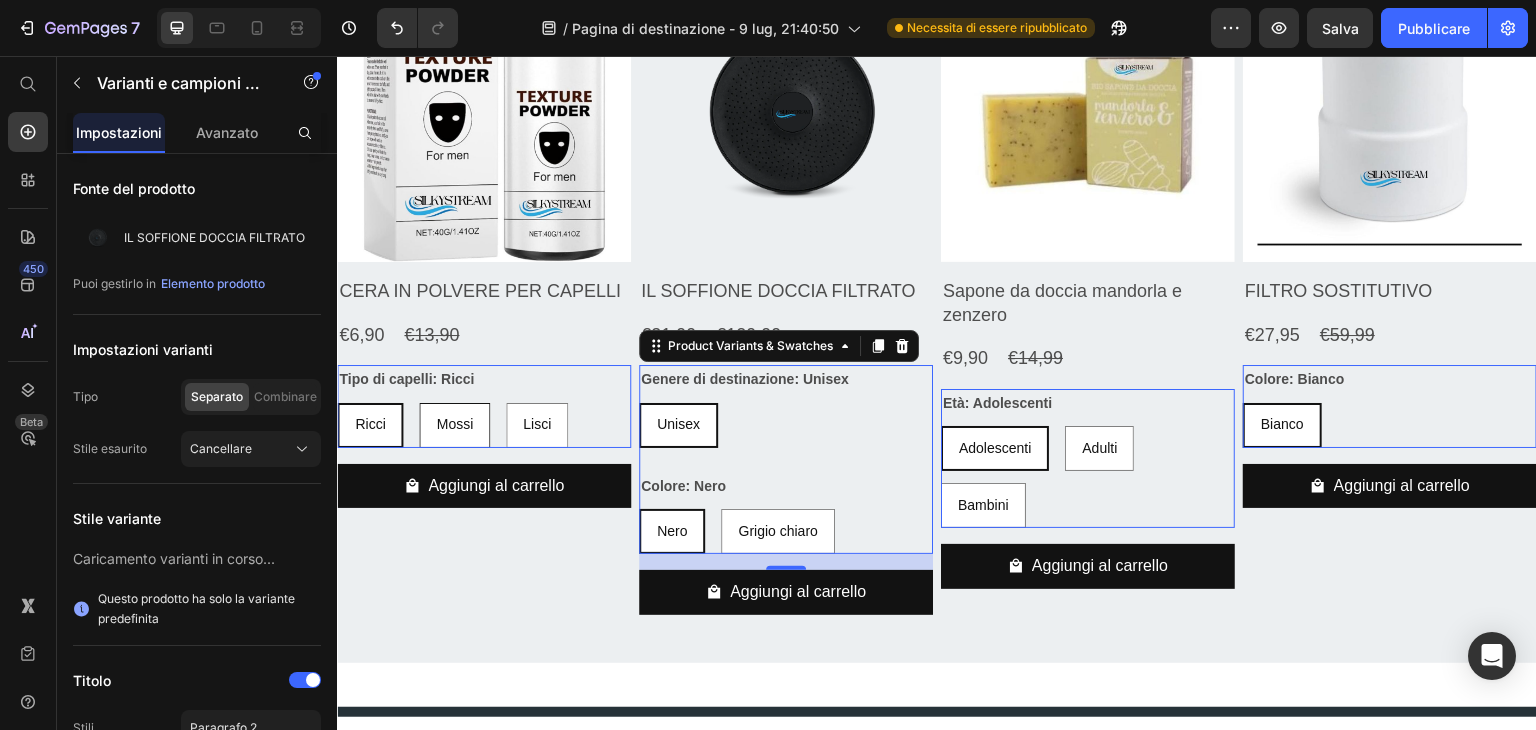 click on "Mossi" at bounding box center [454, 424] 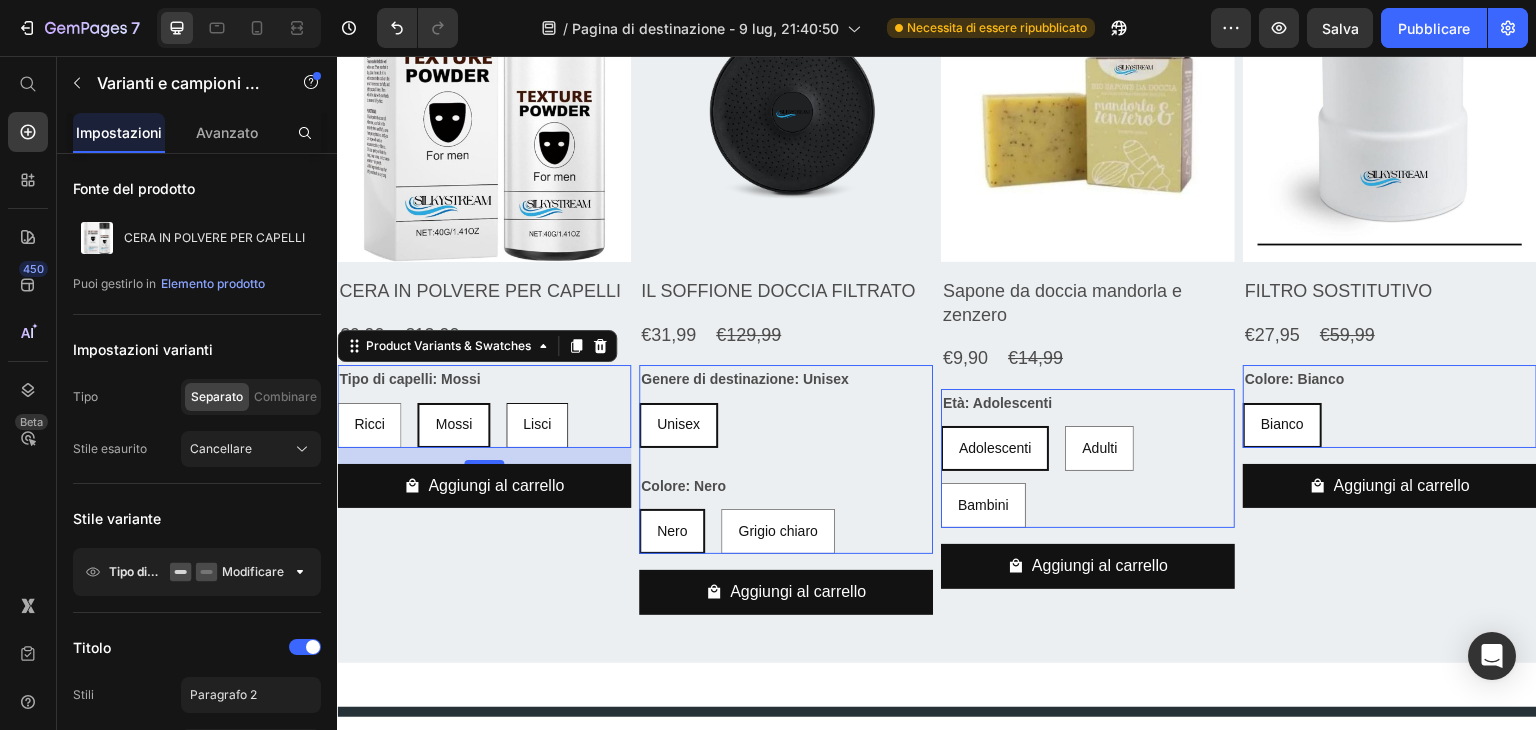 click on "Lisci" at bounding box center (537, 425) 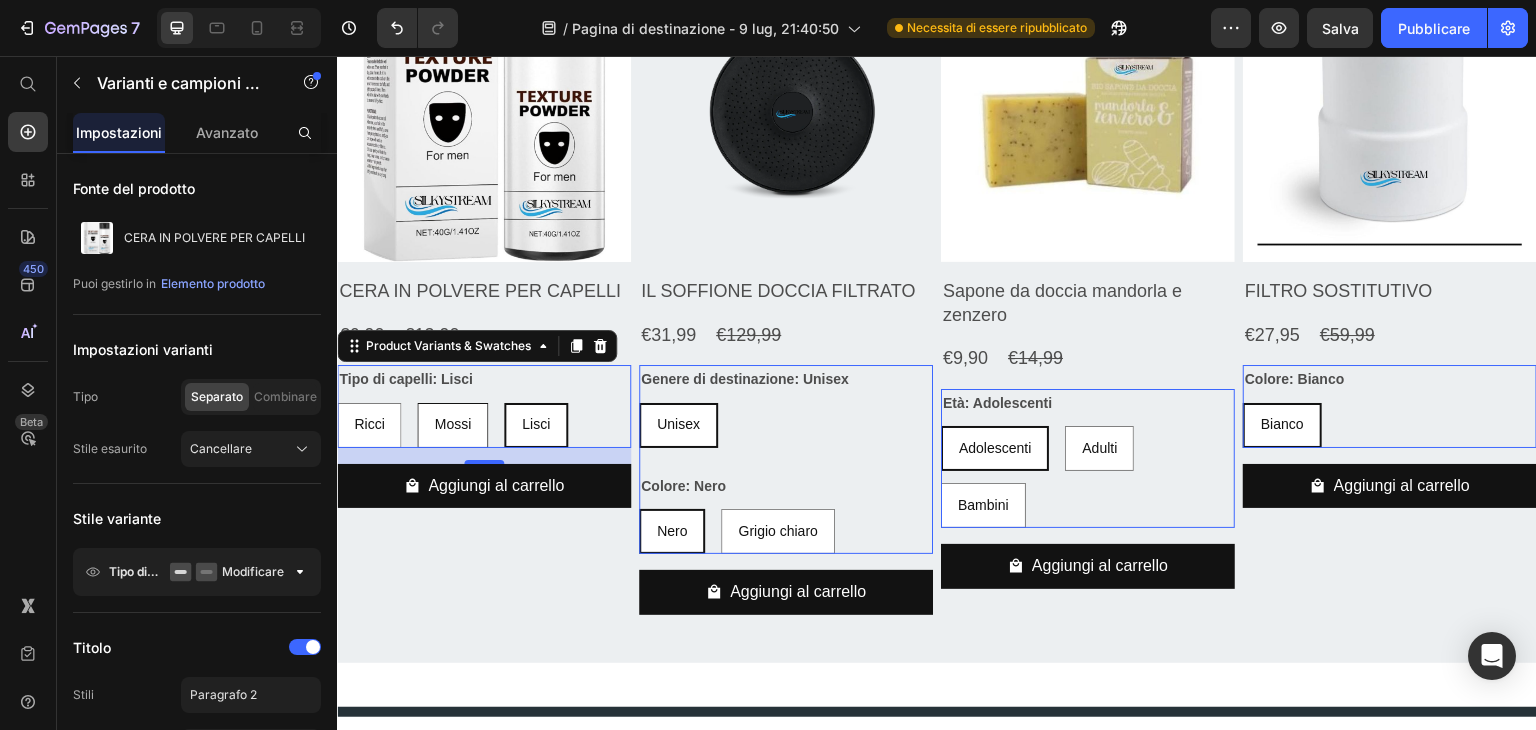 click on "Mossi" at bounding box center (452, 425) 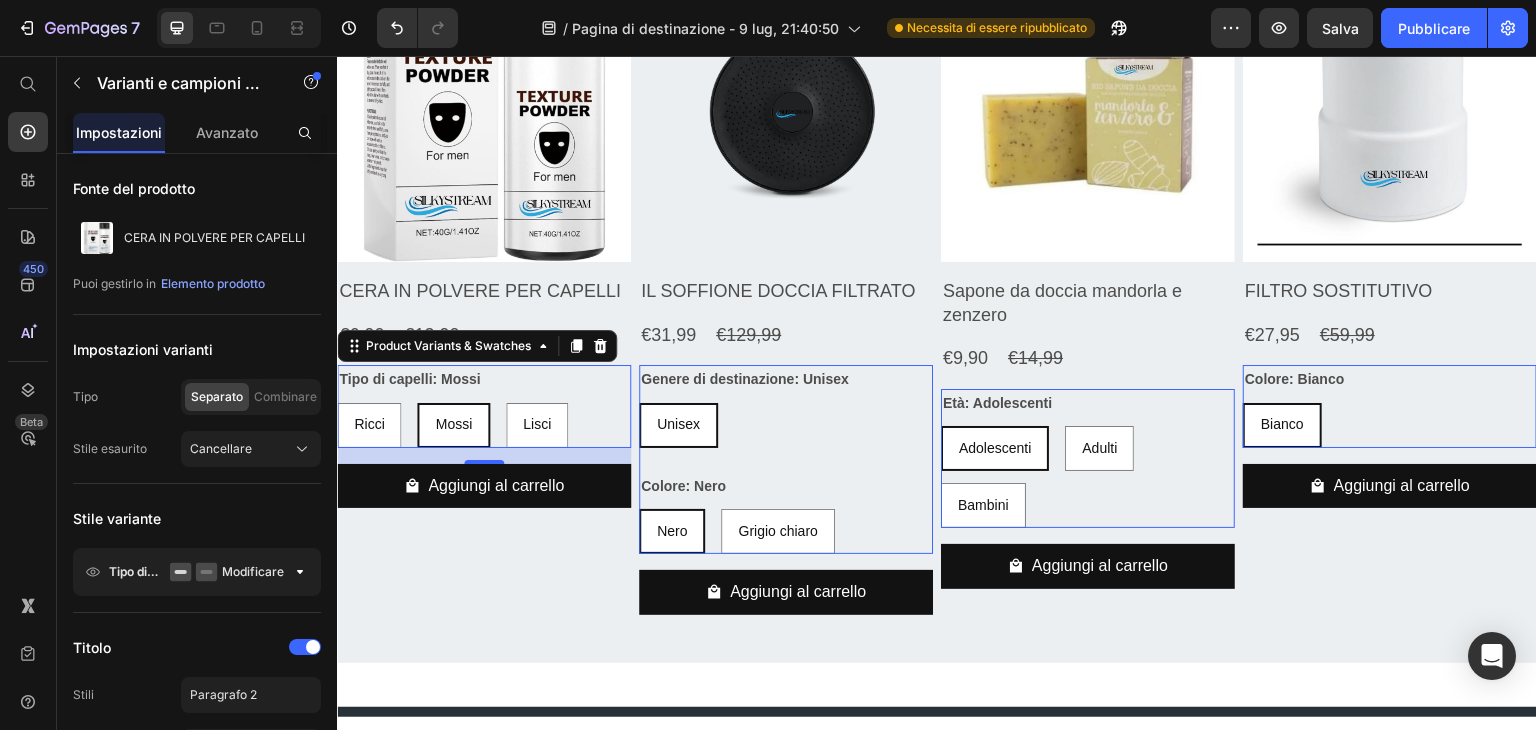 click on "Ricci Ricci Ricci Mossi Mossi Mossi Lisci Lisci Lisci" at bounding box center (484, 425) 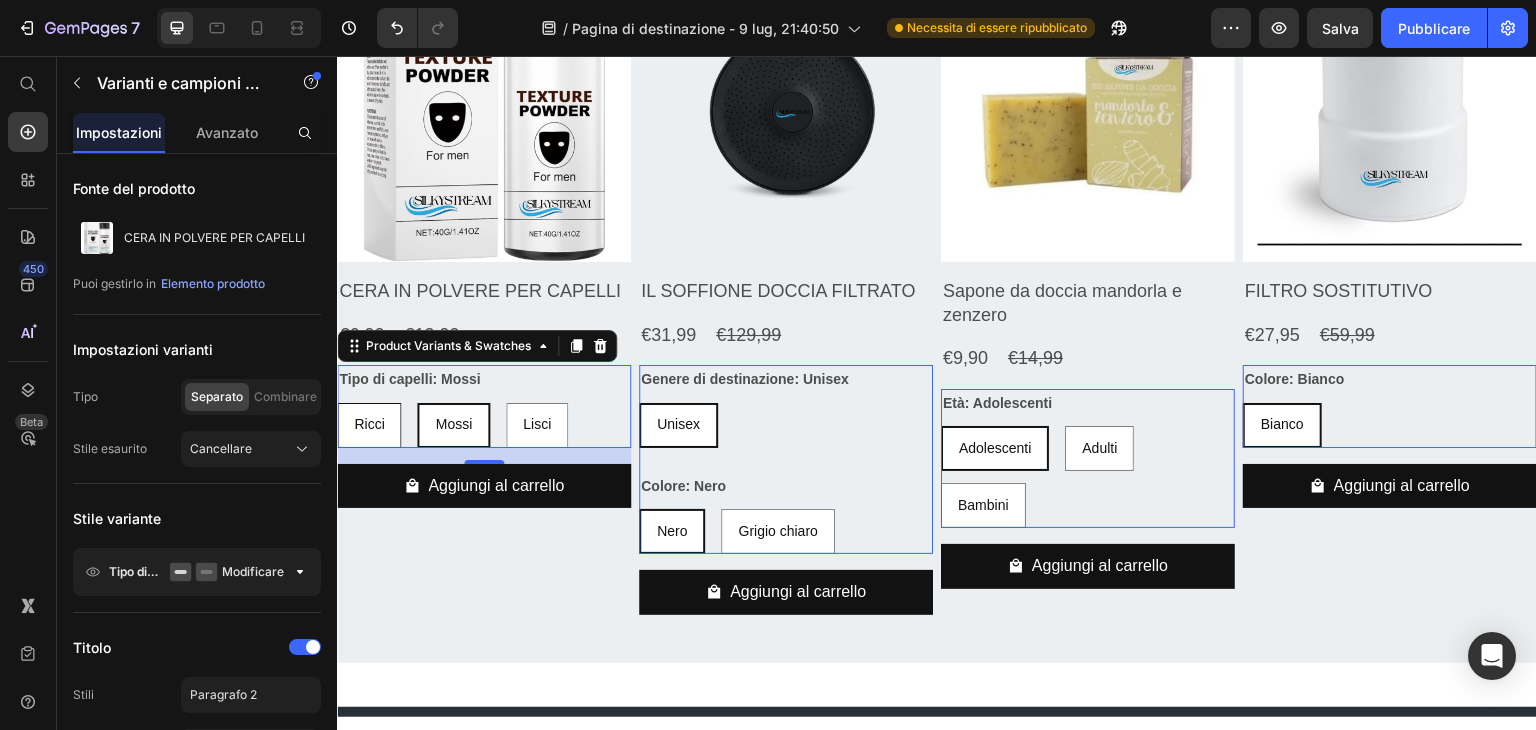 click on "Ricci" at bounding box center (369, 425) 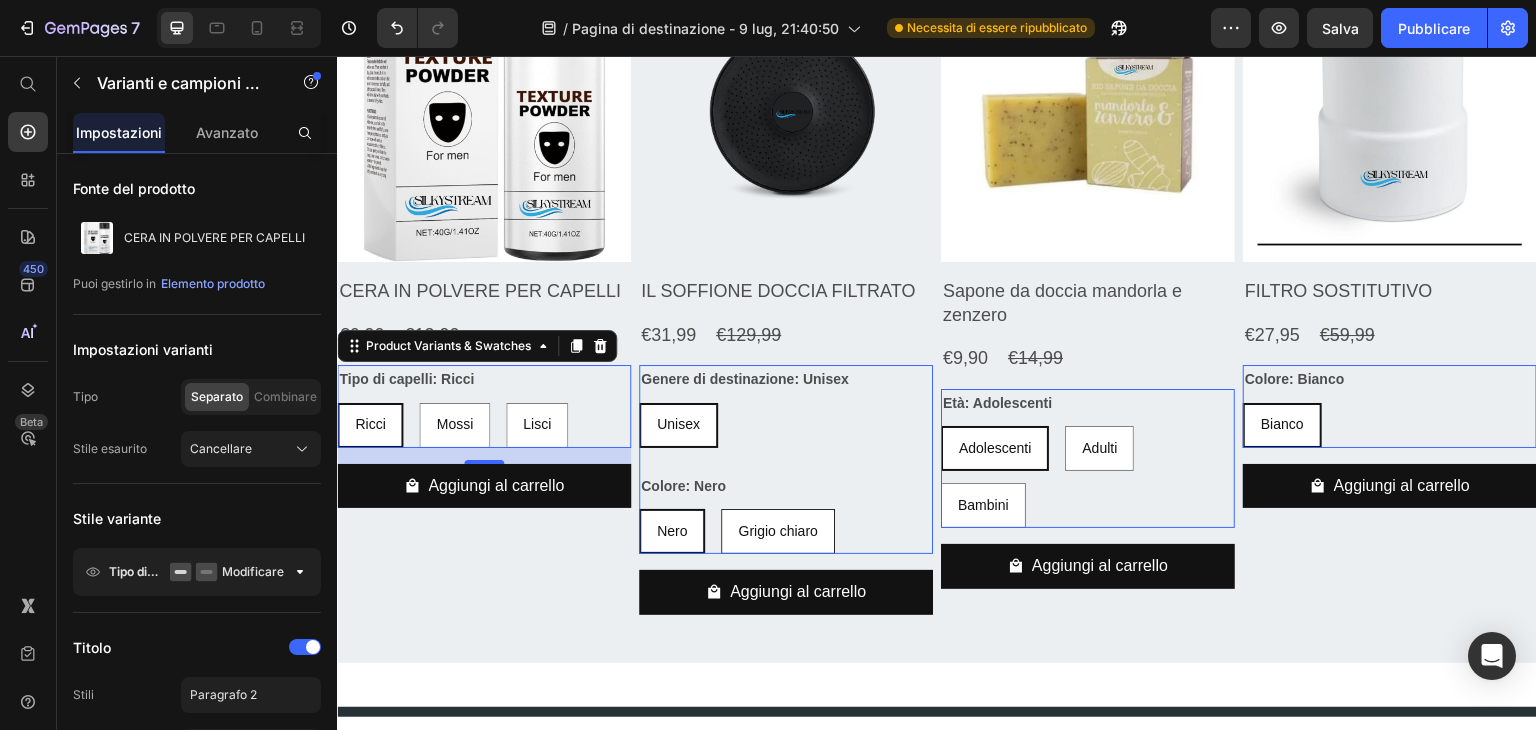click on "Grigio chiaro" at bounding box center (777, 531) 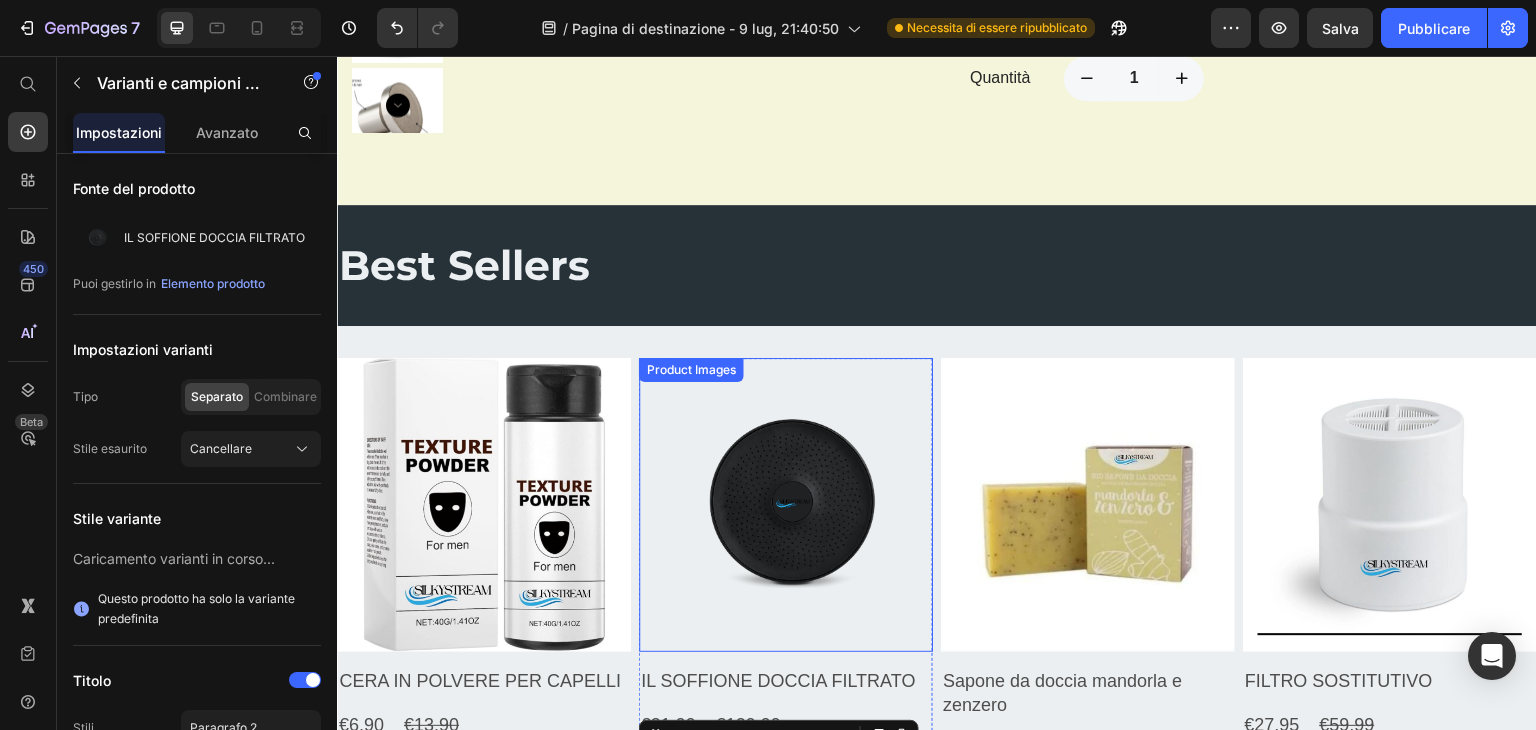scroll, scrollTop: 1934, scrollLeft: 0, axis: vertical 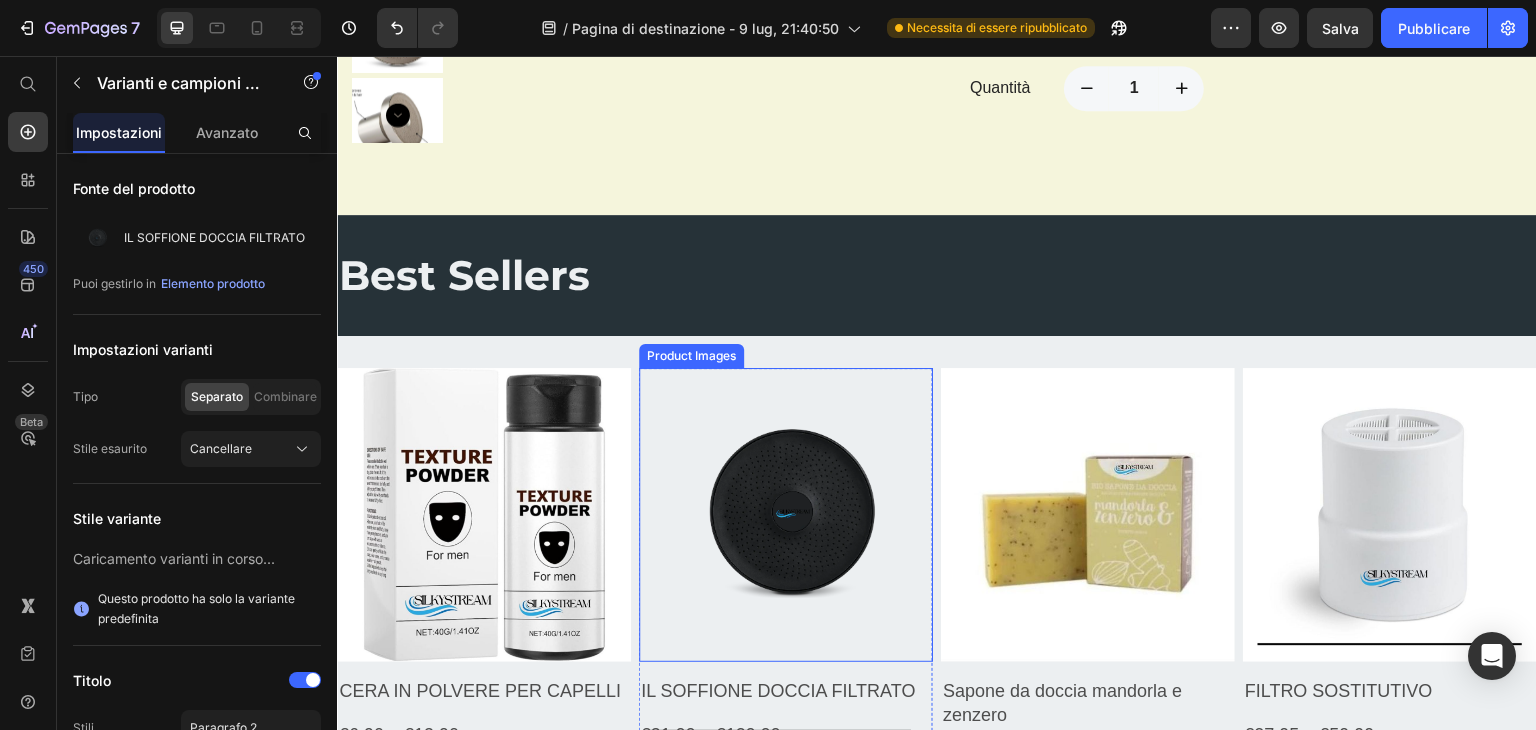 click at bounding box center (786, 515) 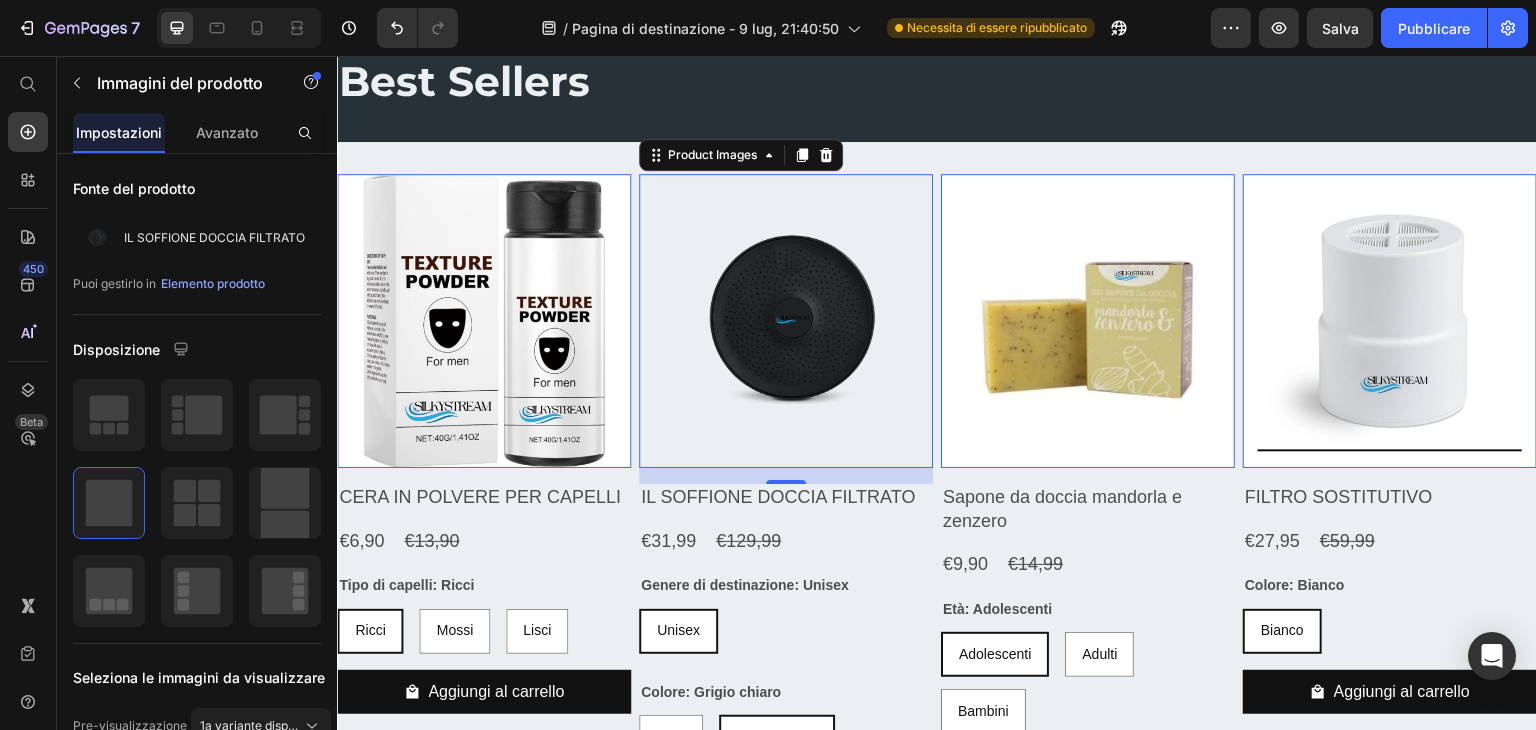 scroll, scrollTop: 2334, scrollLeft: 0, axis: vertical 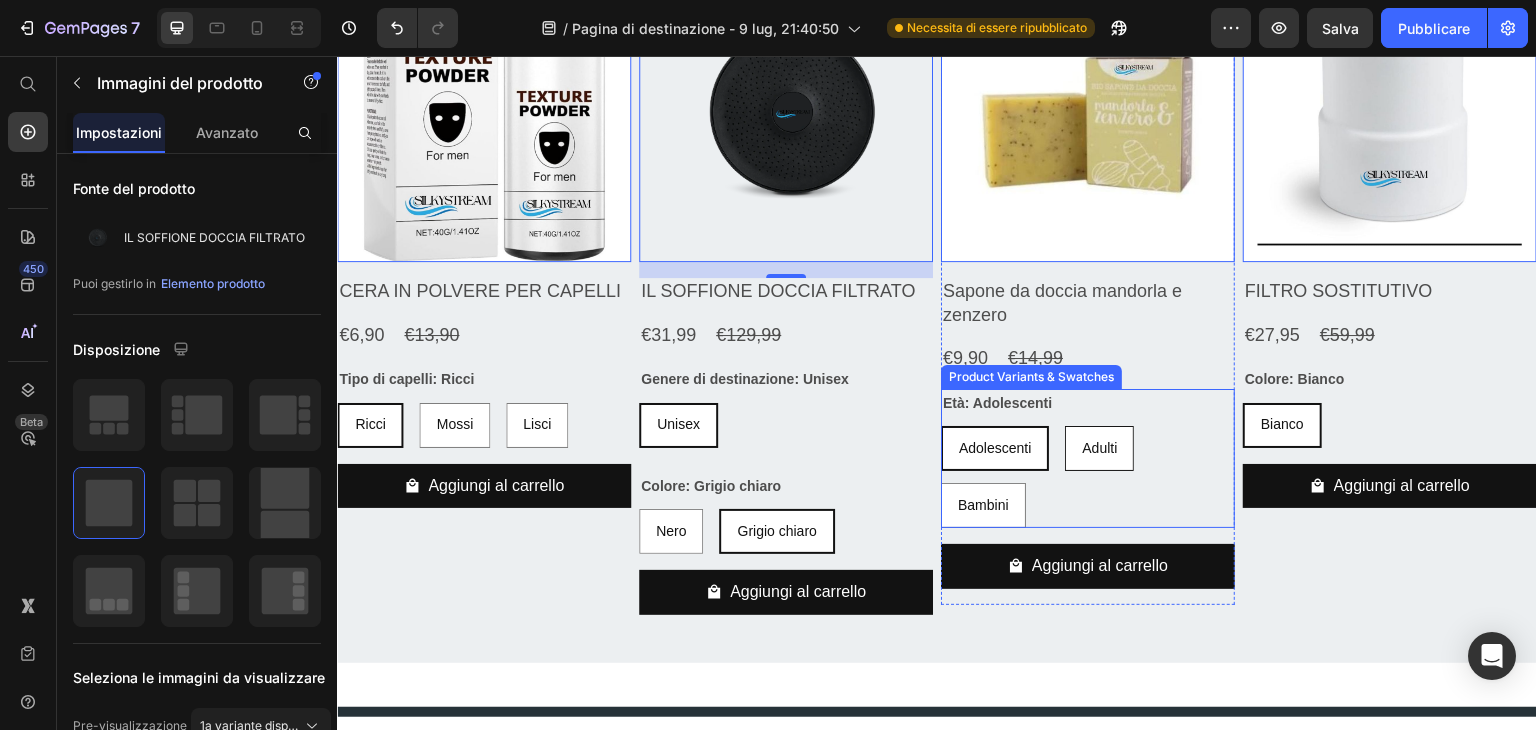 click on "Adulti" at bounding box center (1099, 448) 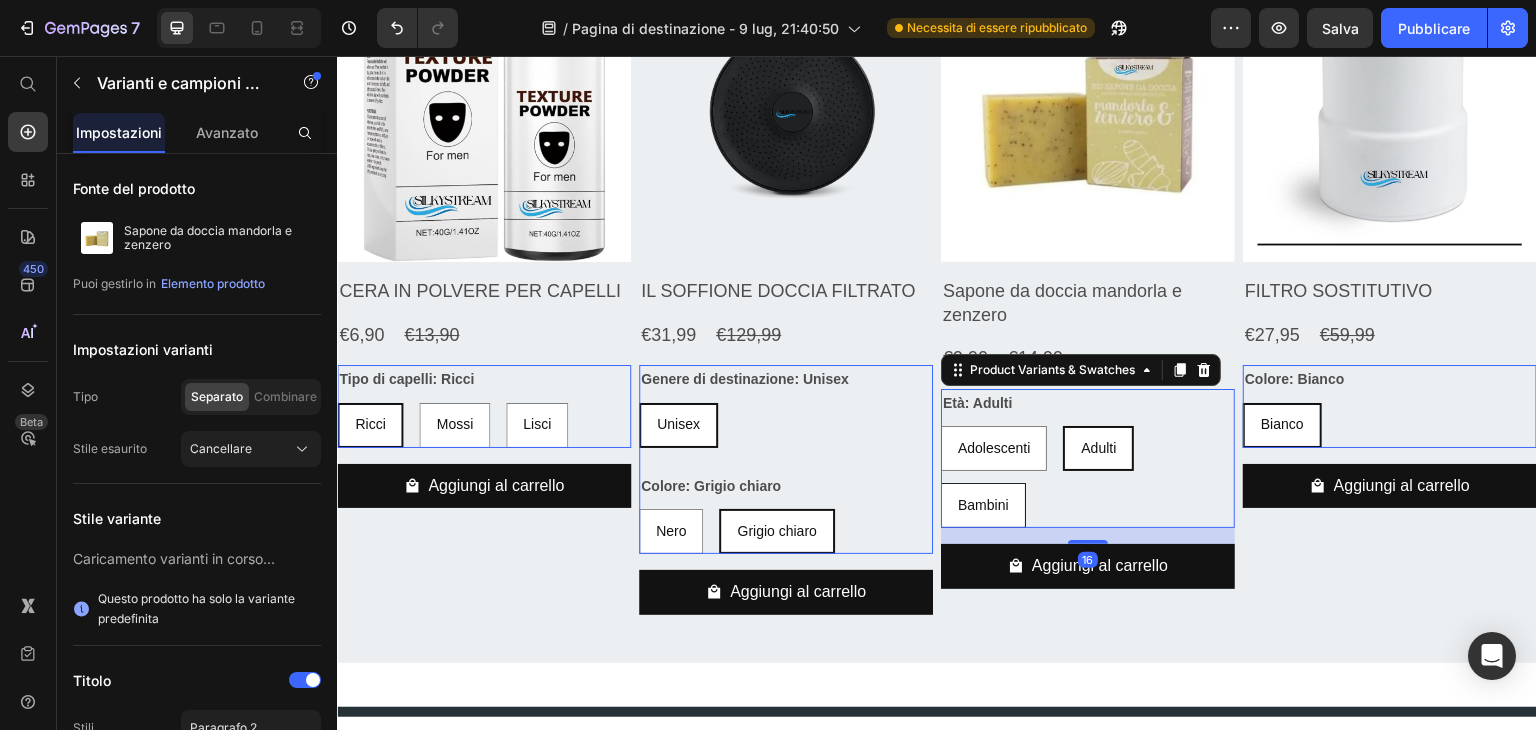 click on "Bambini" at bounding box center [983, 505] 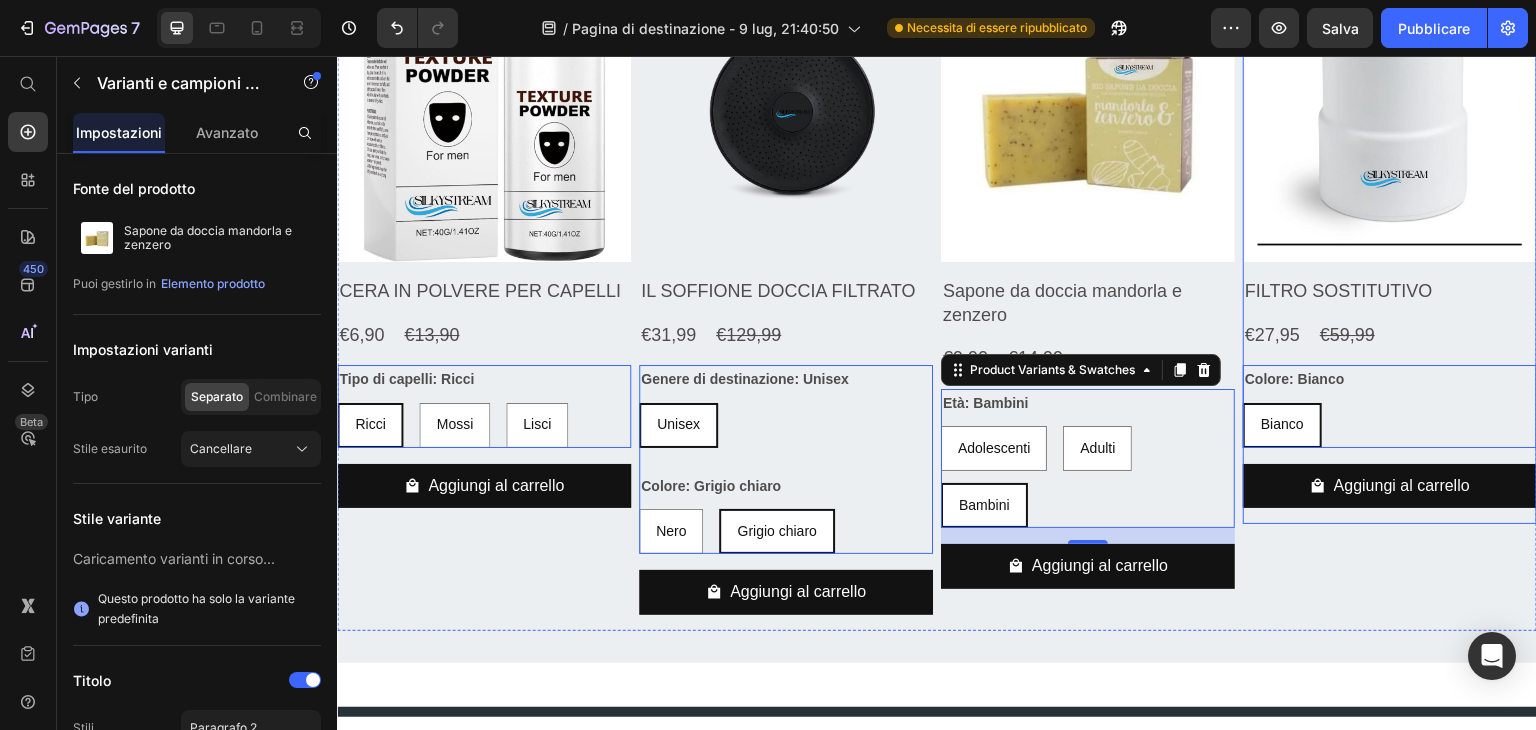 click on "Product Images FILTRO SOSTITUTIVO Product Title €27,95 Product Price €59,99 Product Price Row Colore: Bianco Bianco Bianco Bianco Product Variants & Swatches   0 Aggiungi al carrello Product Cart Button" at bounding box center [484, 246] 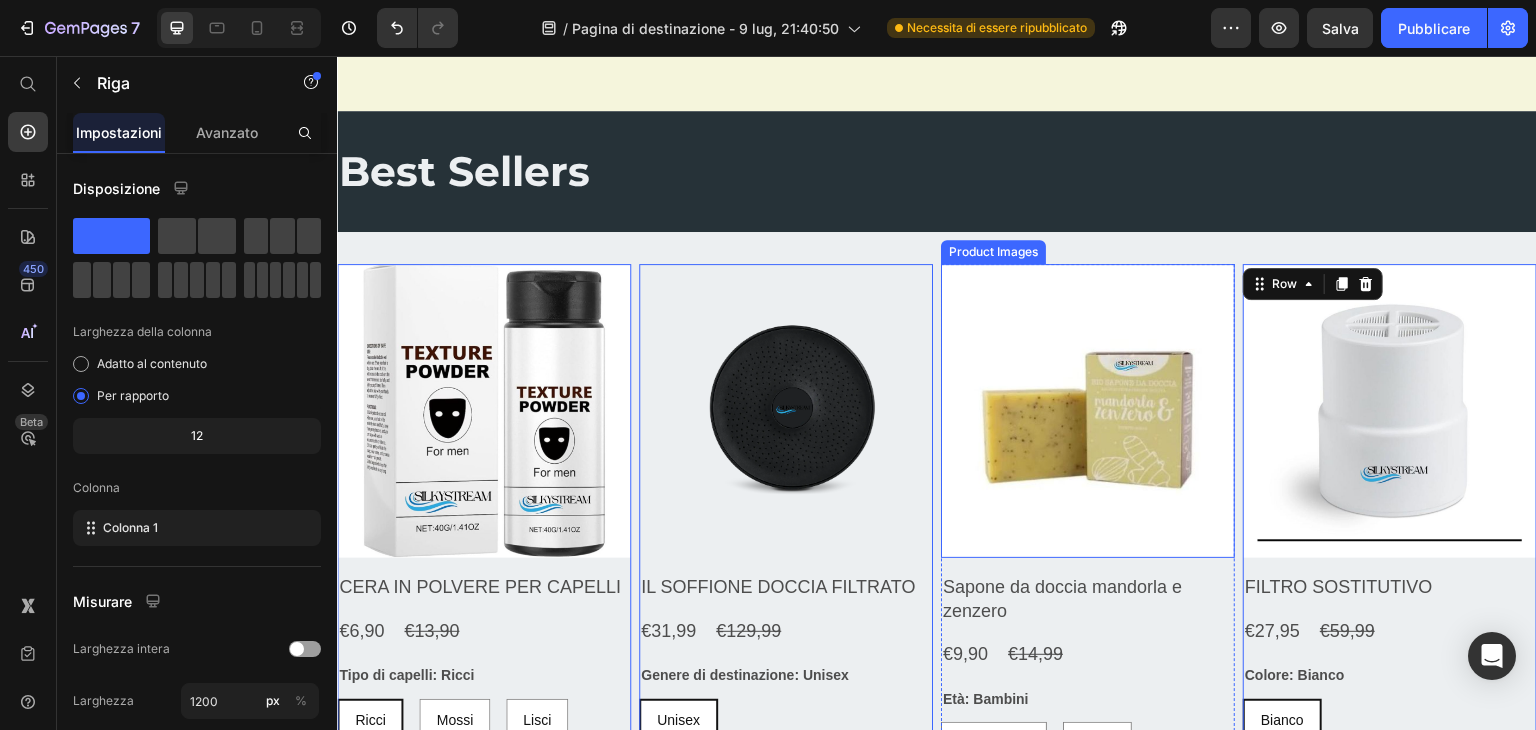 scroll, scrollTop: 2034, scrollLeft: 0, axis: vertical 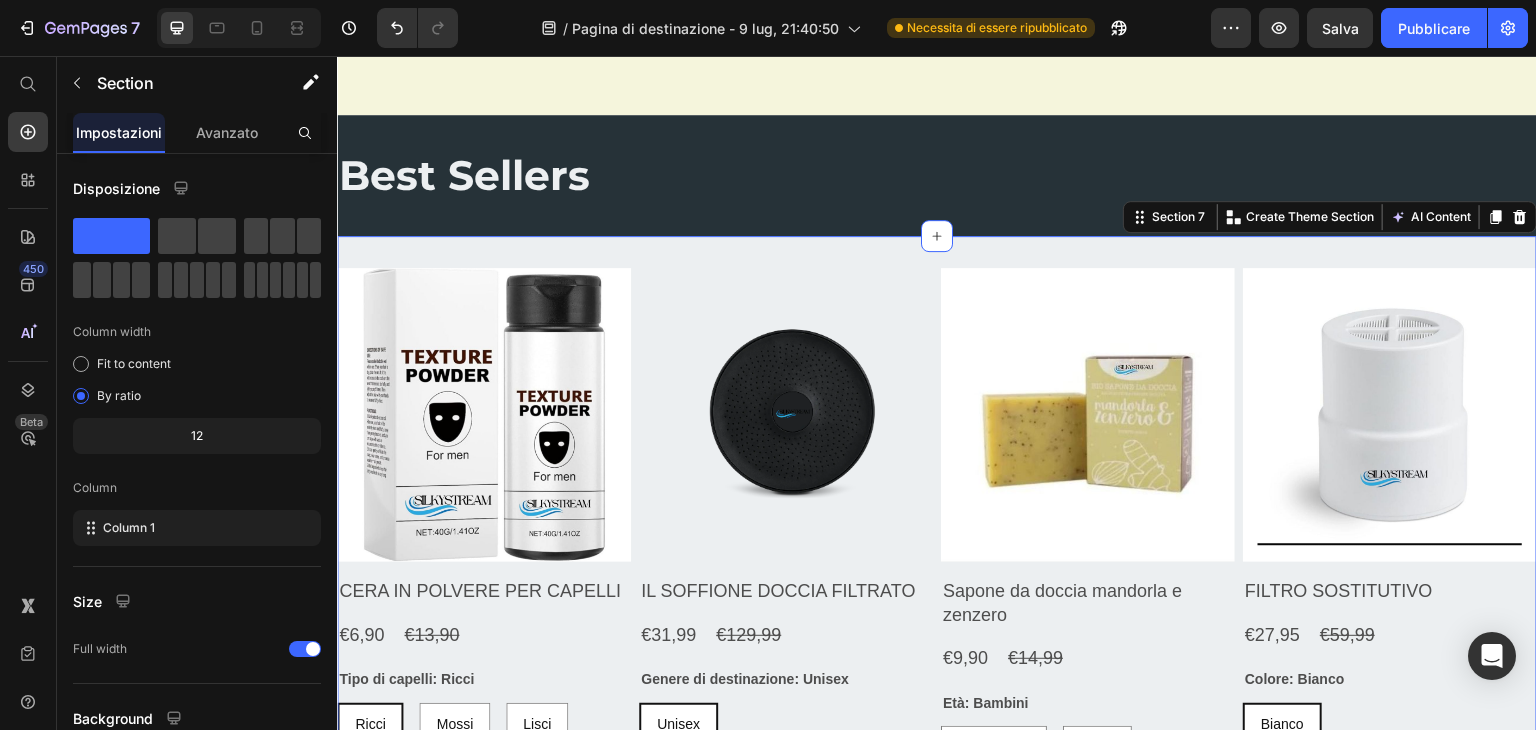 click on "Product Images CERA IN POLVERE PER CAPELLI Product Title €6,90 Product Price €13,90 Product Price Row Tipo di capelli: Ricci Ricci Ricci Ricci Mossi Mossi Mossi Lisci Lisci Lisci Product Variants & Swatches Aggiungi al carrello Product Cart Button Row Product Images IL SOFFIONE DOCCIA FILTRATO Product Title €31,99 Product Price €129,99 Product Price Row Genere di destinazione: Unisex Unisex Unisex Unisex Colore: Grigio chiaro Nero Nero Nero Grigio chiaro Grigio chiaro Grigio chiaro Product Variants & Swatches Aggiungi al carrello Product Cart Button Row Product Images Sapone da doccia mandorla e zenzero Product Title €9,90 Product Price €14,99 Product Price Row Età: Bambini Adolescenti Adolescenti Adolescenti Adulti Adulti Adulti Bambini Bambini Bambini Product Variants & Swatches Aggiungi al carrello Product Cart Button Row Product Images FILTRO SOSTITUTIVO Product Title €27,95 Product Price €59,99 Product Price Row Colore: Bianco Bianco Bianco Bianco Product Variants & Swatches Row" at bounding box center (937, 599) 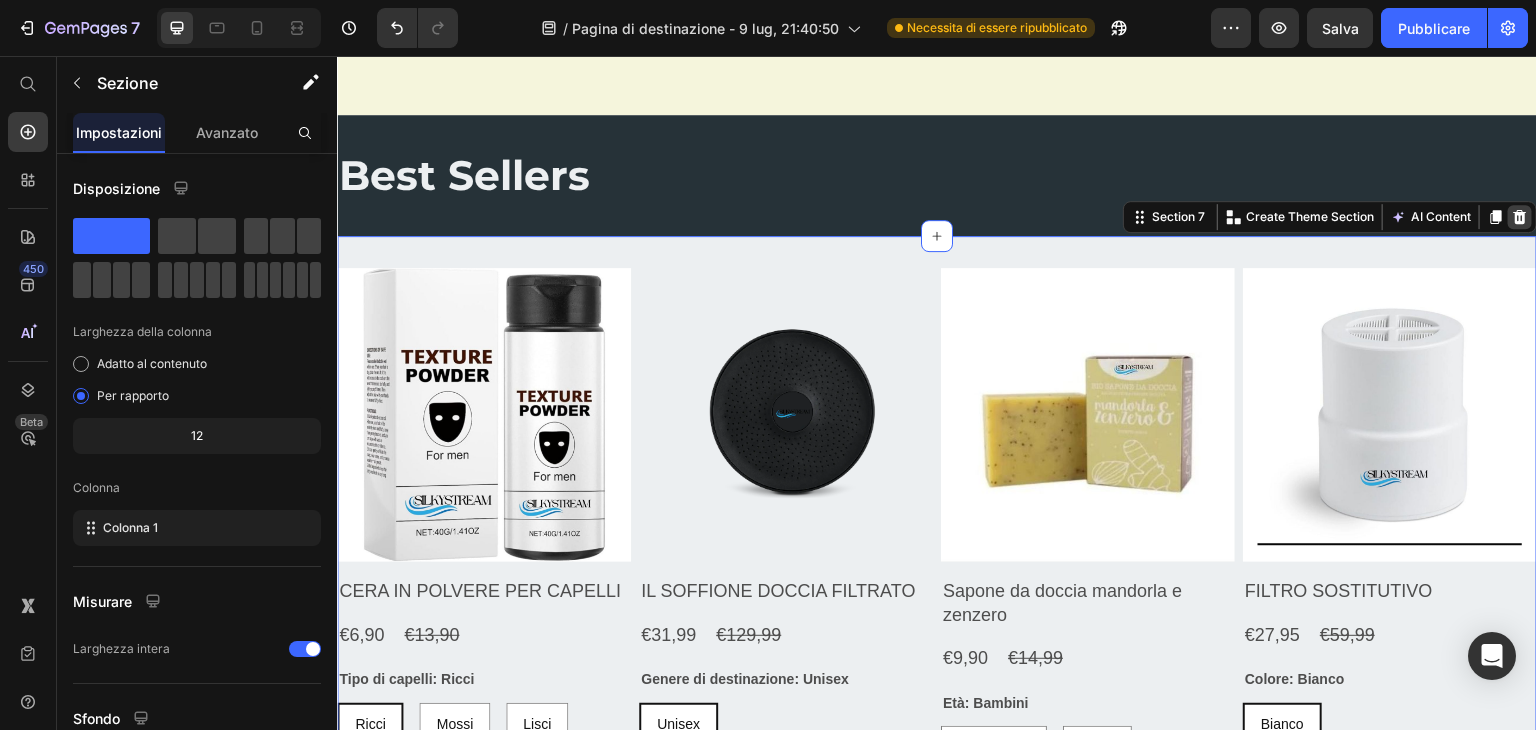 click 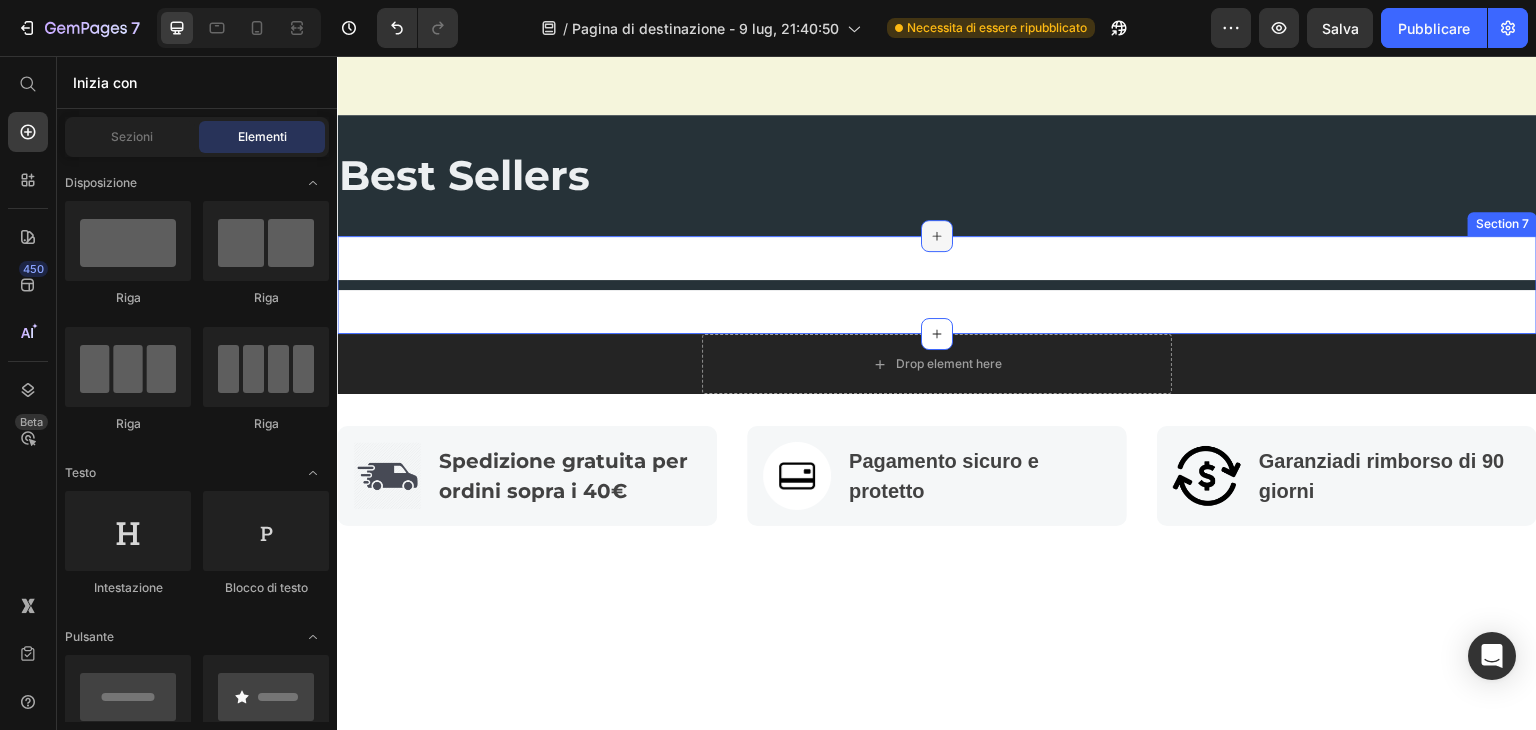 click 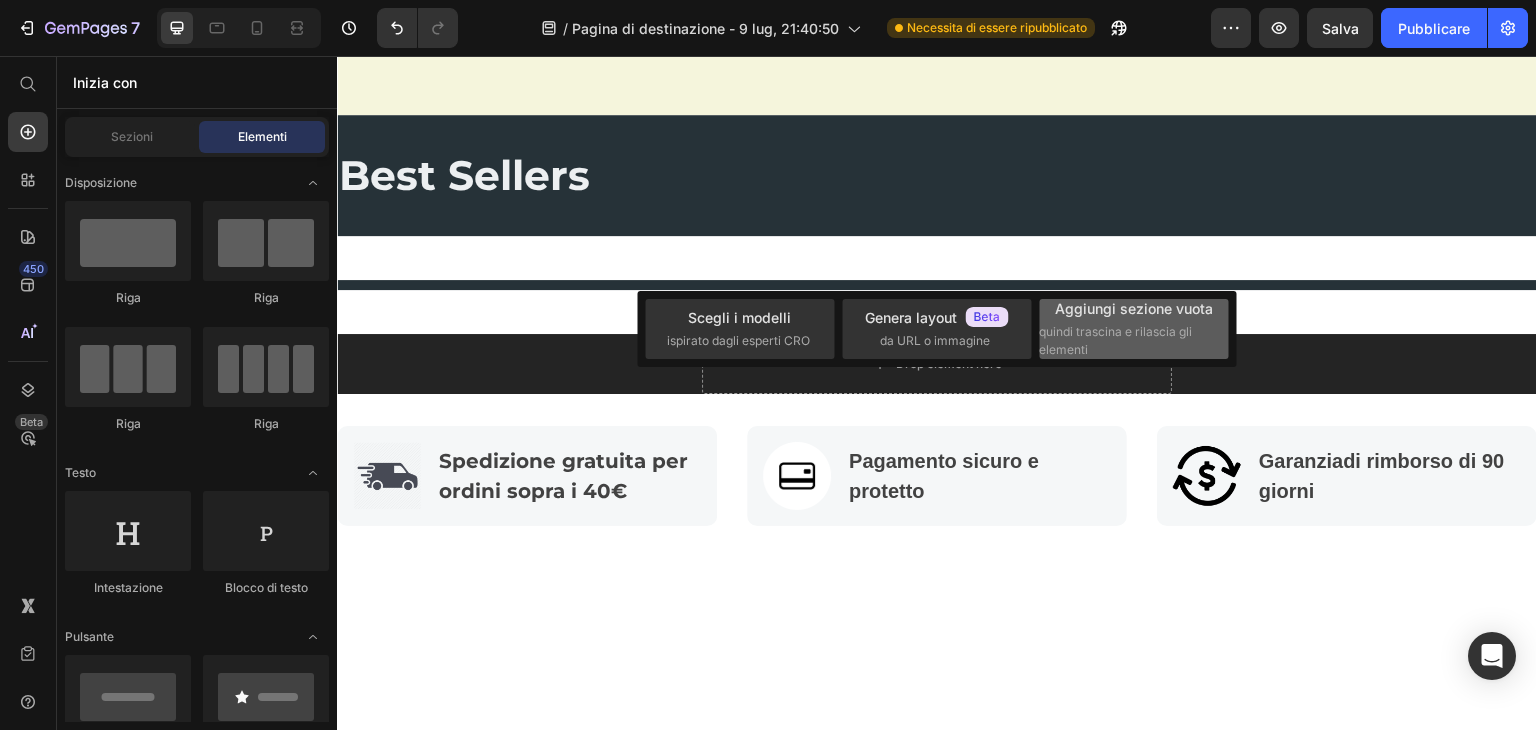 click on "quindi trascina e rilascia gli elementi" at bounding box center [1115, 340] 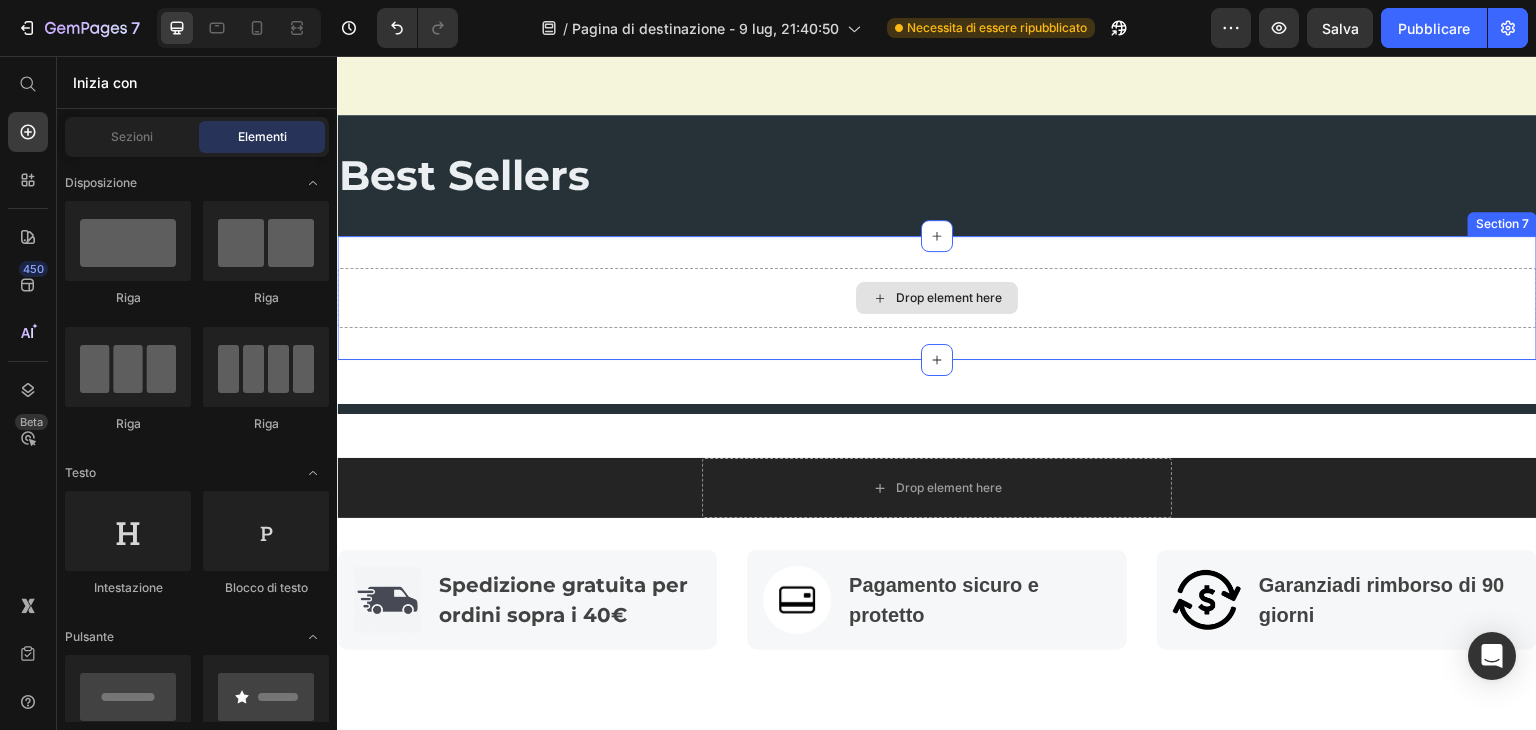 click on "Drop element here" at bounding box center [949, 298] 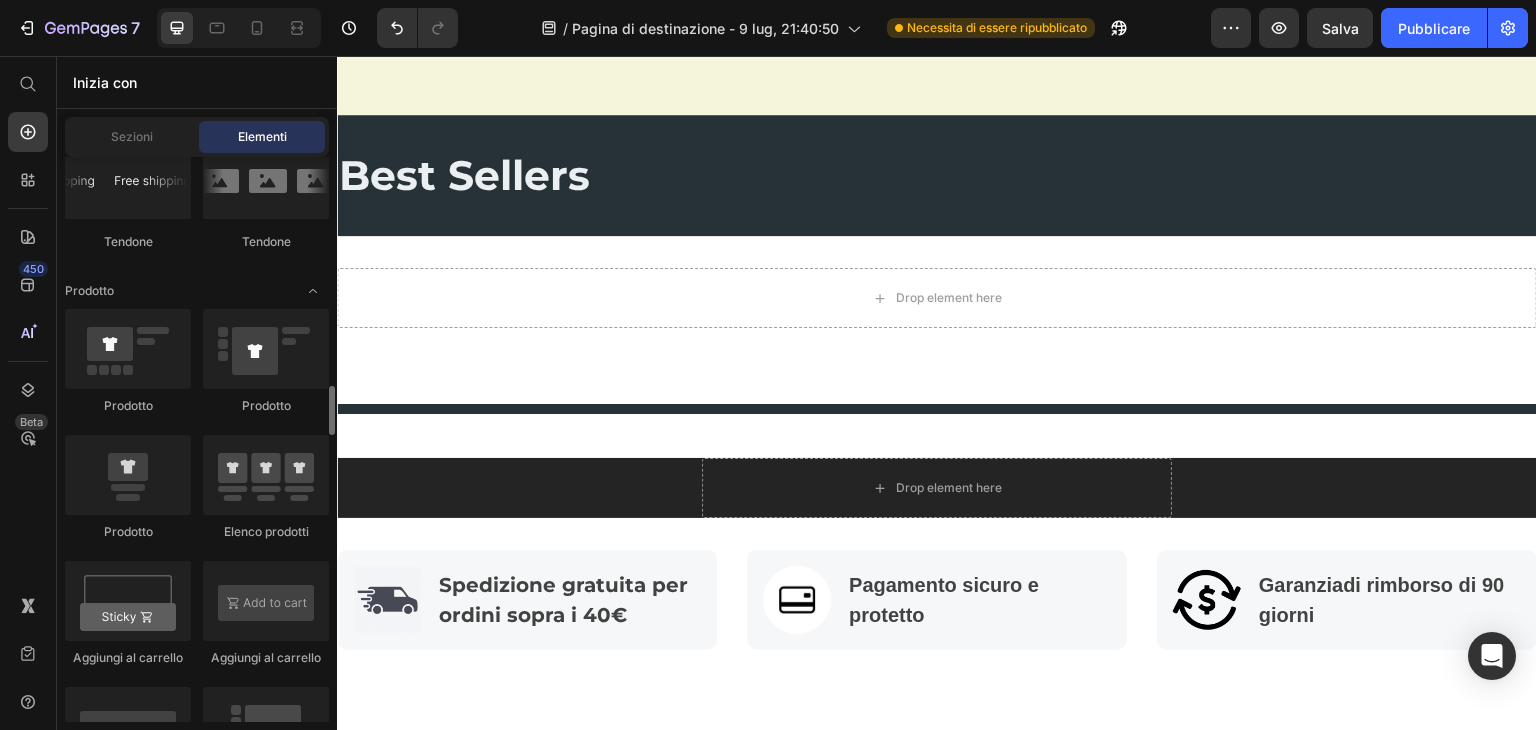 scroll, scrollTop: 2700, scrollLeft: 0, axis: vertical 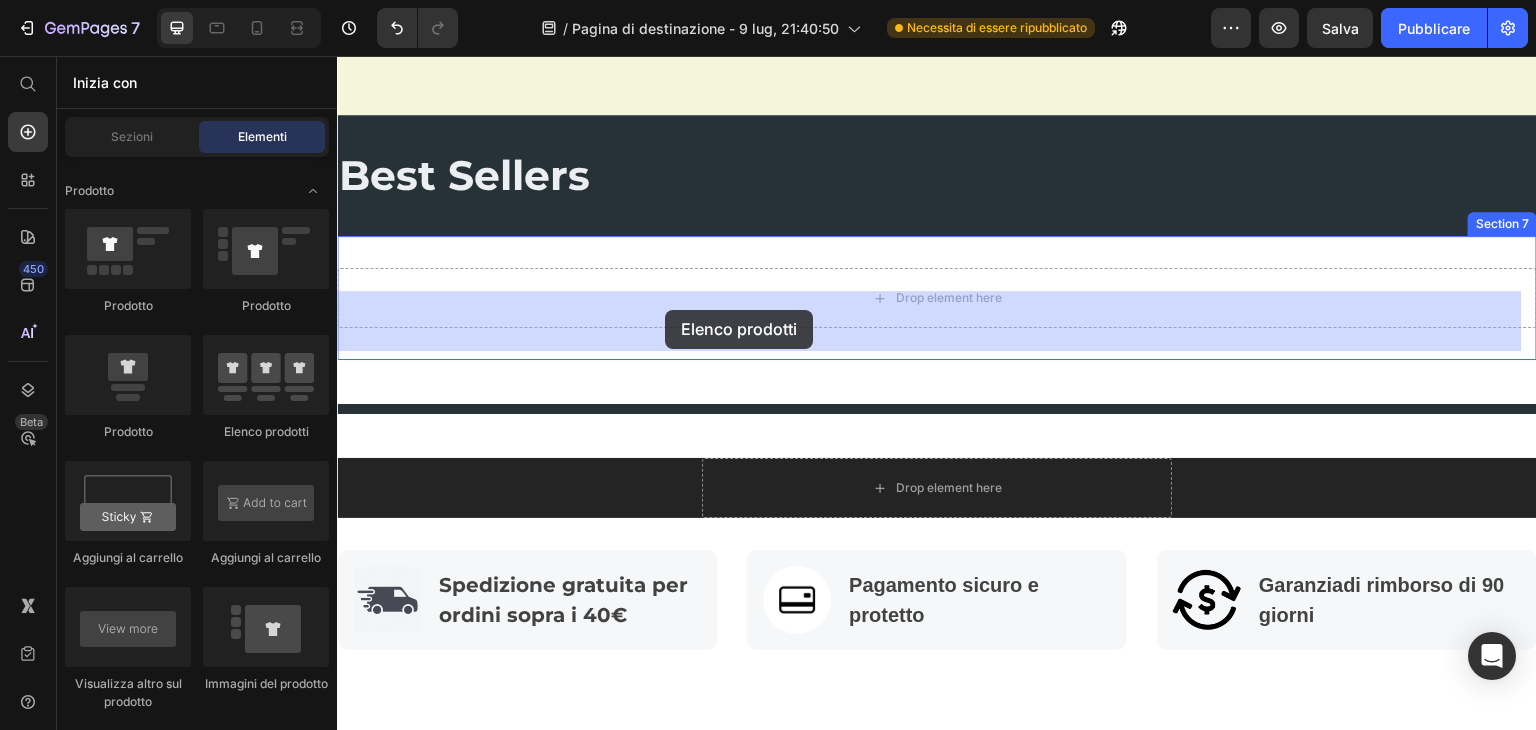 drag, startPoint x: 578, startPoint y: 445, endPoint x: 665, endPoint y: 310, distance: 160.6051 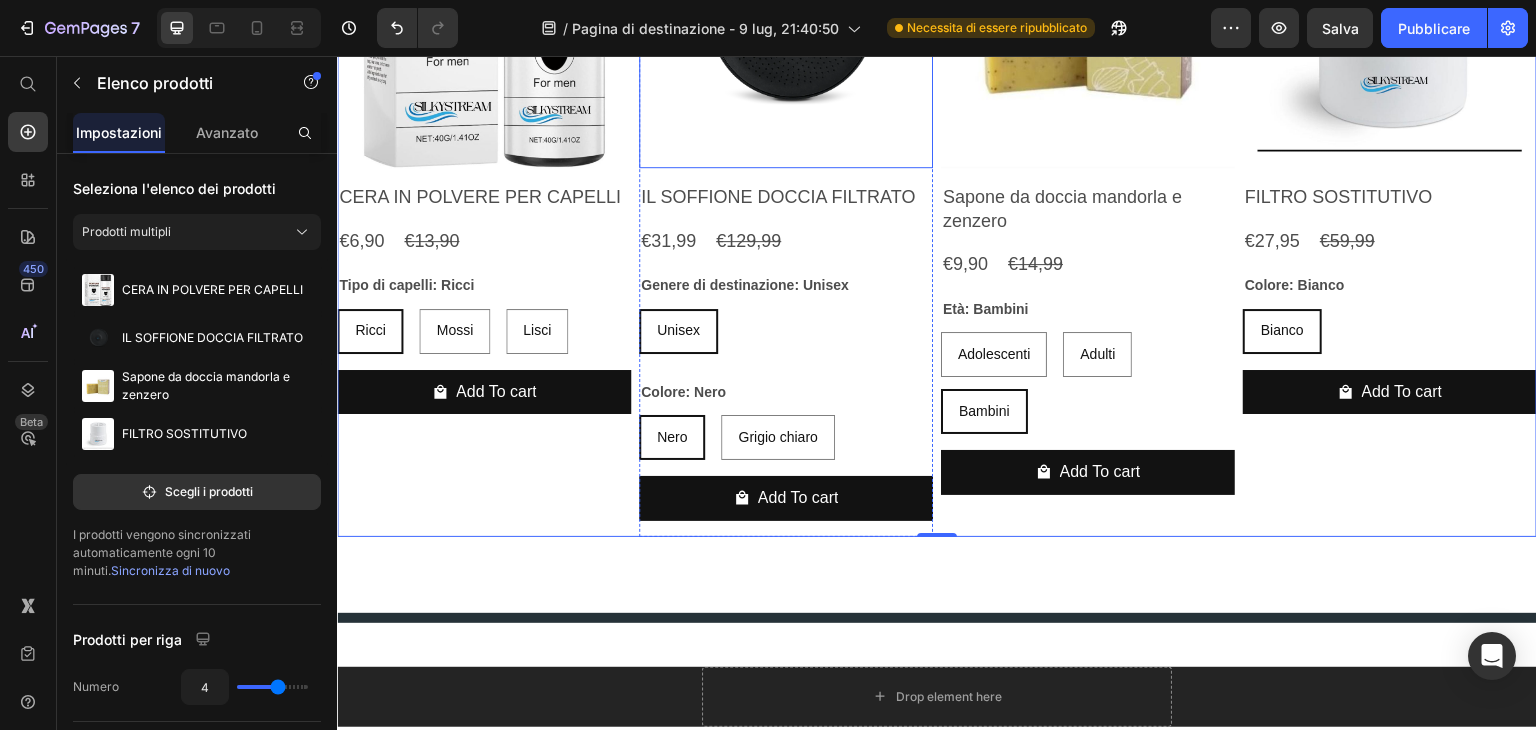 scroll, scrollTop: 2434, scrollLeft: 0, axis: vertical 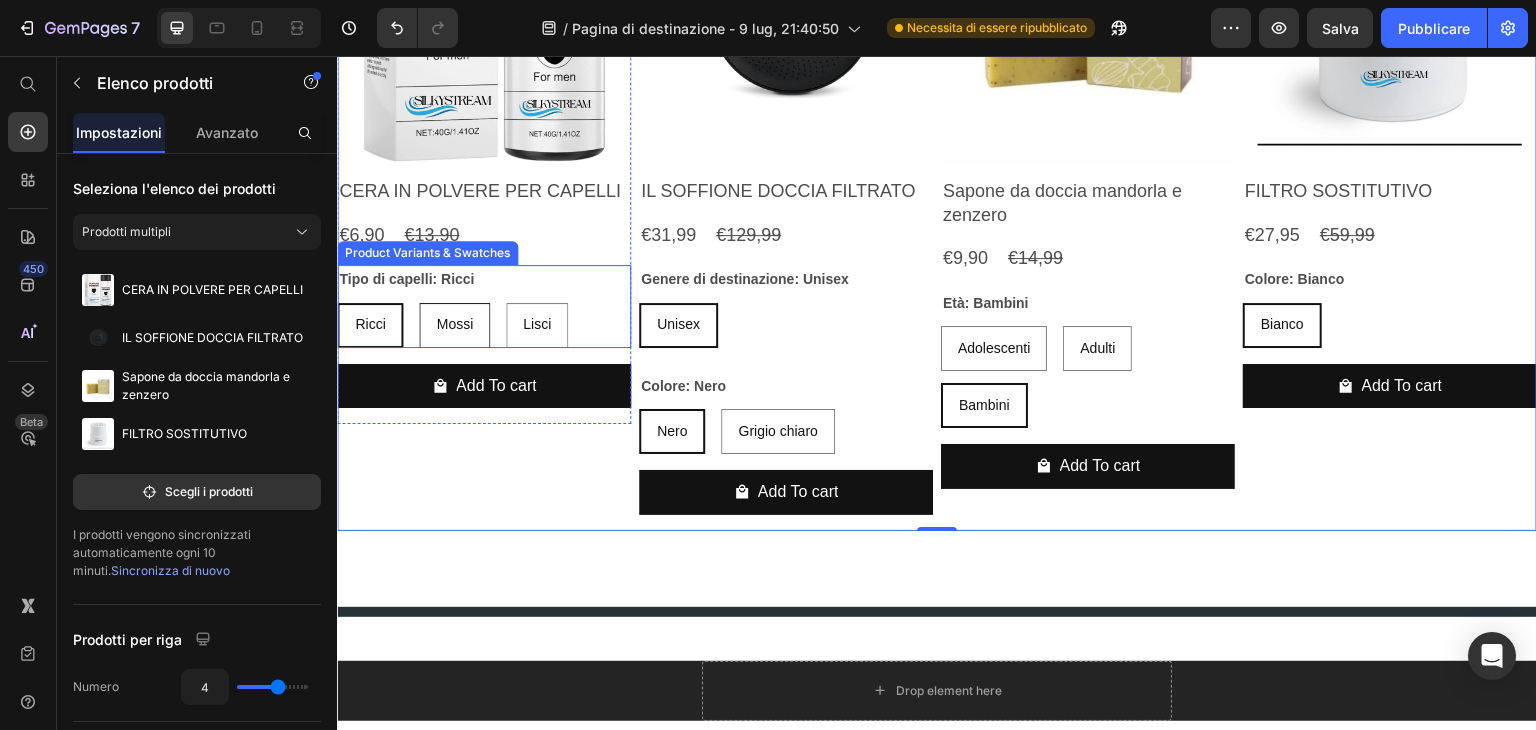 click on "Mossi" at bounding box center [454, 324] 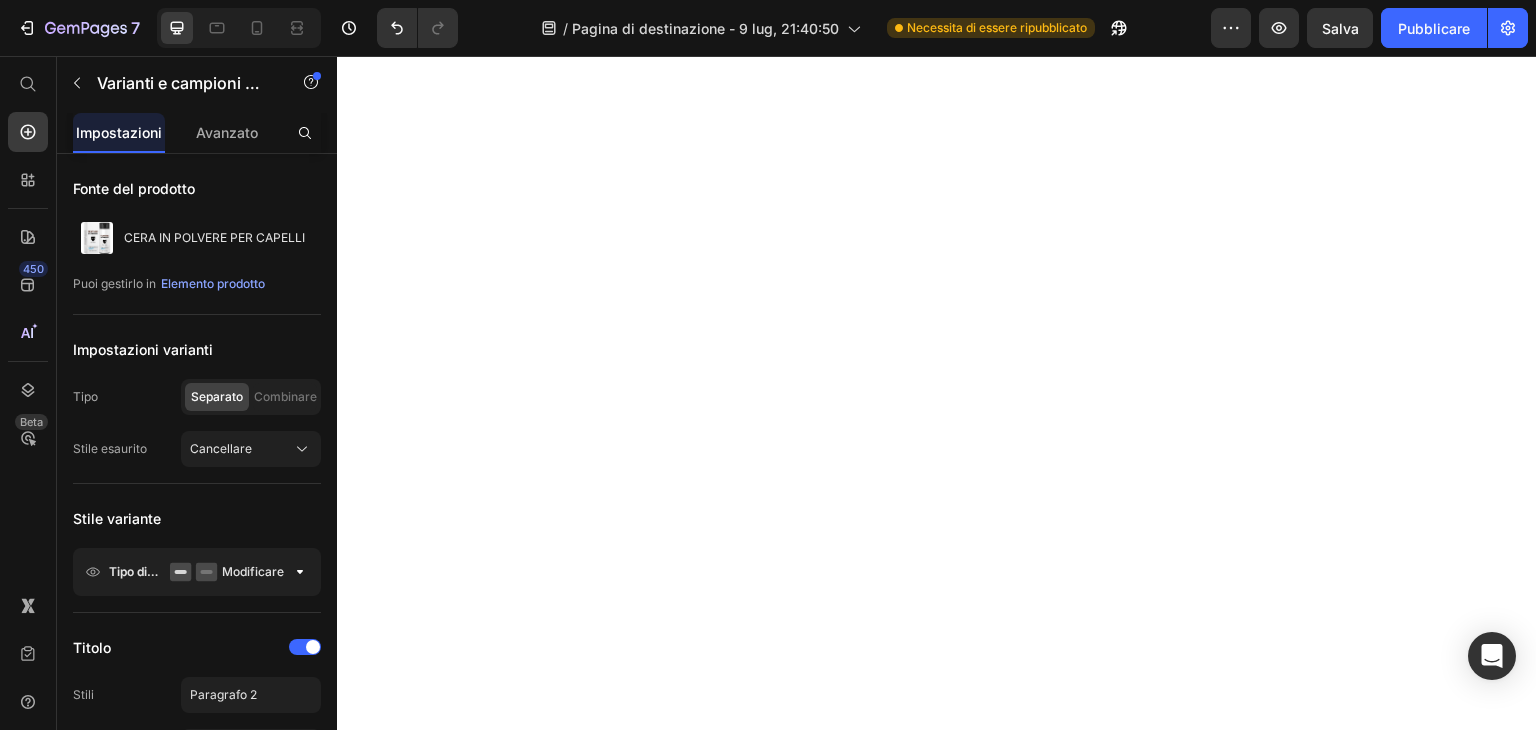scroll, scrollTop: 0, scrollLeft: 0, axis: both 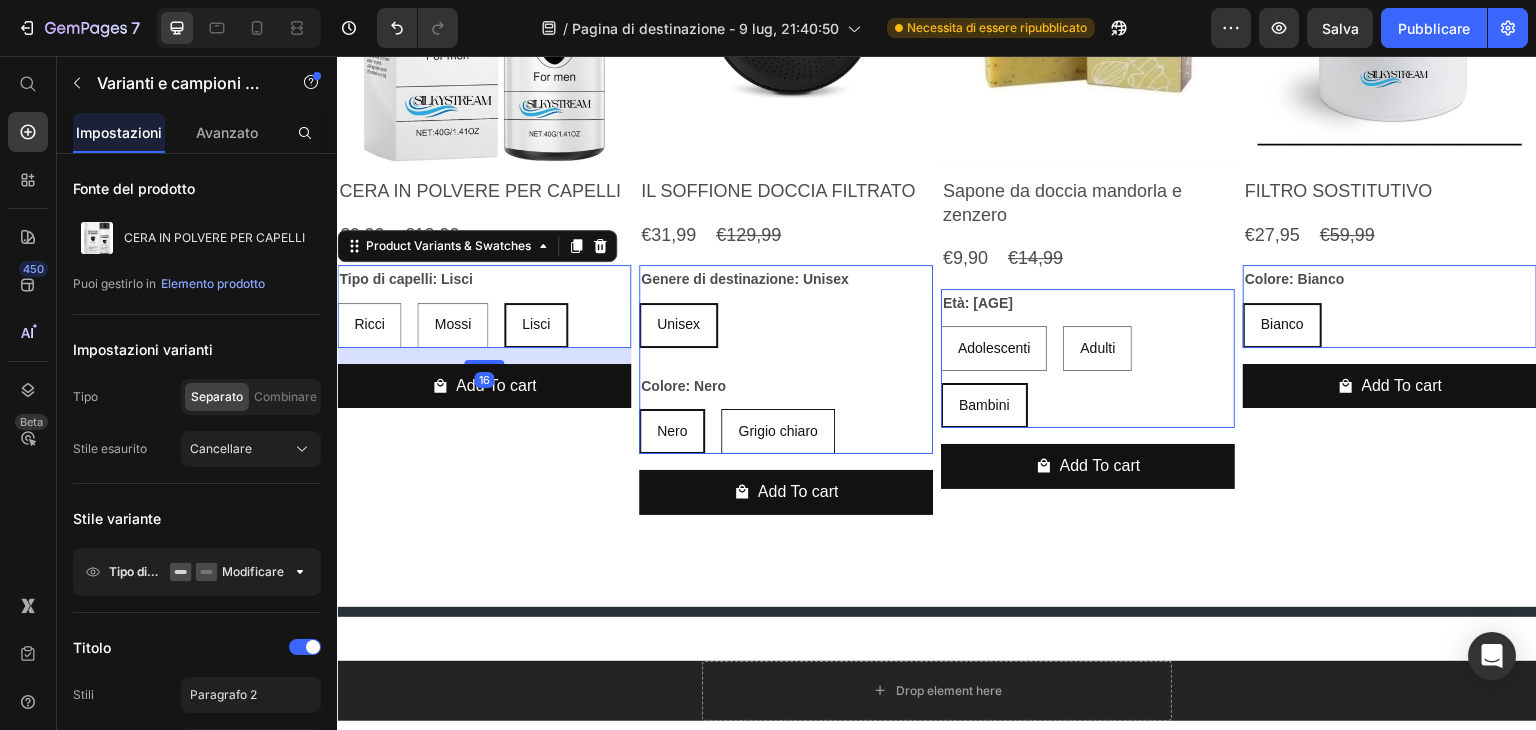 click on "Grigio chiaro" at bounding box center [777, 431] 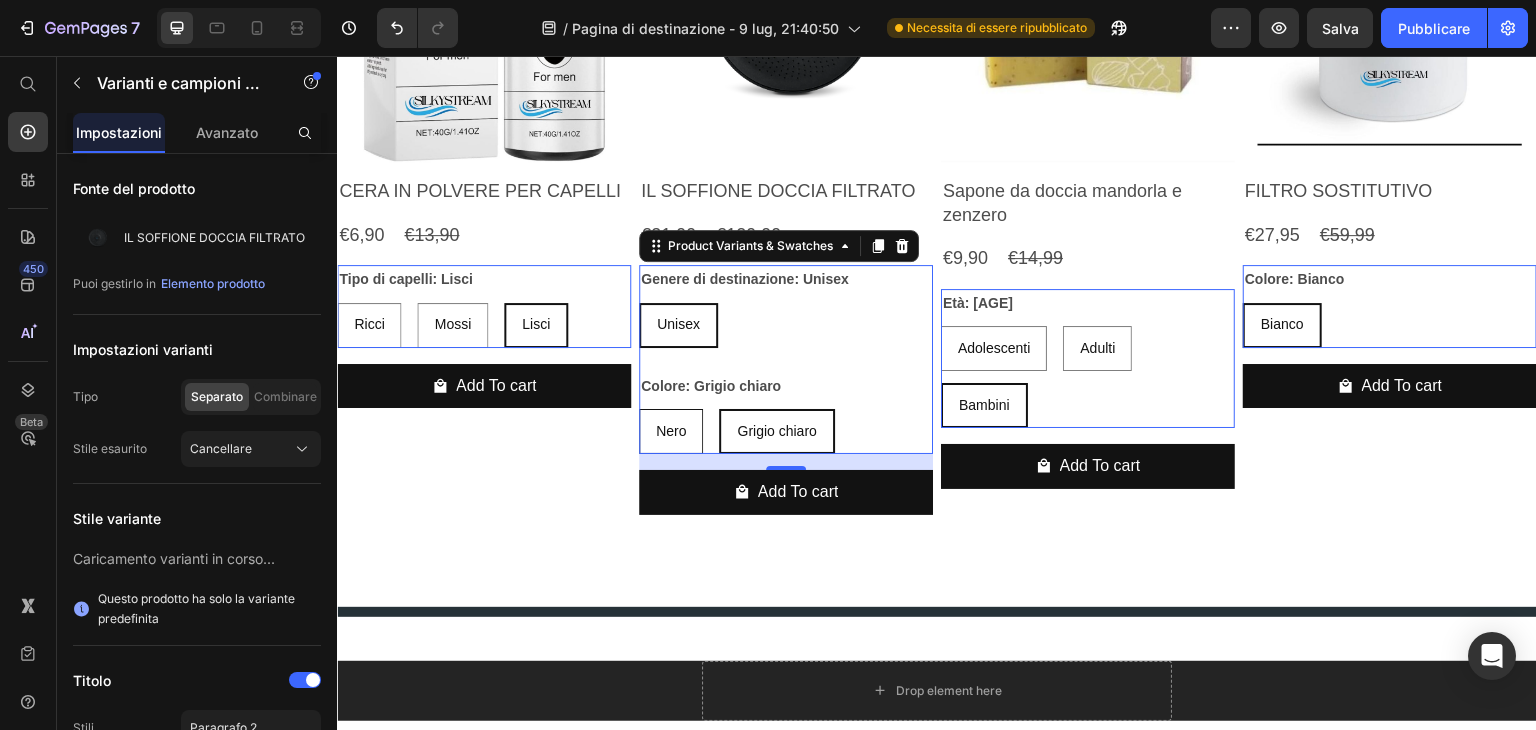 click on "Nero" at bounding box center (671, 431) 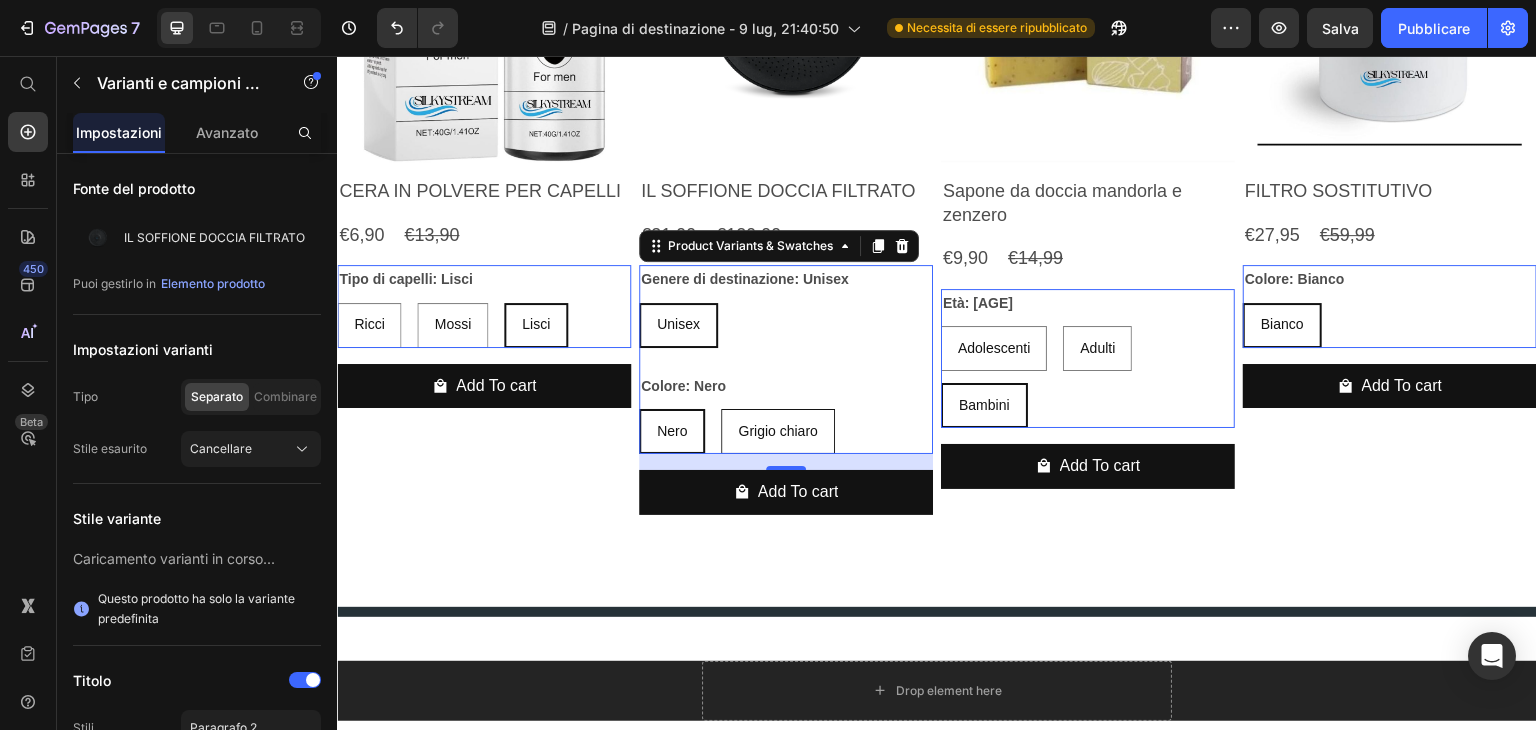 click on "Grigio chiaro" at bounding box center [777, 431] 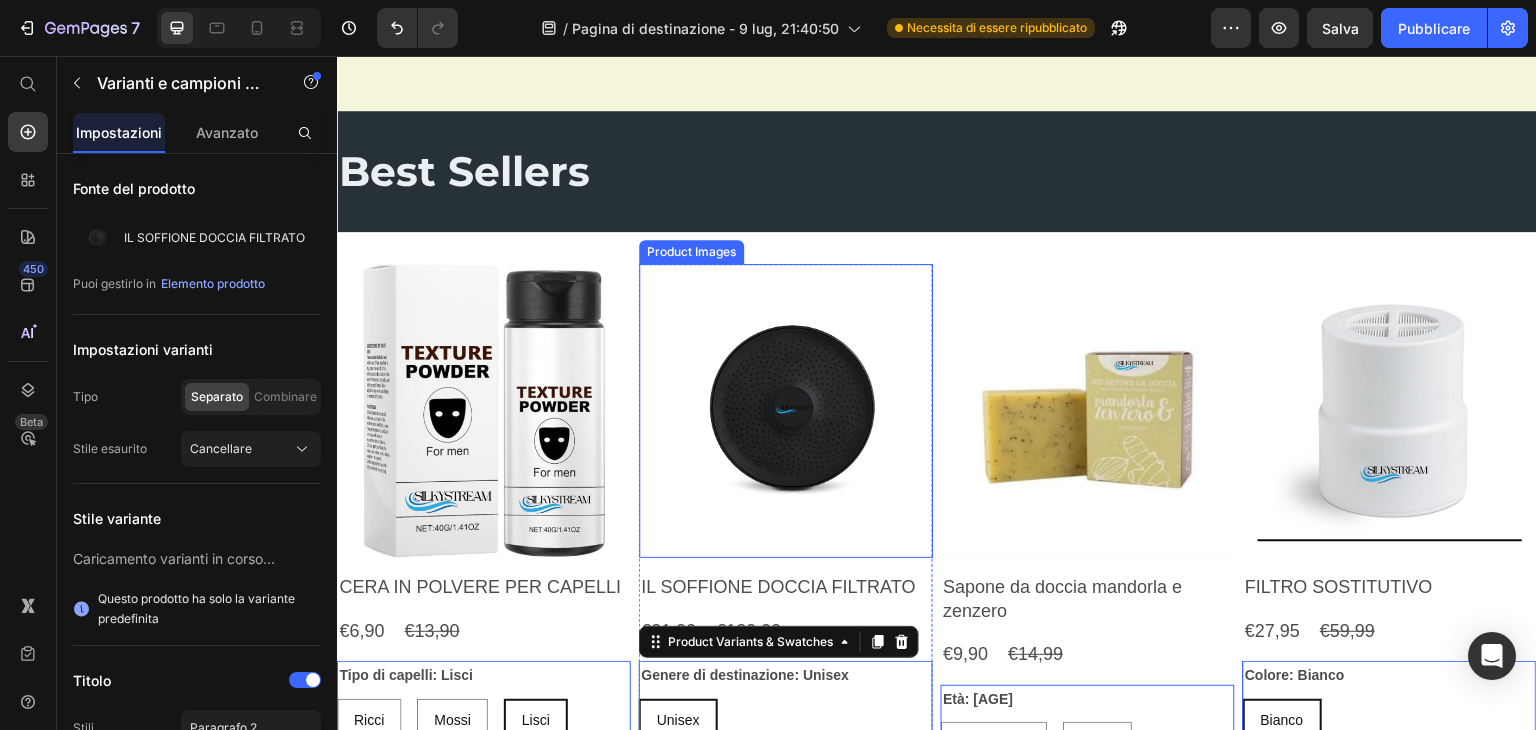 scroll, scrollTop: 2034, scrollLeft: 0, axis: vertical 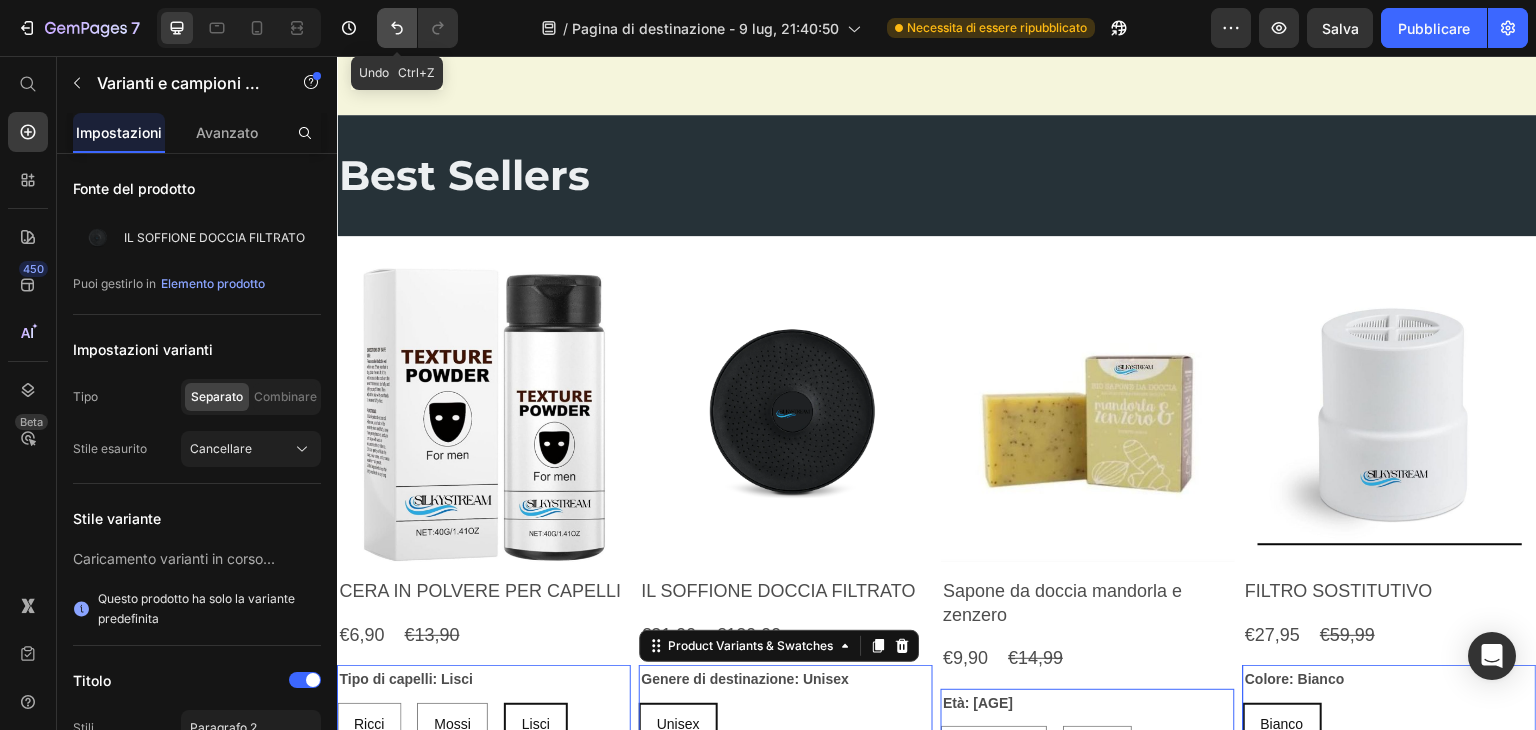 click 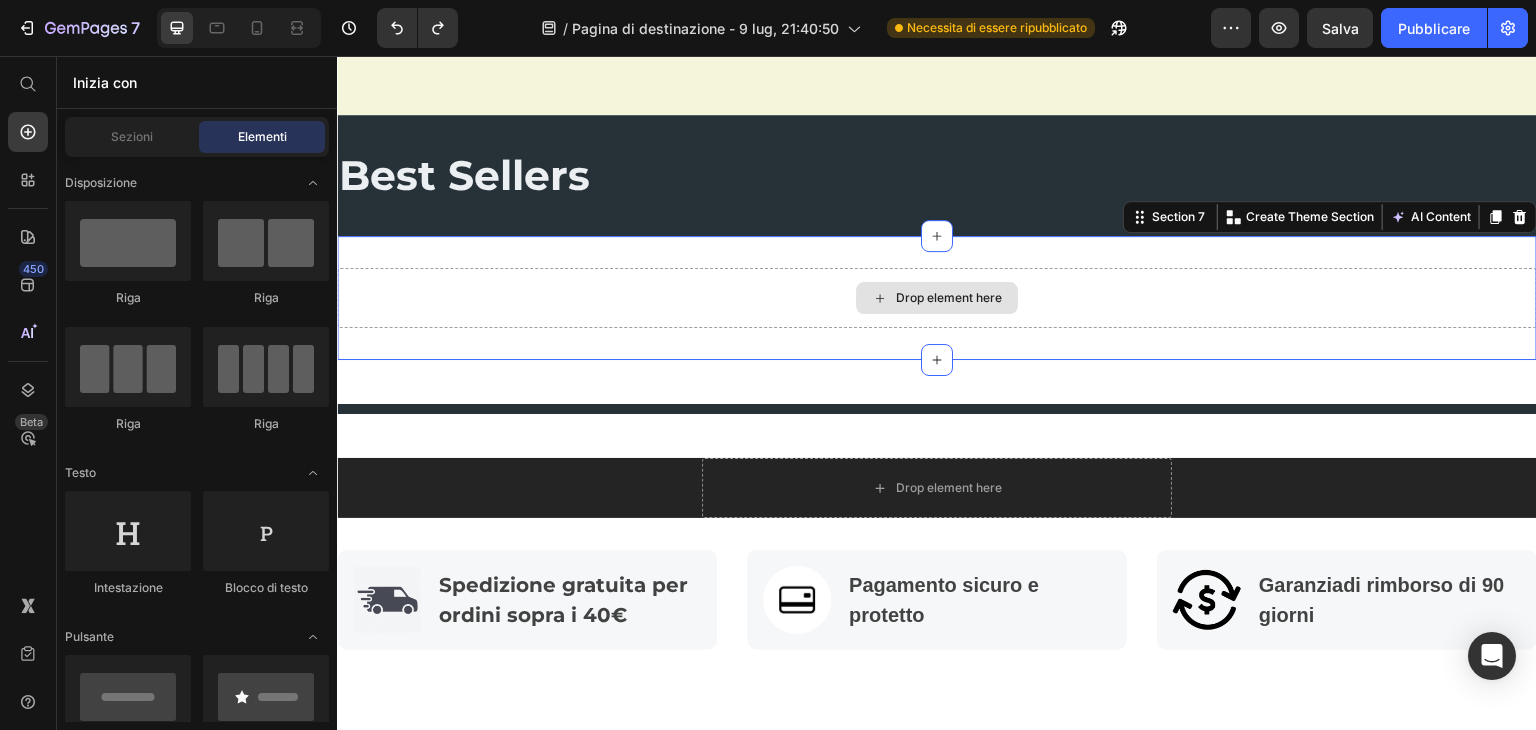 click on "Drop element here" at bounding box center [937, 298] 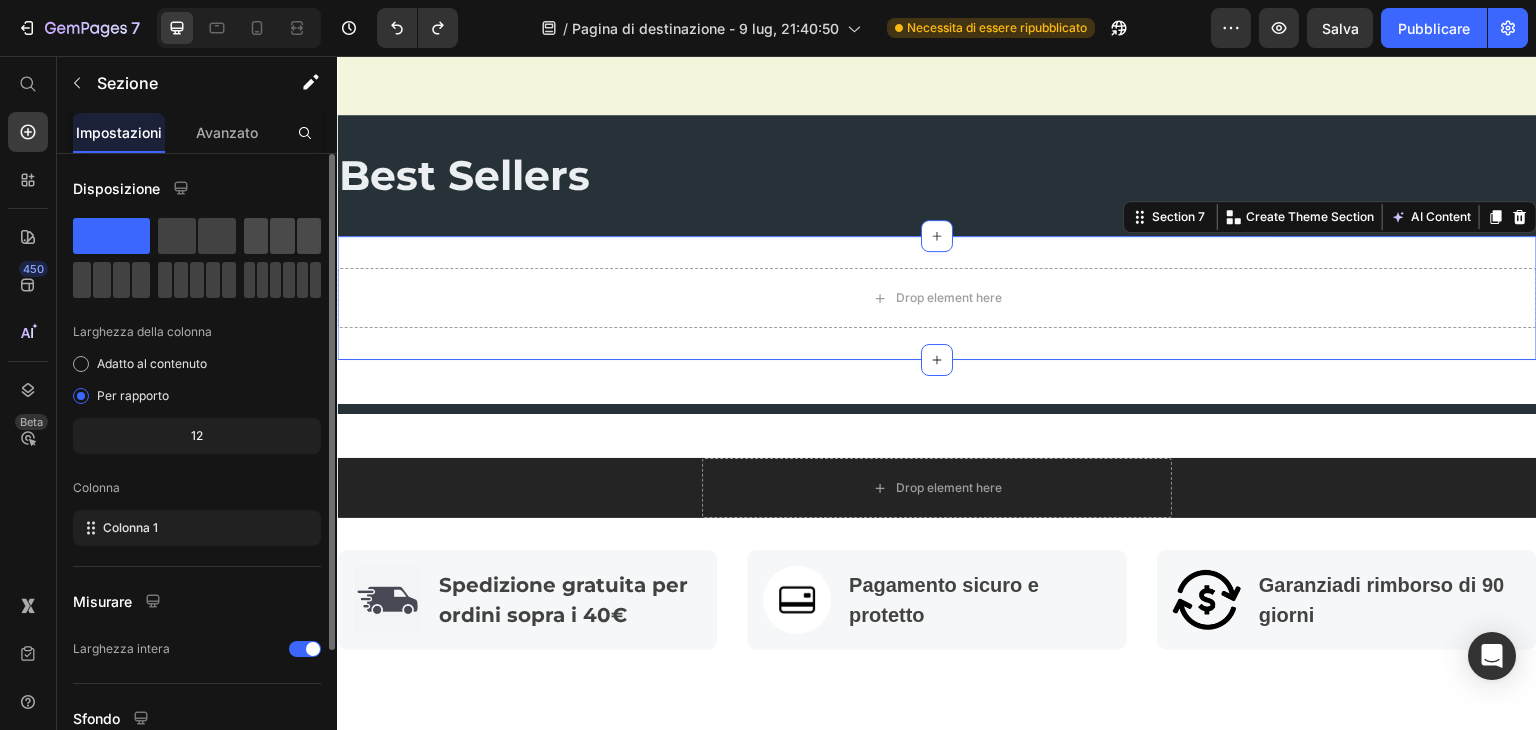 click 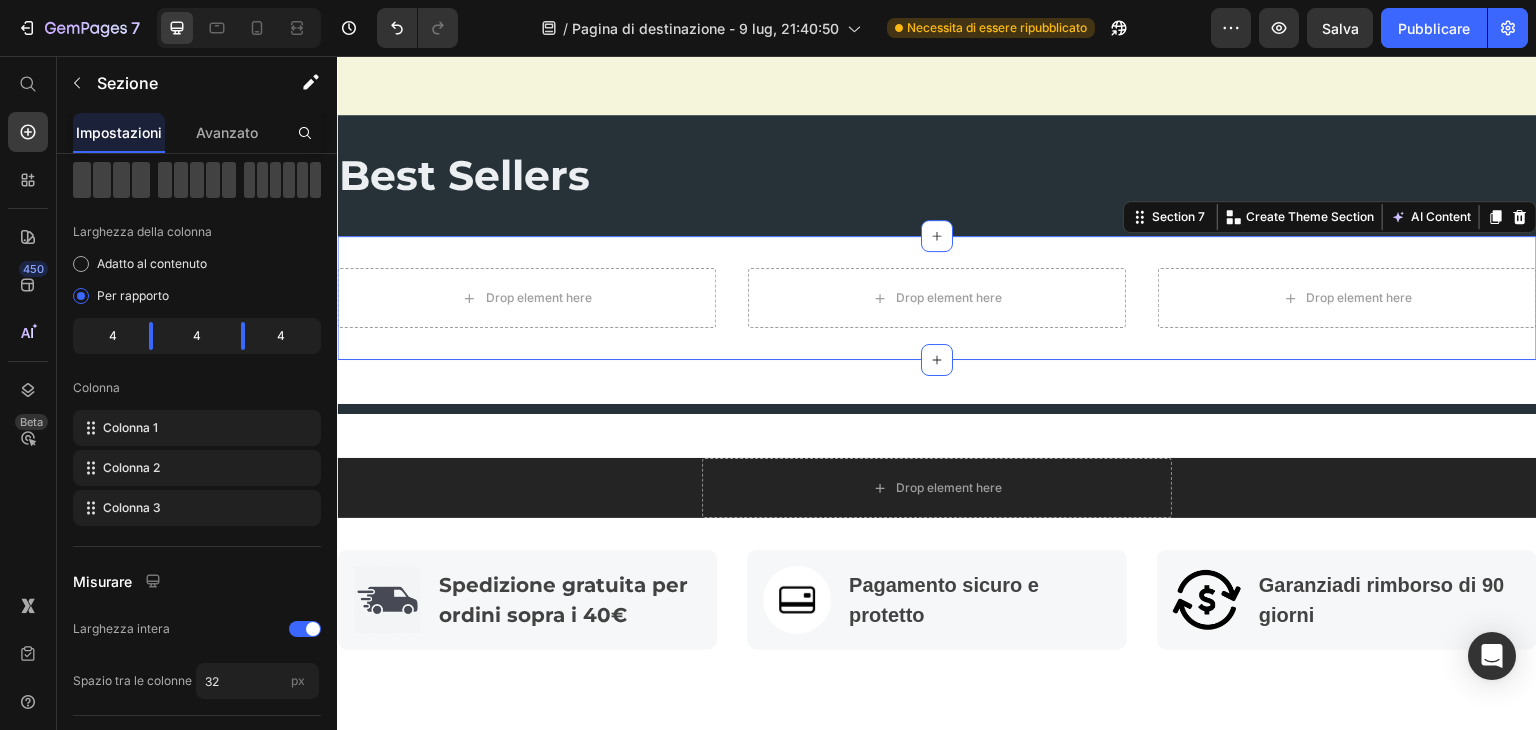 scroll, scrollTop: 422, scrollLeft: 0, axis: vertical 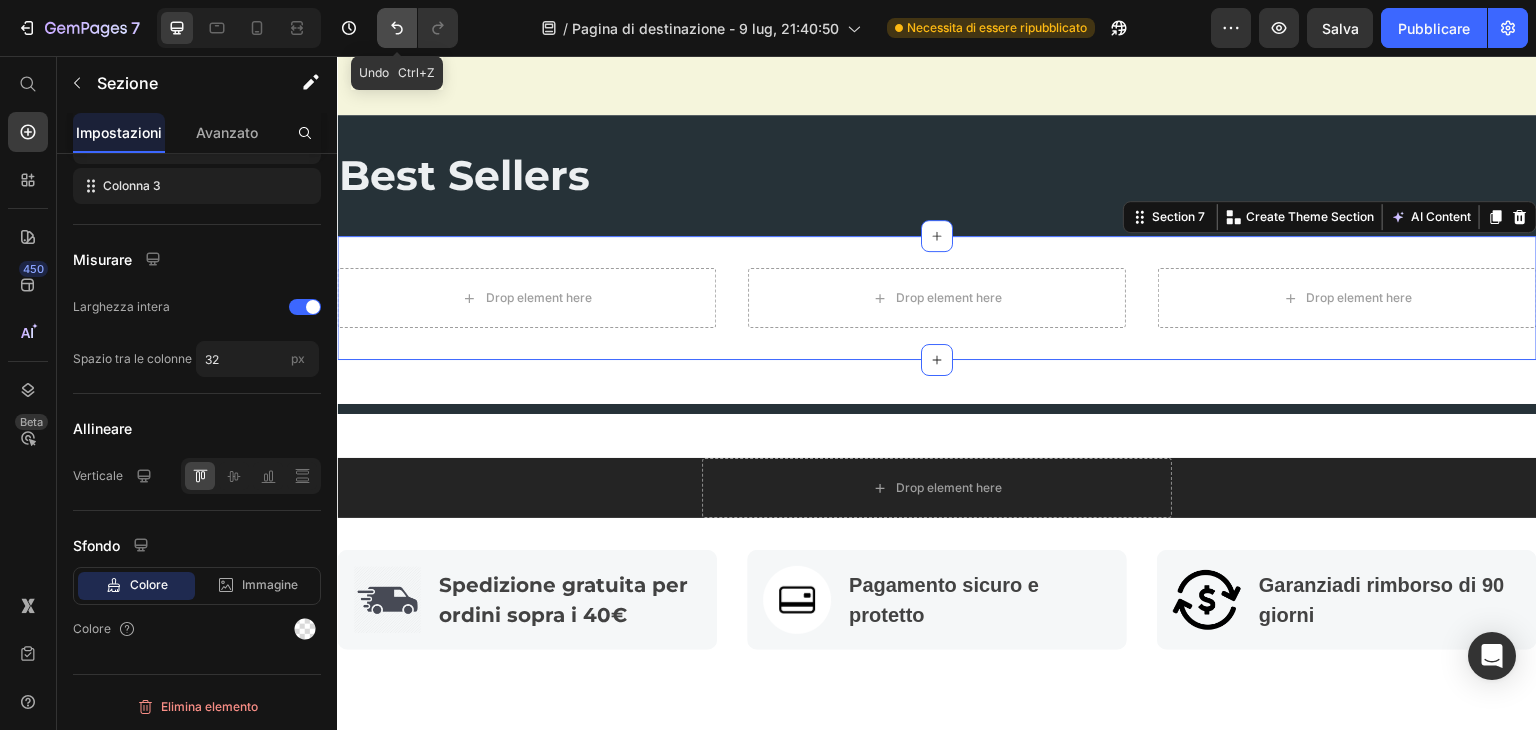click 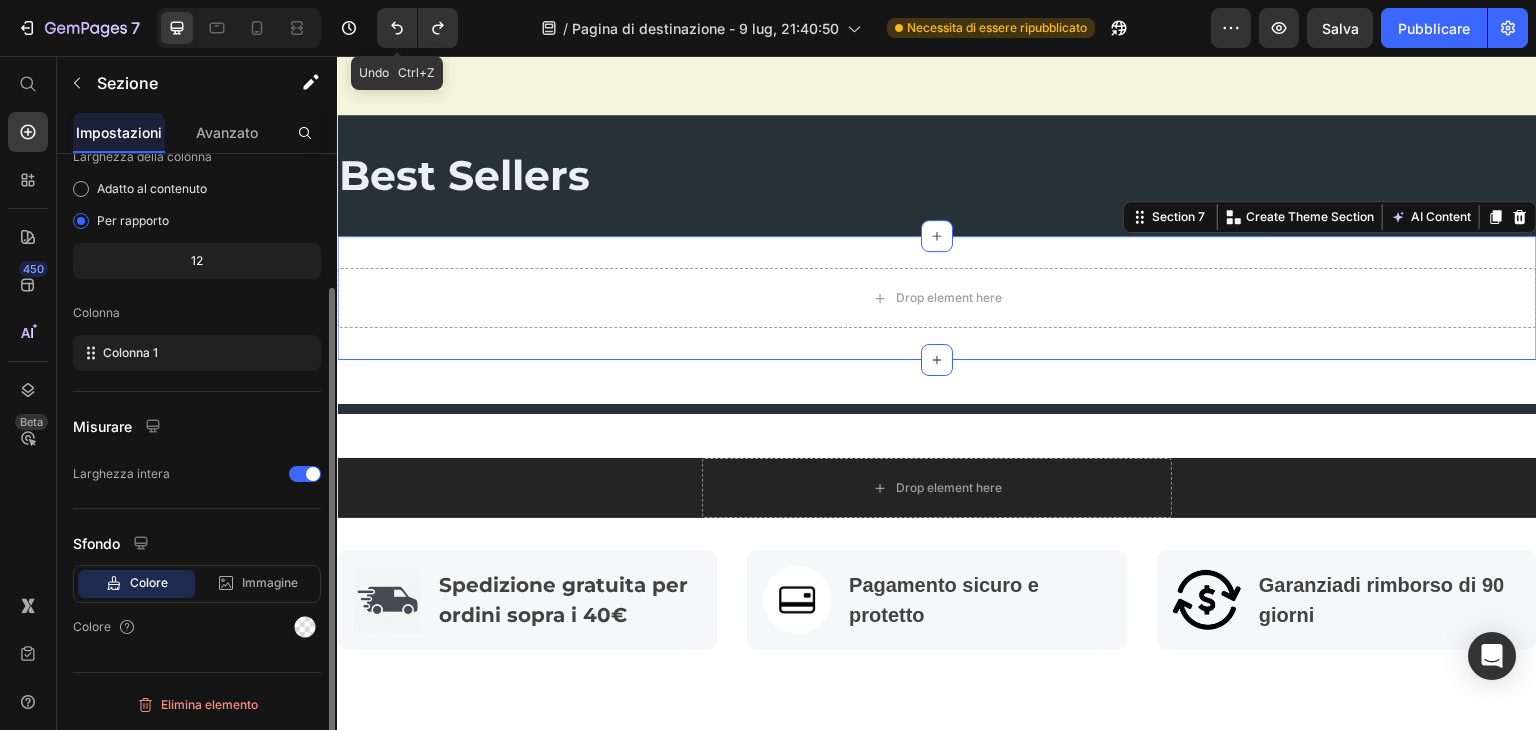 scroll, scrollTop: 173, scrollLeft: 0, axis: vertical 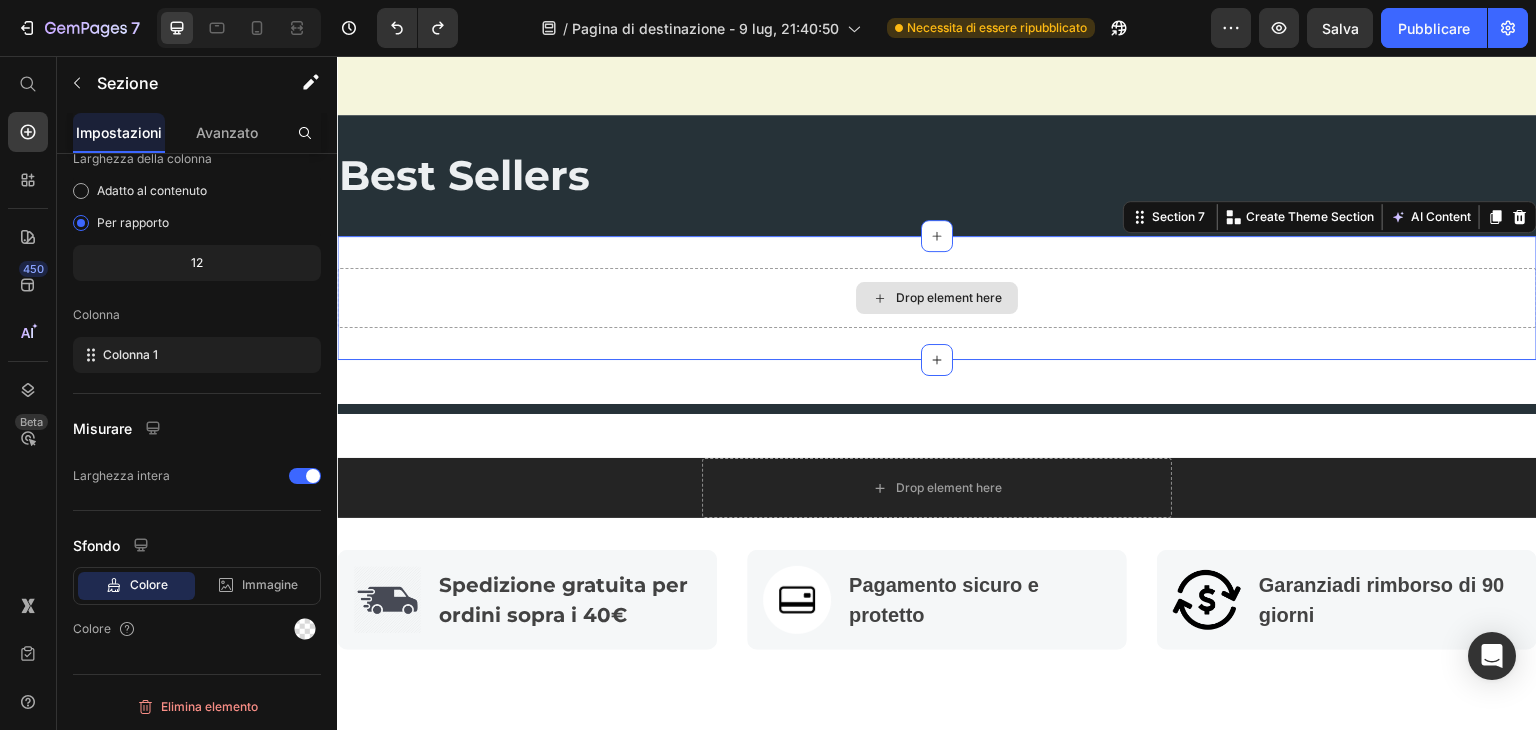 click on "Drop element here" at bounding box center [937, 298] 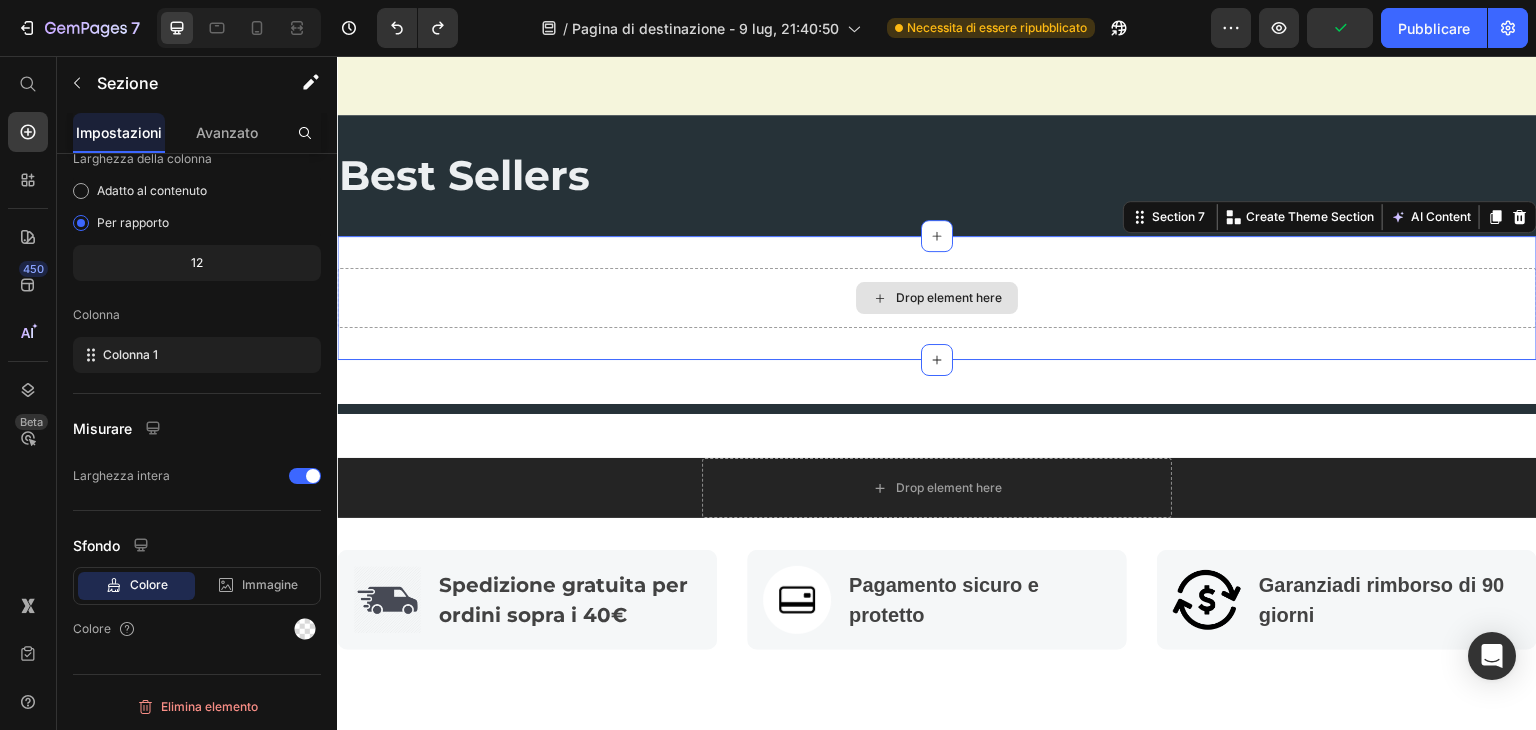 click on "Drop element here" at bounding box center (949, 298) 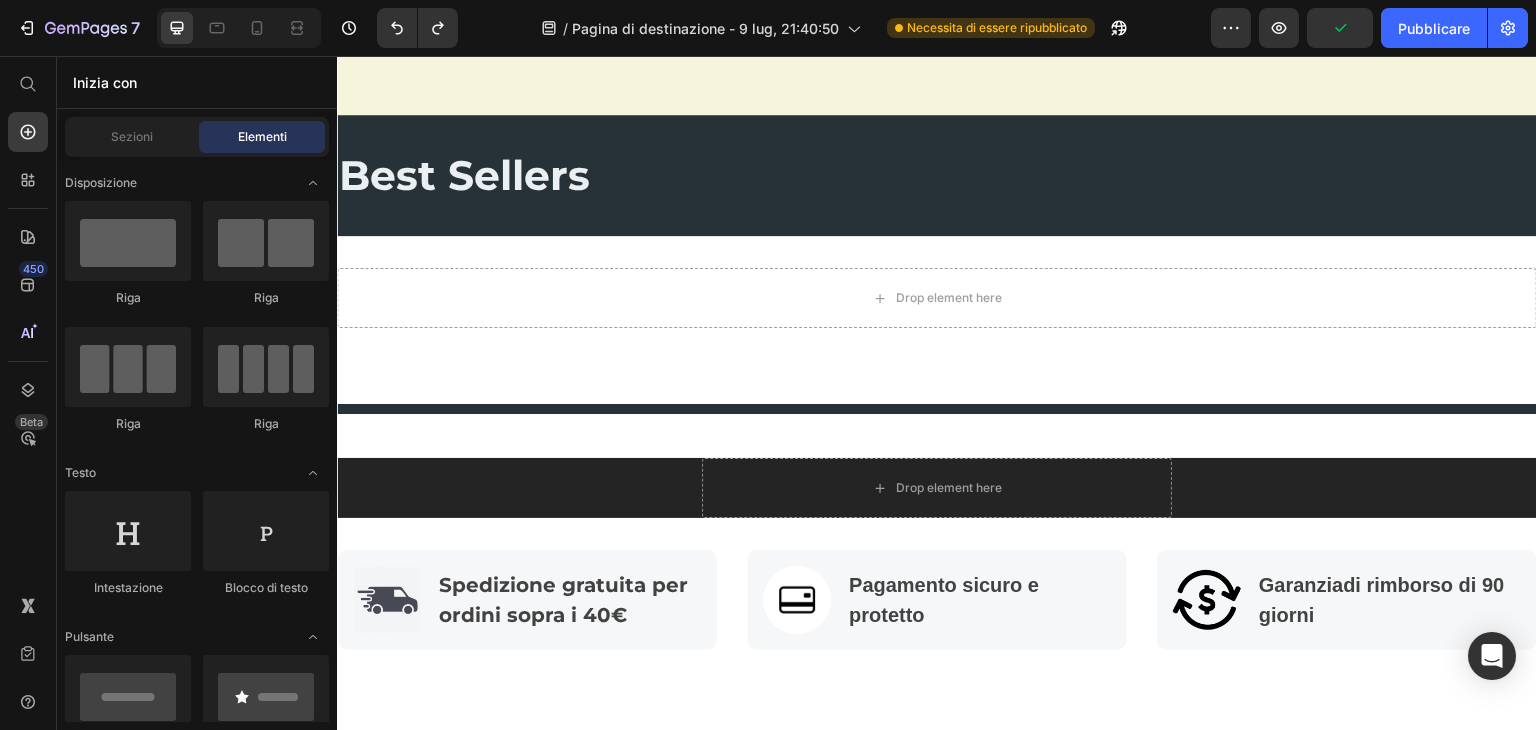 scroll, scrollTop: 2900, scrollLeft: 0, axis: vertical 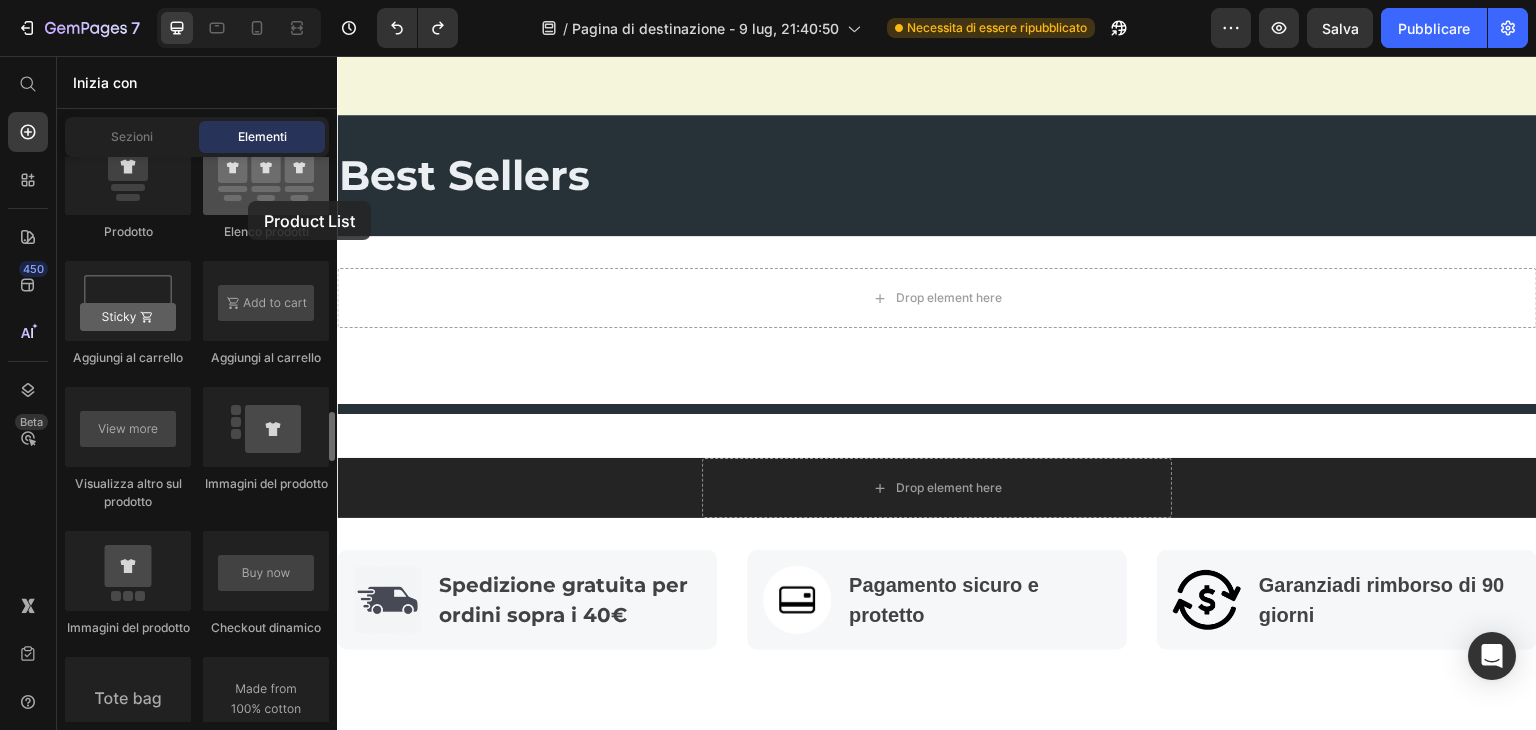 click at bounding box center (266, 175) 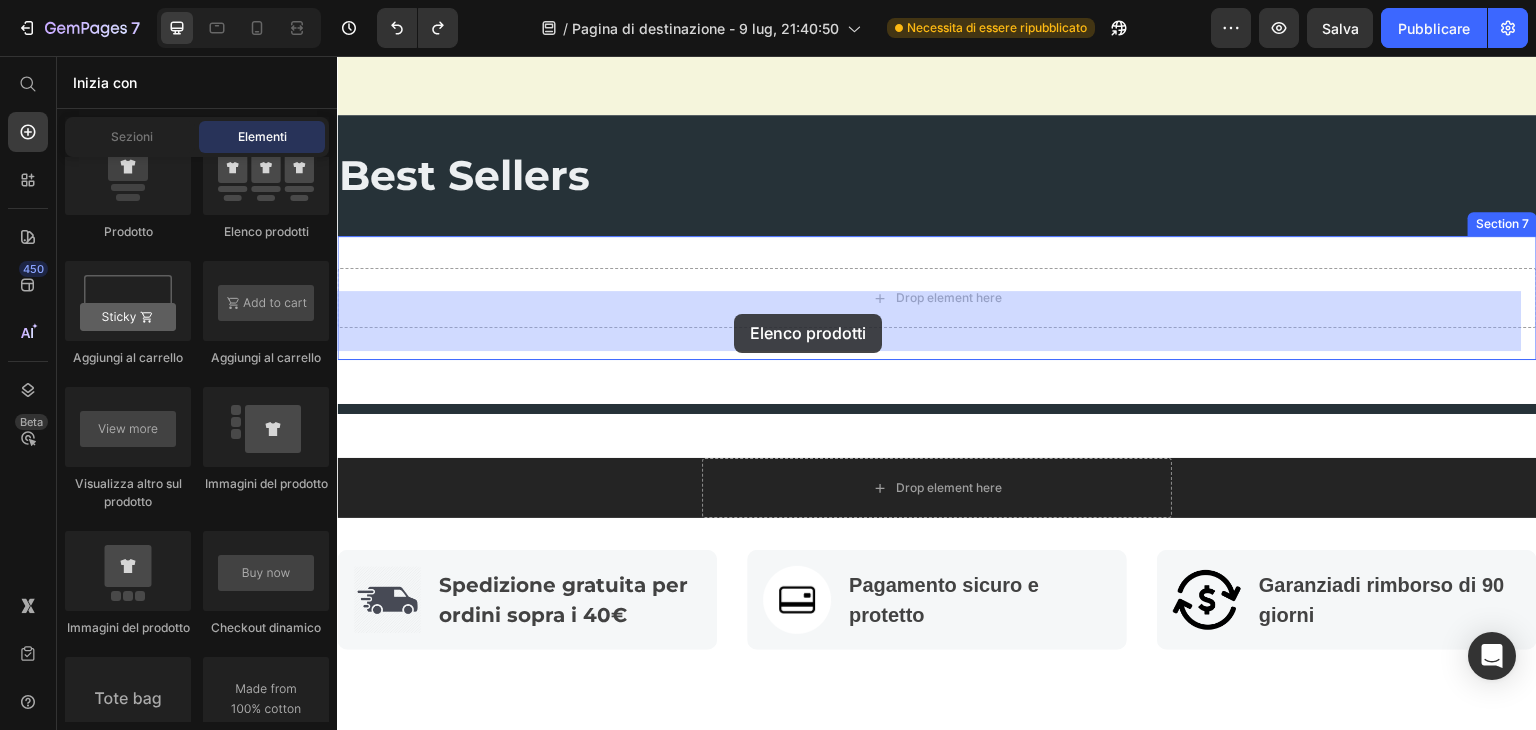 drag, startPoint x: 597, startPoint y: 254, endPoint x: 714, endPoint y: 311, distance: 130.14607 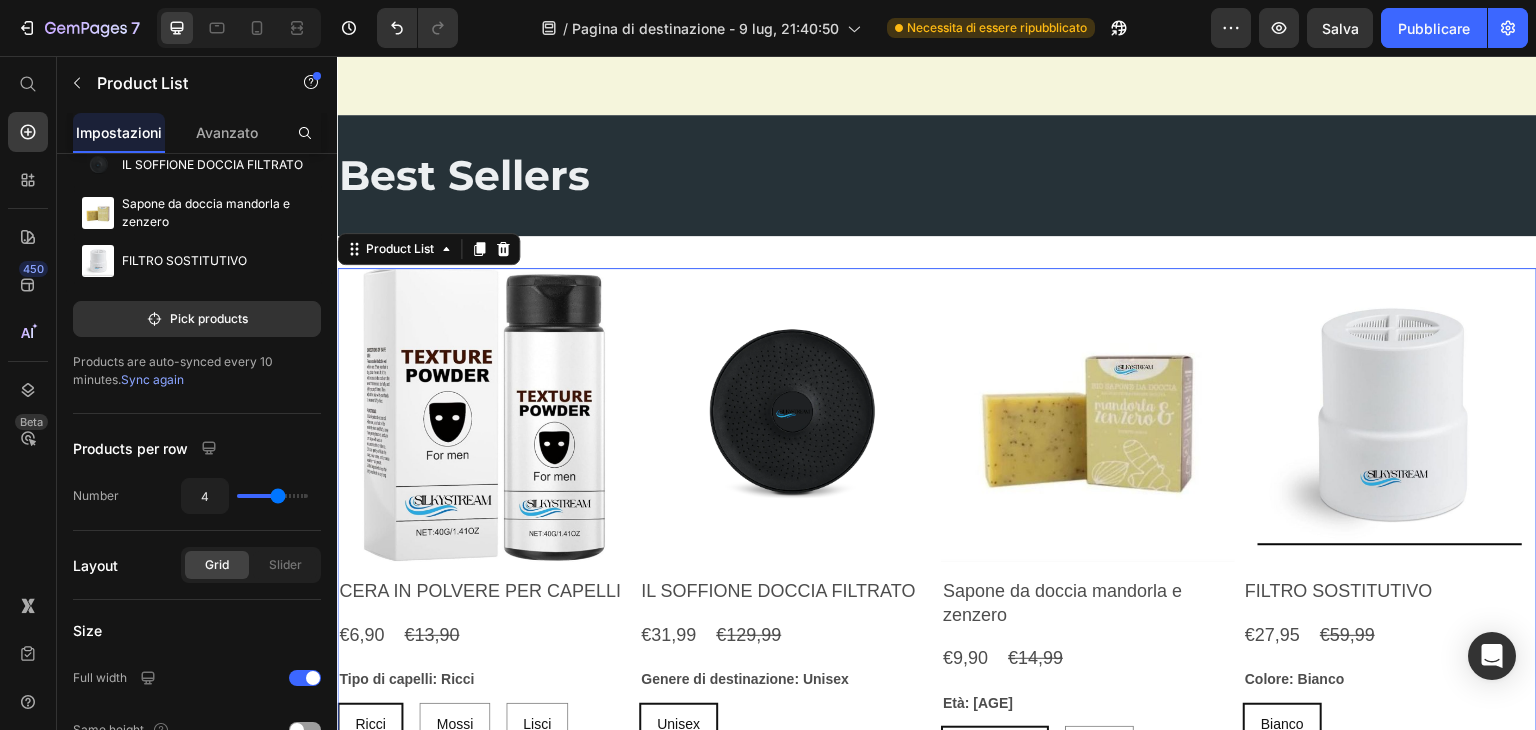 scroll, scrollTop: 0, scrollLeft: 0, axis: both 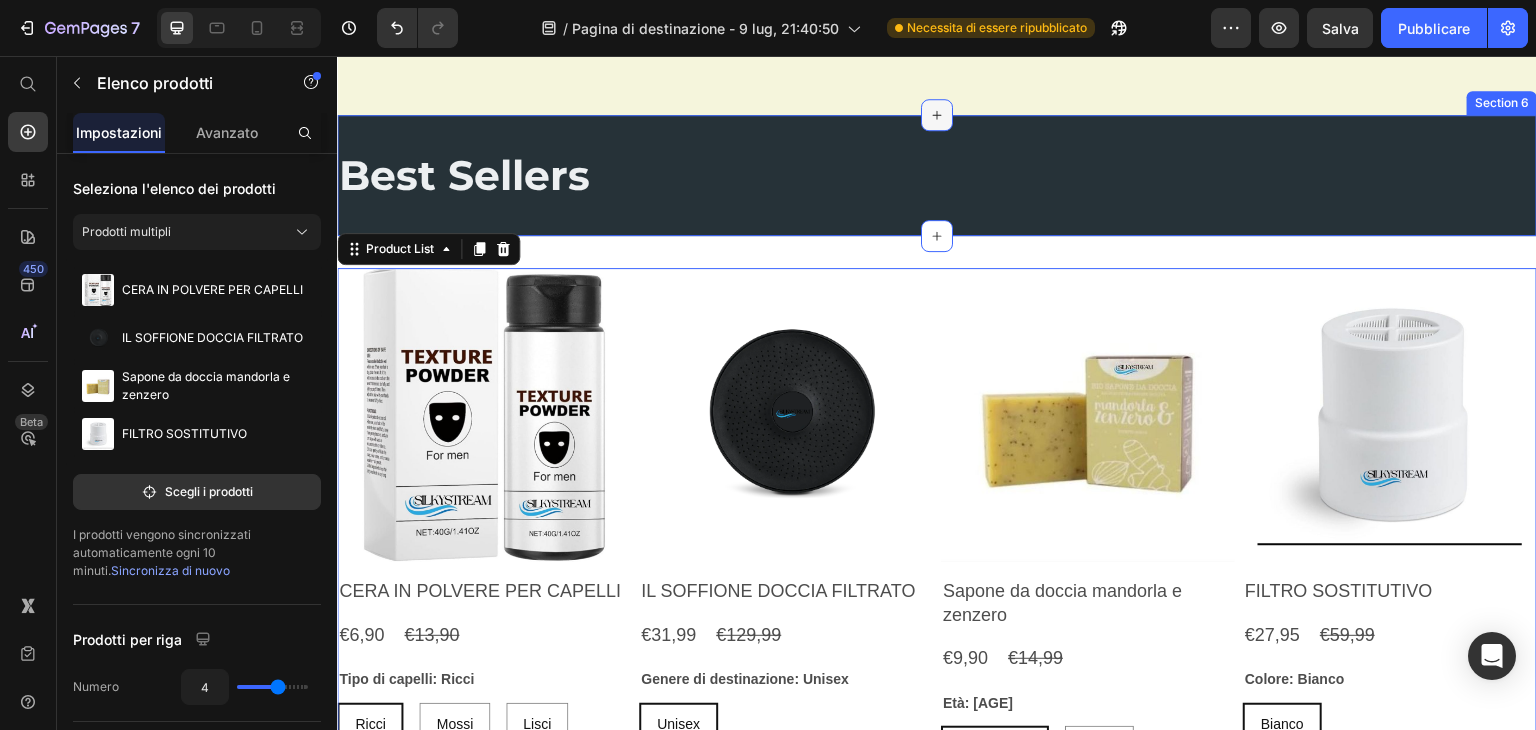 click 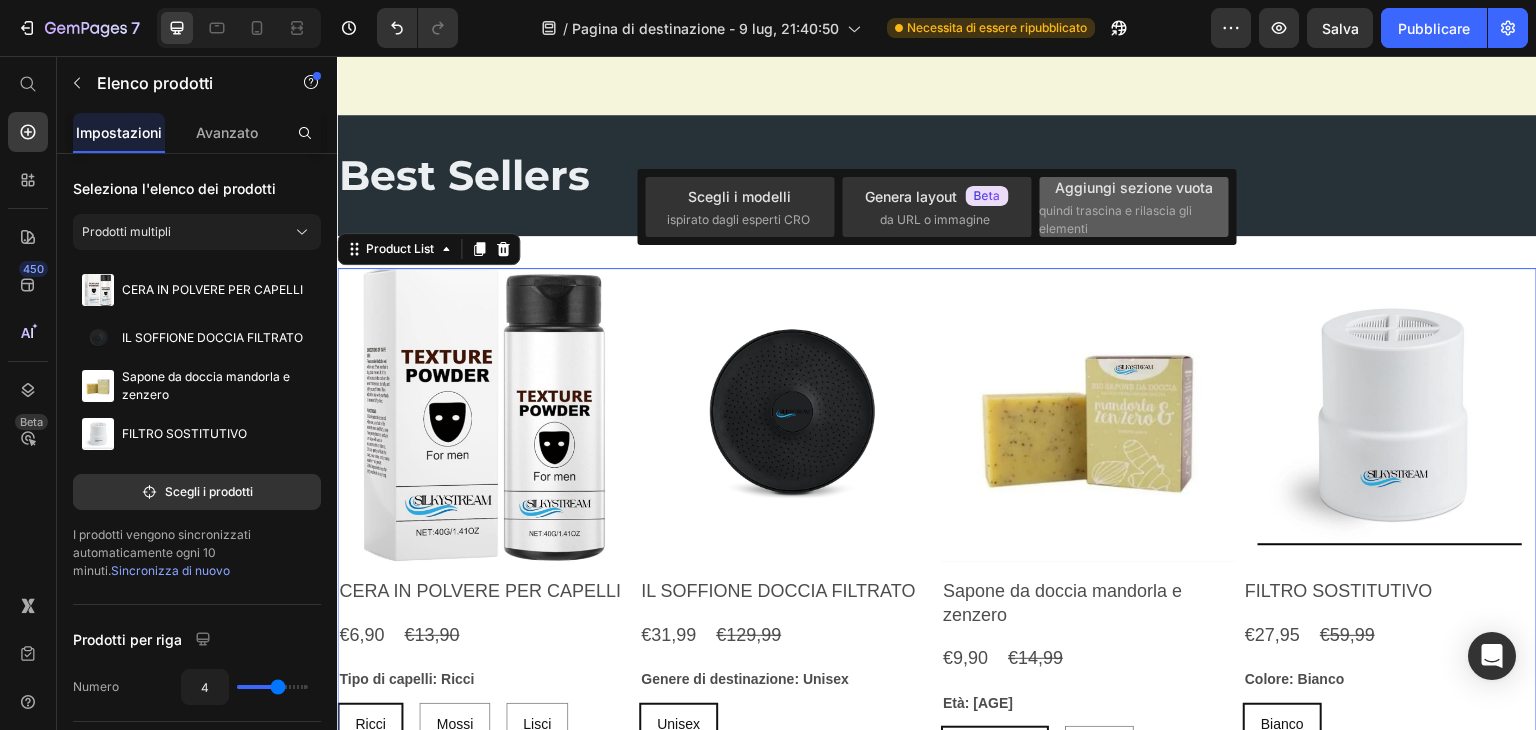 click on "quindi trascina e rilascia gli elementi" at bounding box center [1115, 219] 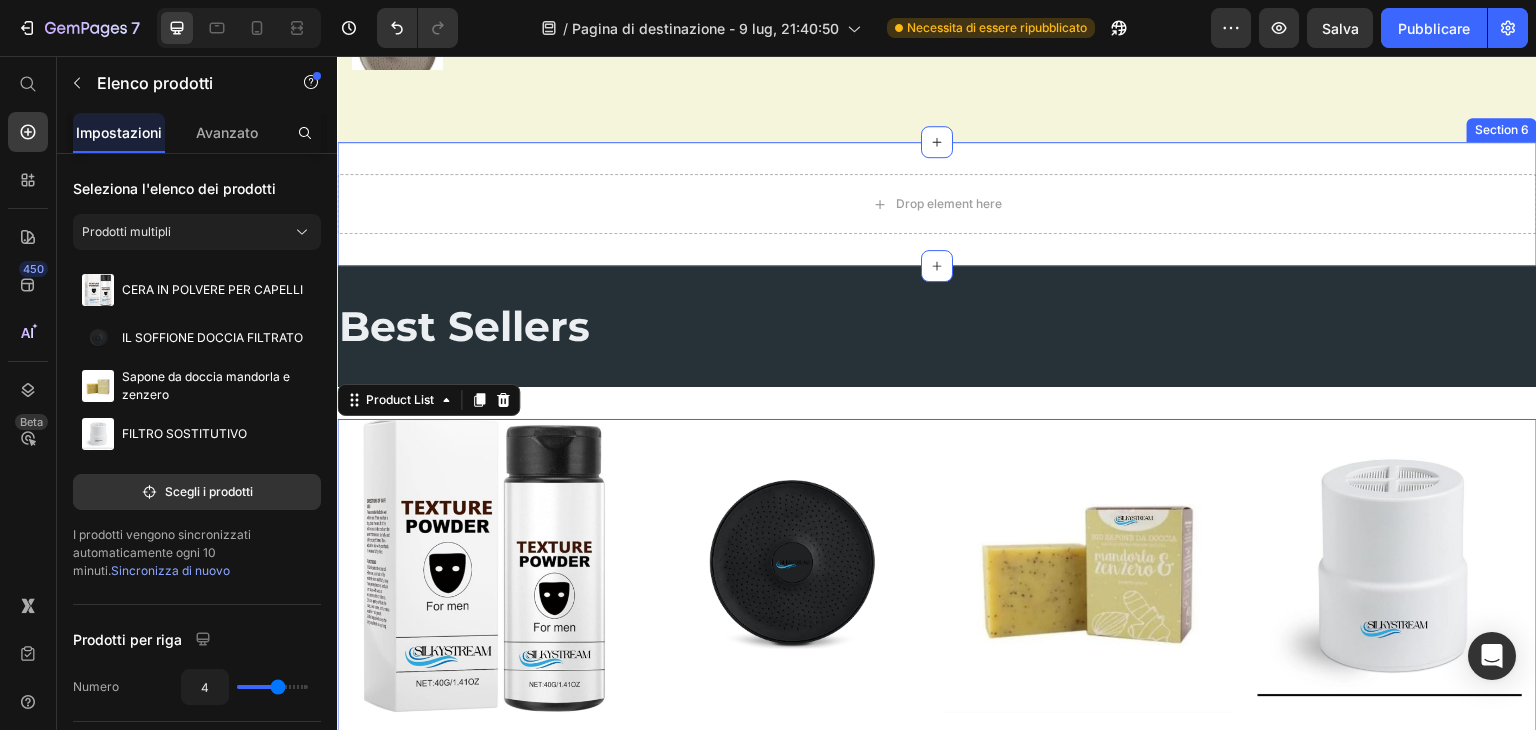 scroll, scrollTop: 2034, scrollLeft: 0, axis: vertical 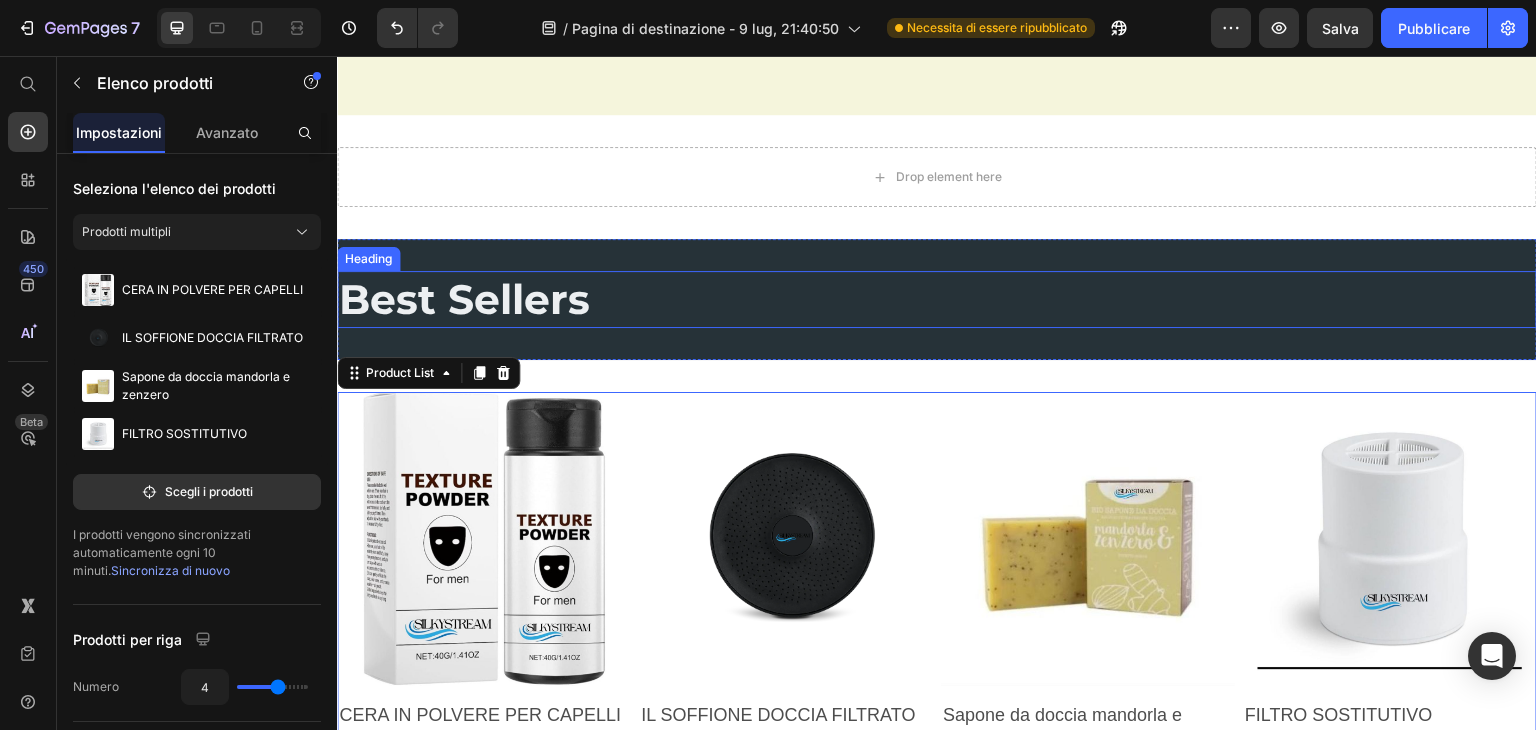 click on "Best Sellers" at bounding box center (464, 299) 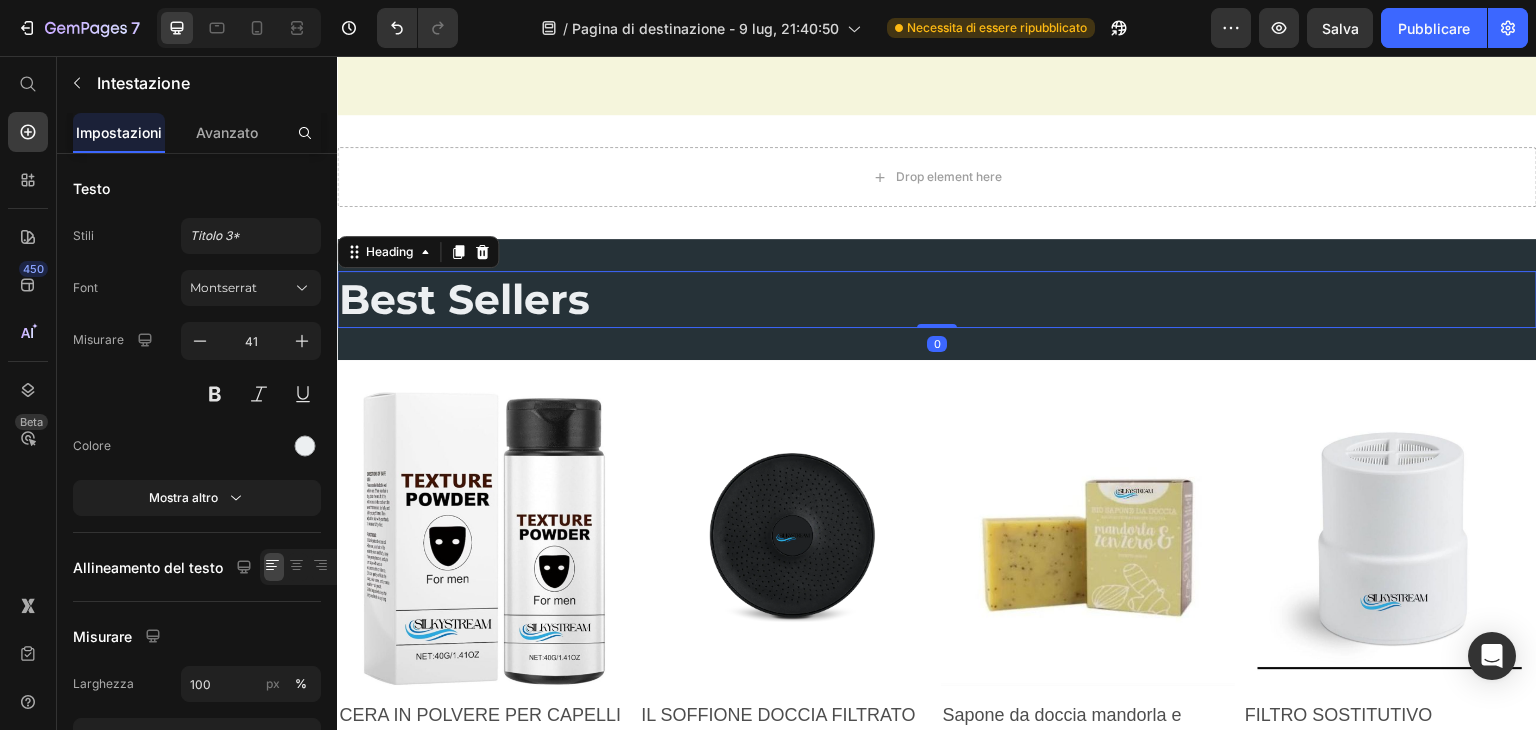 click on "Best Sellers" at bounding box center [464, 299] 